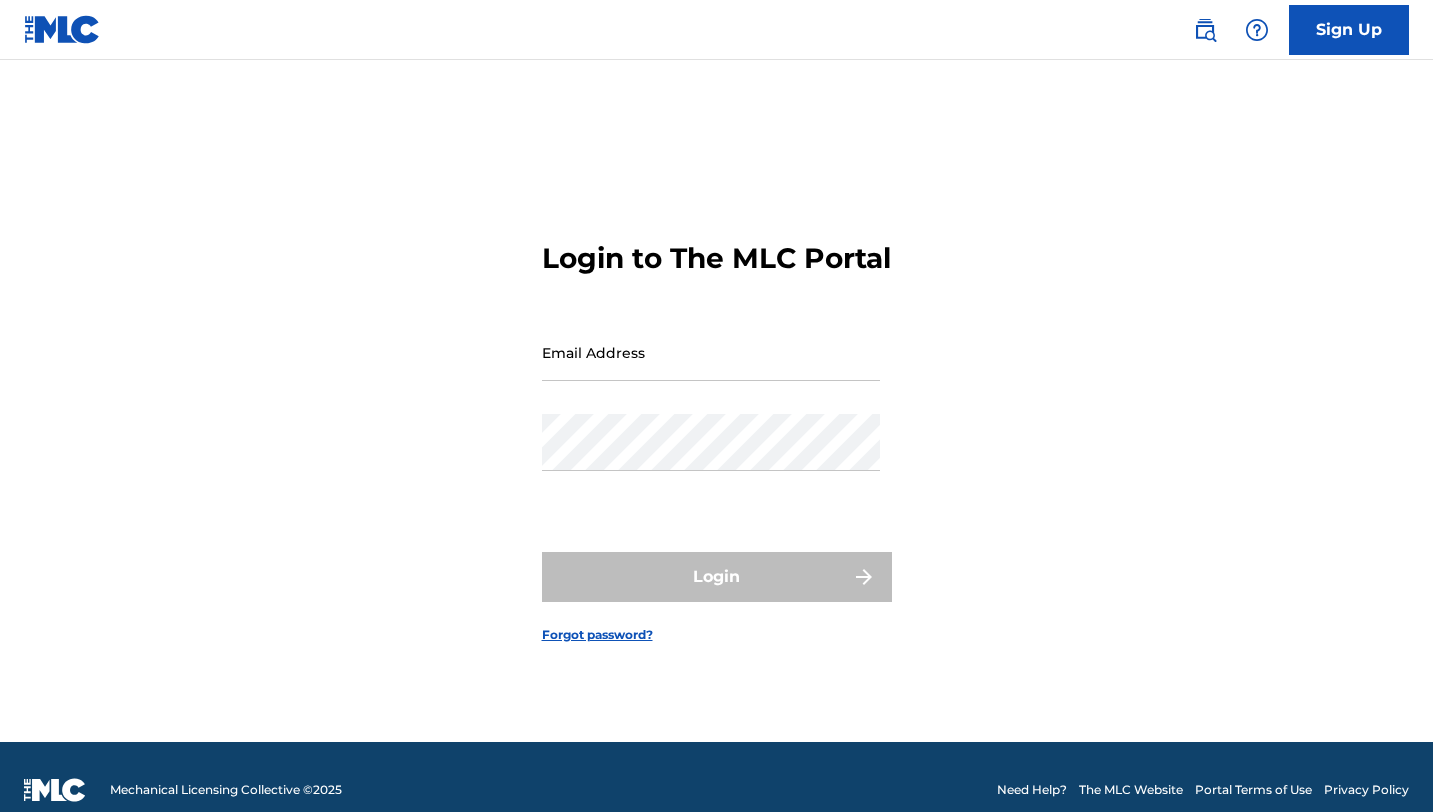 scroll, scrollTop: 0, scrollLeft: 0, axis: both 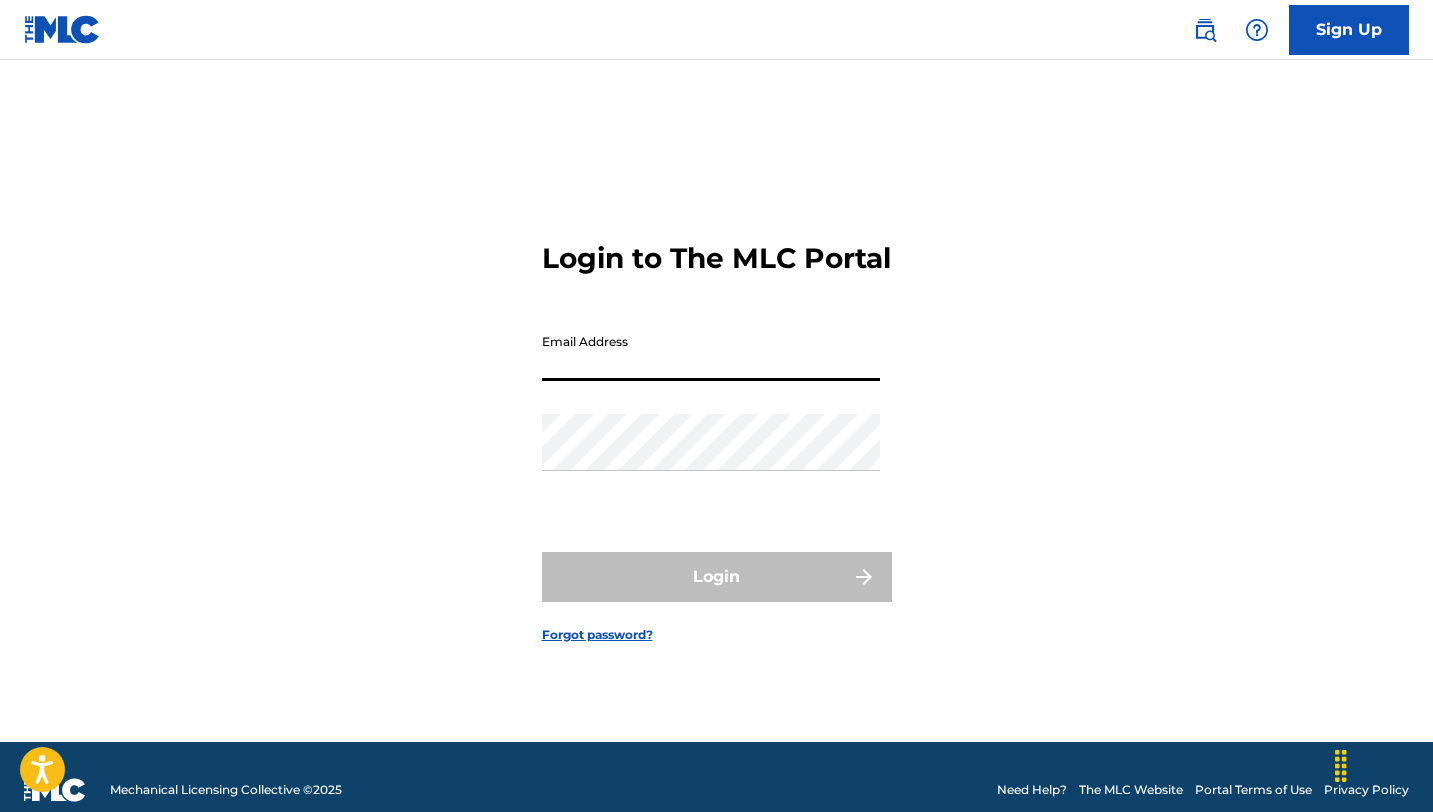 click on "Email Address" at bounding box center (711, 352) 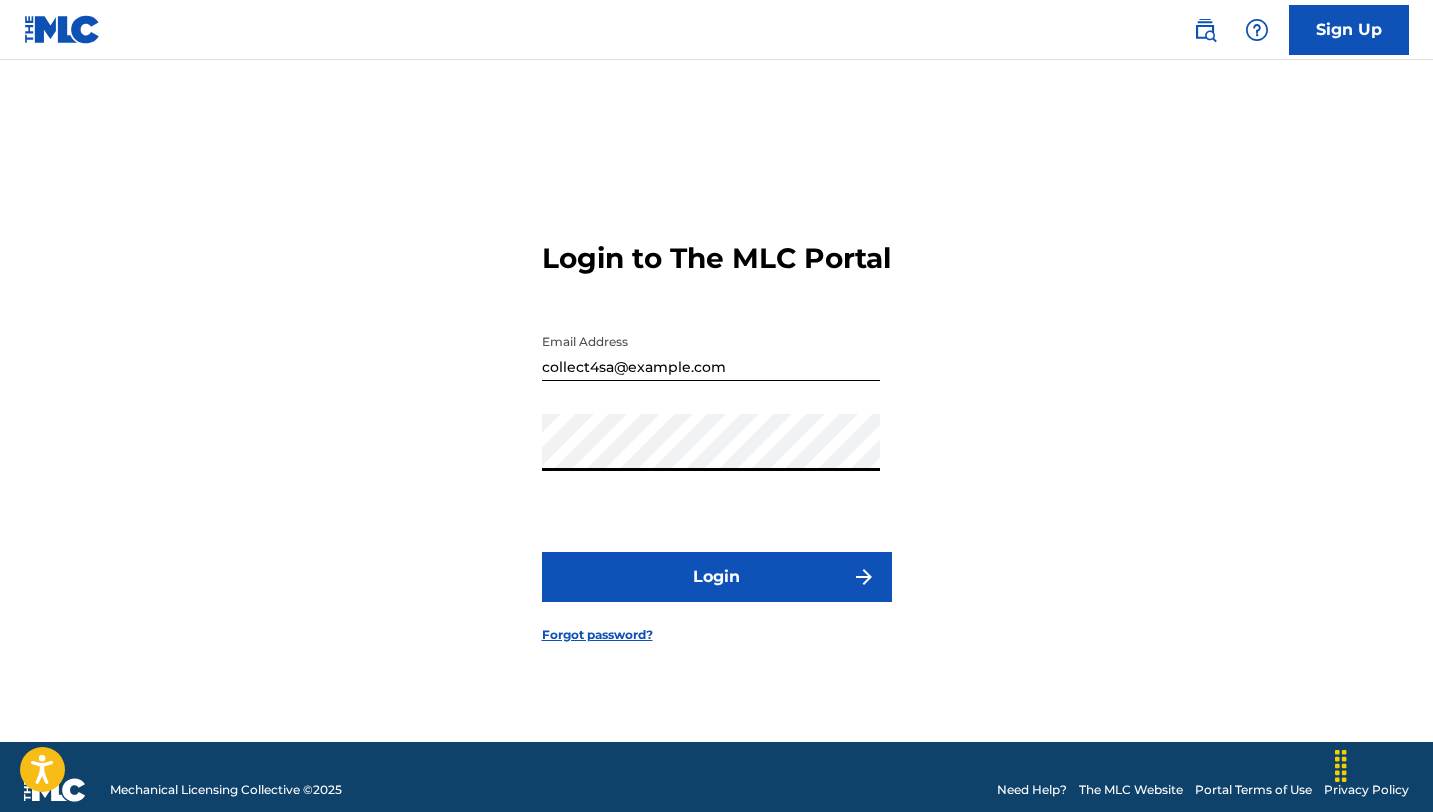 click on "Login" at bounding box center (717, 577) 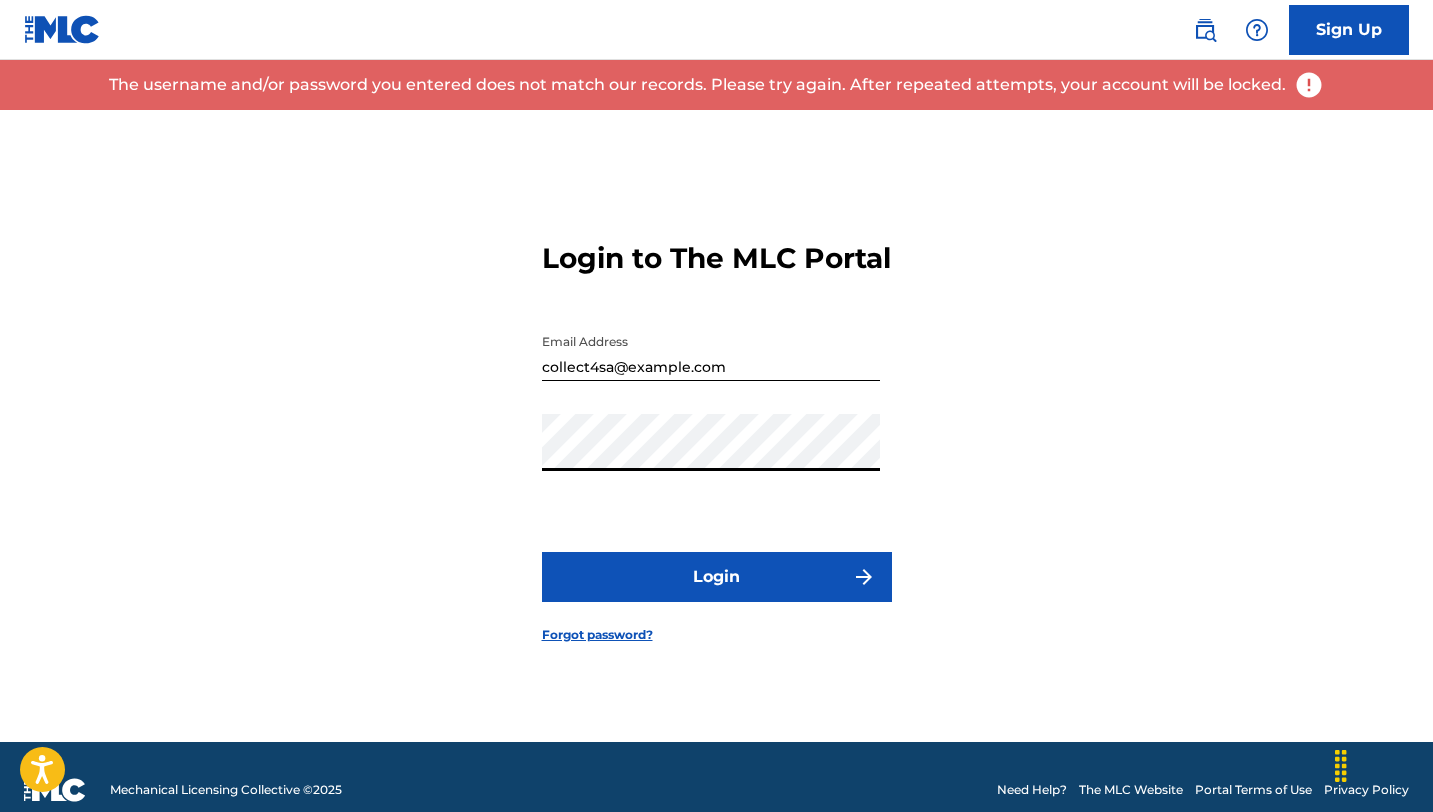 click on "Login to The MLC Portal Email Address collect4sa@example.com Password Login Forgot password?" at bounding box center (717, 426) 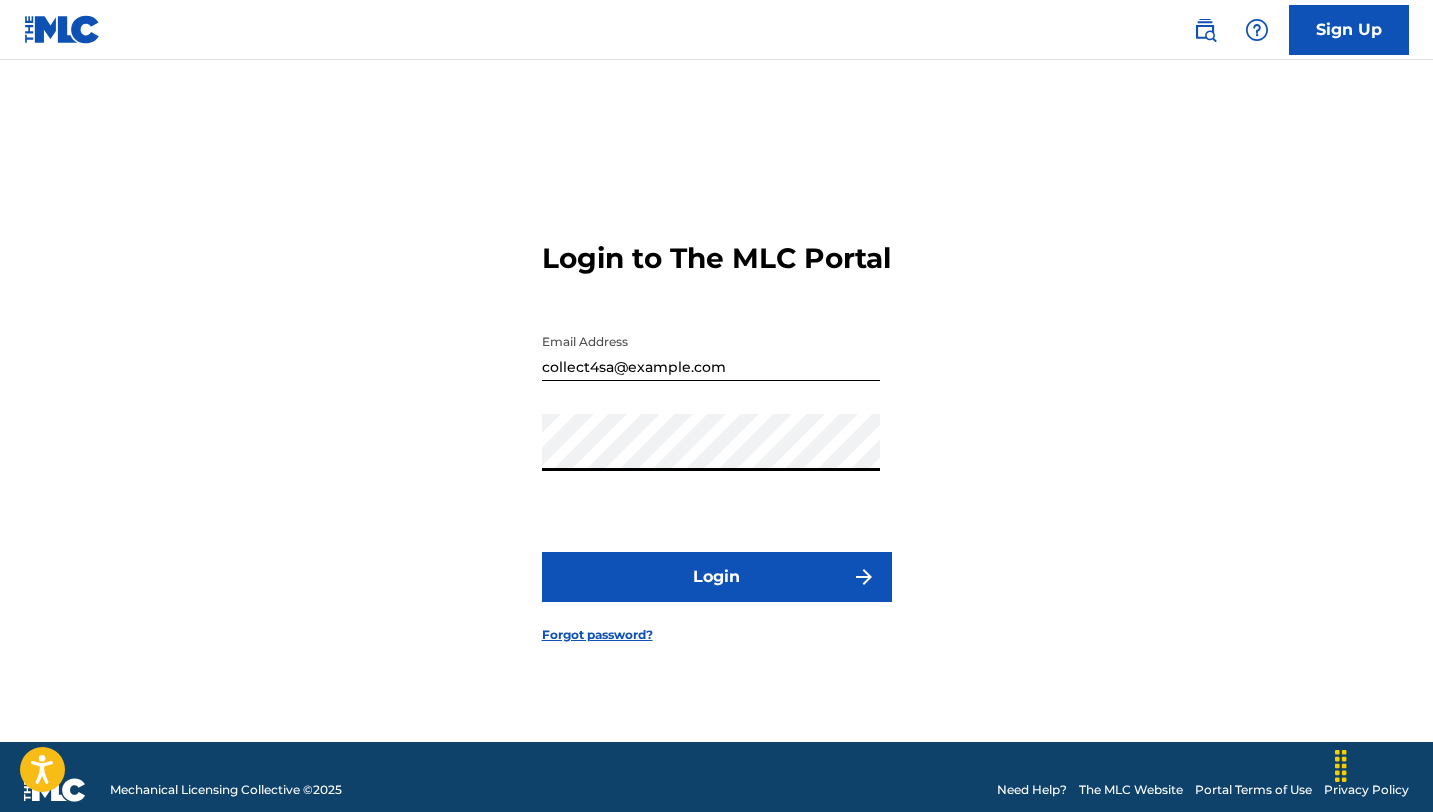 click on "Login" at bounding box center (717, 577) 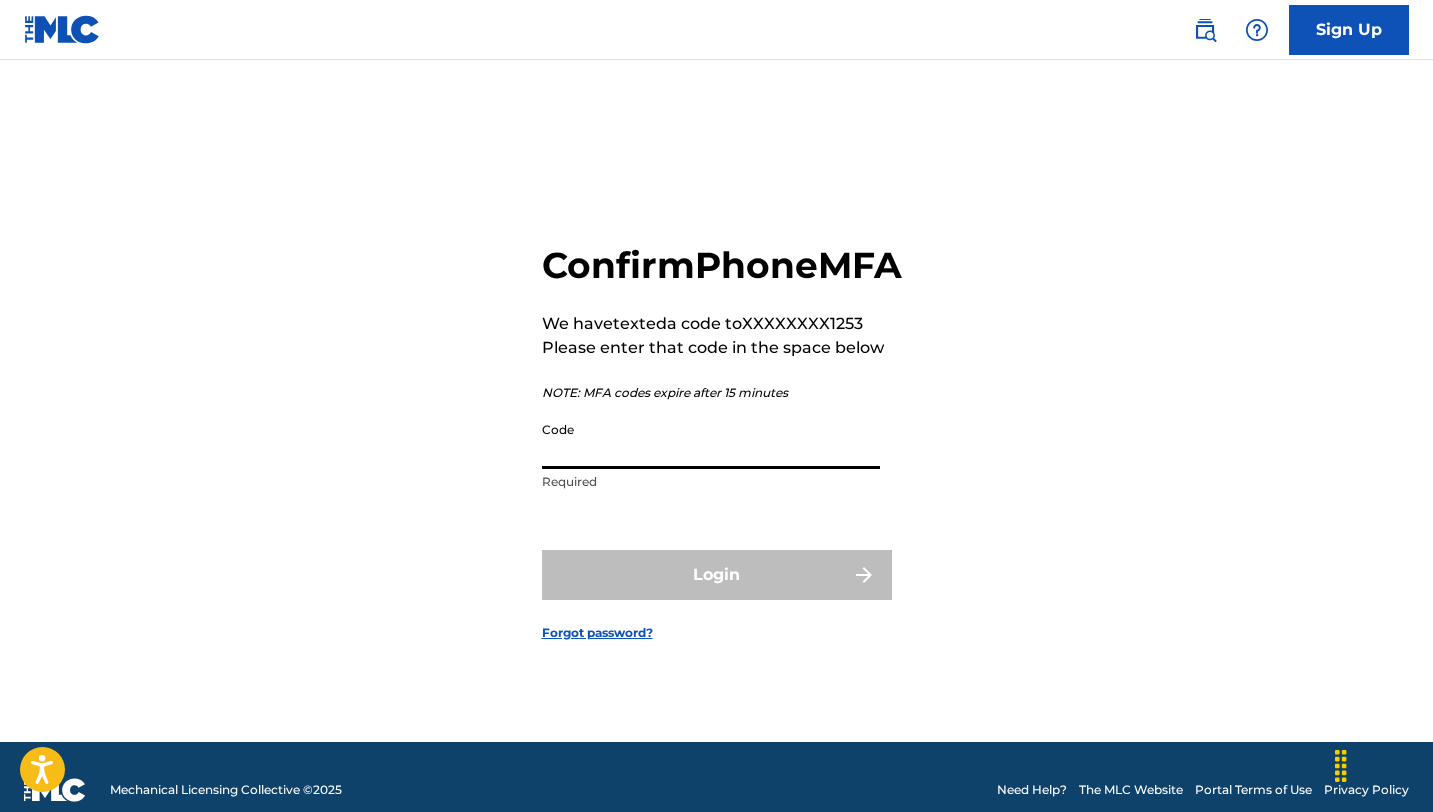 click on "Code" at bounding box center (711, 440) 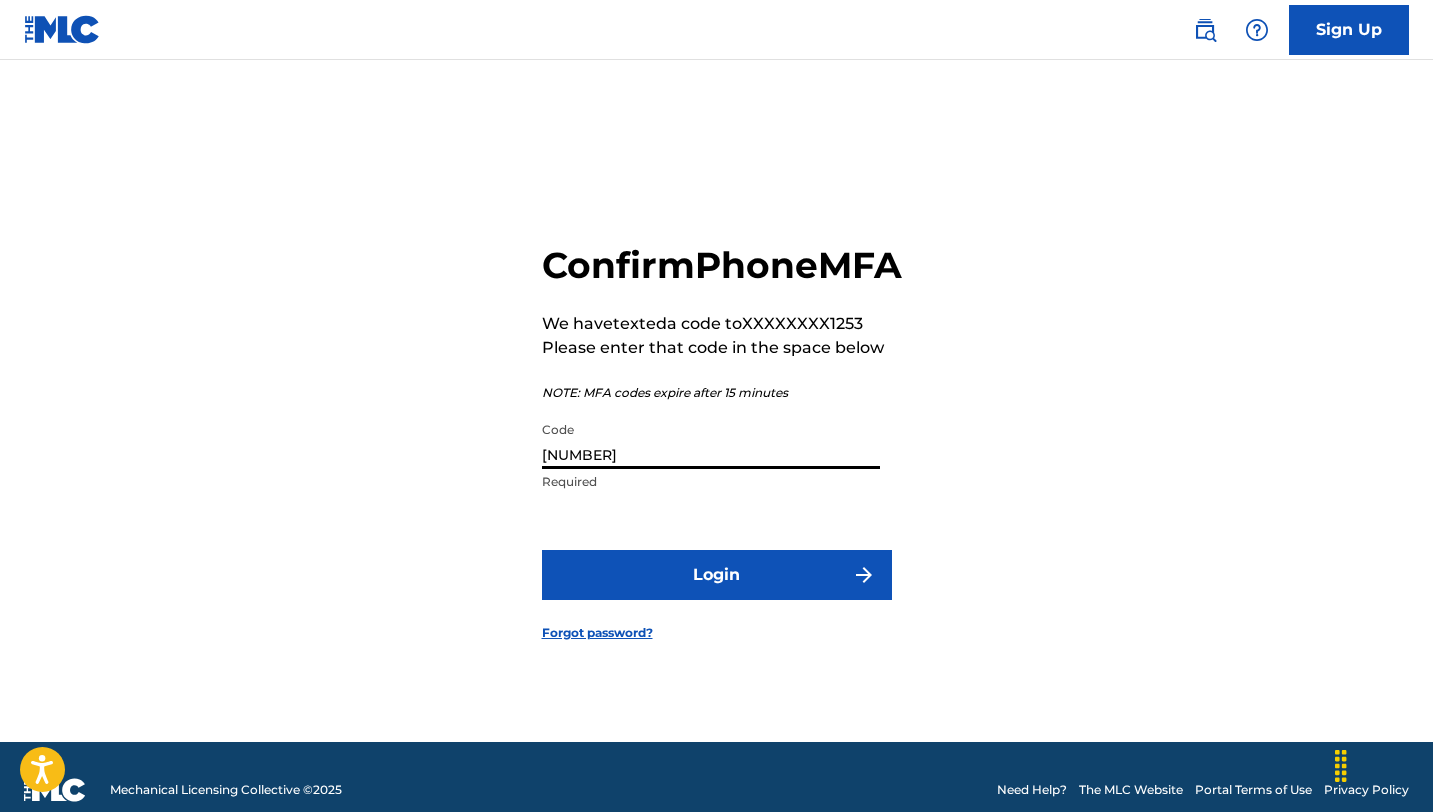 type on "[NUMBER]" 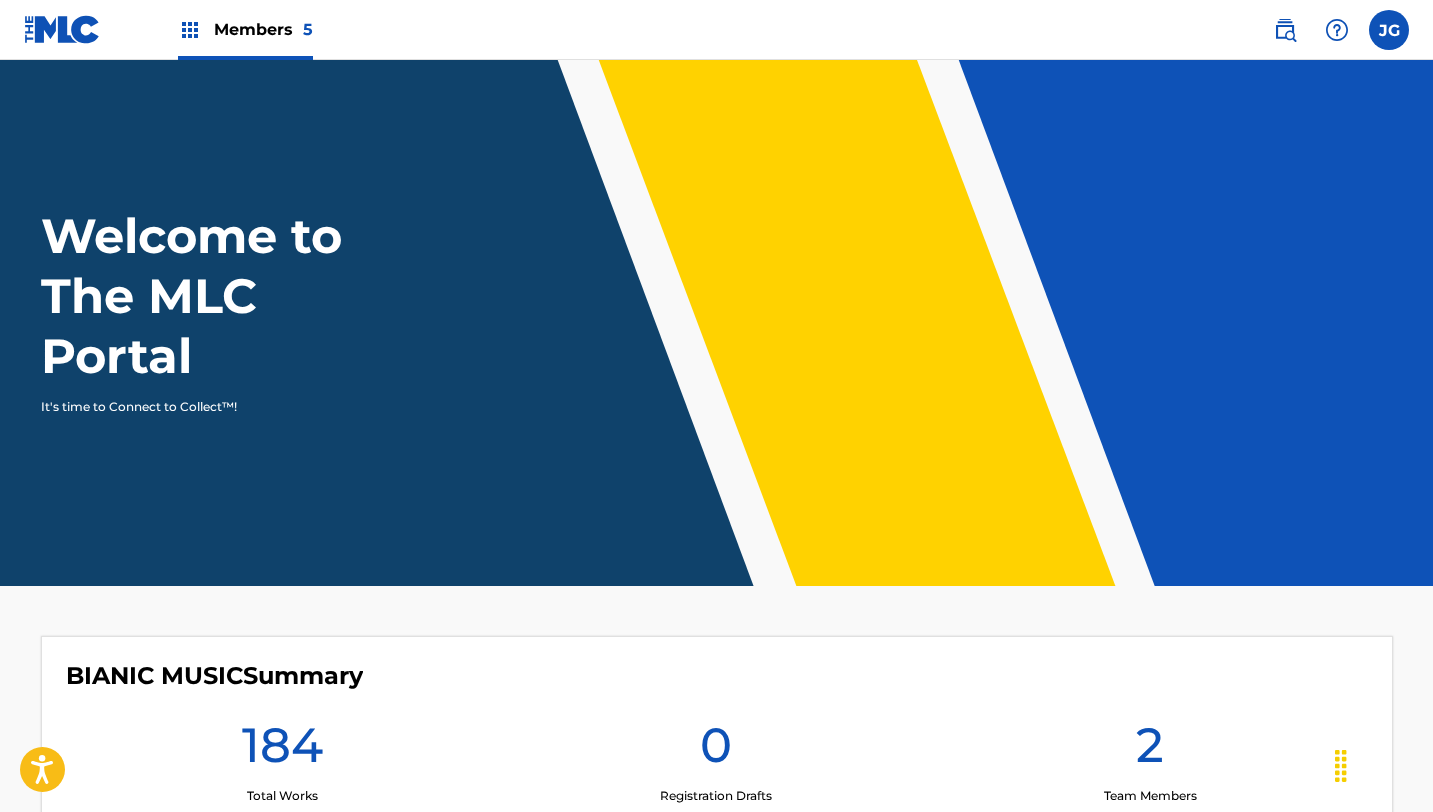 scroll, scrollTop: 0, scrollLeft: 0, axis: both 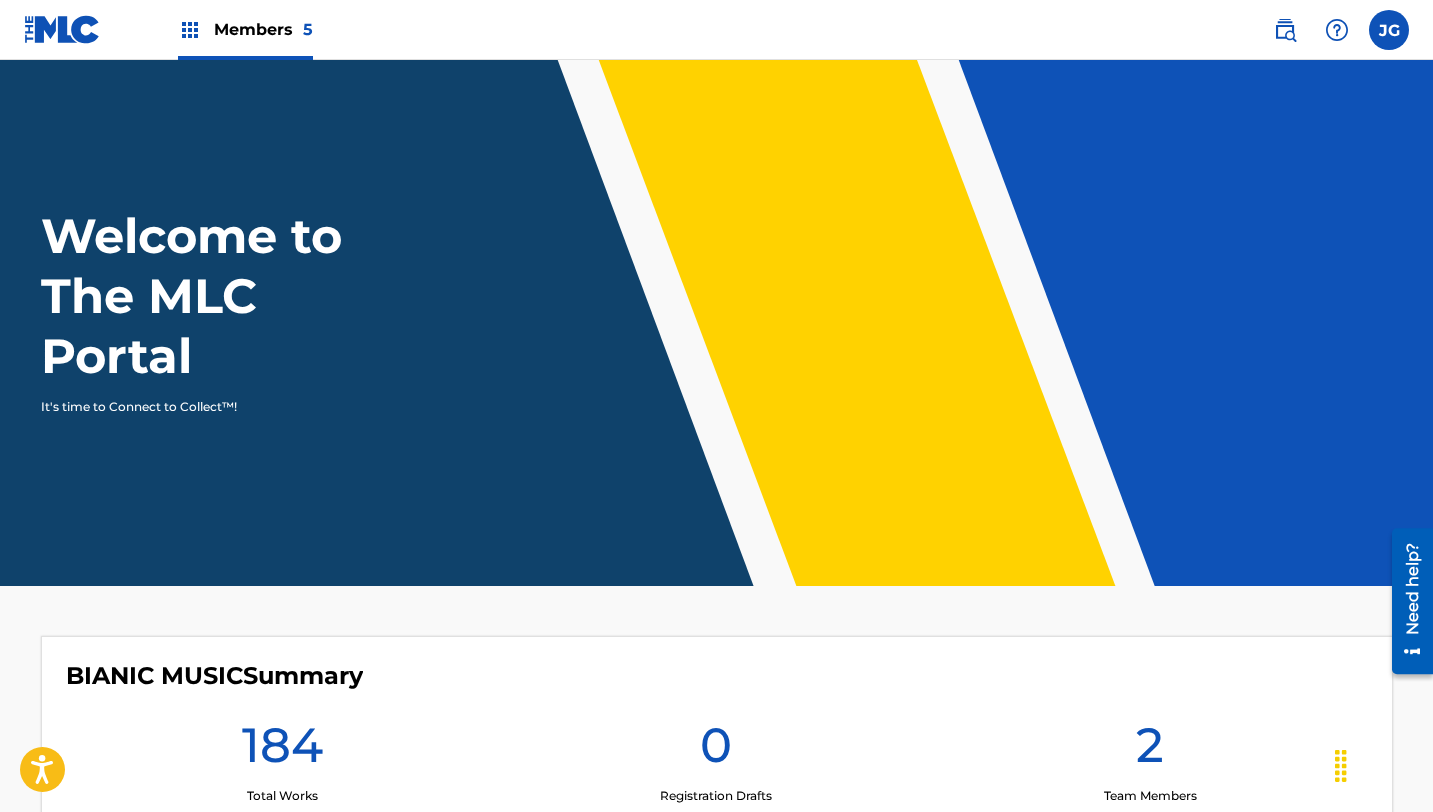 click on "Members    5" at bounding box center (245, 29) 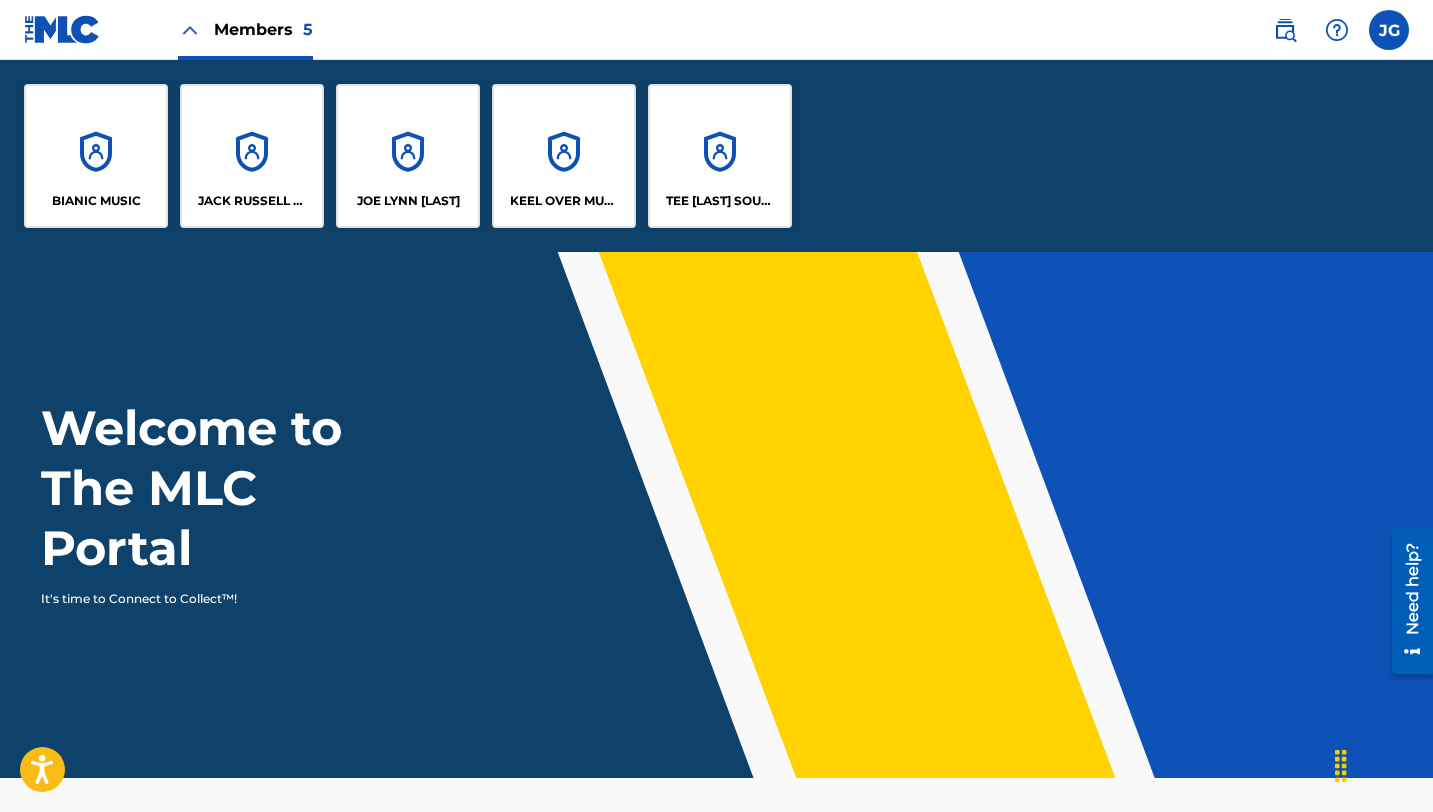 click on "TEE [LAST] SOUNDWORKS" at bounding box center [720, 156] 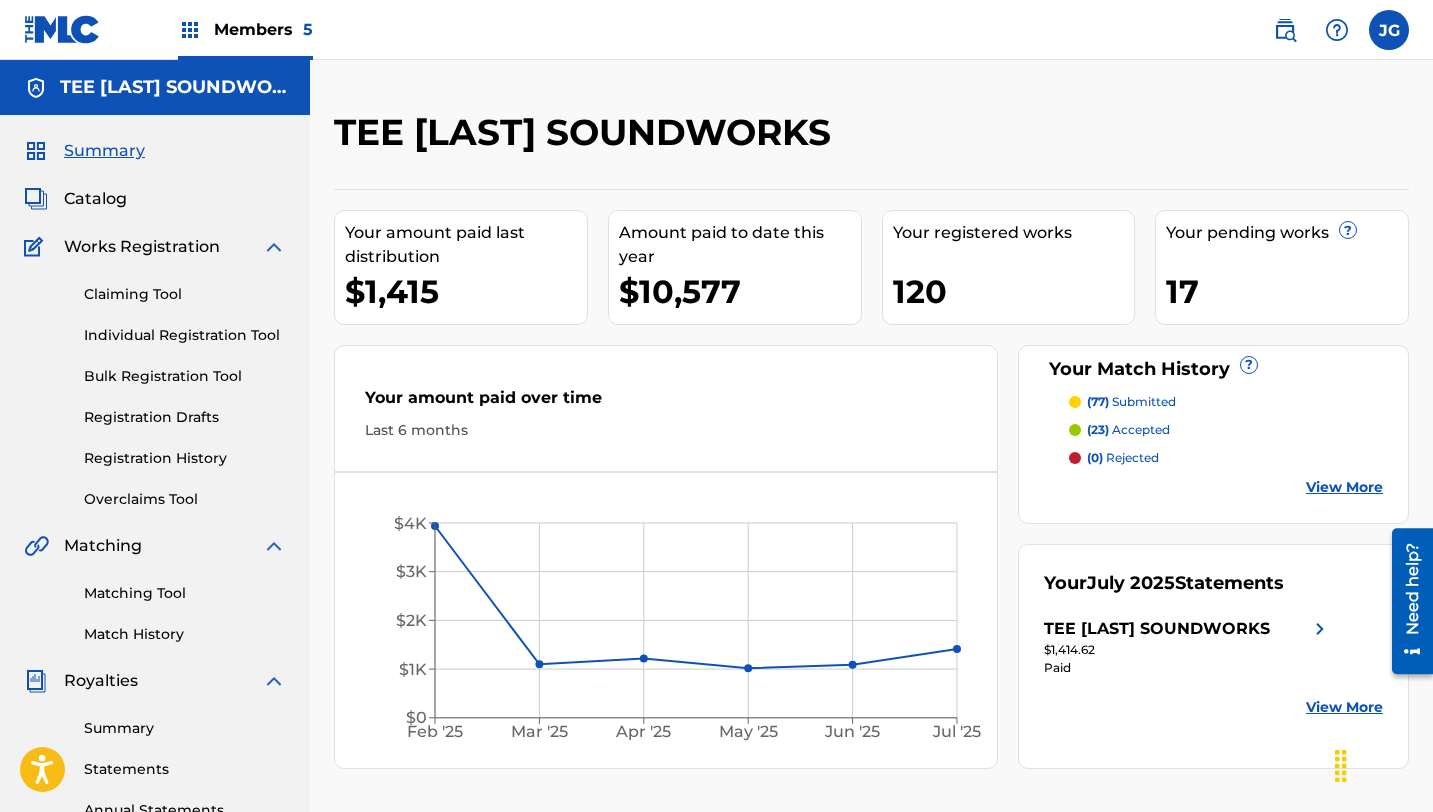click on "(23)   accepted" at bounding box center [1128, 430] 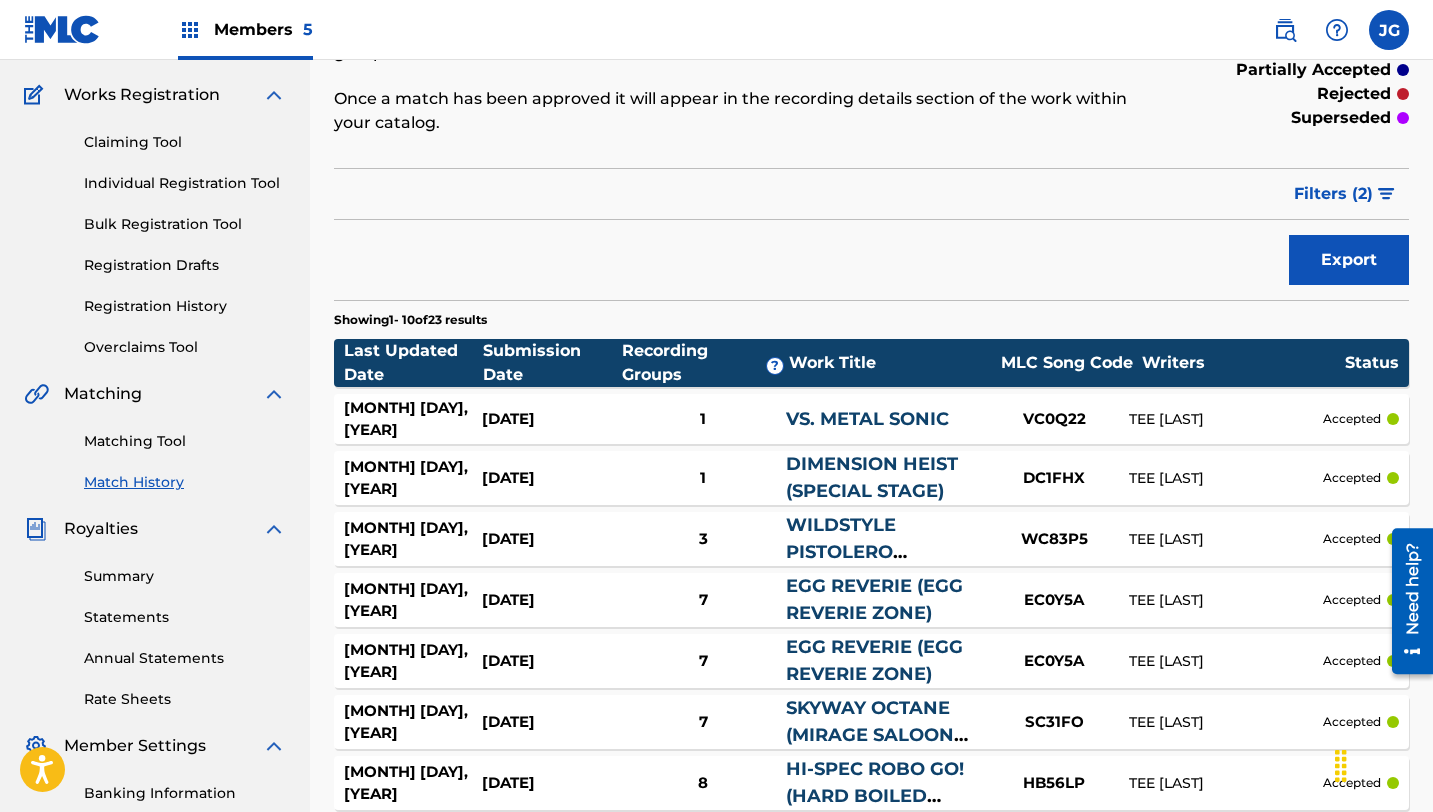 scroll, scrollTop: 0, scrollLeft: 0, axis: both 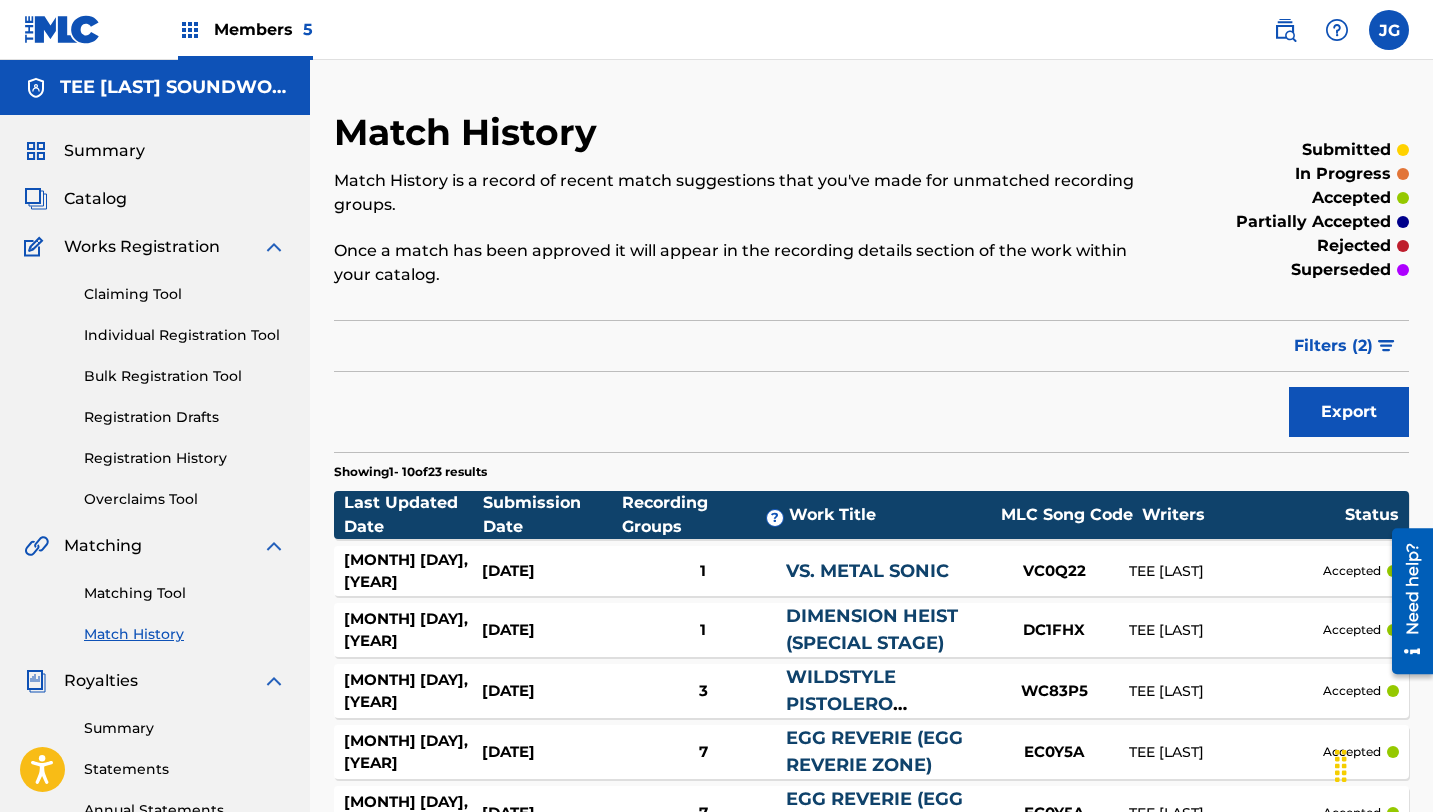click on "Individual Registration Tool" at bounding box center (185, 335) 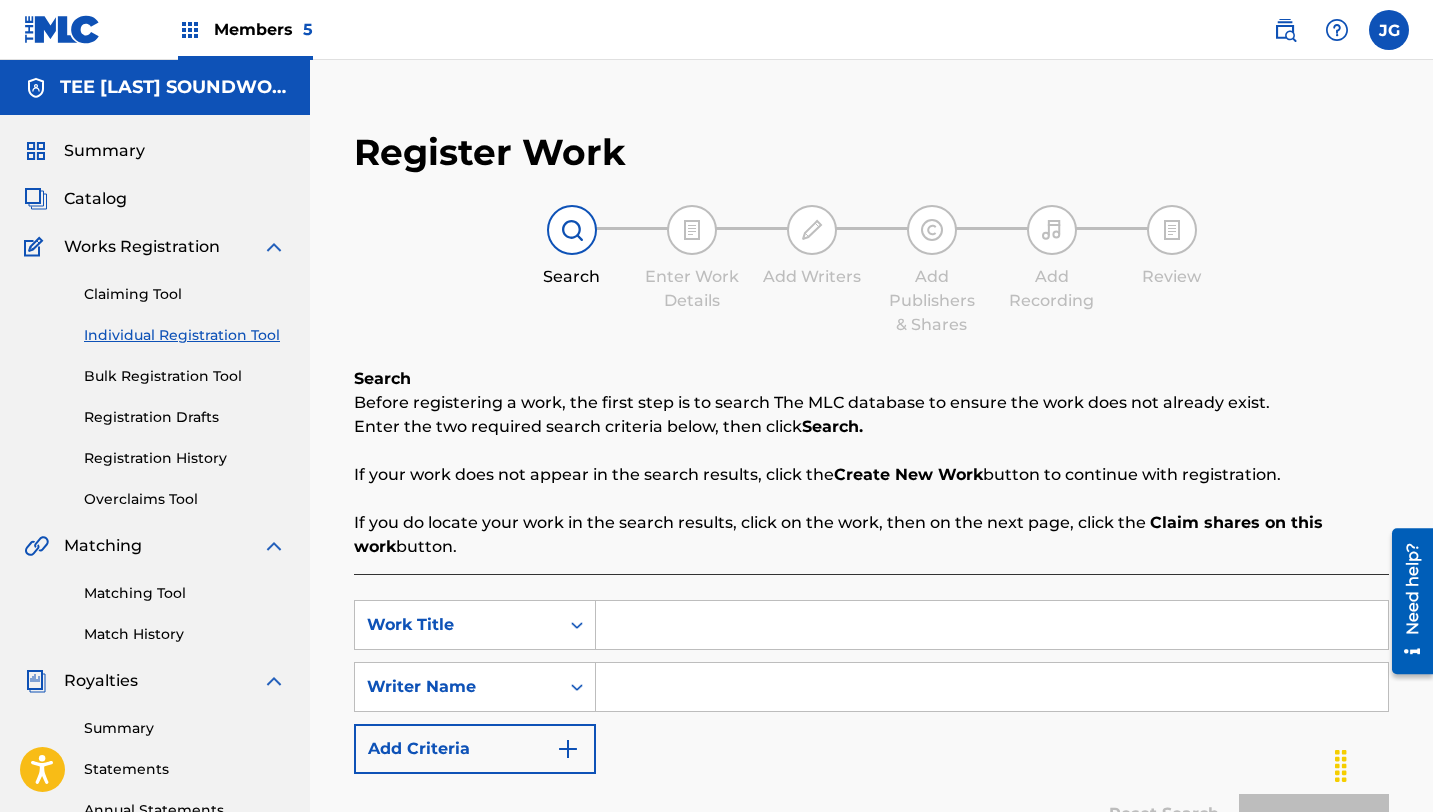 click at bounding box center (992, 625) 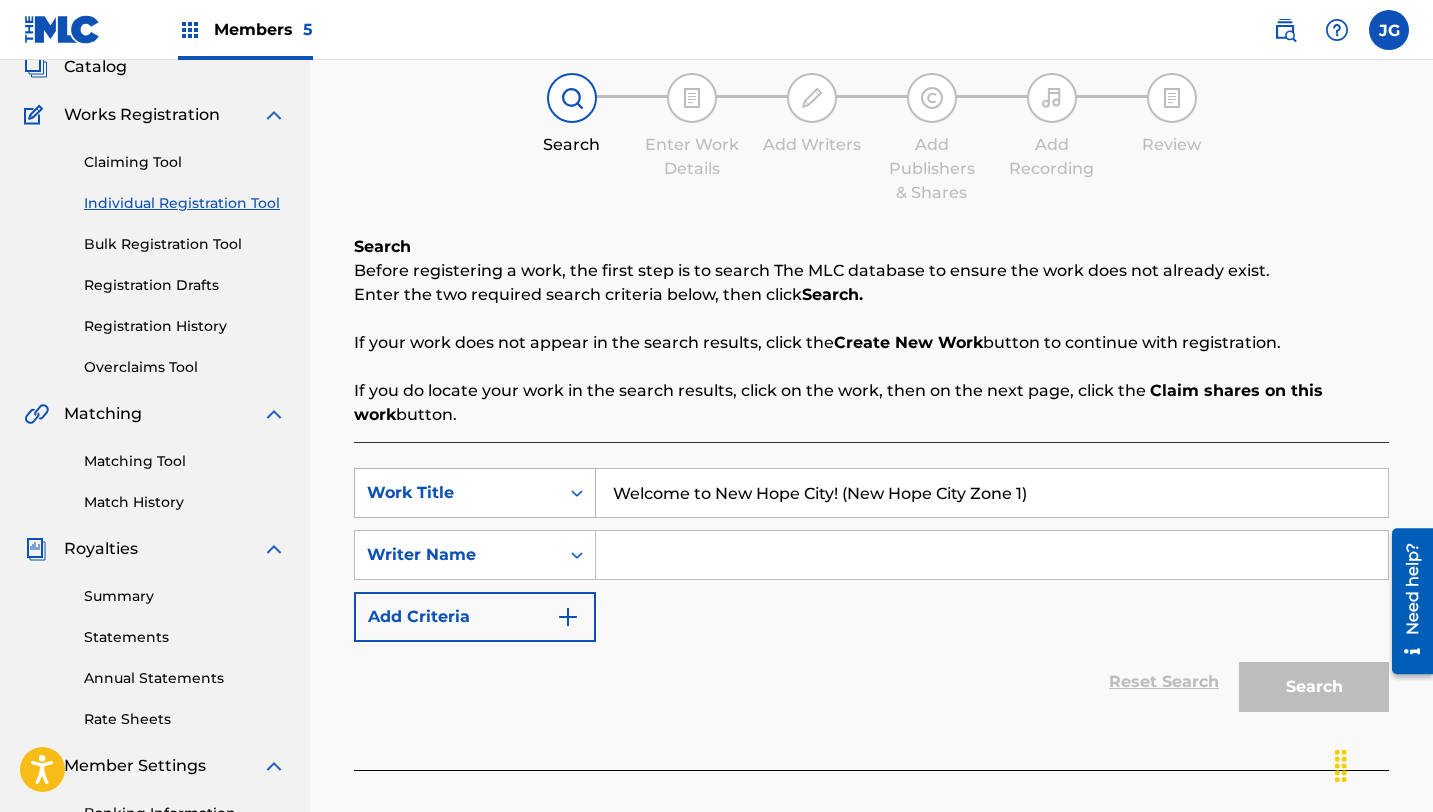scroll, scrollTop: 174, scrollLeft: 0, axis: vertical 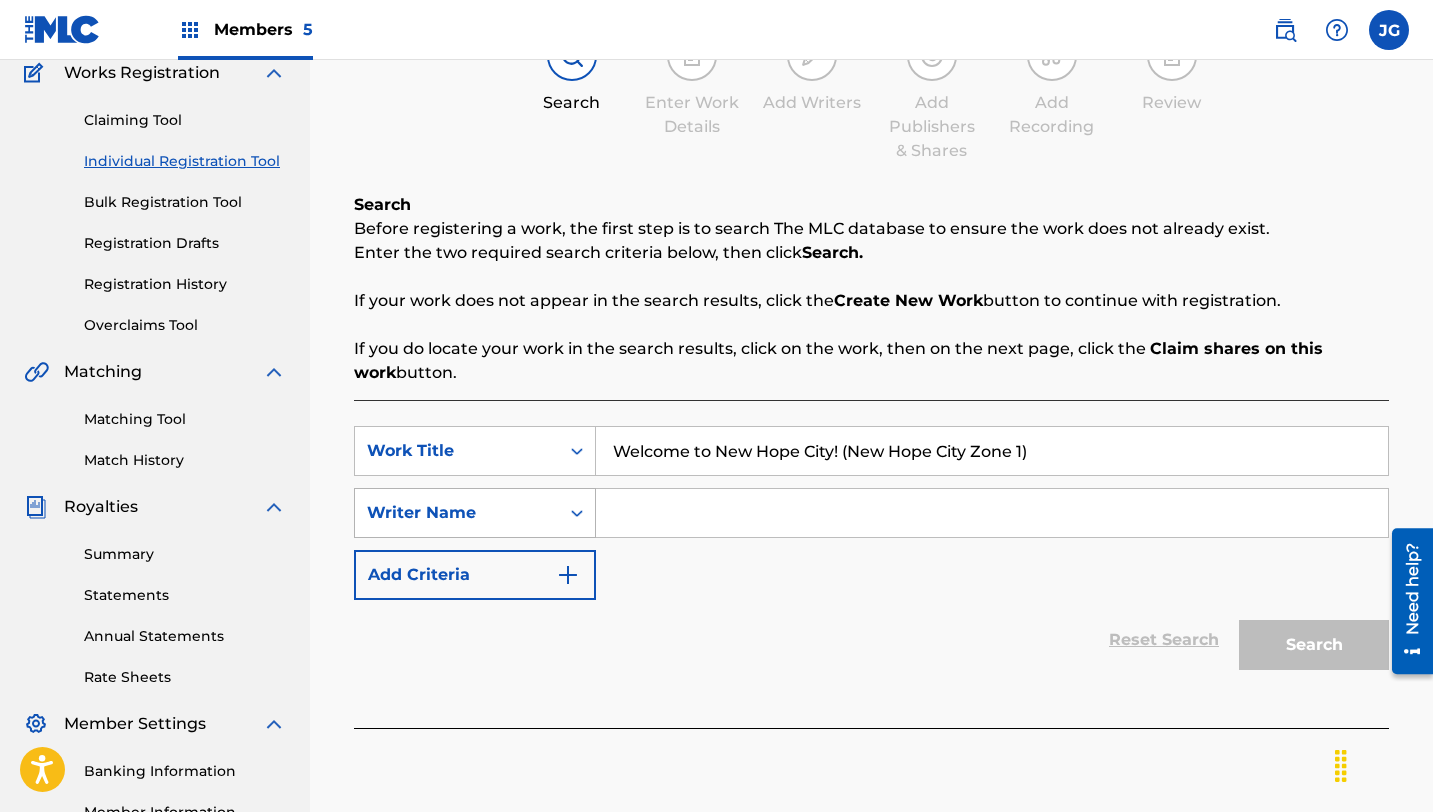 type on "Welcome to New Hope City! (New Hope City Zone 1)" 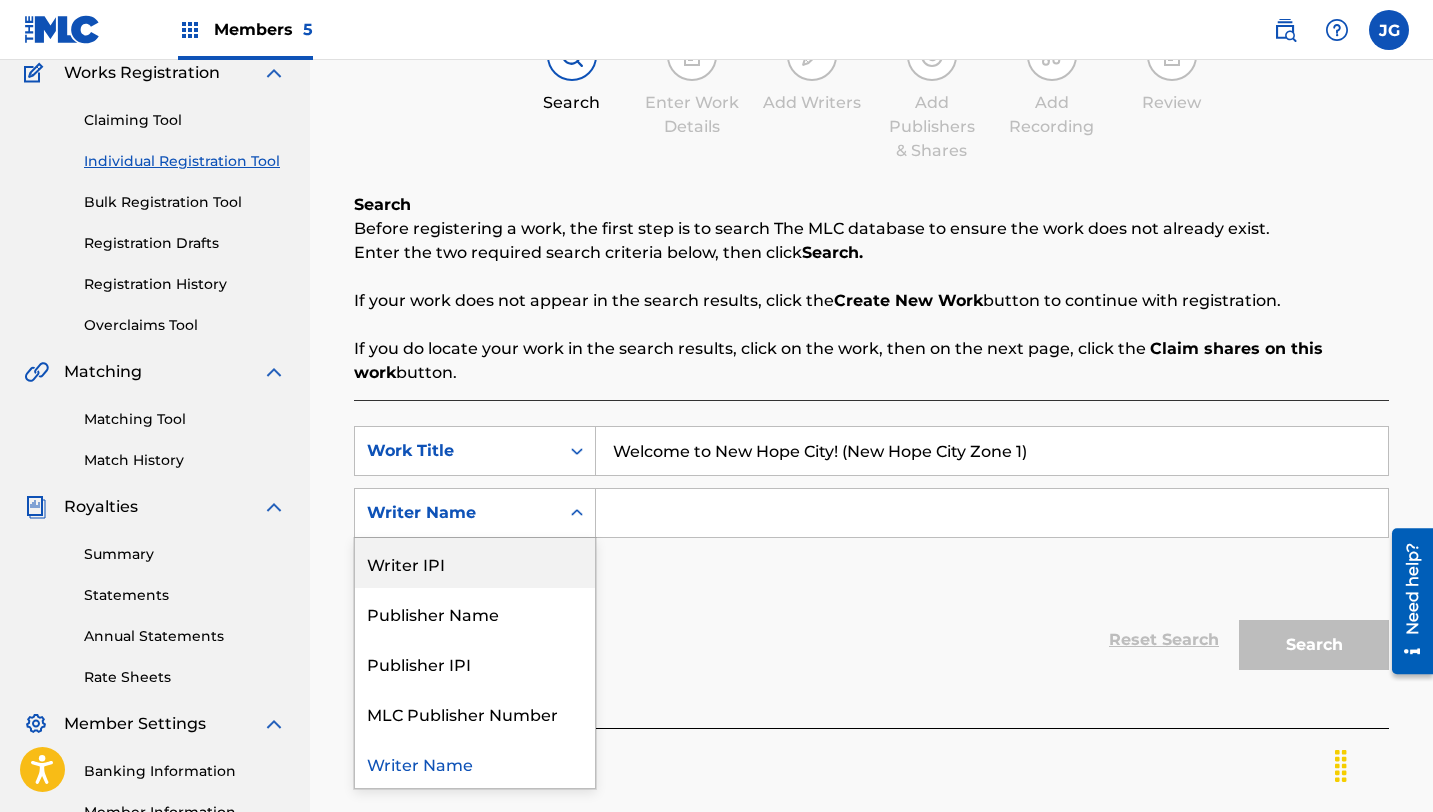 drag, startPoint x: 472, startPoint y: 578, endPoint x: 865, endPoint y: 503, distance: 400.0925 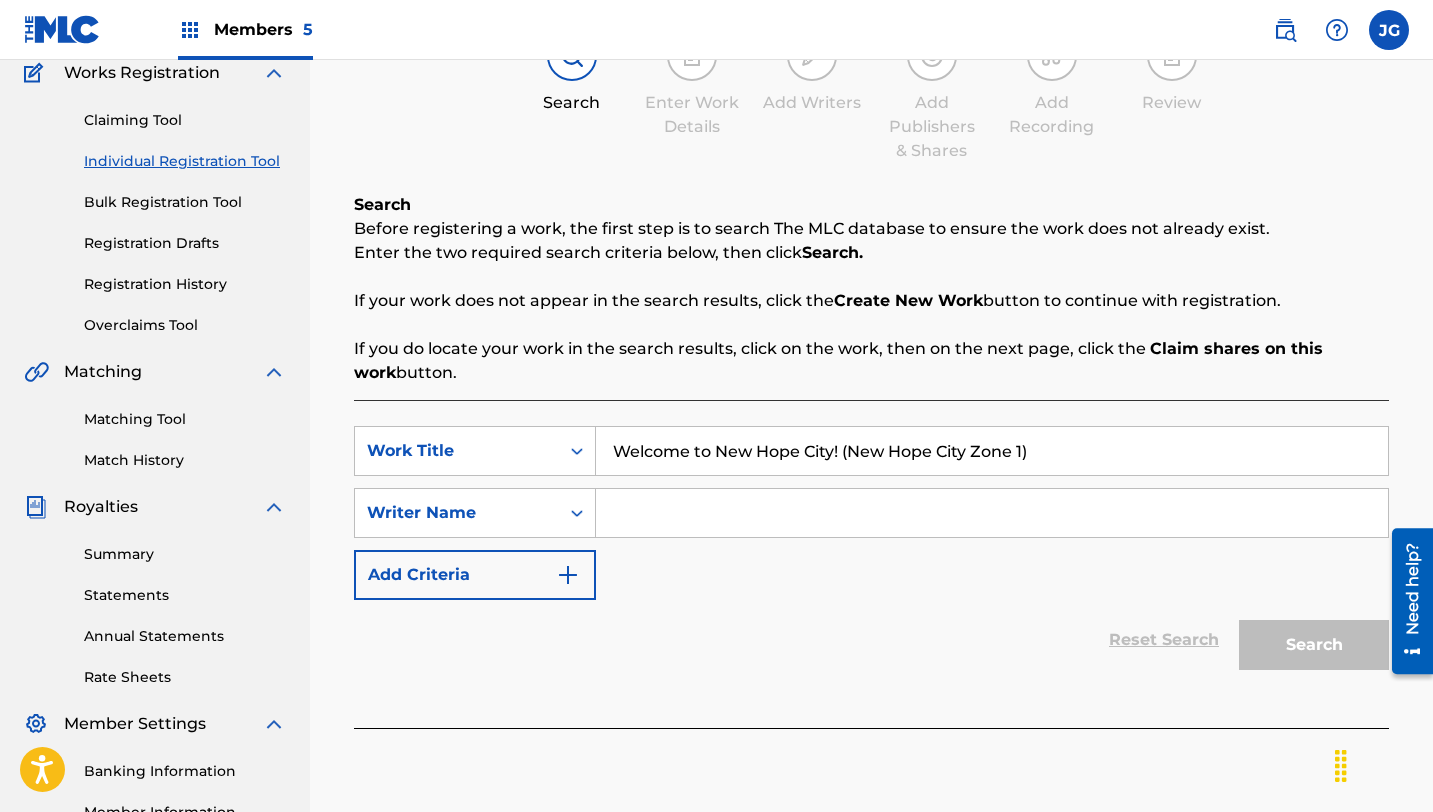 click at bounding box center (992, 513) 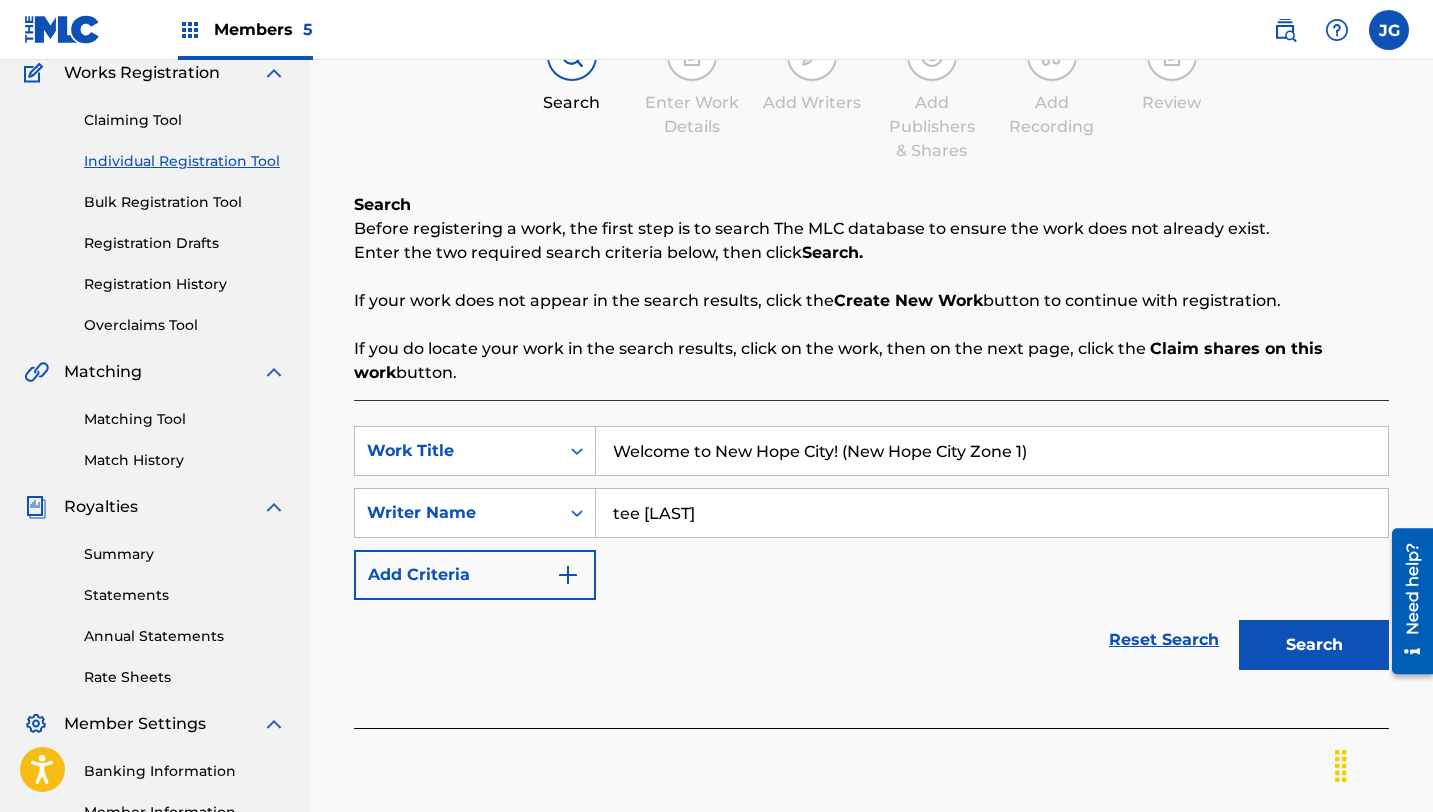 click on "Search" at bounding box center [1314, 645] 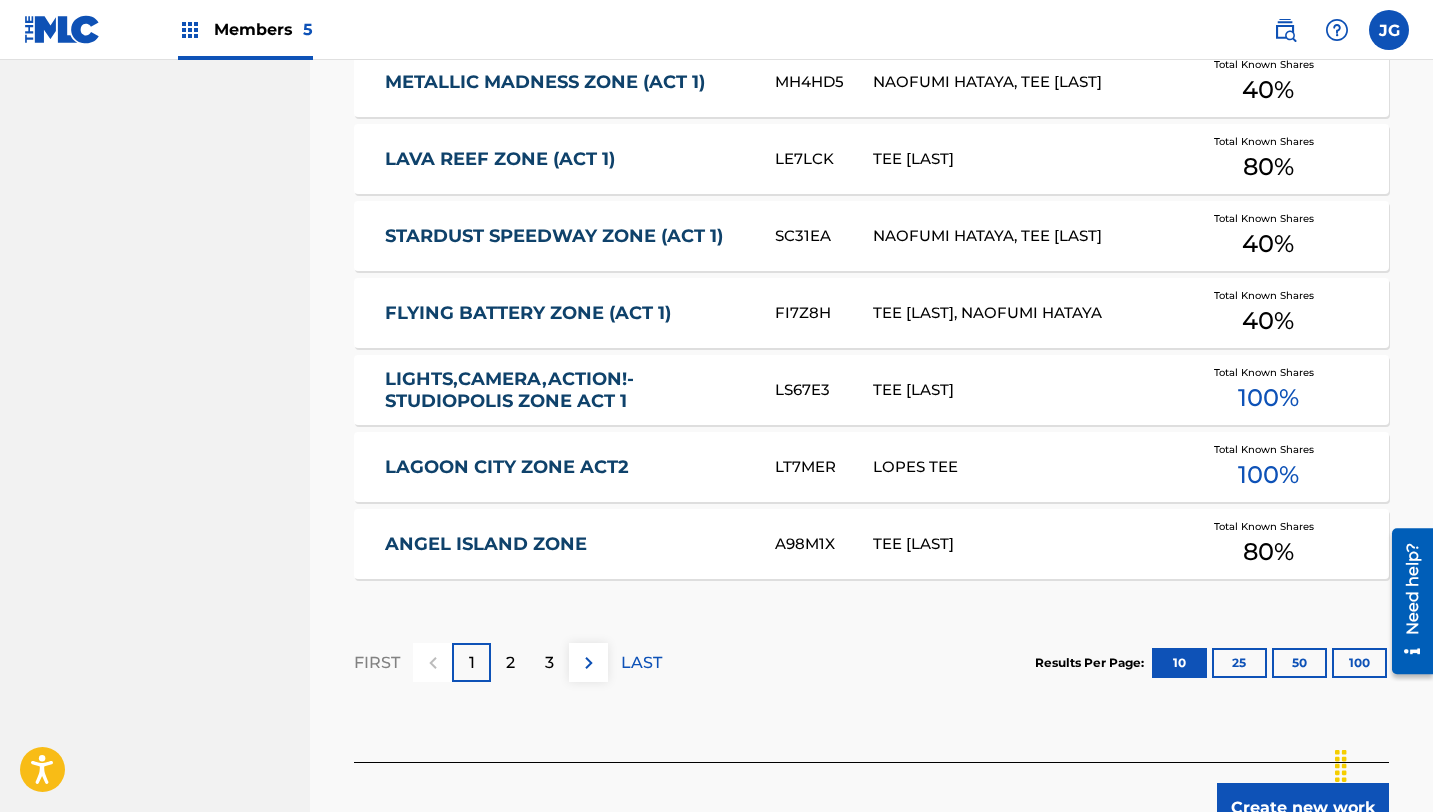 scroll, scrollTop: 1166, scrollLeft: 0, axis: vertical 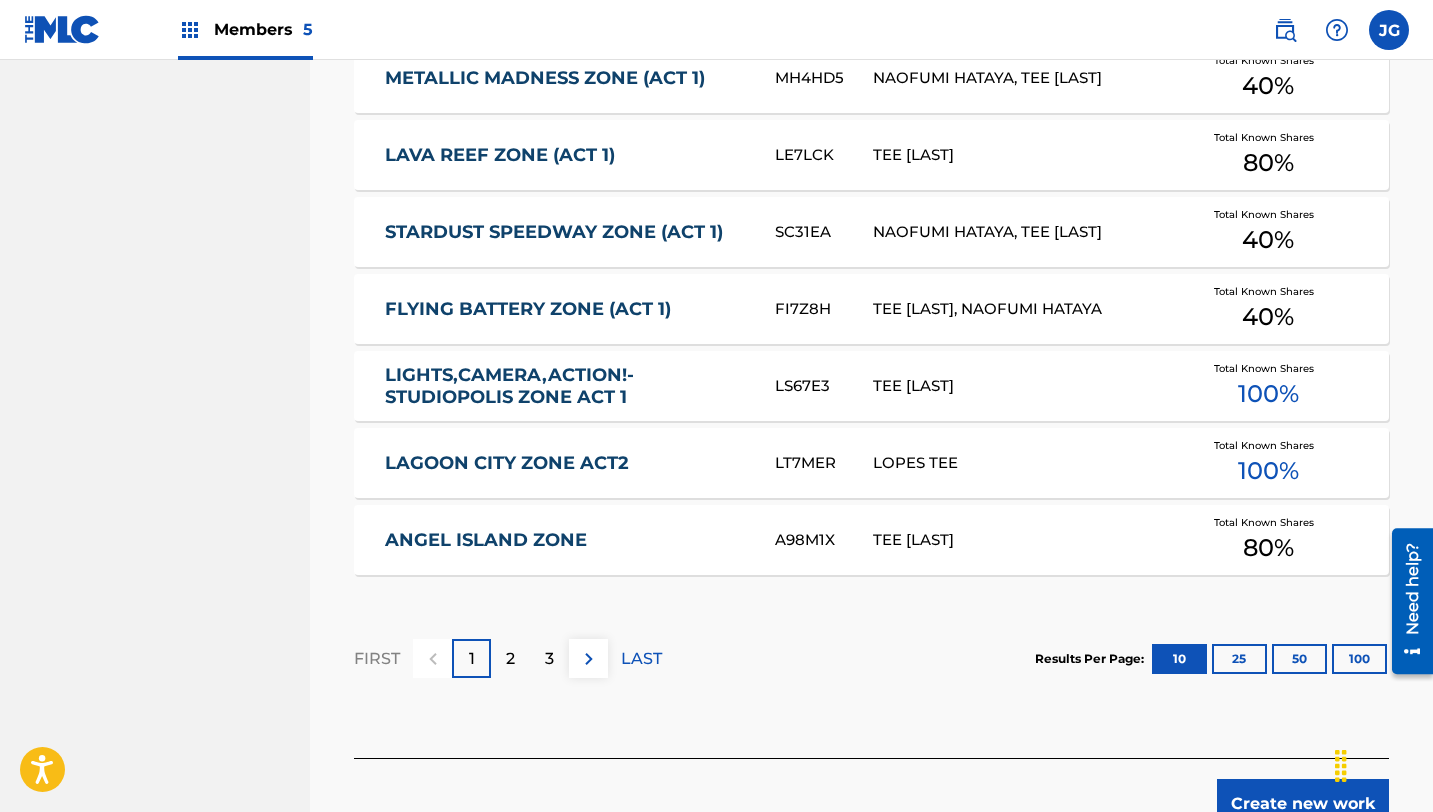click on "2" at bounding box center [510, 658] 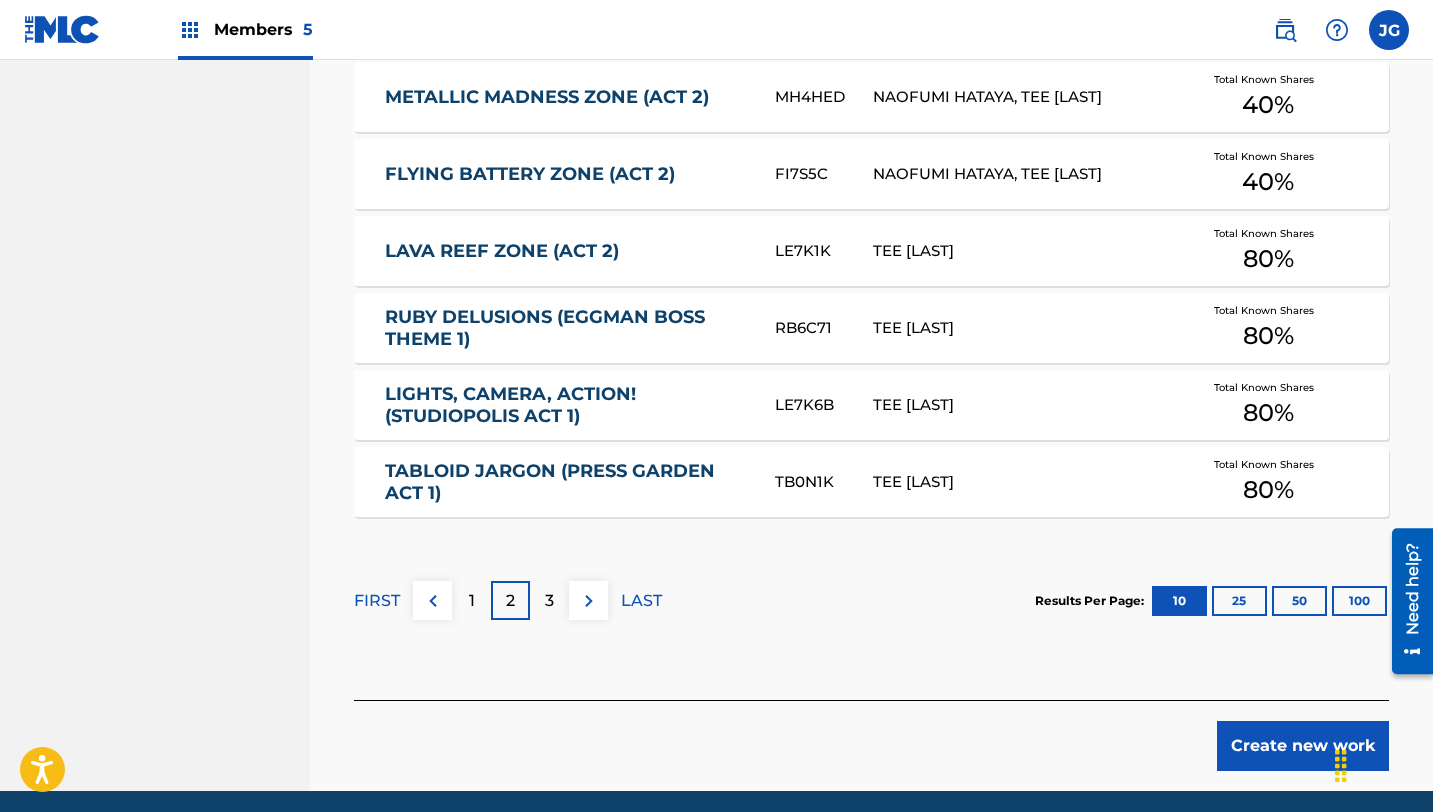 click on "3" at bounding box center (549, 601) 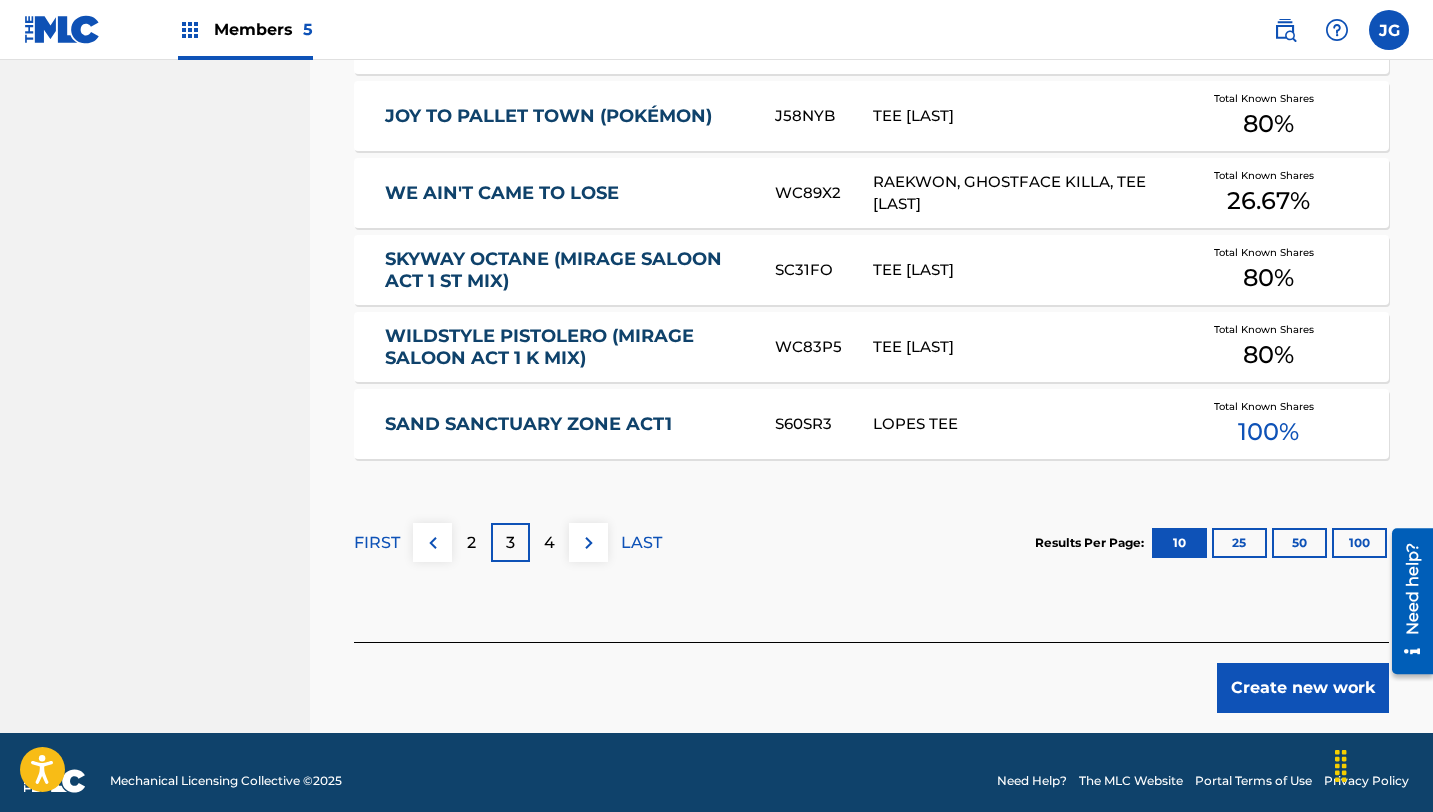 scroll, scrollTop: 1299, scrollLeft: 0, axis: vertical 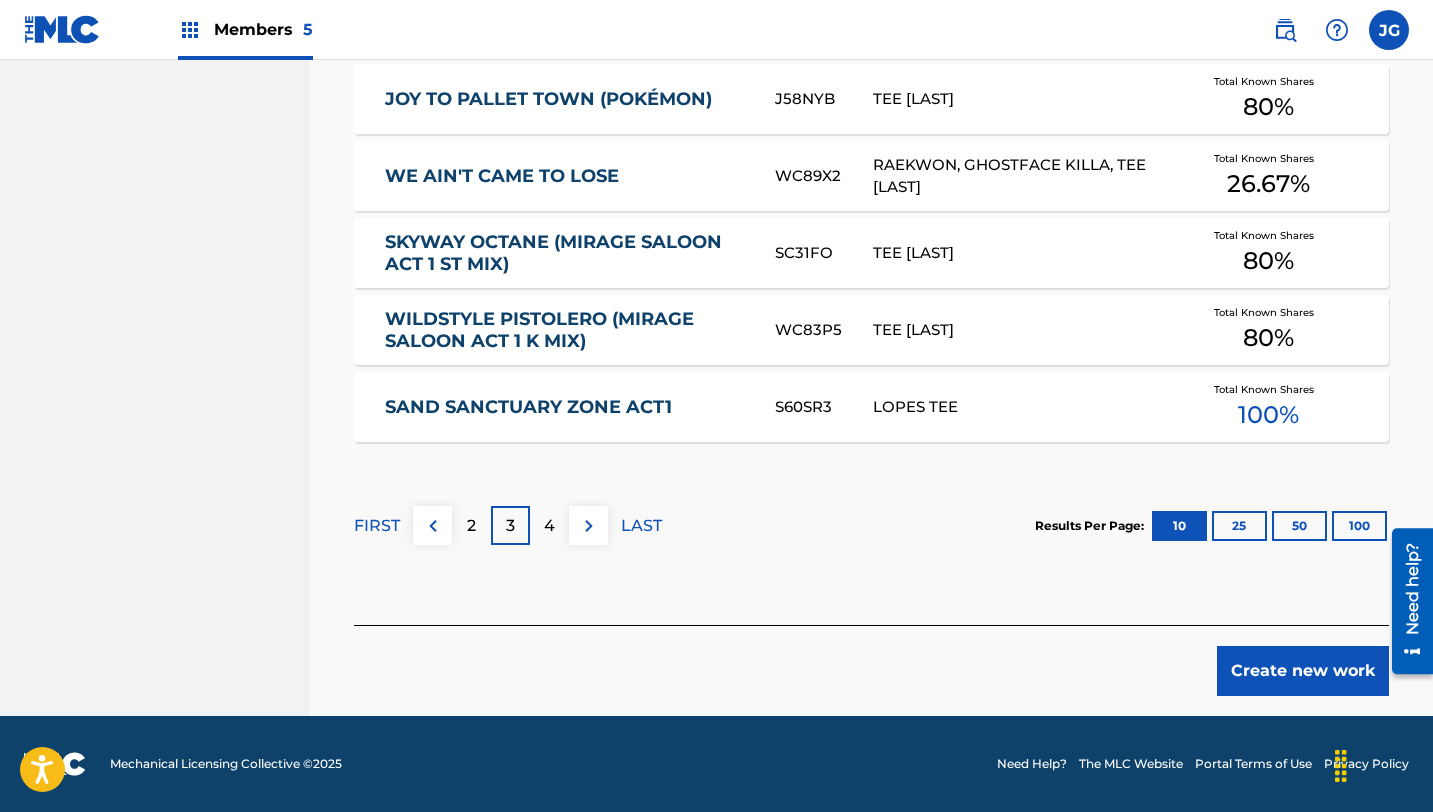 click on "4" at bounding box center [549, 525] 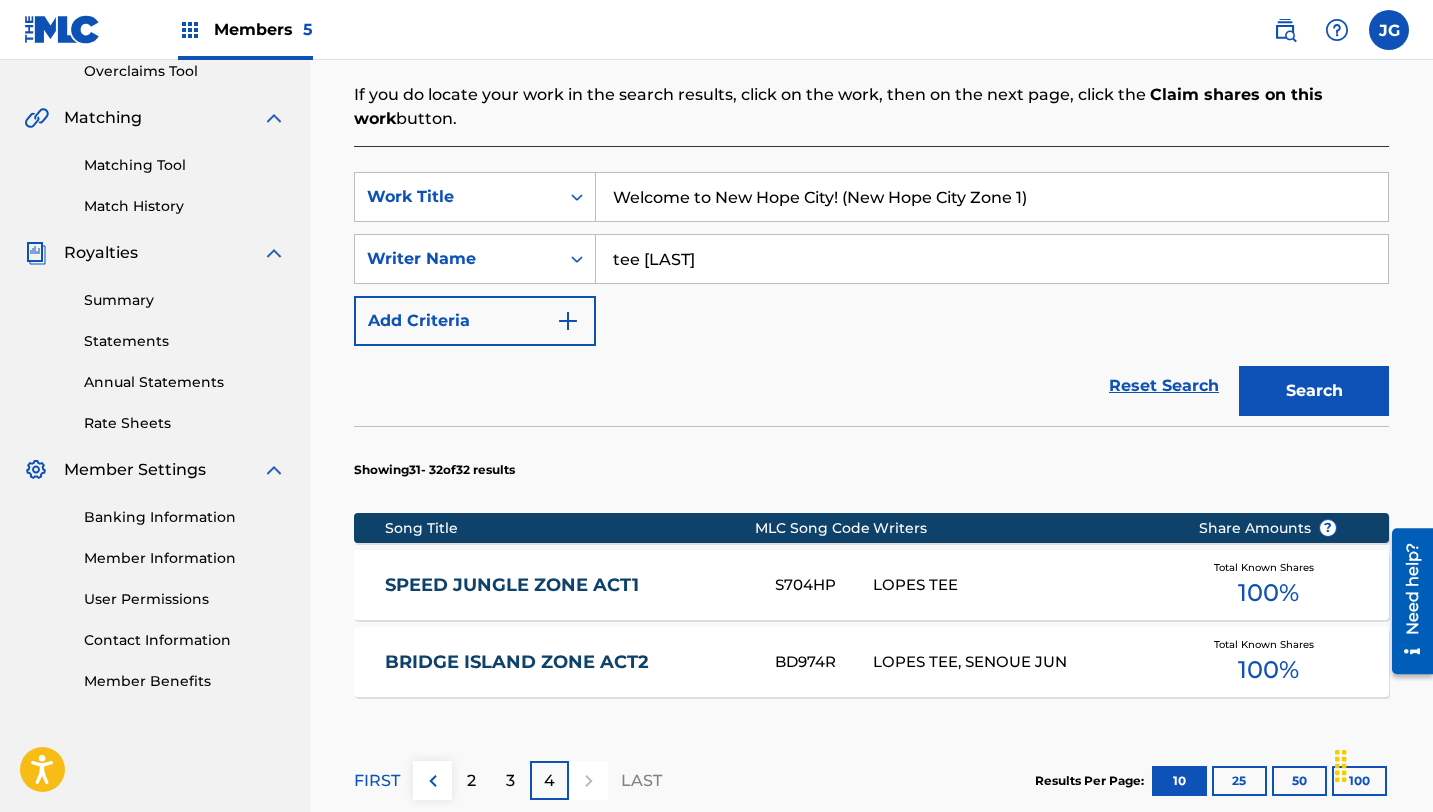 scroll, scrollTop: 683, scrollLeft: 0, axis: vertical 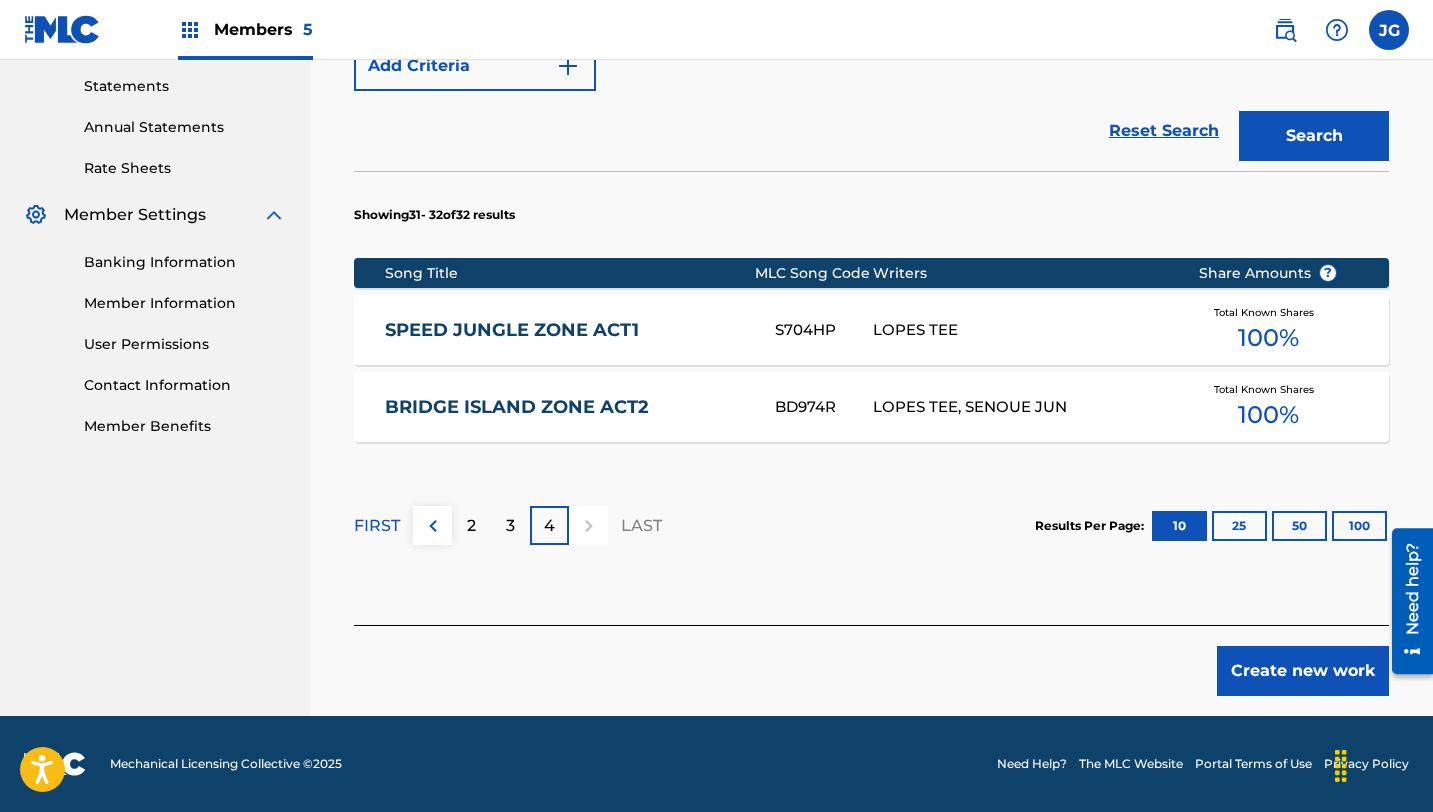 click on "Create new work" at bounding box center (1303, 671) 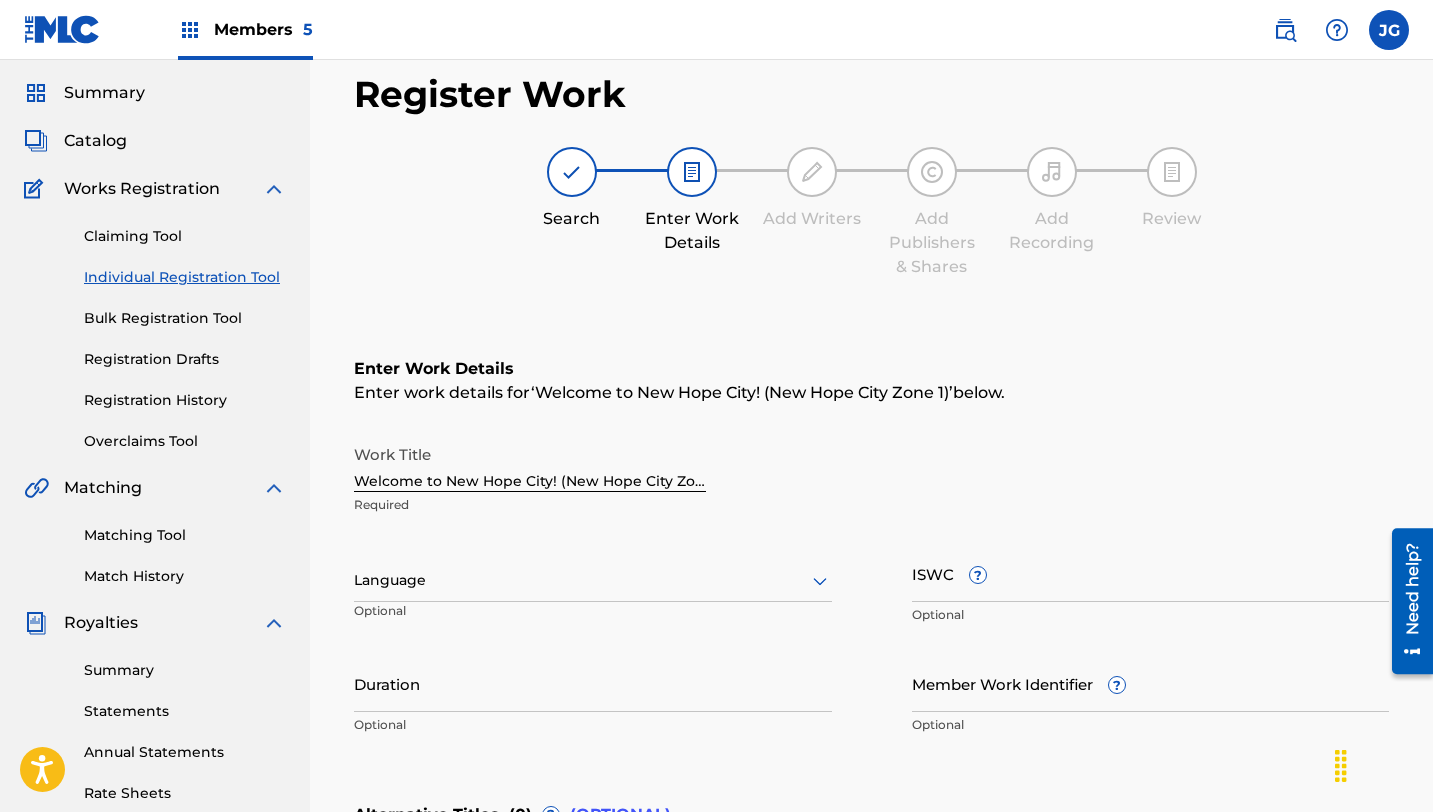 scroll, scrollTop: 0, scrollLeft: 0, axis: both 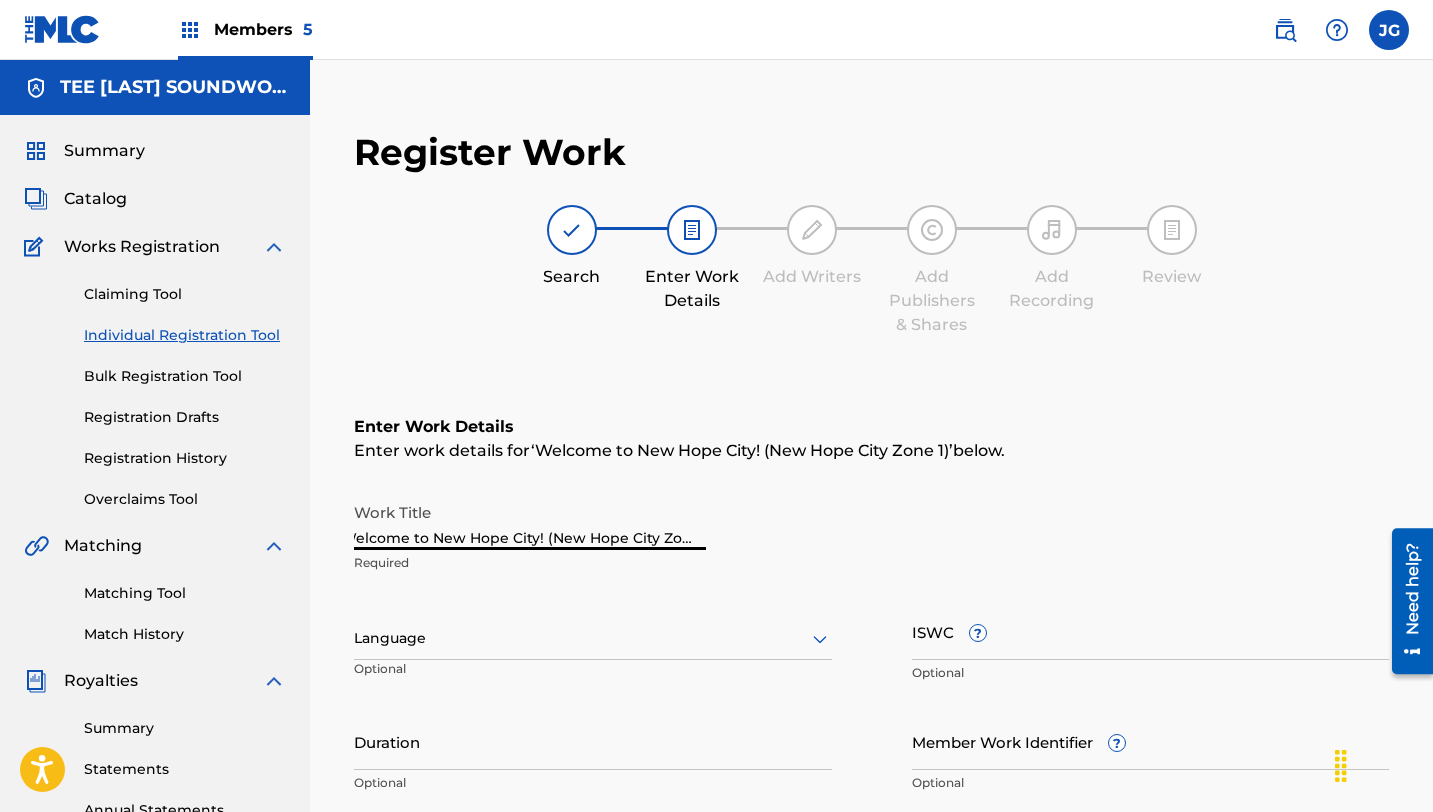 drag, startPoint x: 355, startPoint y: 540, endPoint x: 707, endPoint y: 537, distance: 352.0128 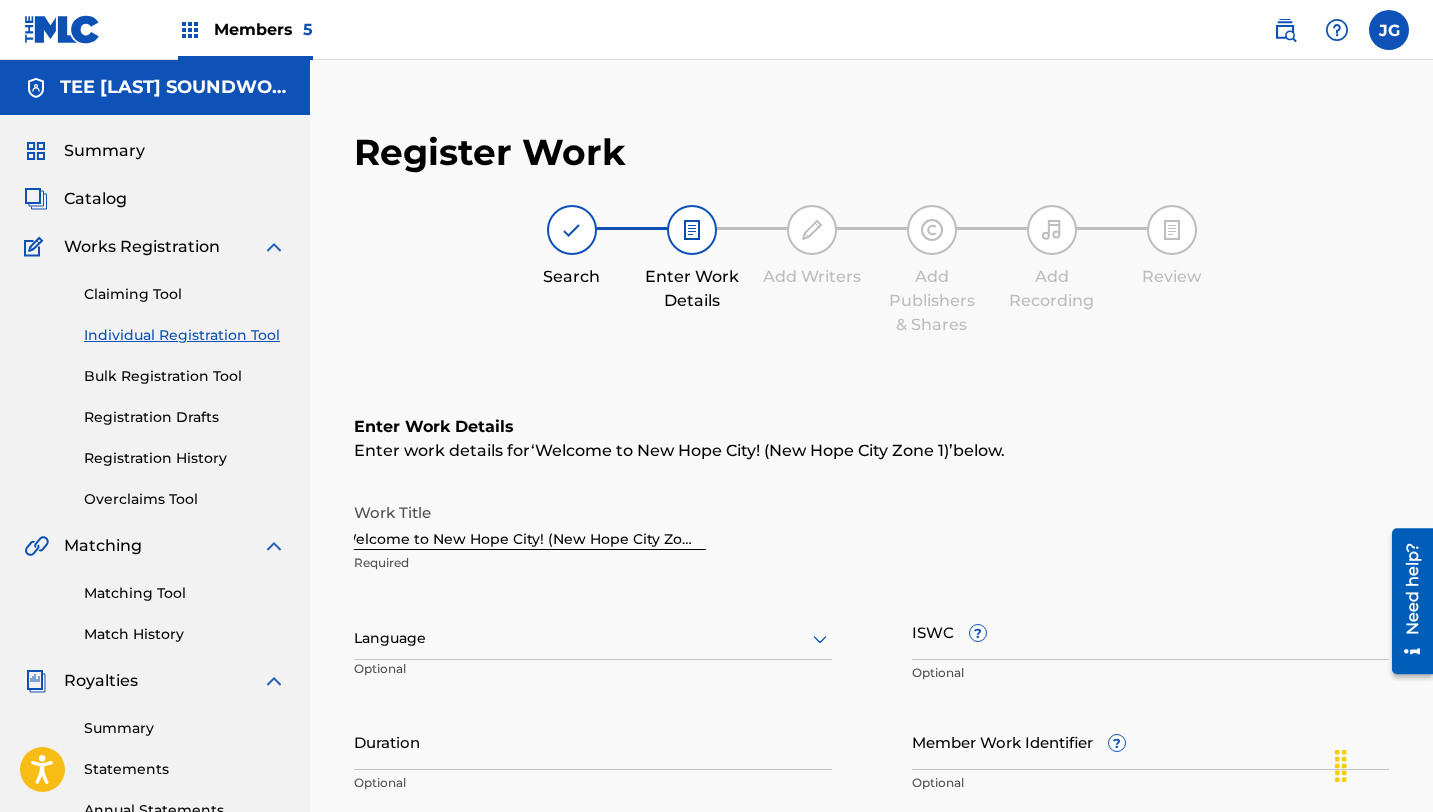 scroll, scrollTop: 0, scrollLeft: 0, axis: both 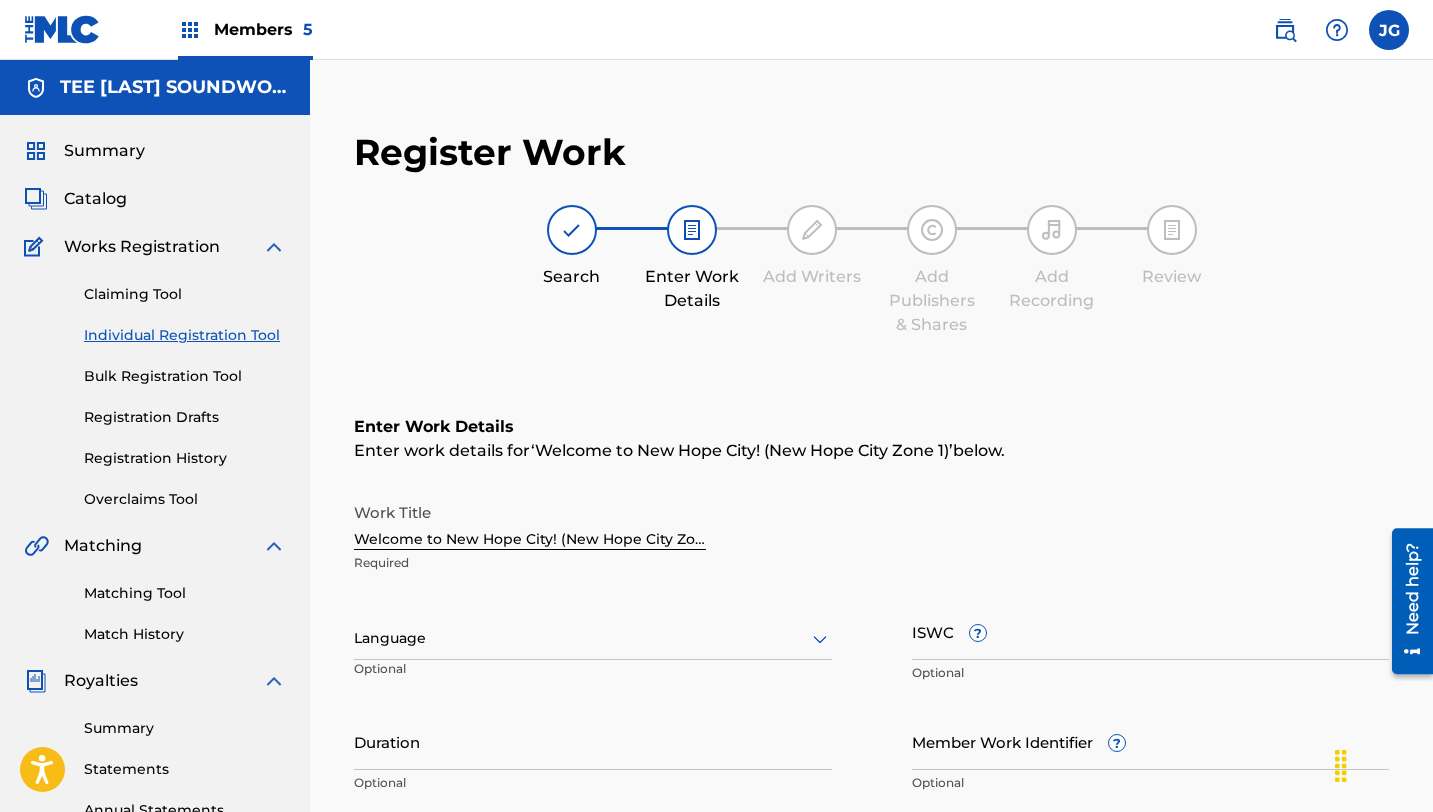 click on "Match History" at bounding box center (185, 634) 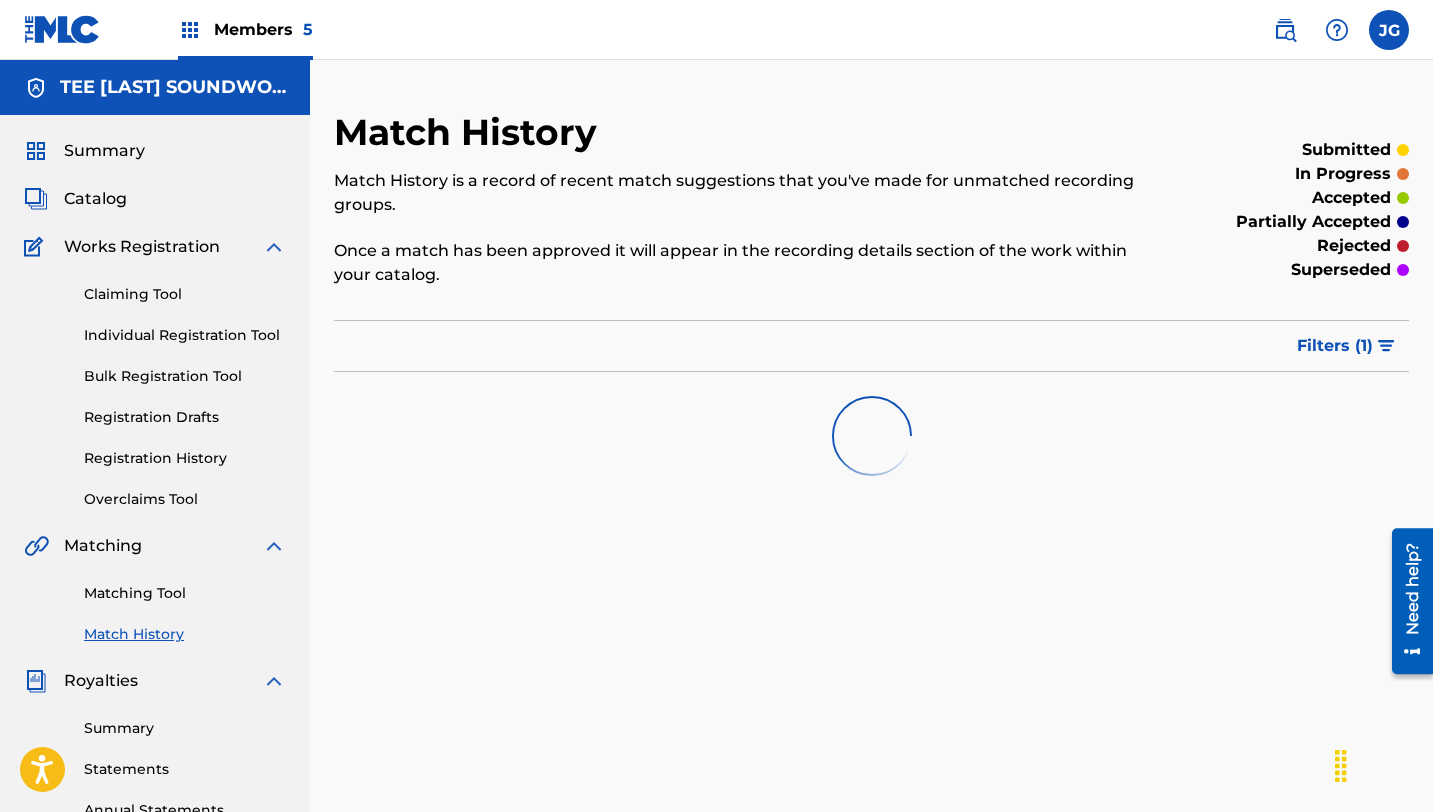 click on "Claiming Tool Individual Registration Tool Bulk Registration Tool Registration Drafts Registration History Overclaims Tool" at bounding box center [155, 384] 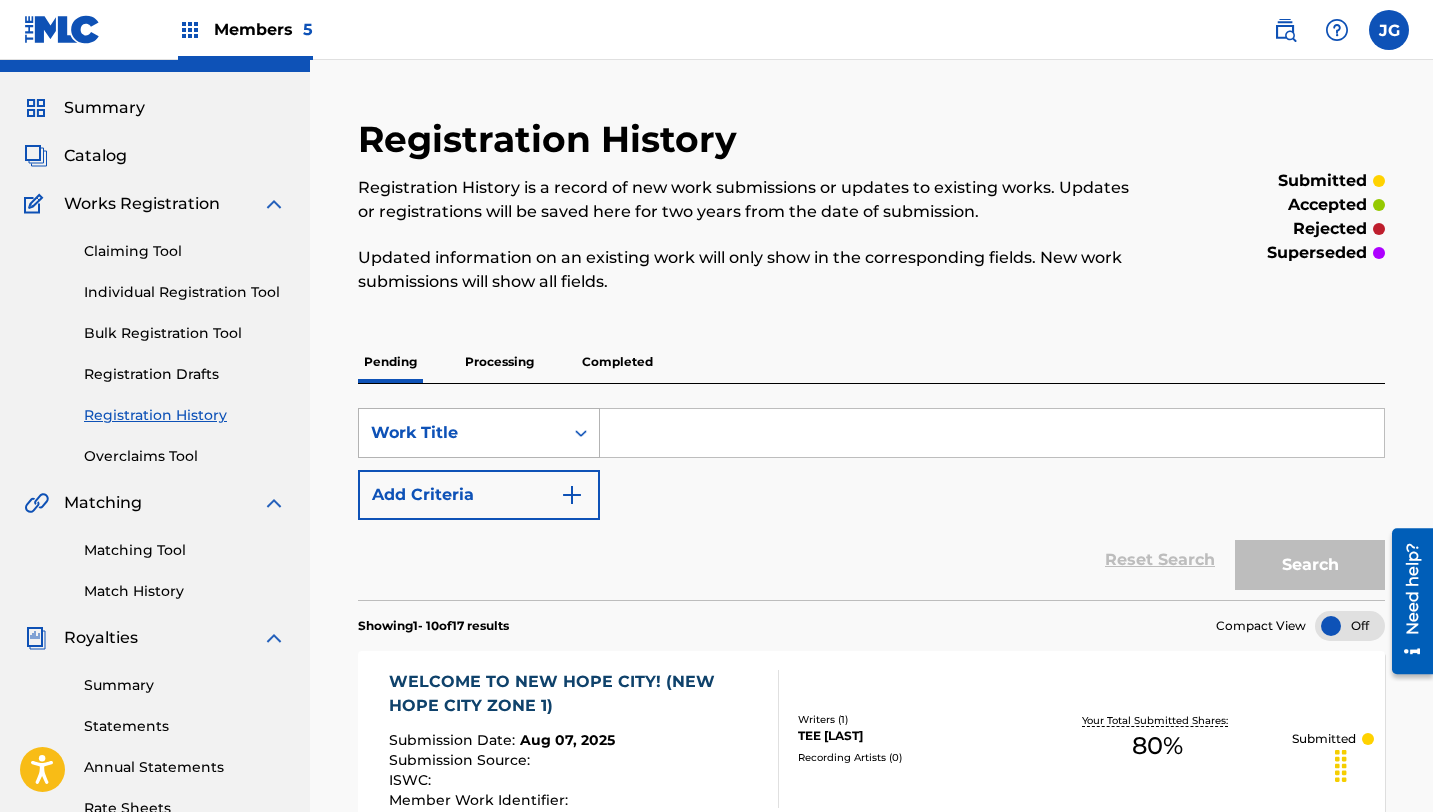 scroll, scrollTop: 48, scrollLeft: 0, axis: vertical 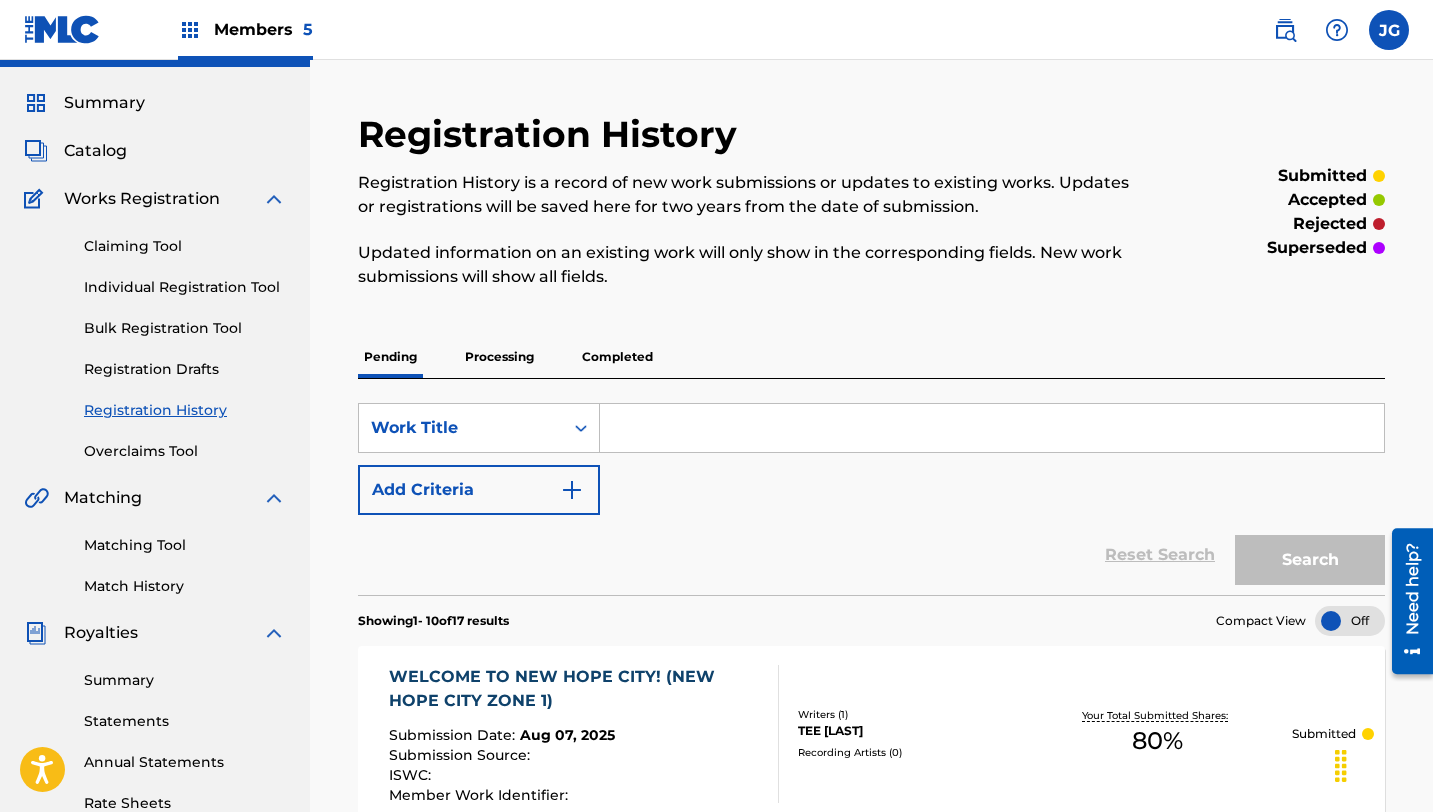click at bounding box center [992, 428] 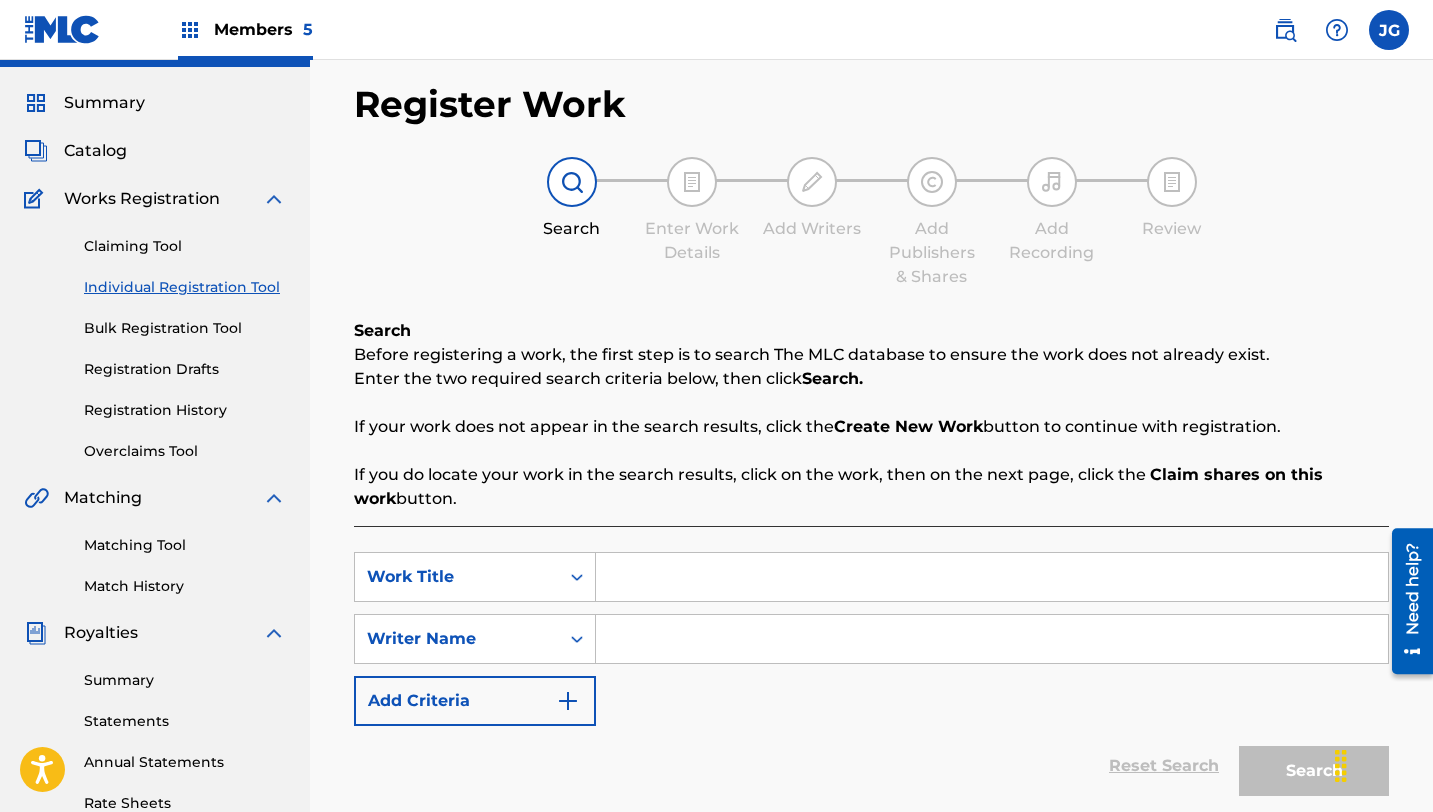 scroll, scrollTop: 0, scrollLeft: 0, axis: both 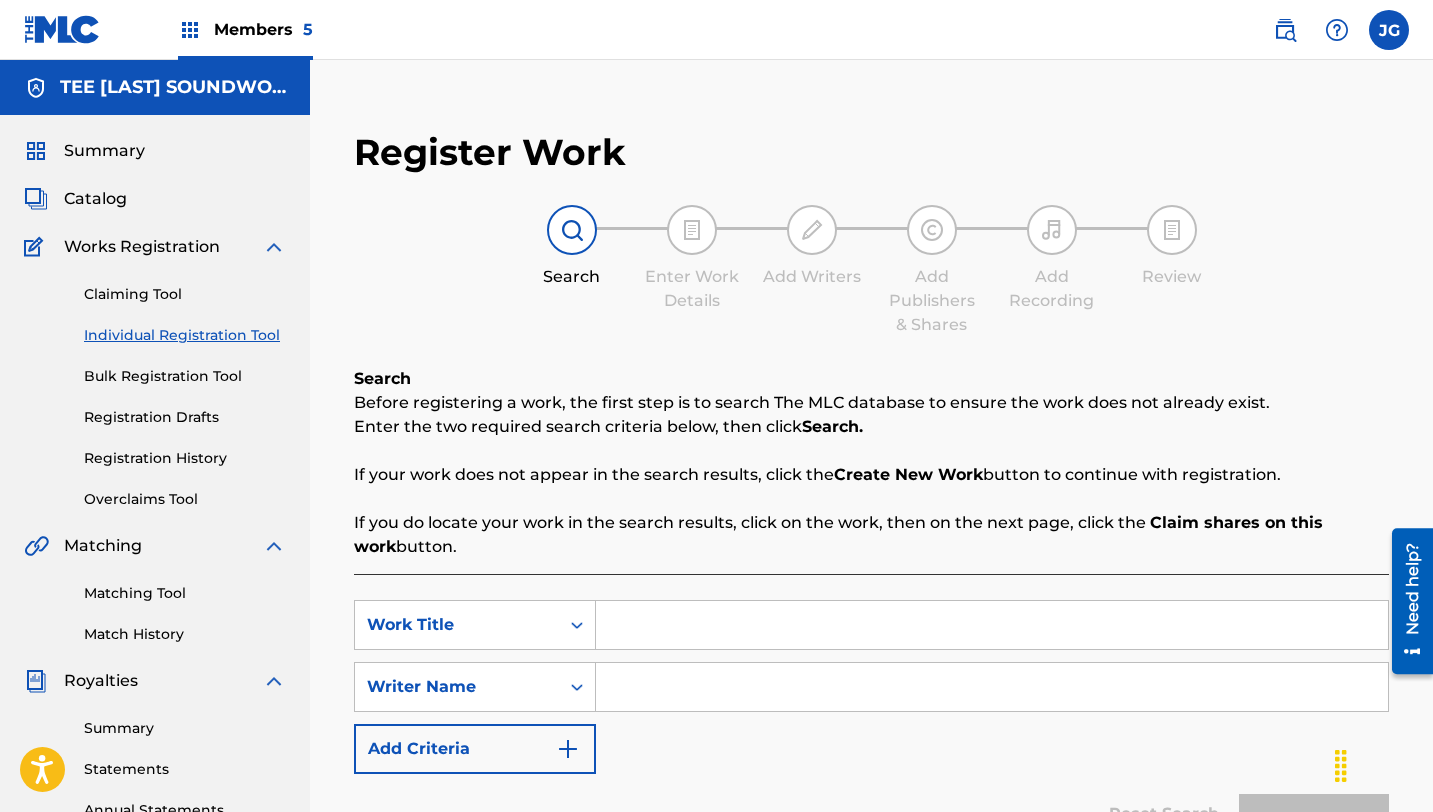 click at bounding box center (992, 625) 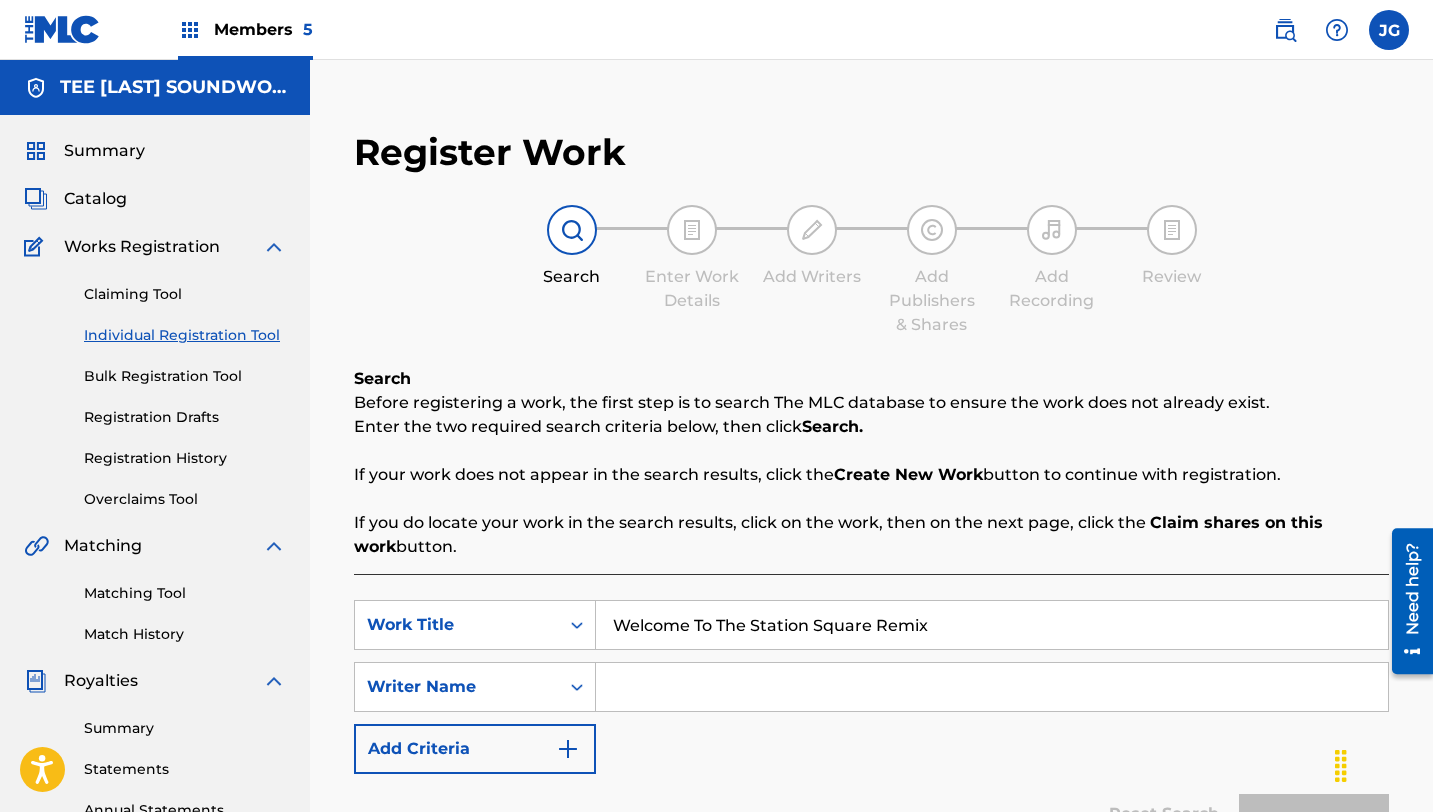 type on "Welcome To The Station Square Remix" 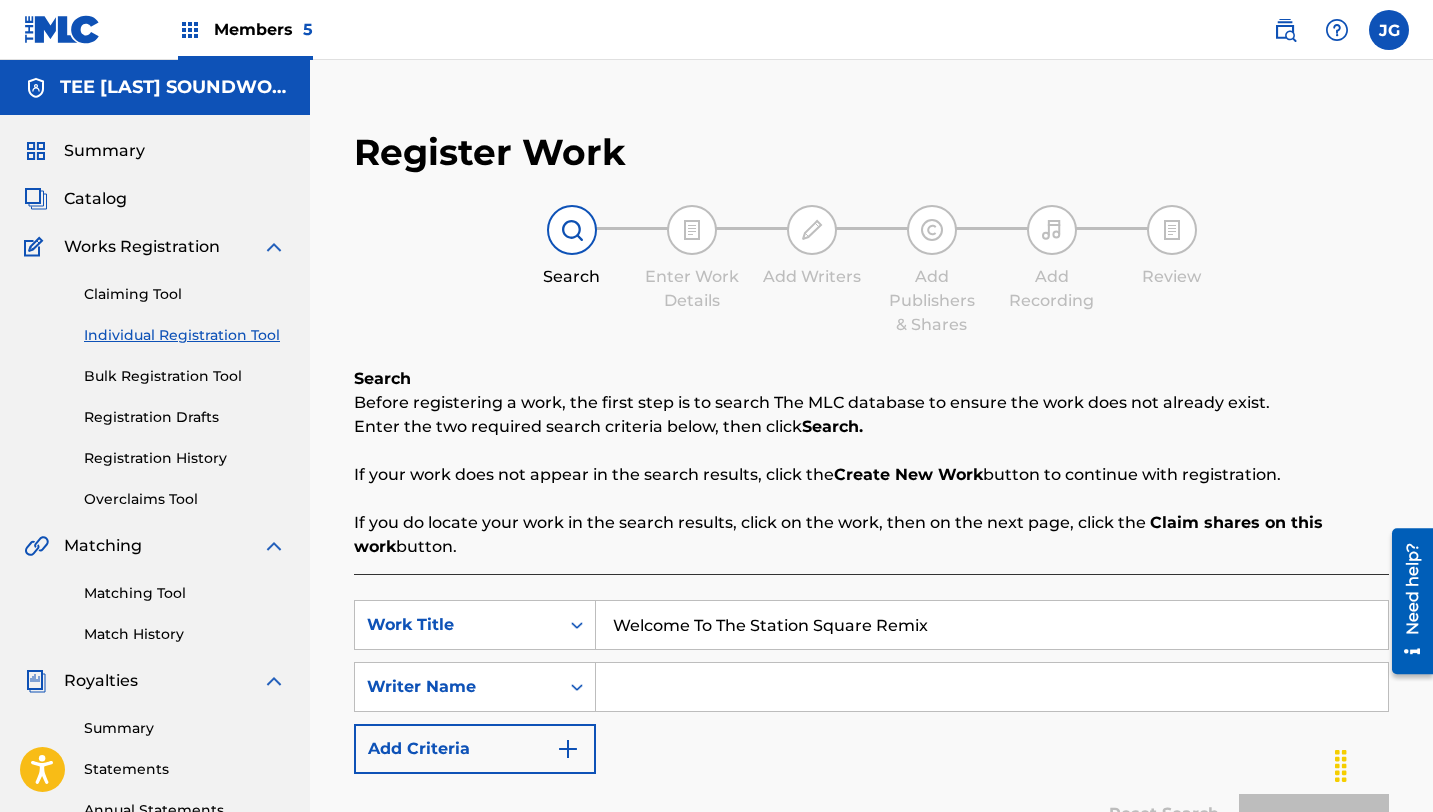 type on "tee [LAST]" 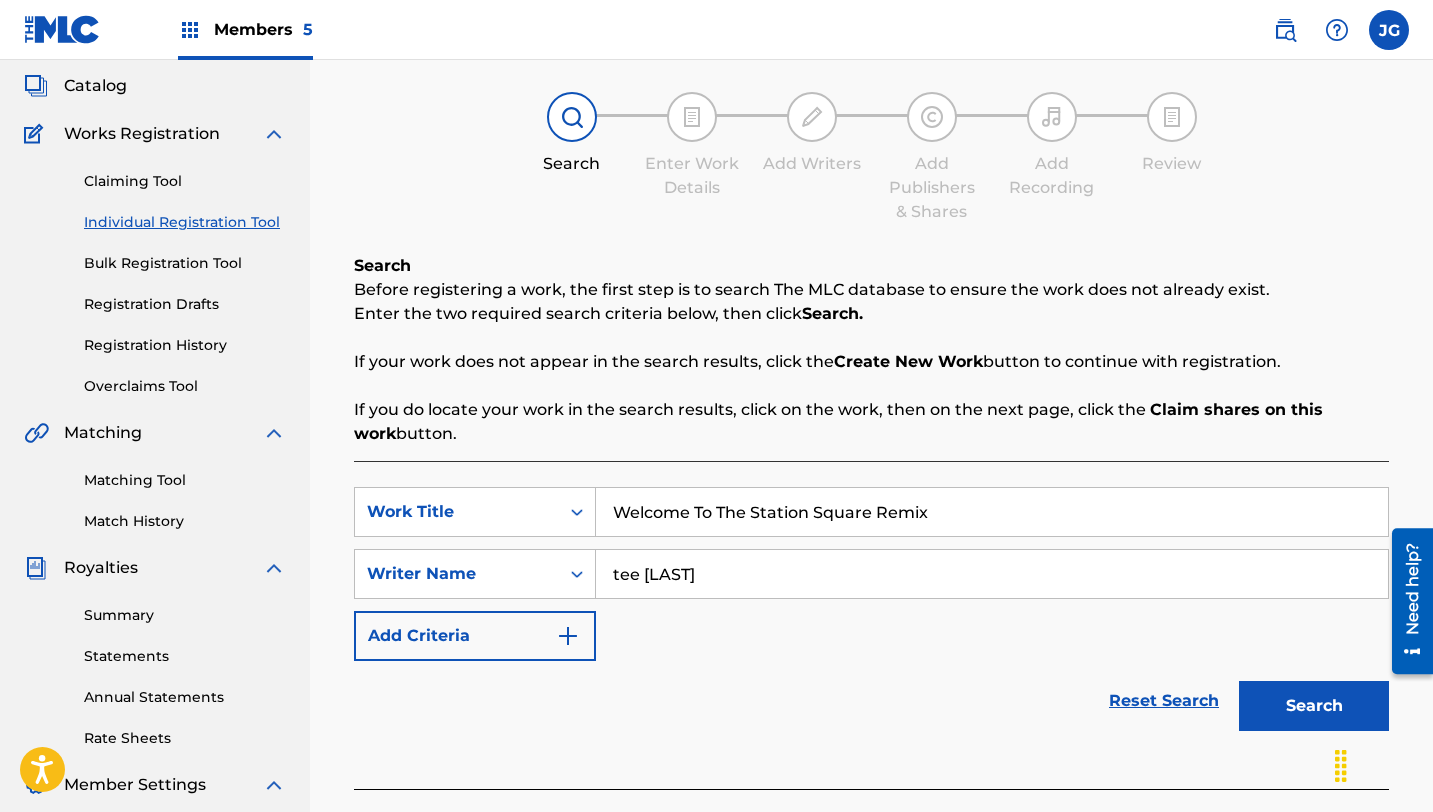 scroll, scrollTop: 151, scrollLeft: 0, axis: vertical 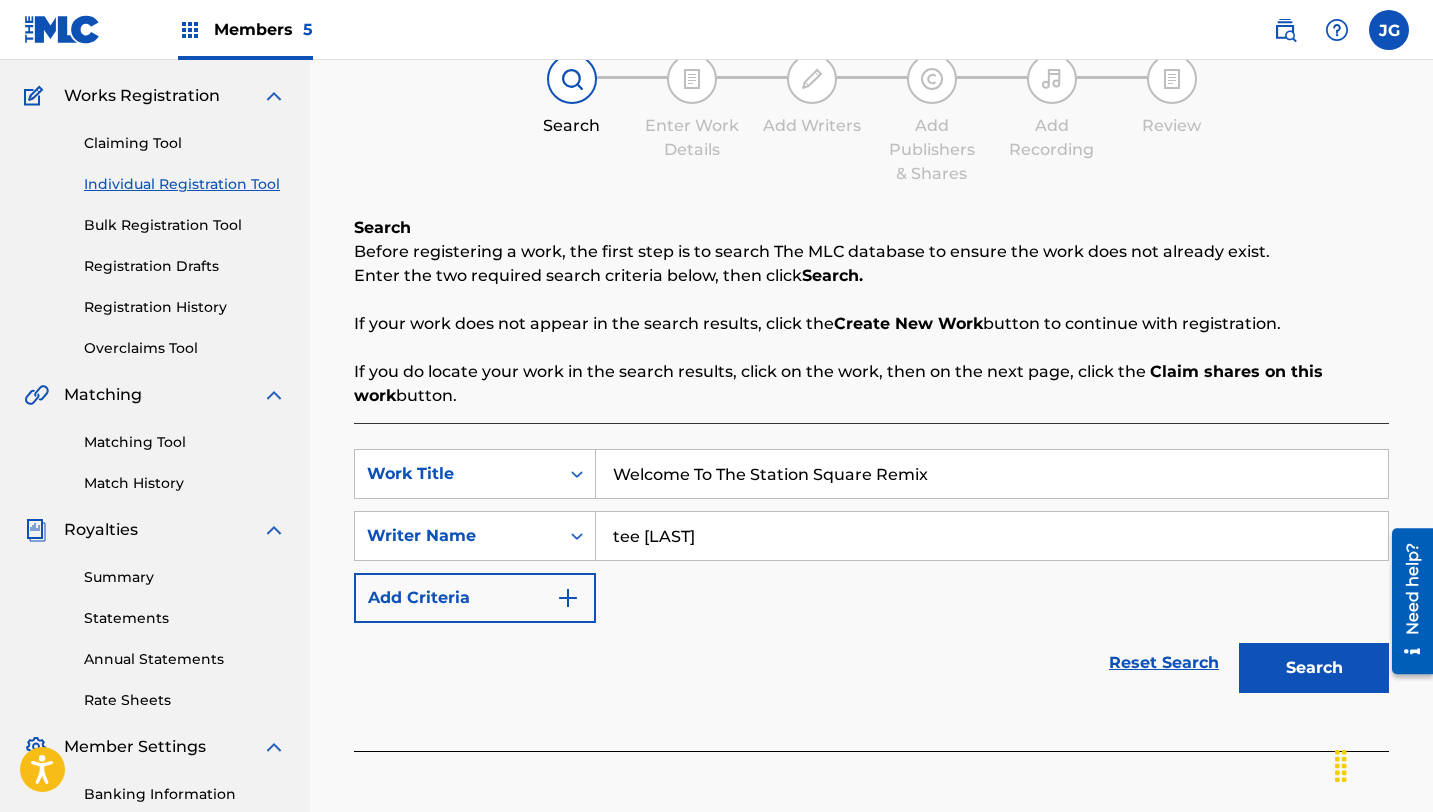 click on "Search" at bounding box center (1314, 668) 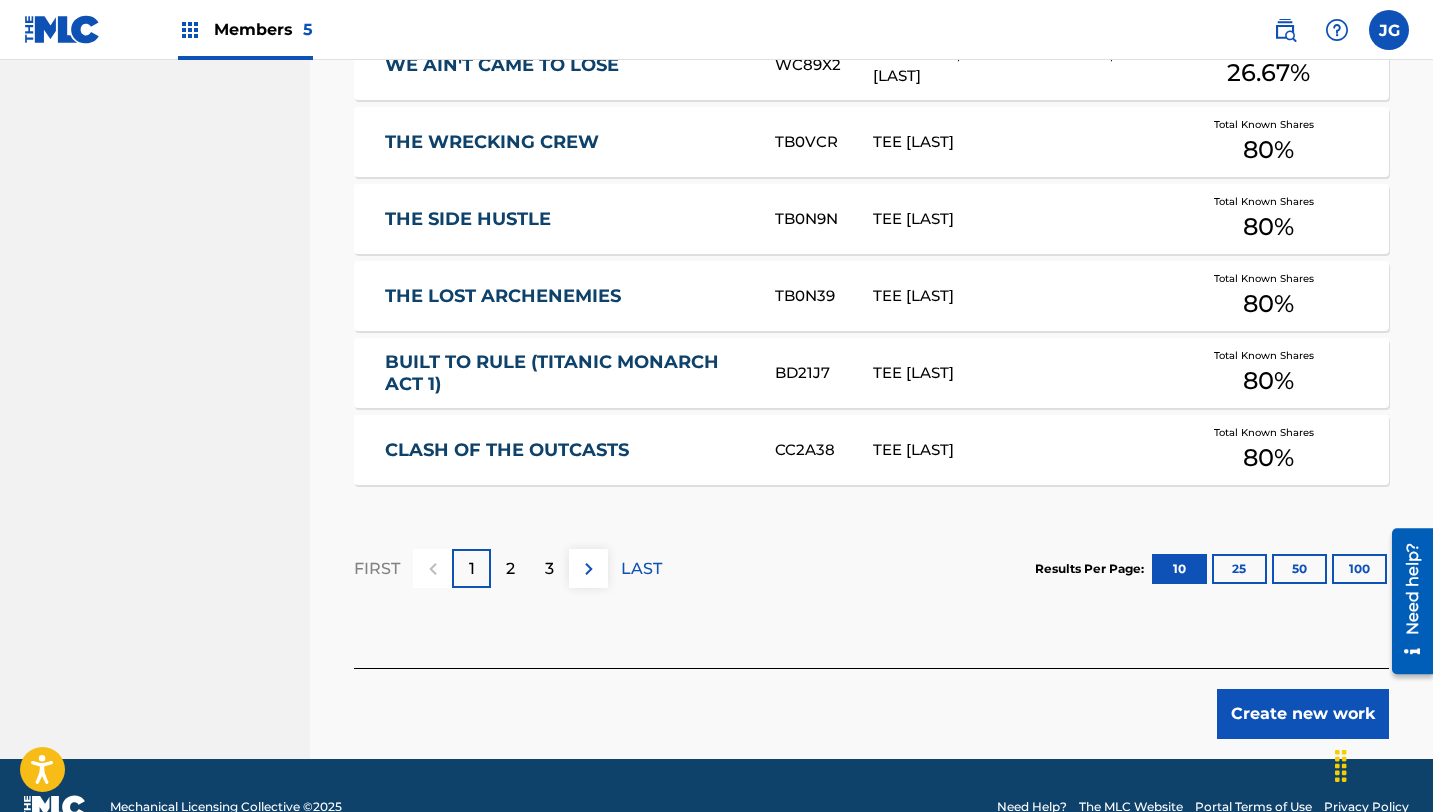 scroll, scrollTop: 1264, scrollLeft: 0, axis: vertical 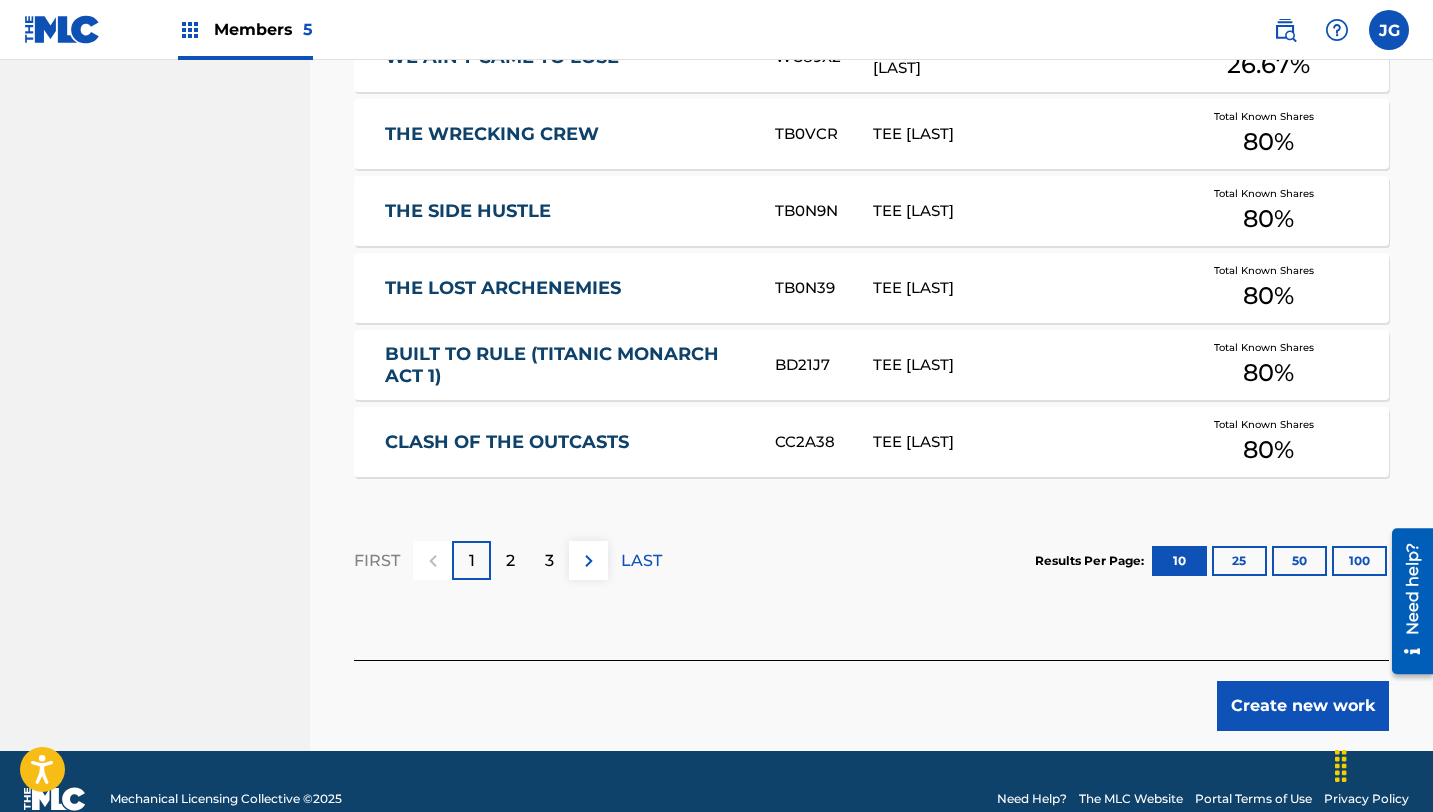click on "2" at bounding box center (510, 561) 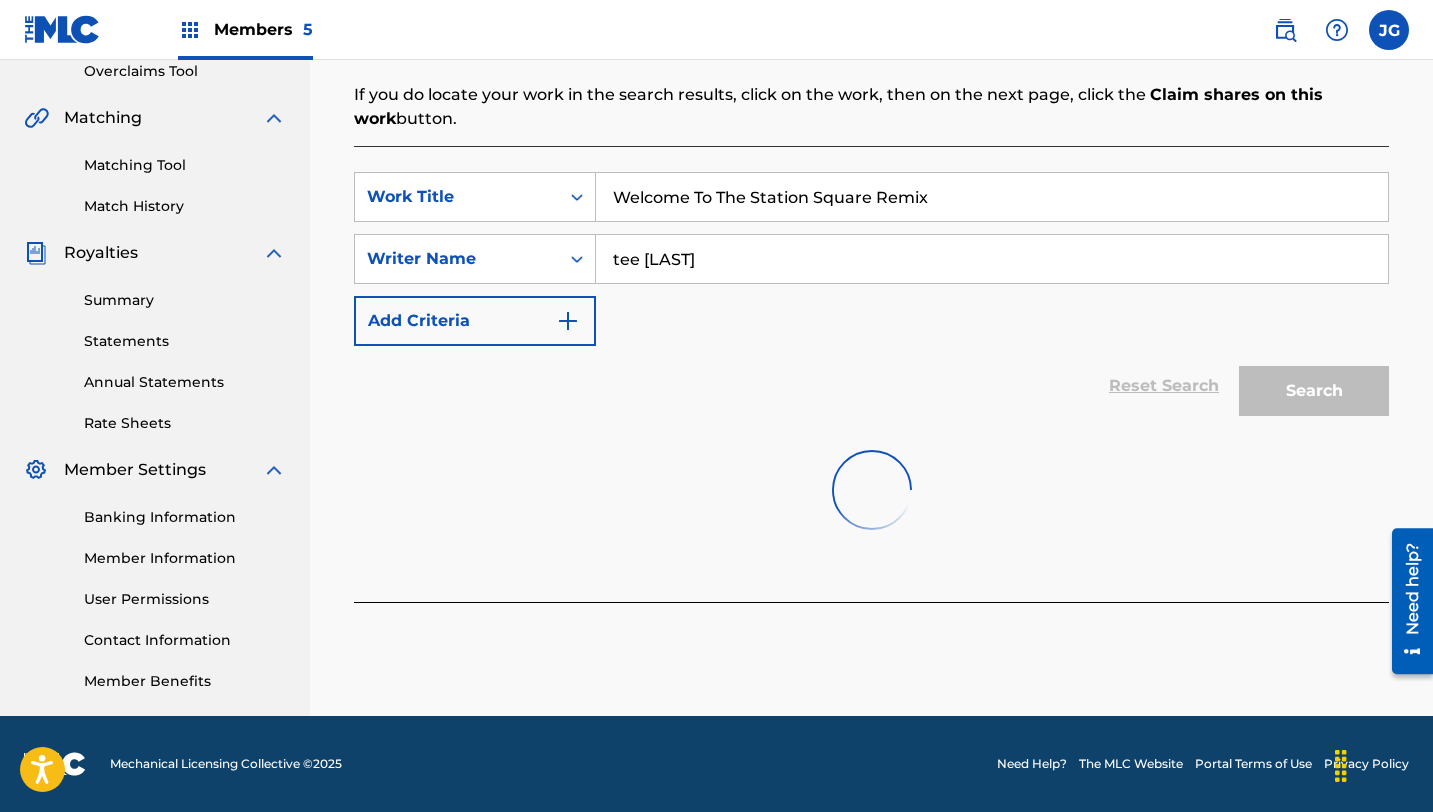 scroll, scrollTop: 1264, scrollLeft: 0, axis: vertical 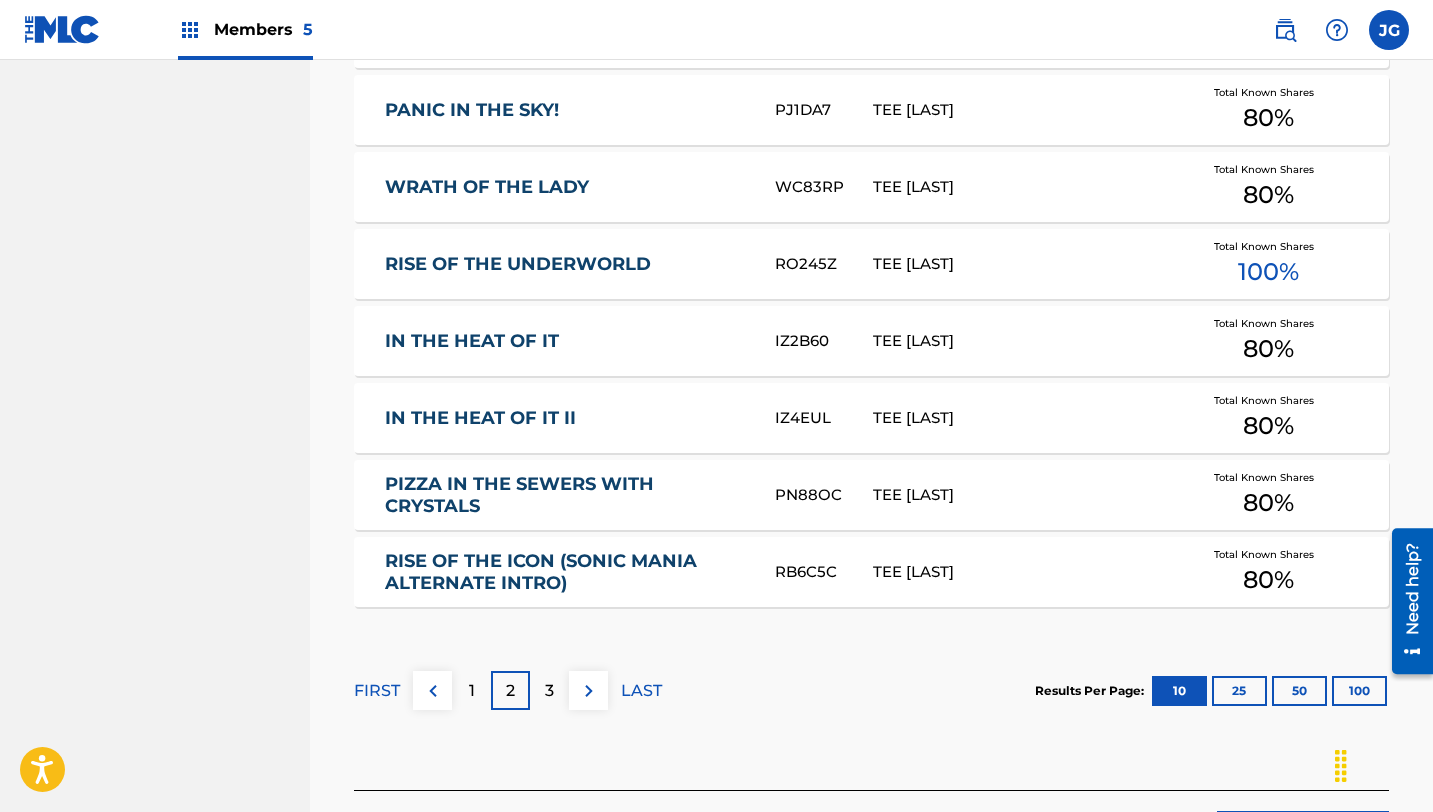 click on "3" at bounding box center (549, 690) 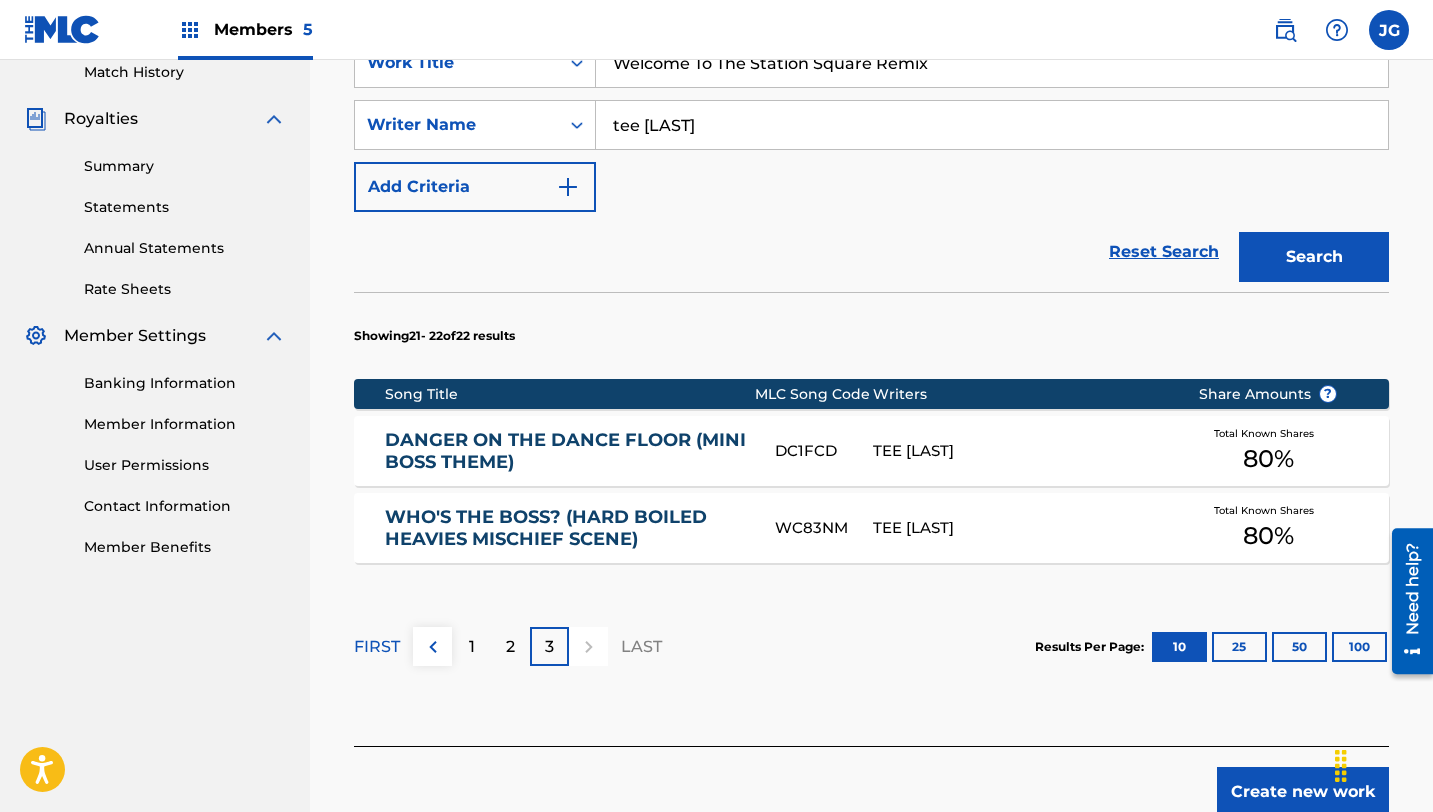 scroll, scrollTop: 540, scrollLeft: 0, axis: vertical 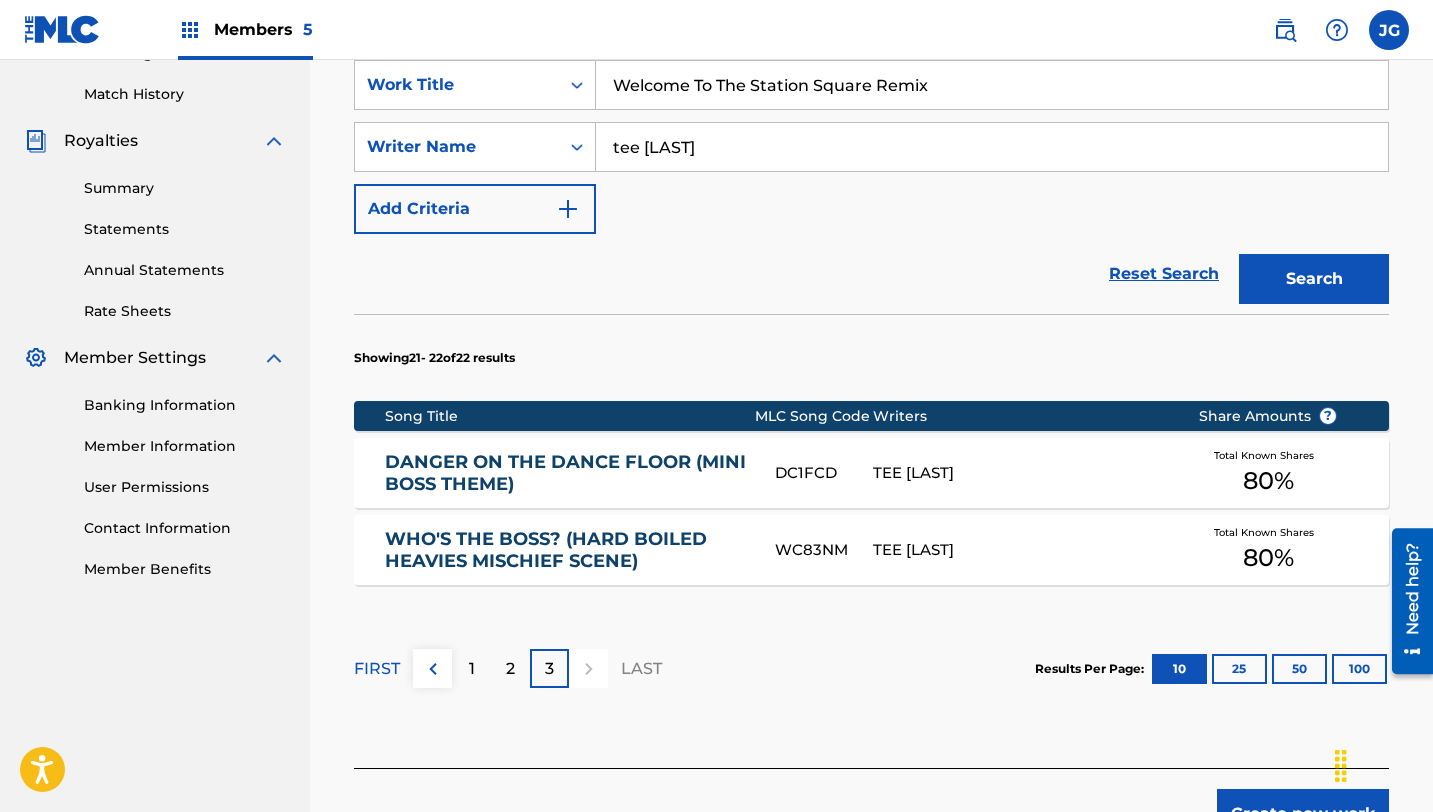 click on "Create new work" at bounding box center (1303, 814) 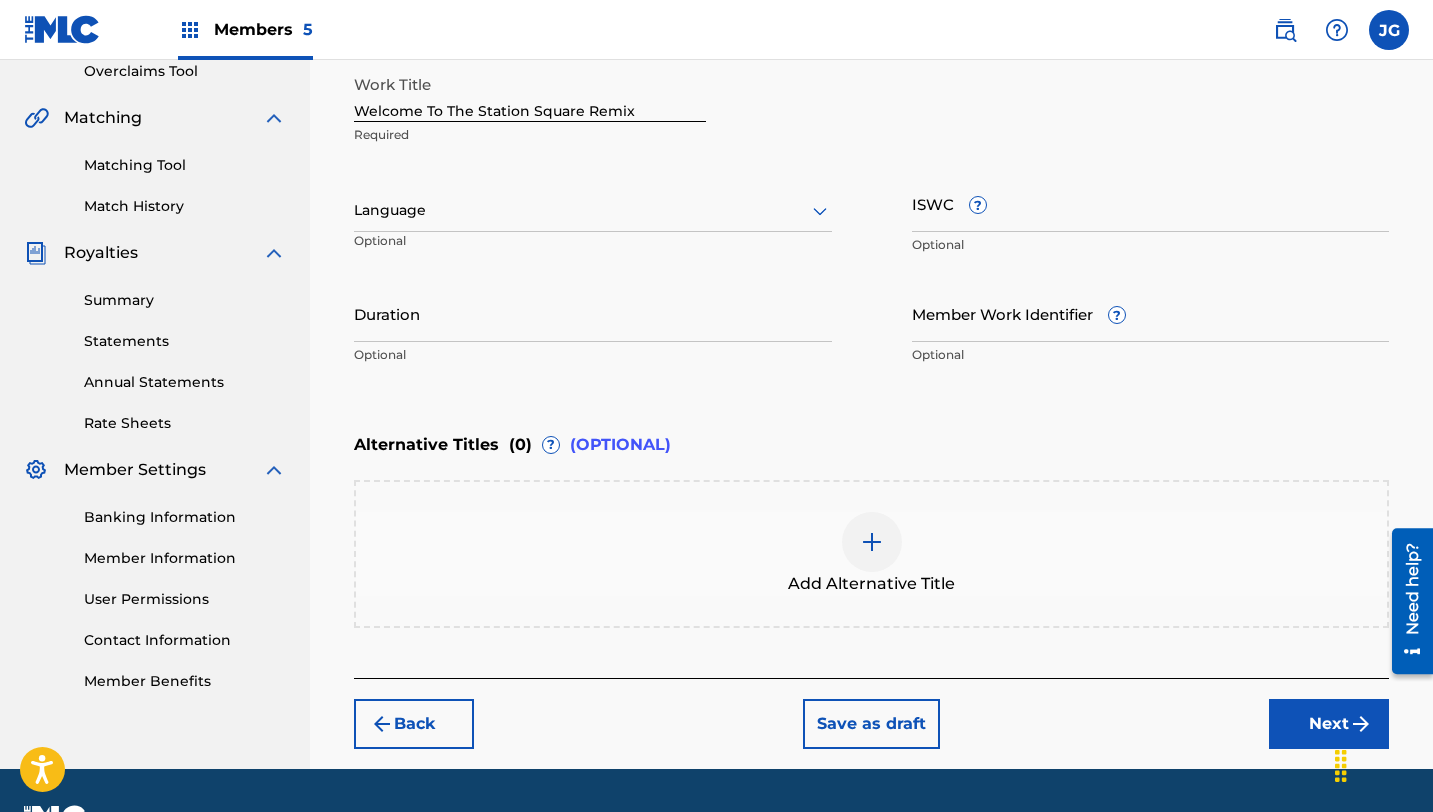 scroll, scrollTop: 480, scrollLeft: 0, axis: vertical 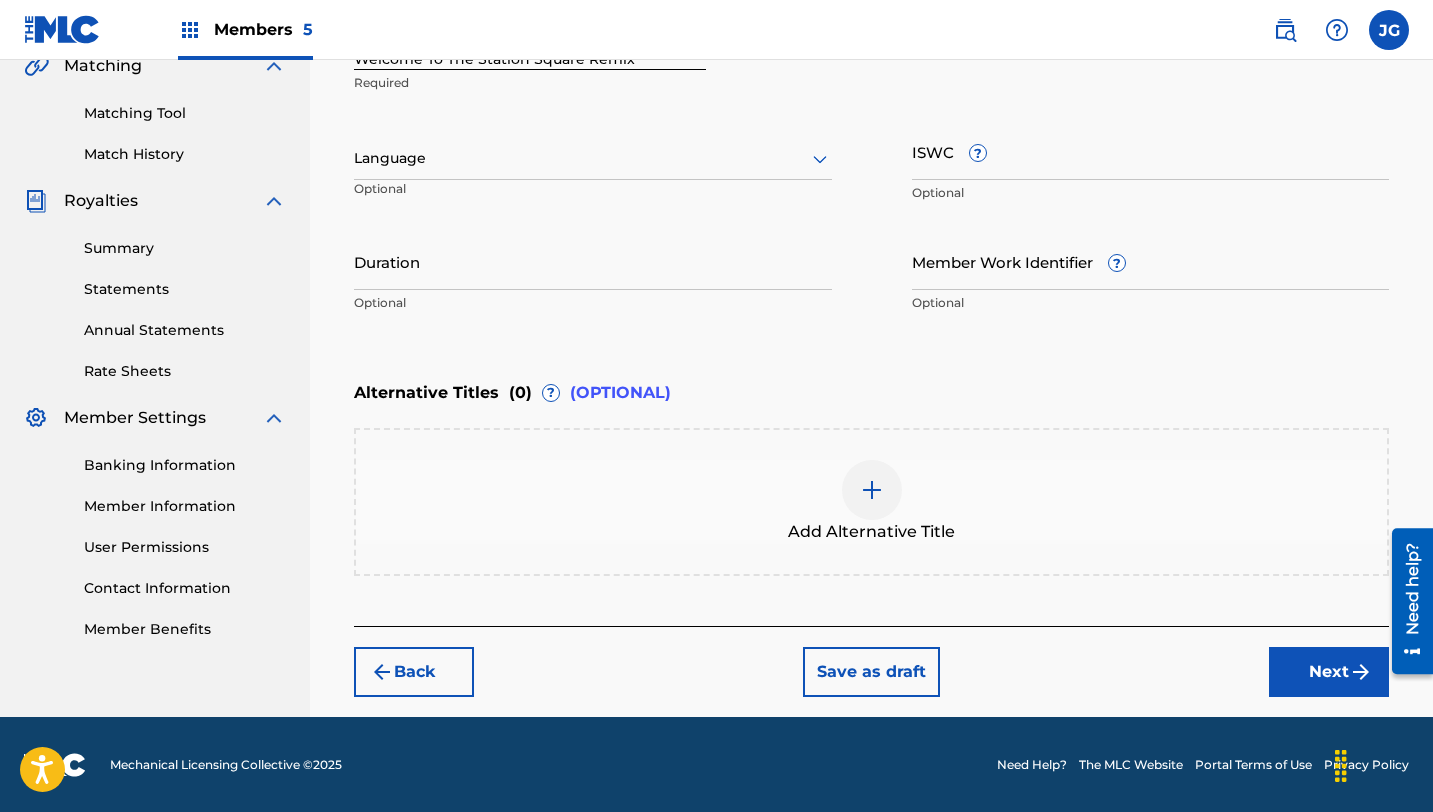 click on "Next" at bounding box center (1329, 672) 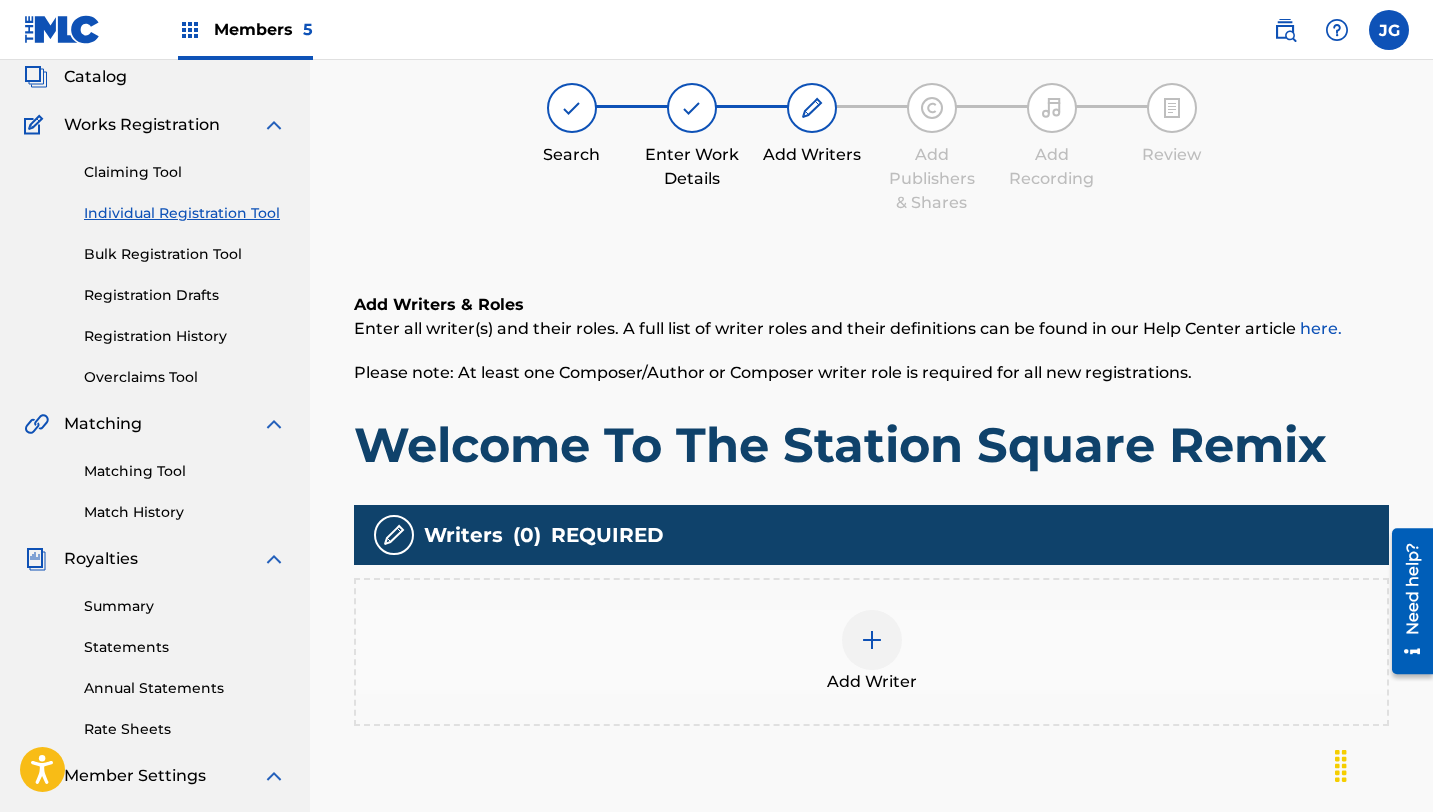scroll, scrollTop: 129, scrollLeft: 0, axis: vertical 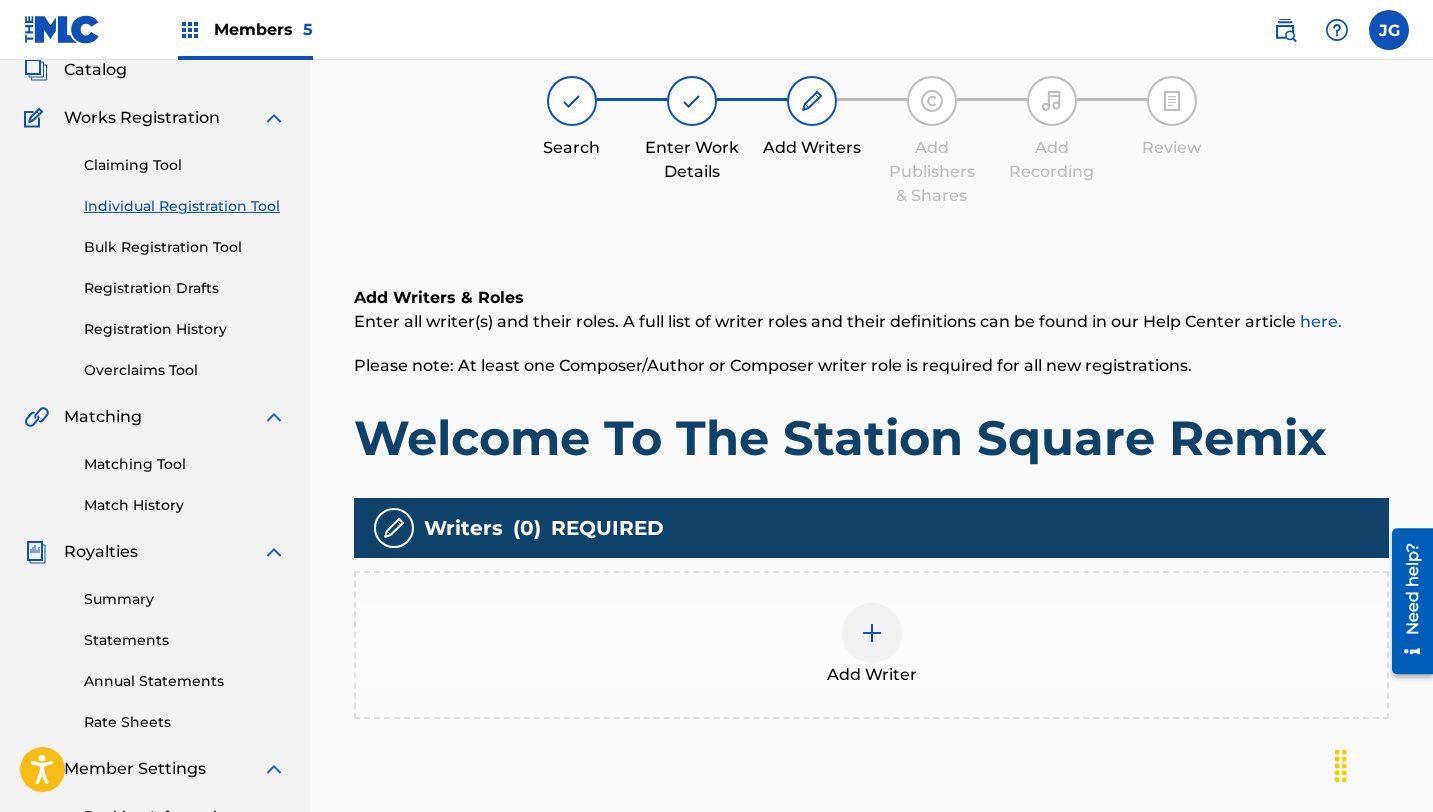 click at bounding box center [872, 633] 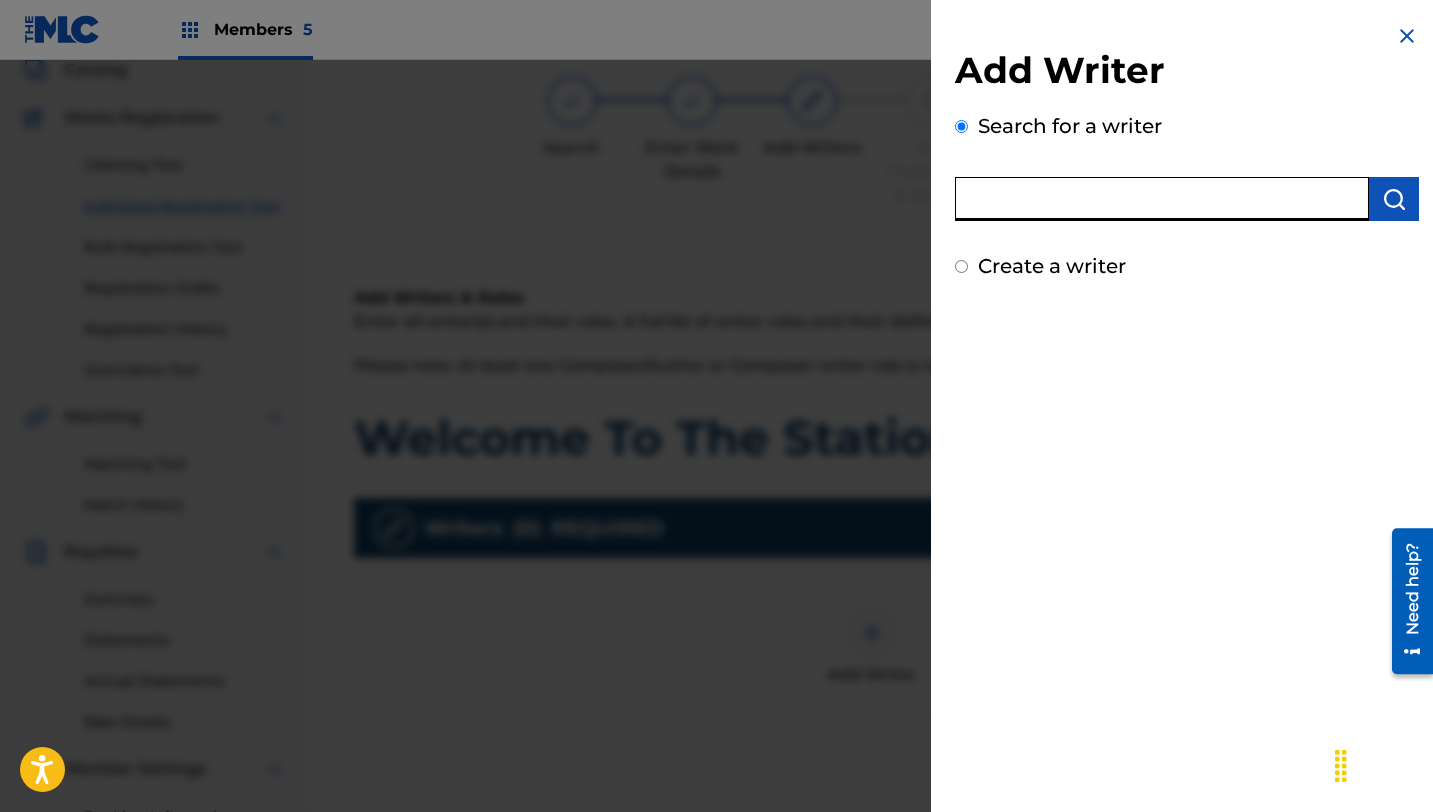 click at bounding box center (1162, 199) 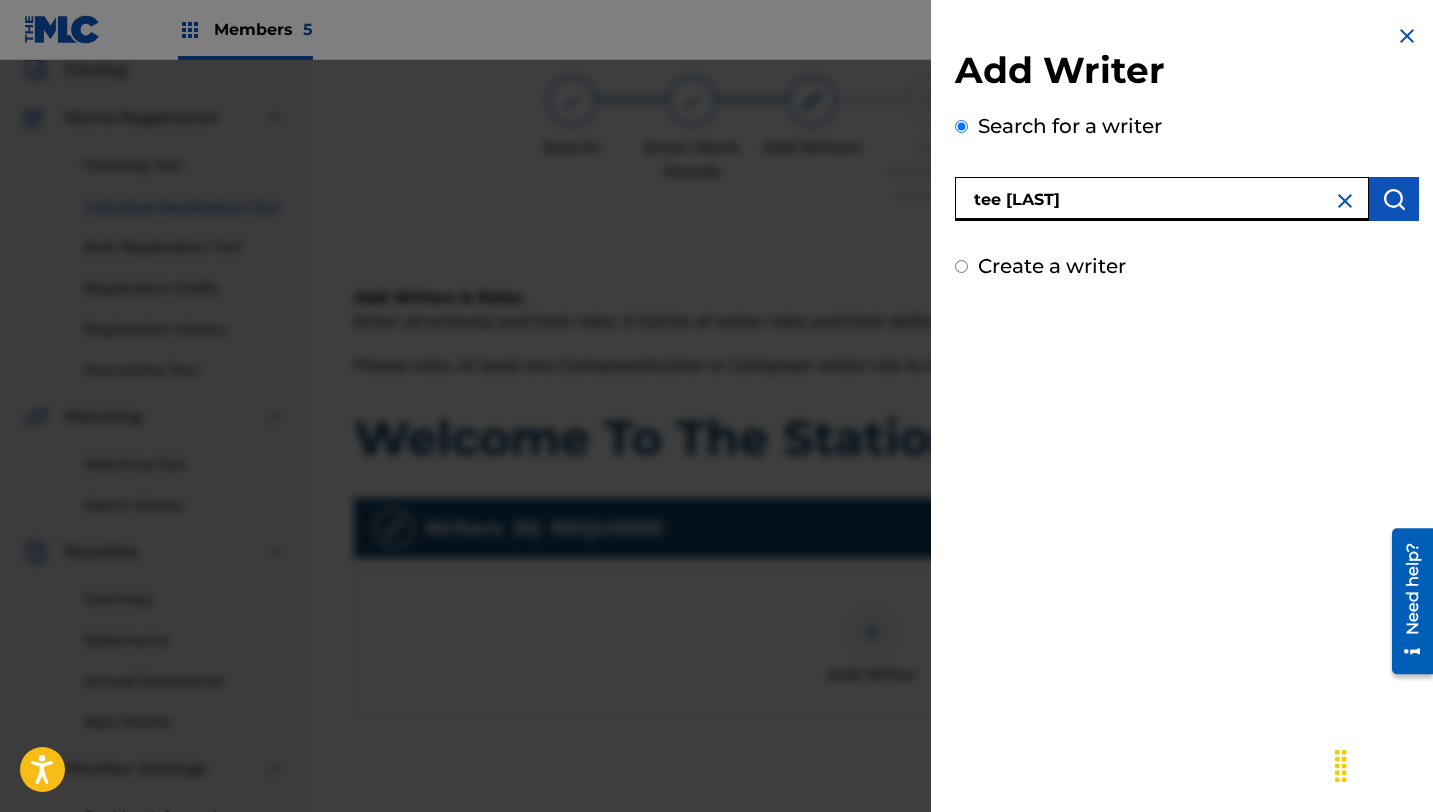 type on "tee [LAST]" 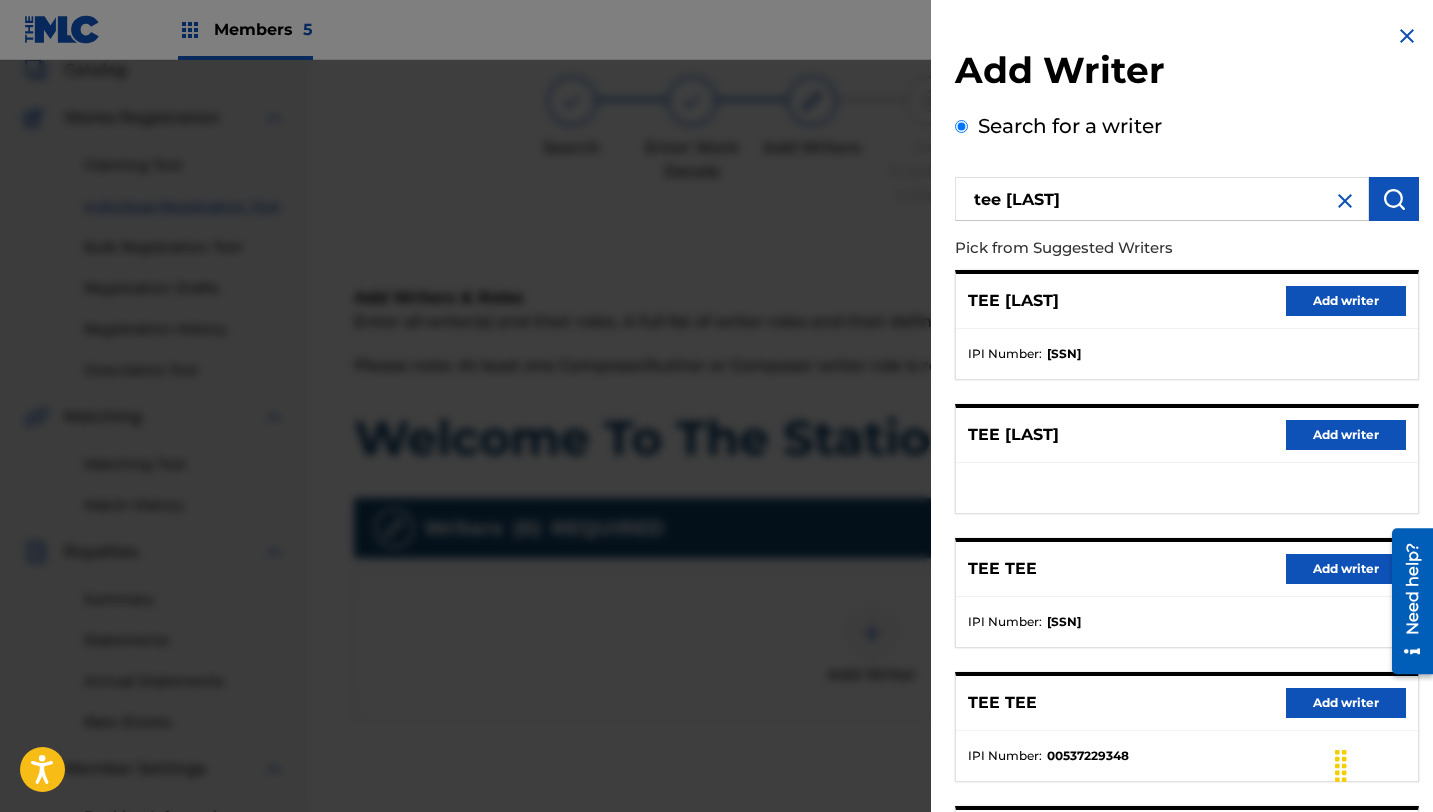 click on "Add writer" at bounding box center (1346, 301) 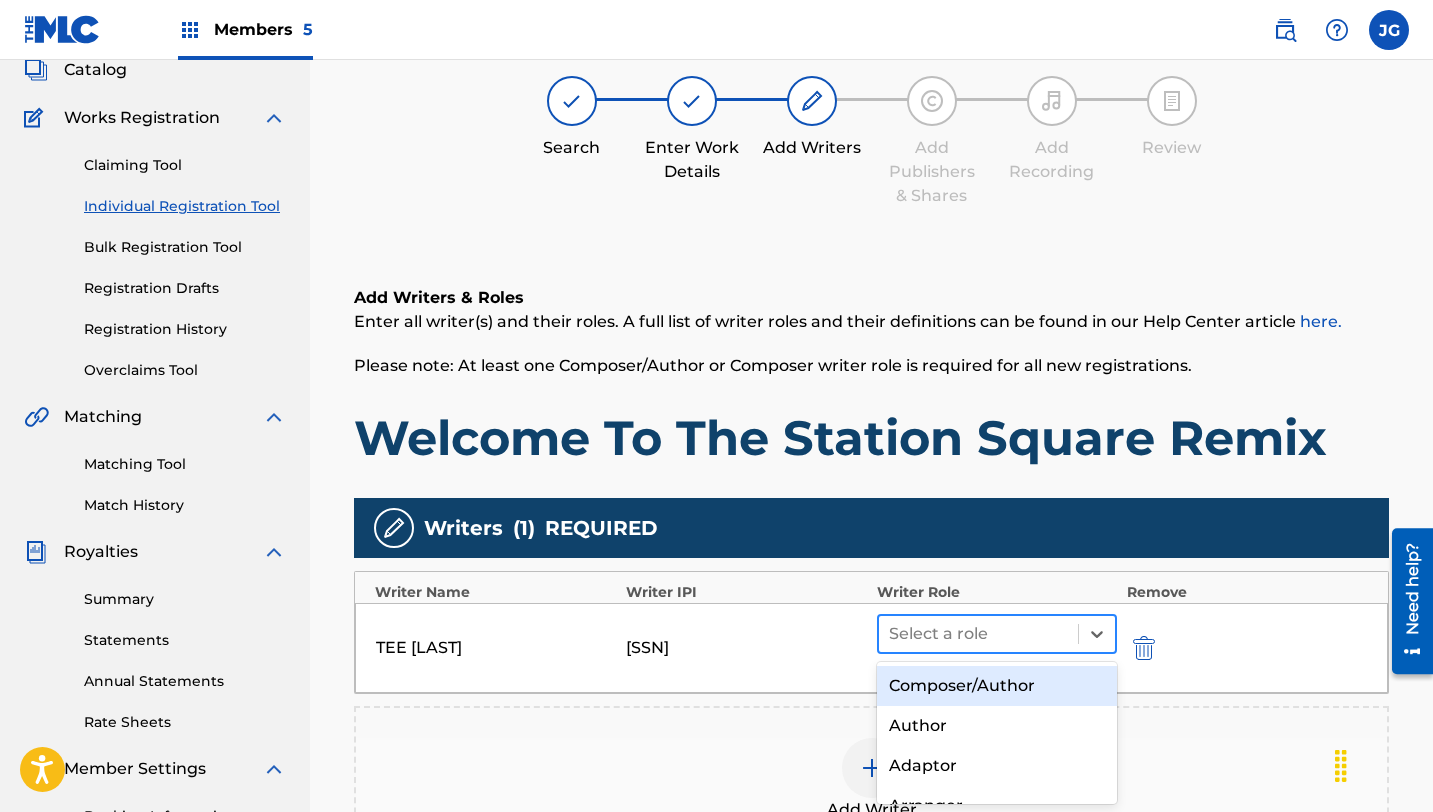 click on "Select a role" at bounding box center (978, 634) 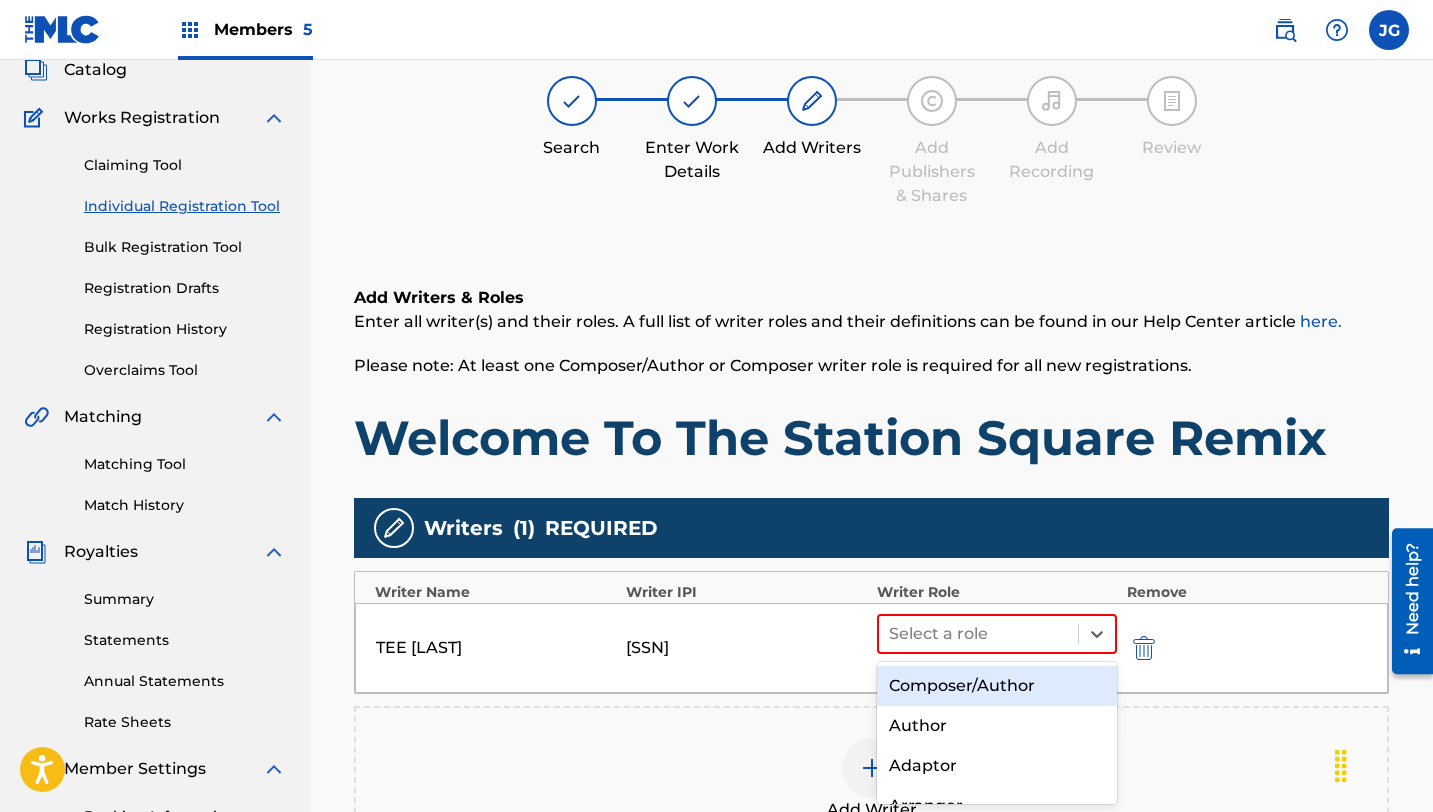 click on "Composer/Author" at bounding box center (997, 686) 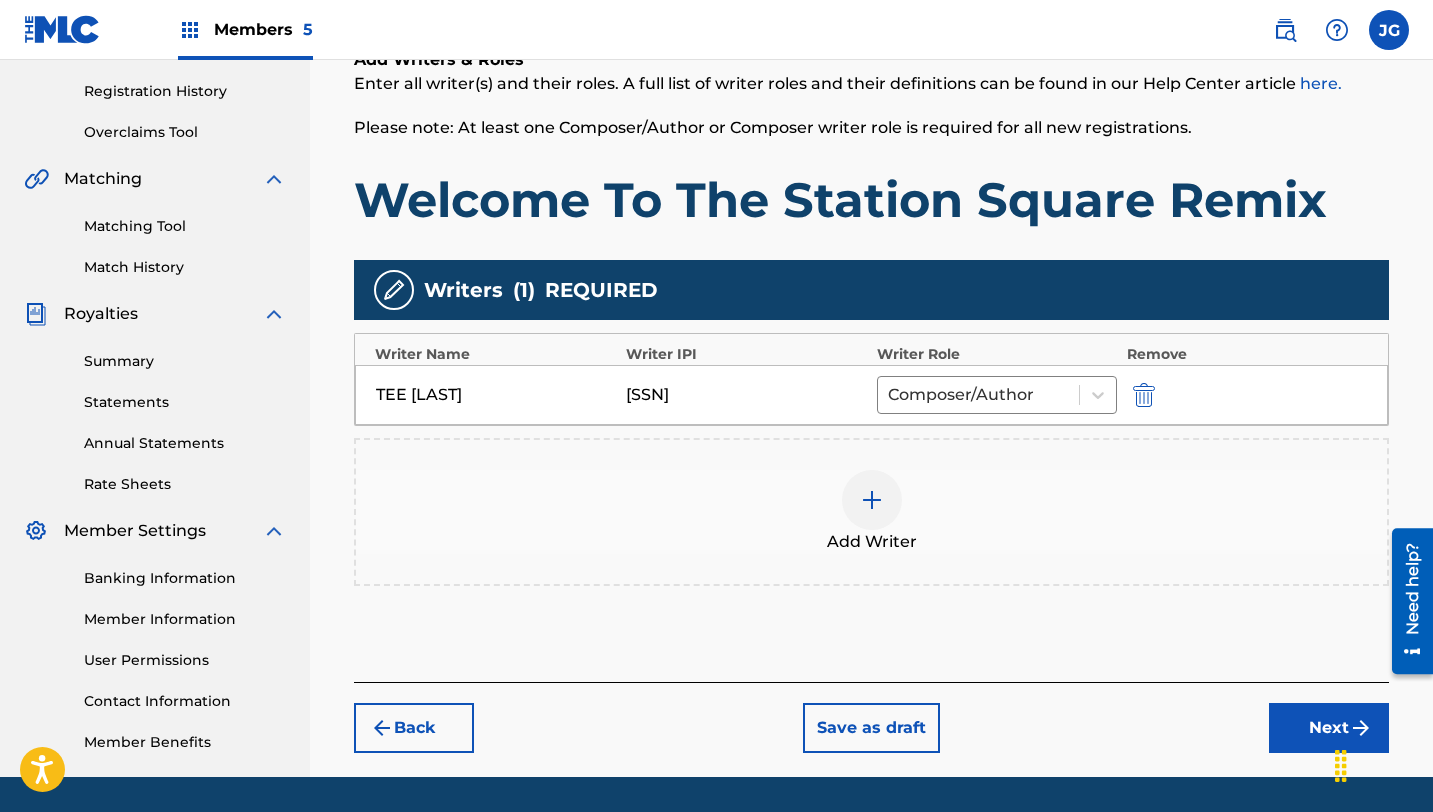 scroll, scrollTop: 428, scrollLeft: 0, axis: vertical 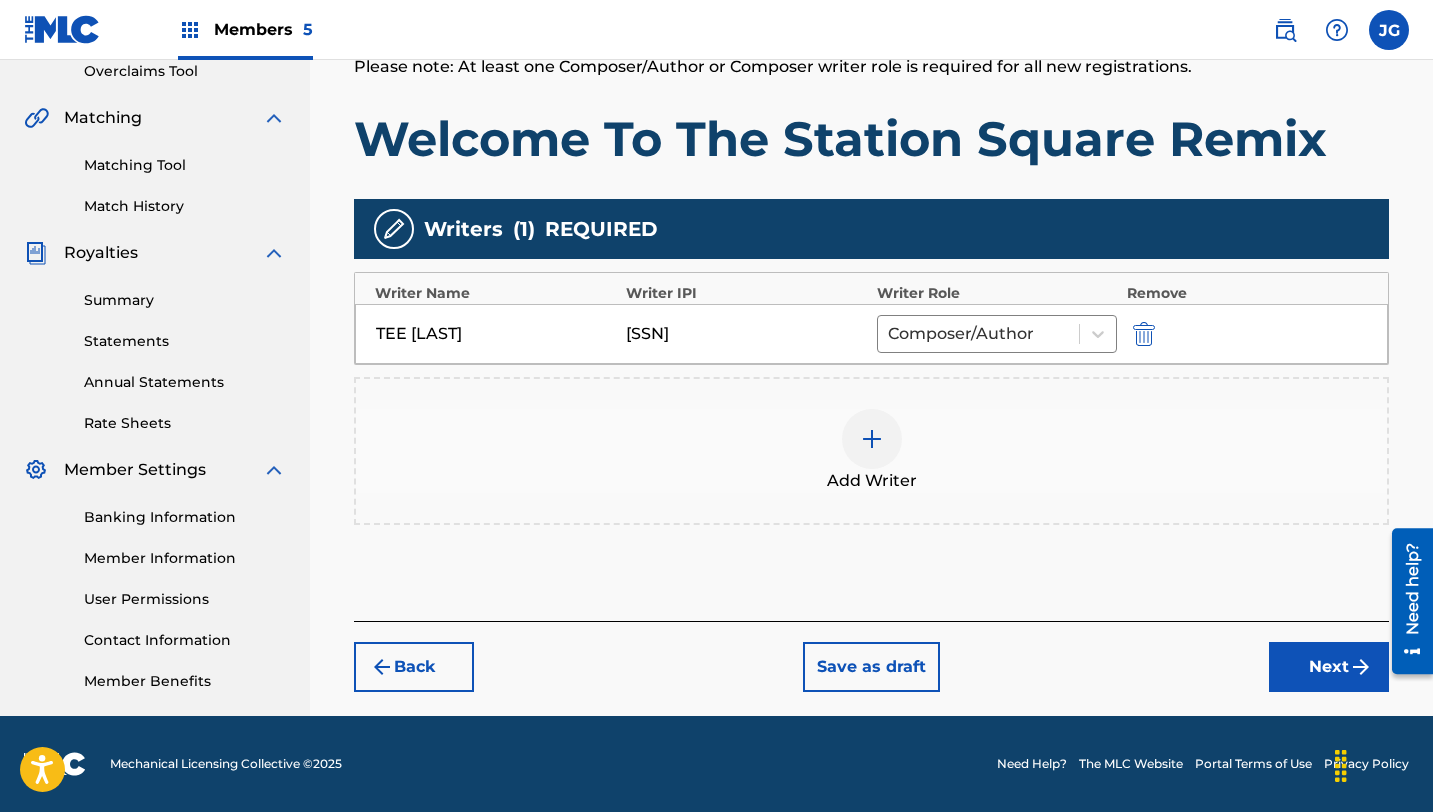 click on "Back Save as draft Next" at bounding box center (871, 656) 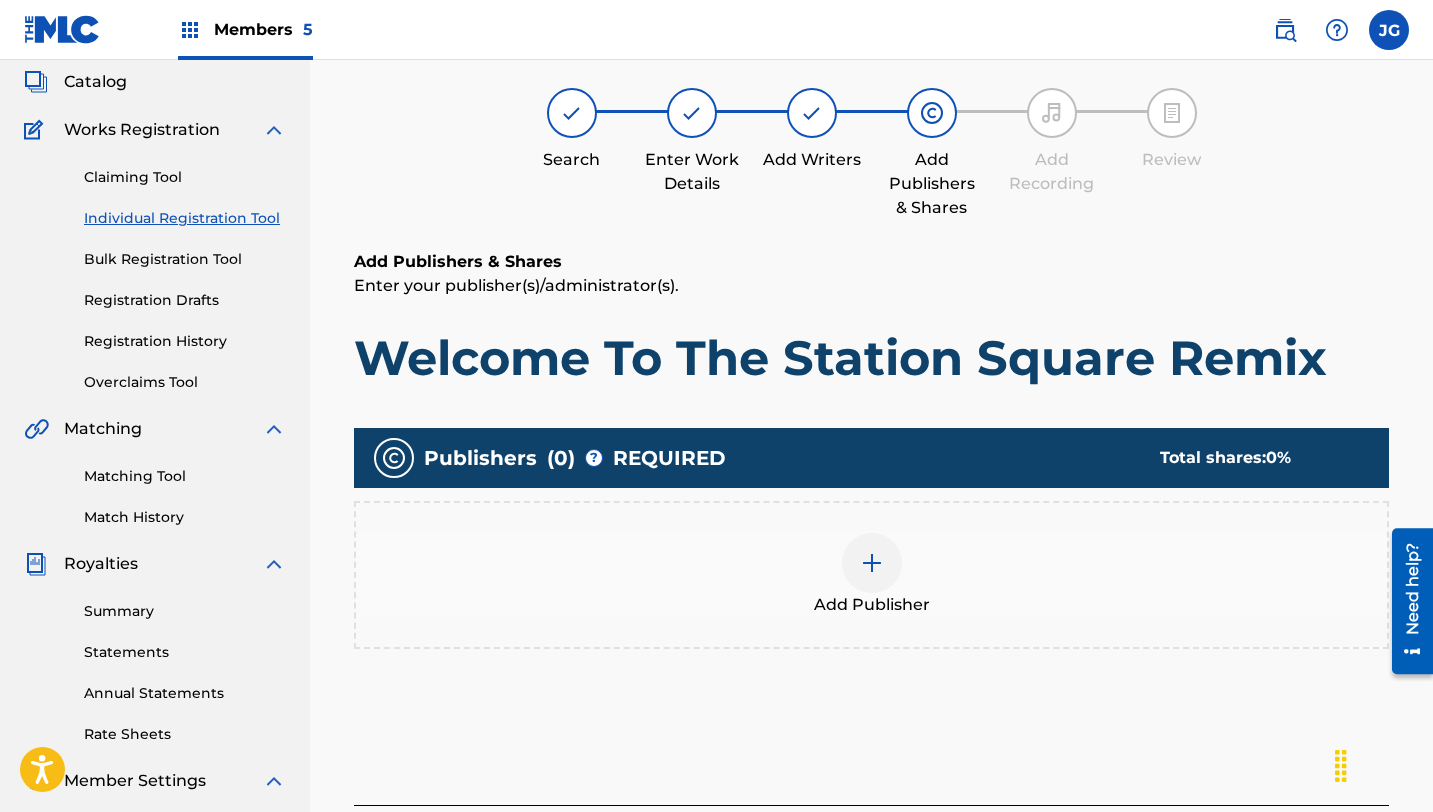 scroll, scrollTop: 125, scrollLeft: 0, axis: vertical 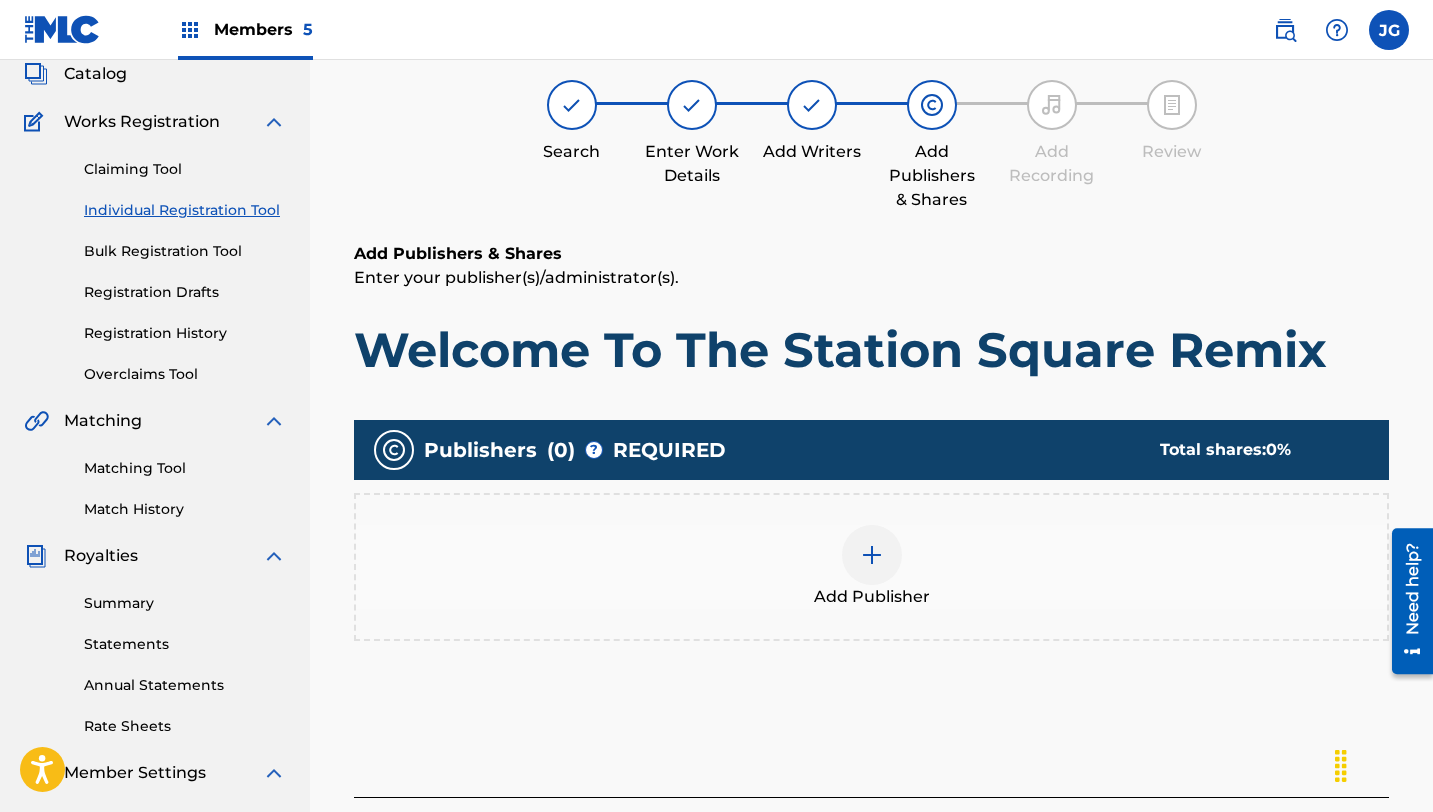 click at bounding box center (872, 555) 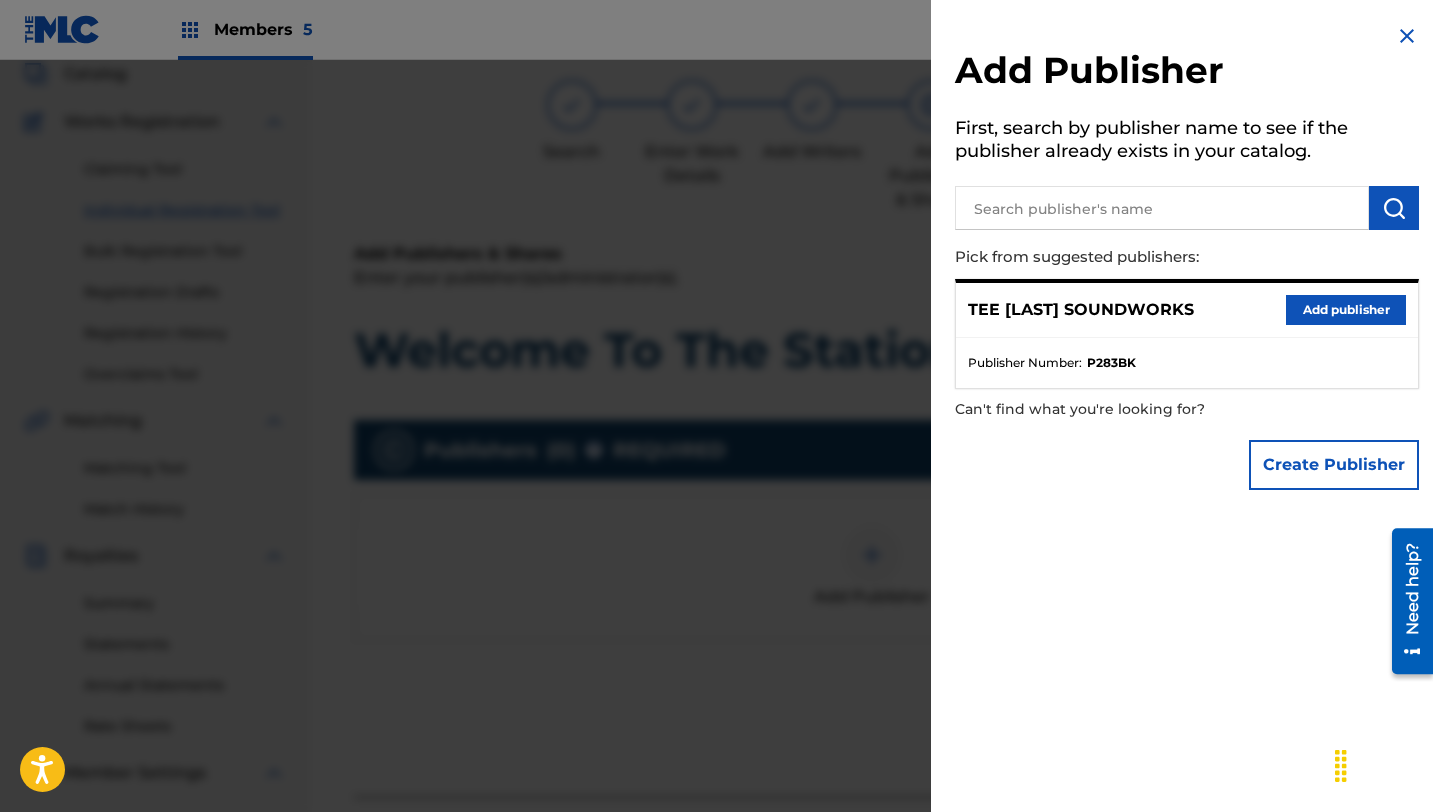 click on "Add publisher" at bounding box center (1346, 310) 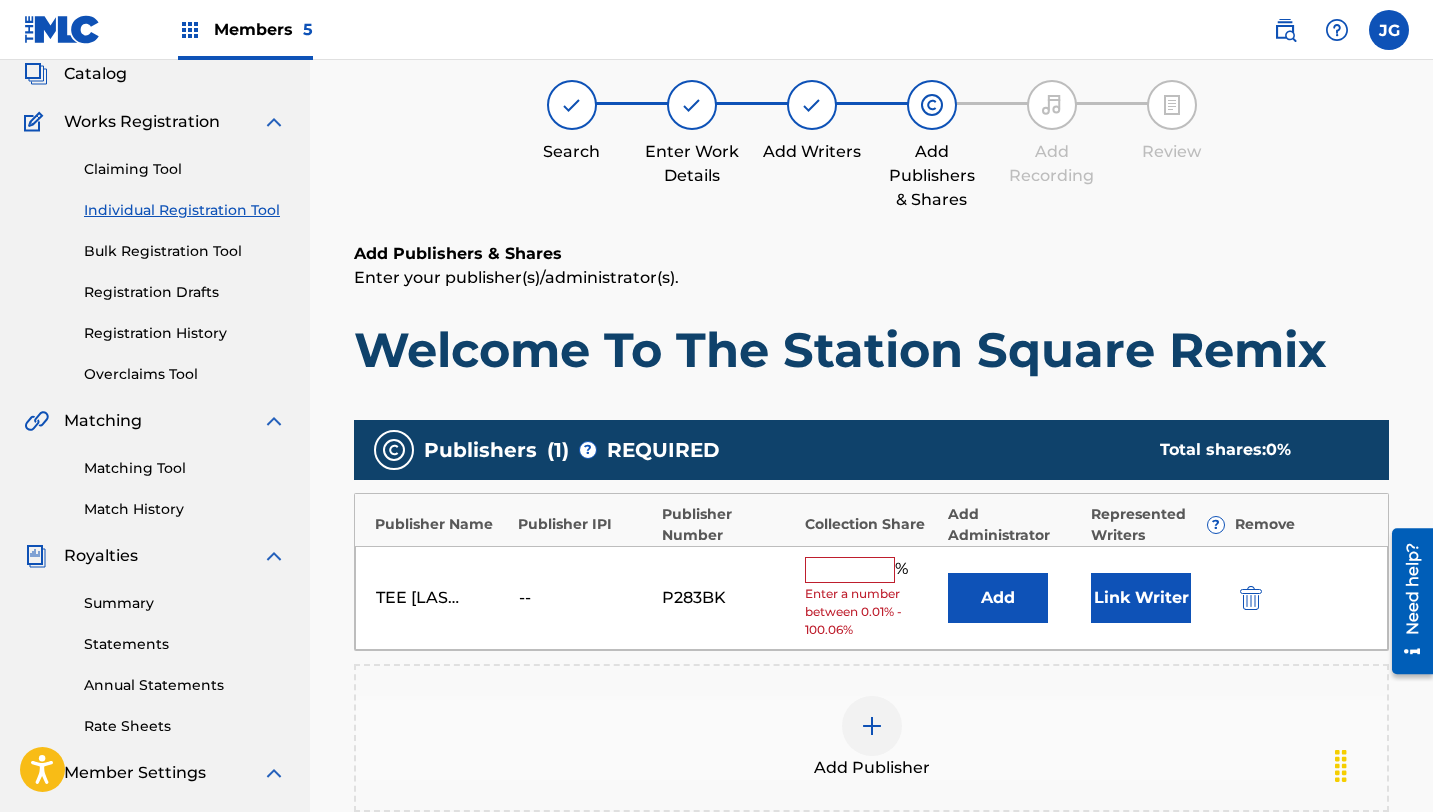 click at bounding box center (850, 570) 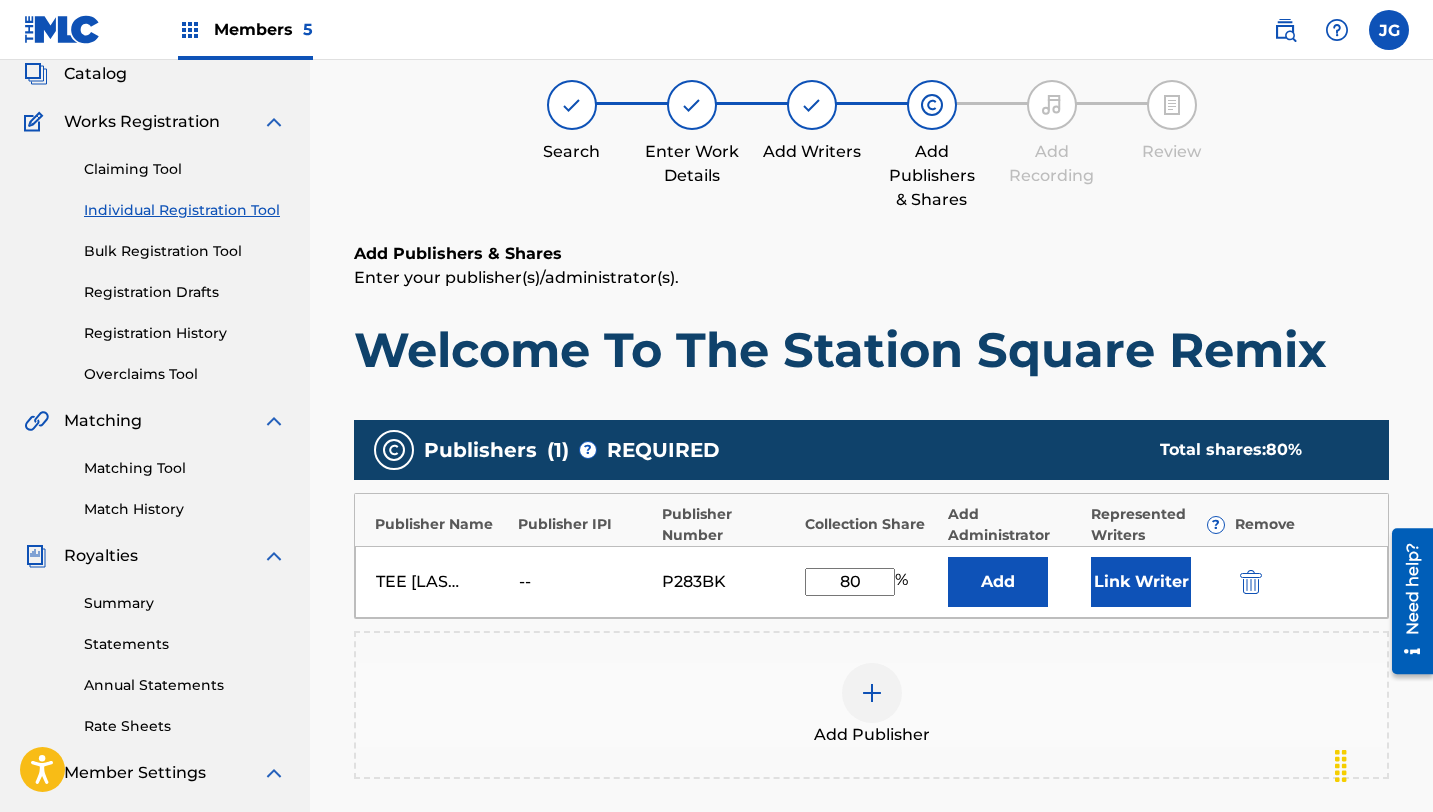 click on "Link Writer" at bounding box center (1141, 582) 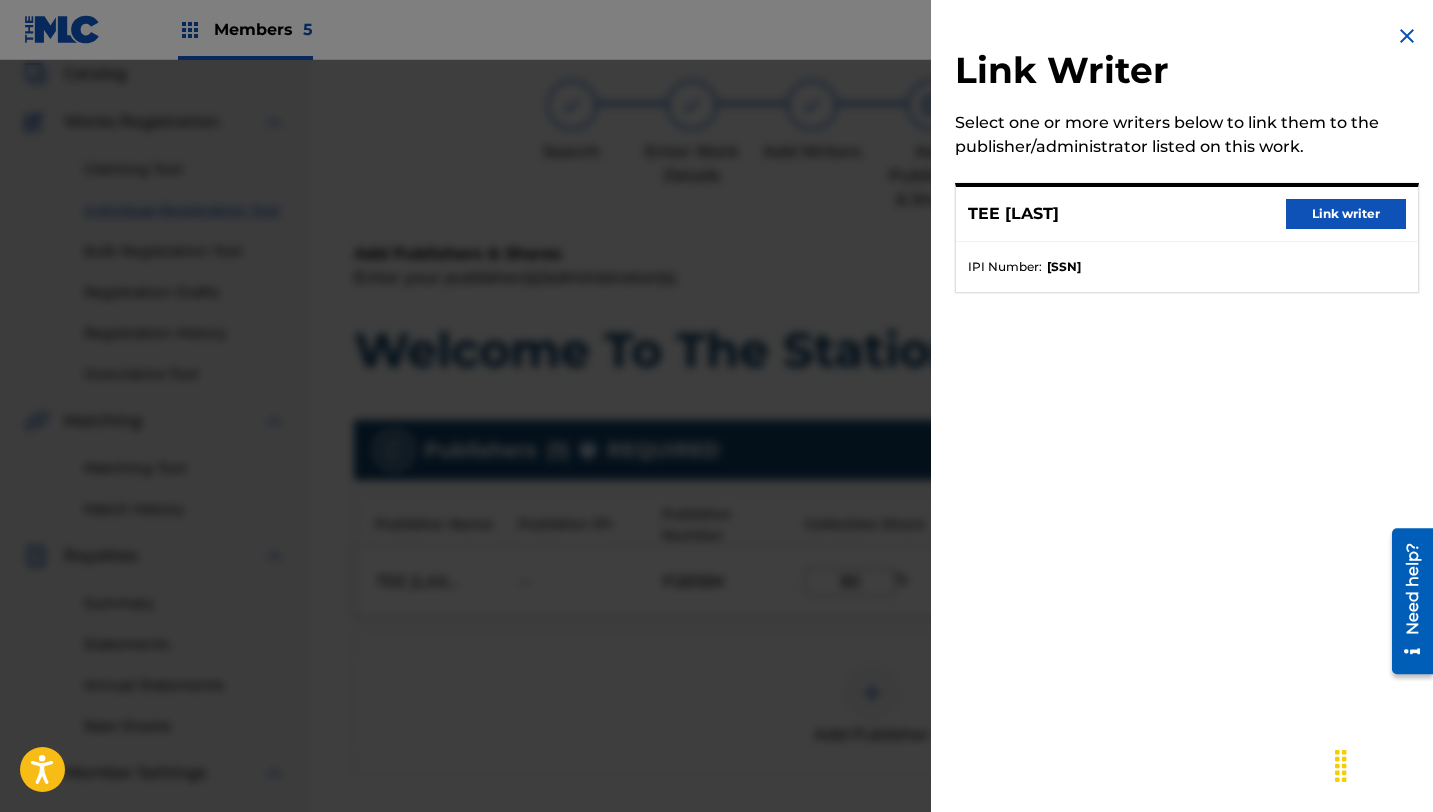 click on "Link writer" at bounding box center [1346, 214] 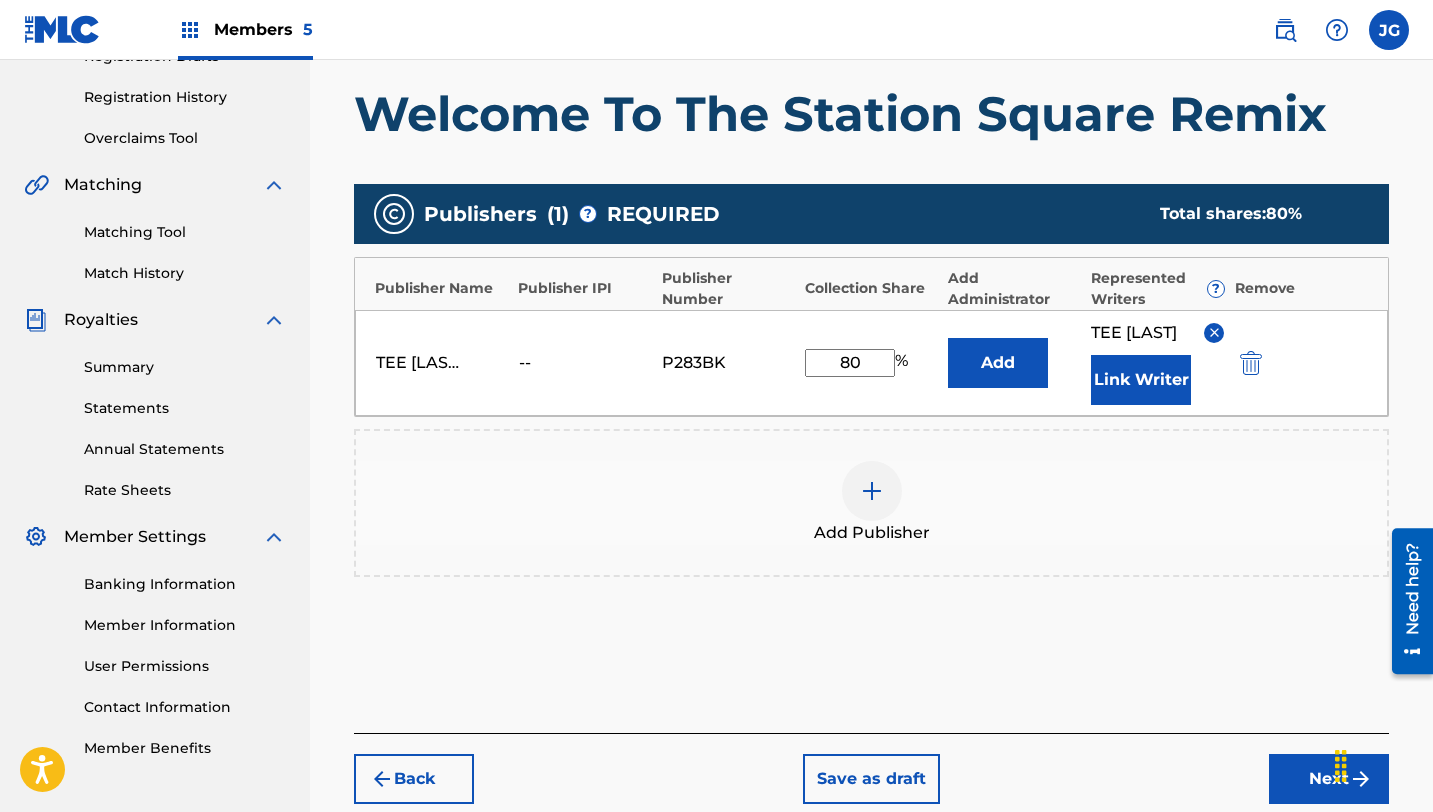 scroll, scrollTop: 396, scrollLeft: 0, axis: vertical 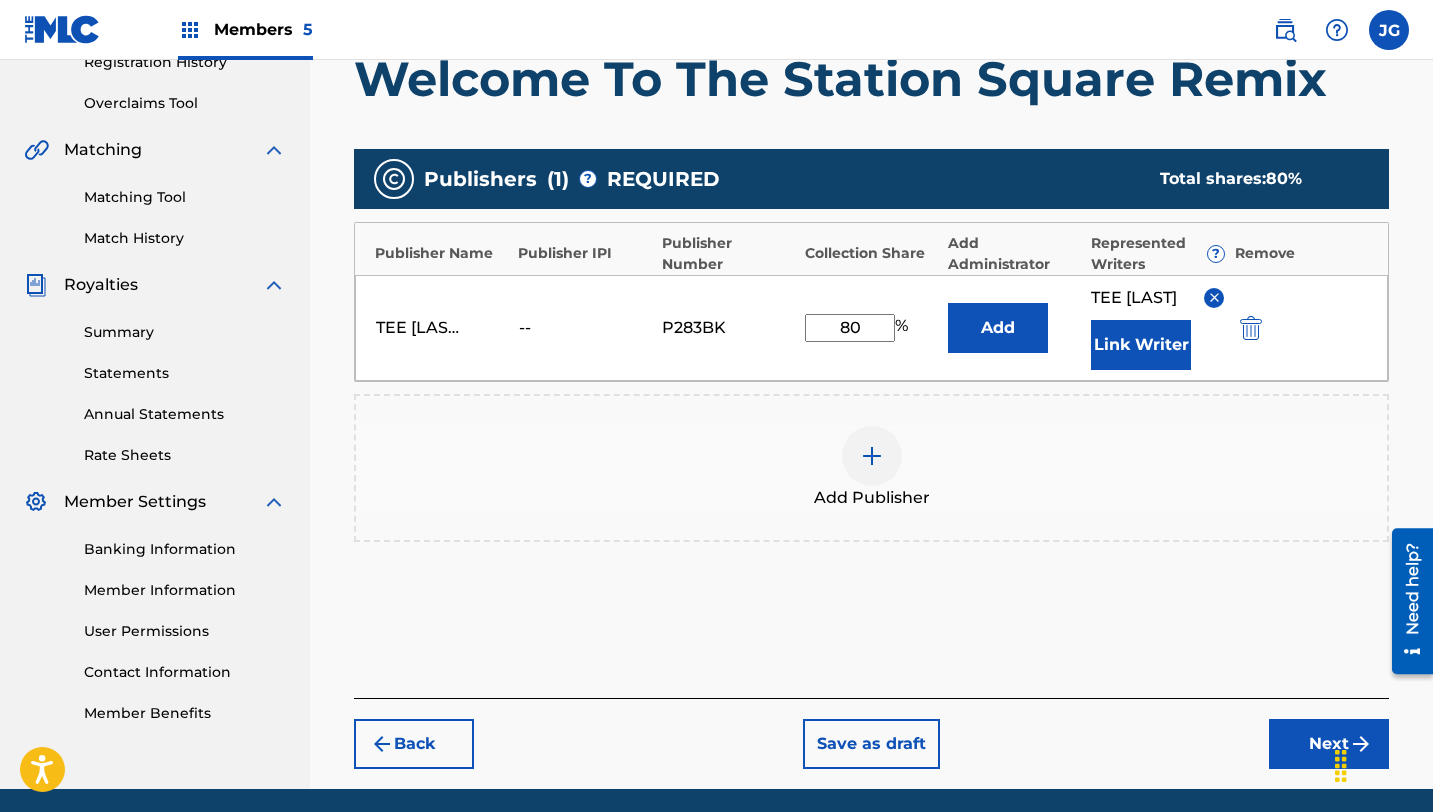 click on "Next" at bounding box center (1329, 744) 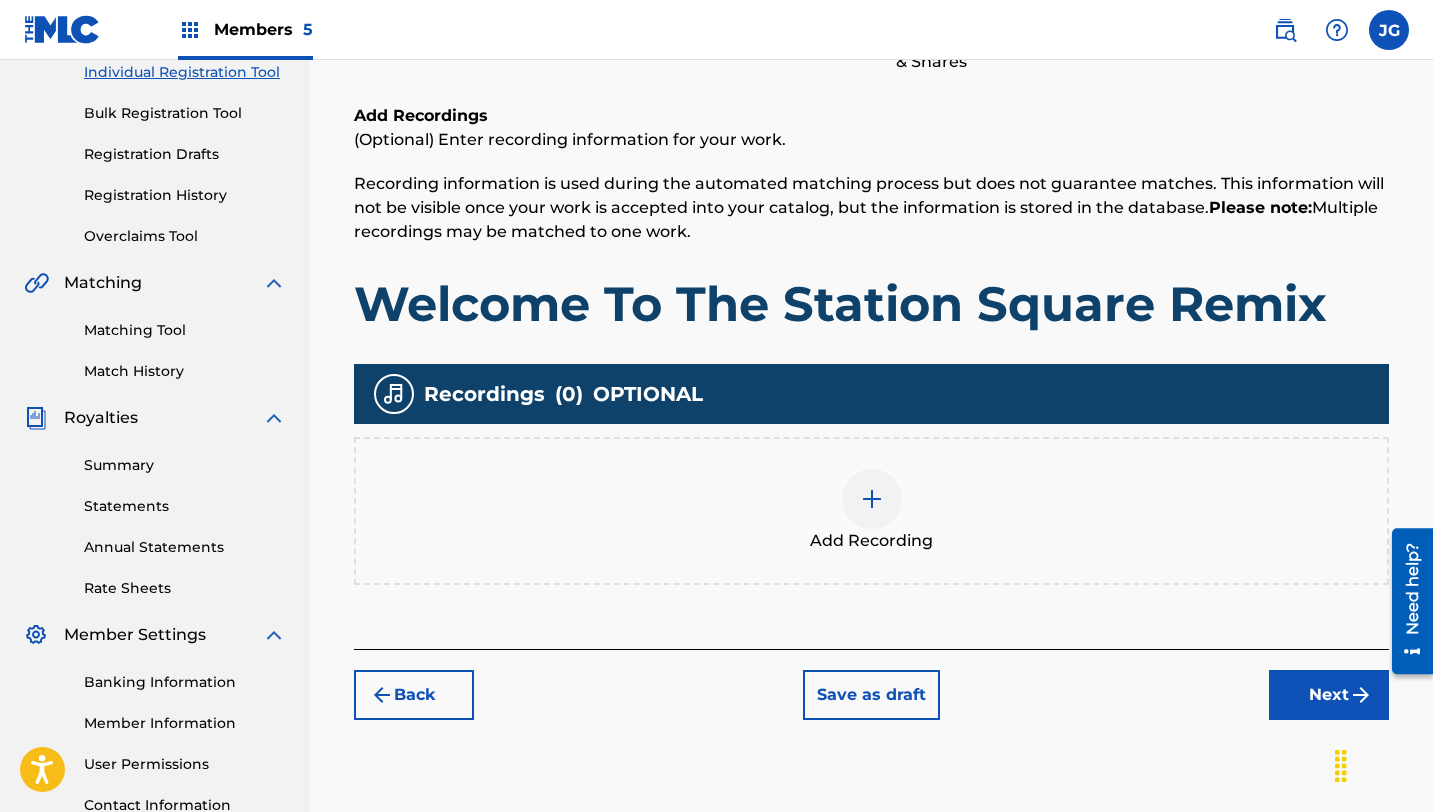 scroll, scrollTop: 428, scrollLeft: 0, axis: vertical 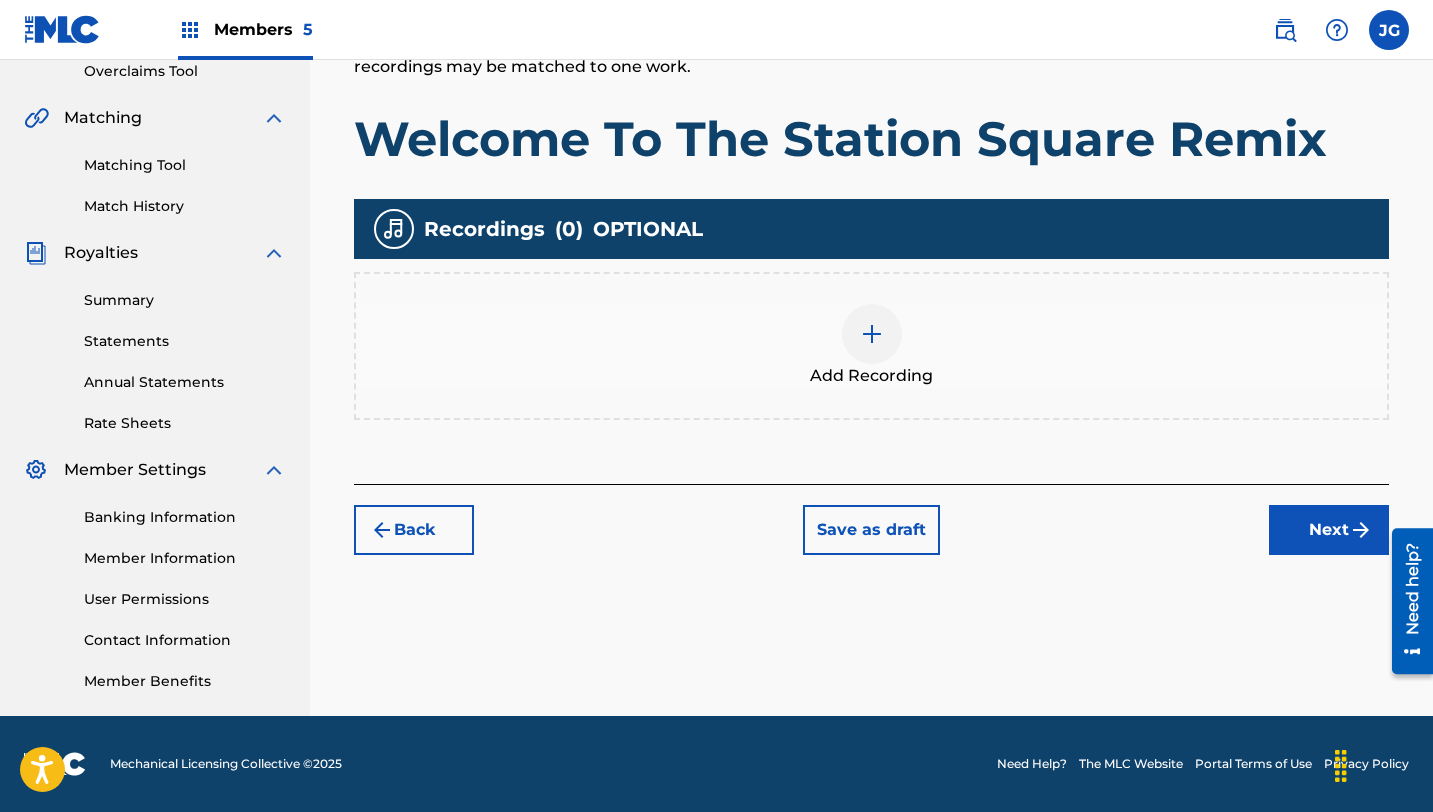 click on "Next" at bounding box center [1329, 530] 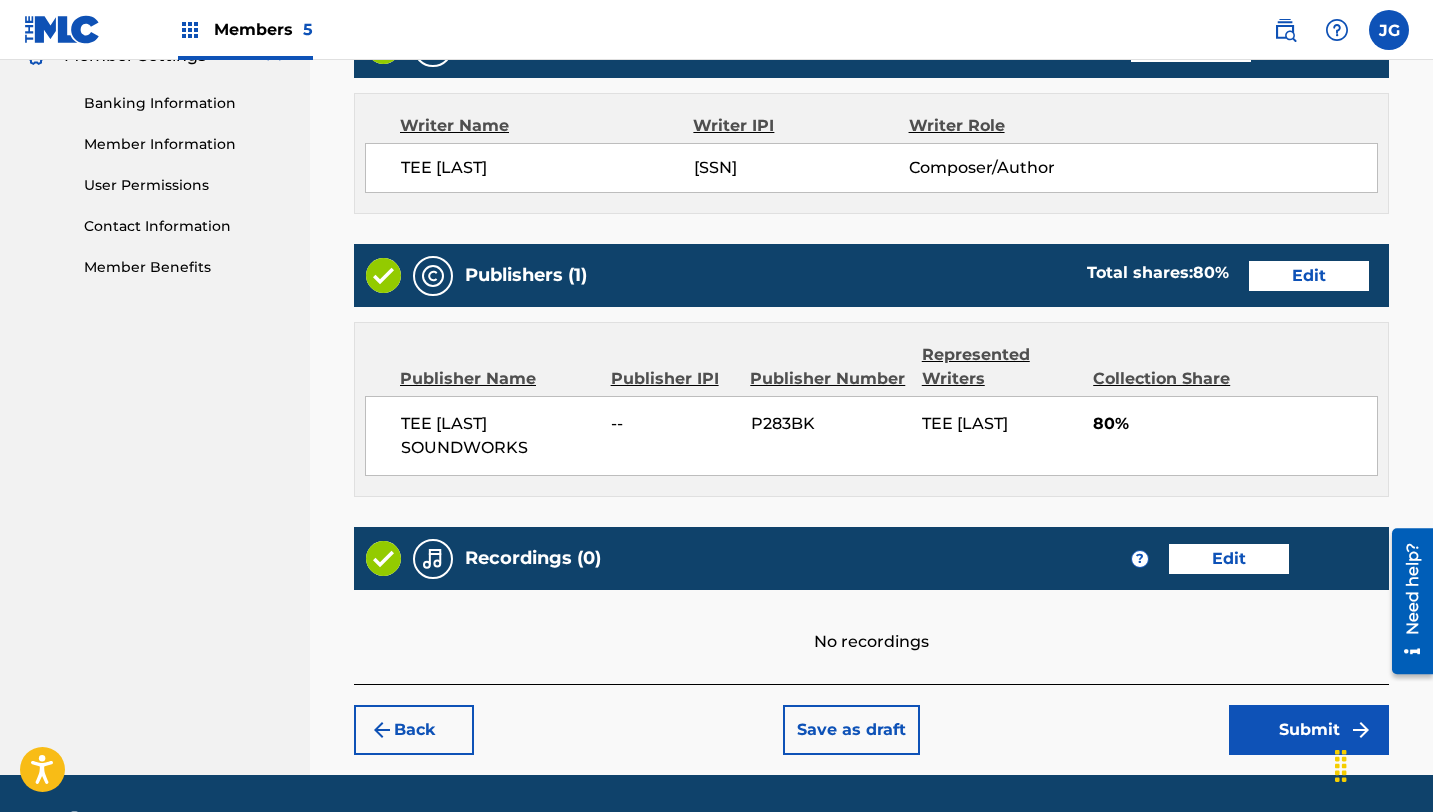 scroll, scrollTop: 900, scrollLeft: 0, axis: vertical 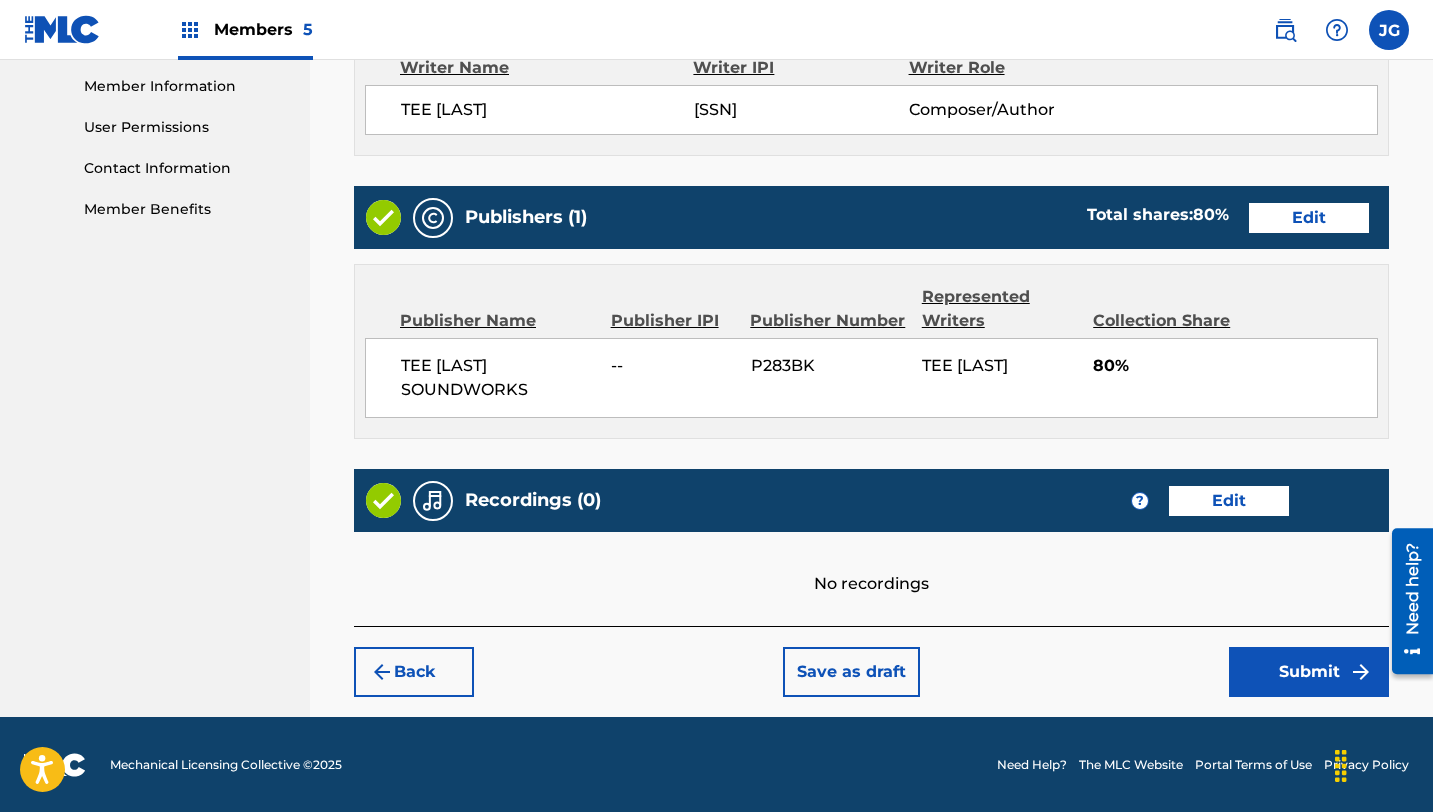 click on "Submit" at bounding box center (1309, 672) 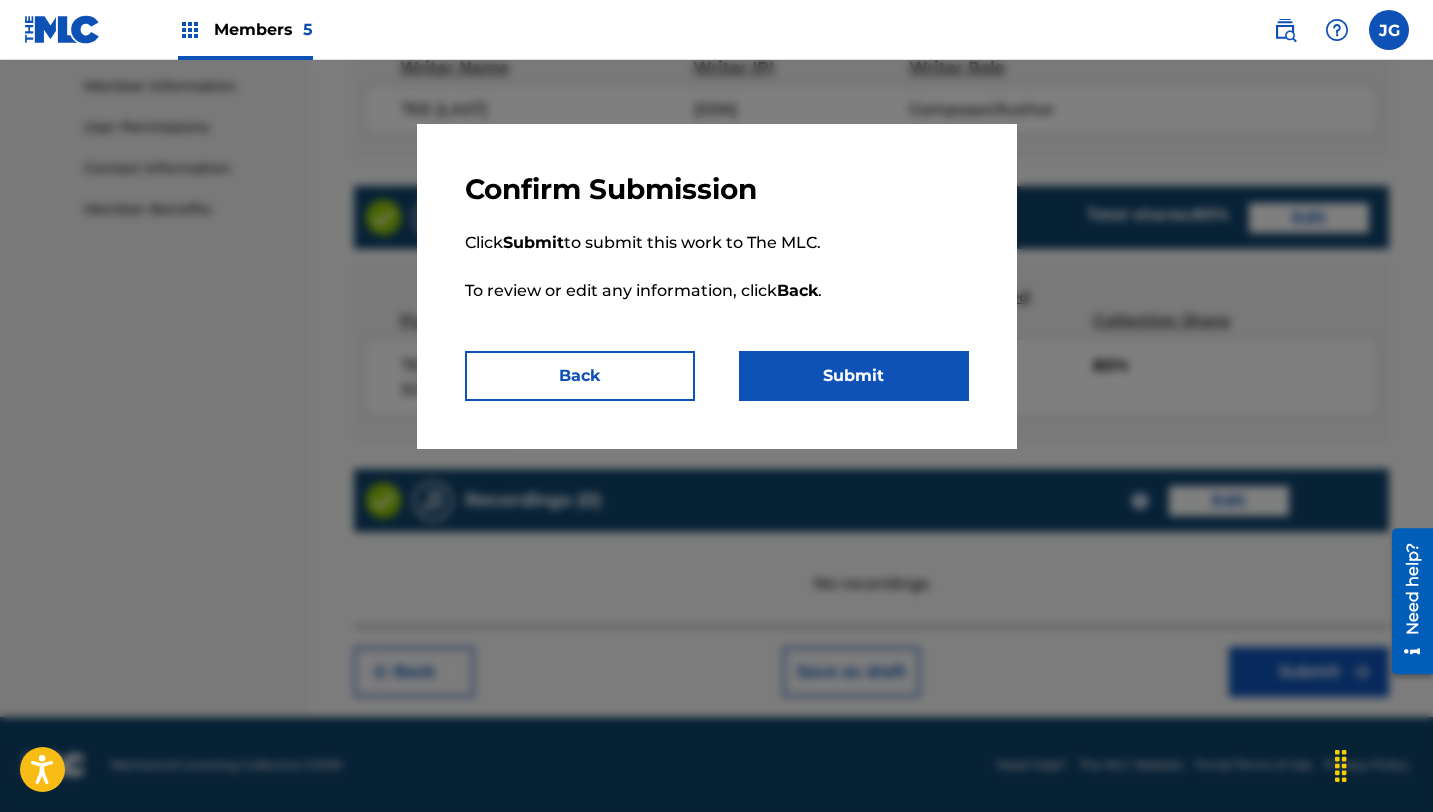 click on "Submit" at bounding box center (854, 376) 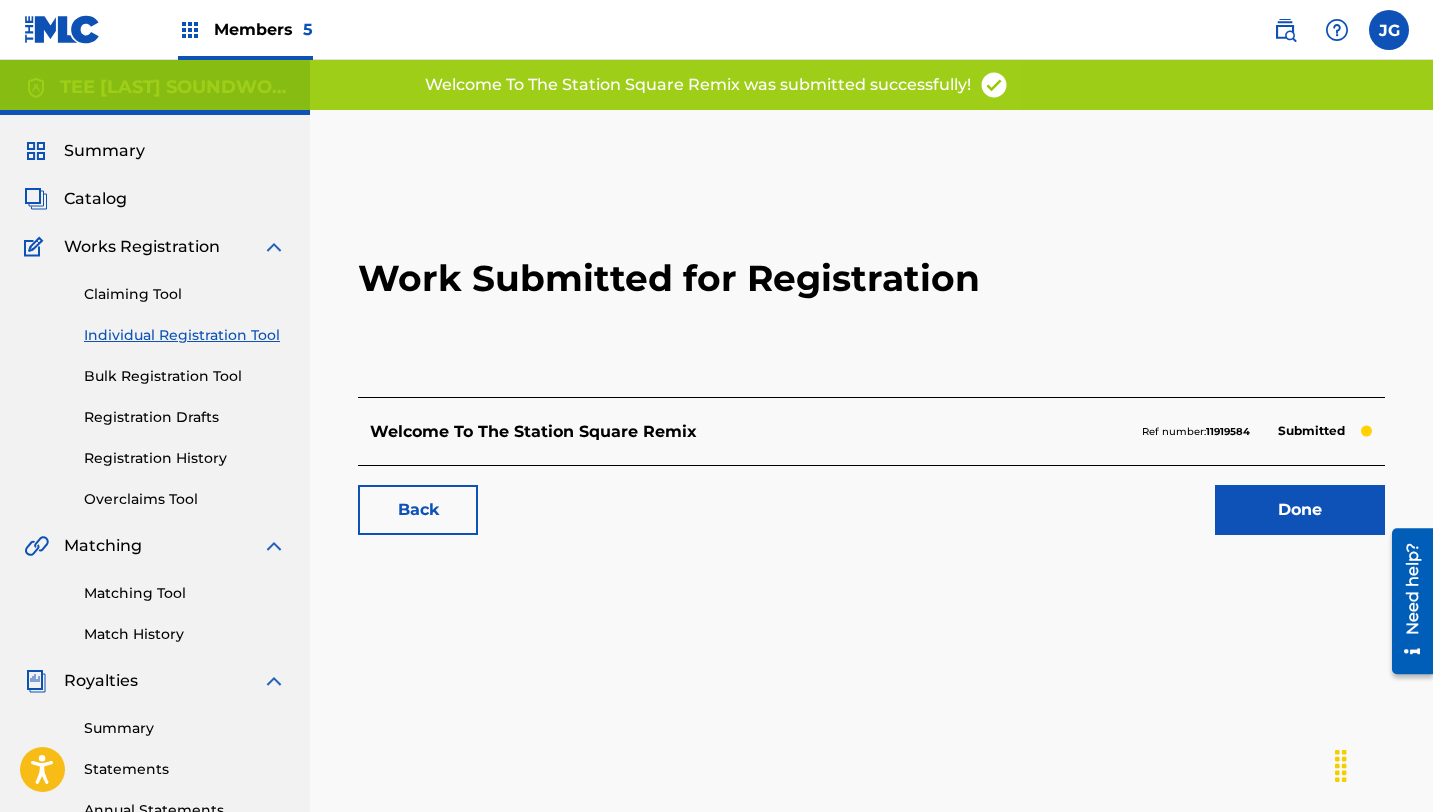 click on "Done" at bounding box center [1300, 510] 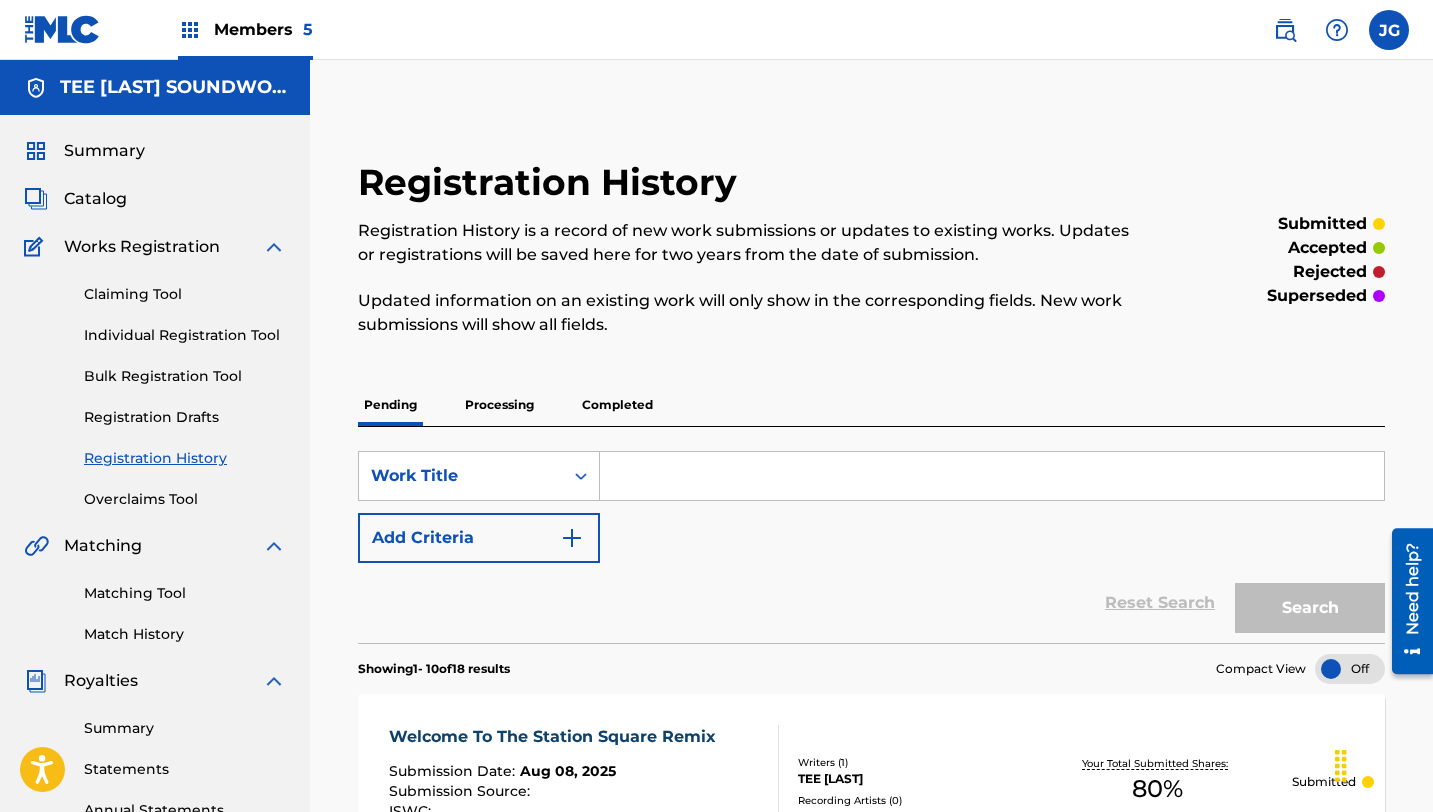 click at bounding box center (992, 476) 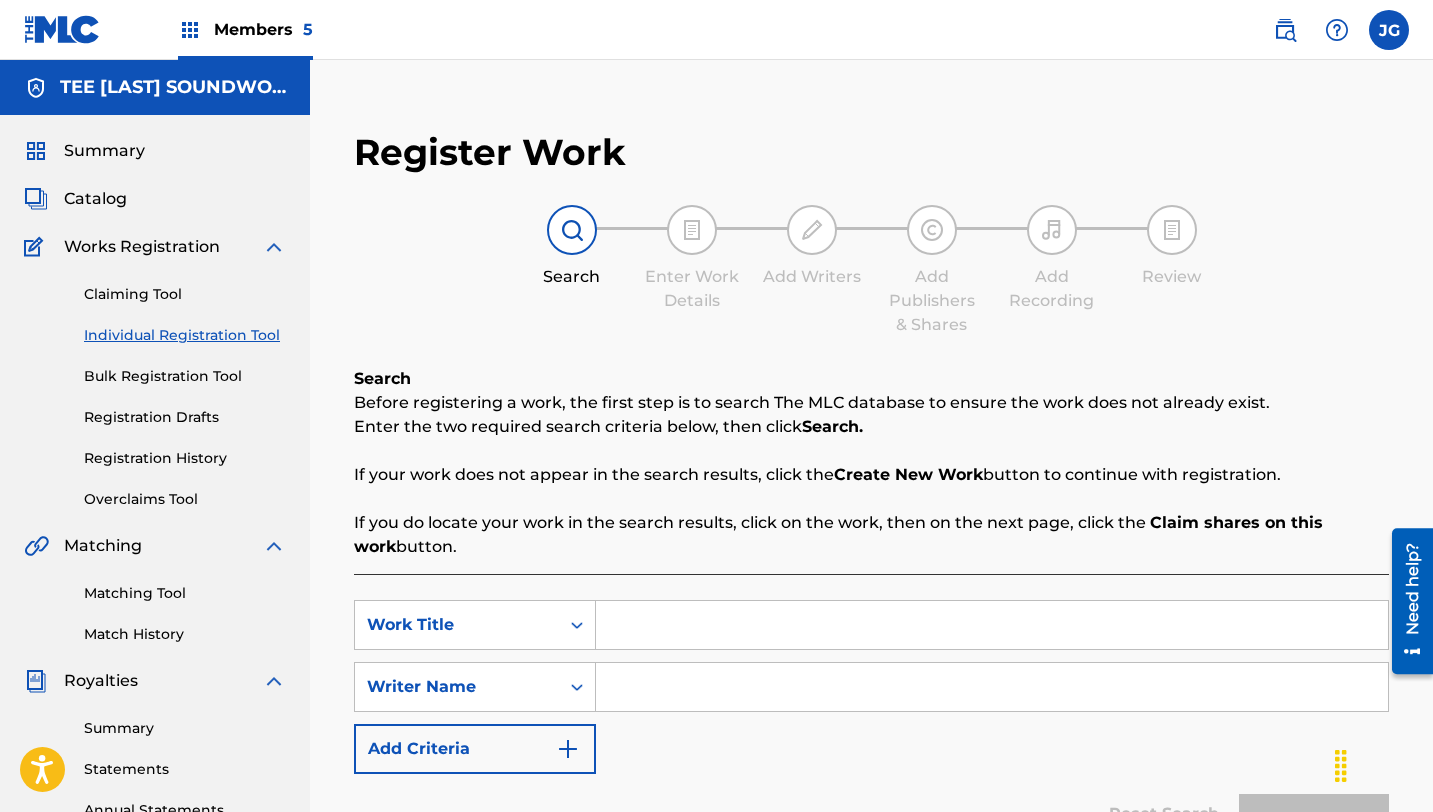 click at bounding box center (992, 625) 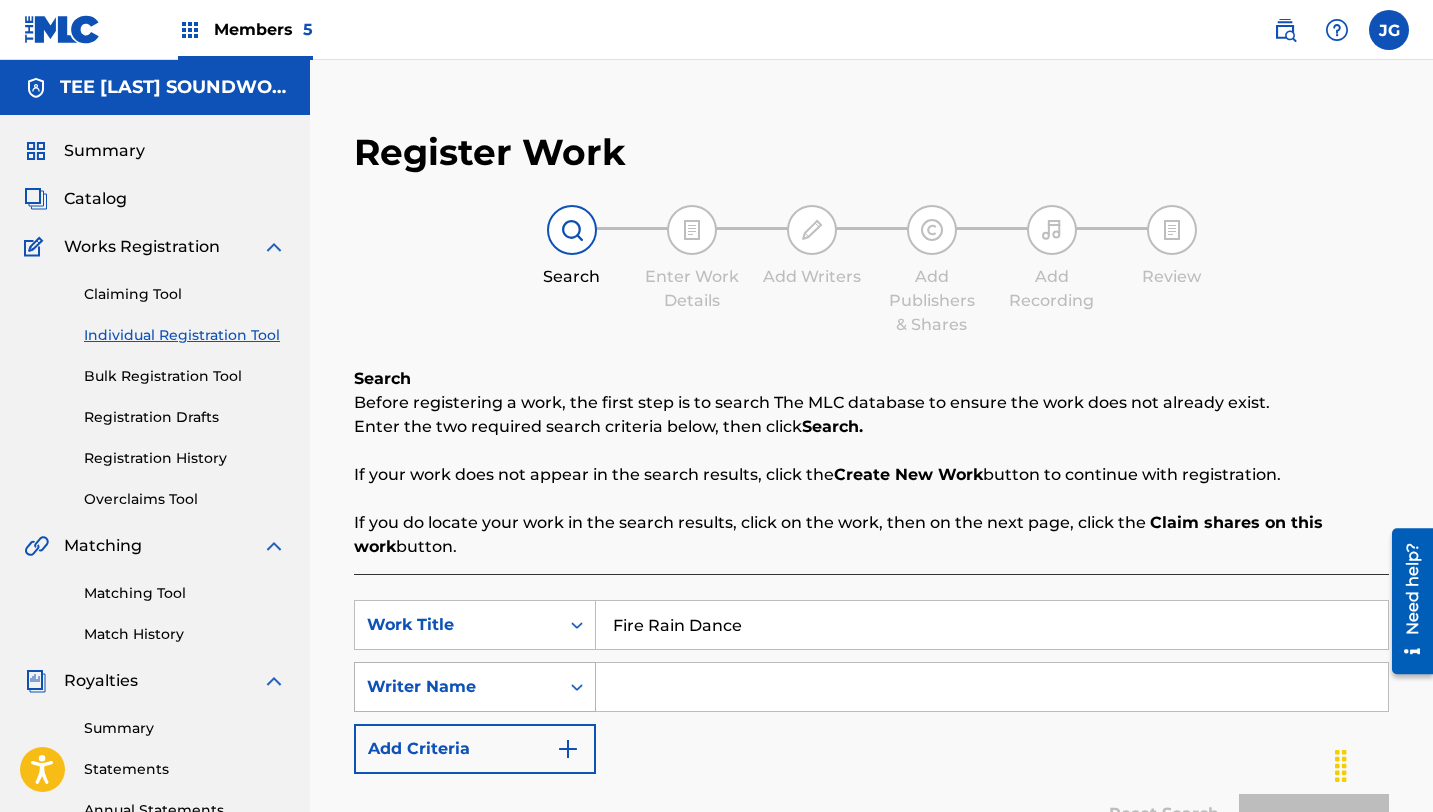 type on "Fire Rain Dance" 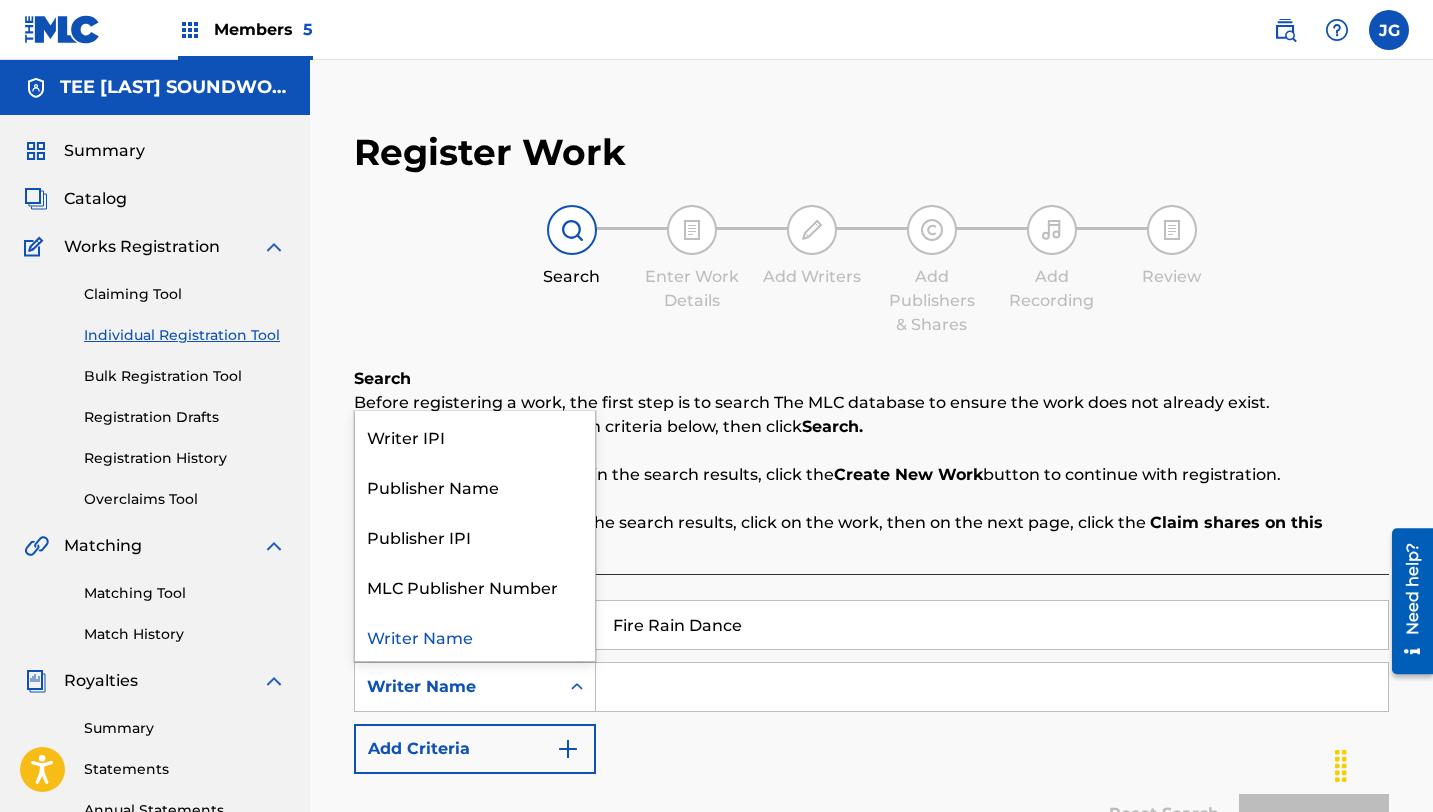 click 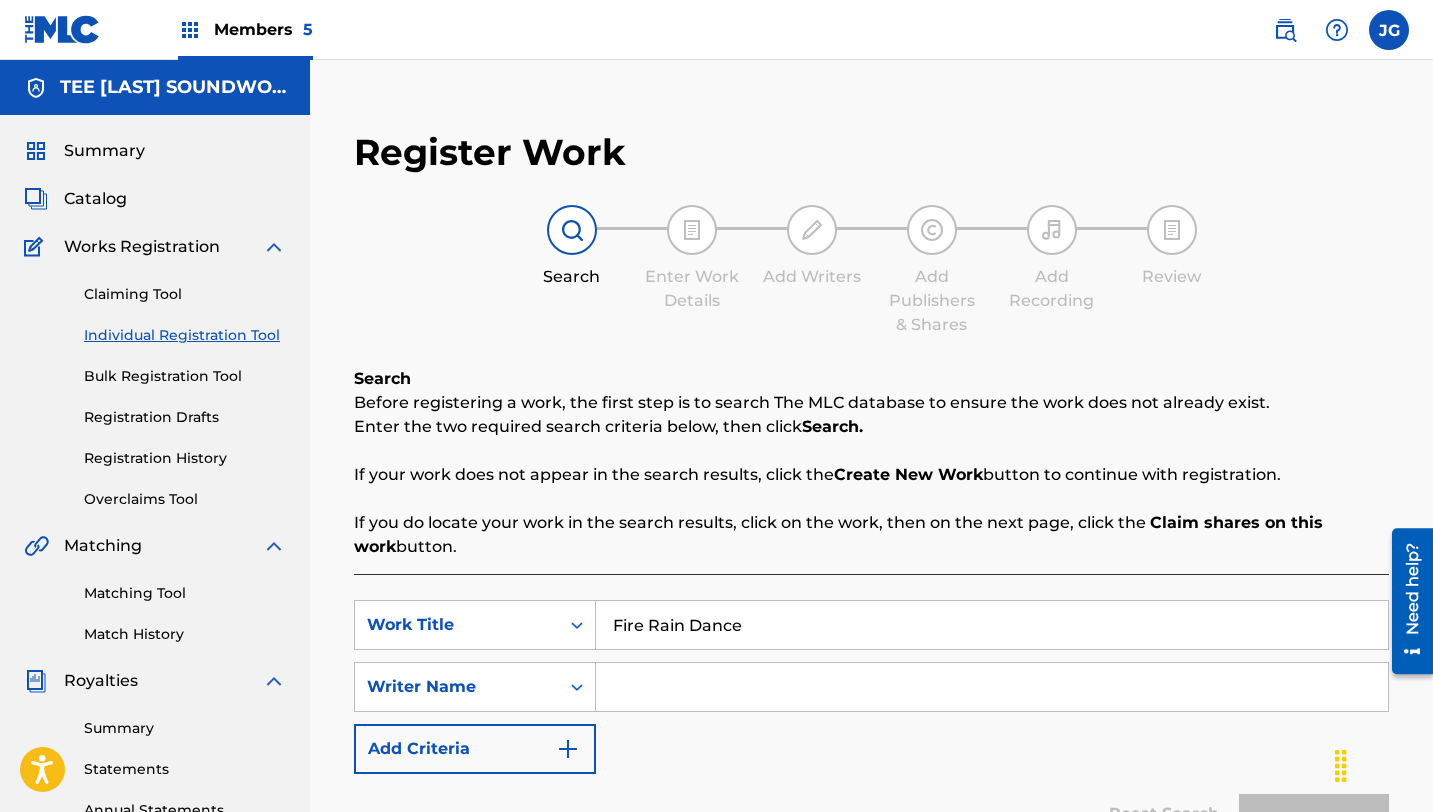 click at bounding box center [992, 687] 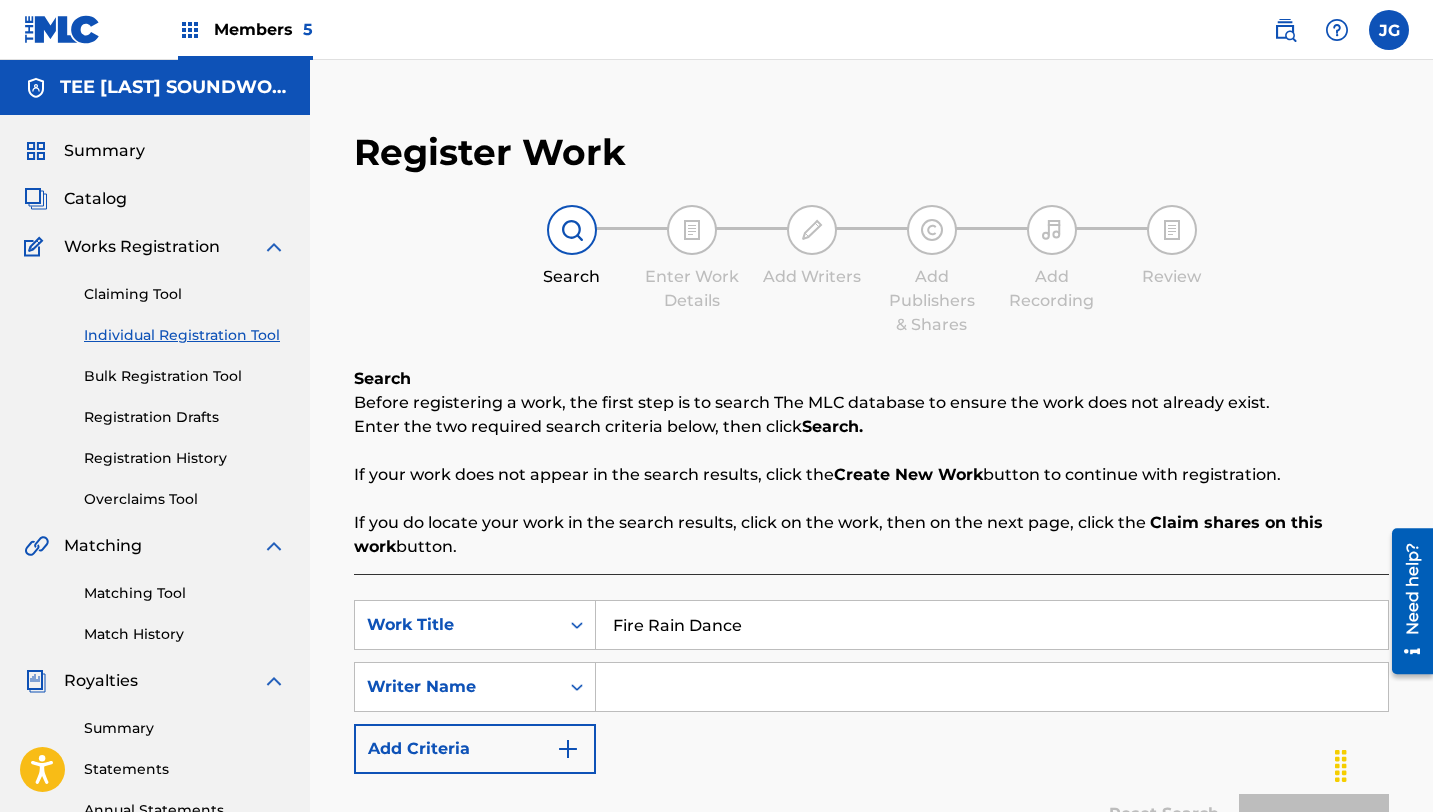 type on "tee [LAST]" 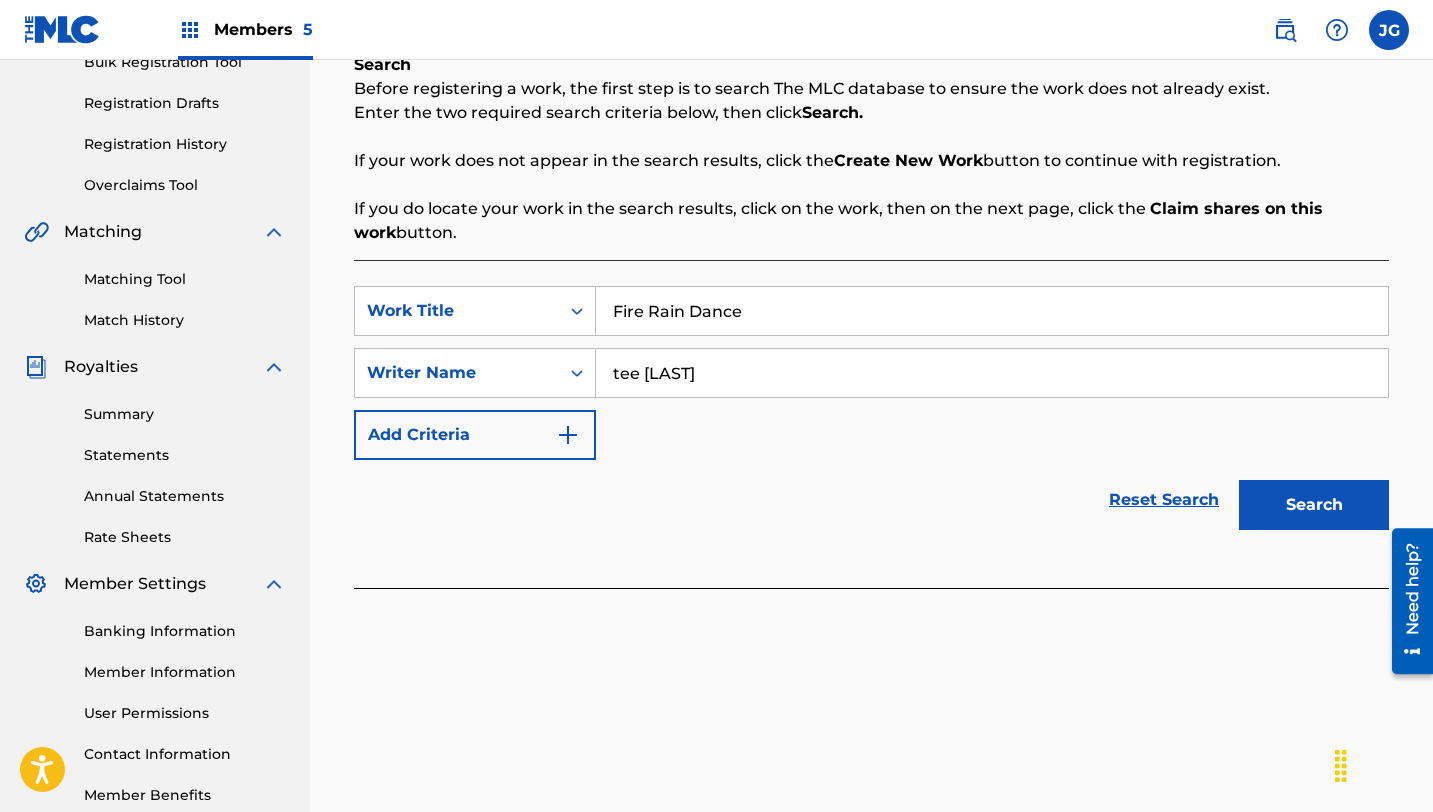 scroll, scrollTop: 389, scrollLeft: 0, axis: vertical 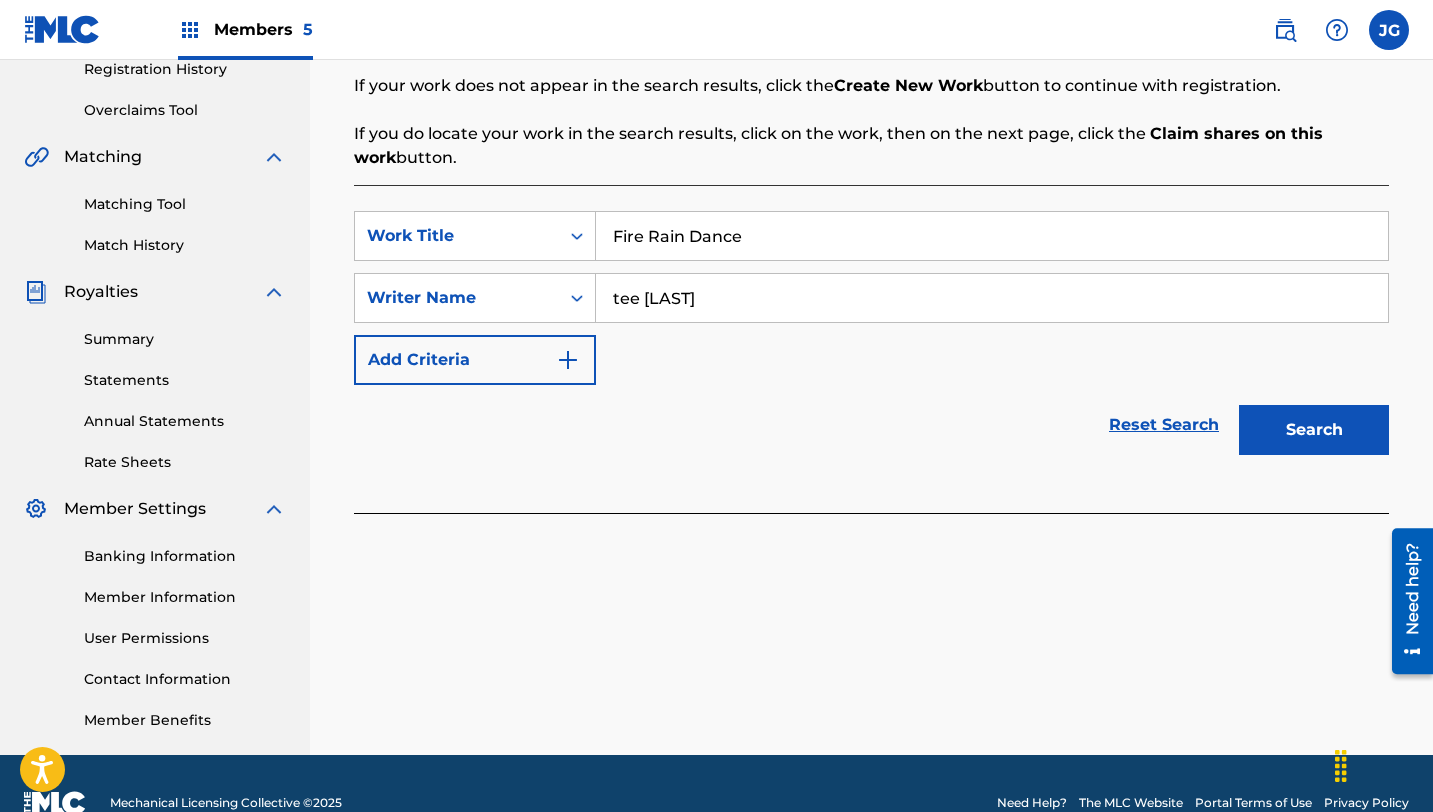 click on "Search" at bounding box center [1314, 430] 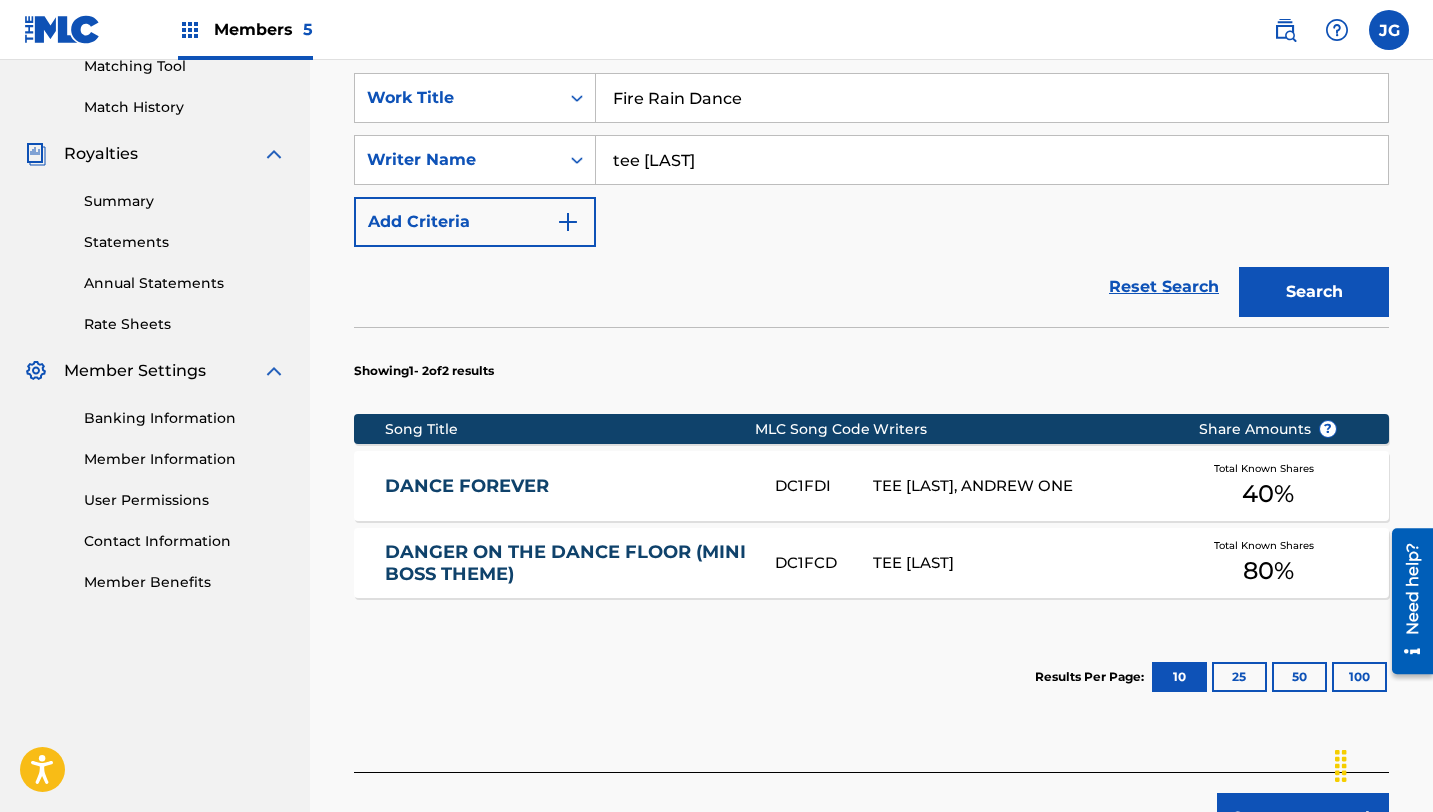 scroll, scrollTop: 570, scrollLeft: 0, axis: vertical 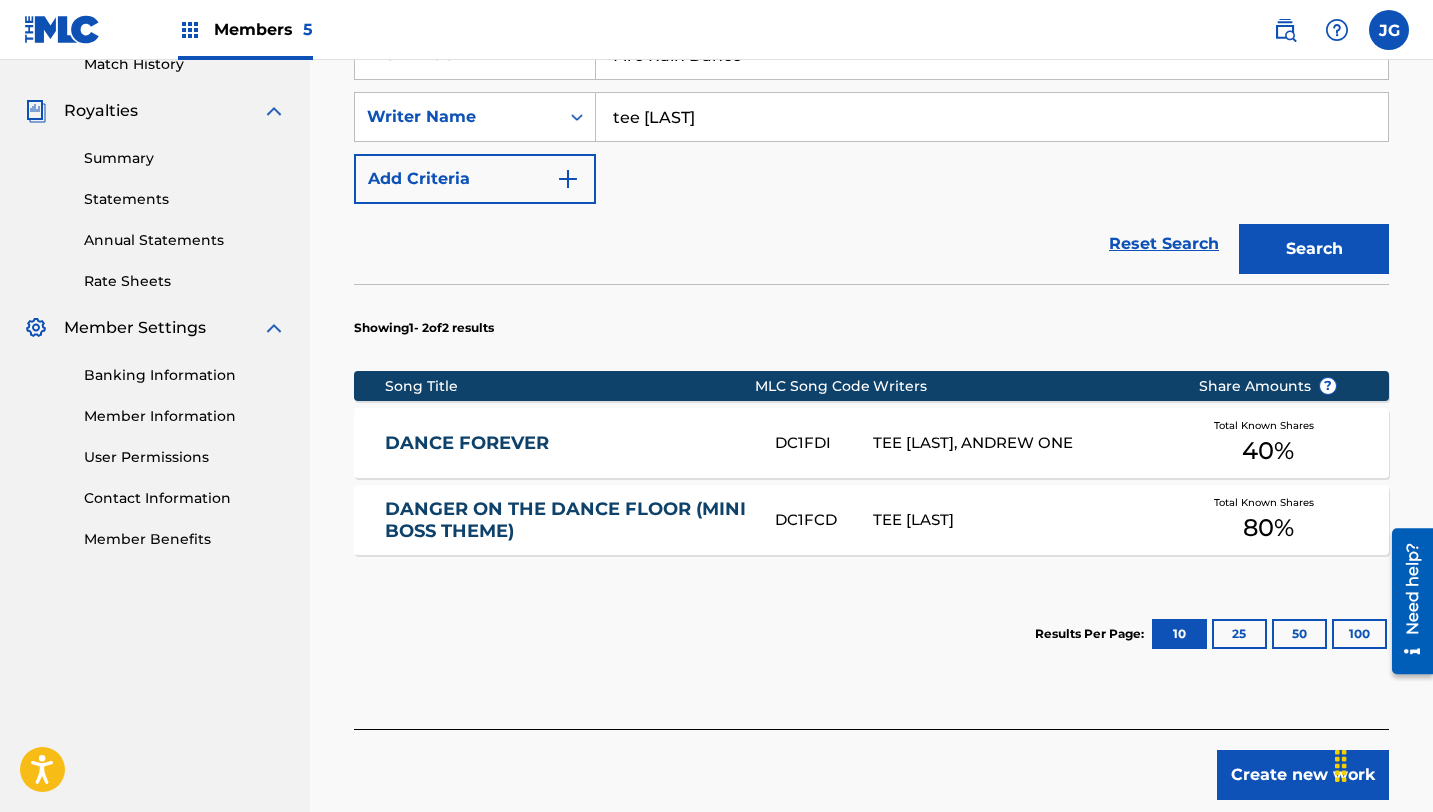 click on "Create new work" at bounding box center [1303, 775] 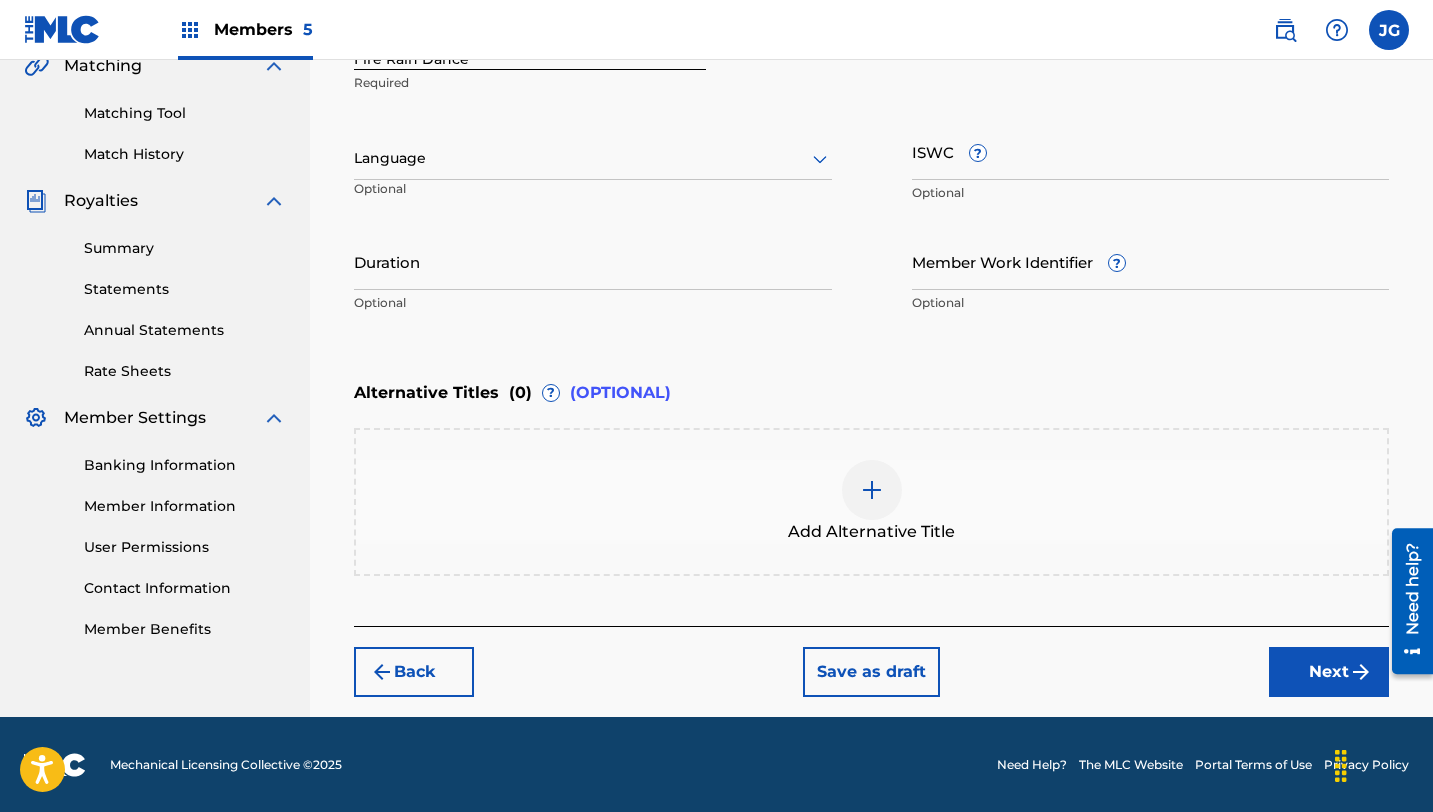 click on "Next" at bounding box center (1329, 672) 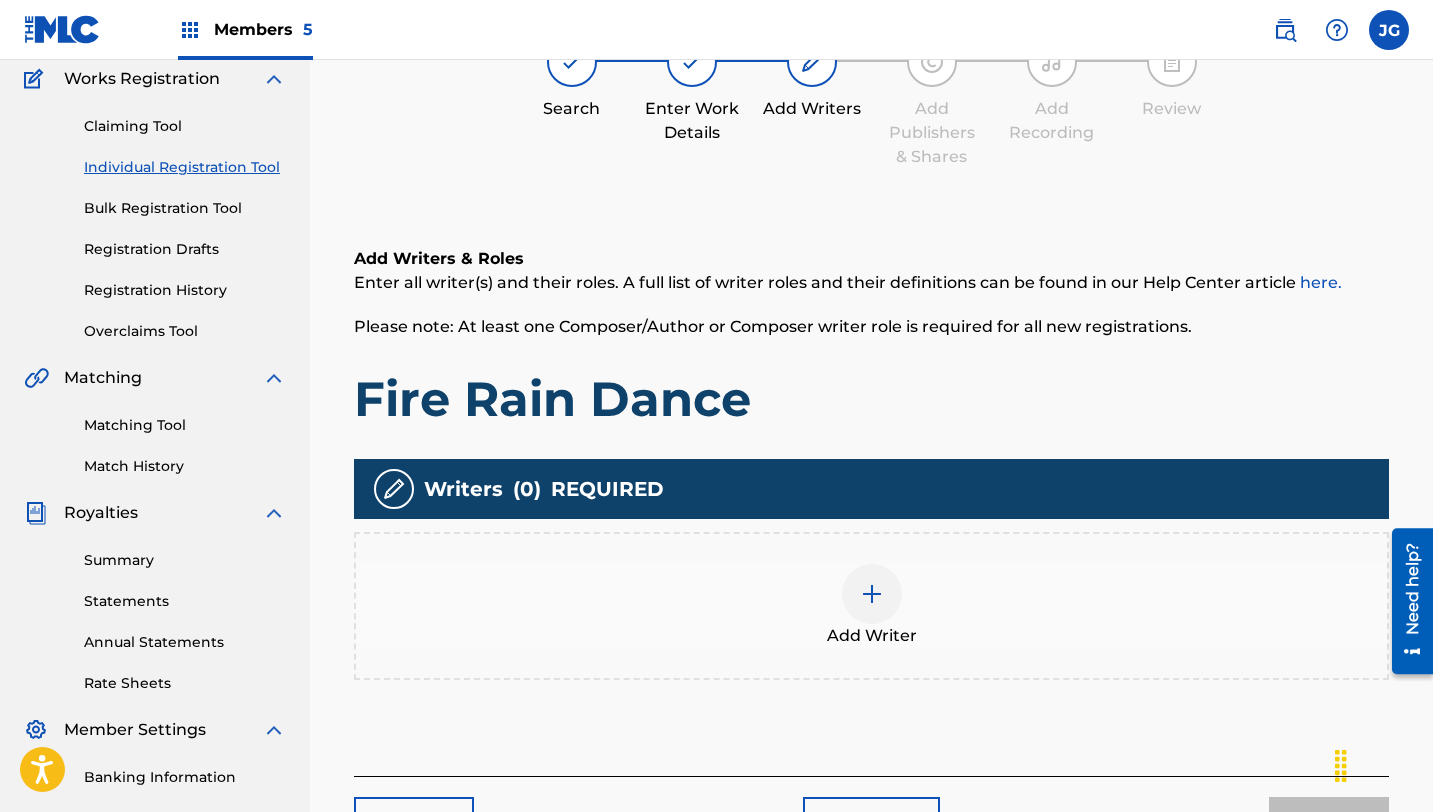 scroll, scrollTop: 209, scrollLeft: 0, axis: vertical 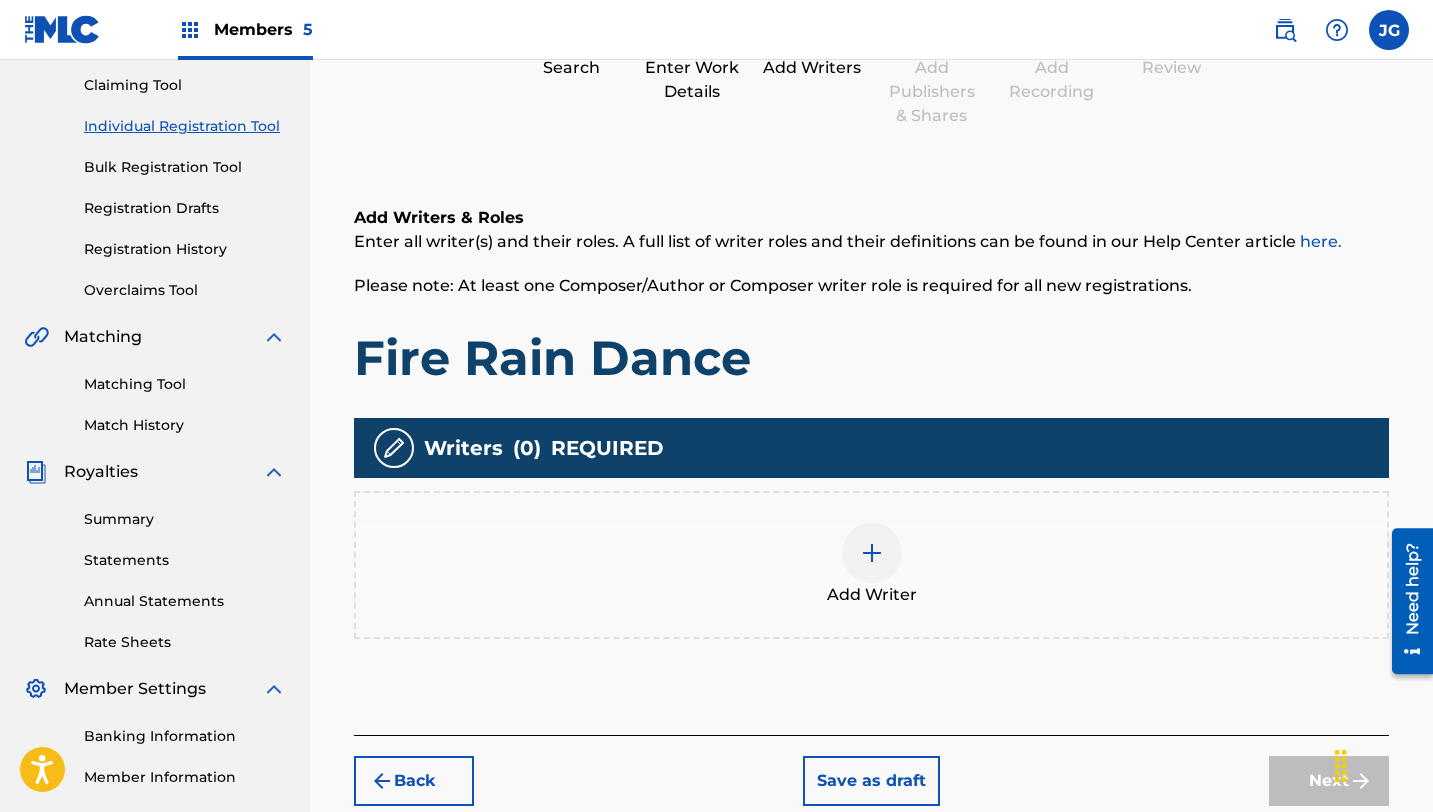 click at bounding box center (872, 553) 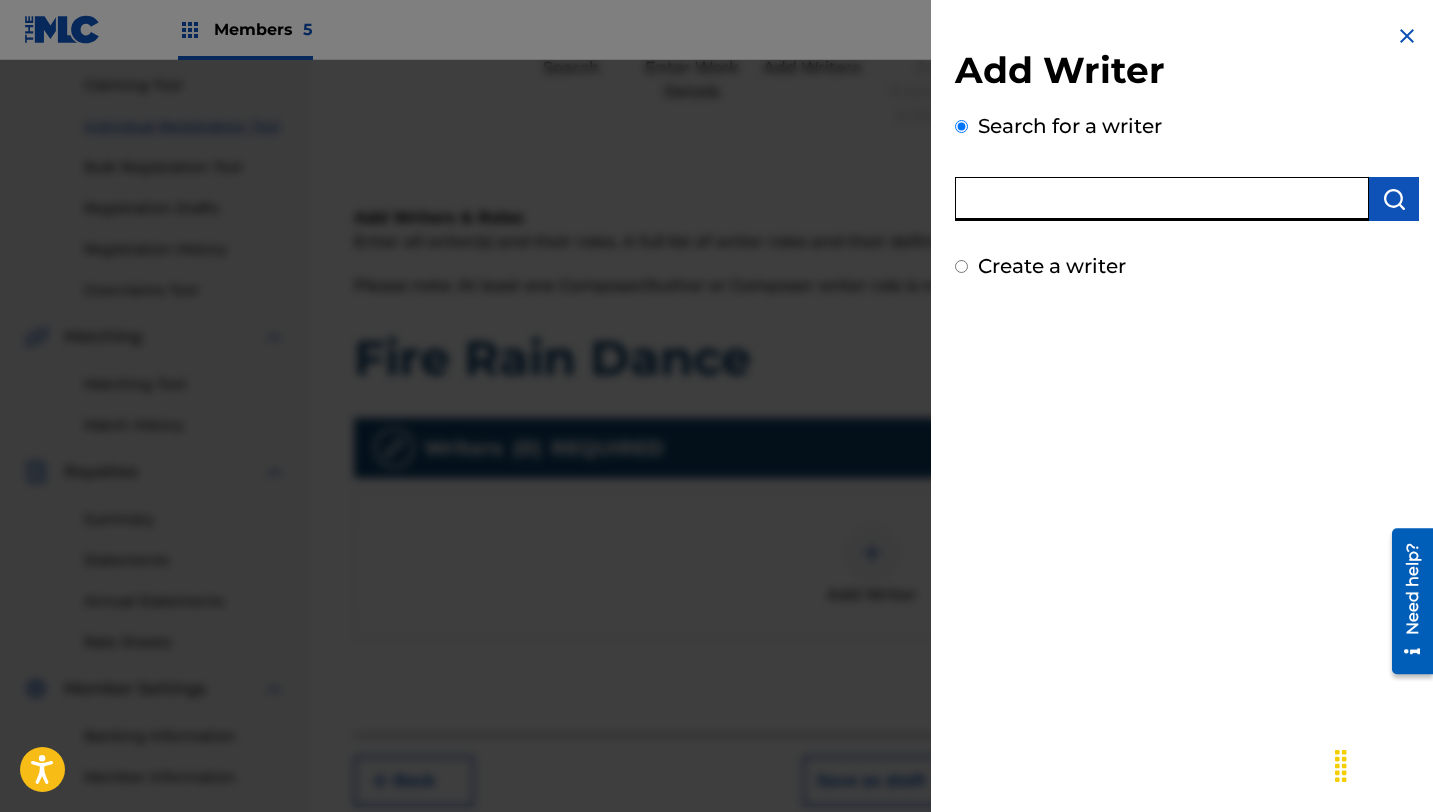 click at bounding box center [1162, 199] 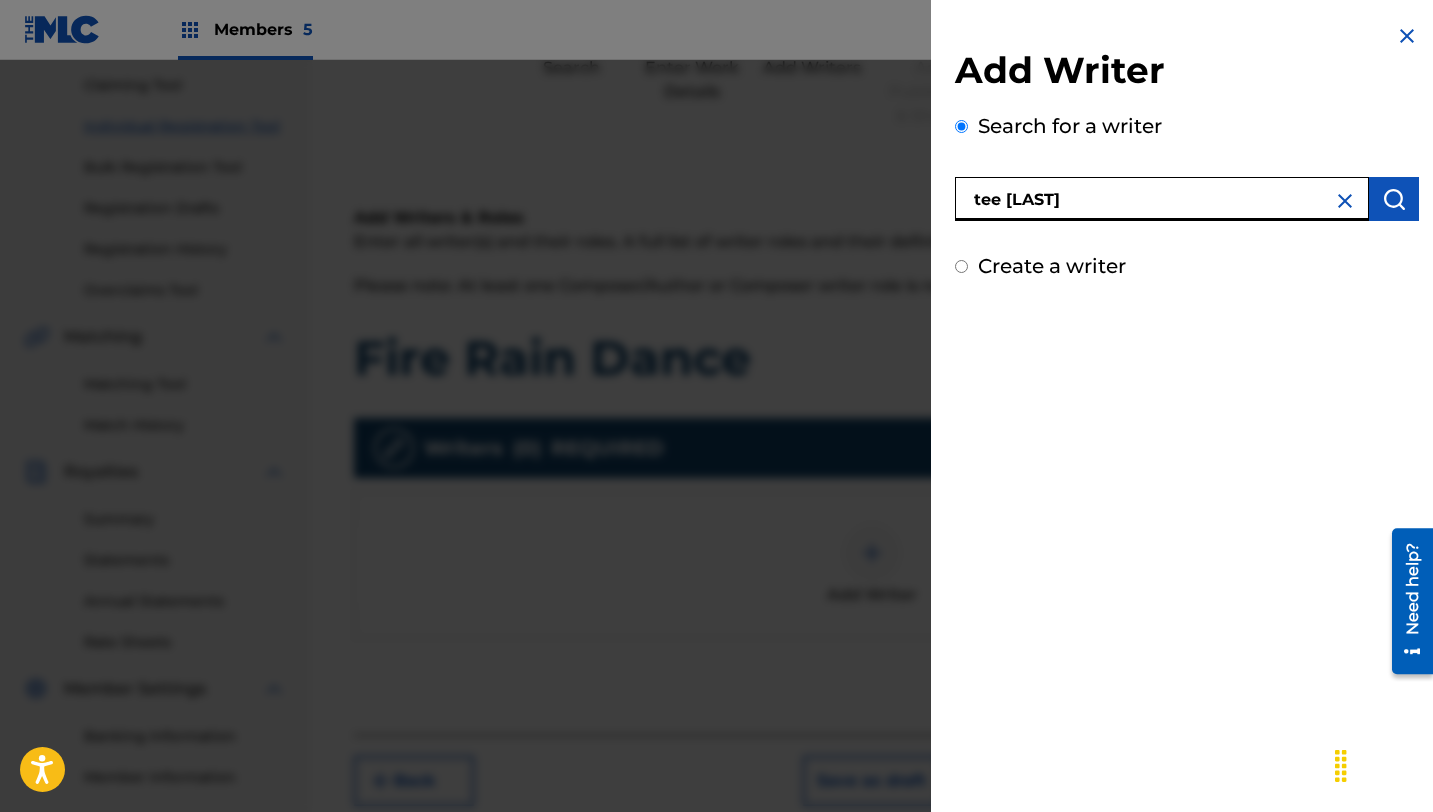 type on "tee [LAST]" 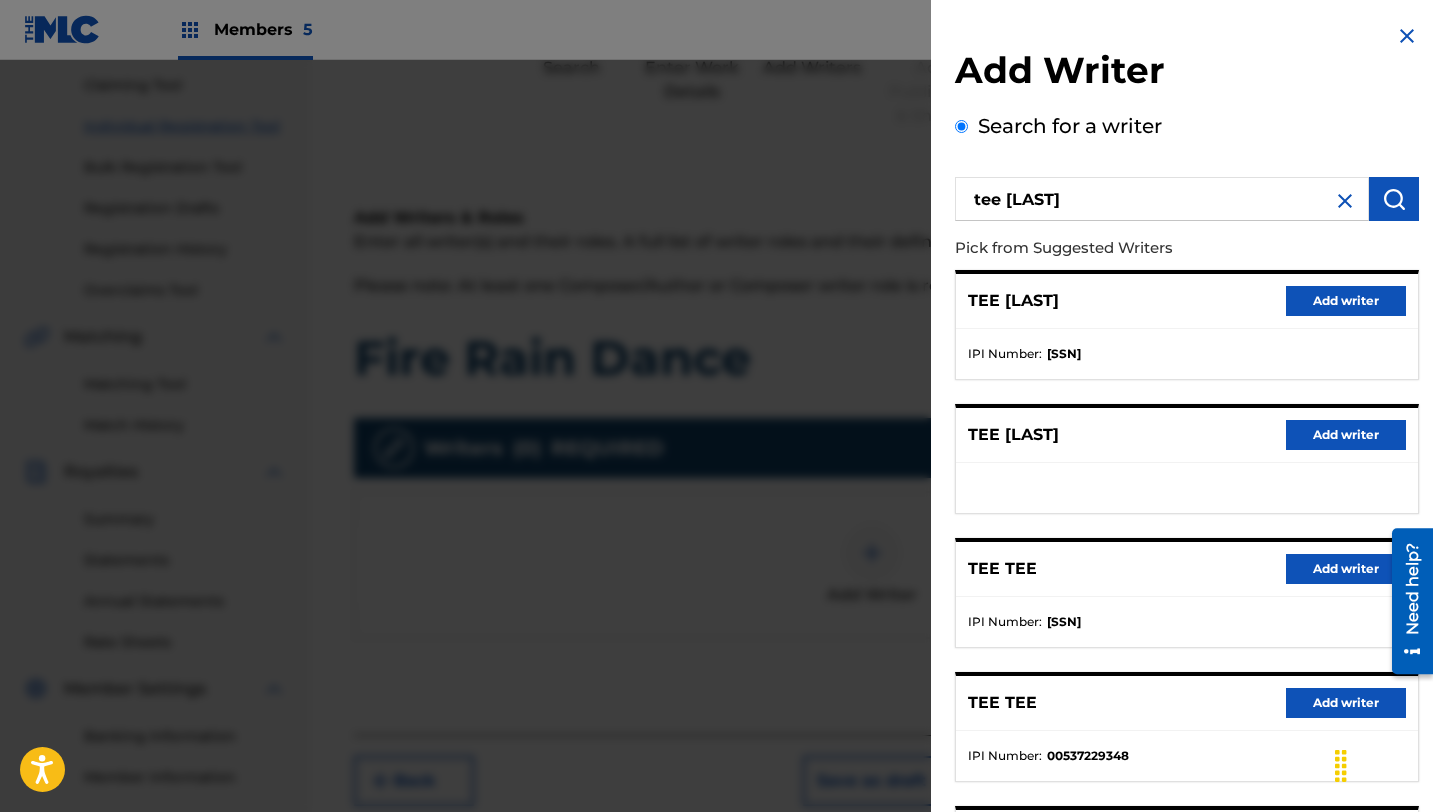 click on "Add writer" at bounding box center [1346, 301] 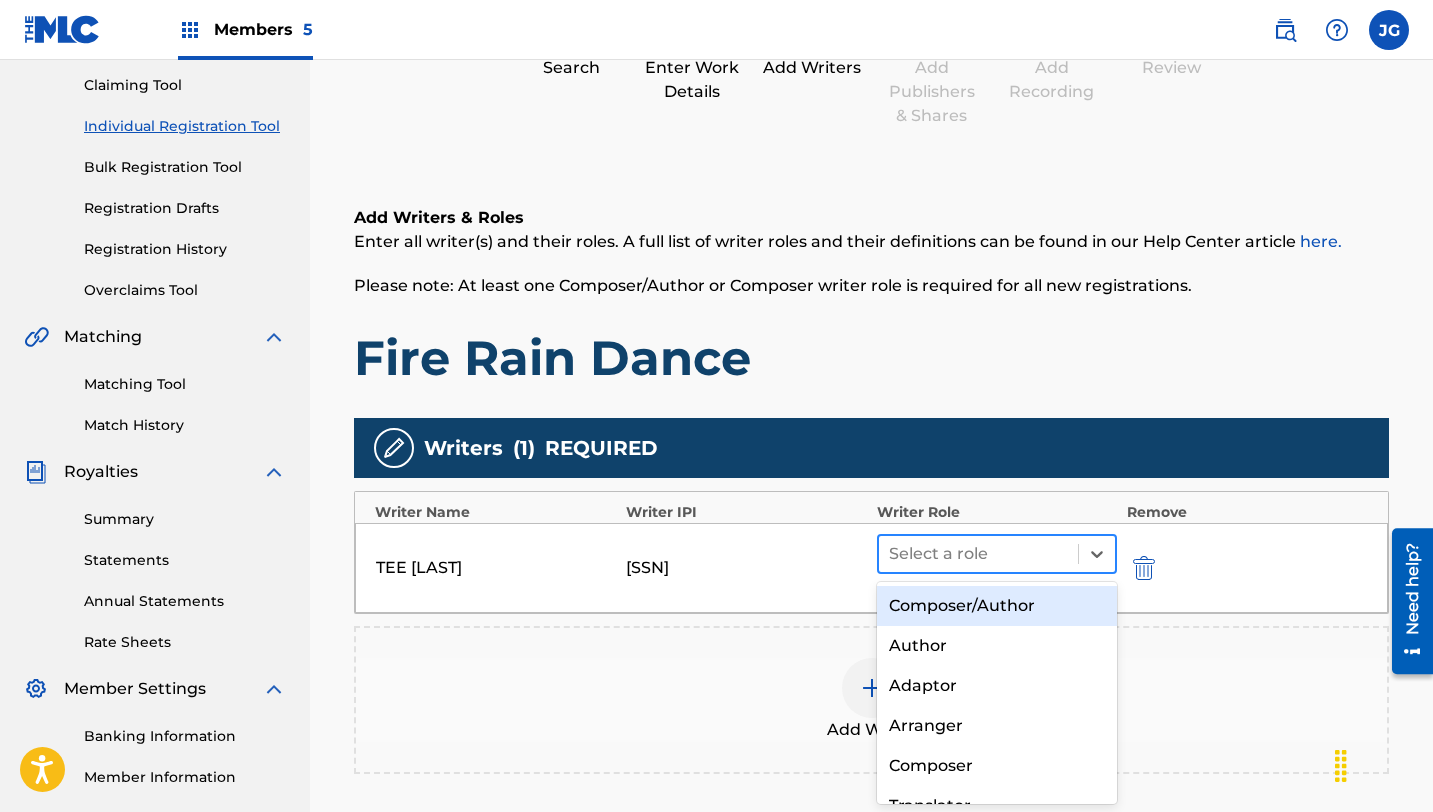 click at bounding box center (978, 554) 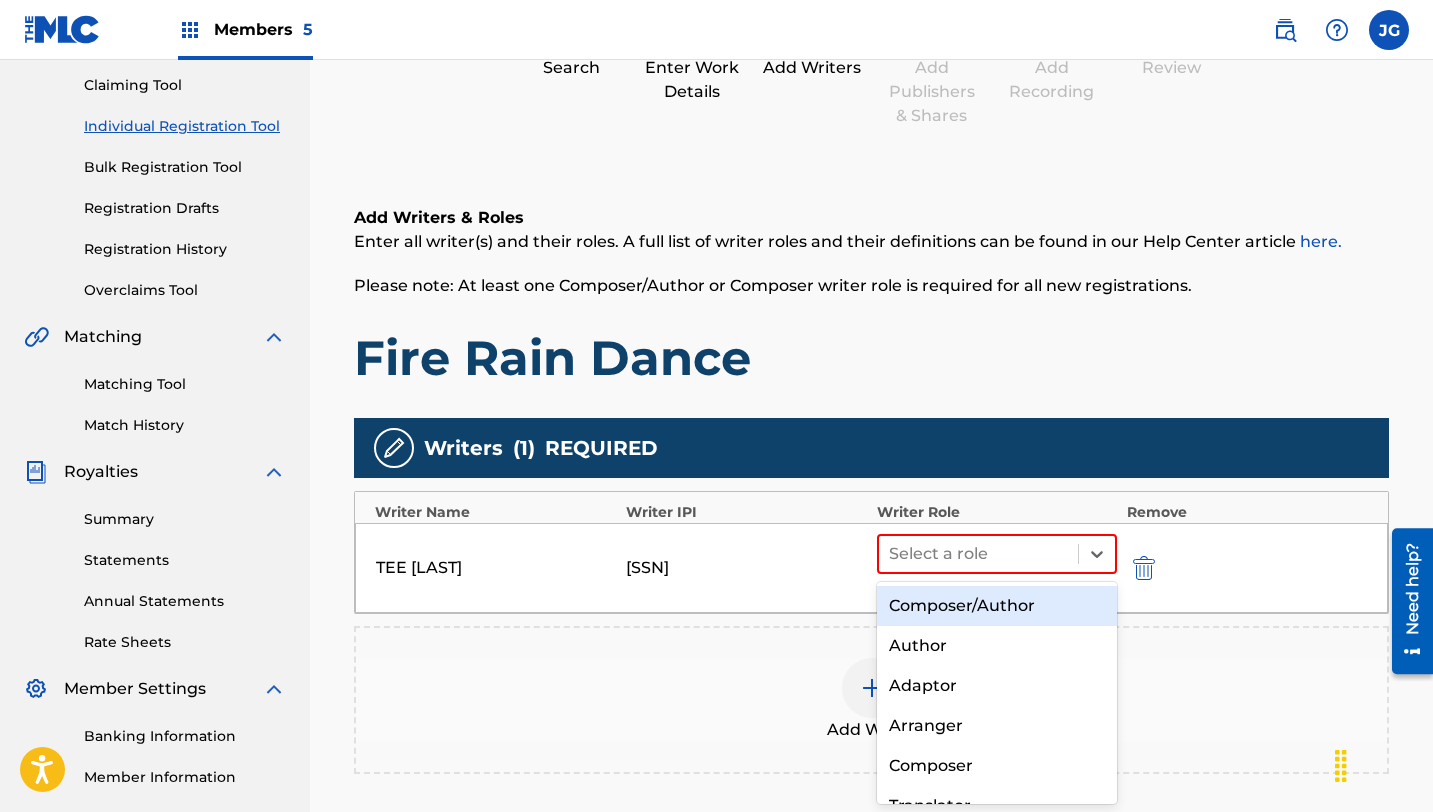 click on "Composer/Author" at bounding box center [997, 606] 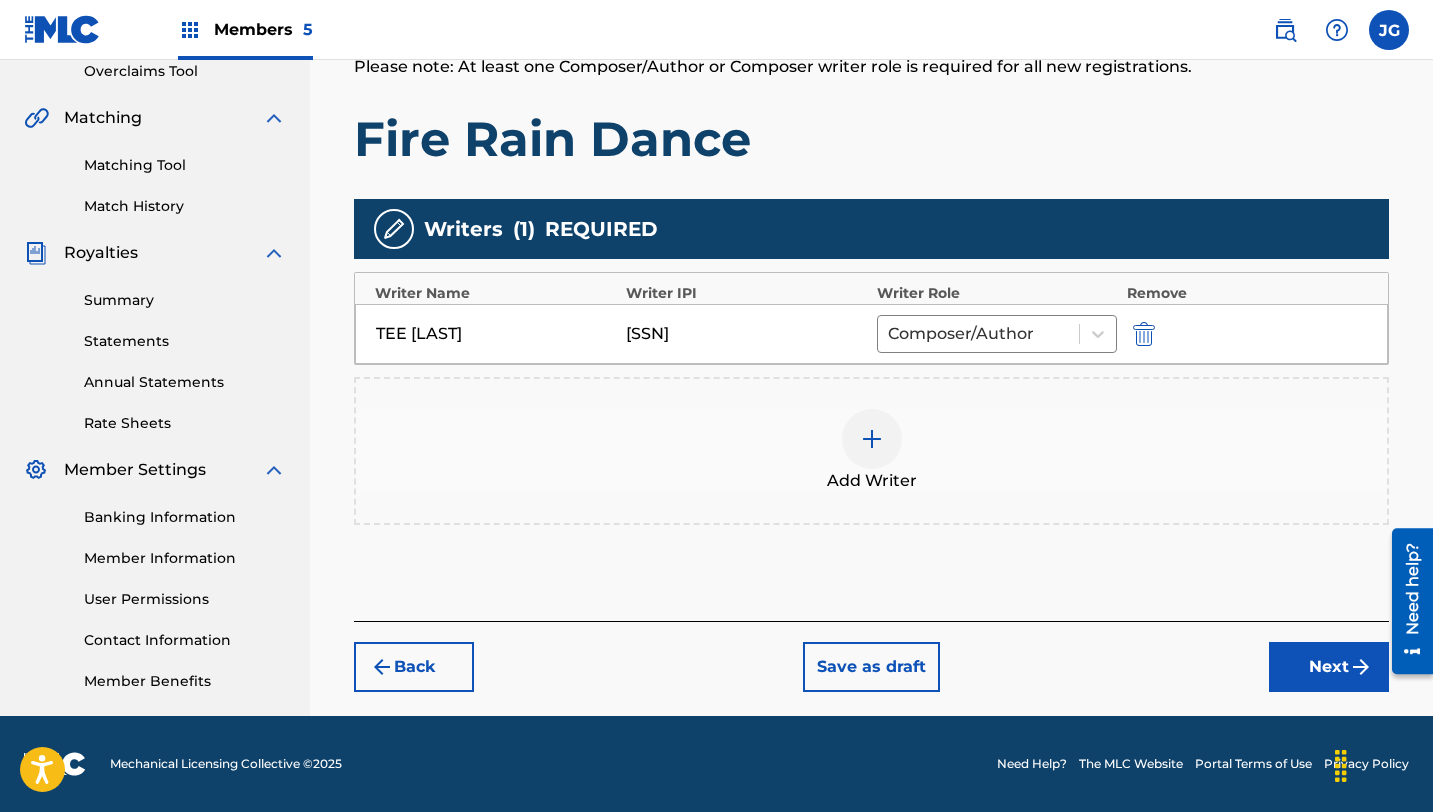click on "Next" at bounding box center (1329, 667) 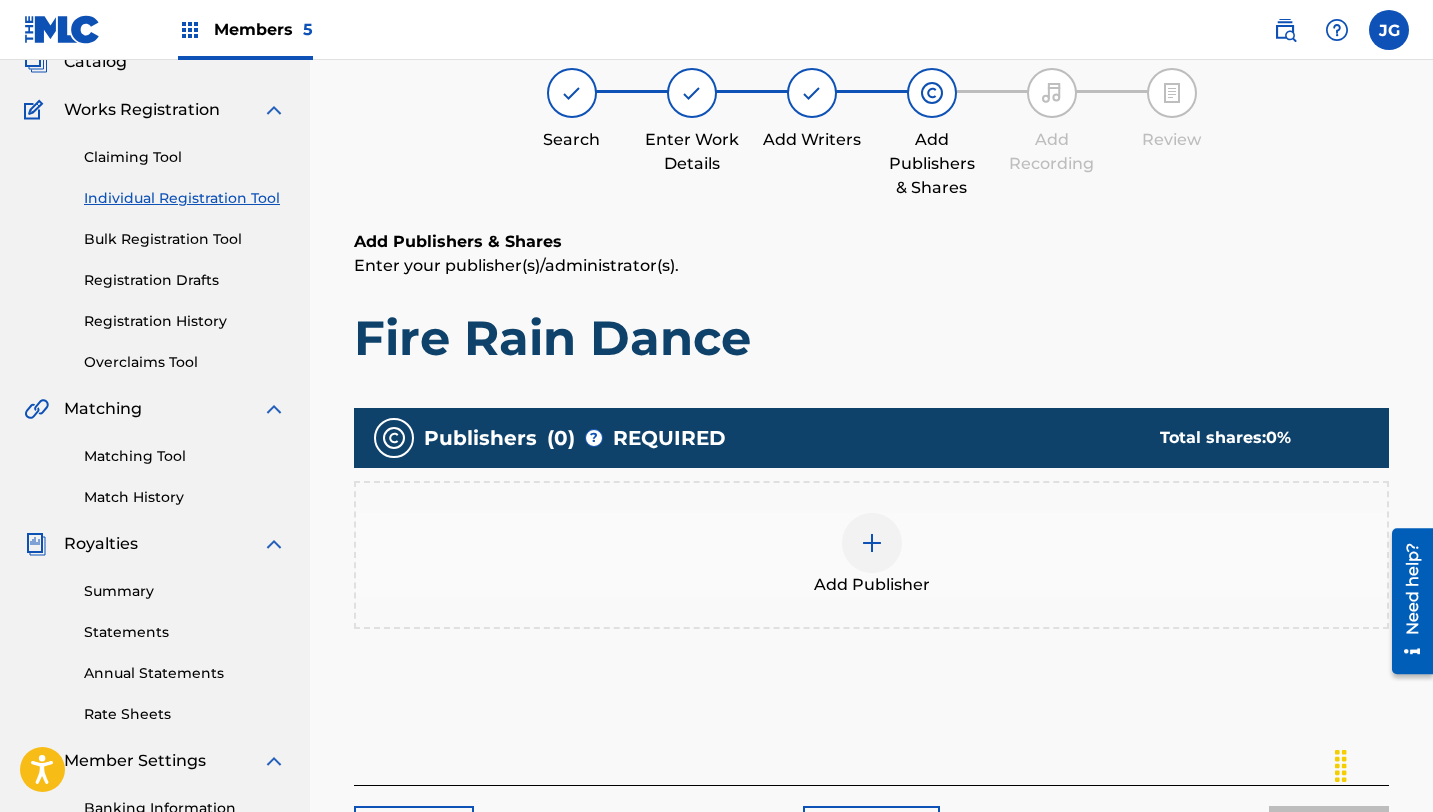 scroll, scrollTop: 90, scrollLeft: 0, axis: vertical 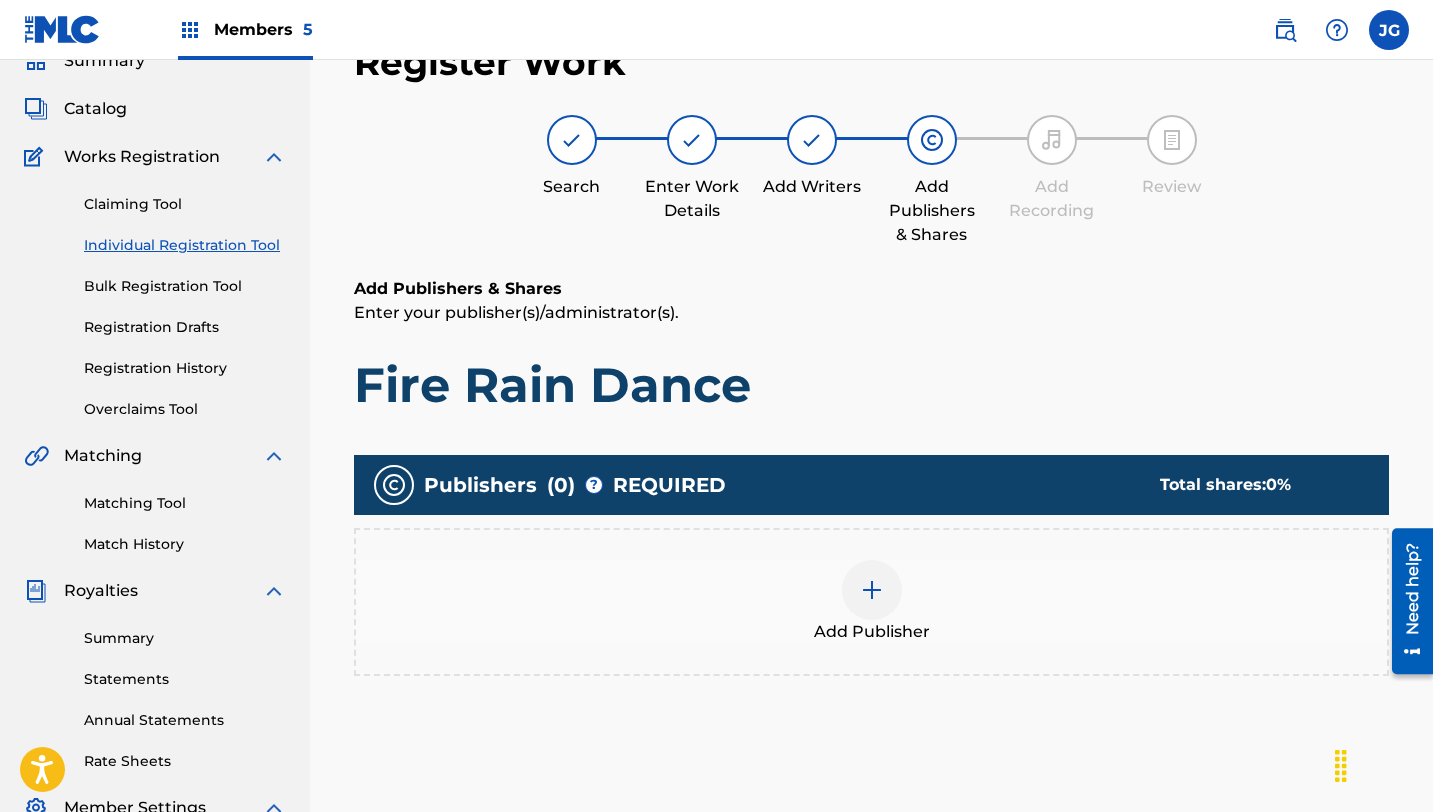 click at bounding box center [872, 590] 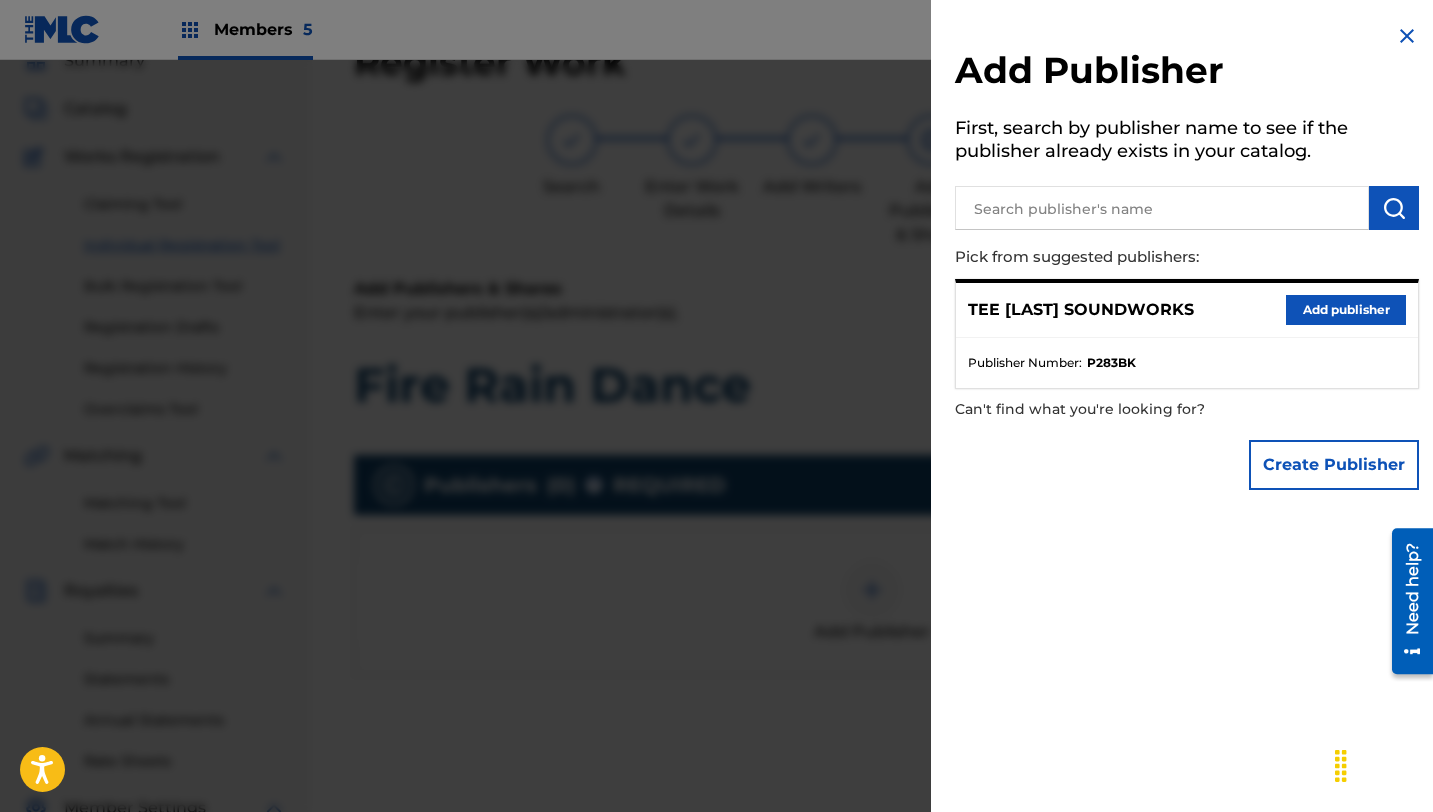 click on "Add publisher" at bounding box center [1346, 310] 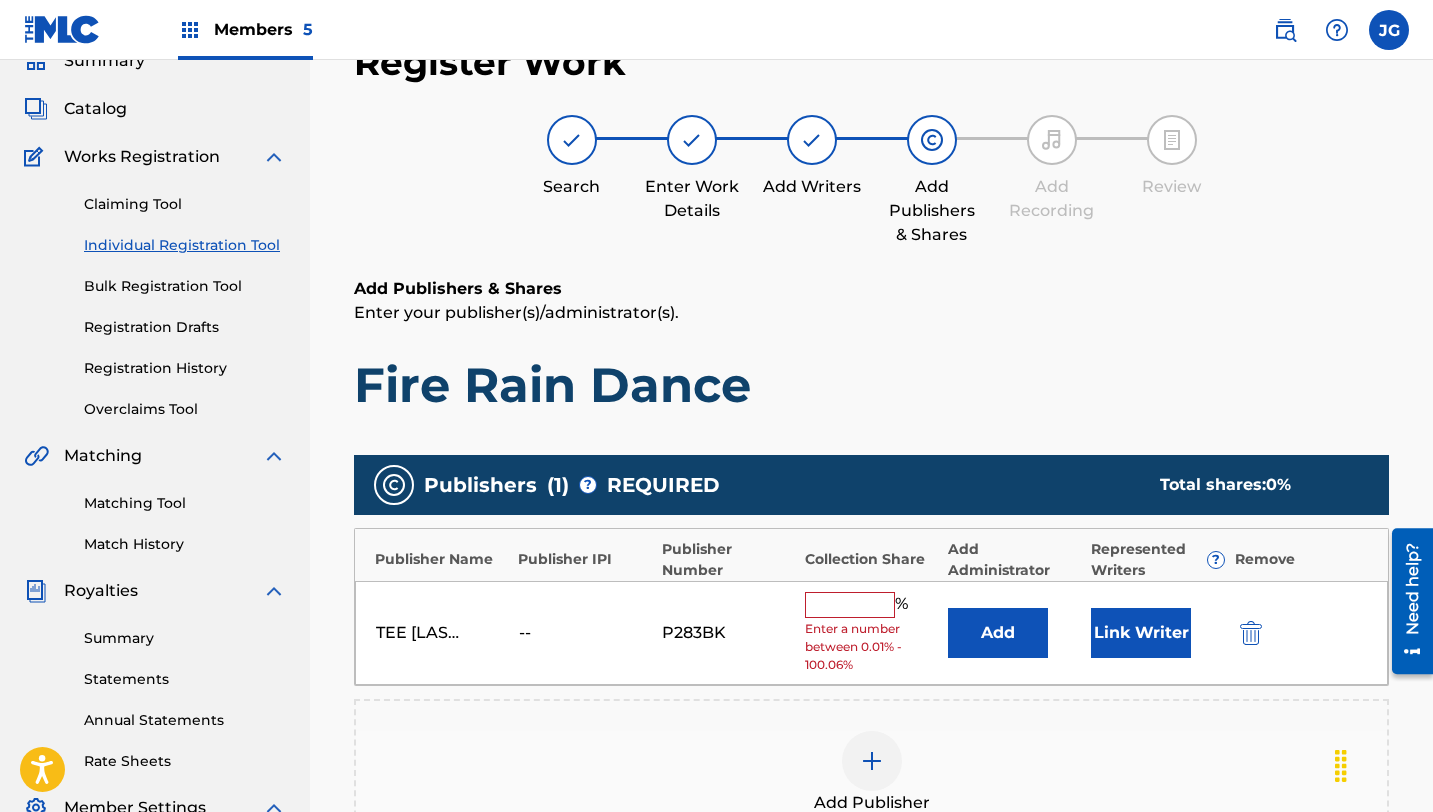 click at bounding box center (850, 605) 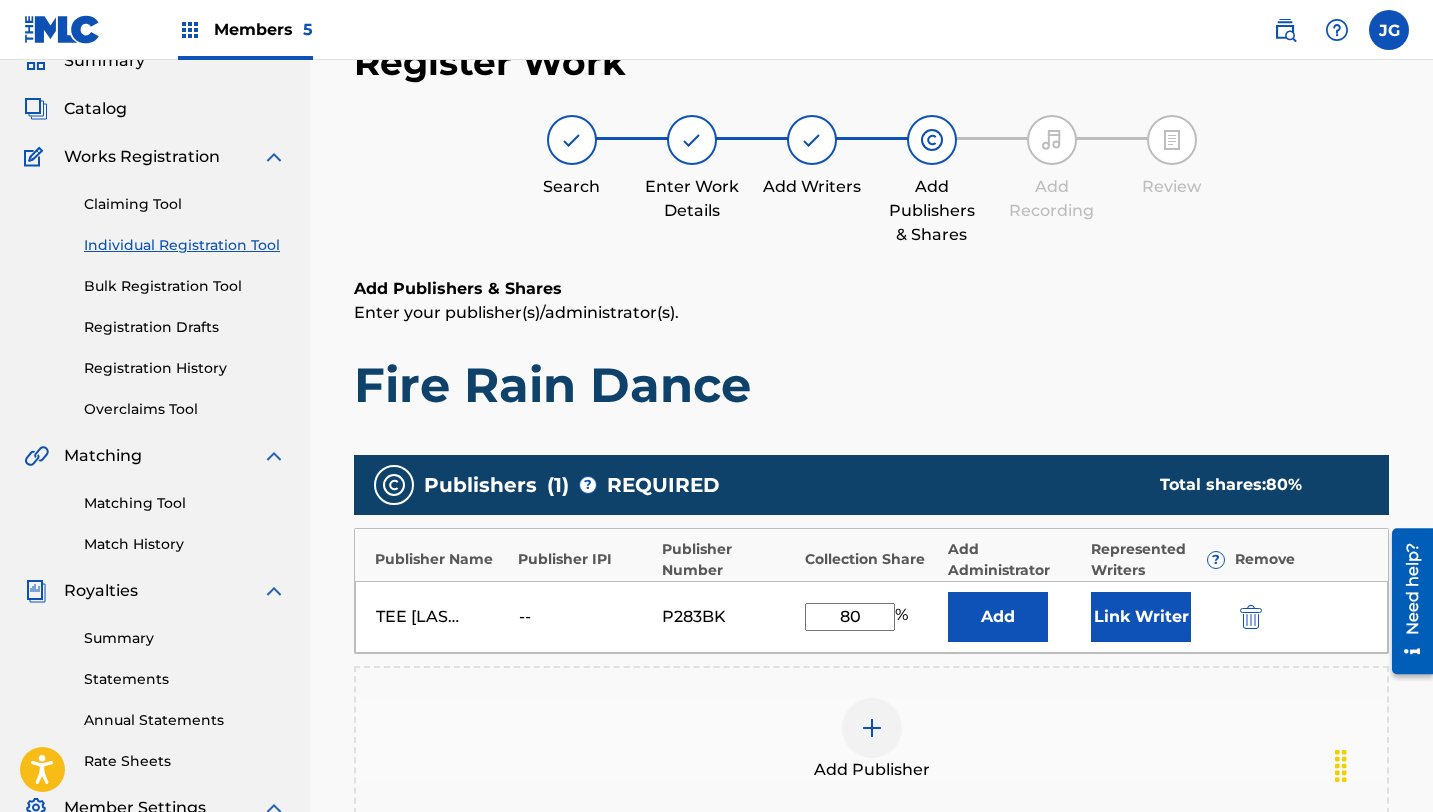 click on "Link Writer" at bounding box center [1141, 617] 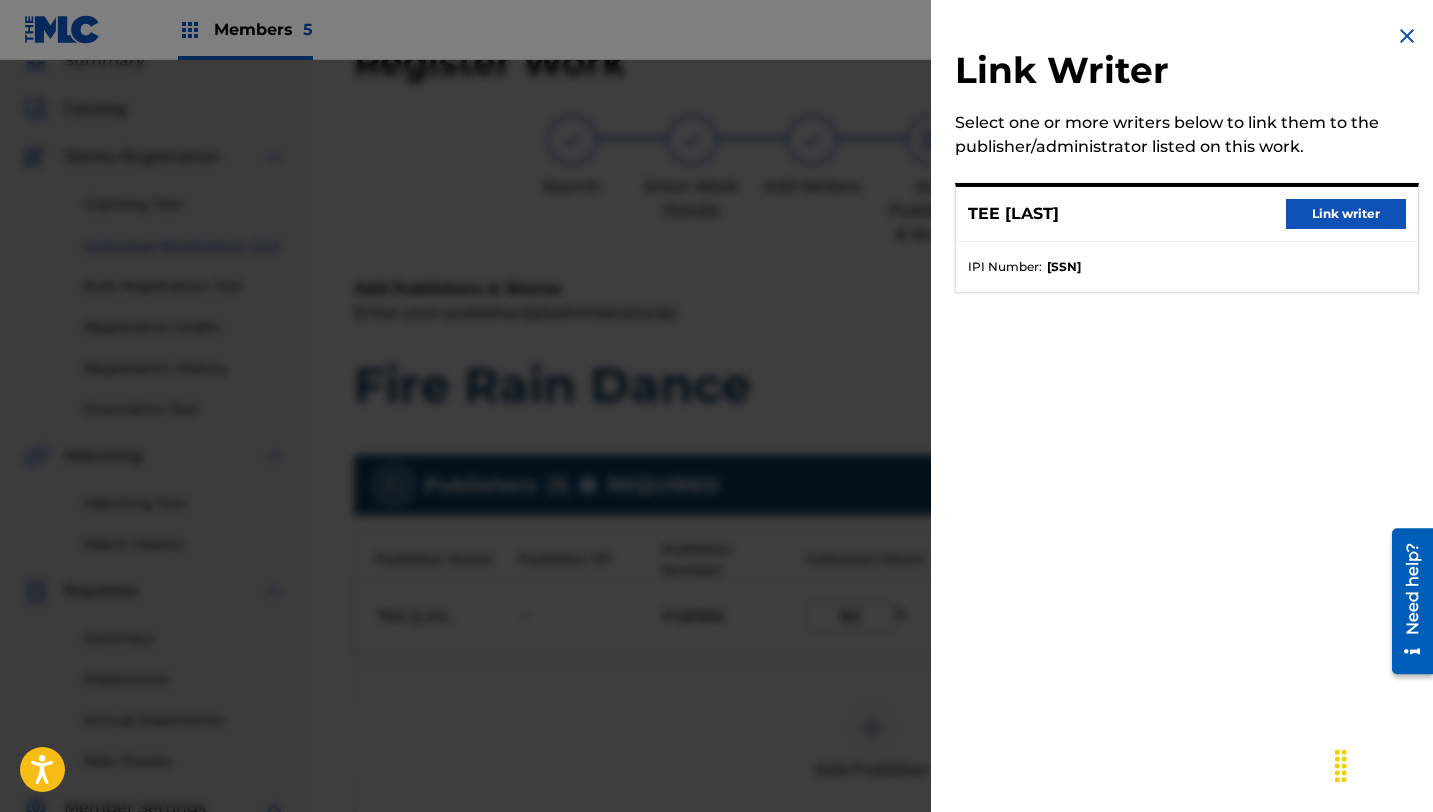 click on "Link writer" at bounding box center (1346, 214) 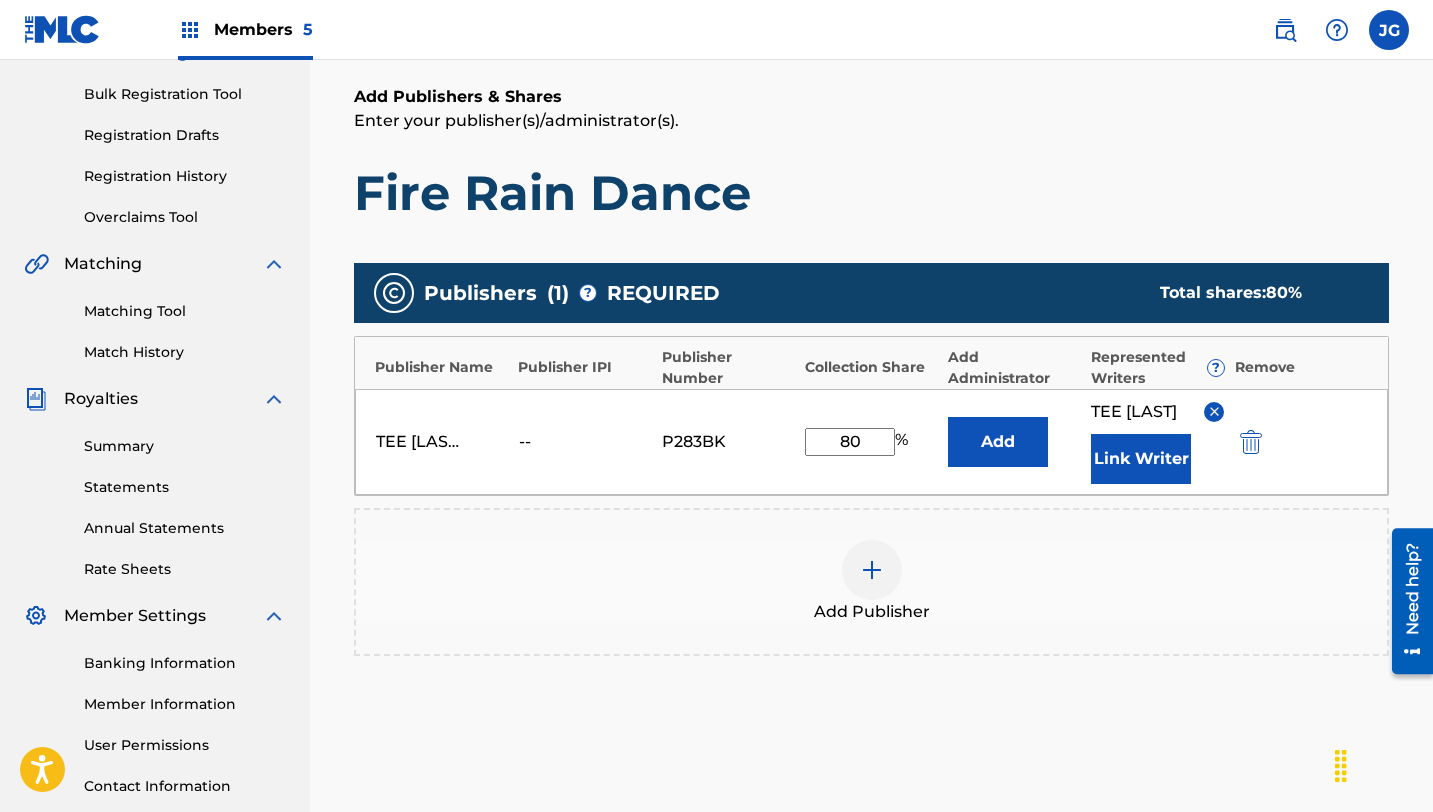 scroll, scrollTop: 469, scrollLeft: 0, axis: vertical 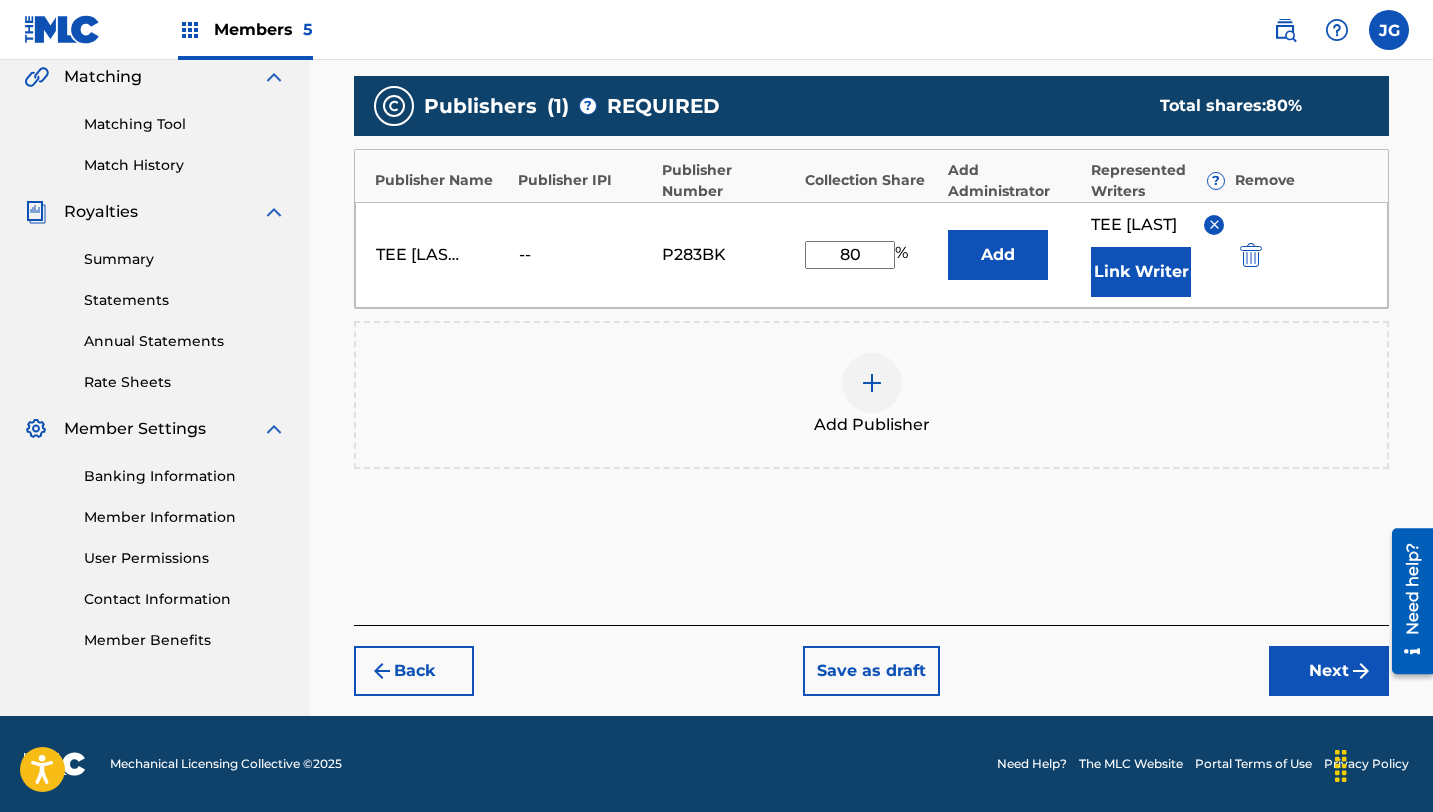 click on "Next" at bounding box center (1329, 671) 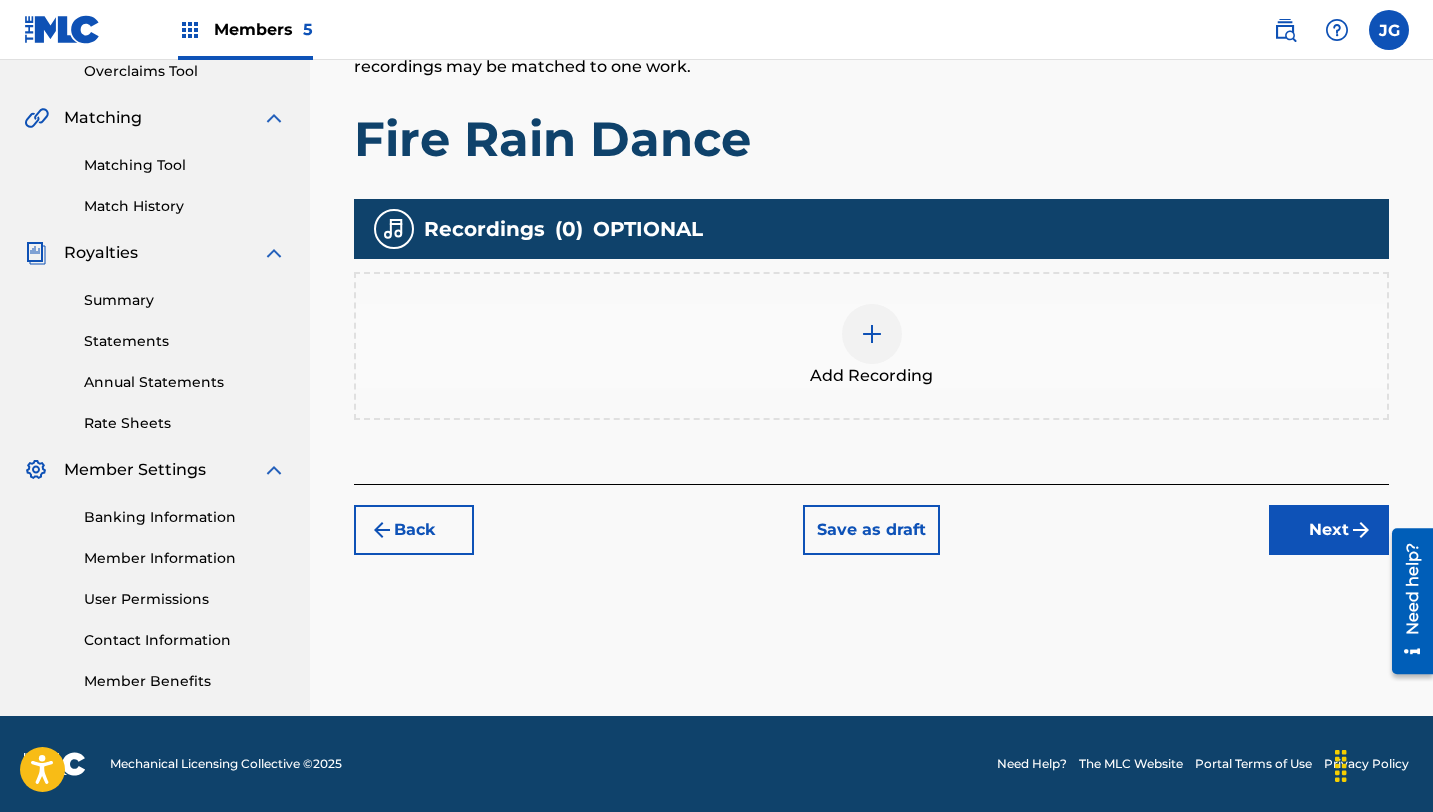 click on "Next" at bounding box center [1329, 530] 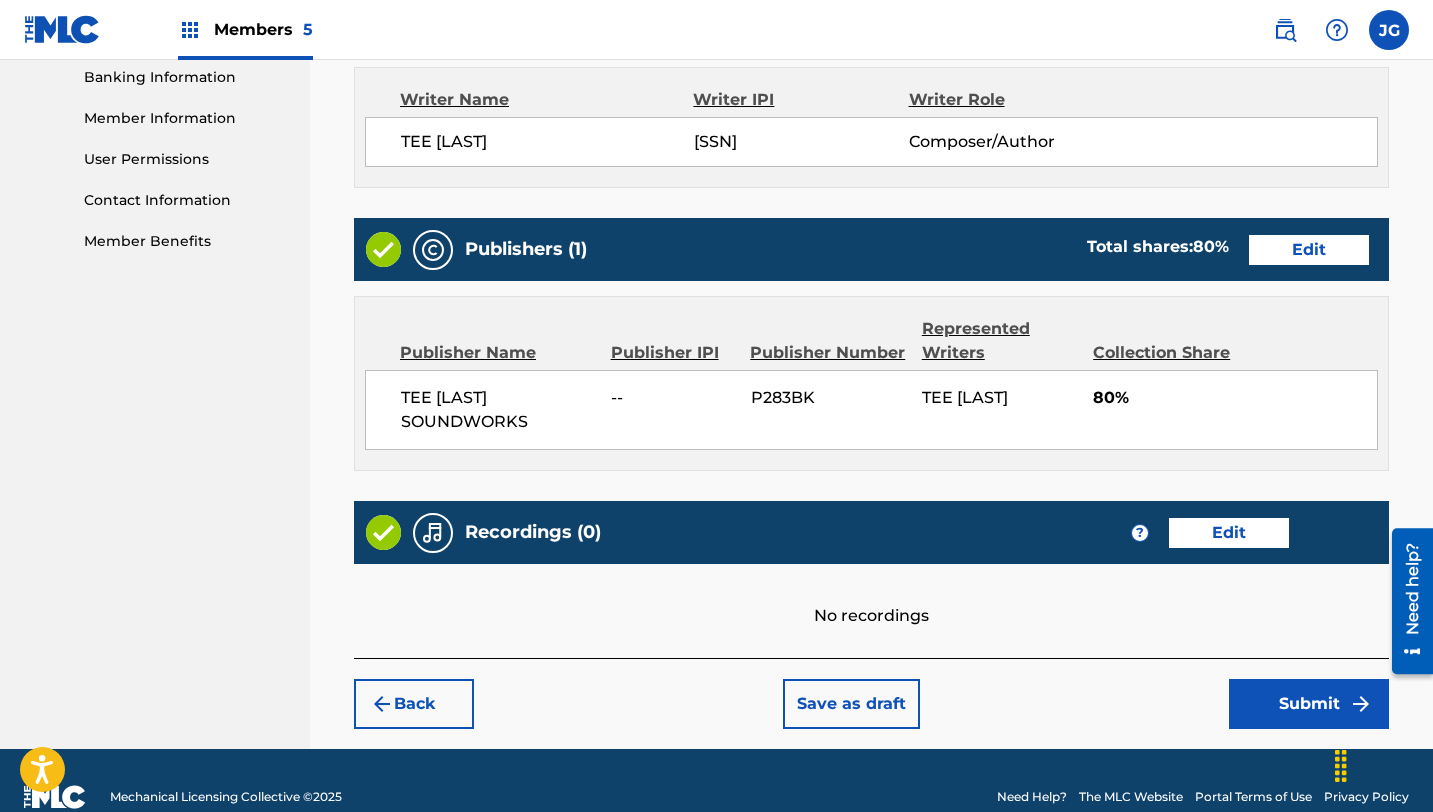 scroll, scrollTop: 900, scrollLeft: 0, axis: vertical 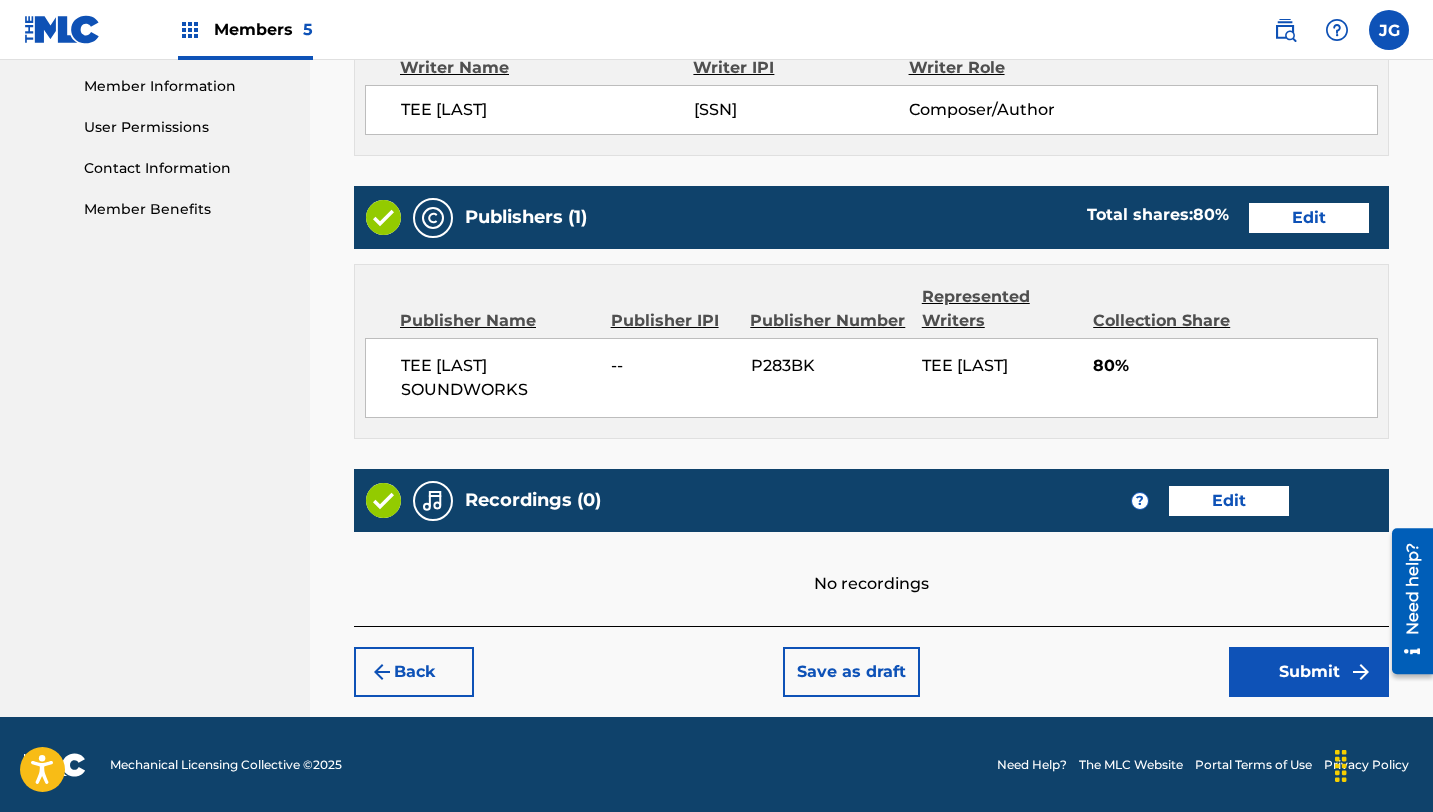 click on "Submit" at bounding box center [1309, 672] 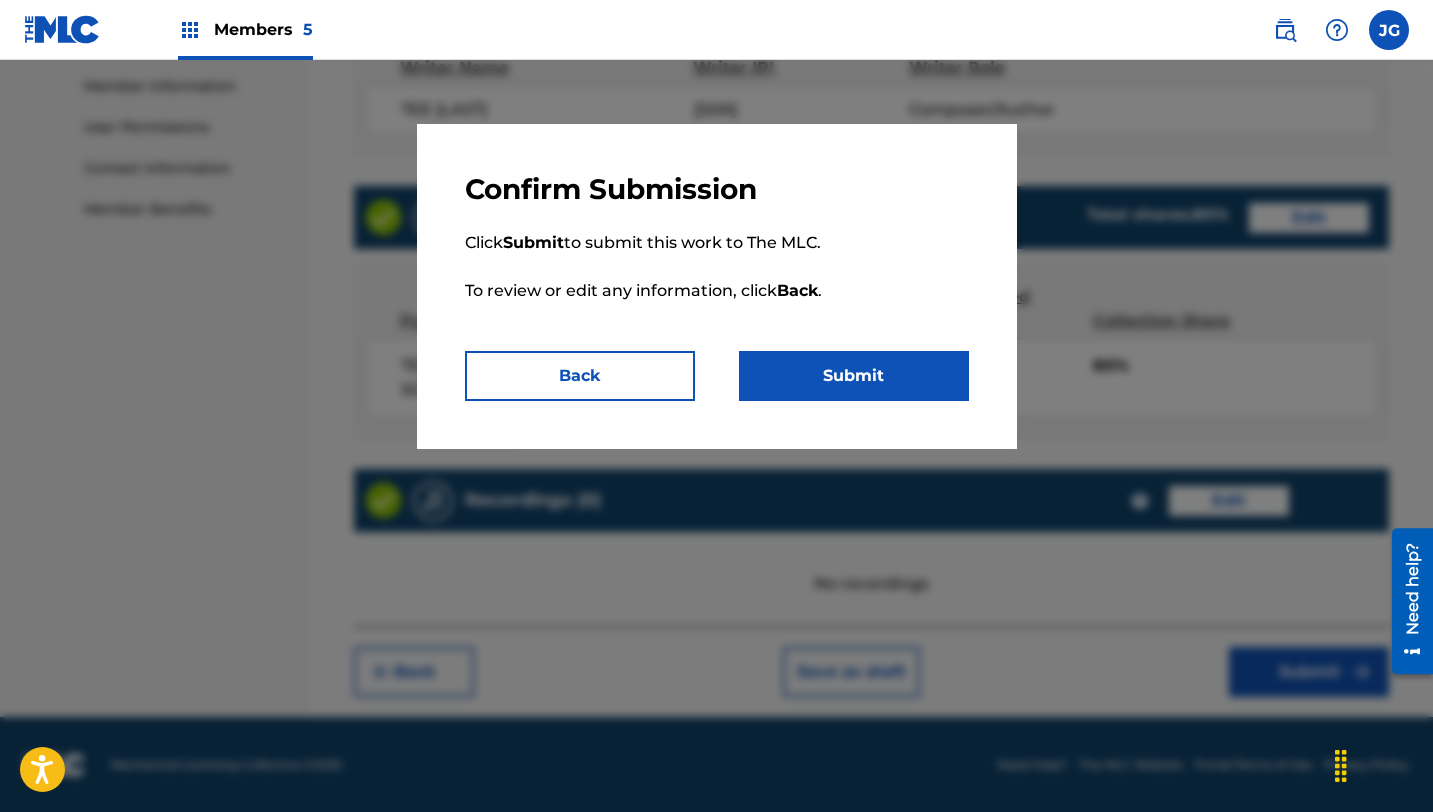 click on "Click  Submit  to submit this work to The MLC. To review or edit any information, click  Back ." at bounding box center [717, 279] 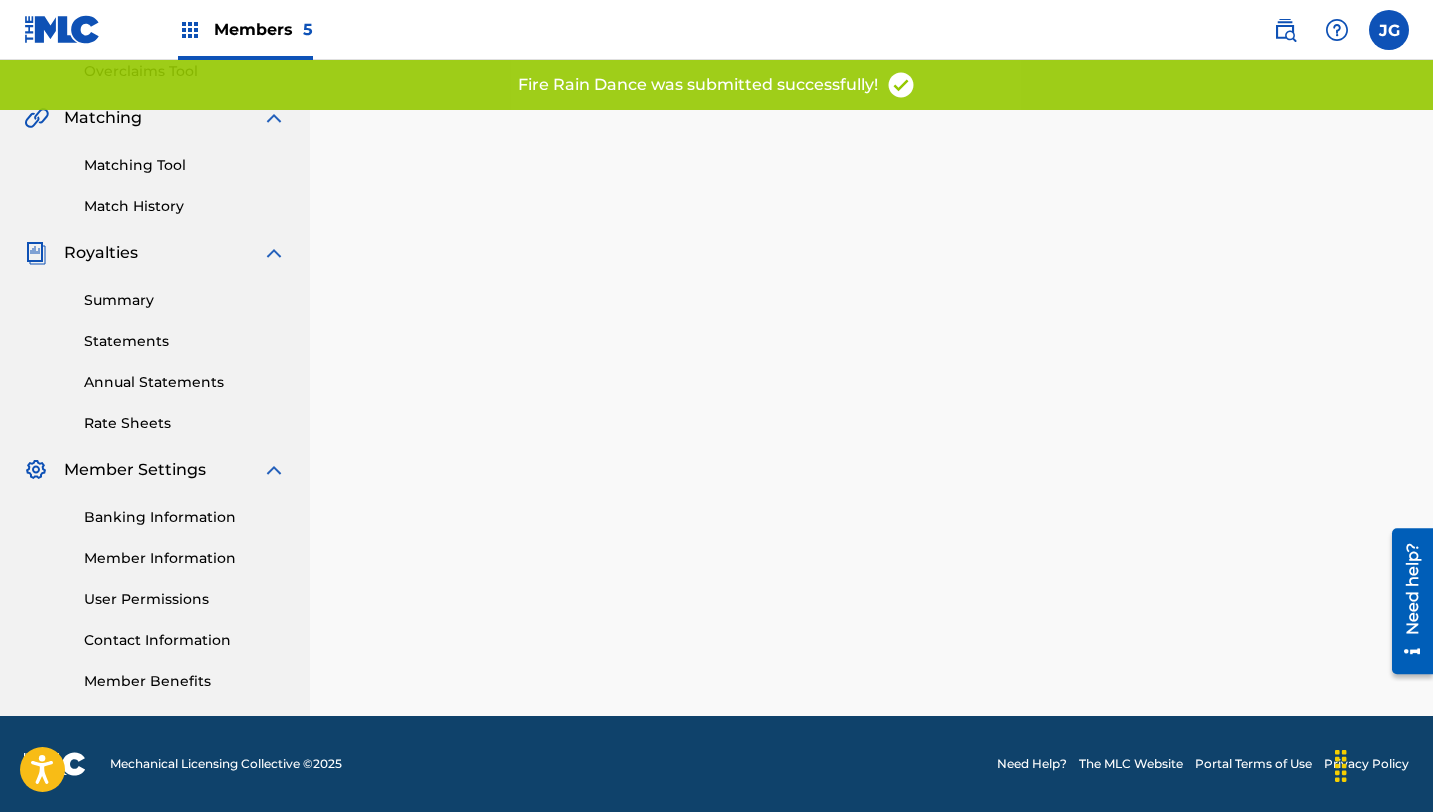 scroll, scrollTop: 0, scrollLeft: 0, axis: both 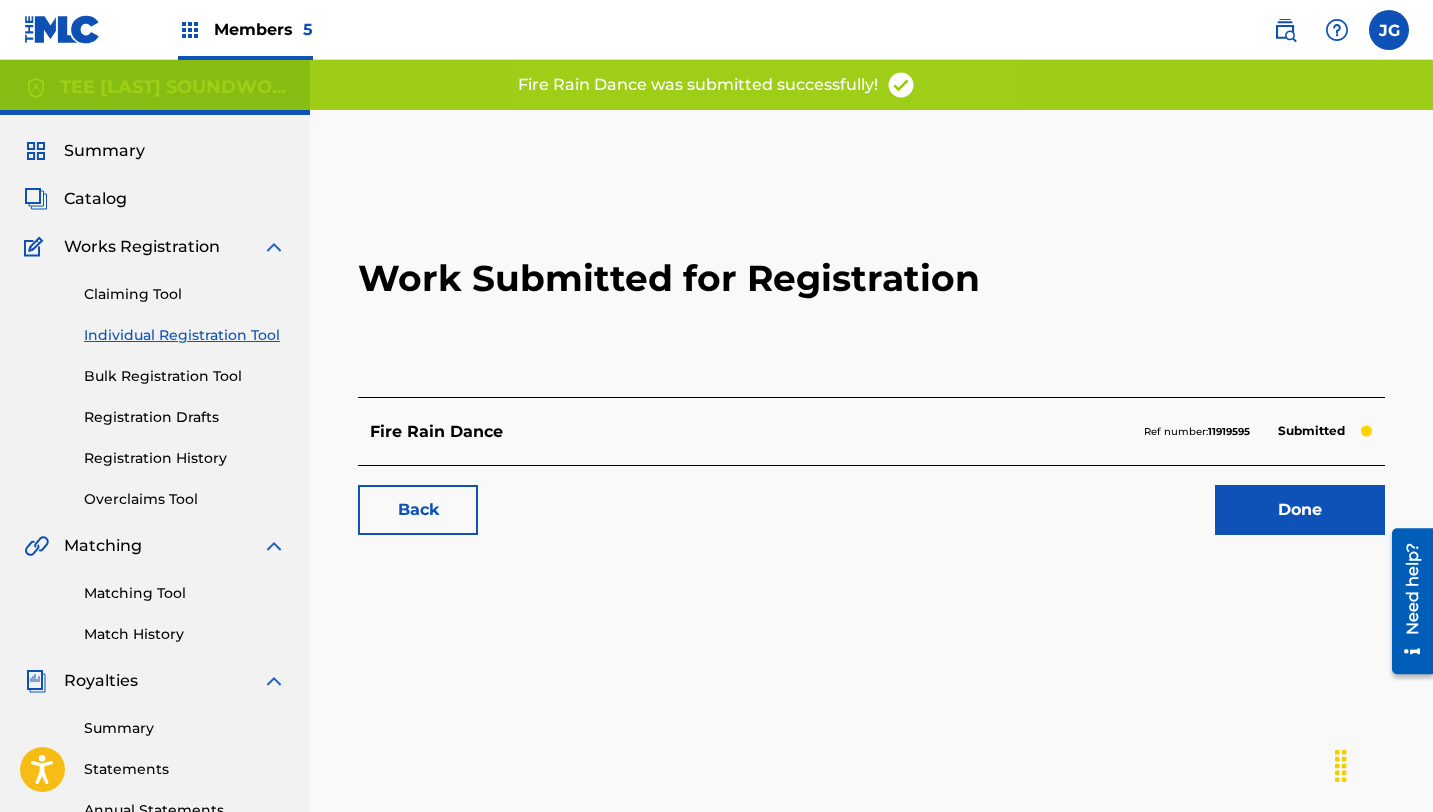 click on "Done" at bounding box center [1300, 510] 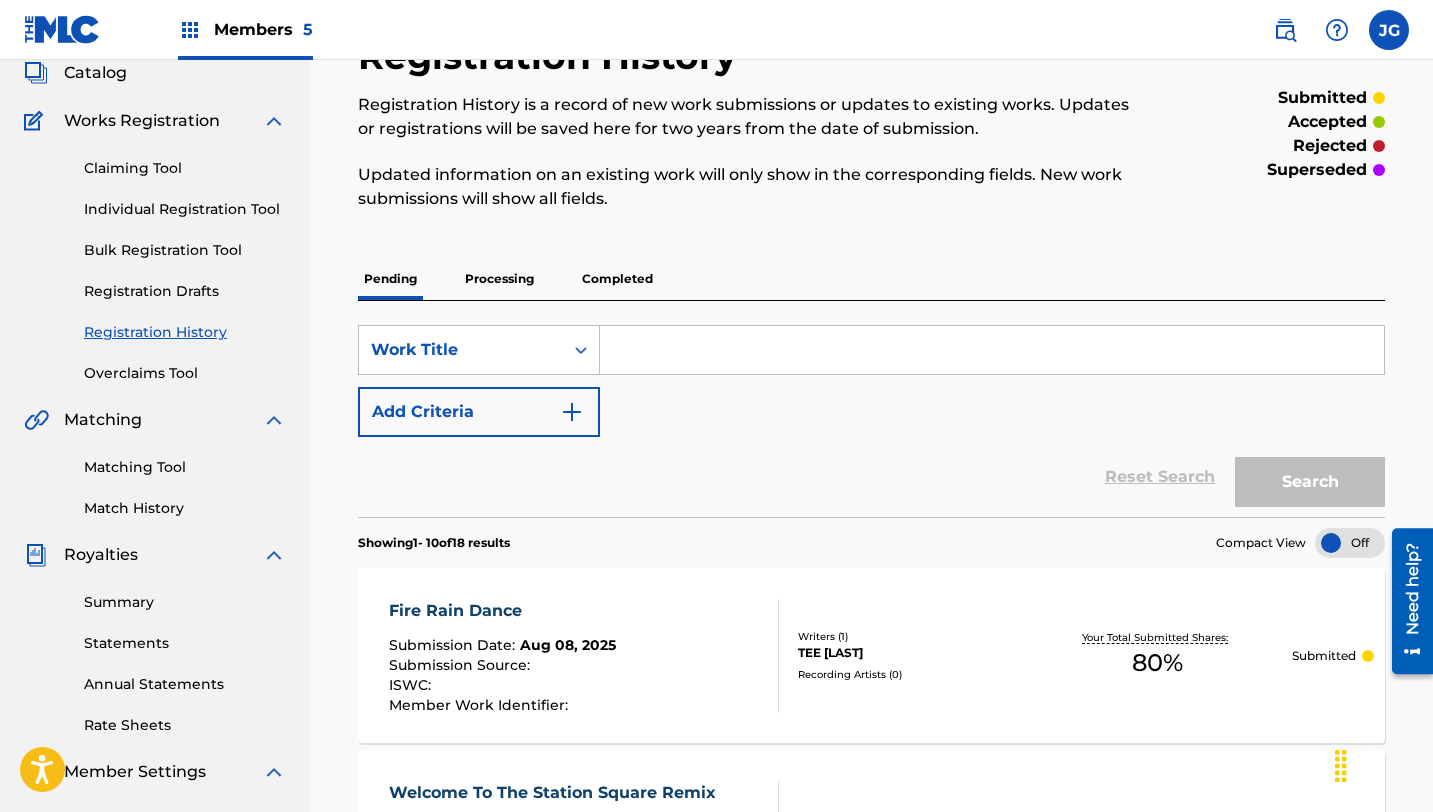 scroll, scrollTop: 0, scrollLeft: 0, axis: both 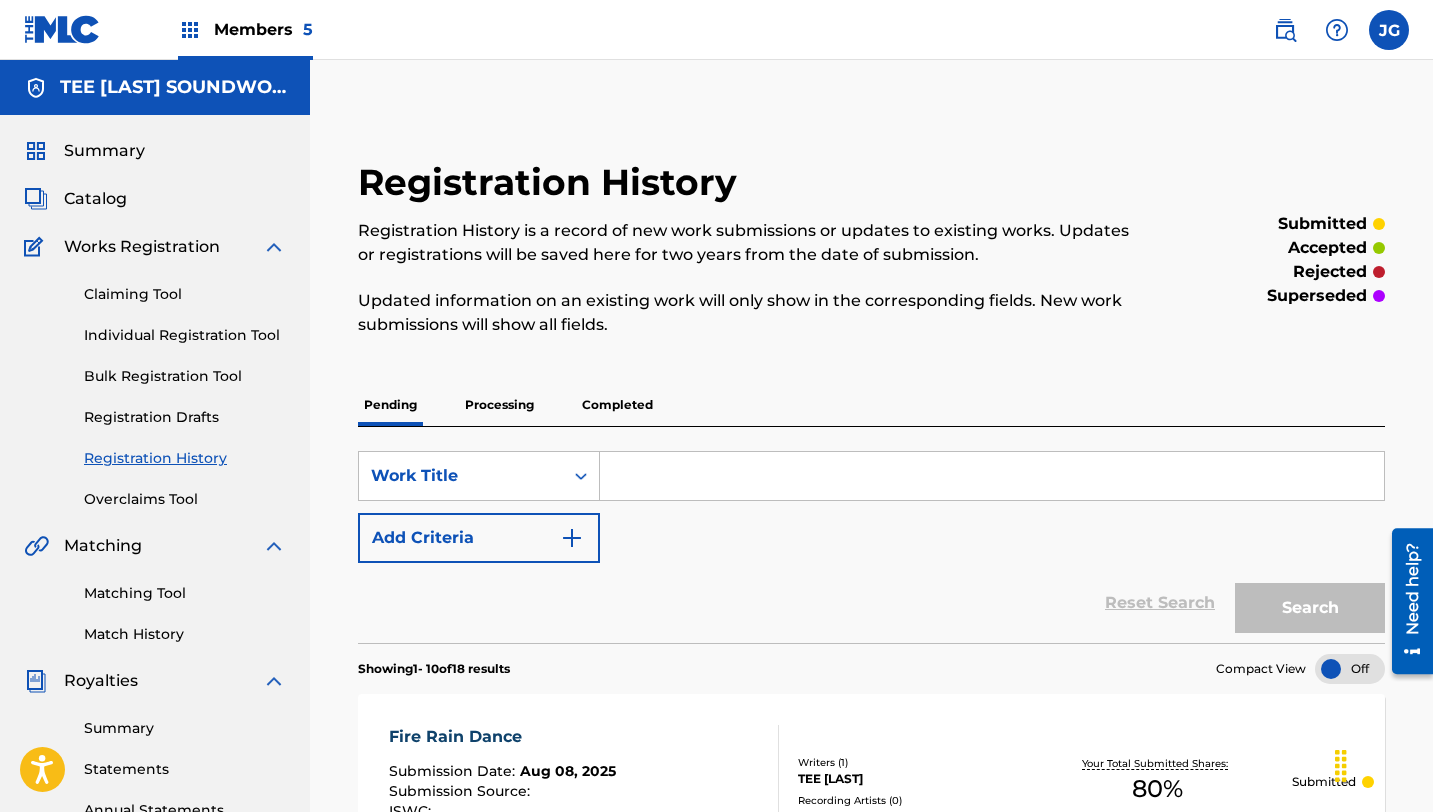 click on "Individual Registration Tool" at bounding box center (185, 335) 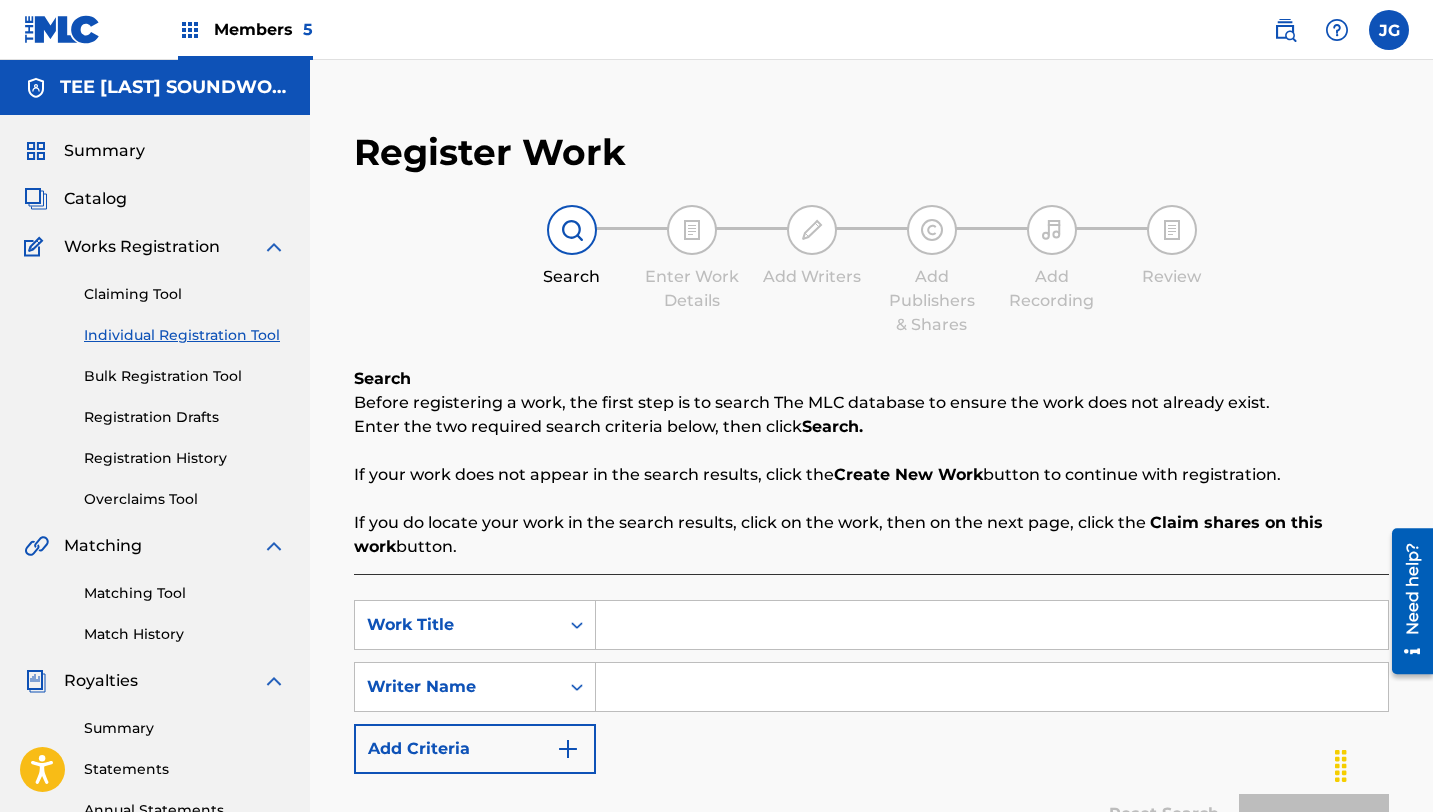 click at bounding box center [992, 625] 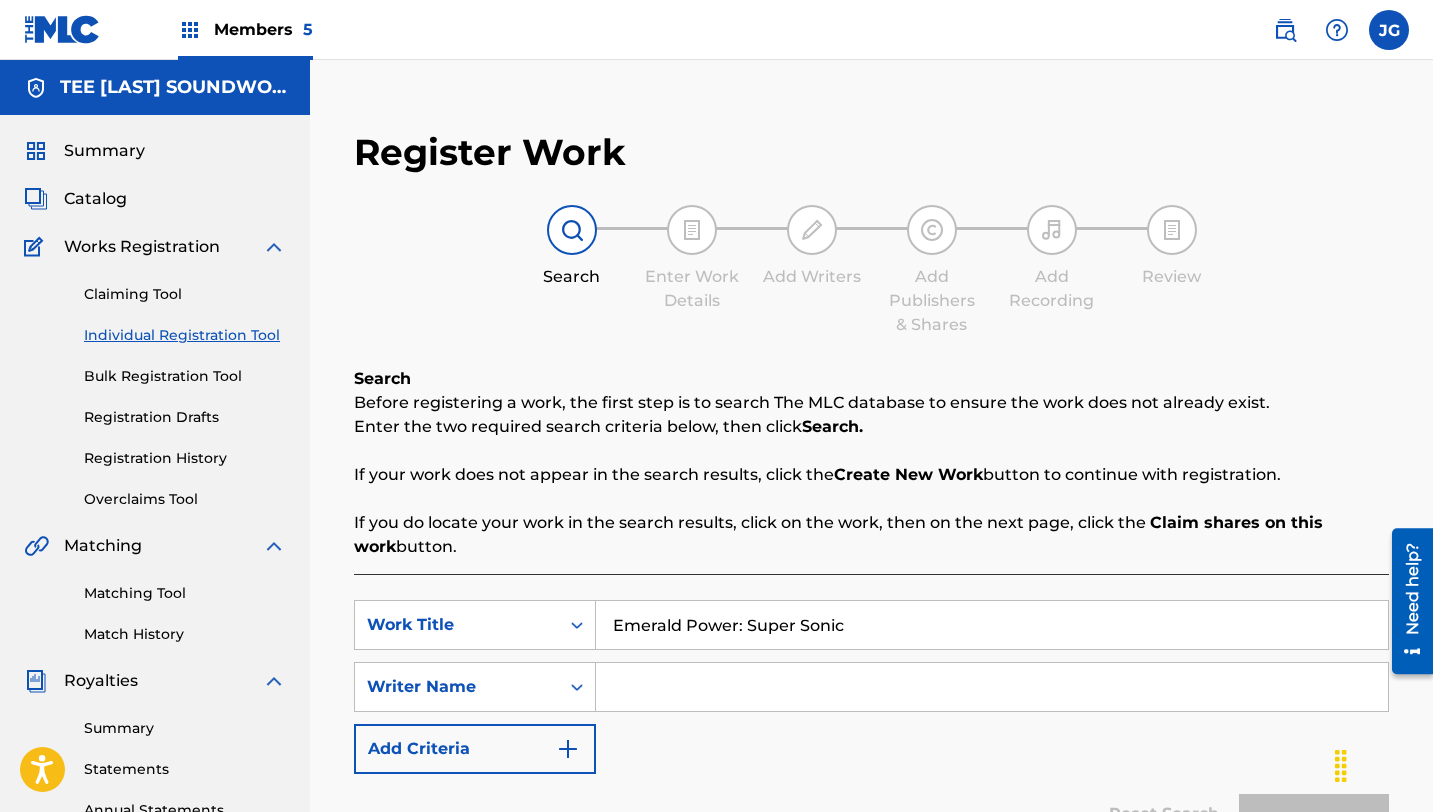 type on "Emerald Power: Super Sonic" 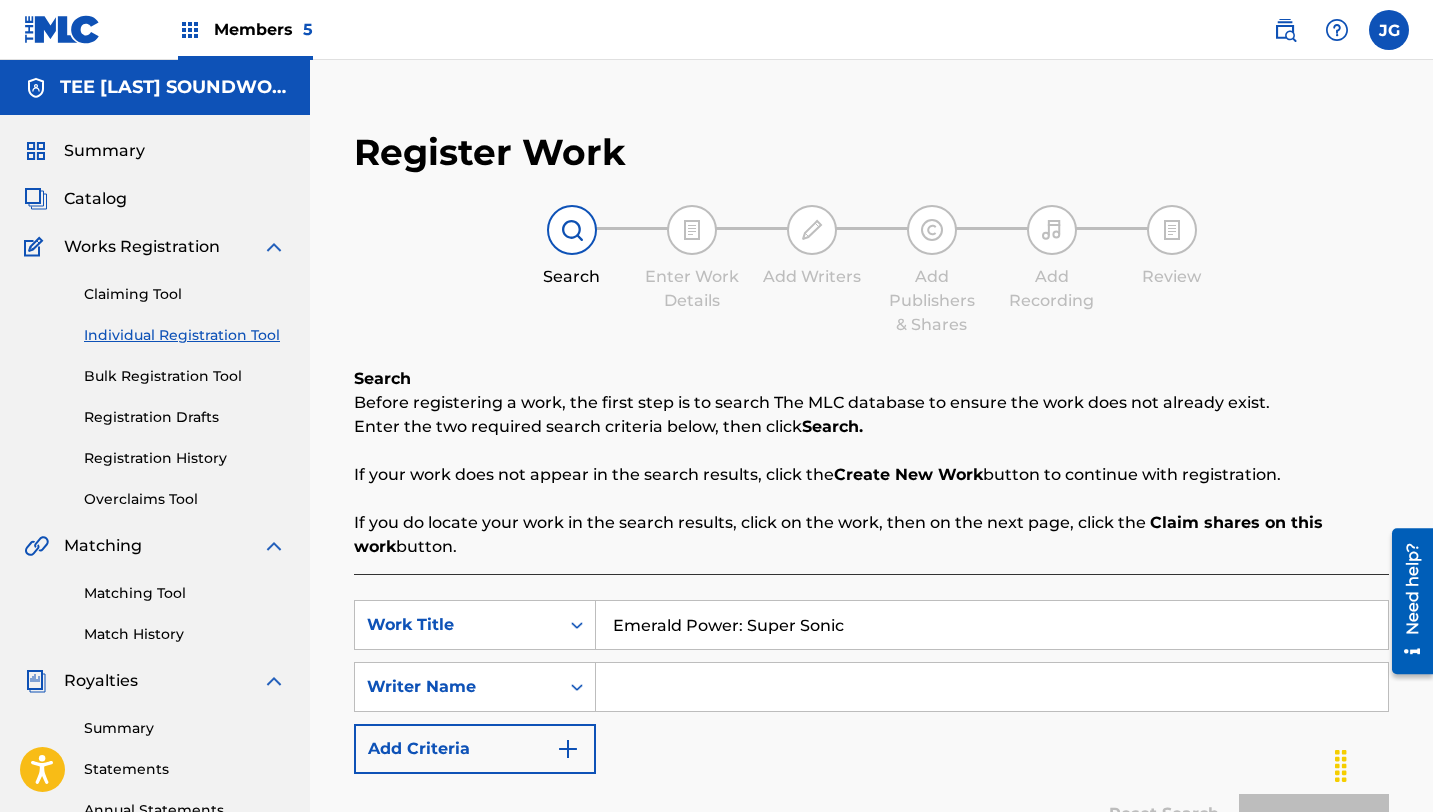 type on "tee [LAST]" 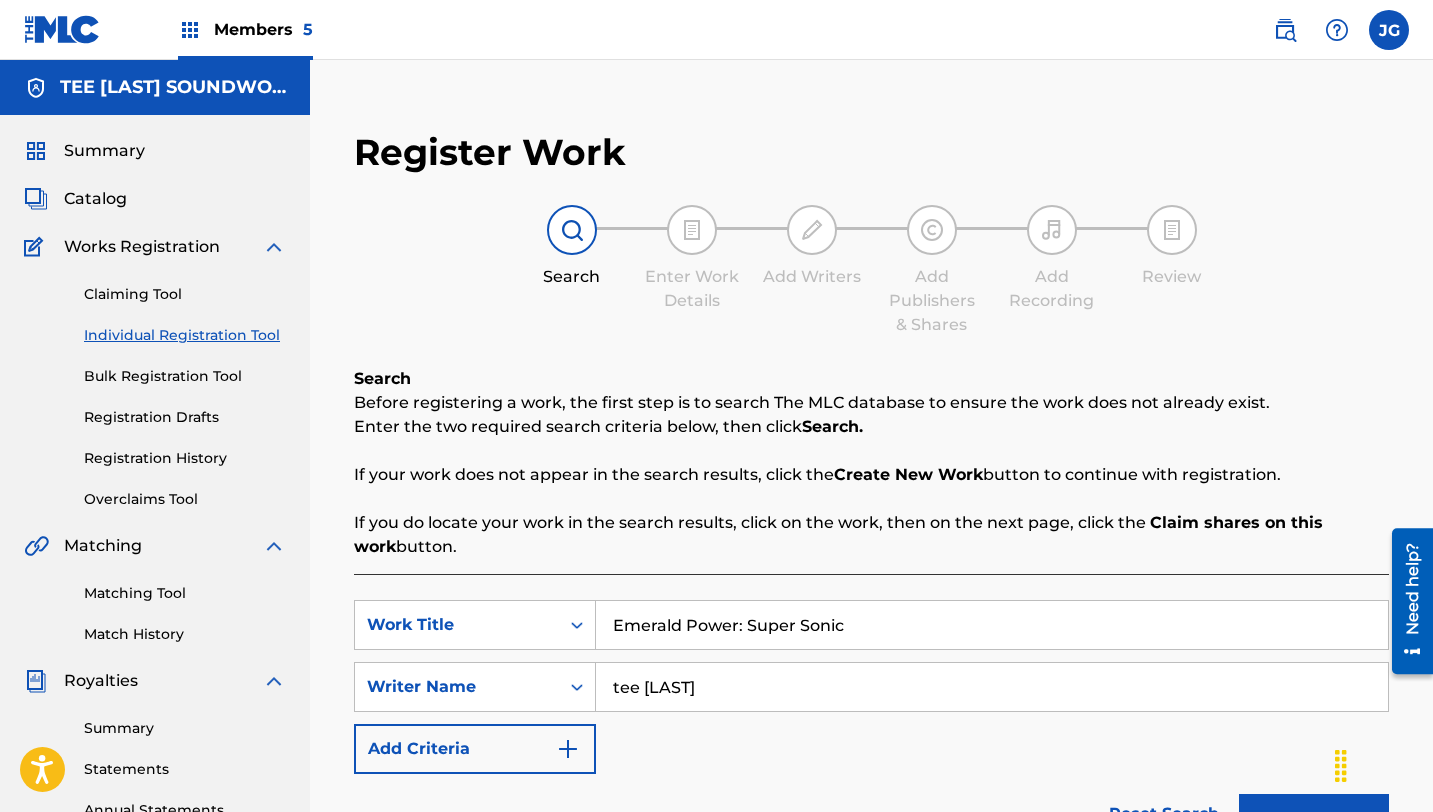 click on "Search" at bounding box center [1314, 819] 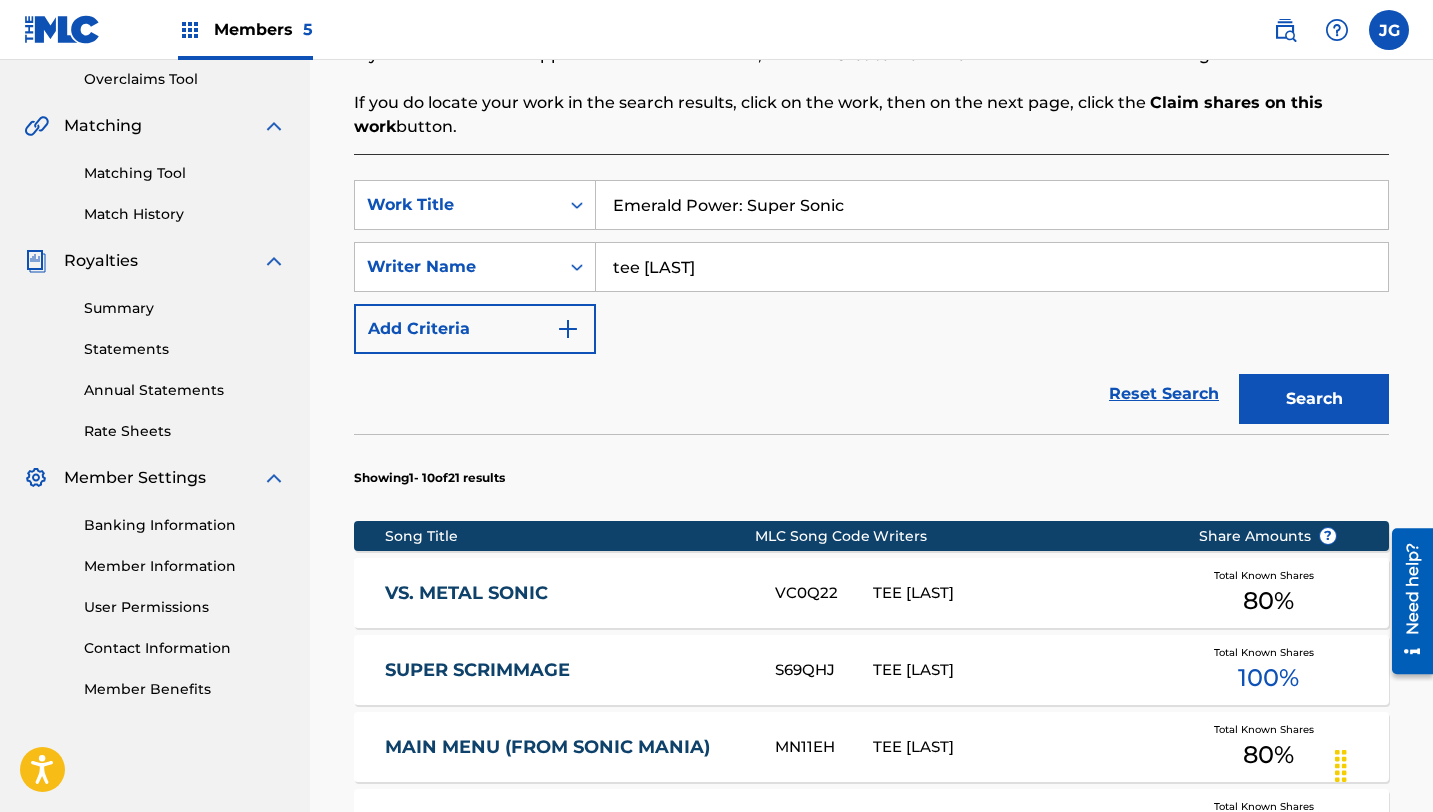 scroll, scrollTop: 425, scrollLeft: 0, axis: vertical 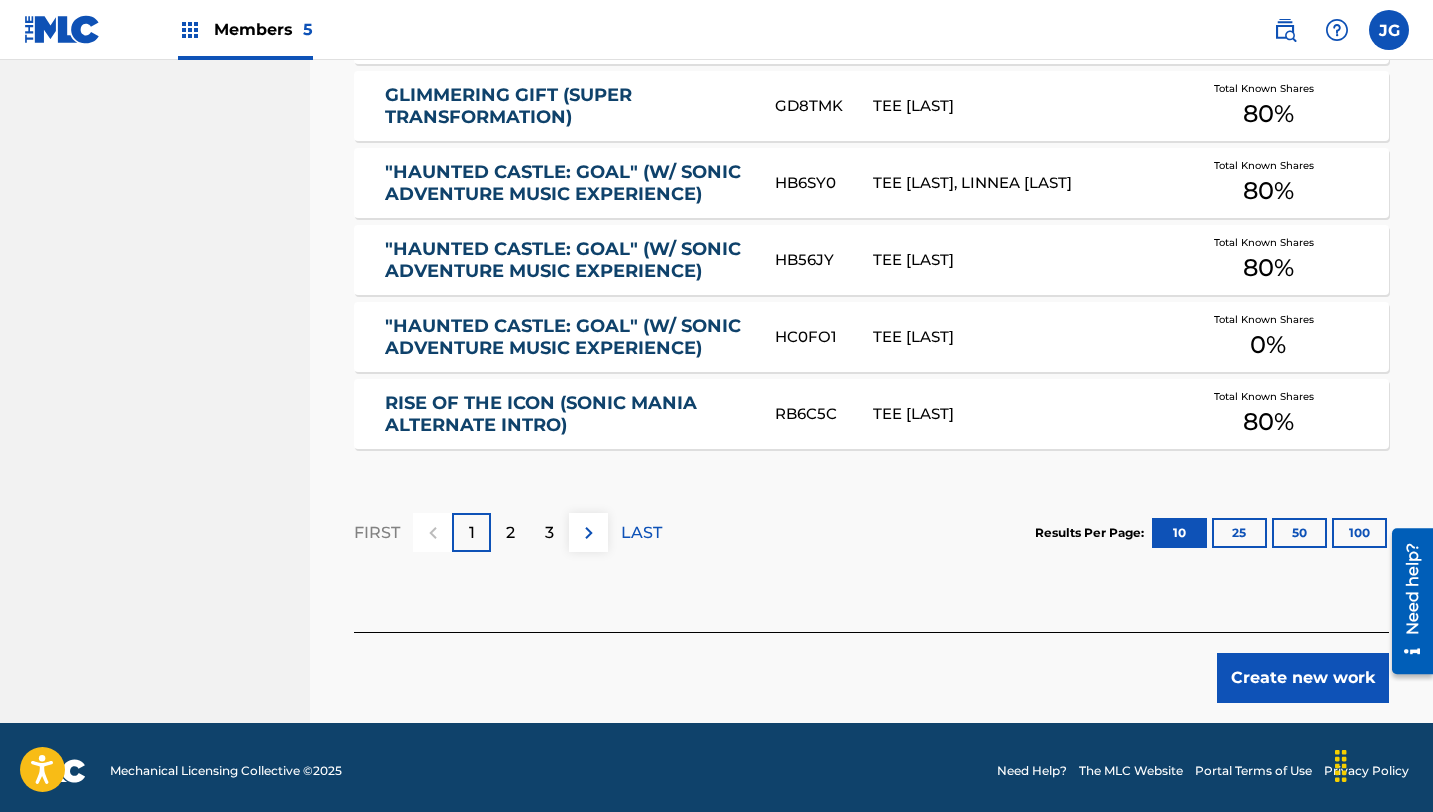 click on "2" at bounding box center [510, 533] 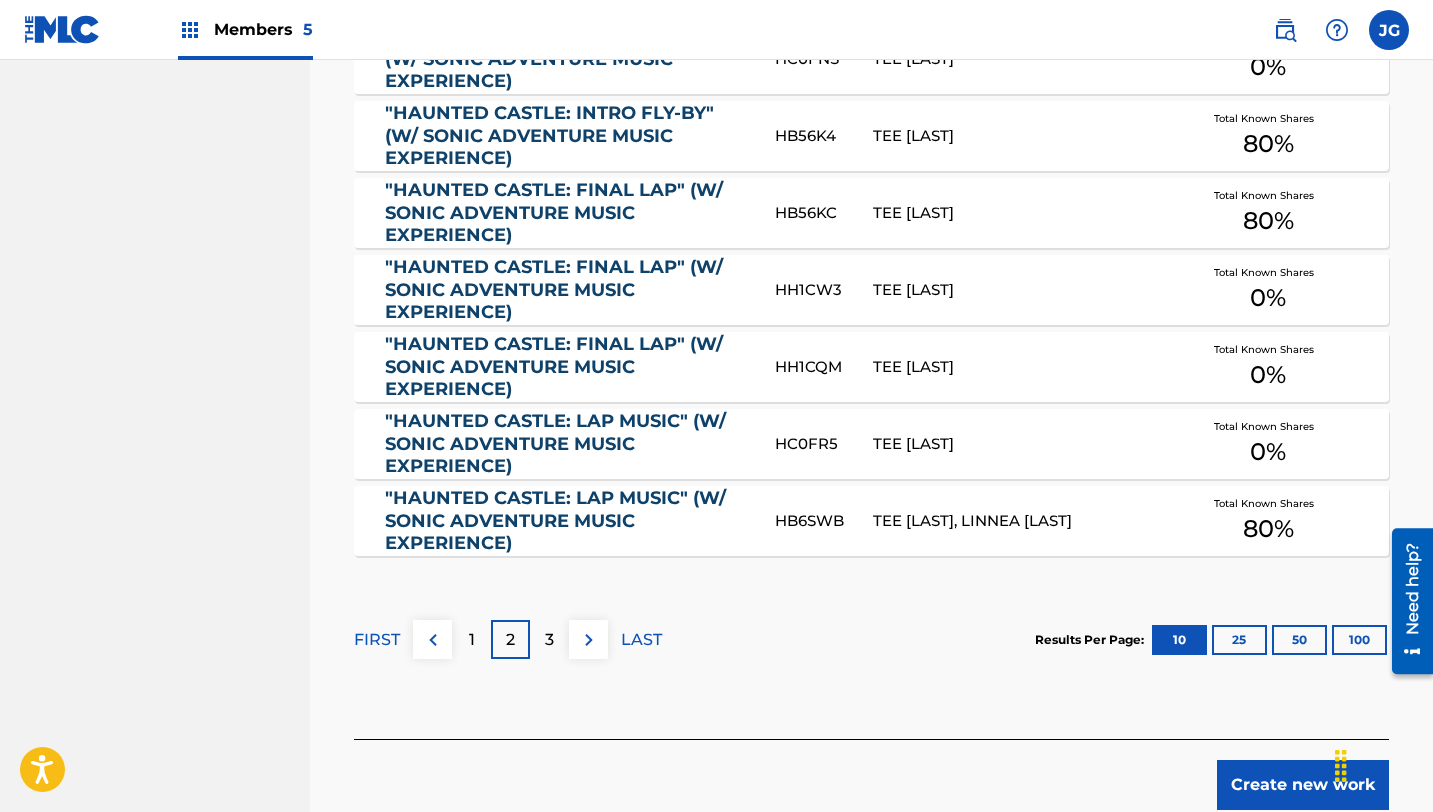 scroll, scrollTop: 1202, scrollLeft: 0, axis: vertical 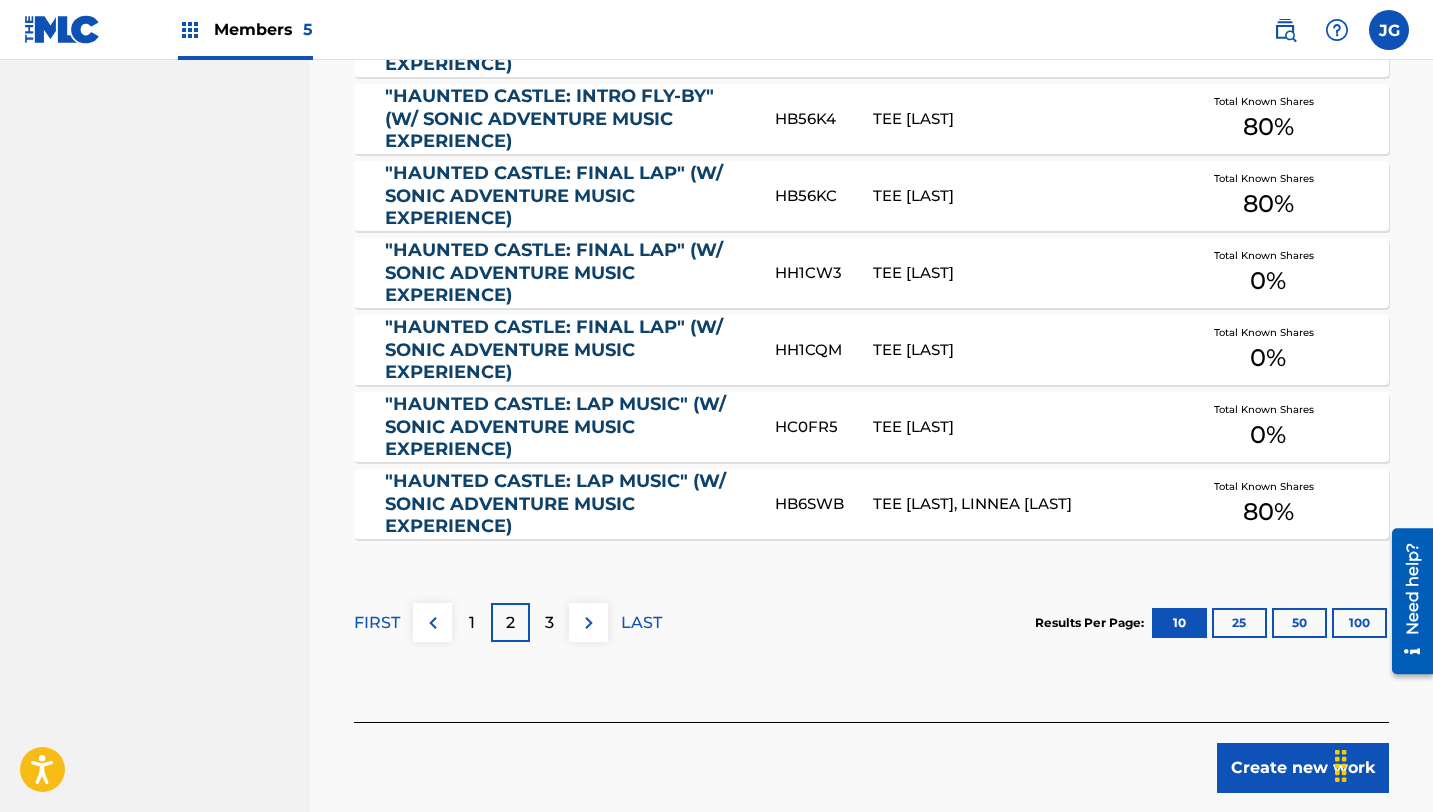 click on "3" at bounding box center [549, 623] 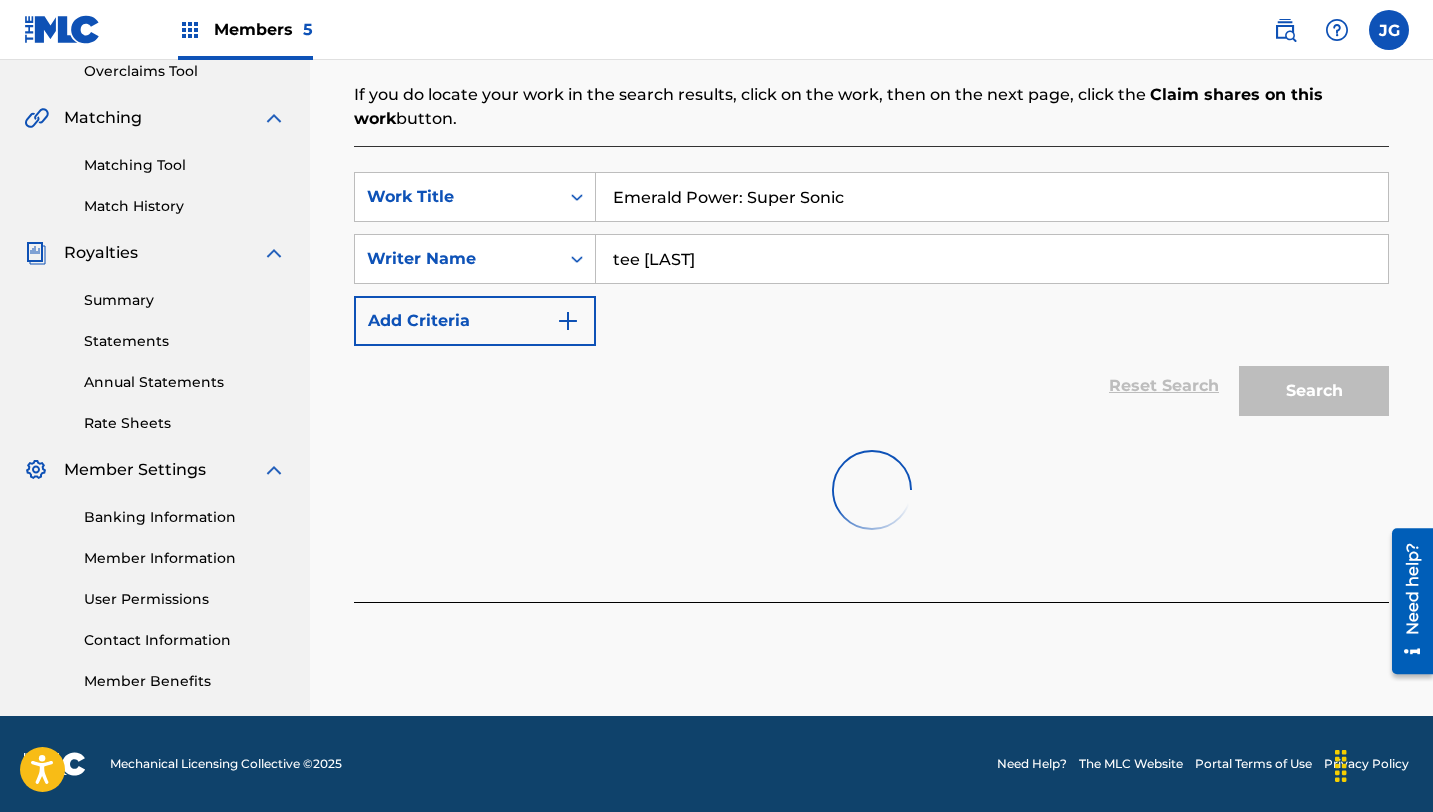 scroll, scrollTop: 606, scrollLeft: 0, axis: vertical 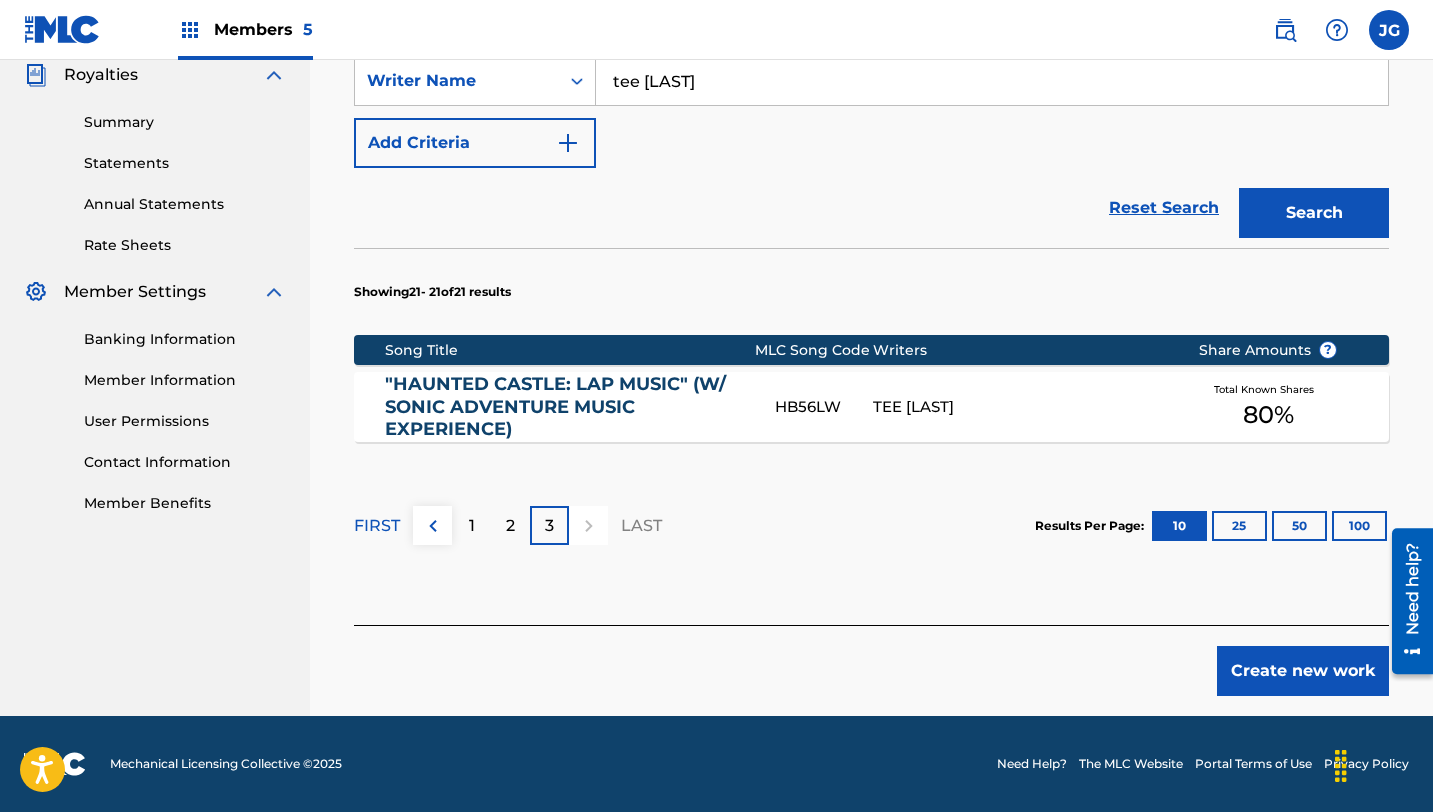 click on "Register Work Search Enter Work Details Add Writers Add Publishers & Shares Add Recording Review Search Before registering a work, the first step is to search The MLC database to ensure the work does not already exist. Enter the two required search criteria below, then click   Search.  If your work does not appear in the search results, click the  Create New Work   button to continue with registration. If you do locate your work in the search results, click on the work, then on the next page, click the   Claim shares on this work  button. Work Title Emerald Power: Super Sonic Writer Name tee [LAST] Add Criteria Reset Search Search Showing  21  -   21  of  21   results   Song Title MLC Song Code Writers Share Amounts ? "HAUNTED CASTLE: LAP MUSIC" (W/ SONIC ADVENTURE MUSIC EXPERIENCE) HB56LW TEE [LAST] Total Known Shares 80 % FIRST 1 2 3 LAST Results Per Page: 10 25 50 100 Create new work" at bounding box center (871, 110) 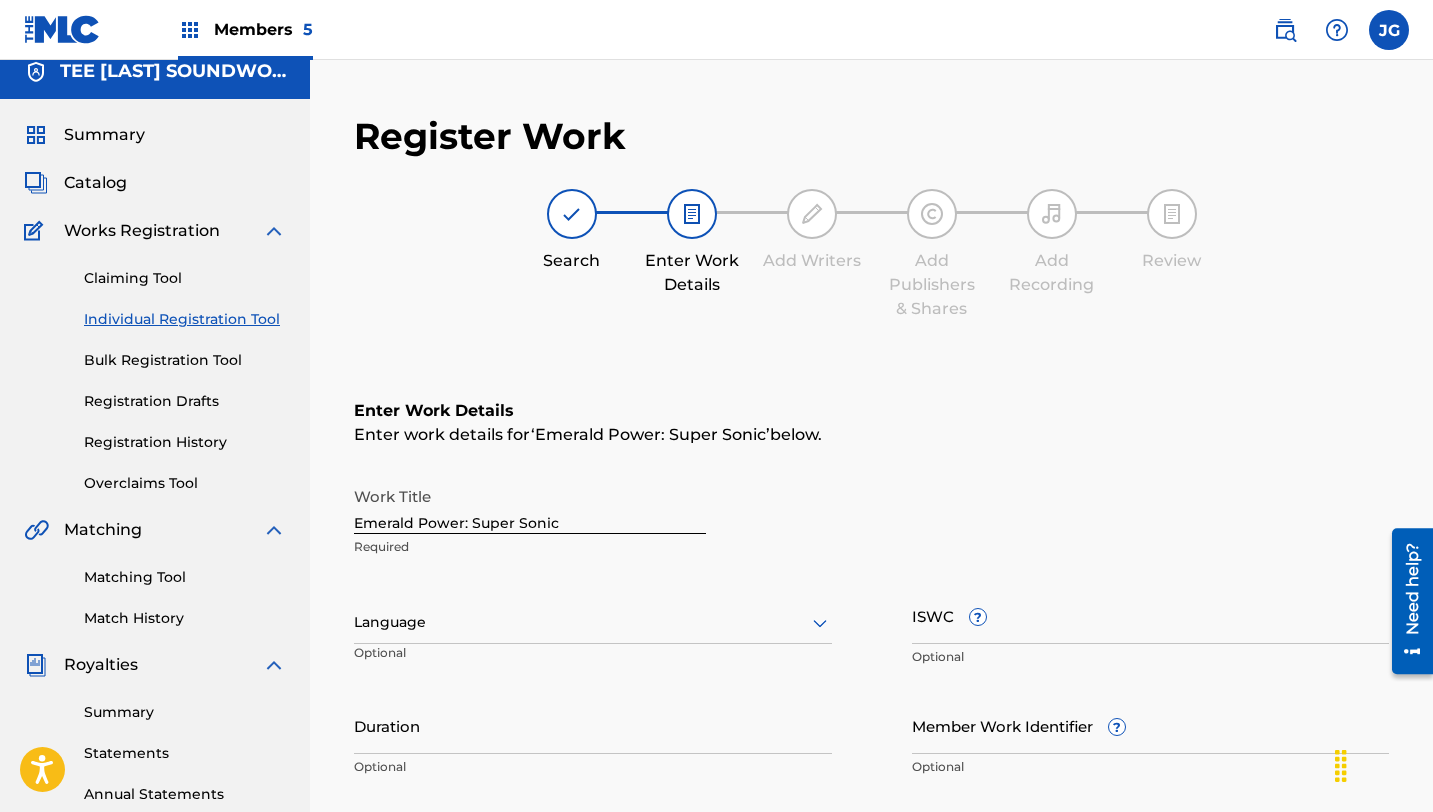 scroll, scrollTop: 0, scrollLeft: 0, axis: both 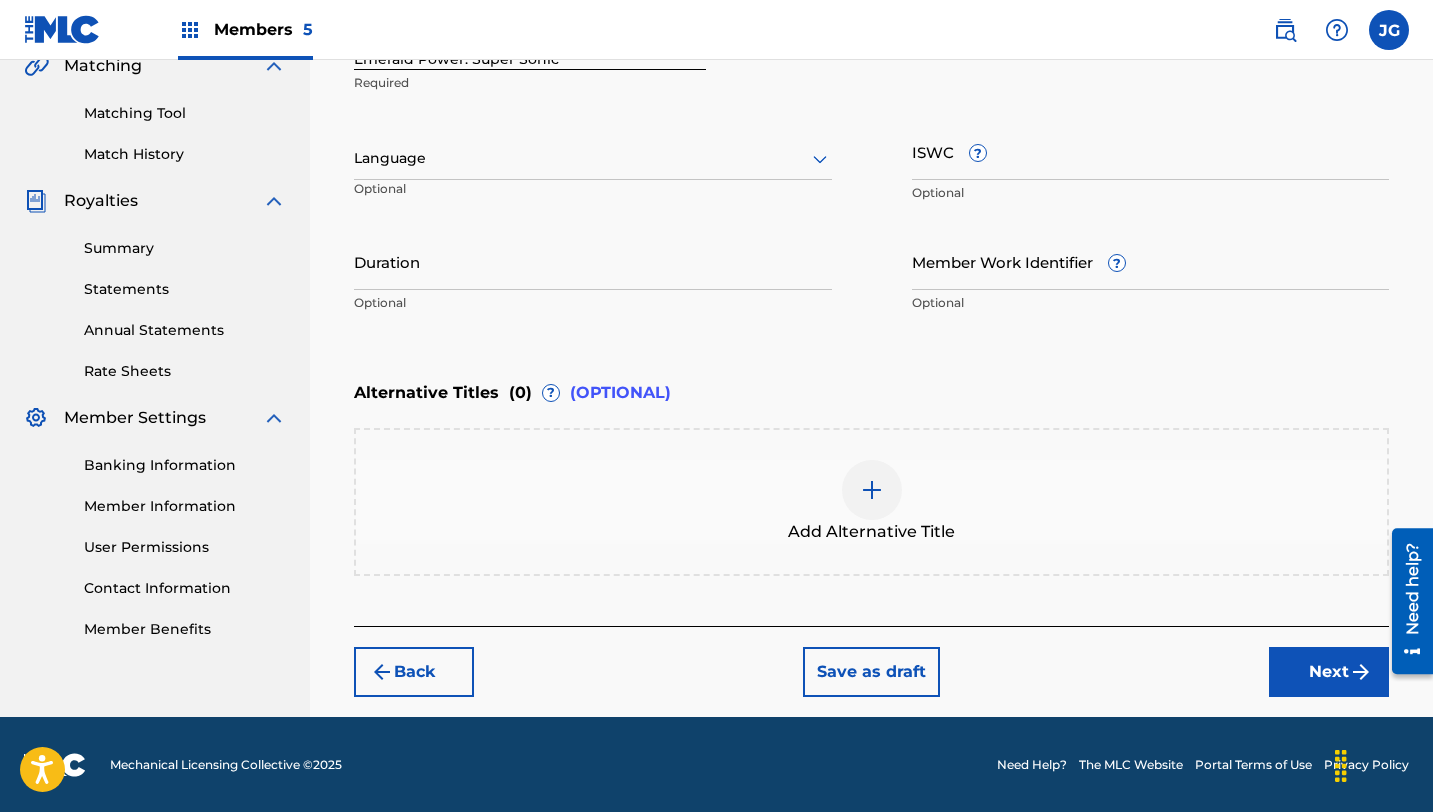 click on "Next" at bounding box center [1329, 672] 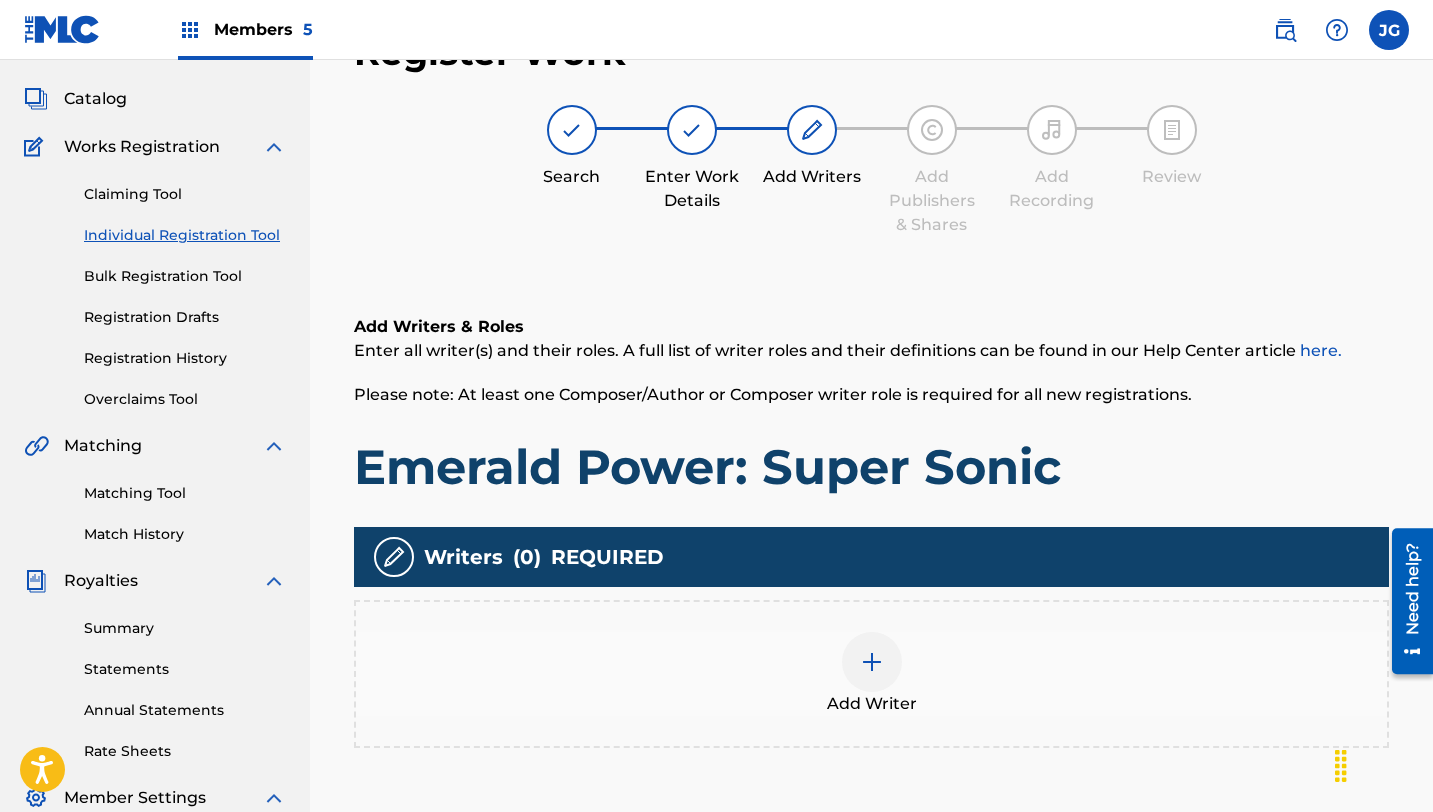 scroll, scrollTop: 90, scrollLeft: 0, axis: vertical 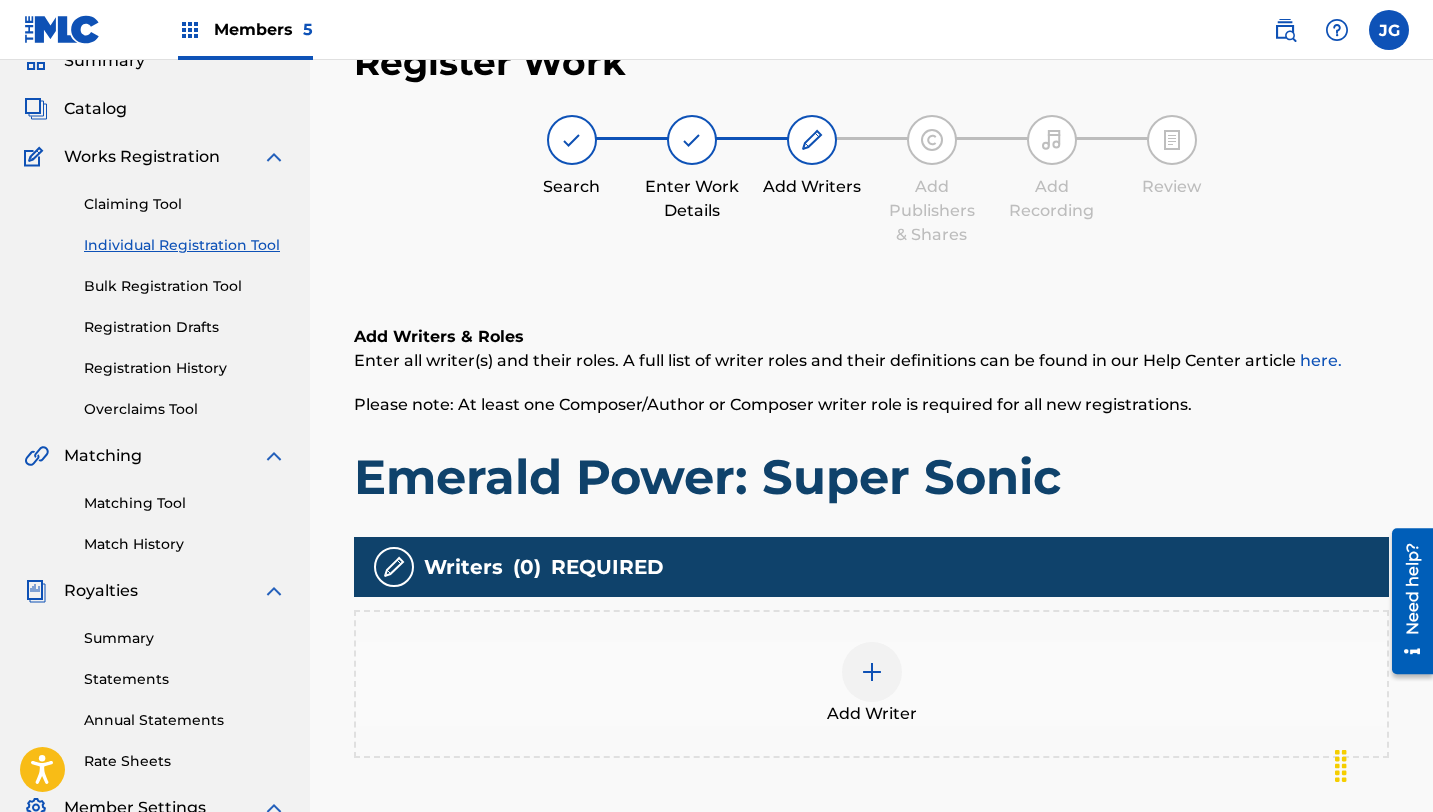 click at bounding box center (872, 672) 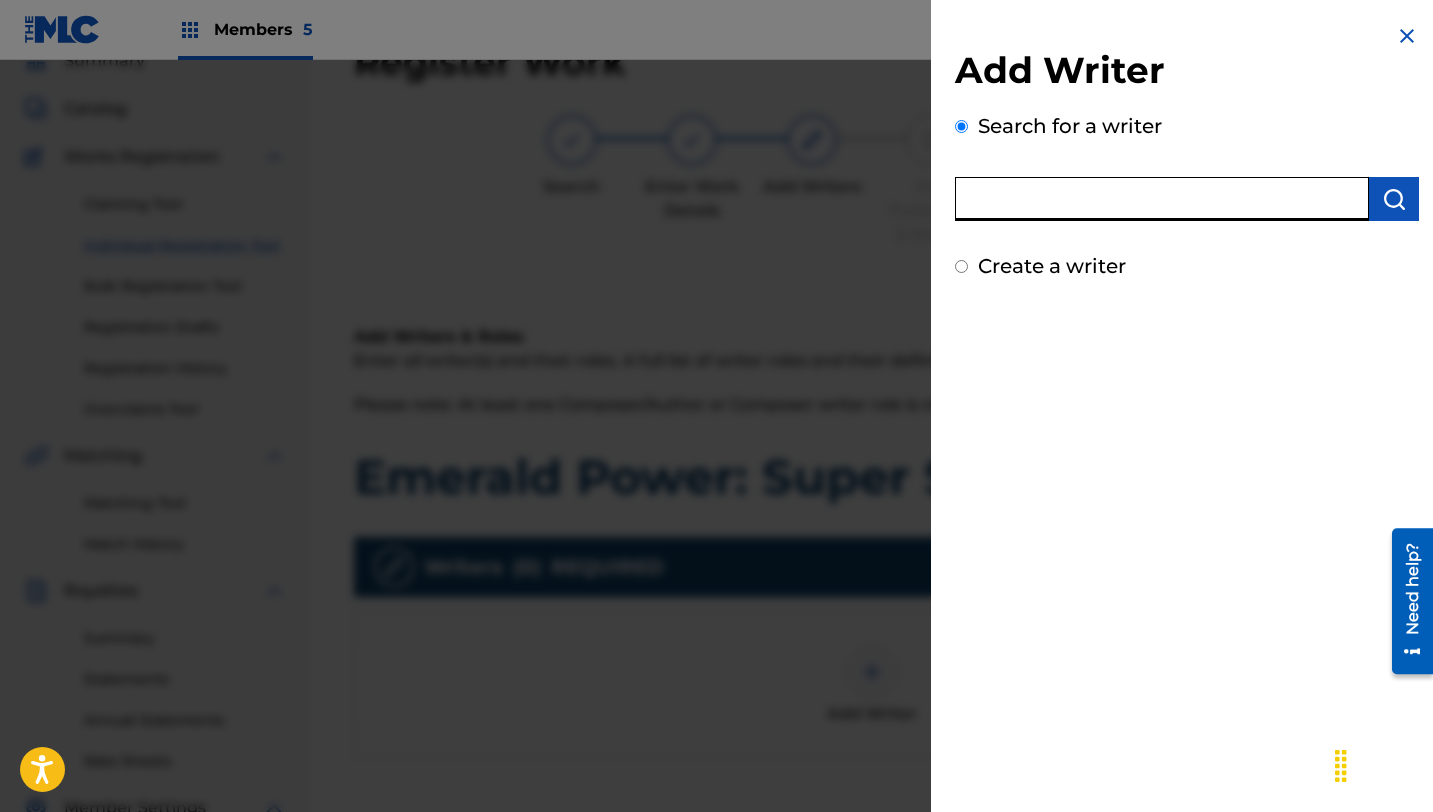 click at bounding box center (1162, 199) 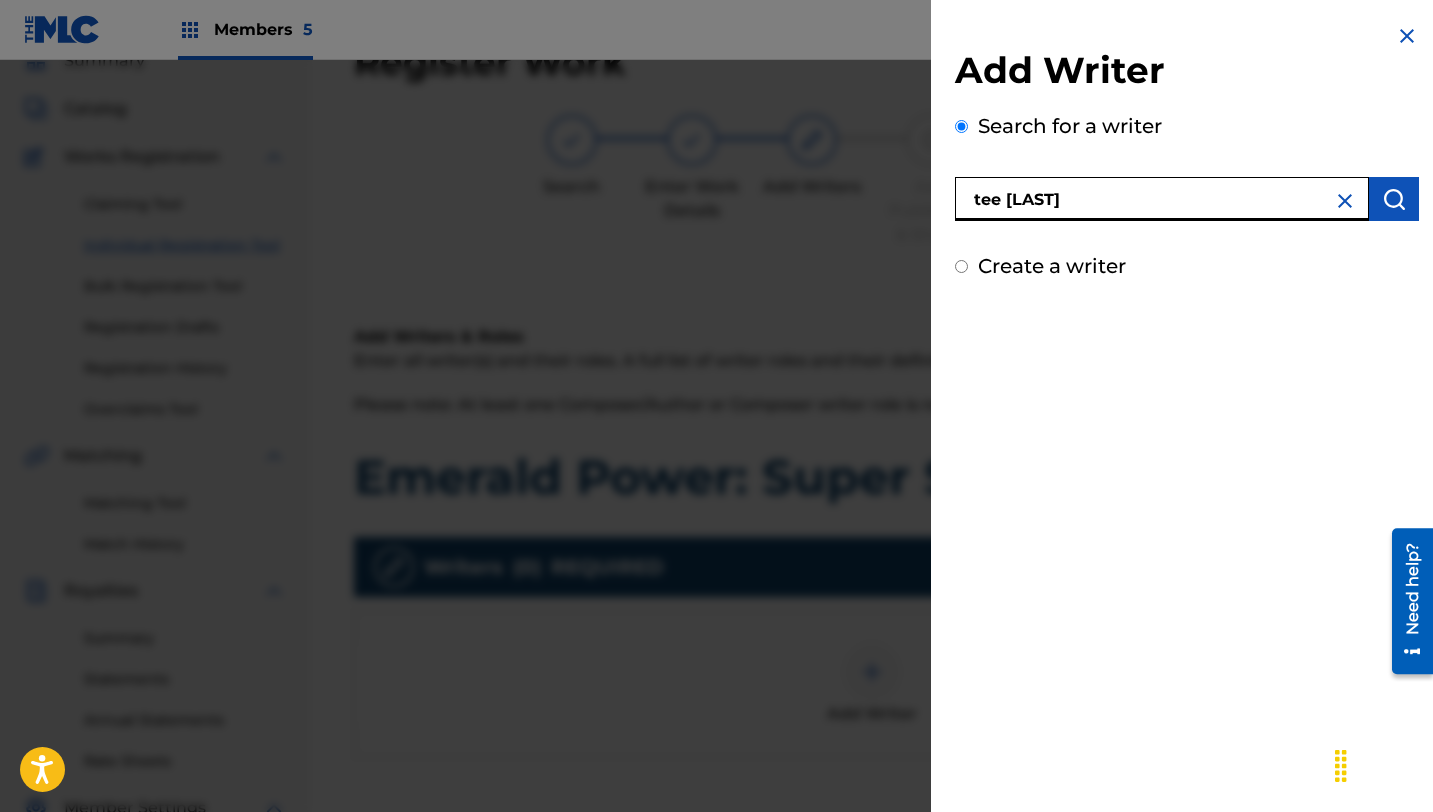 type on "tee [LAST]" 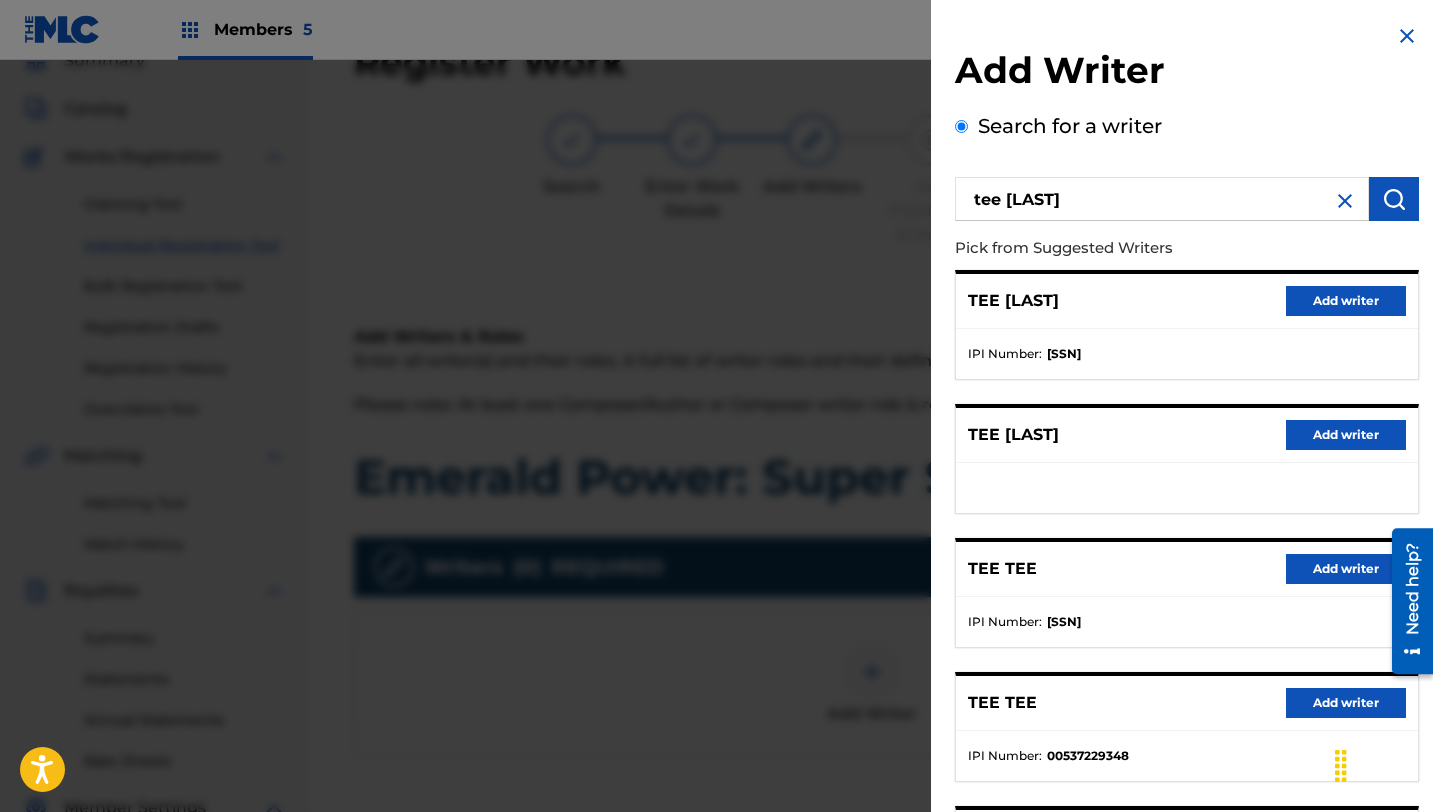 click on "Add writer" at bounding box center (1346, 301) 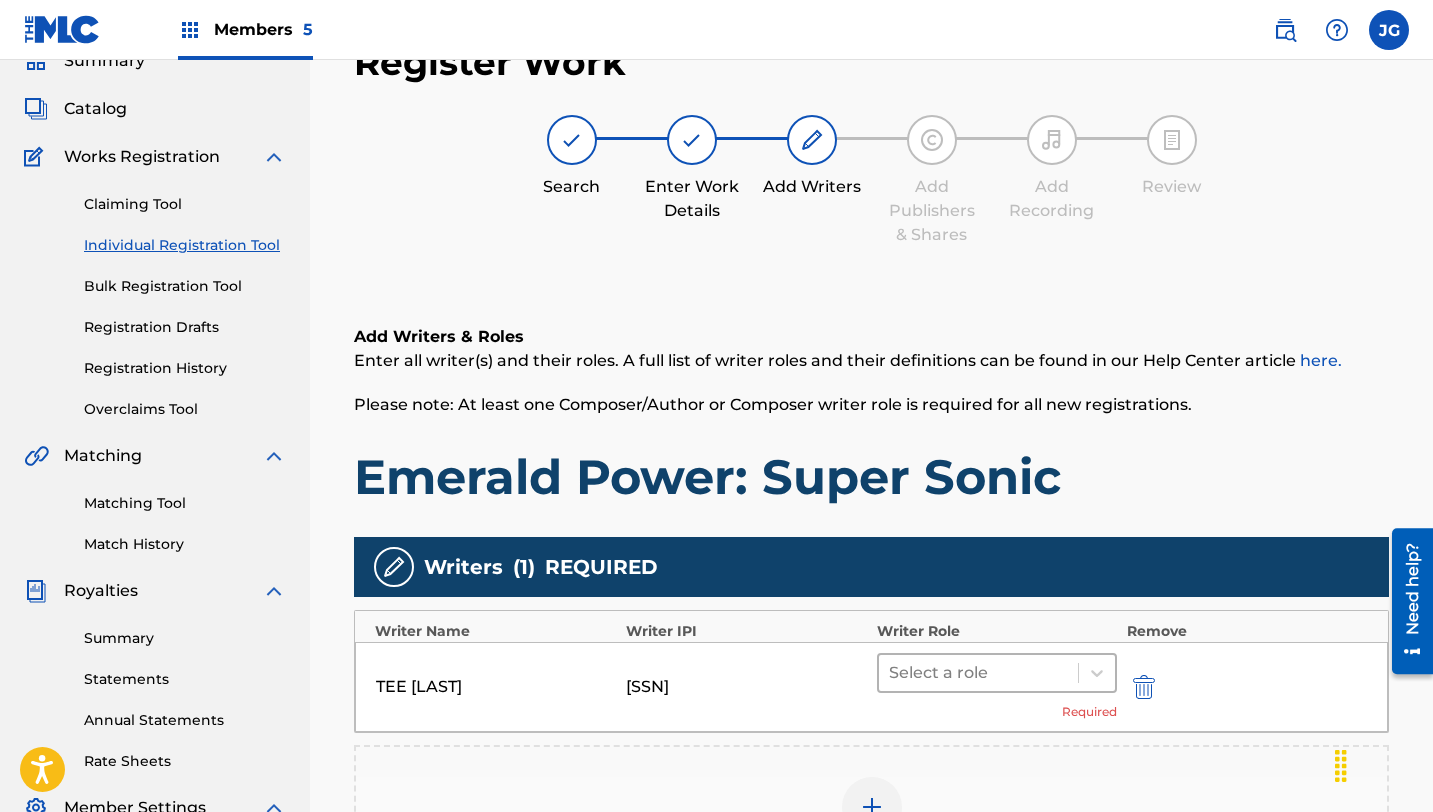 click at bounding box center [978, 673] 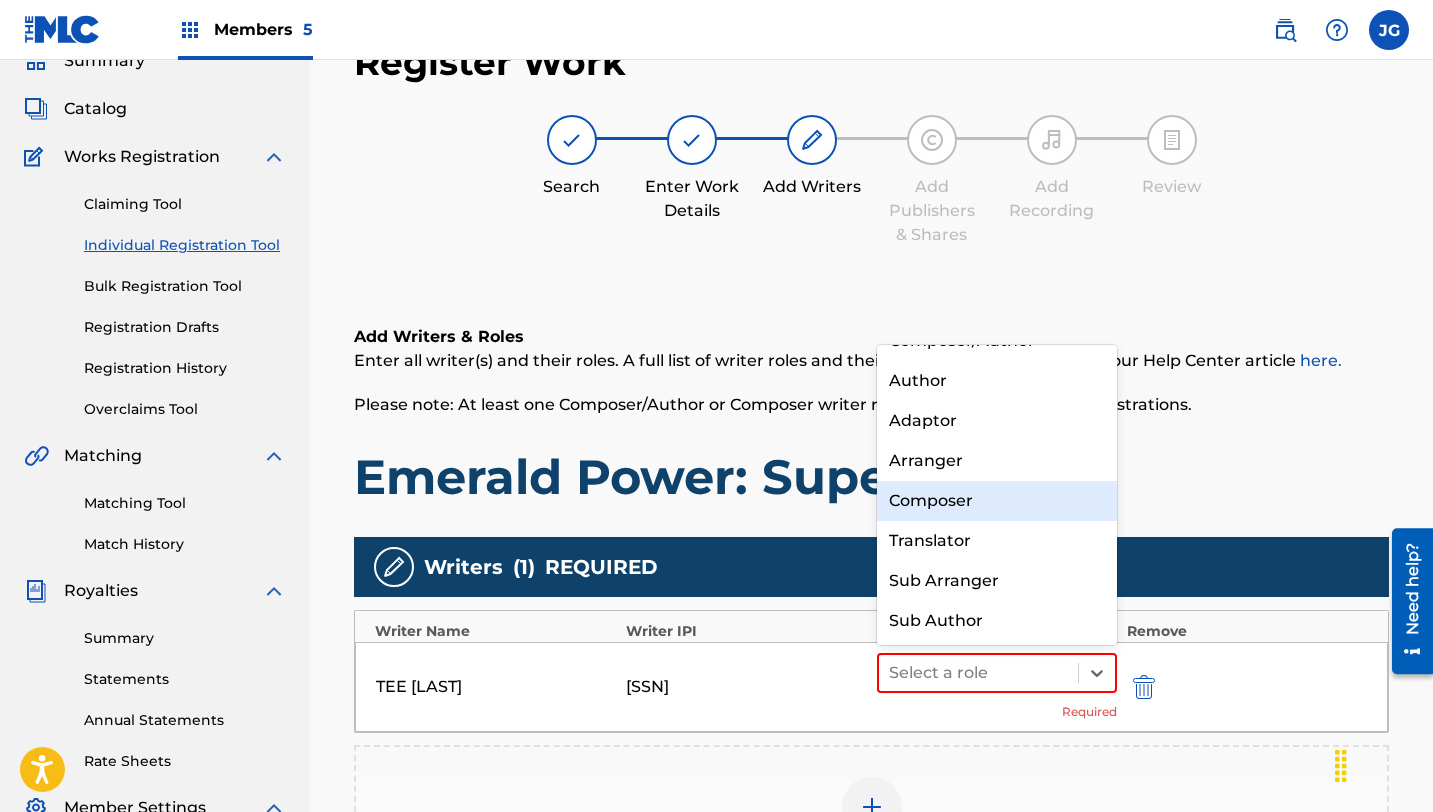 scroll, scrollTop: 0, scrollLeft: 0, axis: both 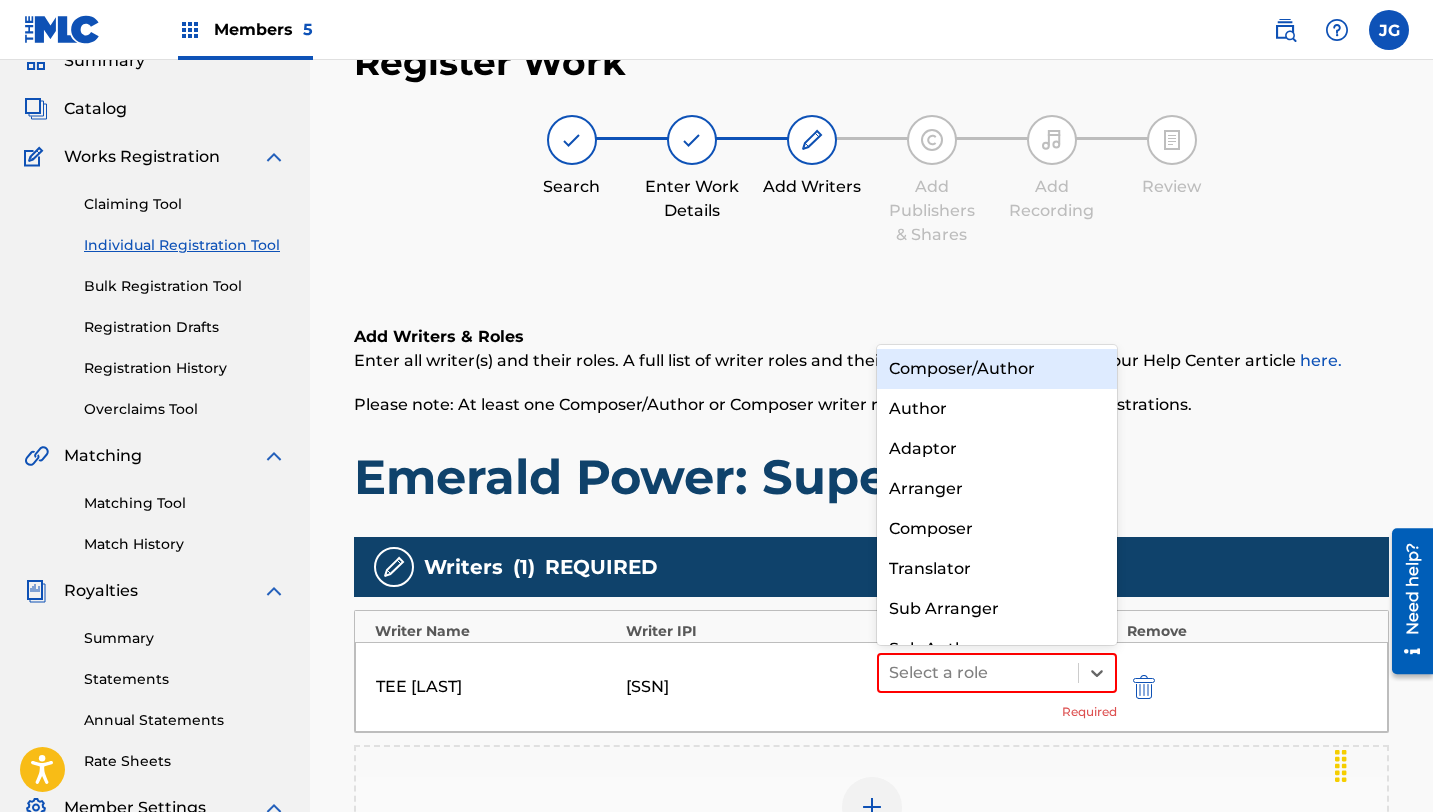 click on "Composer/Author" at bounding box center [997, 369] 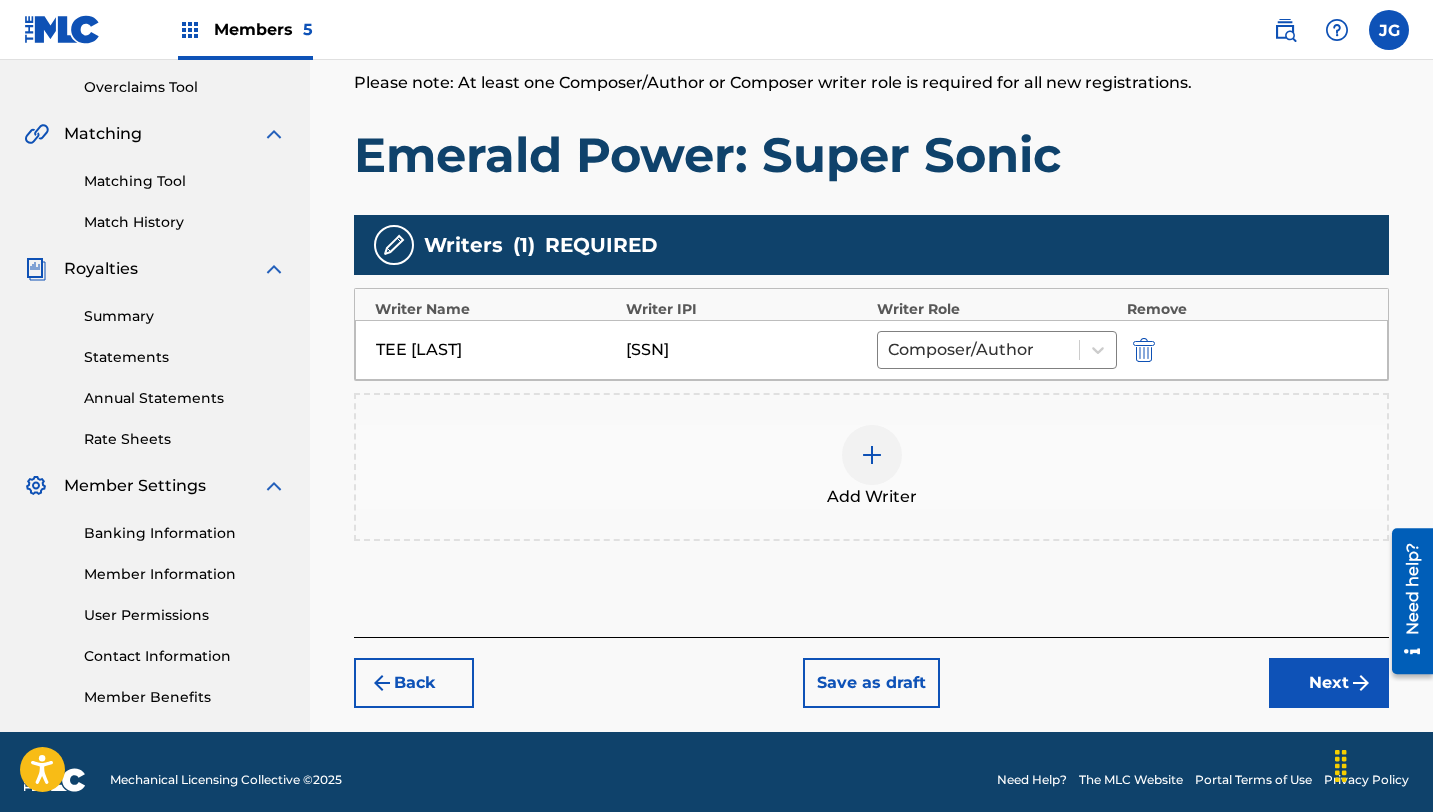 scroll, scrollTop: 428, scrollLeft: 0, axis: vertical 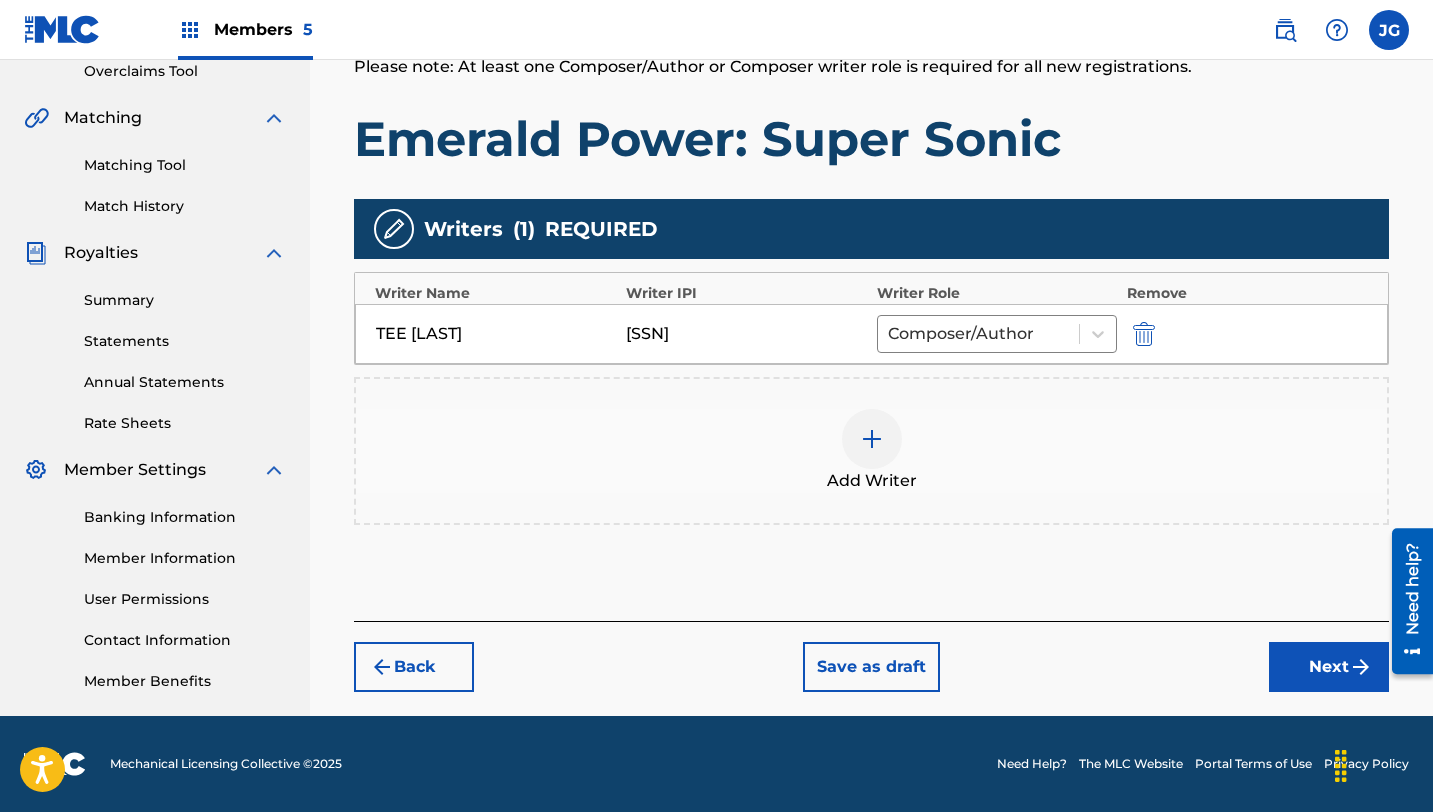 click on "Next" at bounding box center [1329, 667] 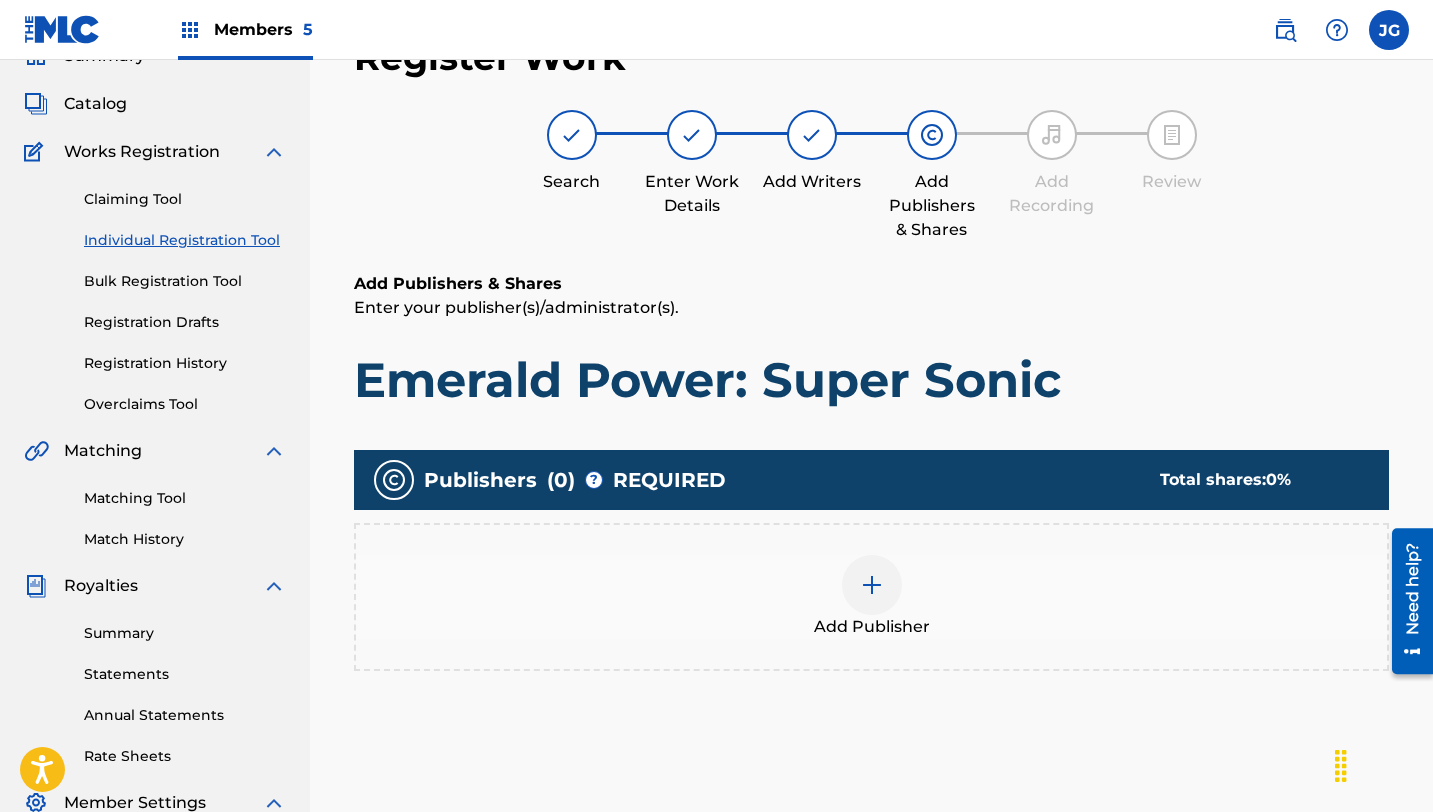 scroll, scrollTop: 90, scrollLeft: 0, axis: vertical 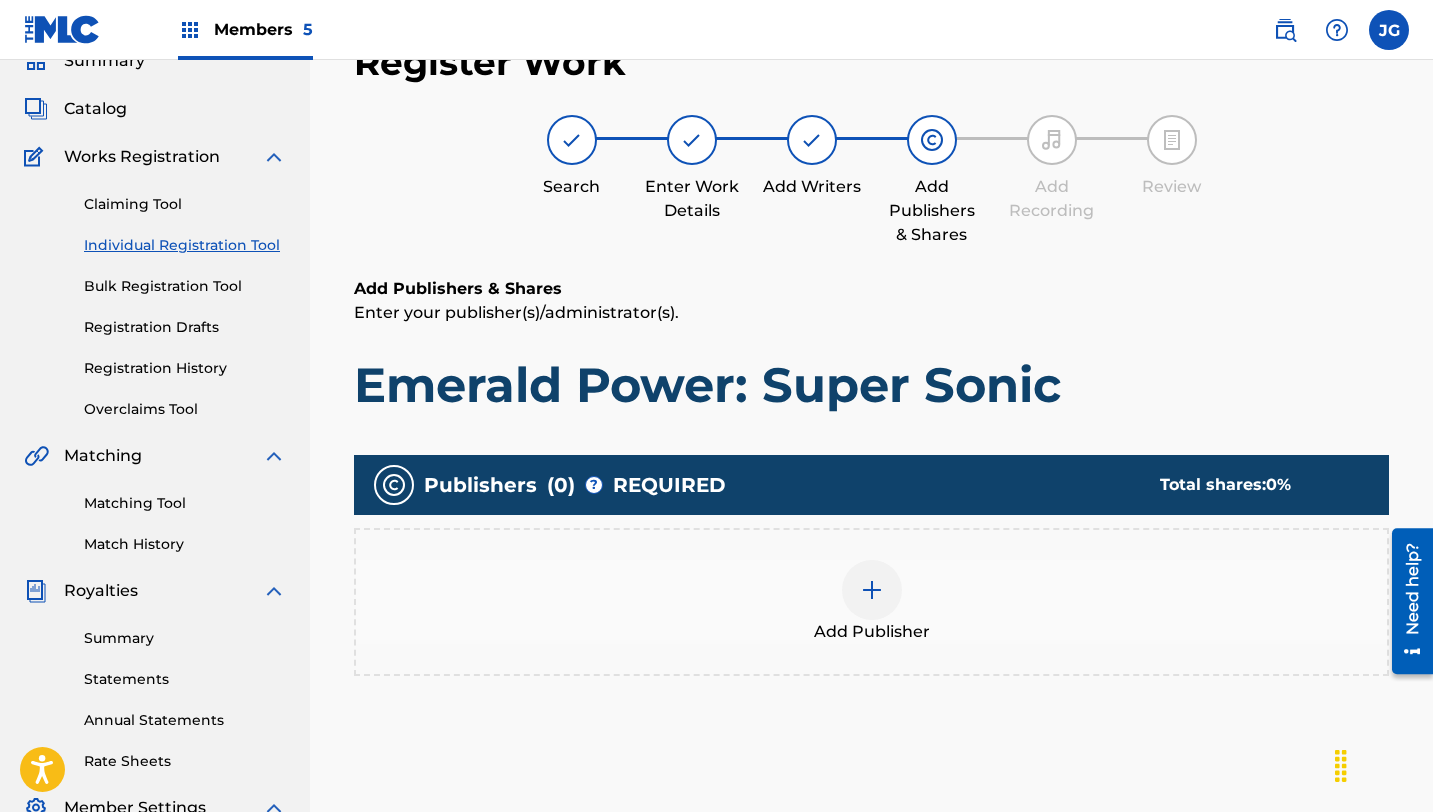 click at bounding box center (872, 590) 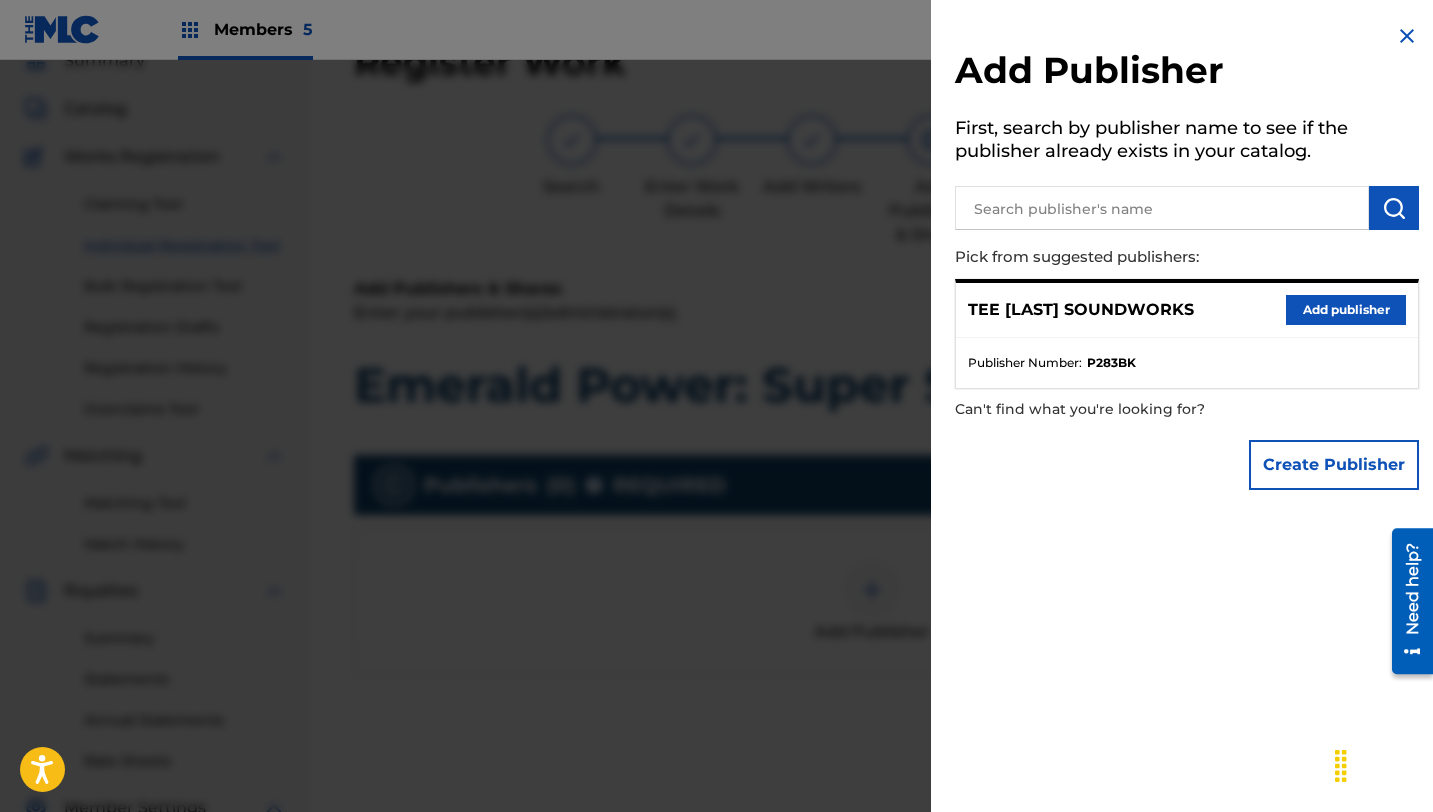 click on "Add publisher" at bounding box center (1346, 310) 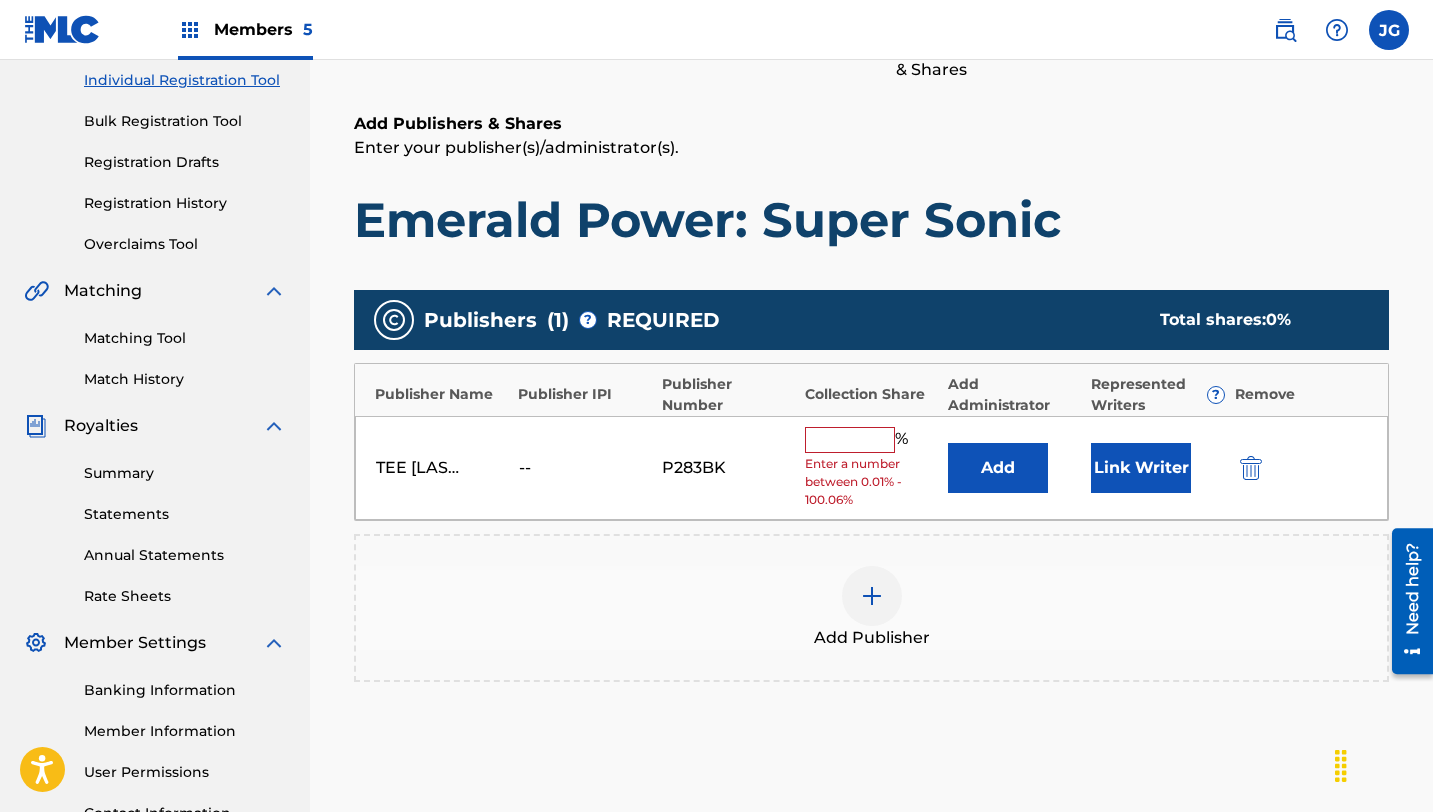 scroll, scrollTop: 388, scrollLeft: 0, axis: vertical 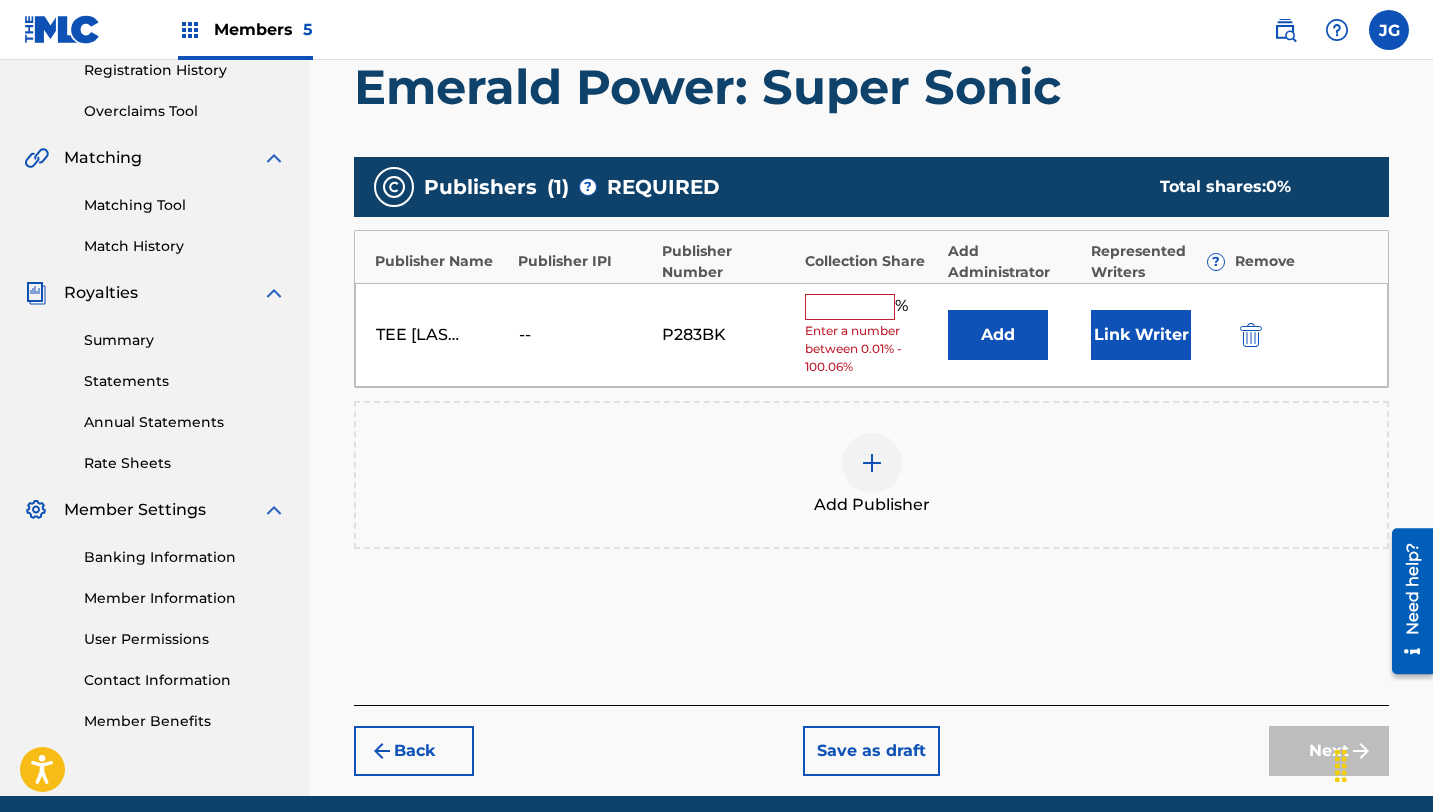 click at bounding box center [850, 307] 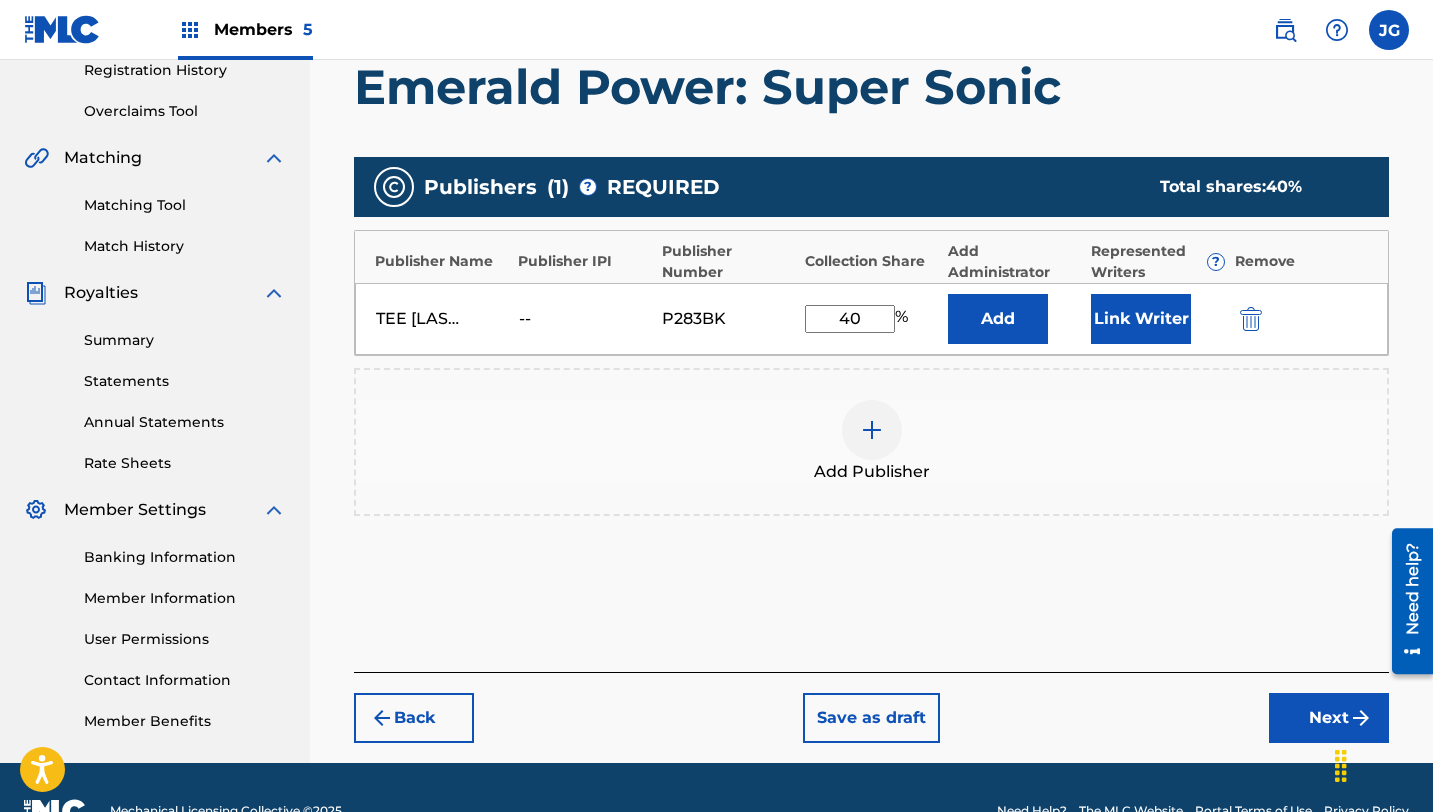 click on "Link Writer" at bounding box center (1141, 319) 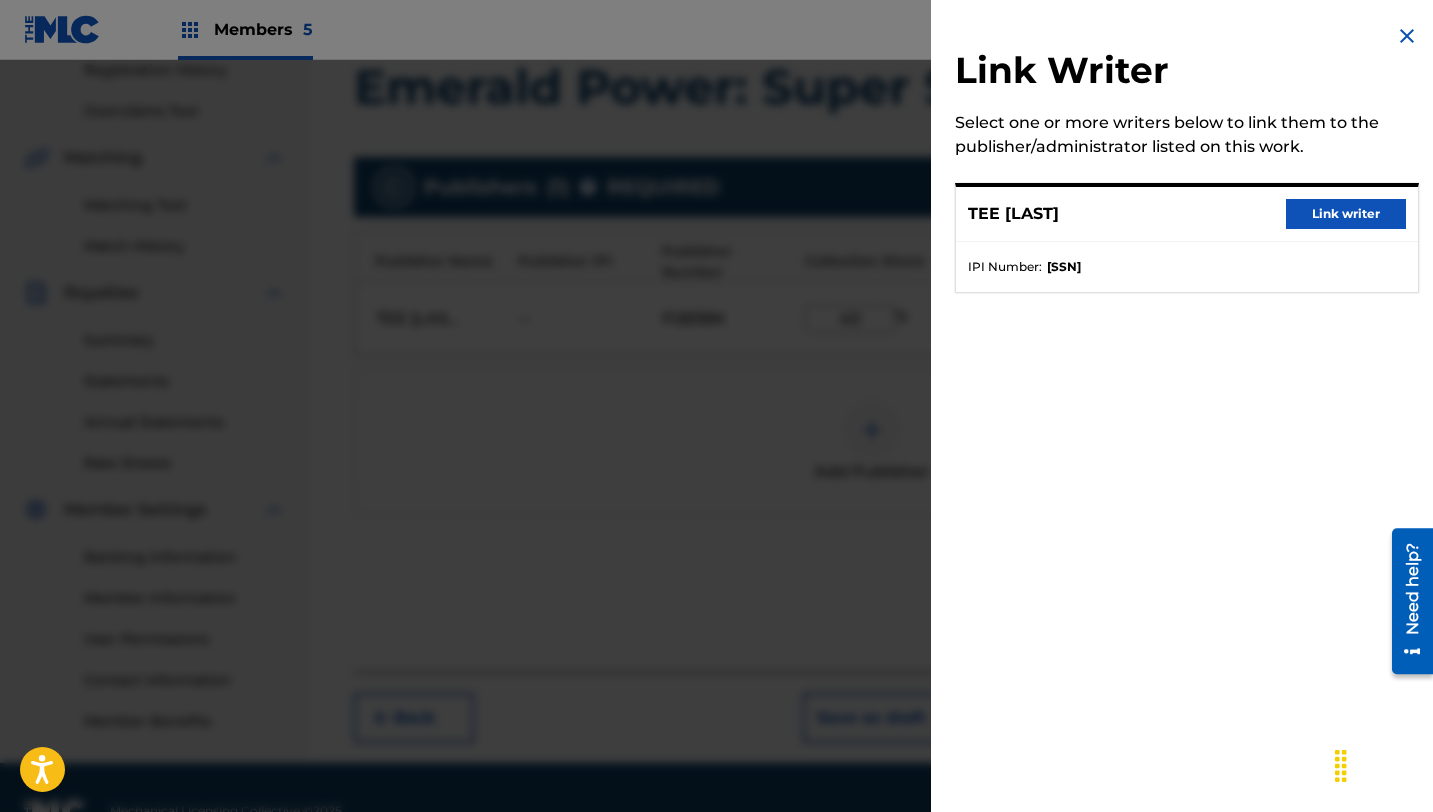 click on "Link writer" at bounding box center (1346, 214) 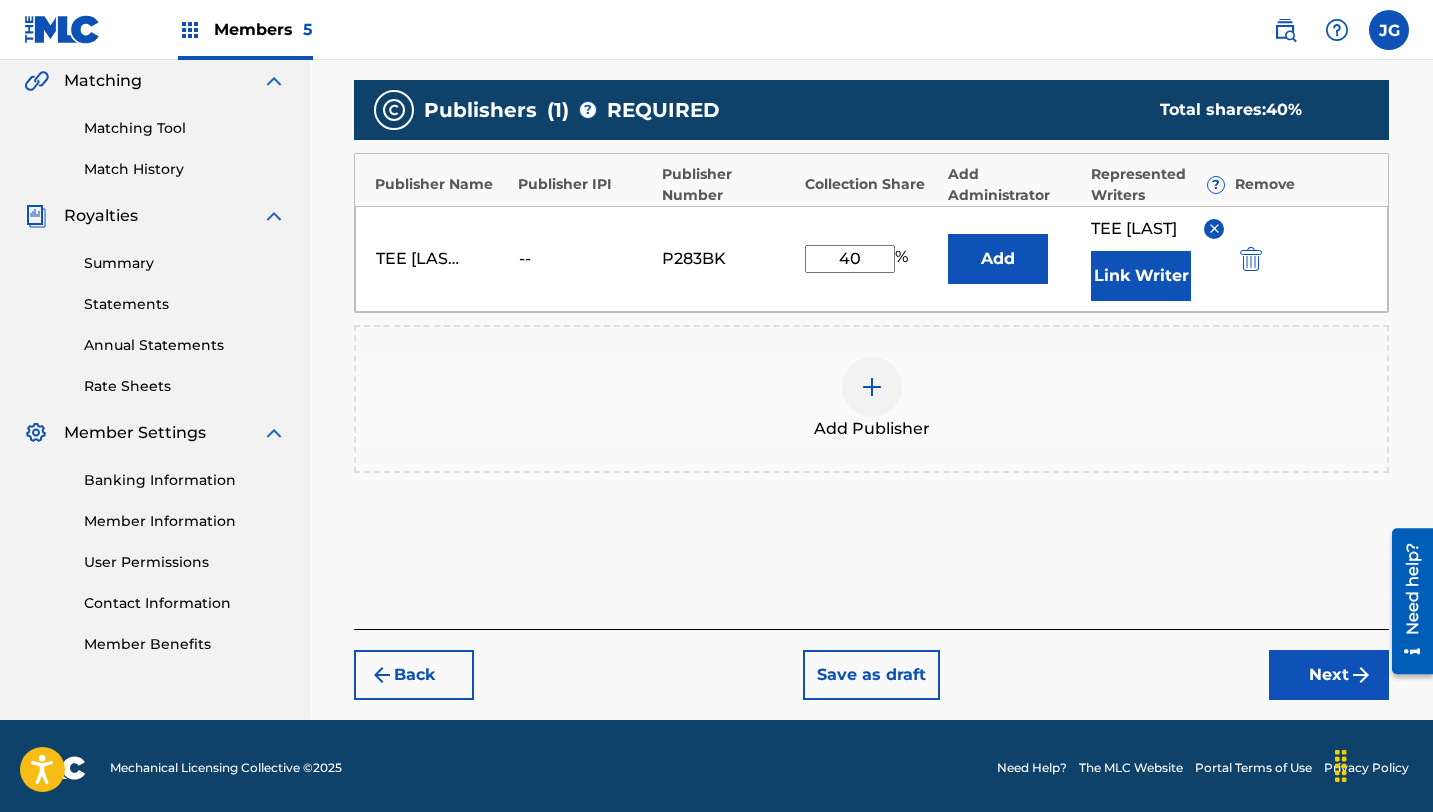 scroll, scrollTop: 469, scrollLeft: 0, axis: vertical 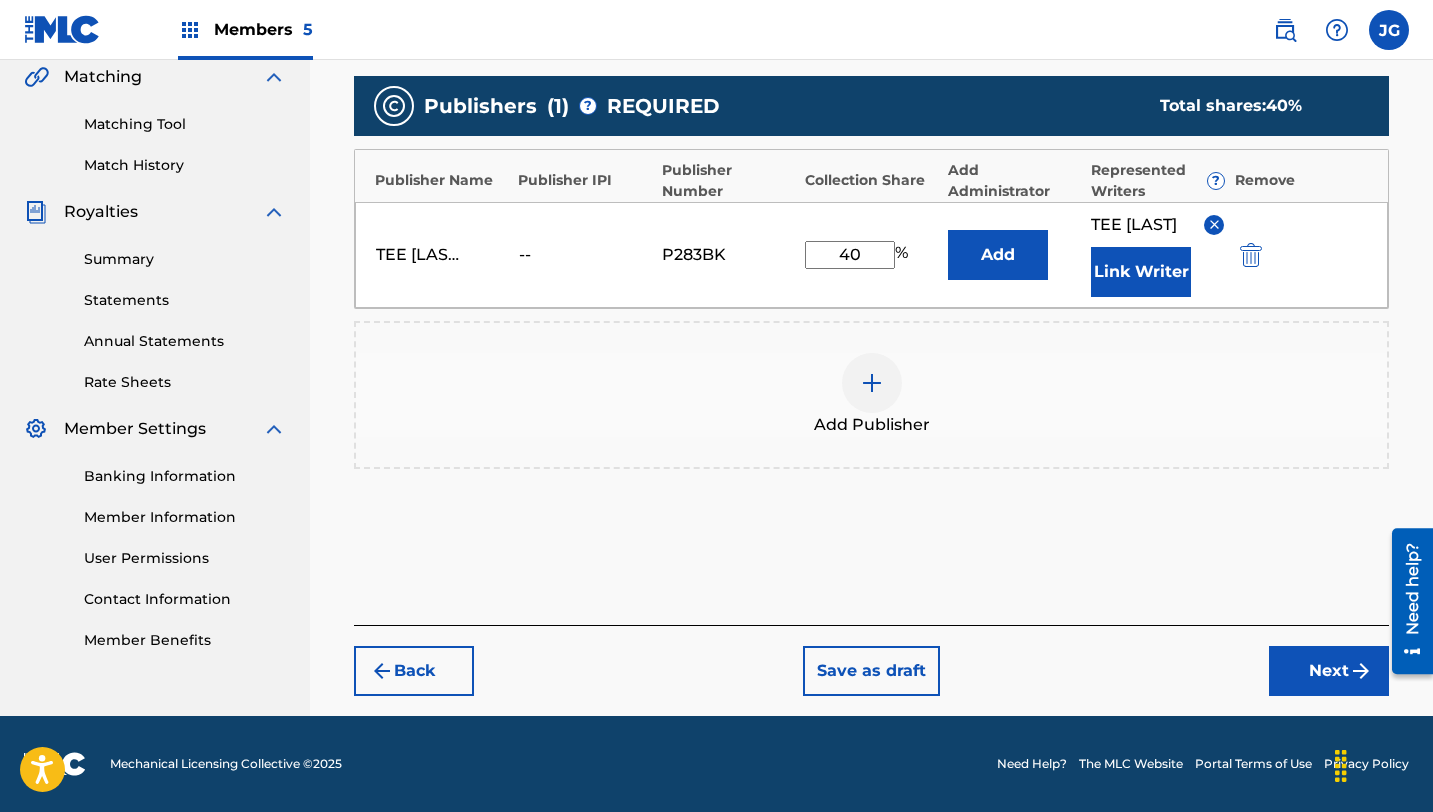 click on "Next" at bounding box center (1329, 671) 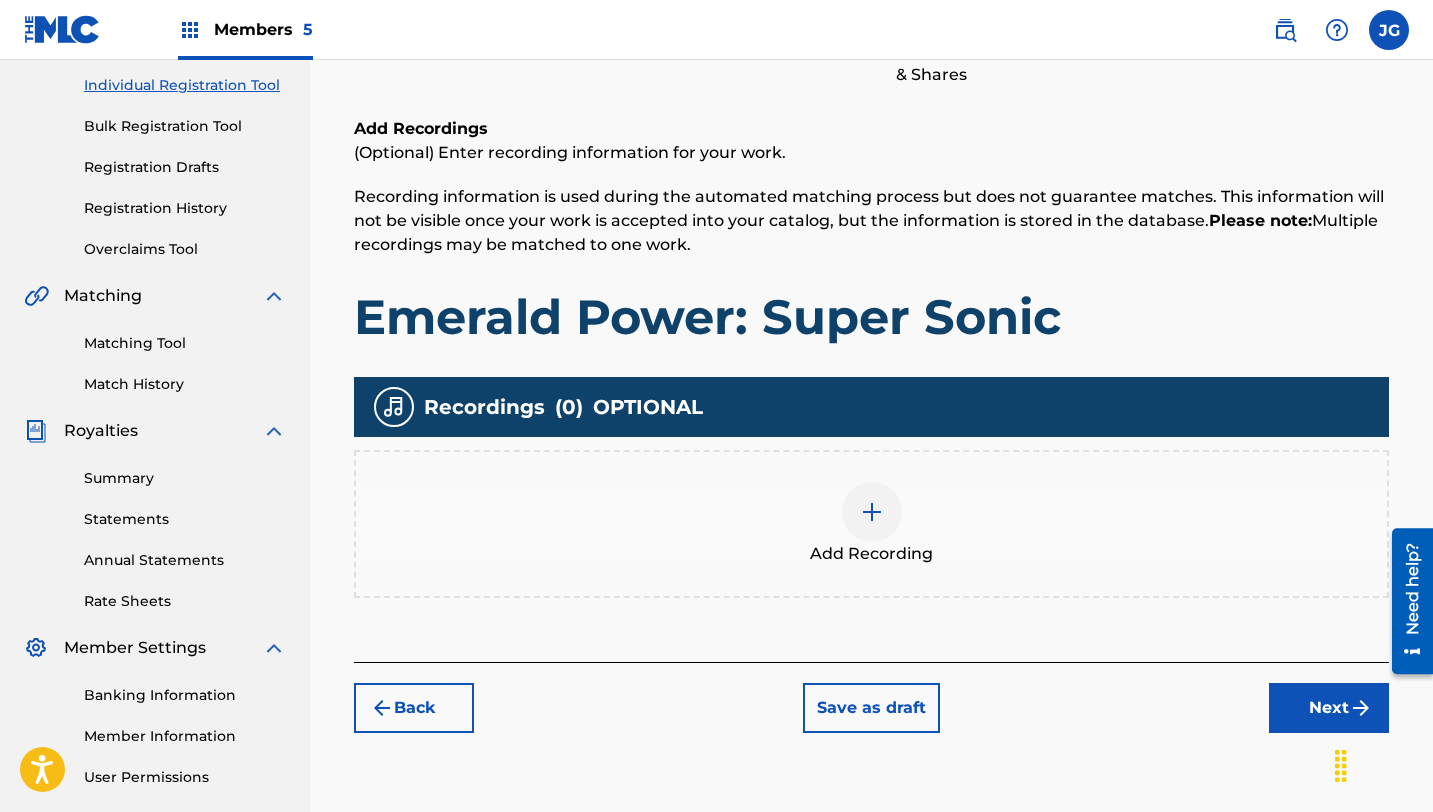 scroll, scrollTop: 357, scrollLeft: 0, axis: vertical 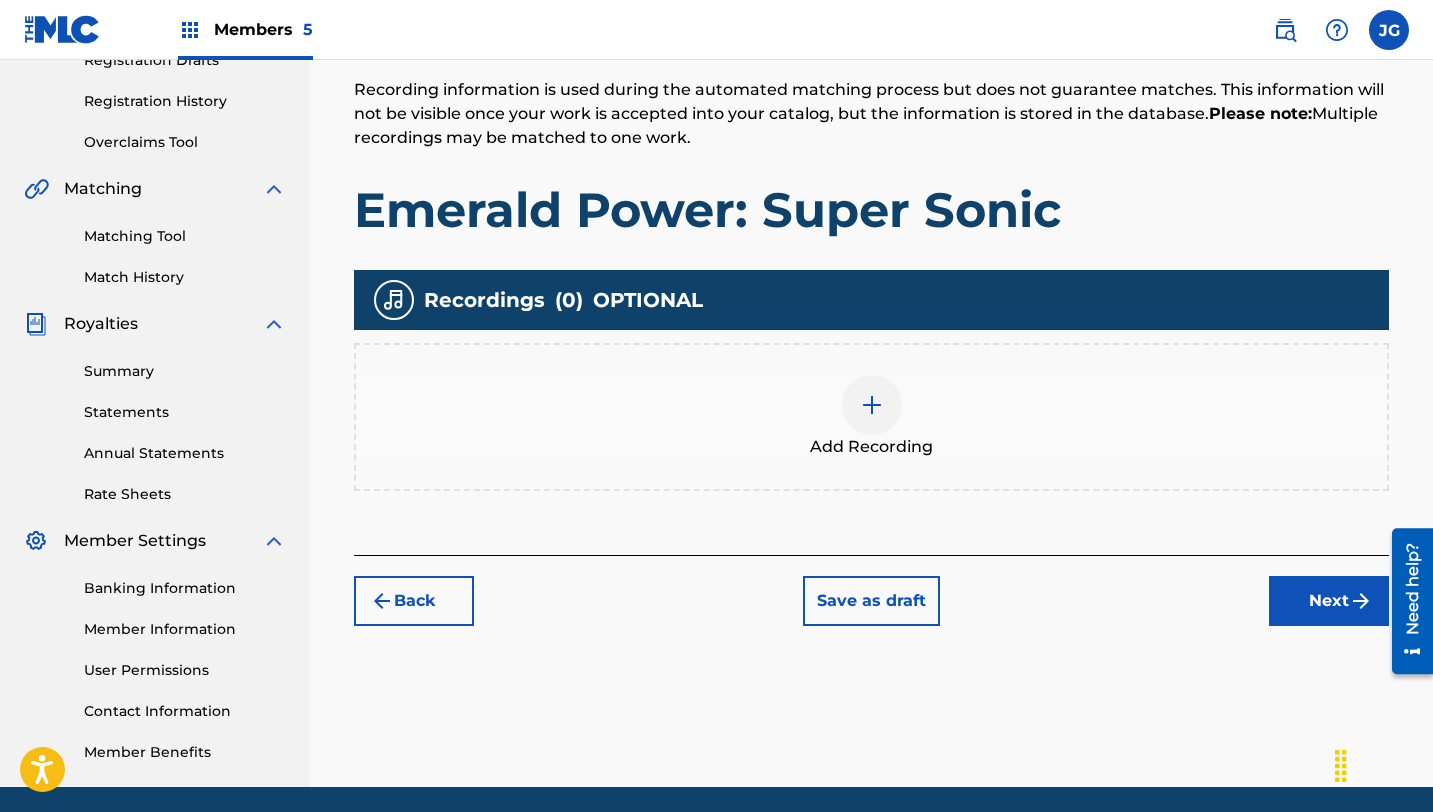 click on "Next" at bounding box center (1329, 601) 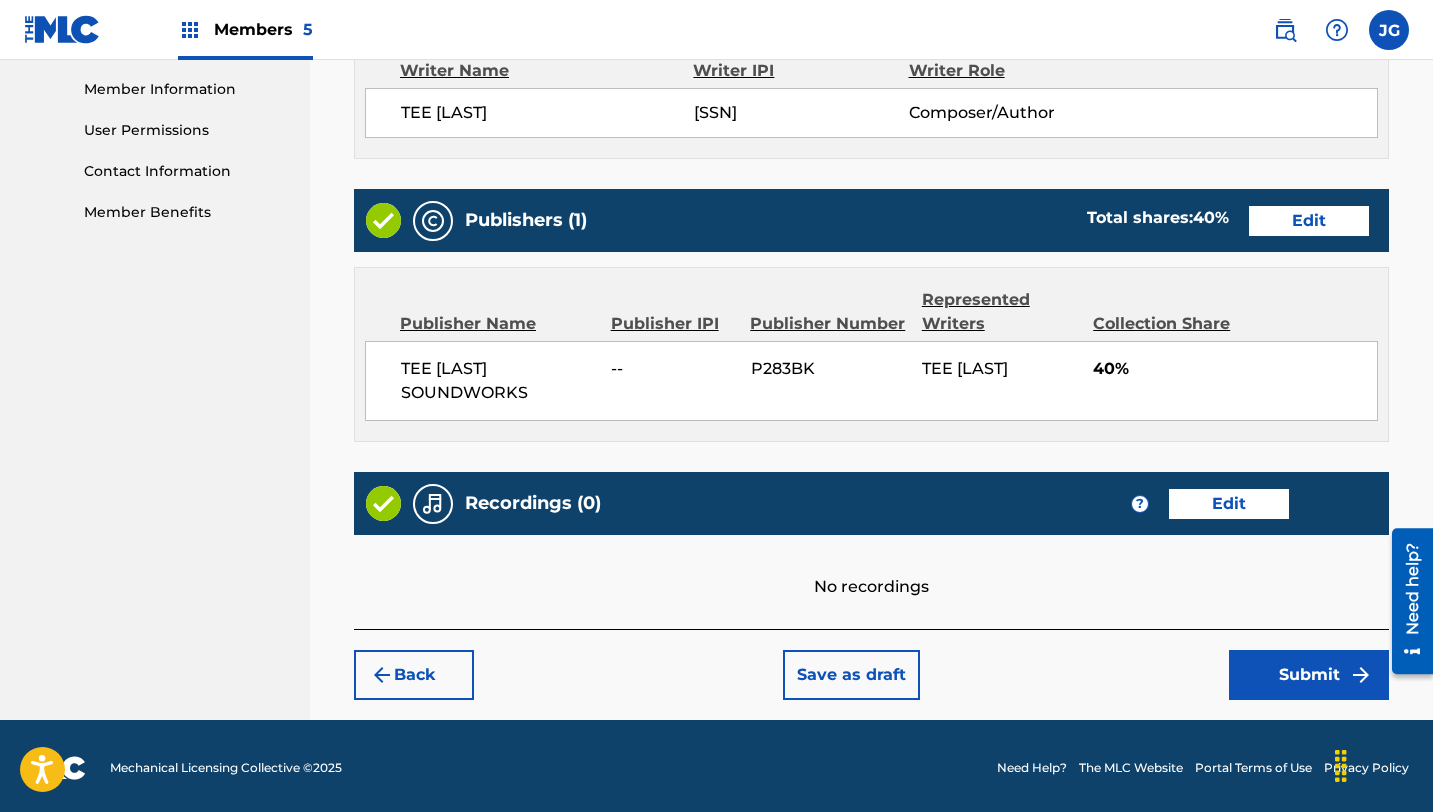 scroll, scrollTop: 900, scrollLeft: 0, axis: vertical 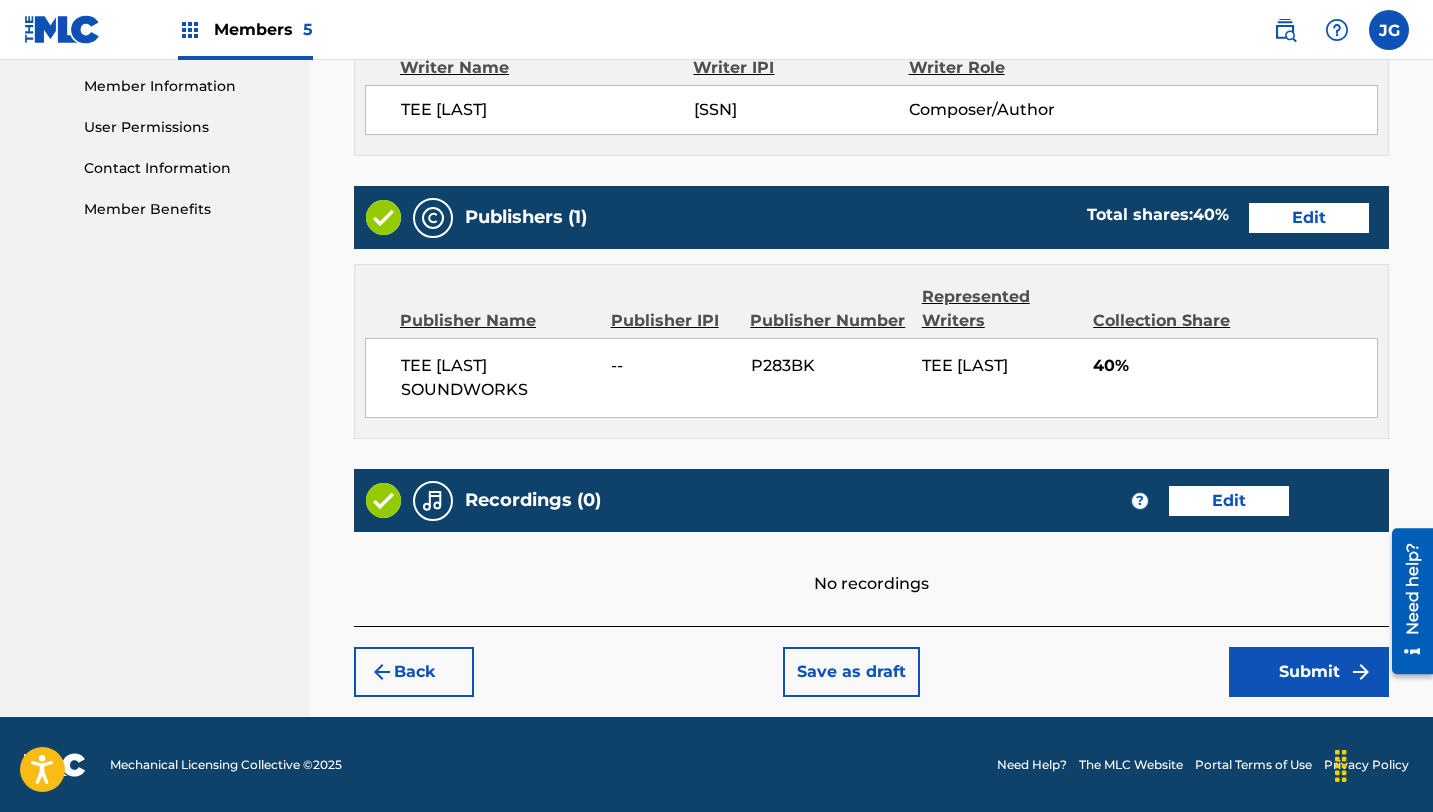 click on "Submit" at bounding box center (1309, 672) 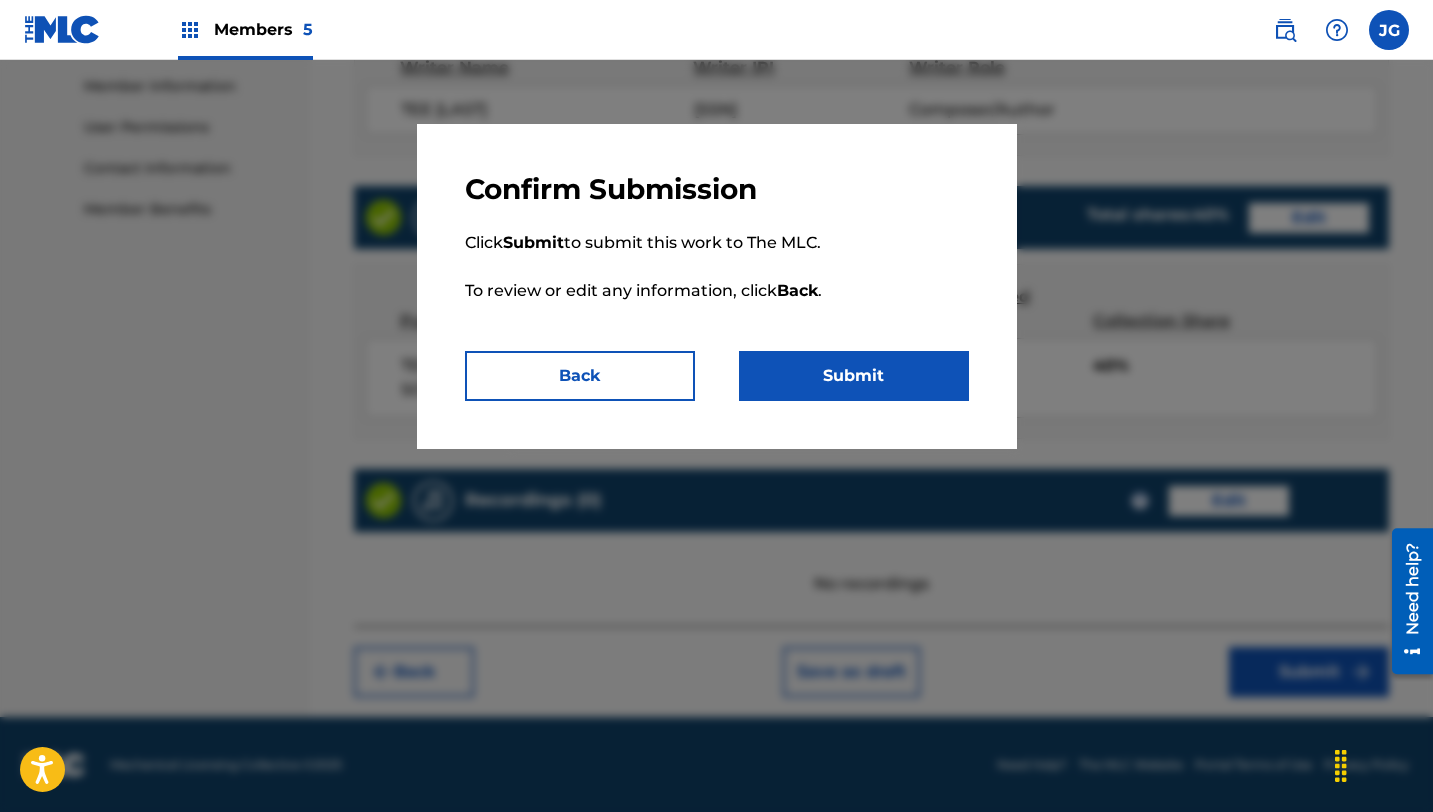 click on "Submit" at bounding box center (854, 376) 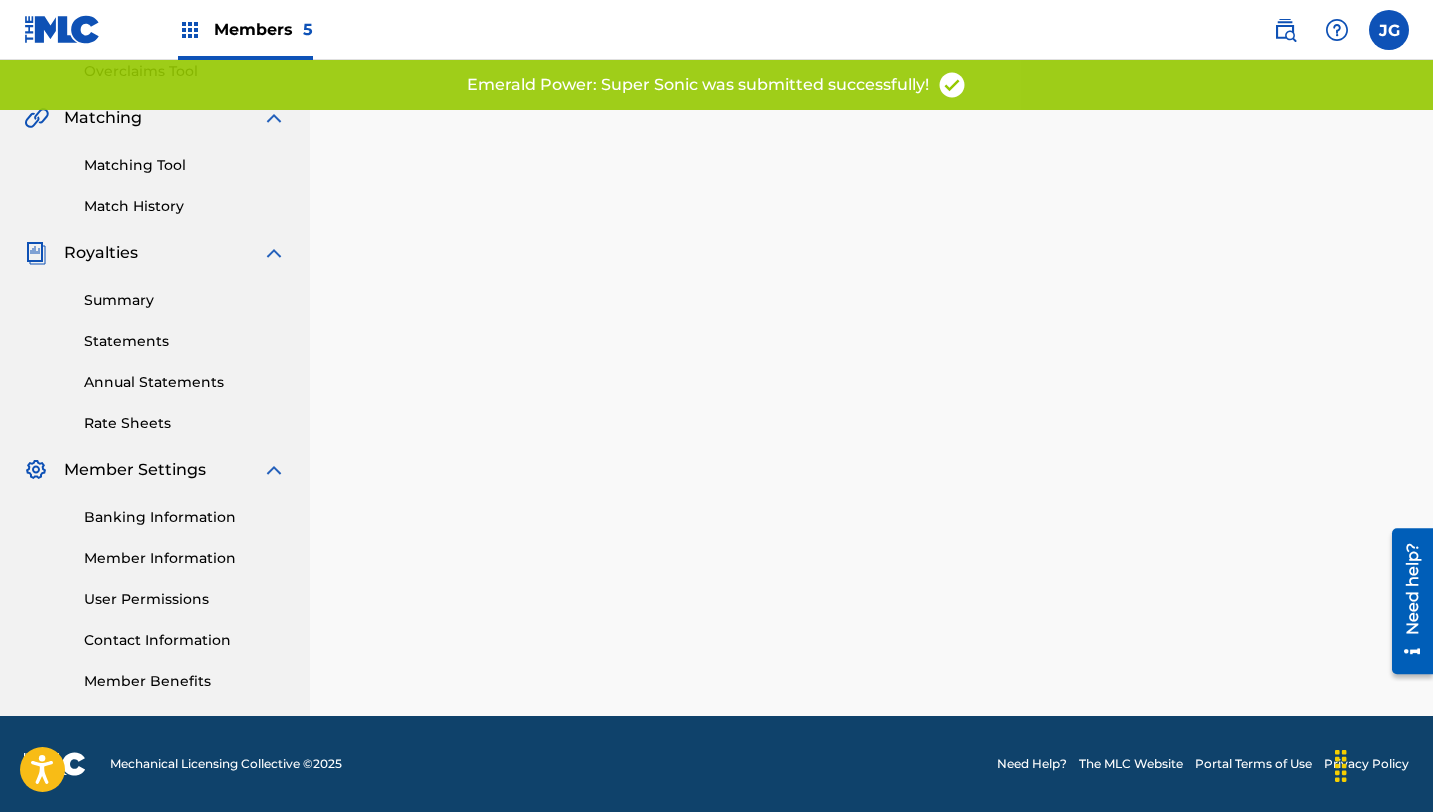 scroll, scrollTop: 0, scrollLeft: 0, axis: both 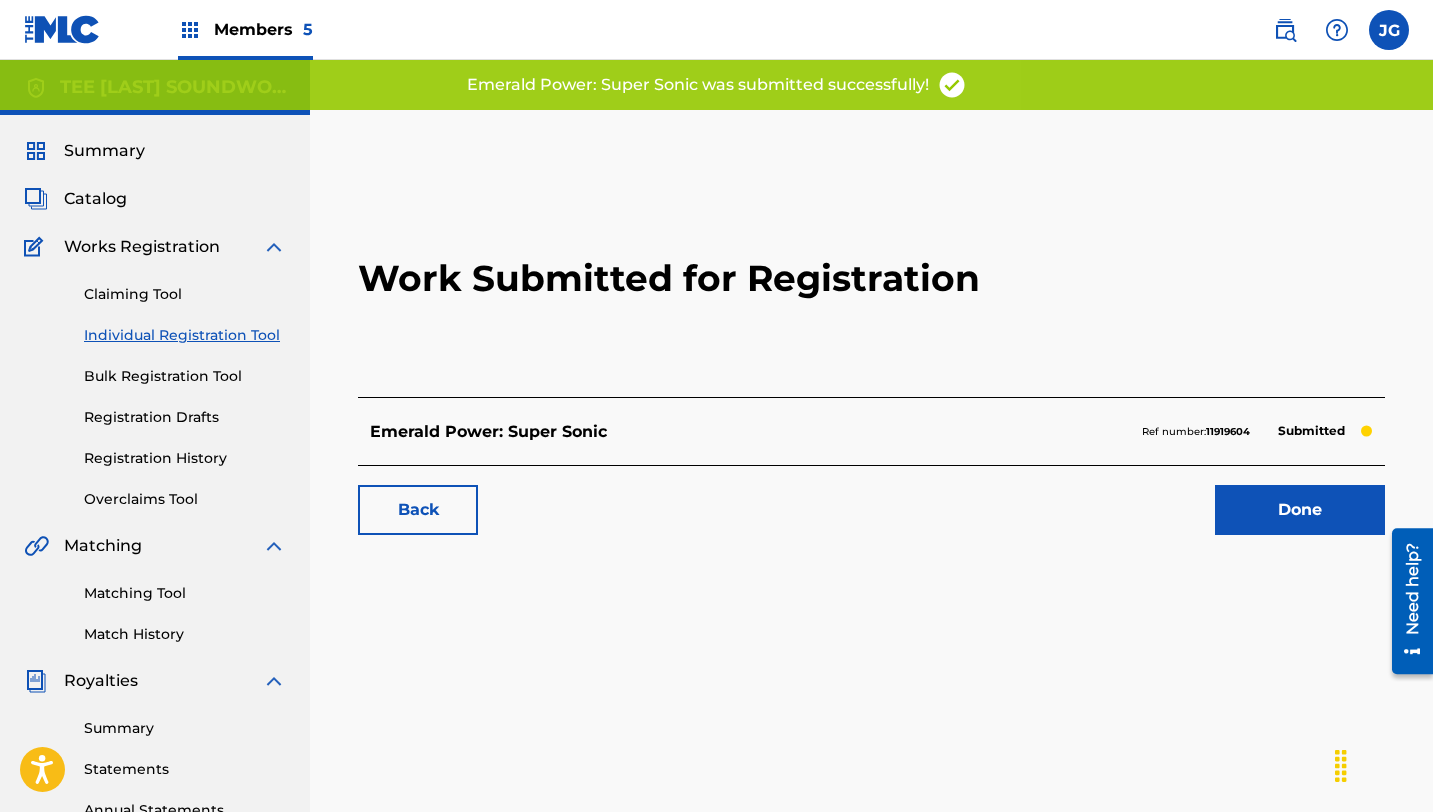 click on "Done" at bounding box center [1300, 510] 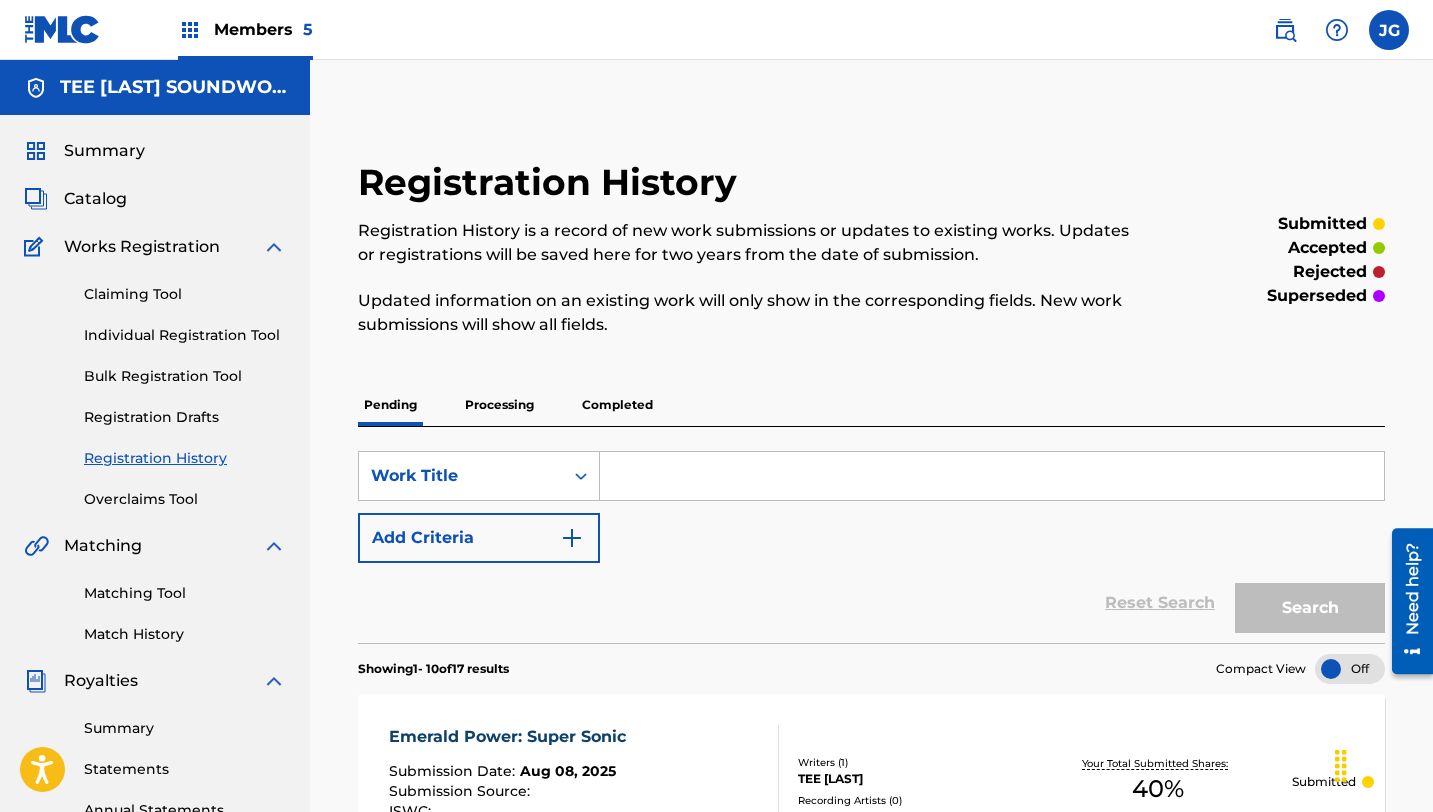 click on "Individual Registration Tool" at bounding box center (185, 335) 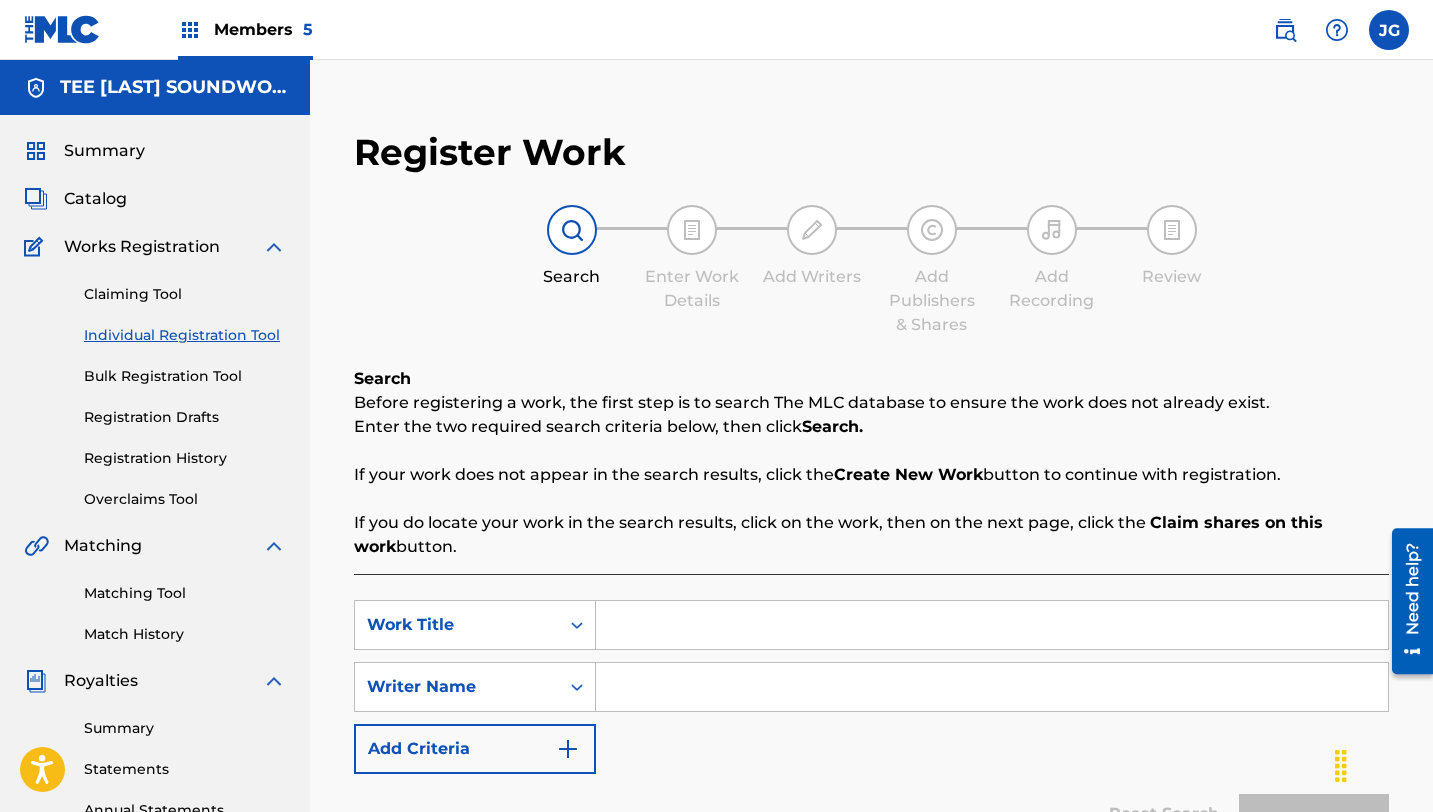 click at bounding box center [992, 625] 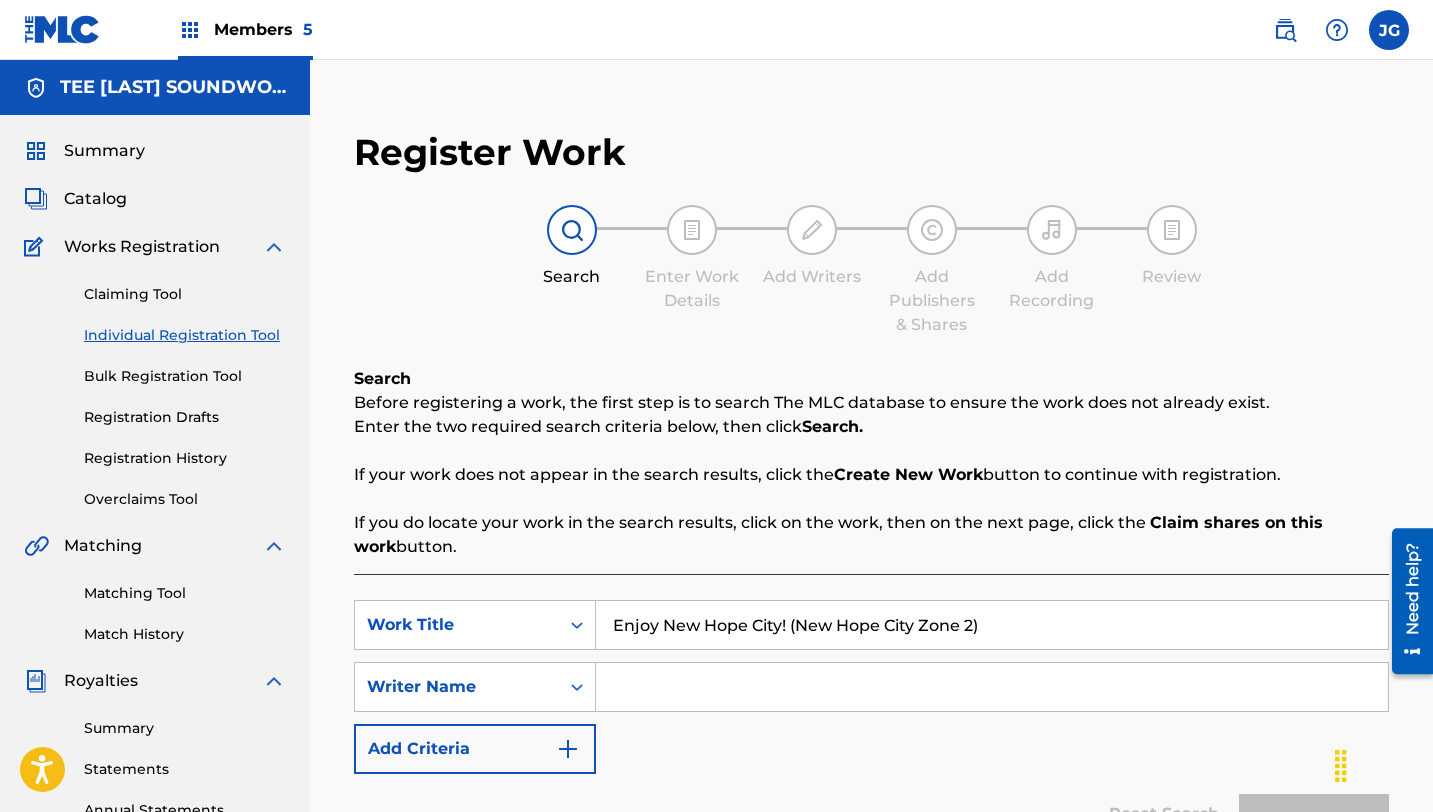 type on "Enjoy New Hope City! (New Hope City Zone 2)" 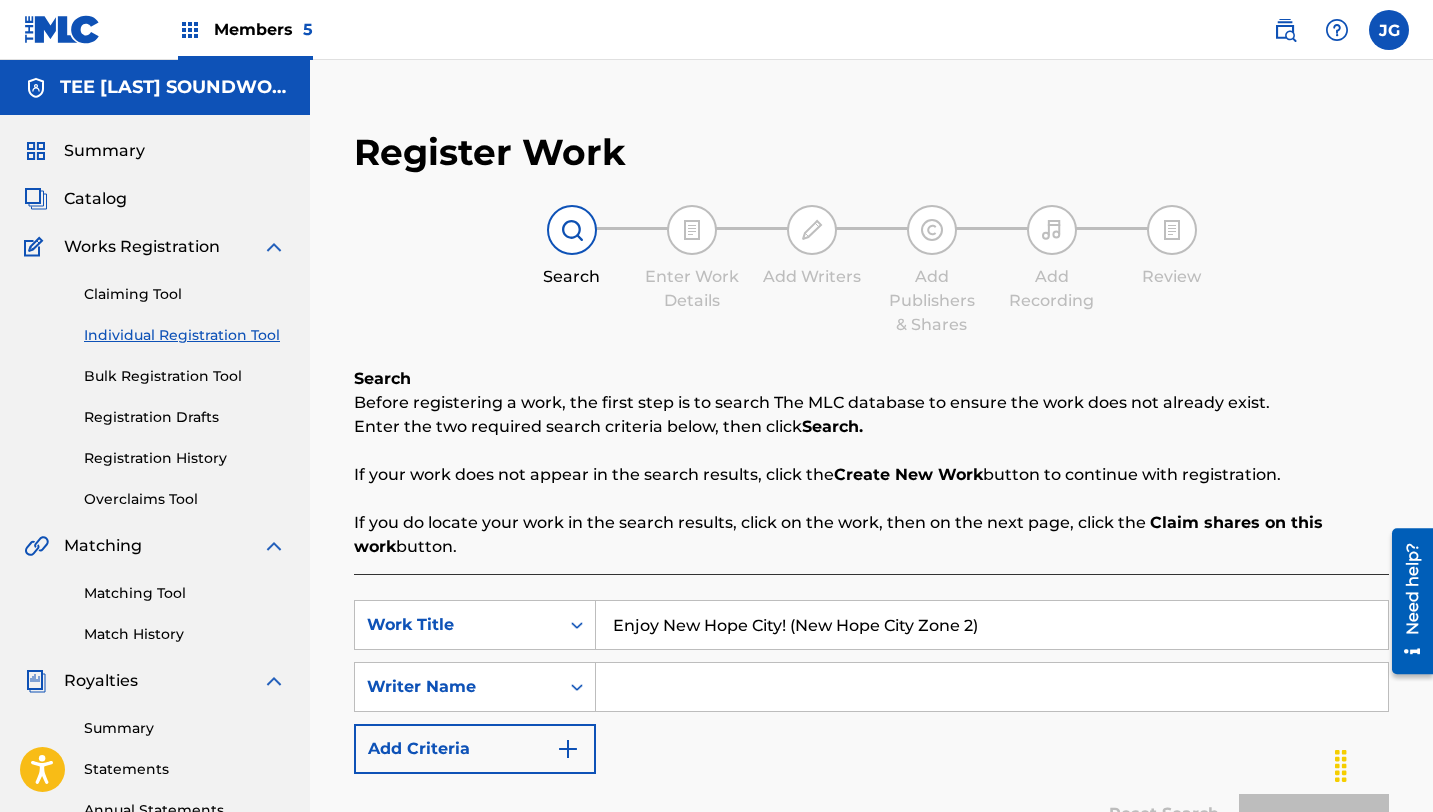 type on "tee [LAST]" 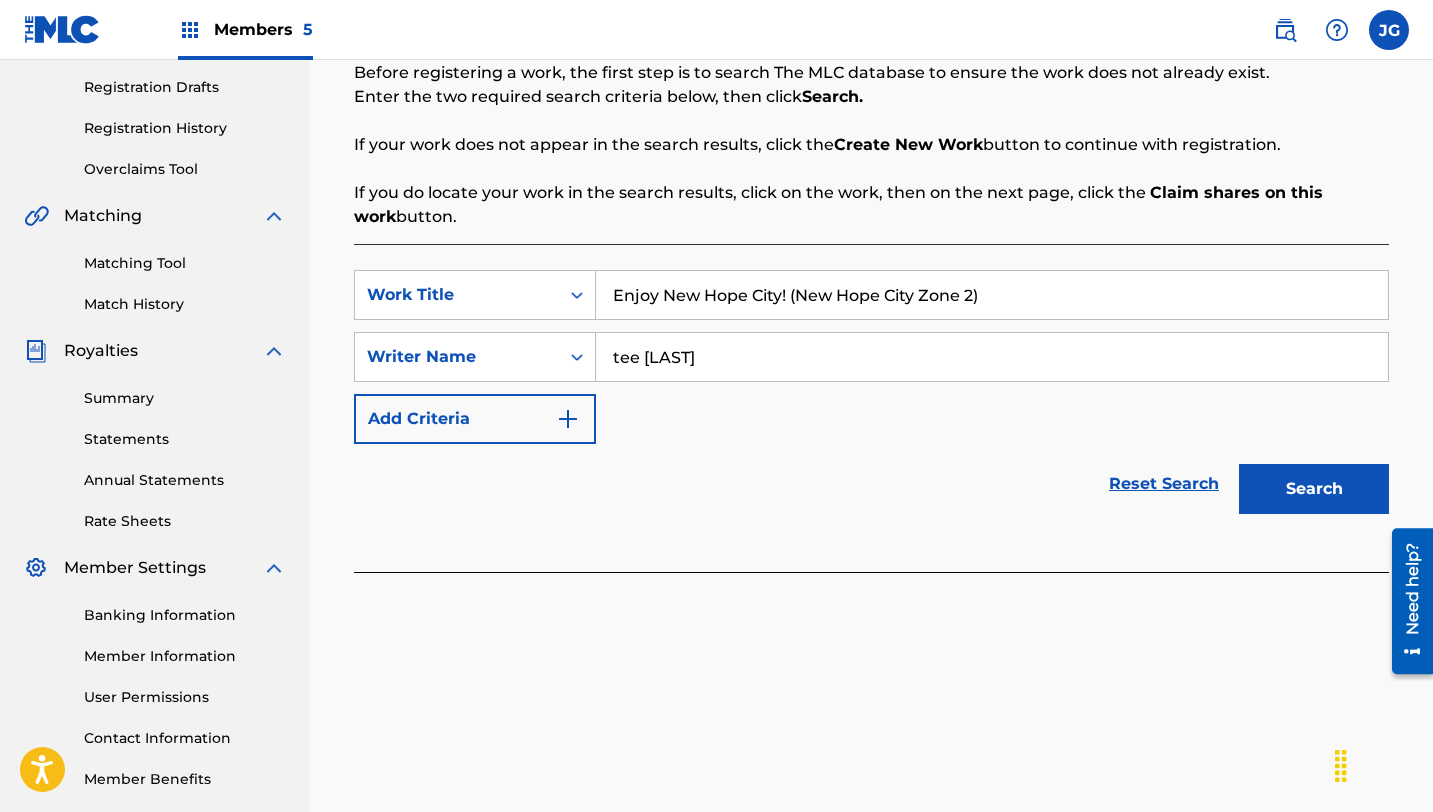 scroll, scrollTop: 428, scrollLeft: 0, axis: vertical 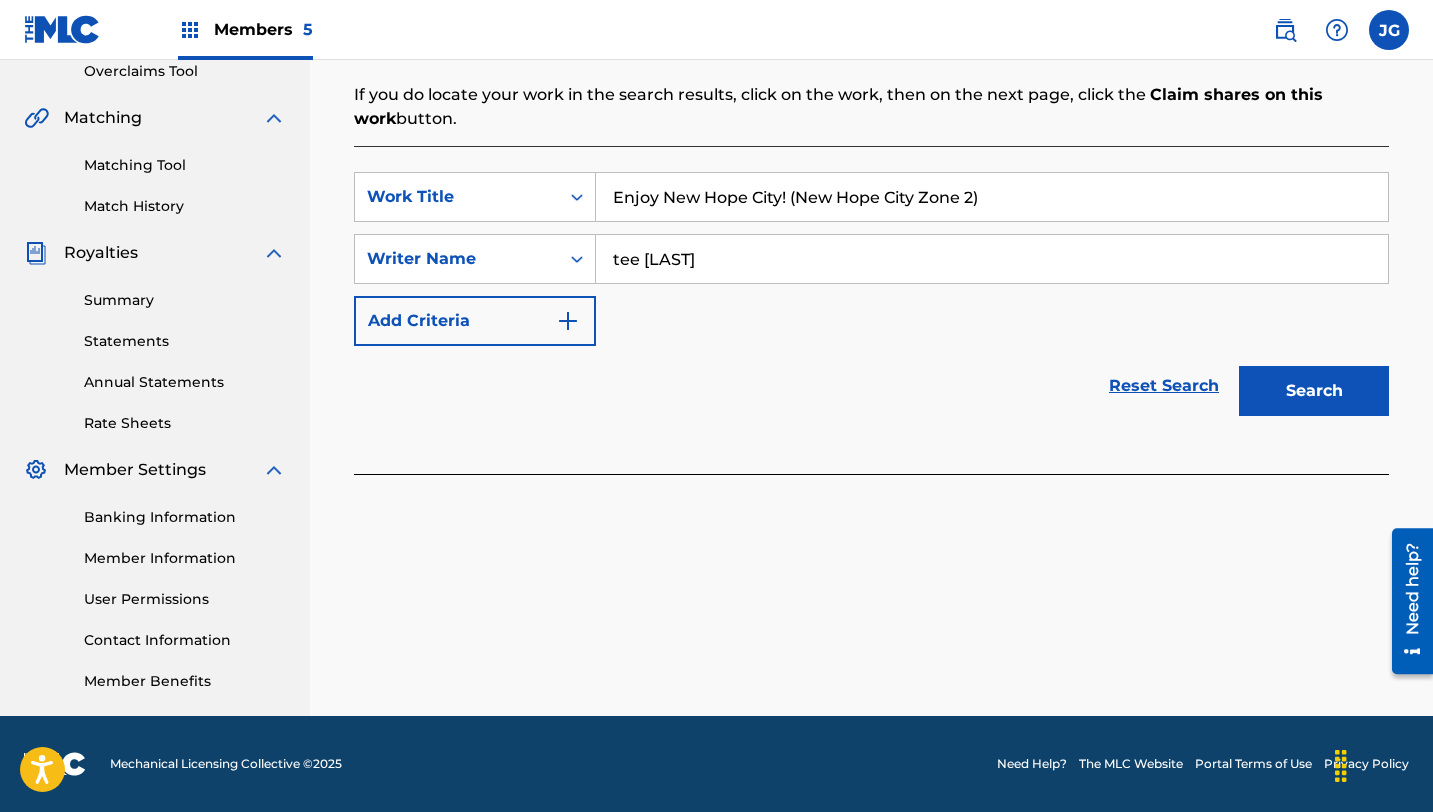 click on "Search" at bounding box center [1314, 391] 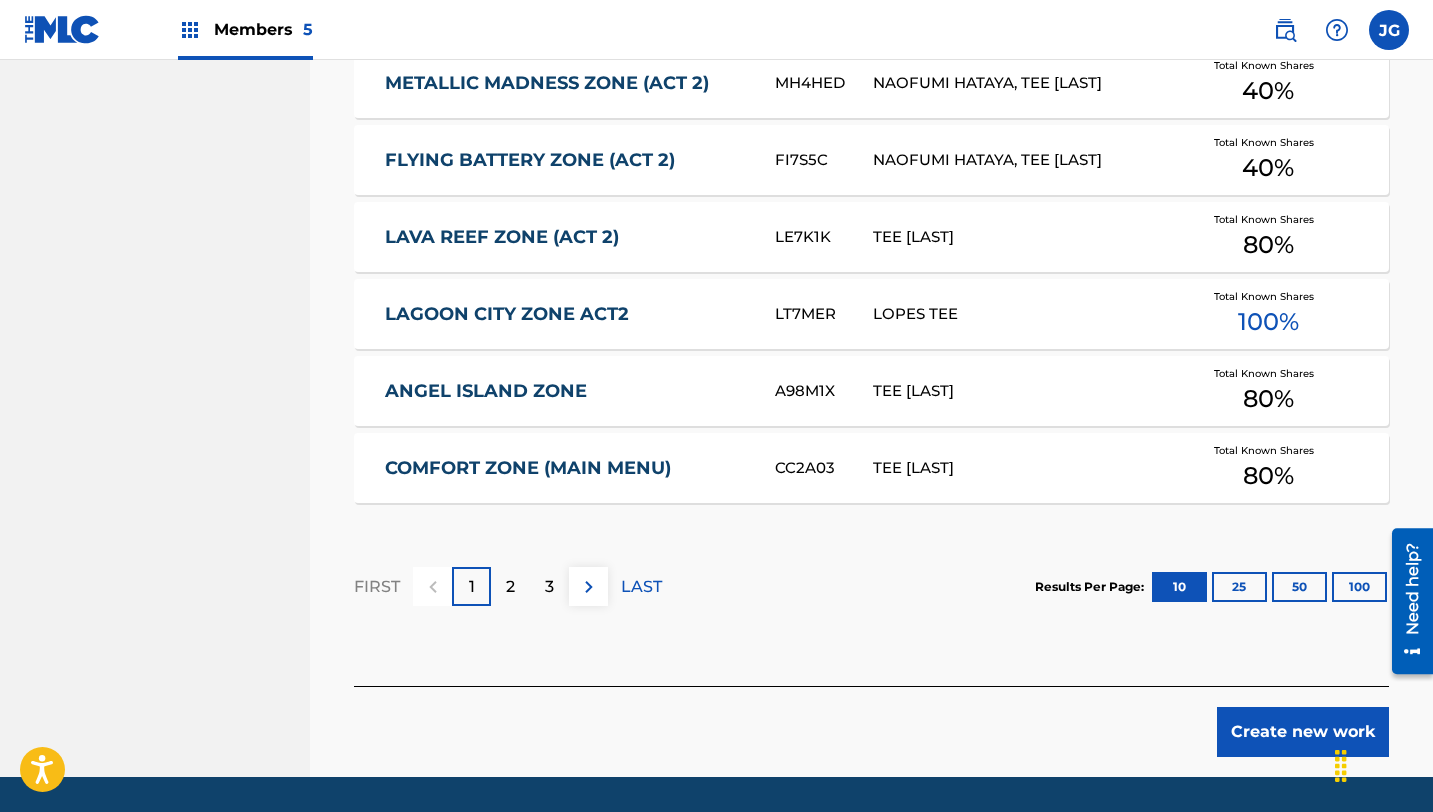 scroll, scrollTop: 1299, scrollLeft: 0, axis: vertical 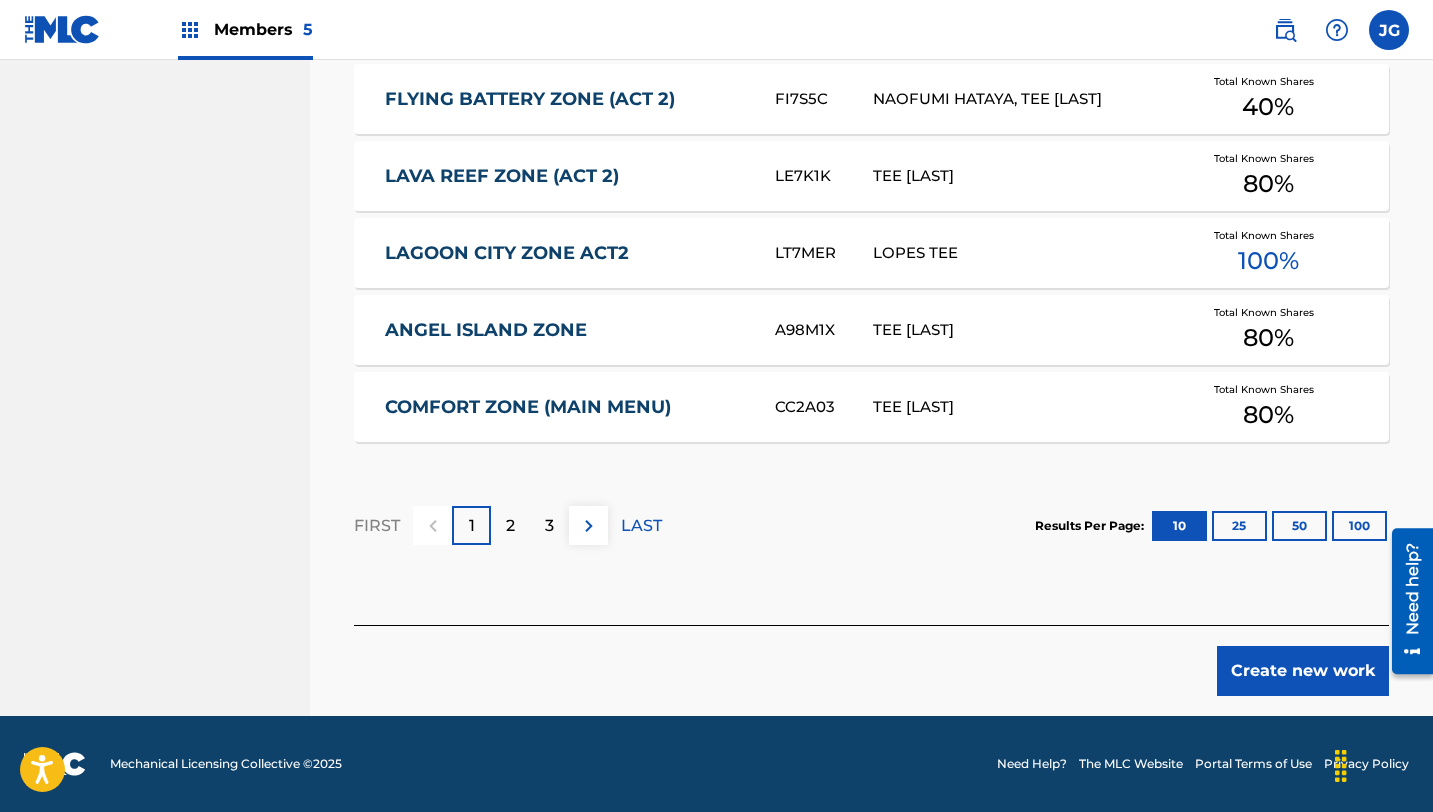 click on "2" at bounding box center [510, 525] 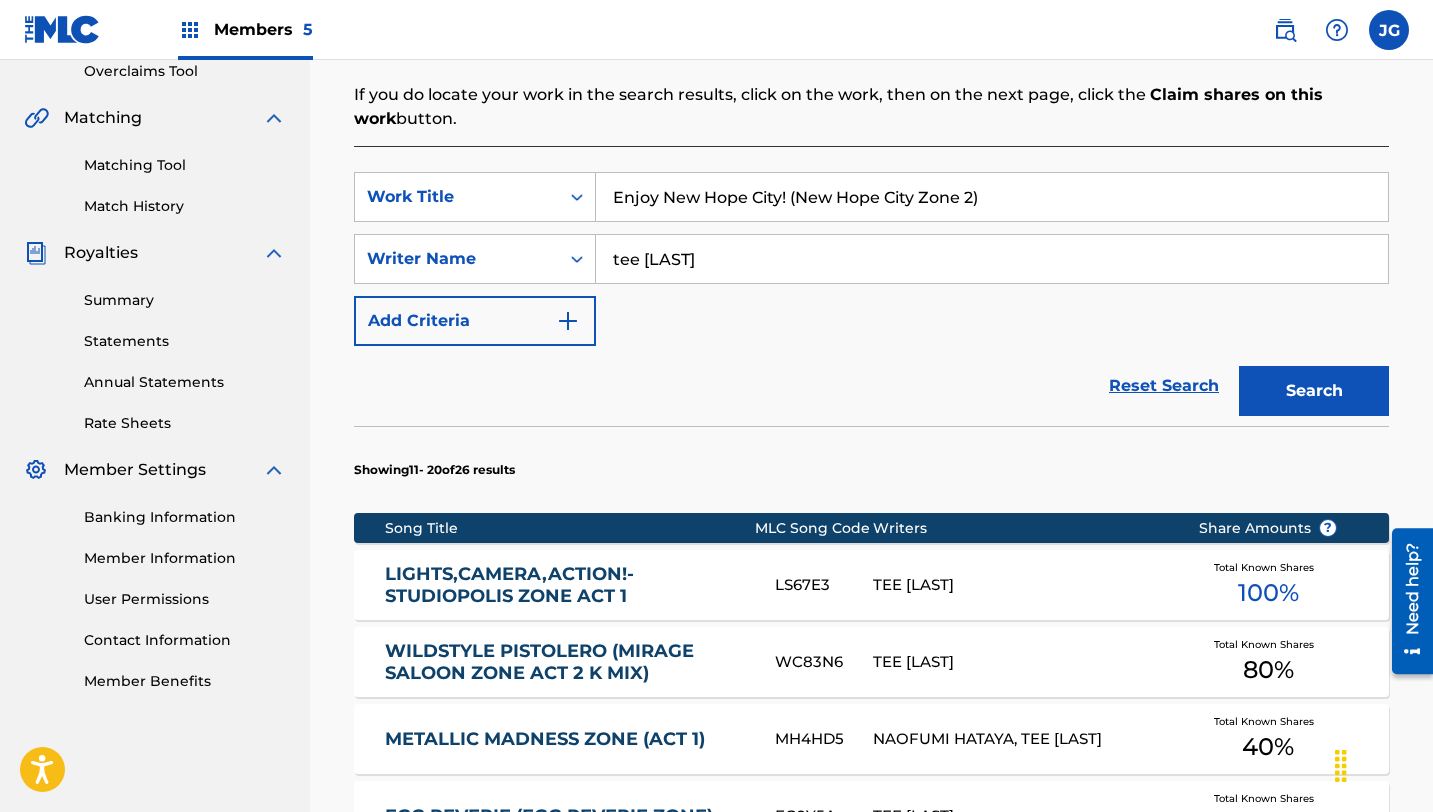 scroll, scrollTop: 1299, scrollLeft: 0, axis: vertical 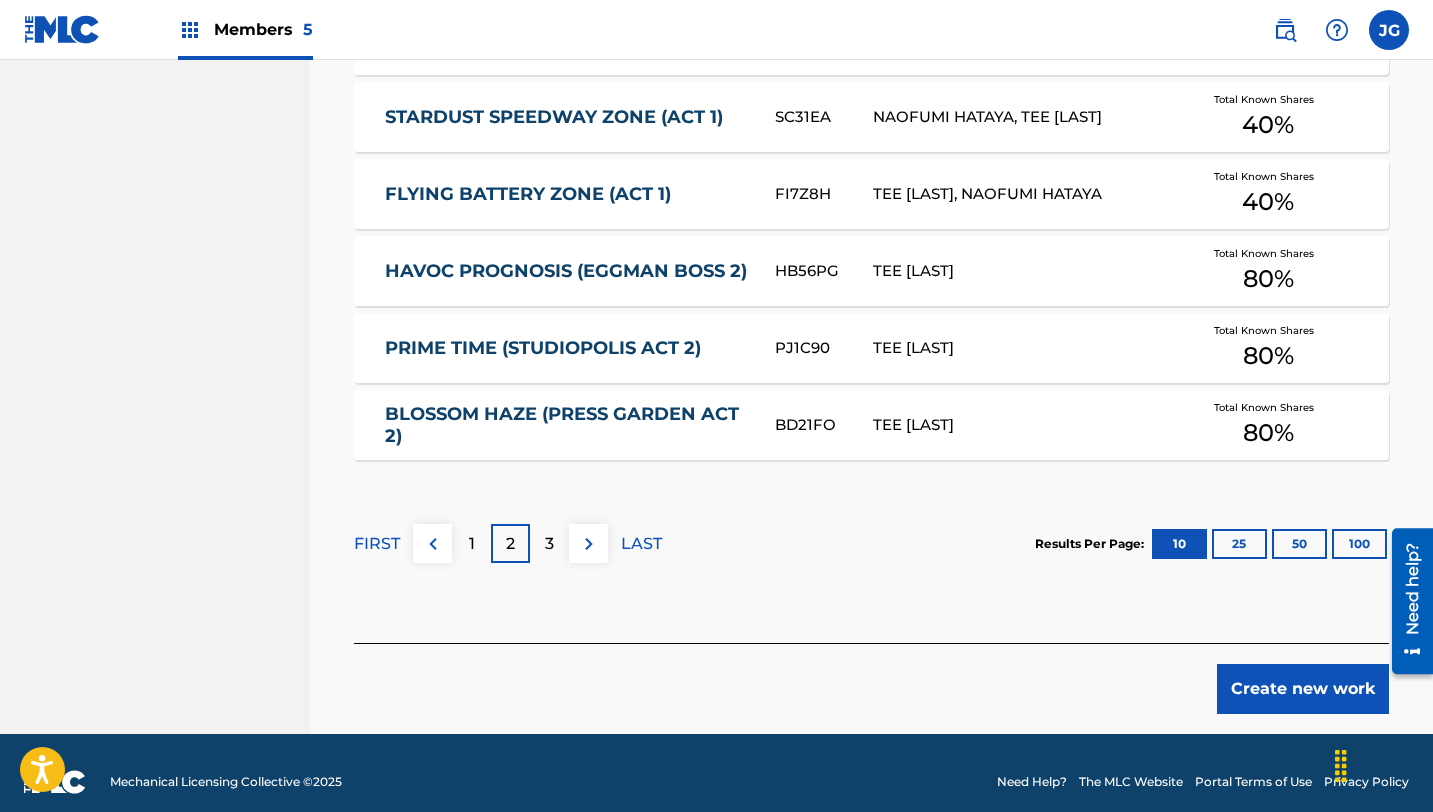 click on "FIRST 1 2 3 LAST" at bounding box center [508, 543] 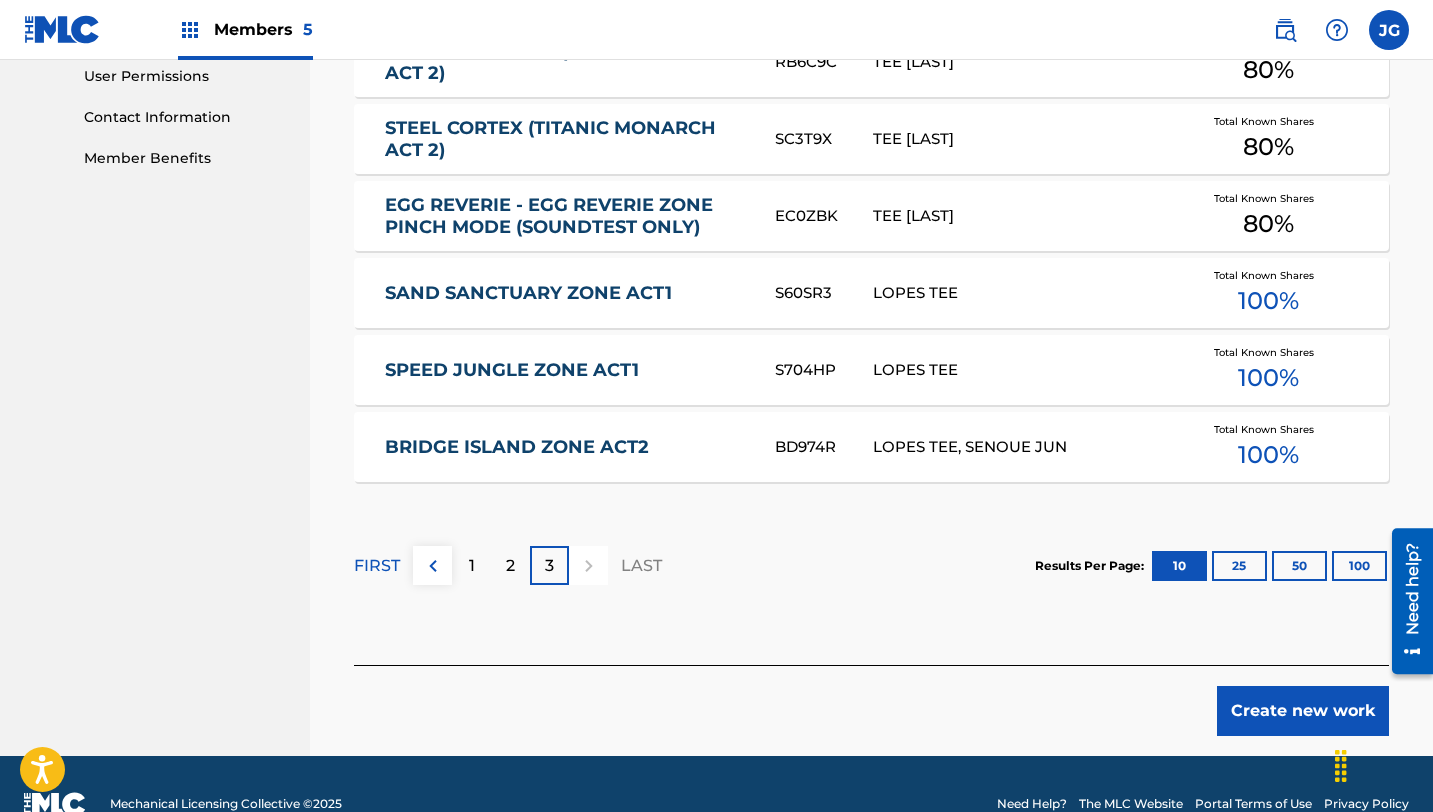 click on "Create new work" at bounding box center [1303, 711] 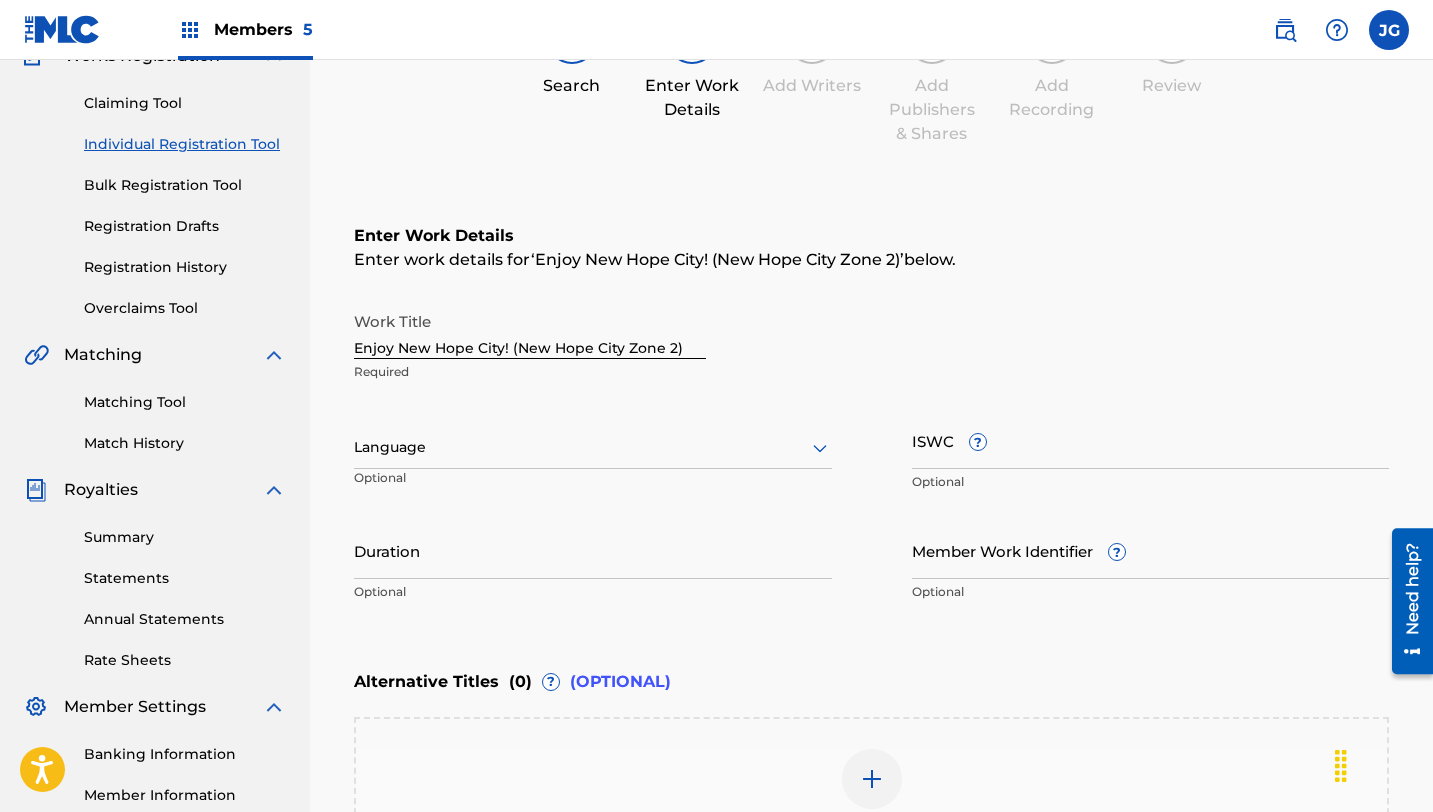 scroll, scrollTop: 480, scrollLeft: 0, axis: vertical 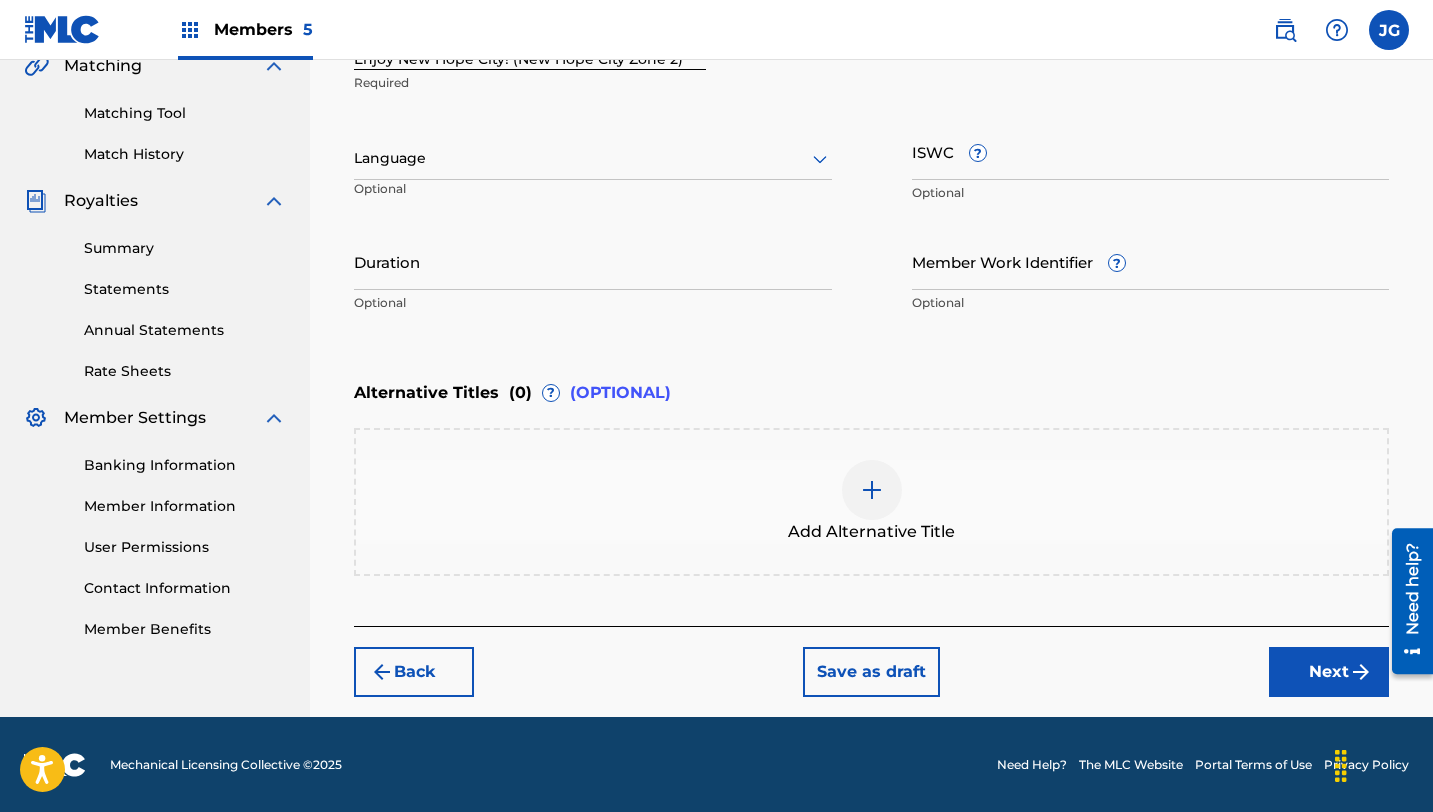 click on "Next" at bounding box center (1329, 672) 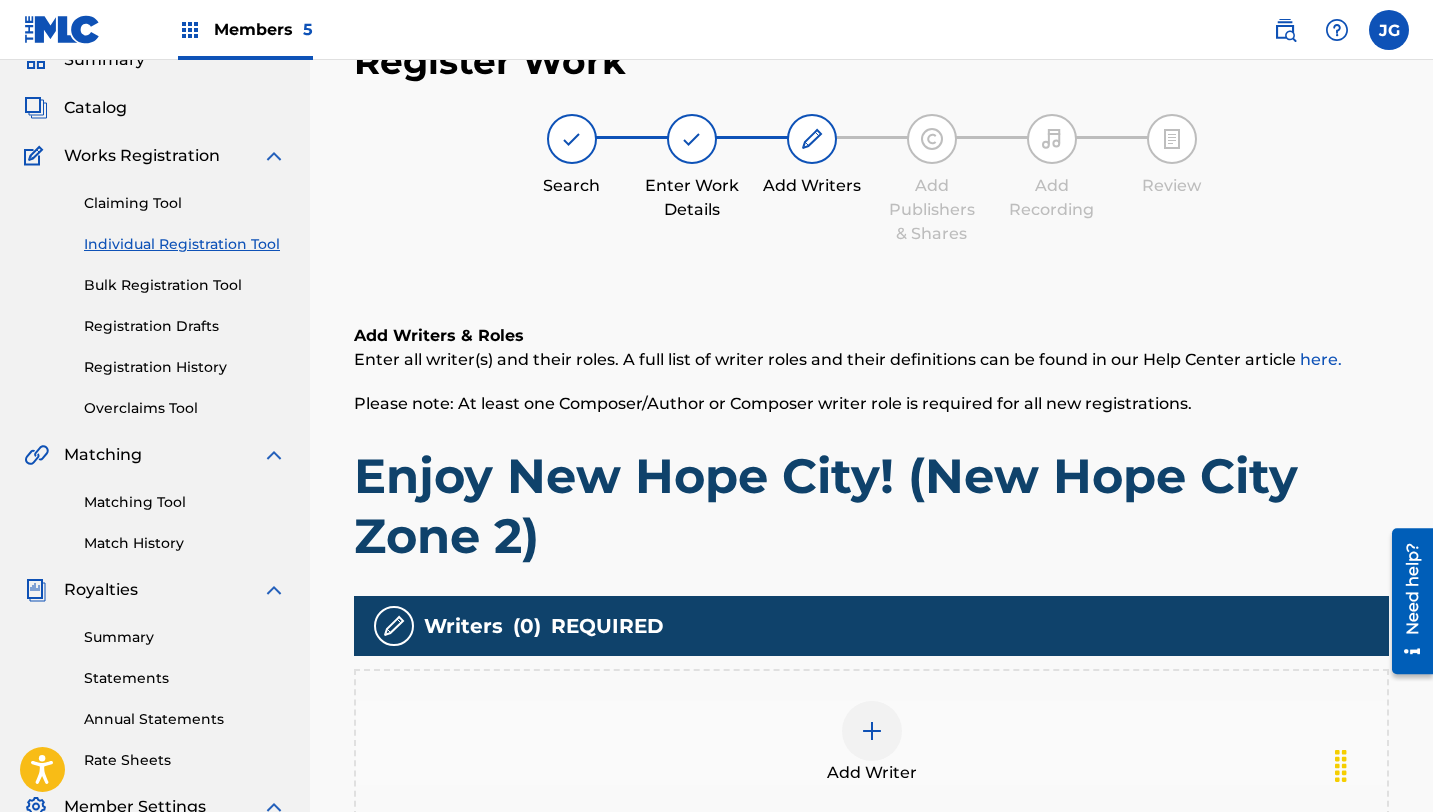 scroll, scrollTop: 90, scrollLeft: 0, axis: vertical 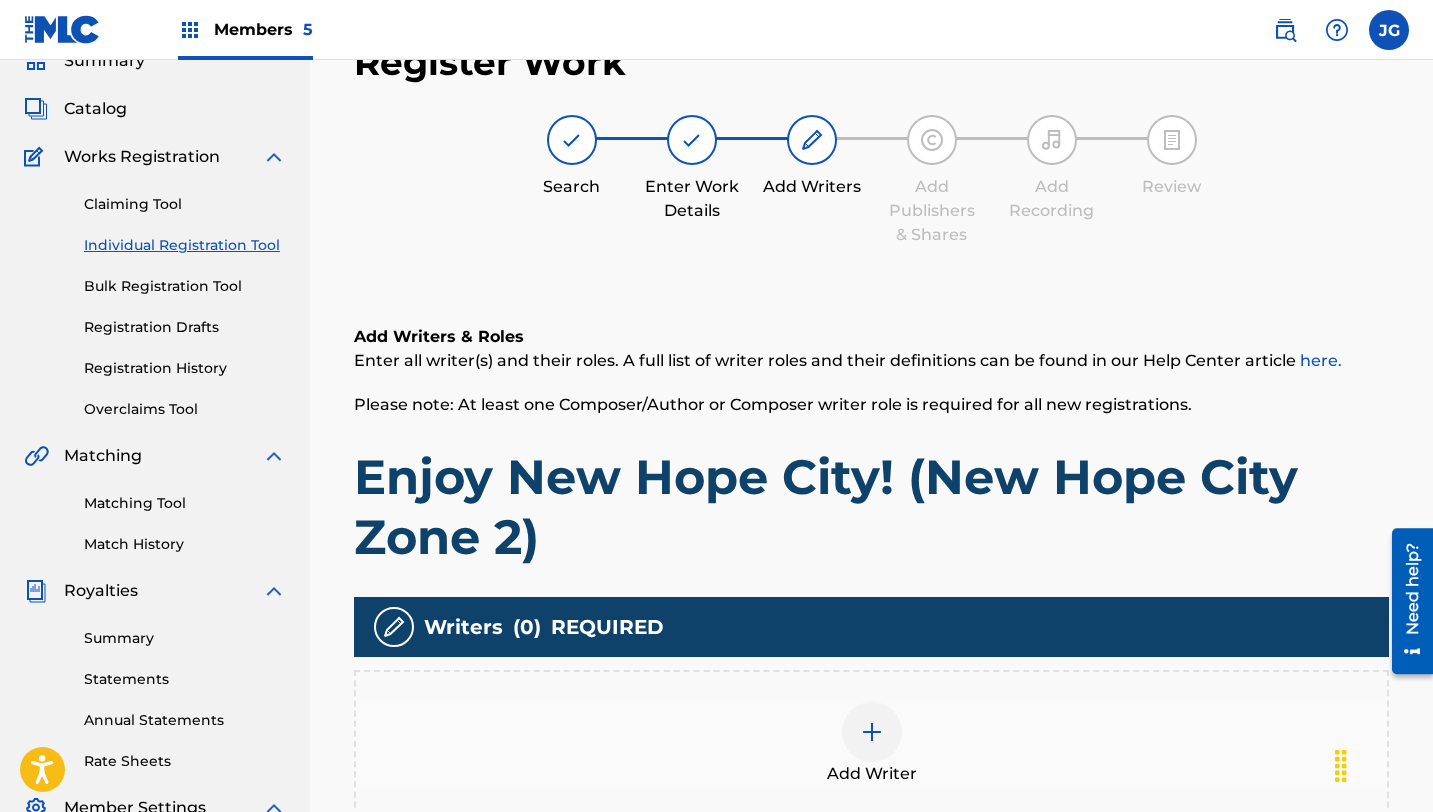 click on "Add Writer" at bounding box center [871, 744] 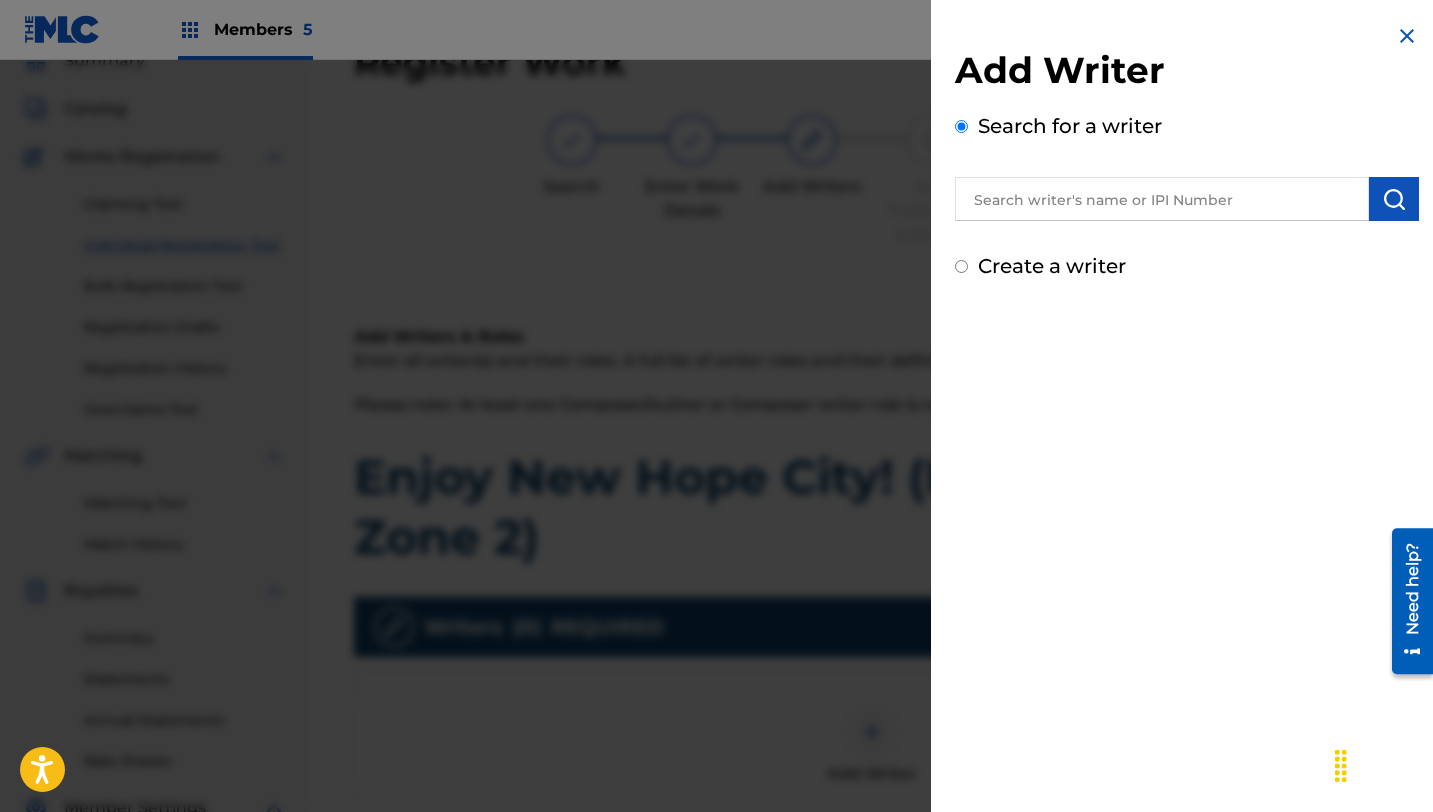 drag, startPoint x: 874, startPoint y: 730, endPoint x: 971, endPoint y: 555, distance: 200.08498 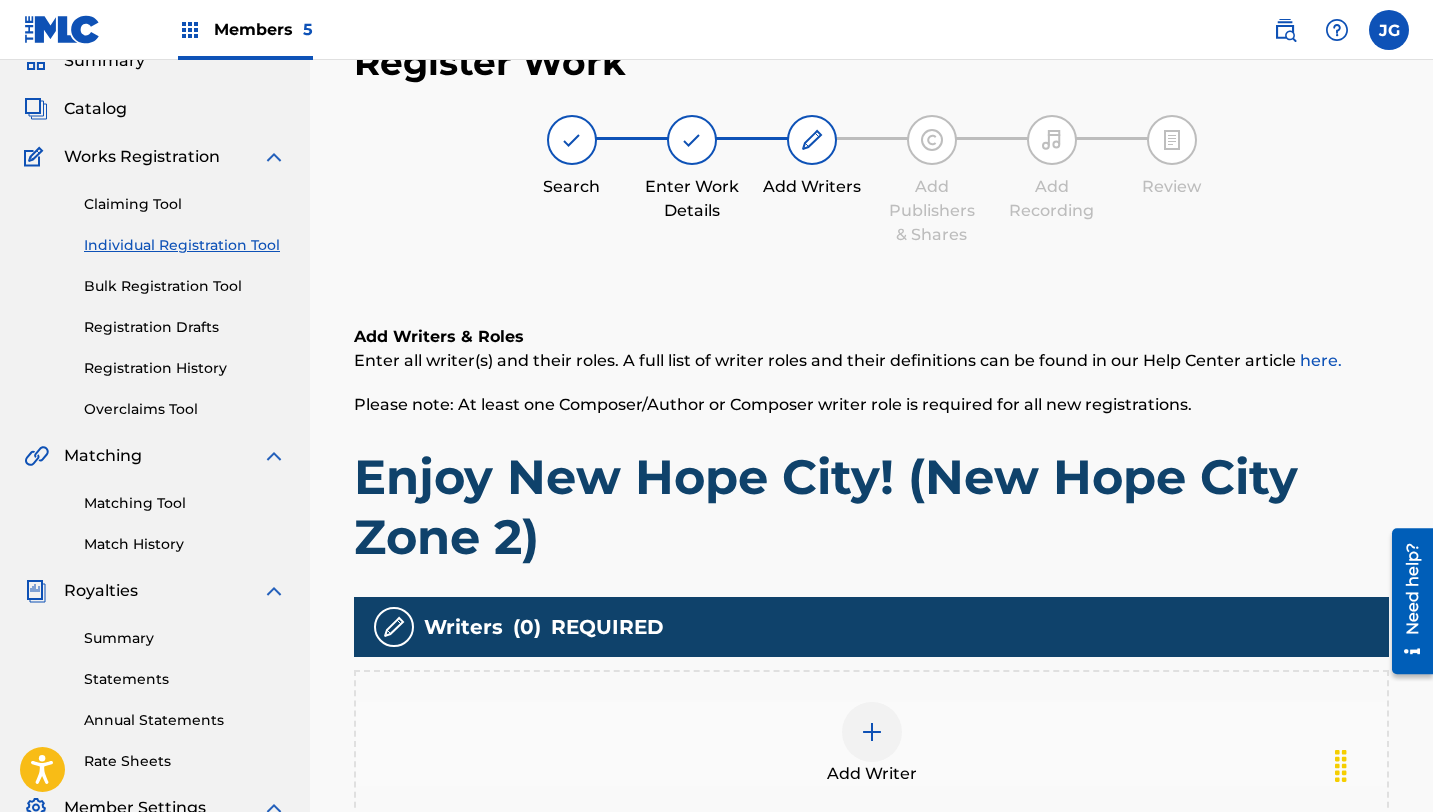 click at bounding box center (872, 732) 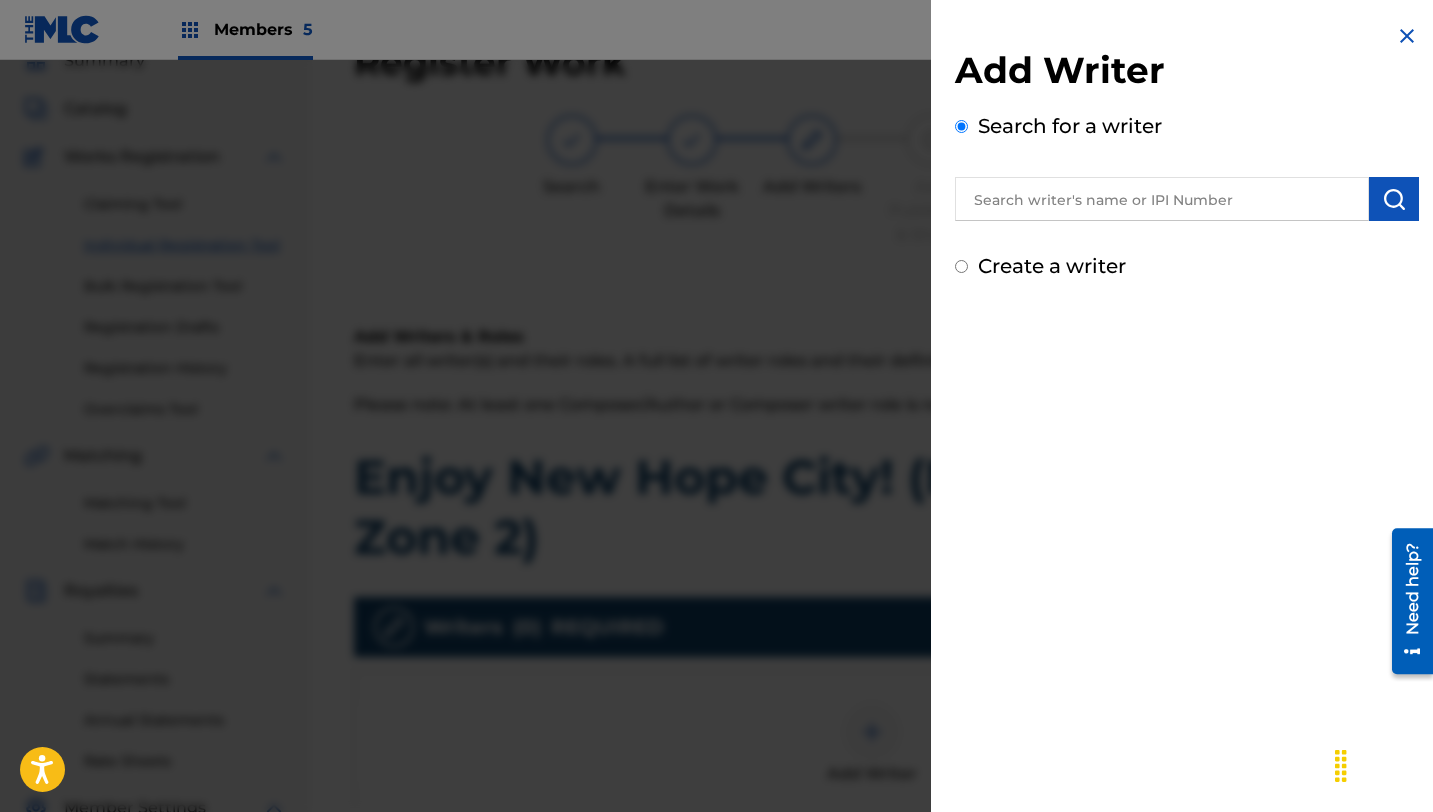 click at bounding box center [1162, 199] 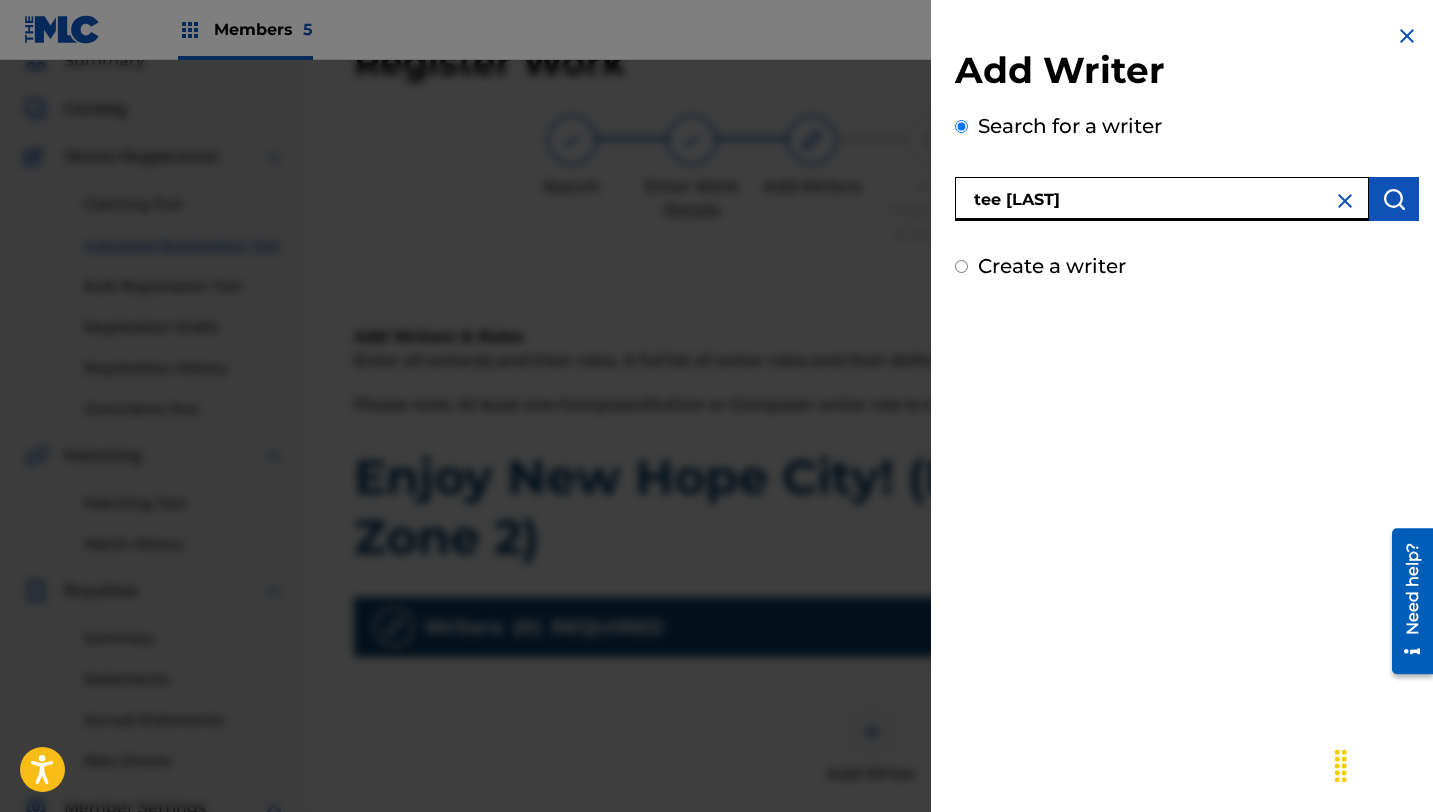 type on "tee [LAST]" 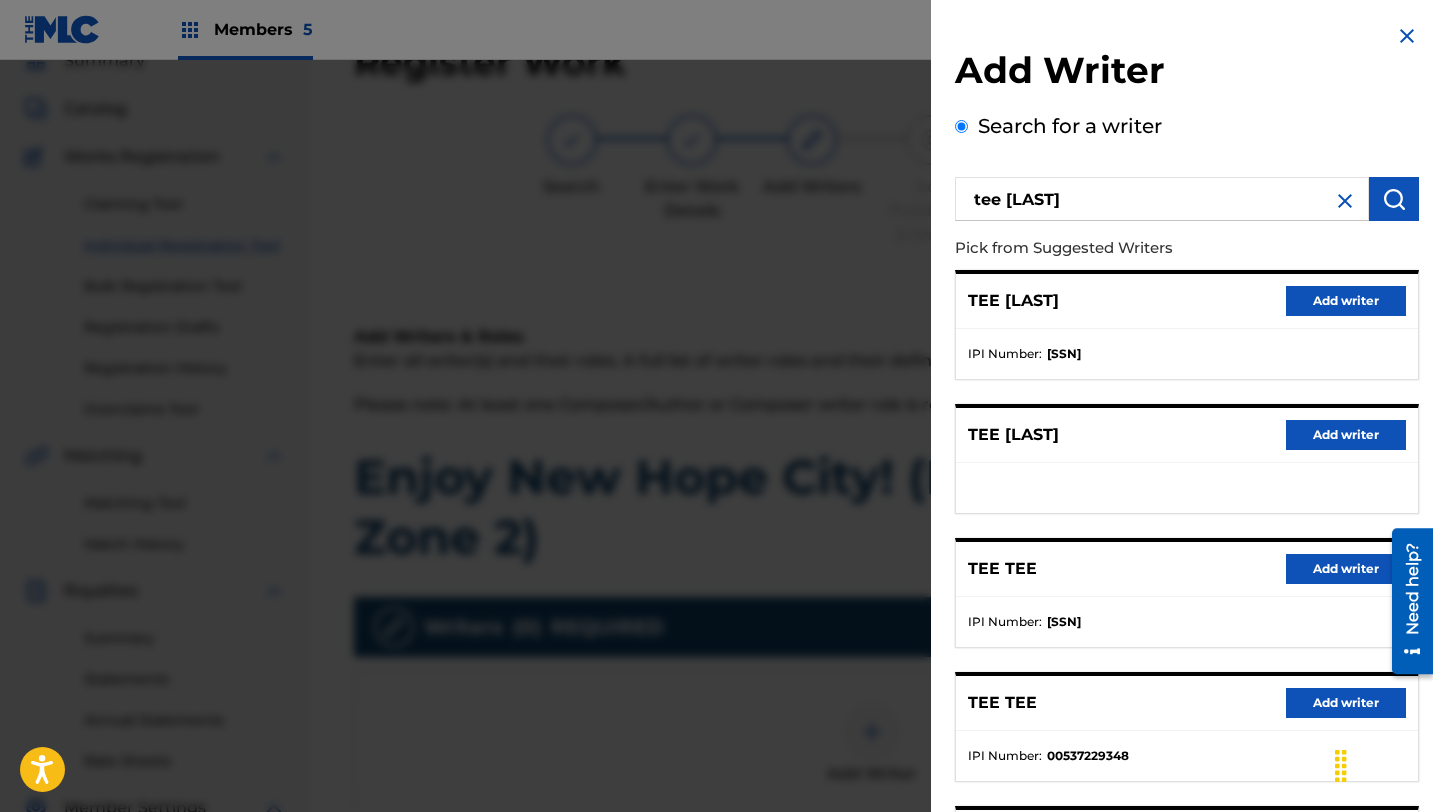 click on "Add writer" at bounding box center [1346, 301] 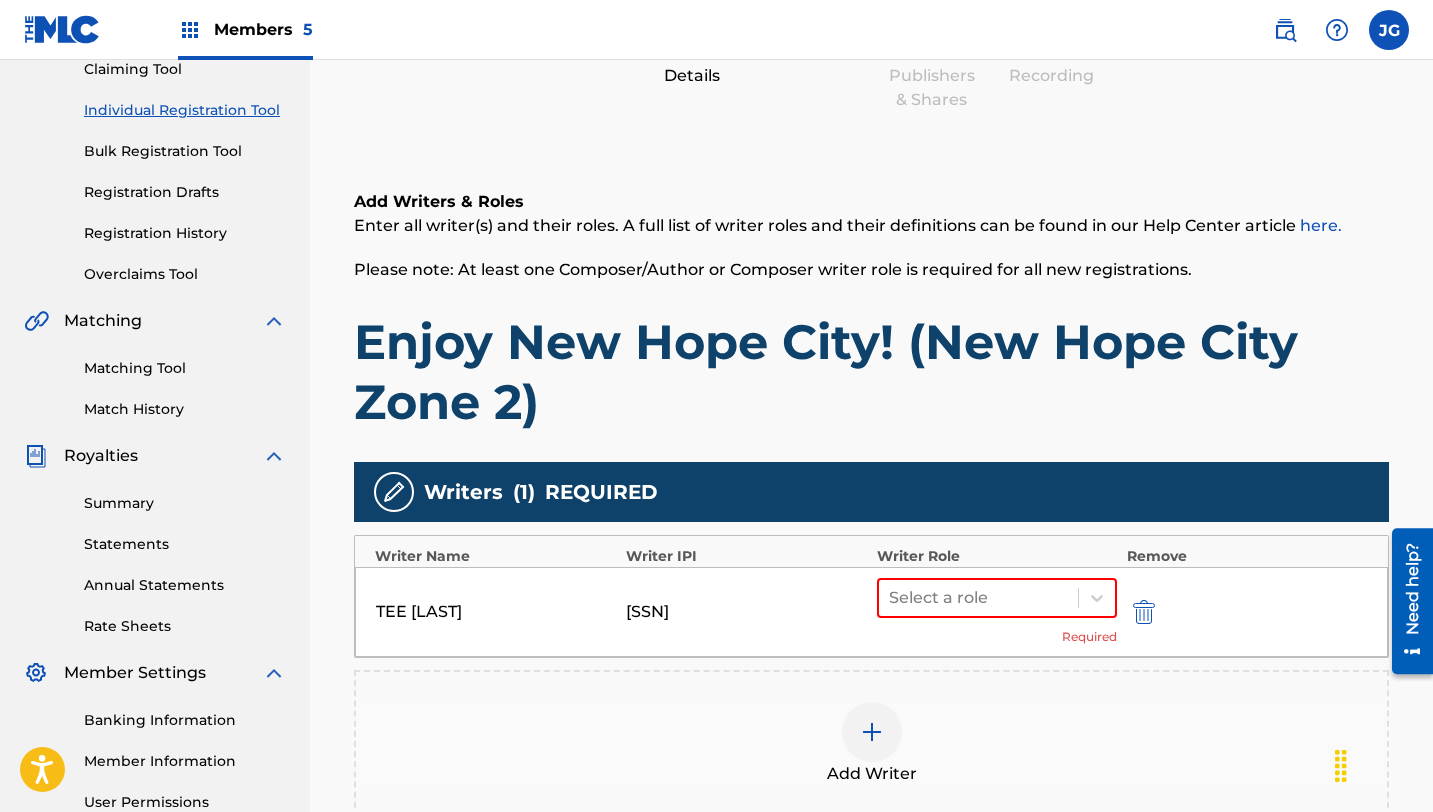 scroll, scrollTop: 326, scrollLeft: 0, axis: vertical 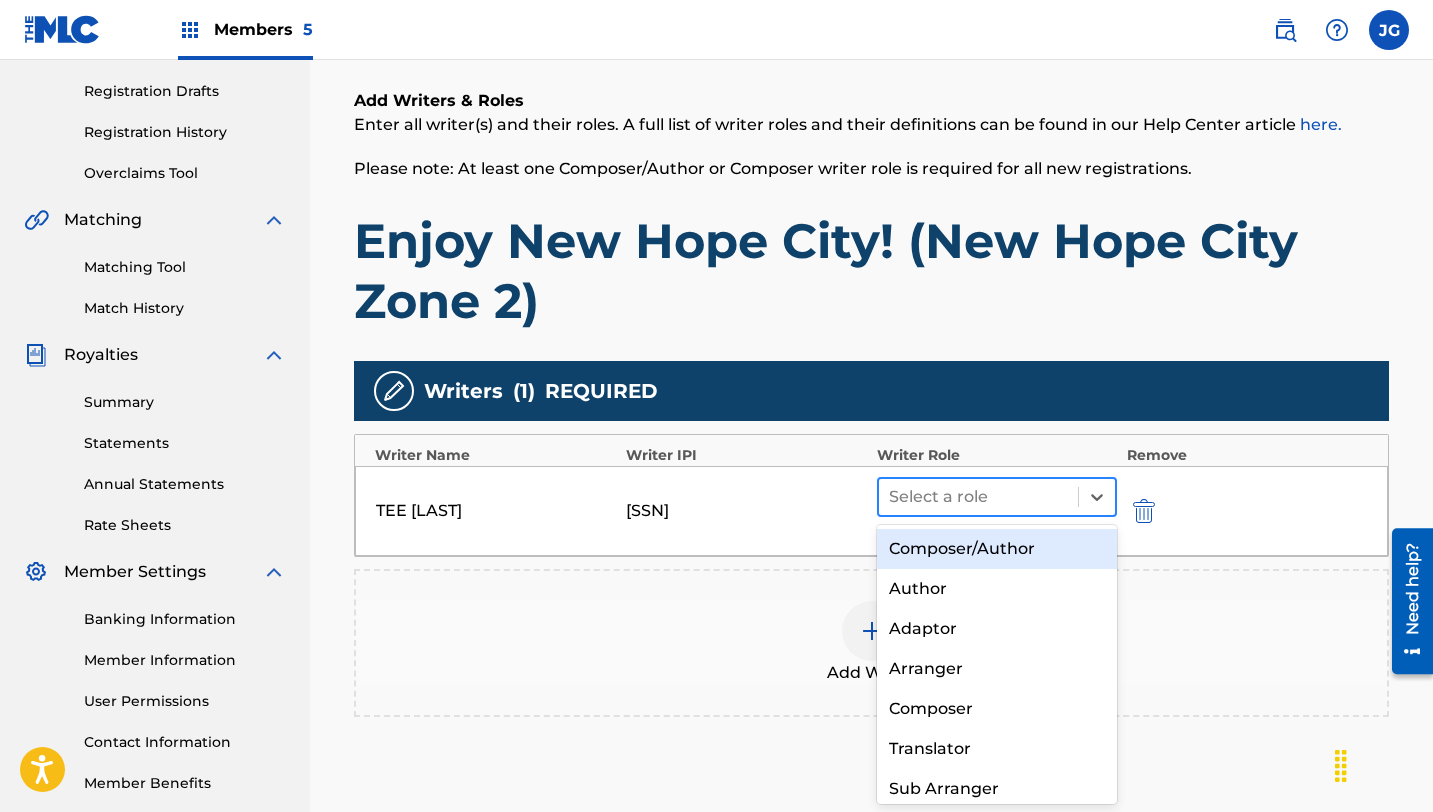click at bounding box center (978, 497) 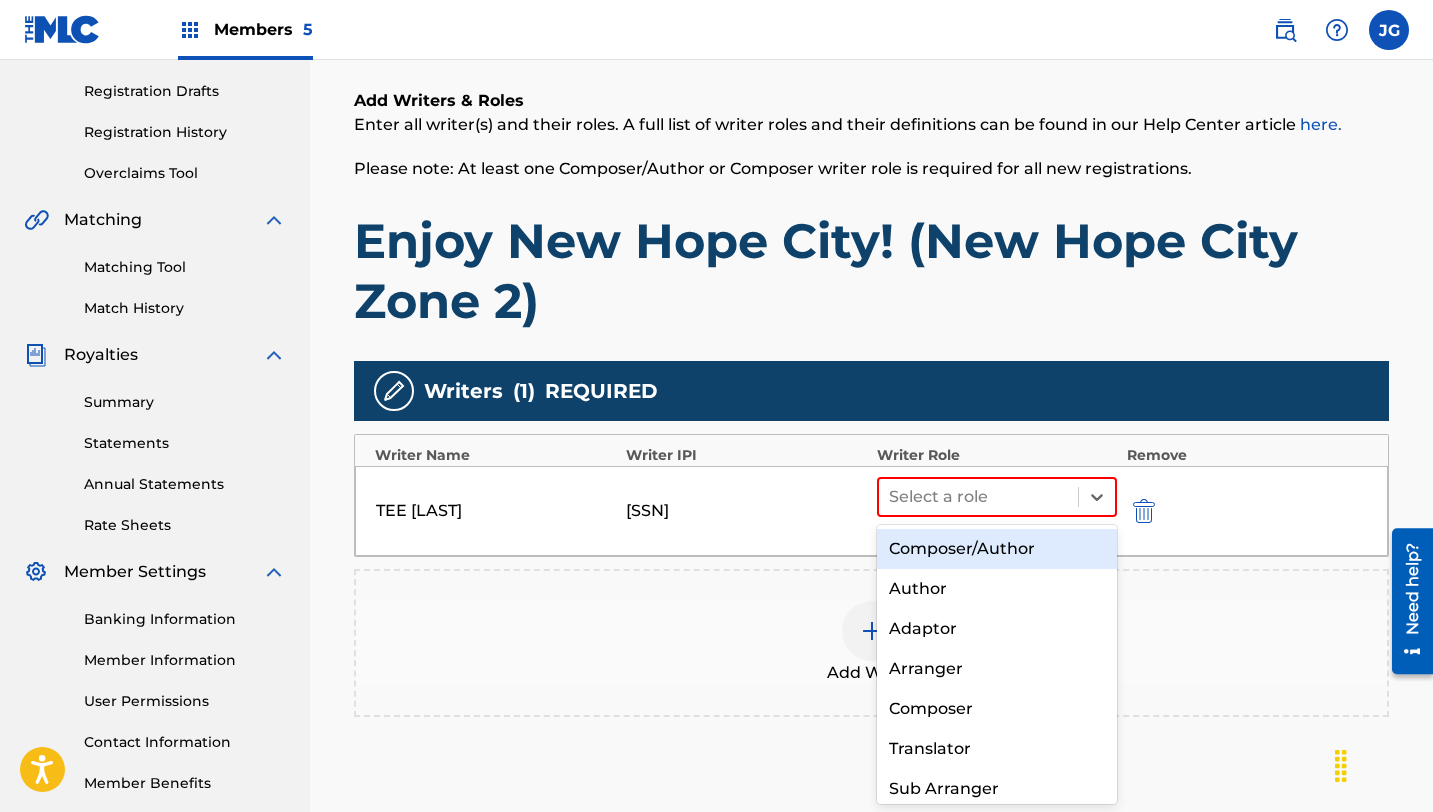 click on "Composer/Author" at bounding box center [997, 549] 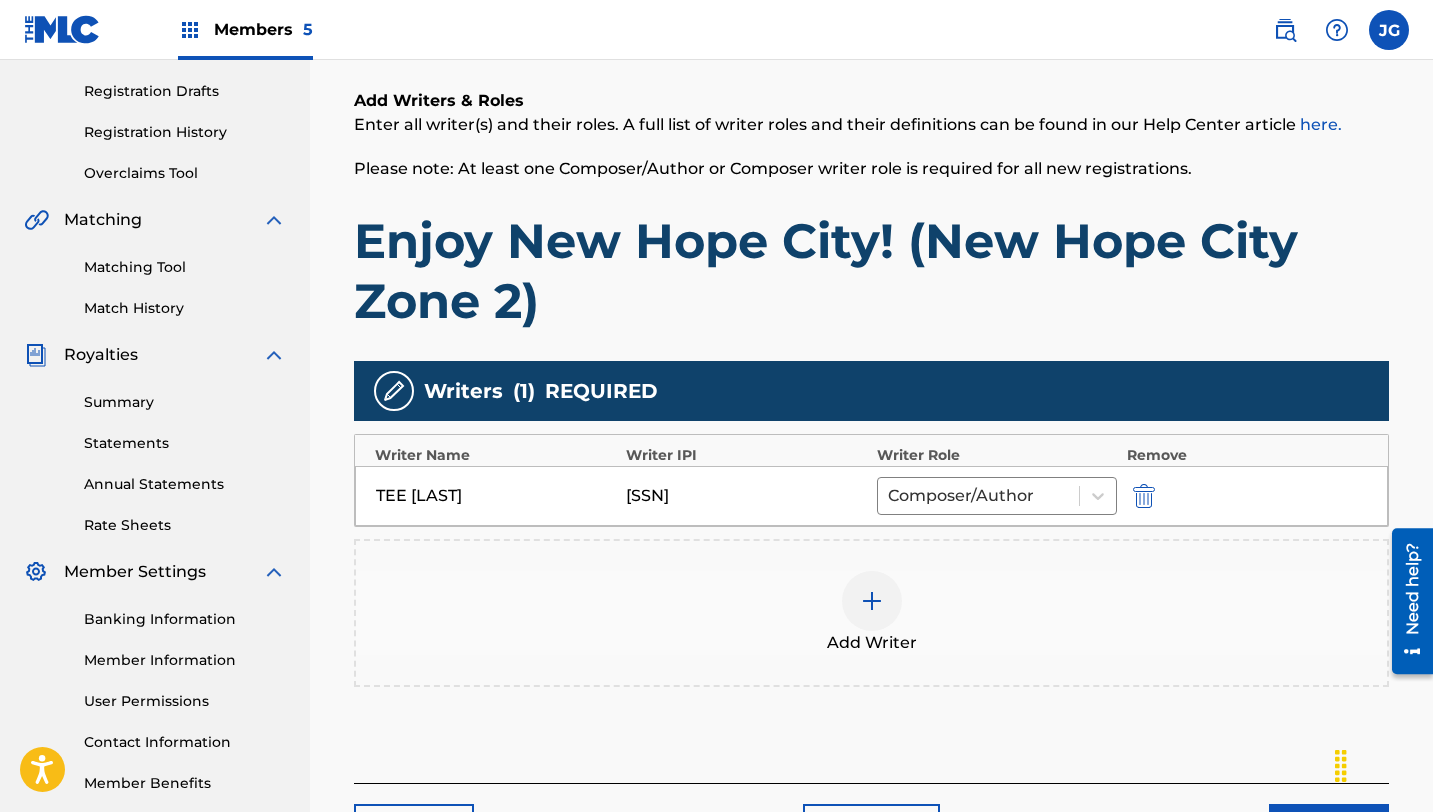 scroll, scrollTop: 484, scrollLeft: 0, axis: vertical 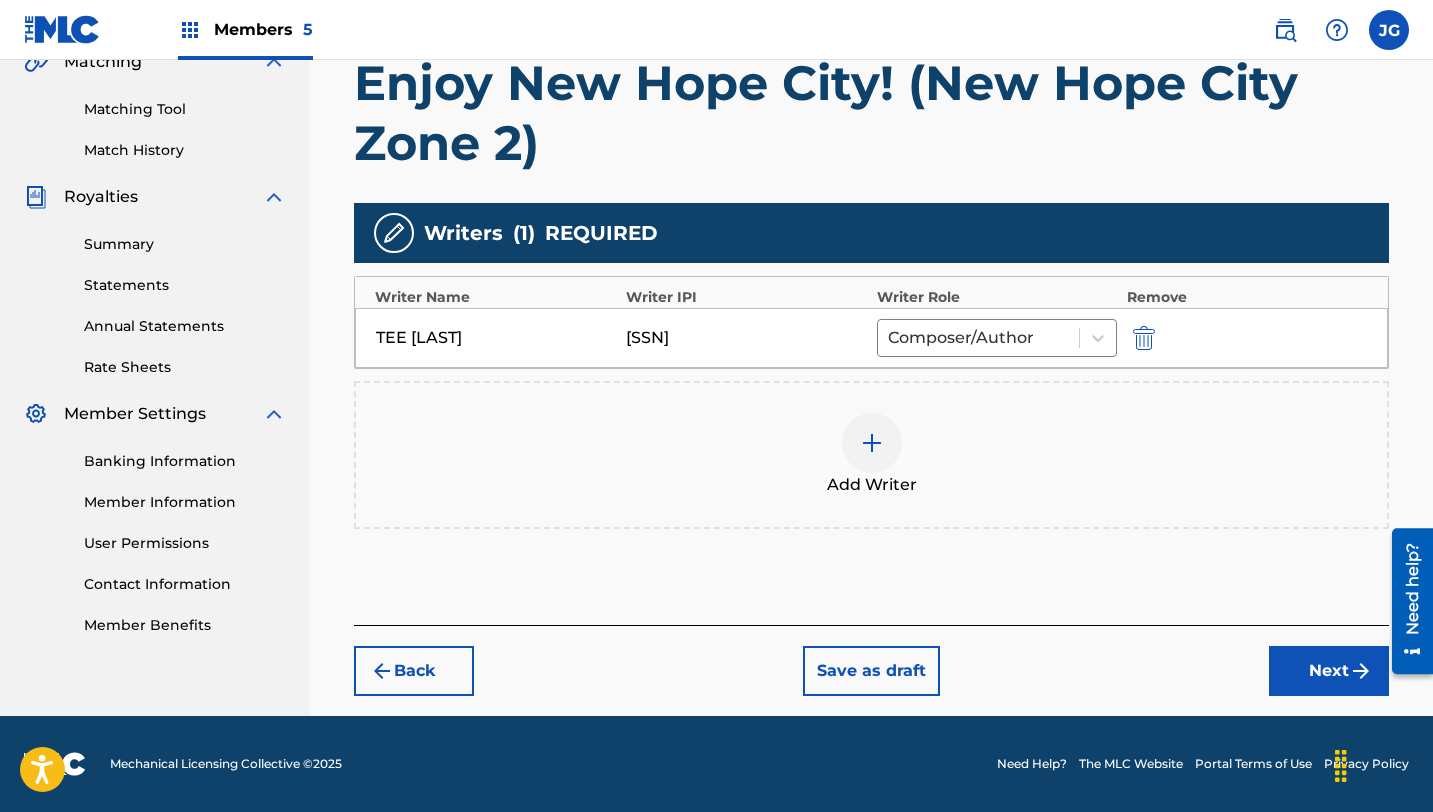 click on "Next" at bounding box center (1329, 671) 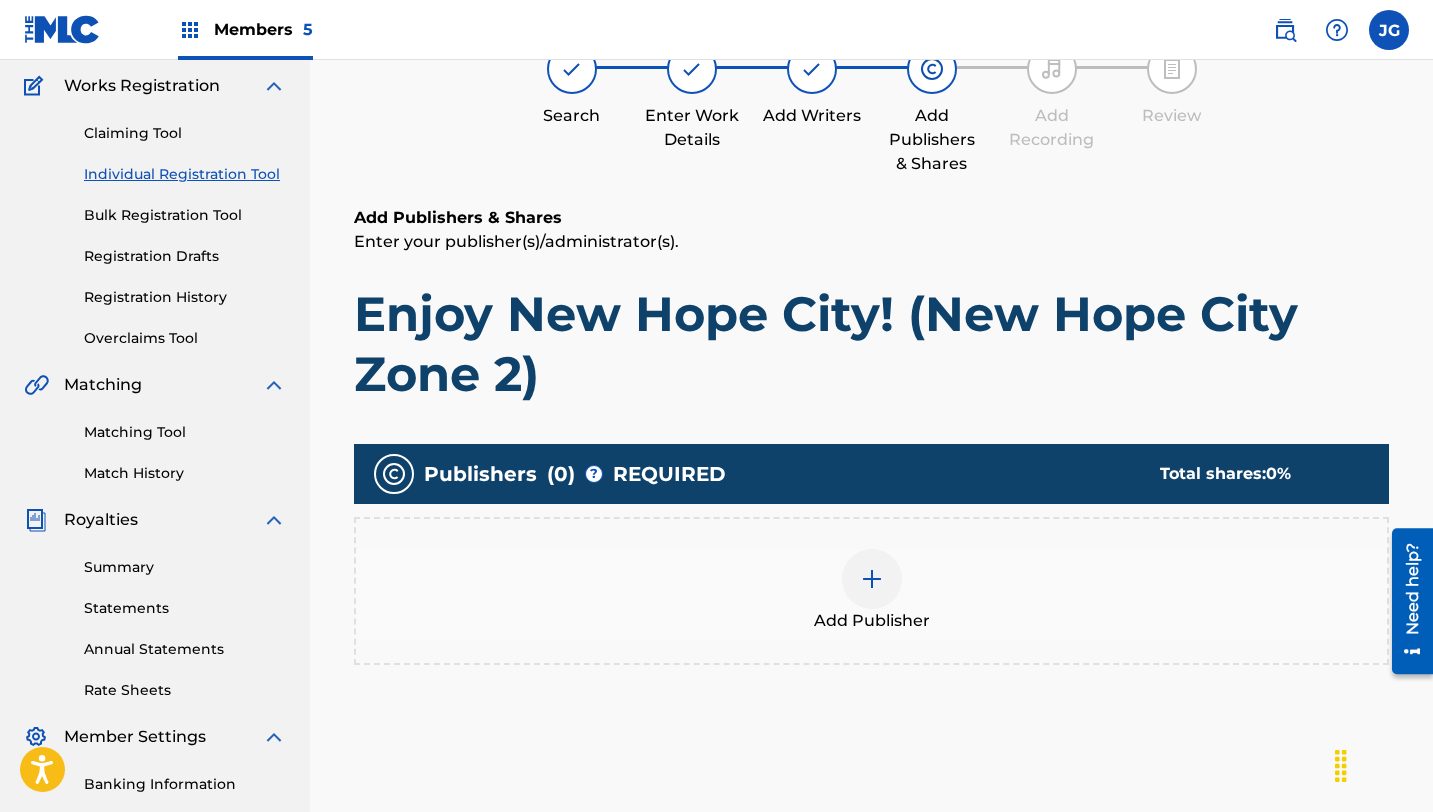 scroll, scrollTop: 90, scrollLeft: 0, axis: vertical 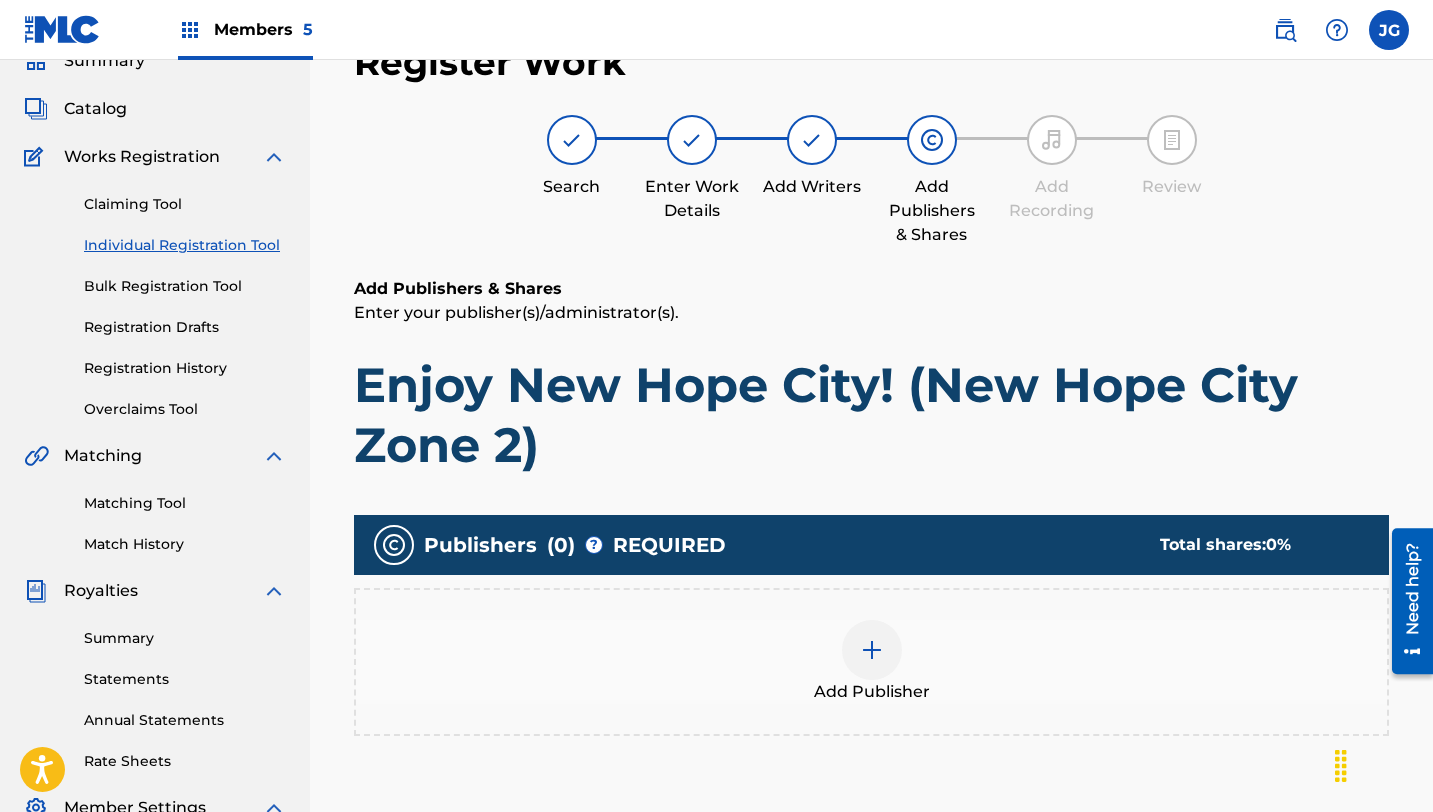 click at bounding box center (872, 650) 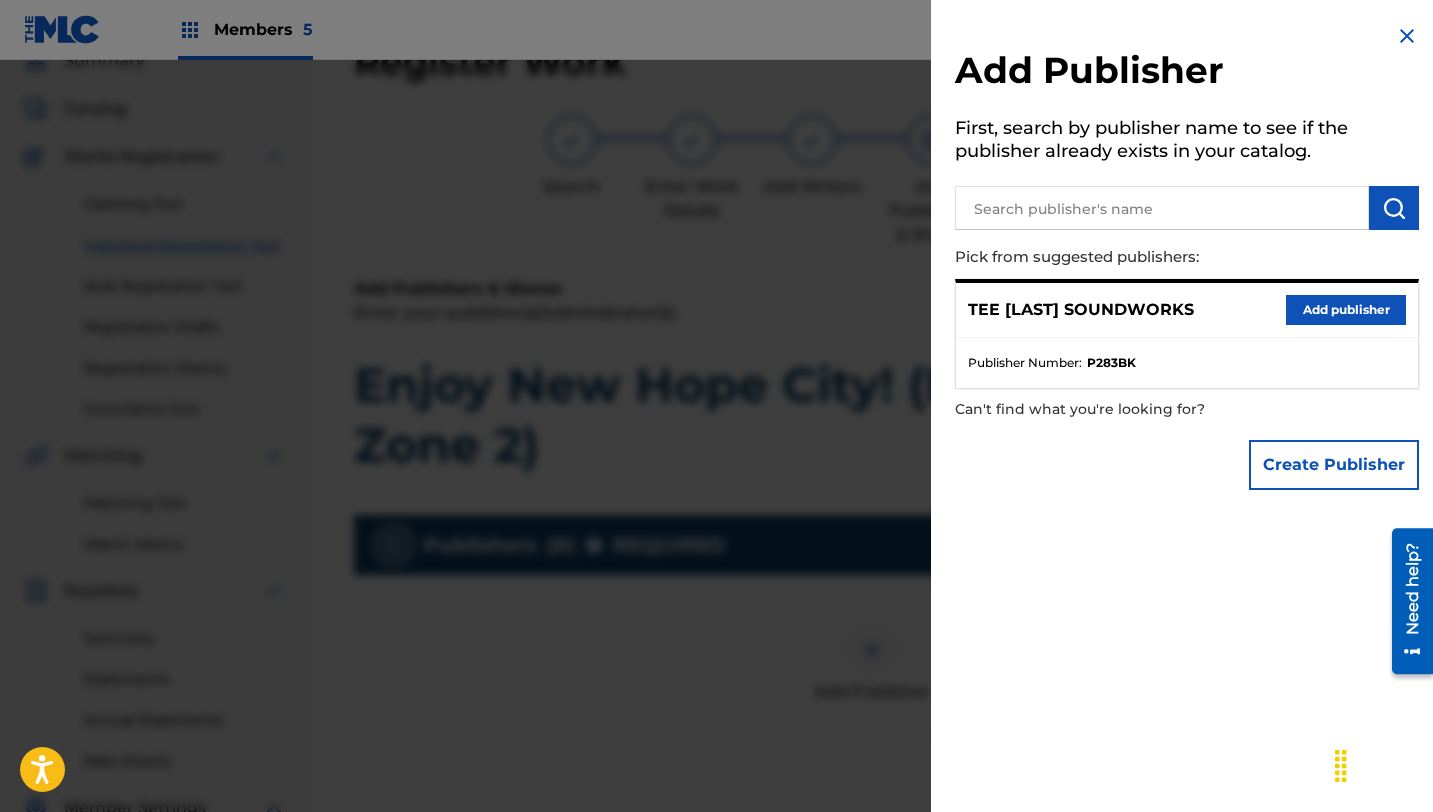 click on "Add publisher" at bounding box center (1346, 310) 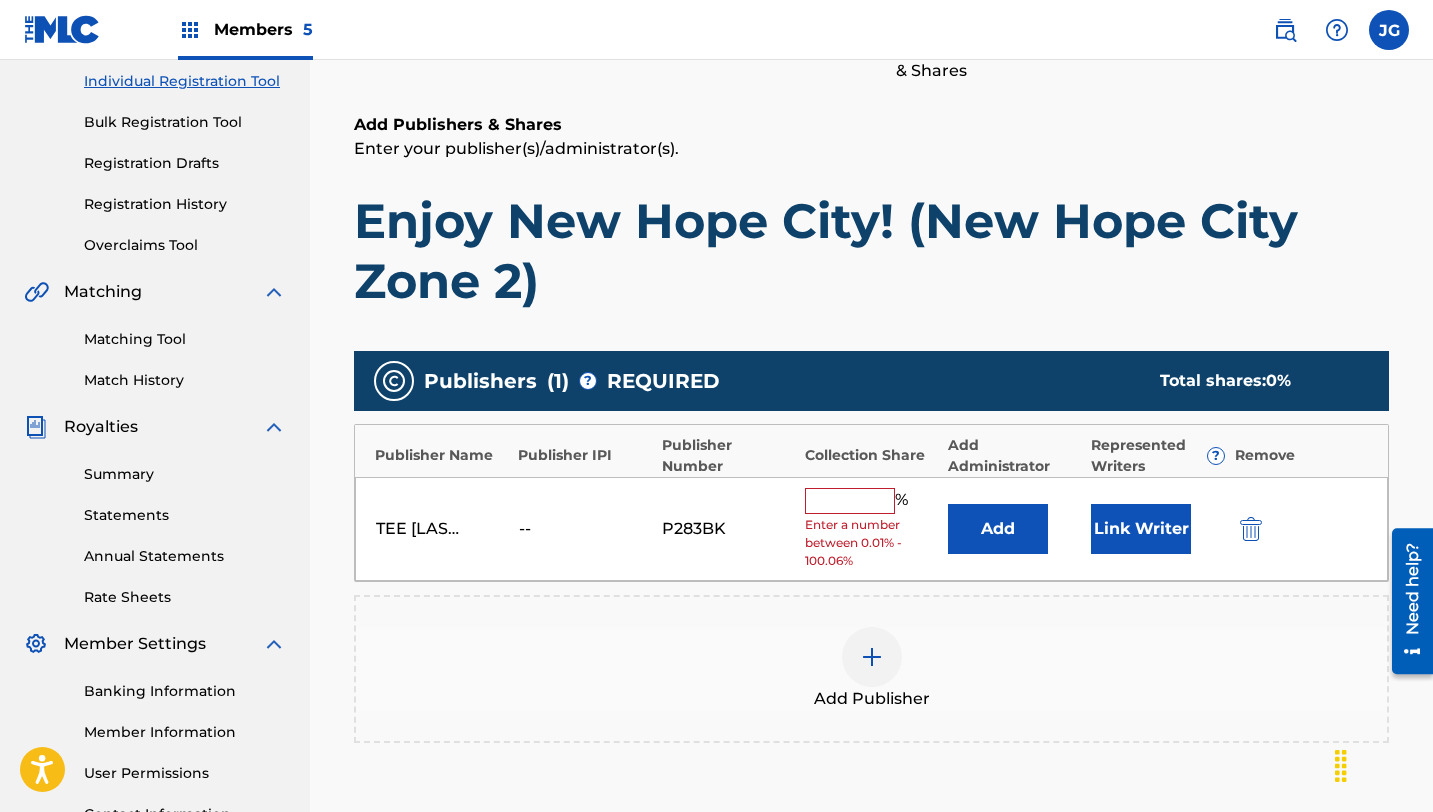 scroll, scrollTop: 260, scrollLeft: 0, axis: vertical 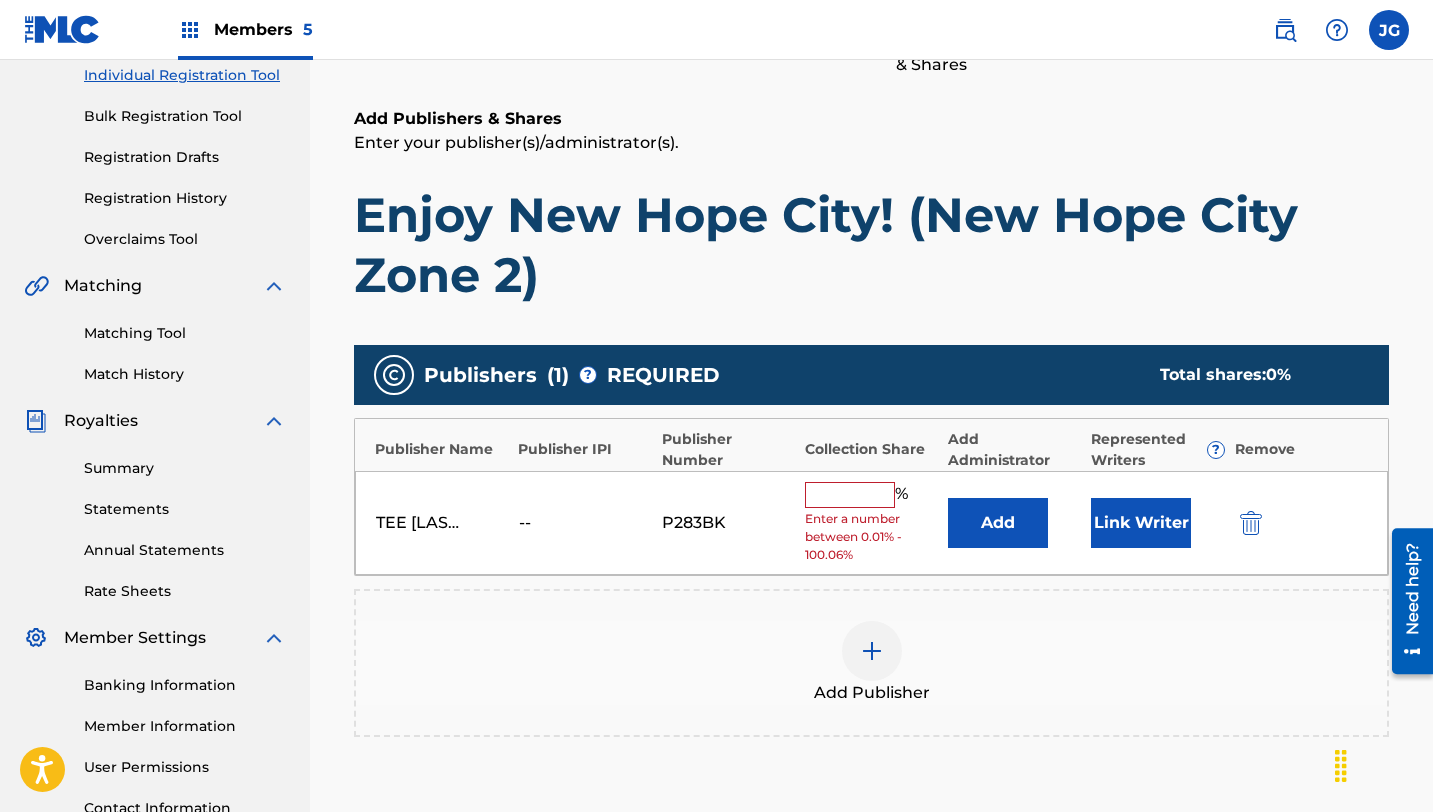 click at bounding box center (850, 495) 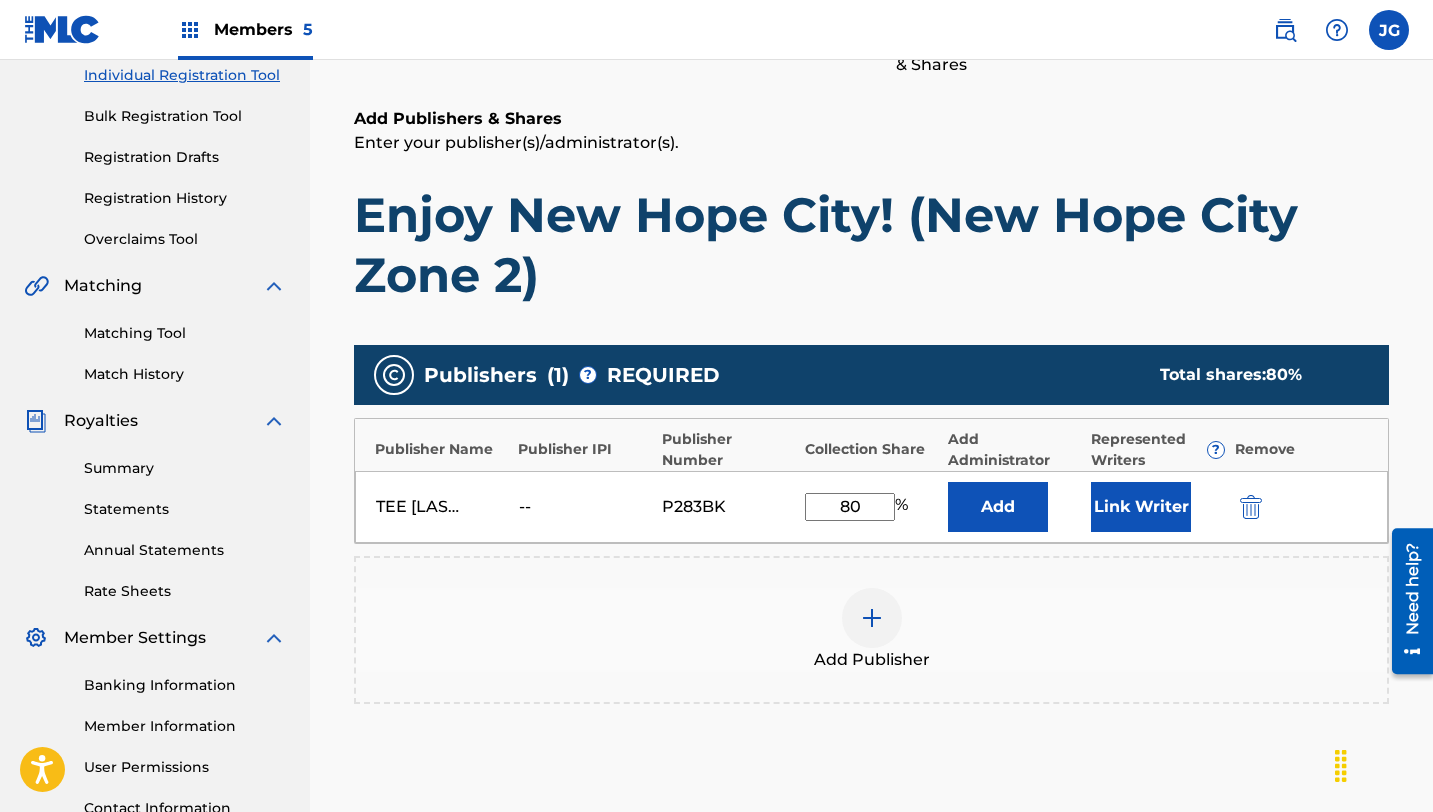click on "TEE [LAST] SOUNDWORKS -- P283BK 80 % Add Link Writer" at bounding box center (871, 507) 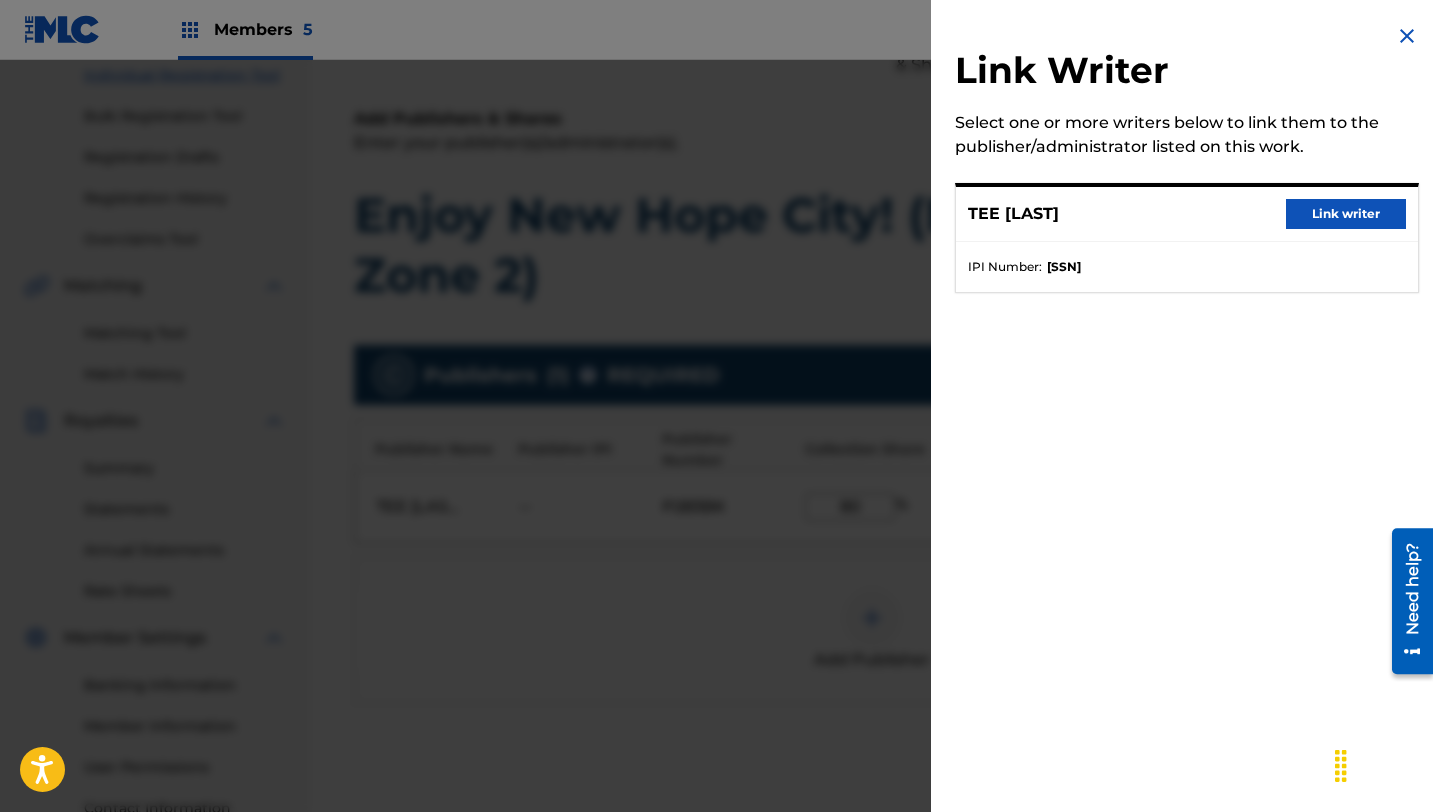 click on "Link writer" at bounding box center [1346, 214] 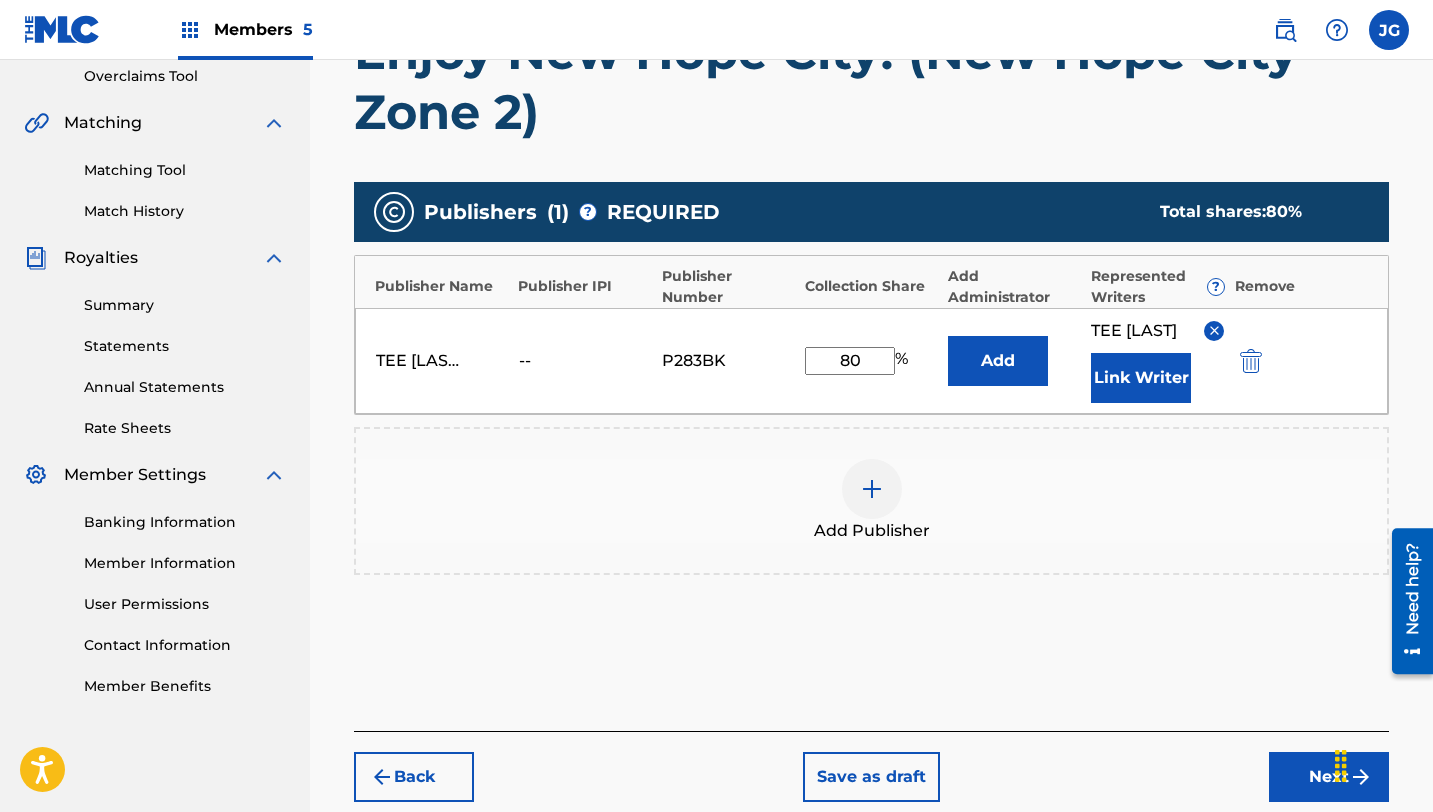 scroll, scrollTop: 529, scrollLeft: 0, axis: vertical 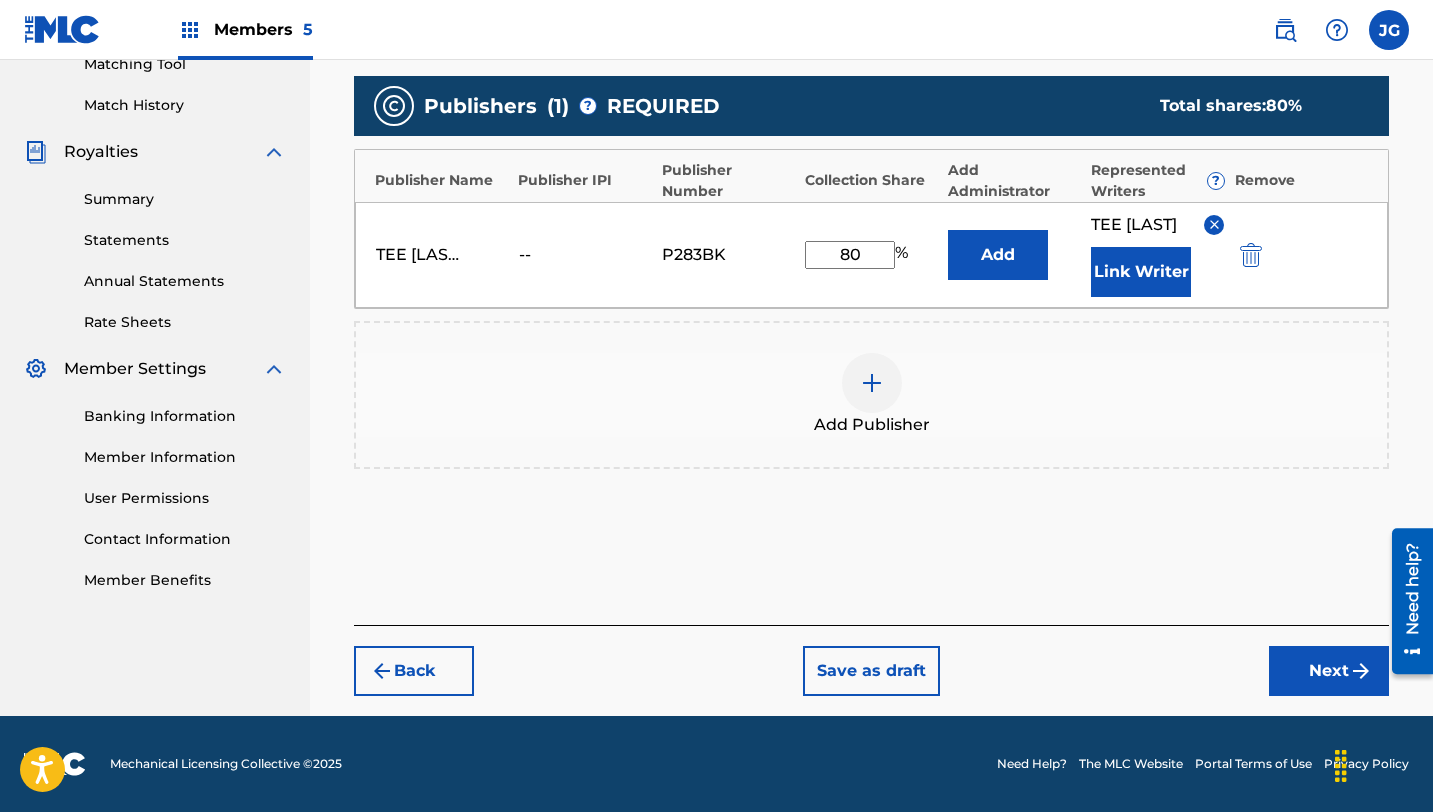 click on "Next" at bounding box center (1329, 671) 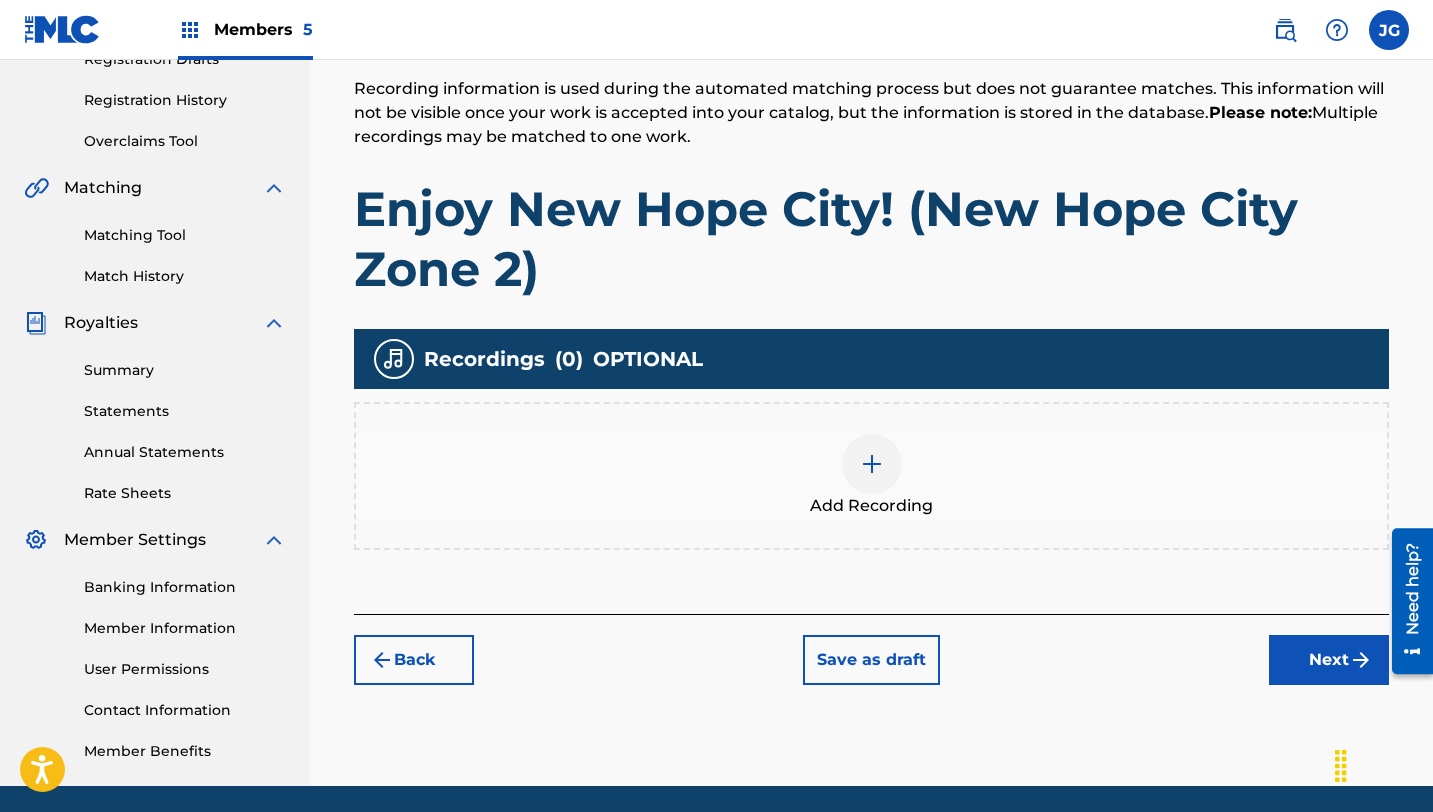 scroll, scrollTop: 428, scrollLeft: 0, axis: vertical 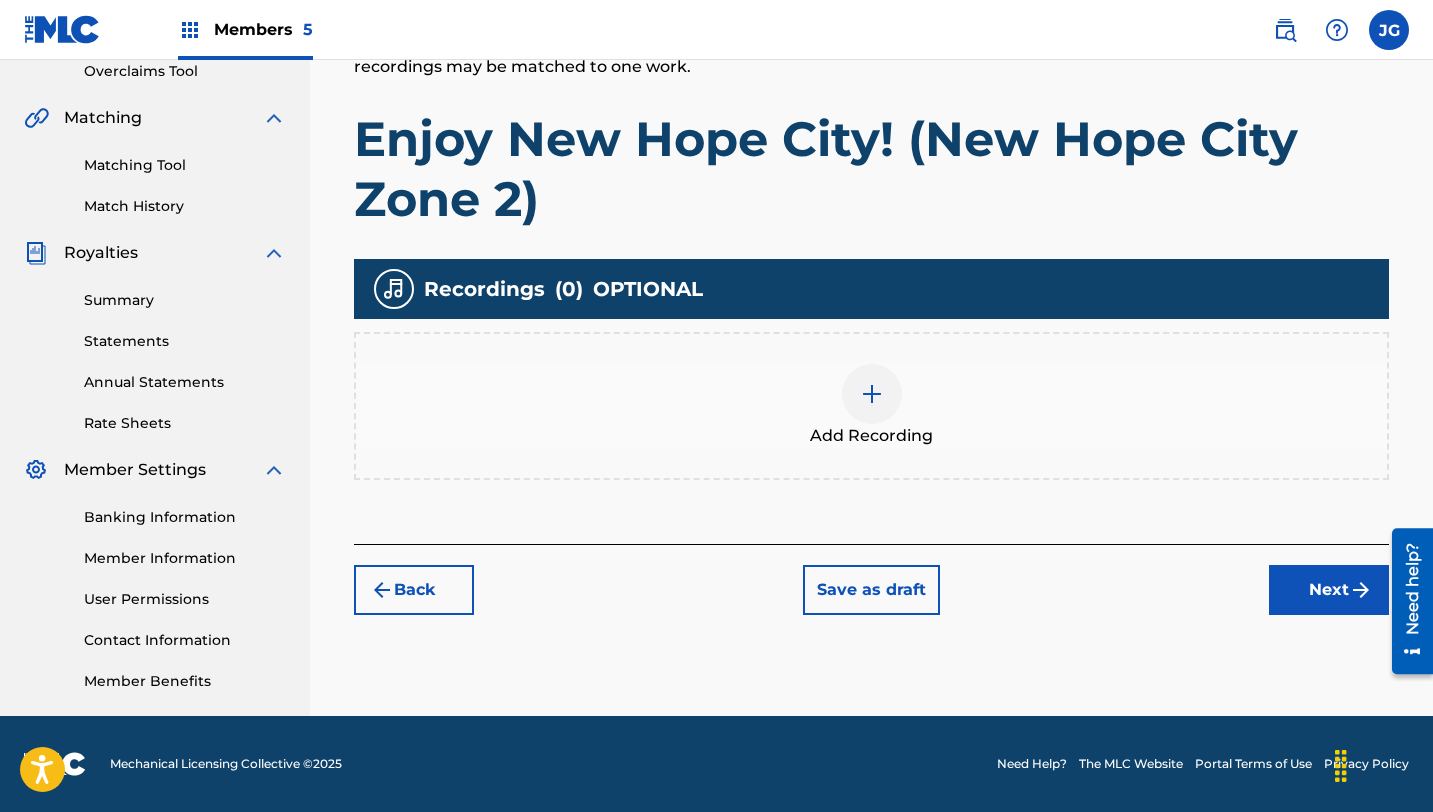 click on "Next" at bounding box center [1329, 590] 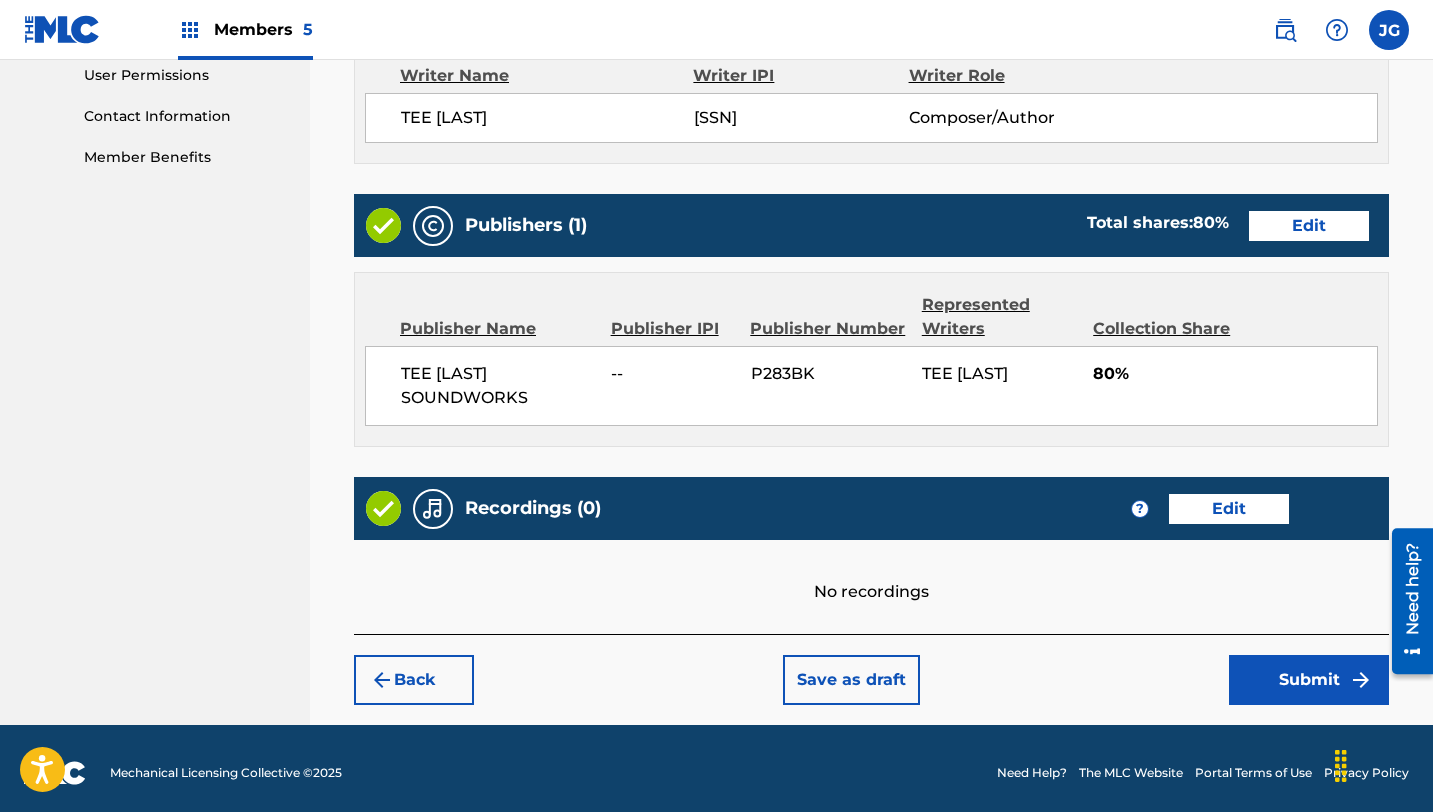 scroll, scrollTop: 960, scrollLeft: 0, axis: vertical 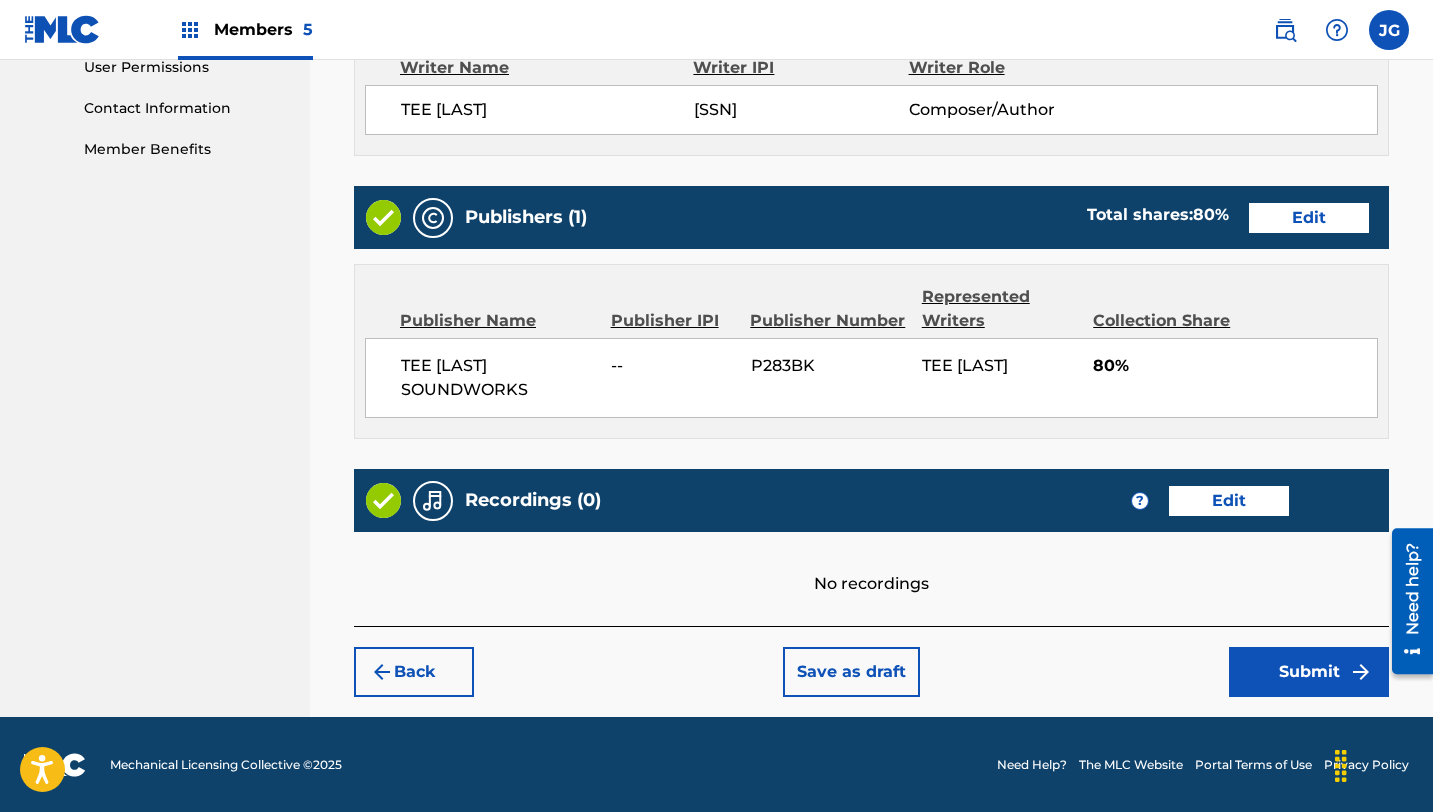 click on "Submit" at bounding box center [1309, 672] 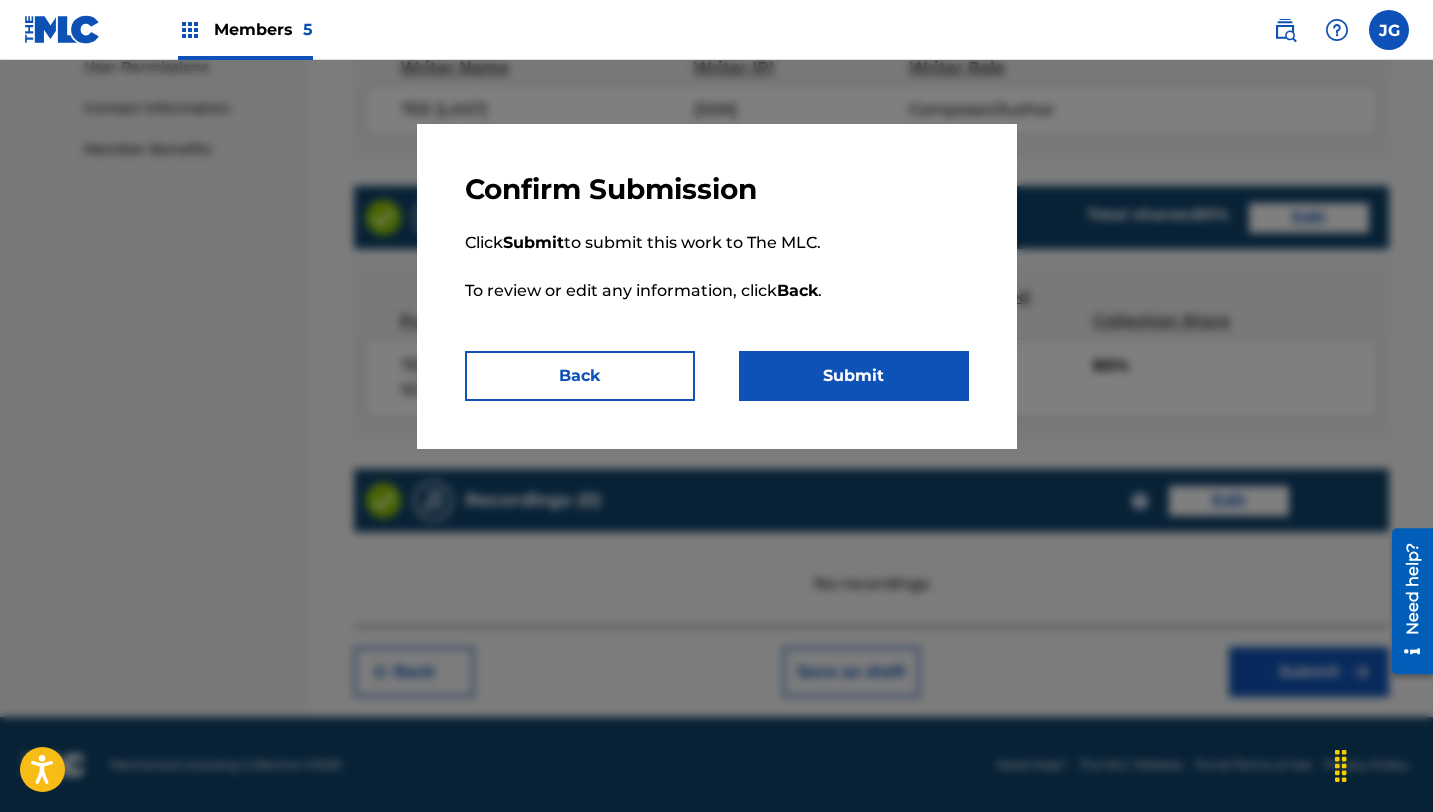 click on "Submit" at bounding box center [854, 376] 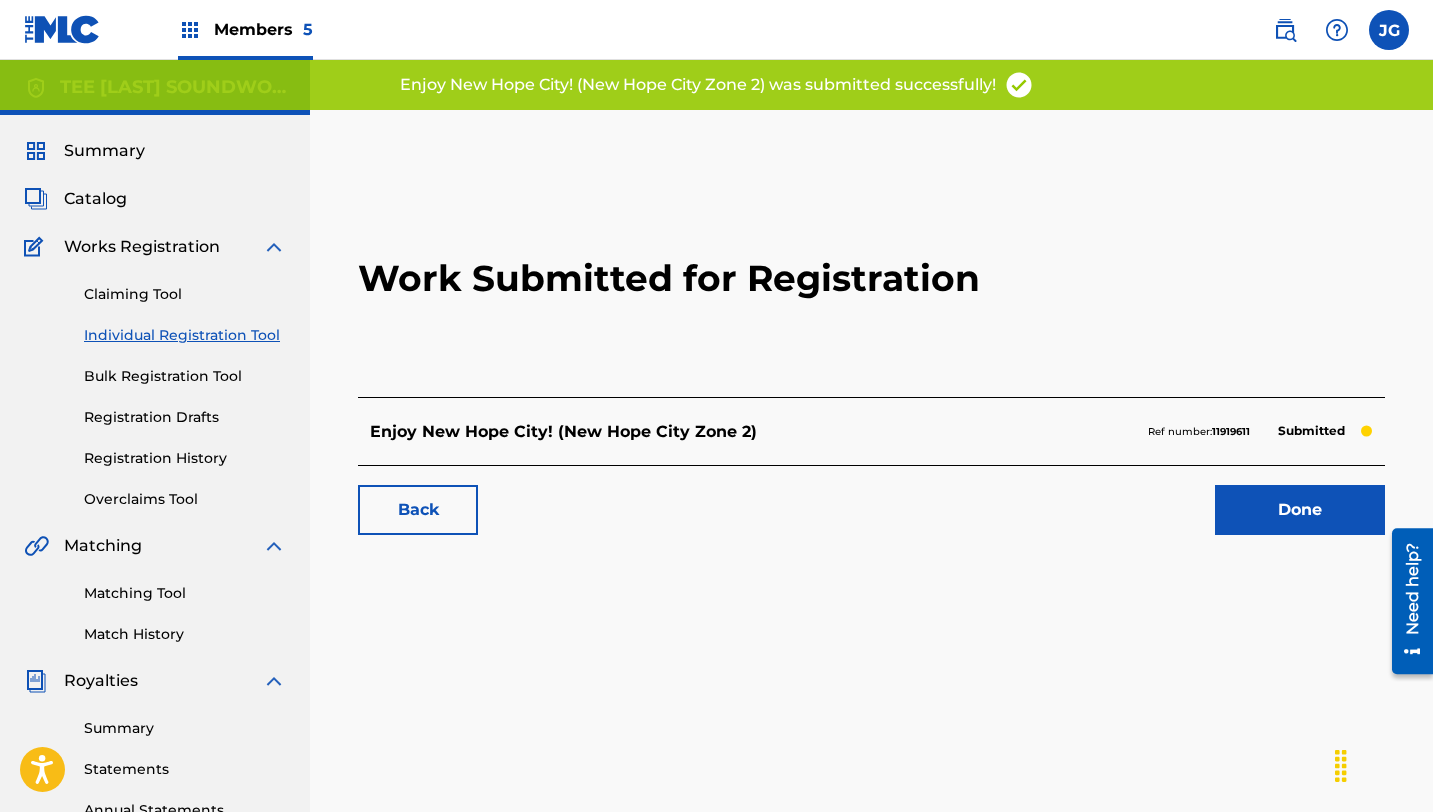 click on "Done" at bounding box center [1300, 510] 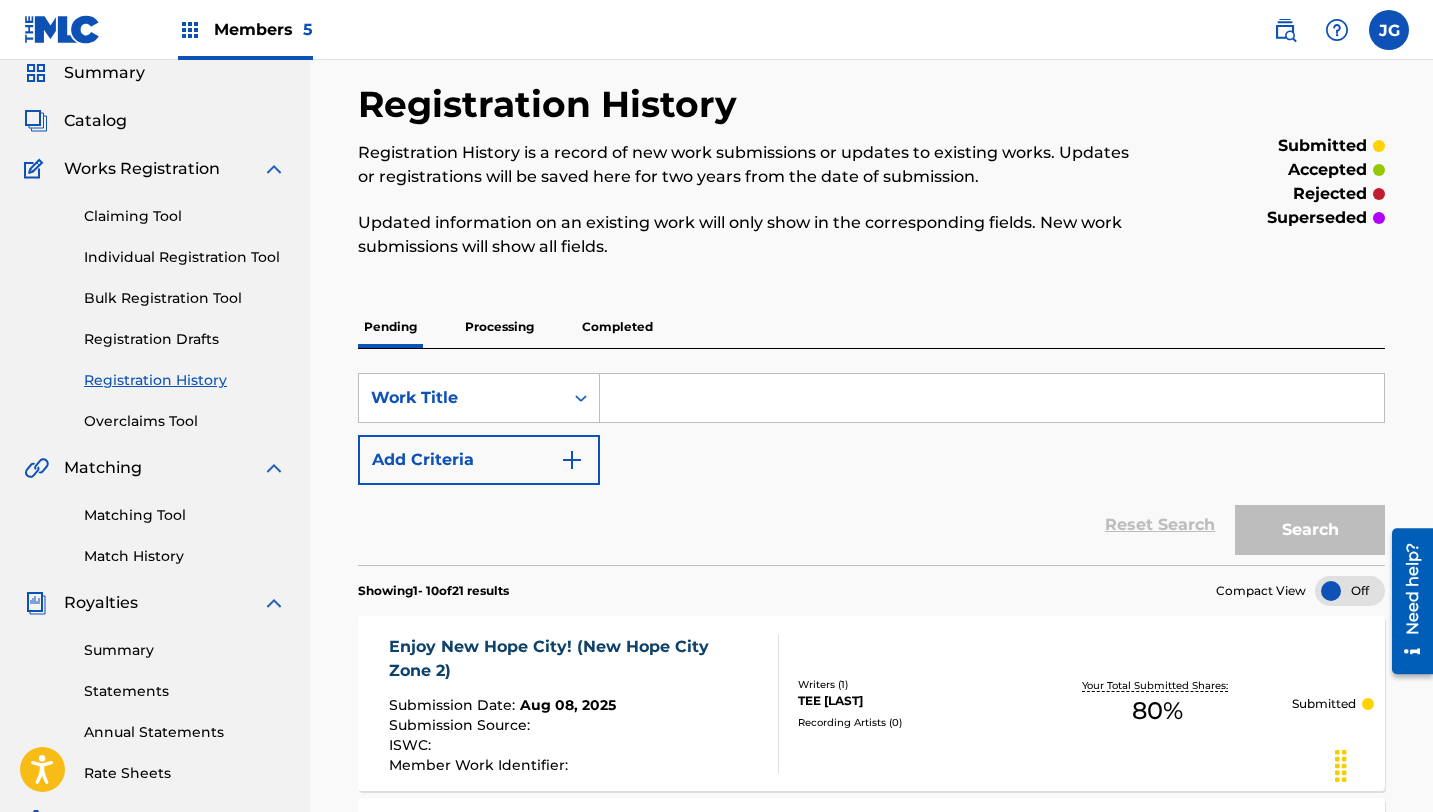 scroll, scrollTop: 0, scrollLeft: 0, axis: both 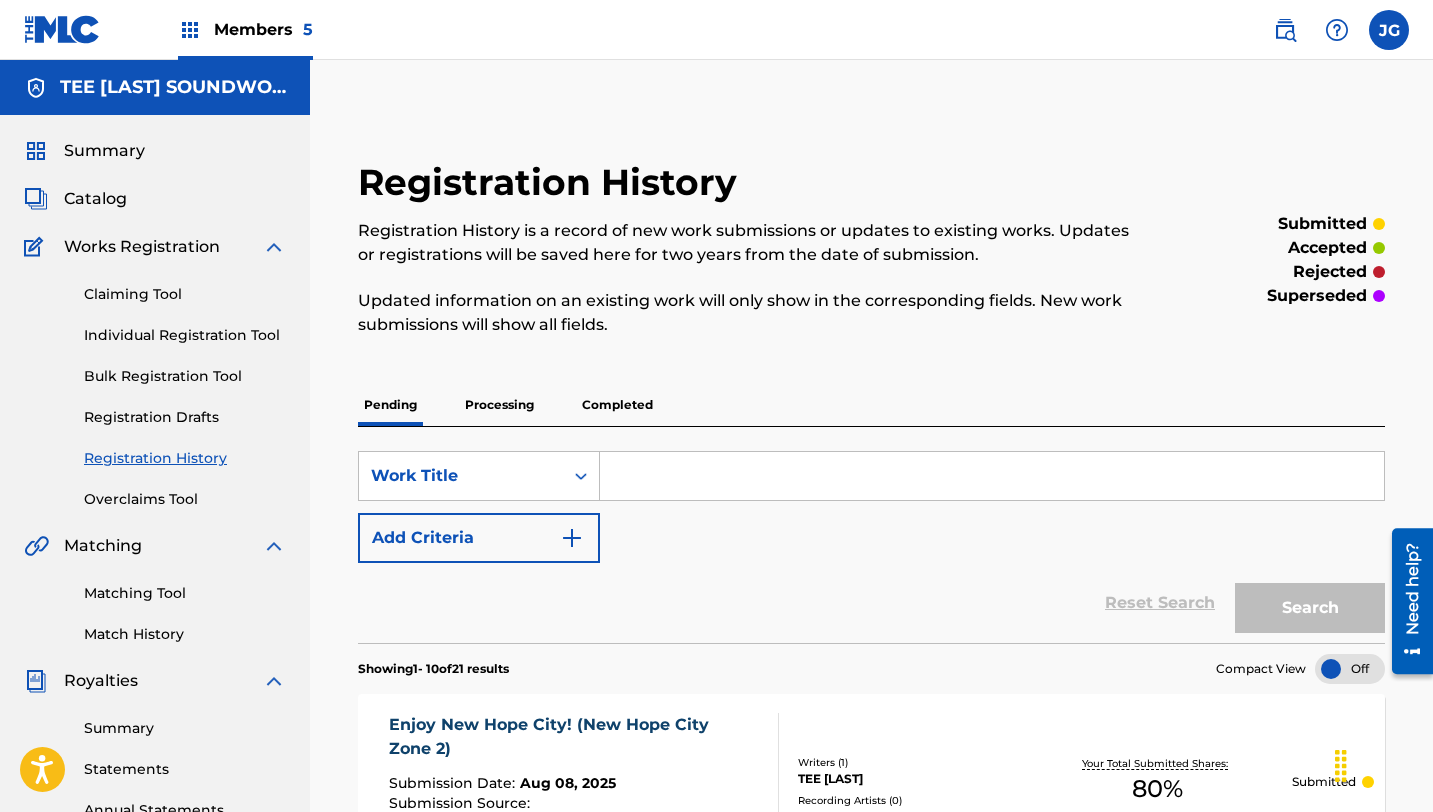 click on "Individual Registration Tool" at bounding box center [185, 335] 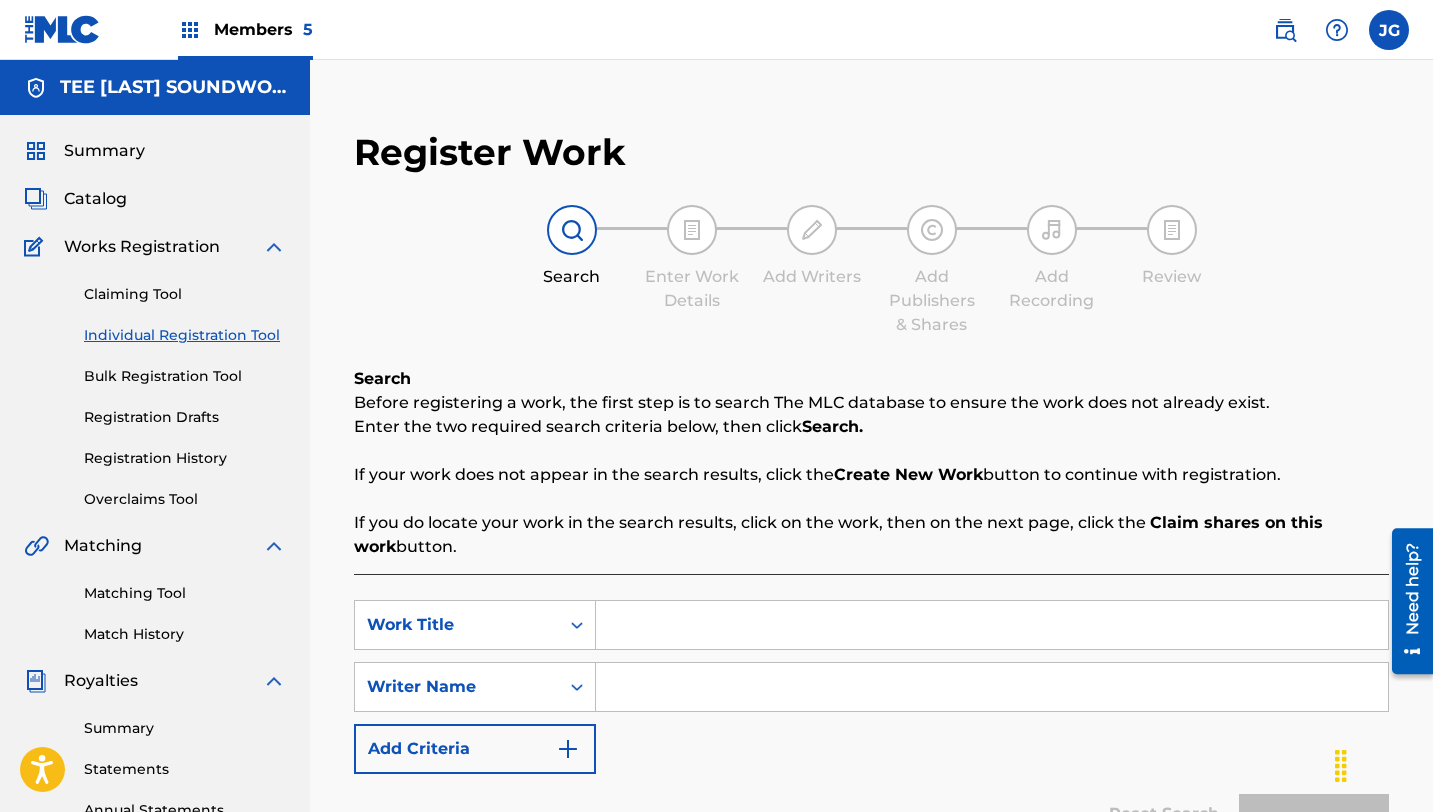 click on "SearchWithCriteria4a646a1a-b468-4903-b7d3-0e0124bbc29a Work Title SearchWithCriteria107af2a4-ceb6-4da5-95e0-071ba6491813 Writer Name Add Criteria" at bounding box center (871, 687) 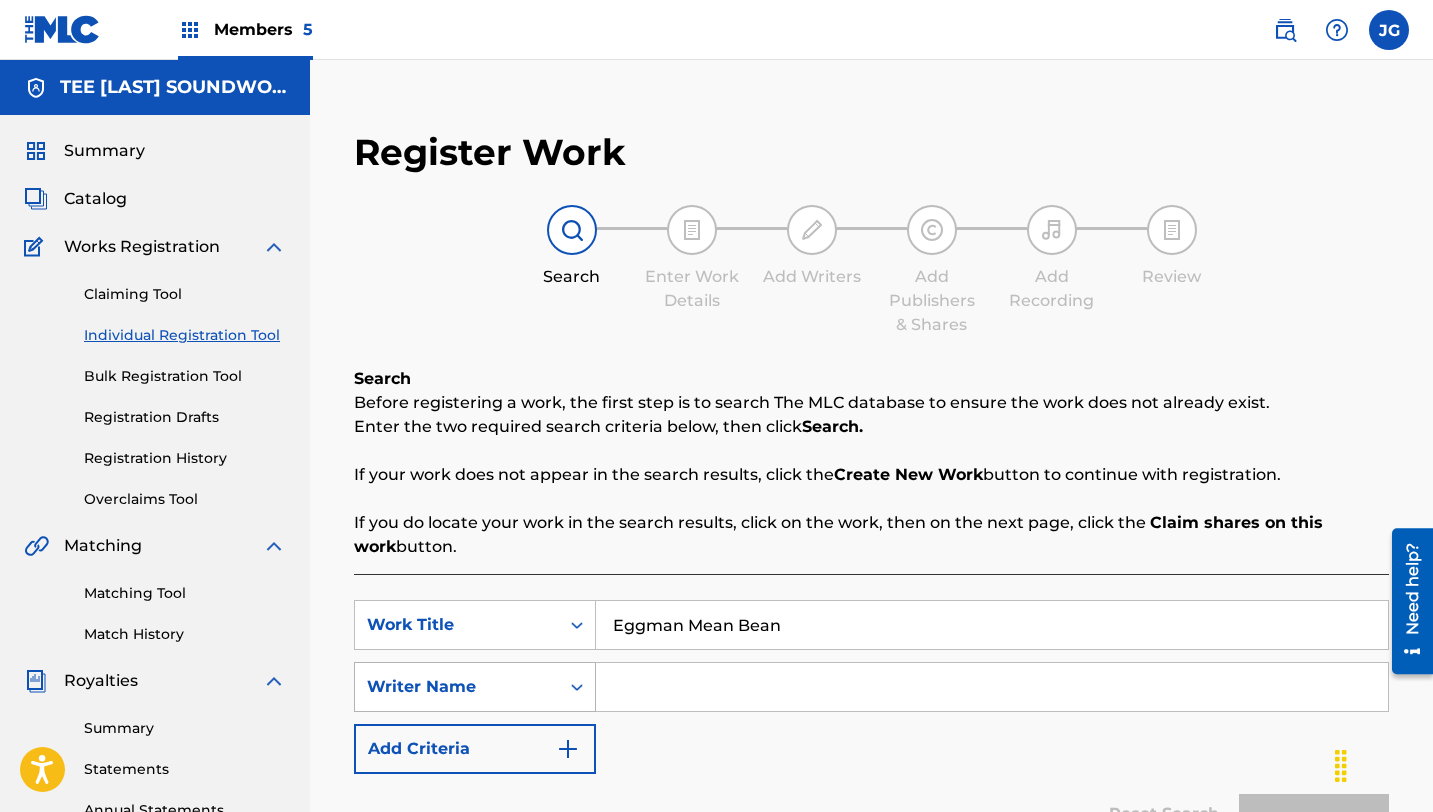 type on "Eggman Mean Bean" 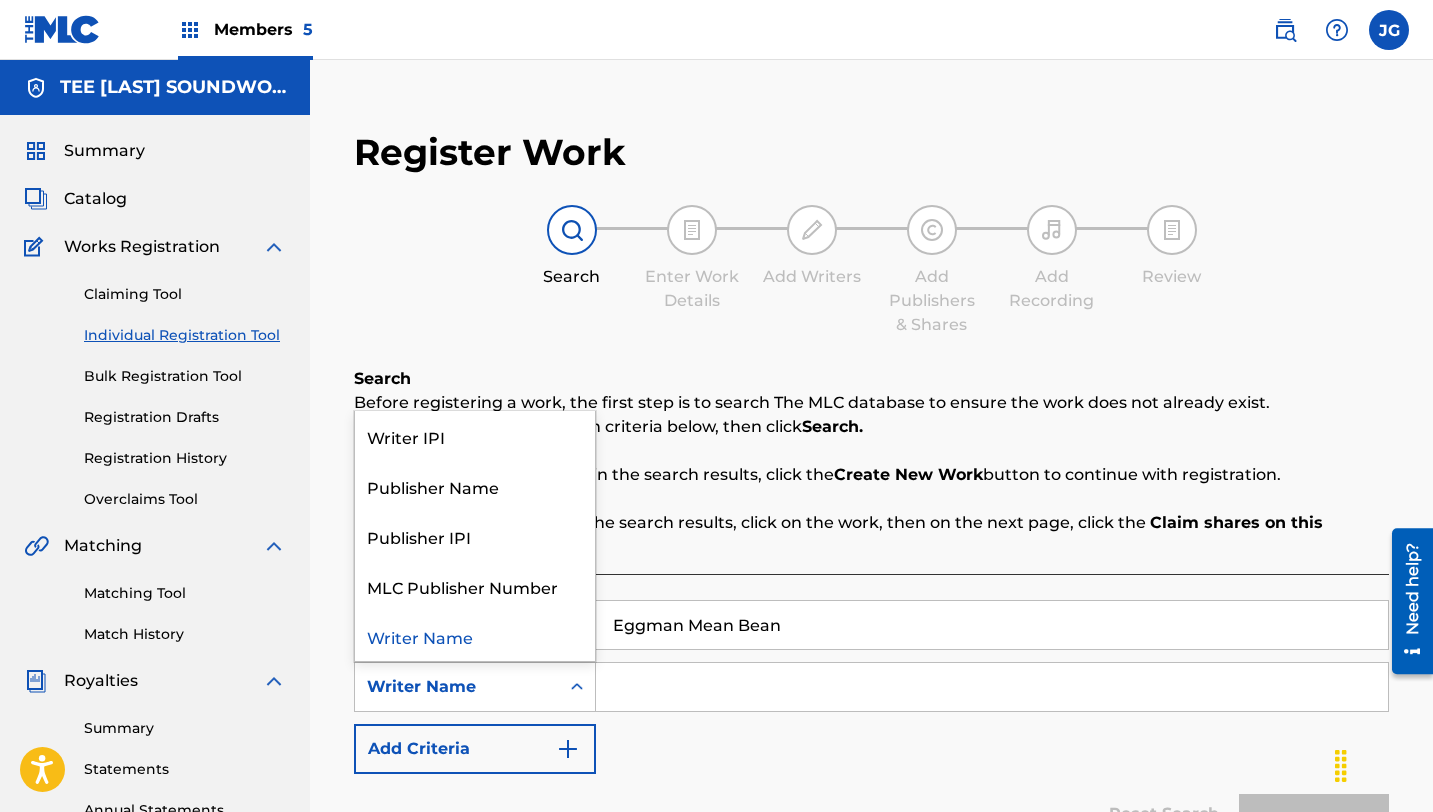 click at bounding box center [577, 687] 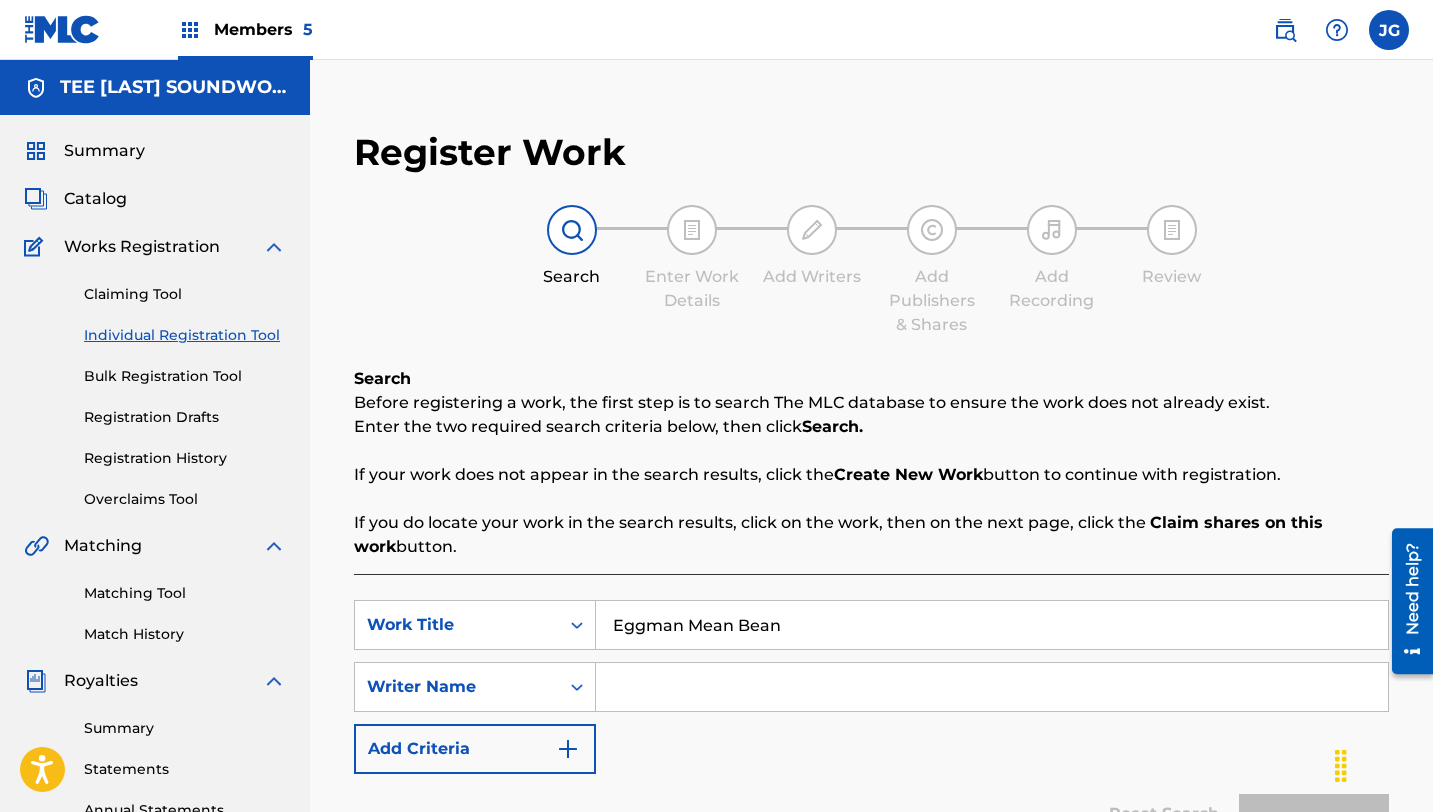 click at bounding box center [992, 687] 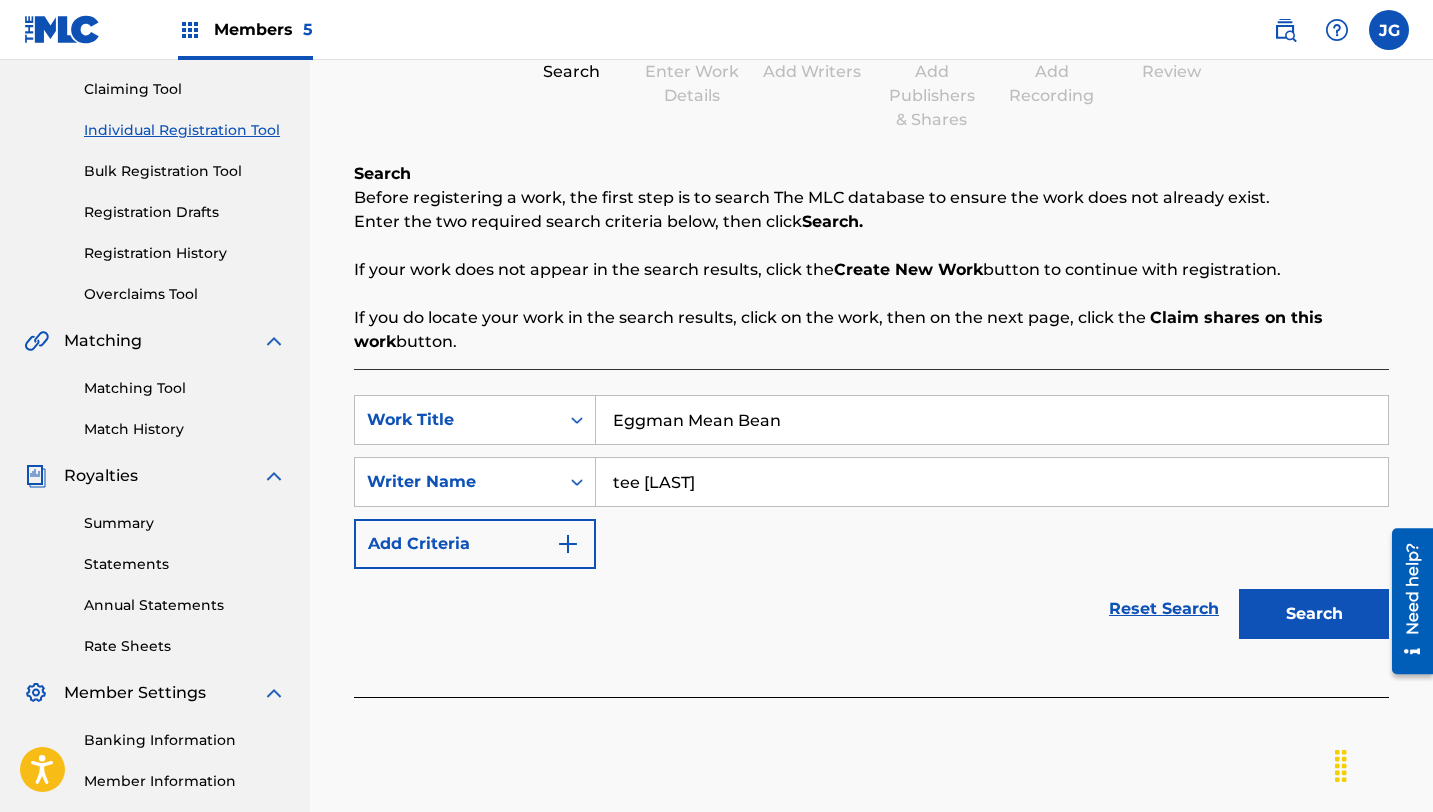 scroll, scrollTop: 241, scrollLeft: 0, axis: vertical 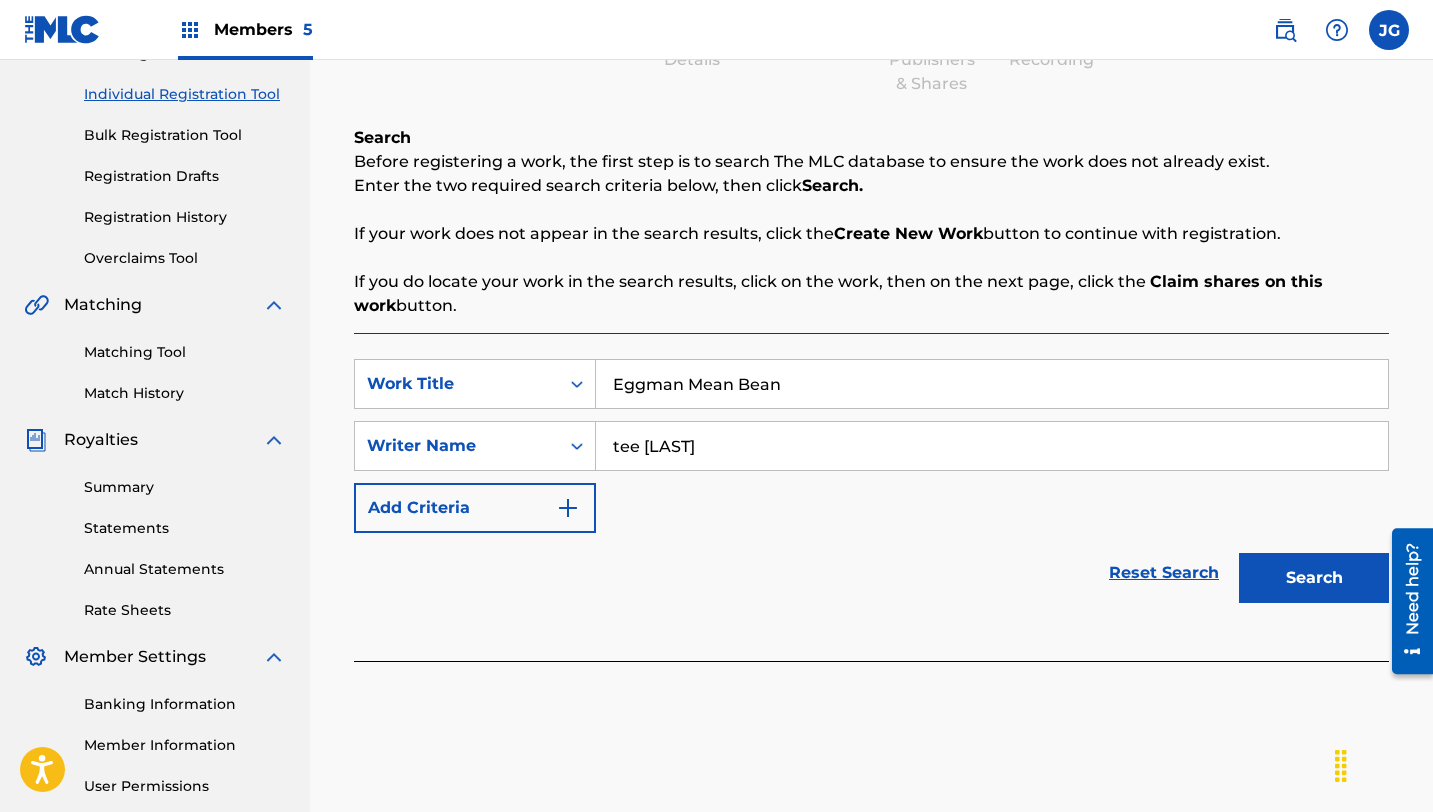 click on "Search" at bounding box center (1314, 578) 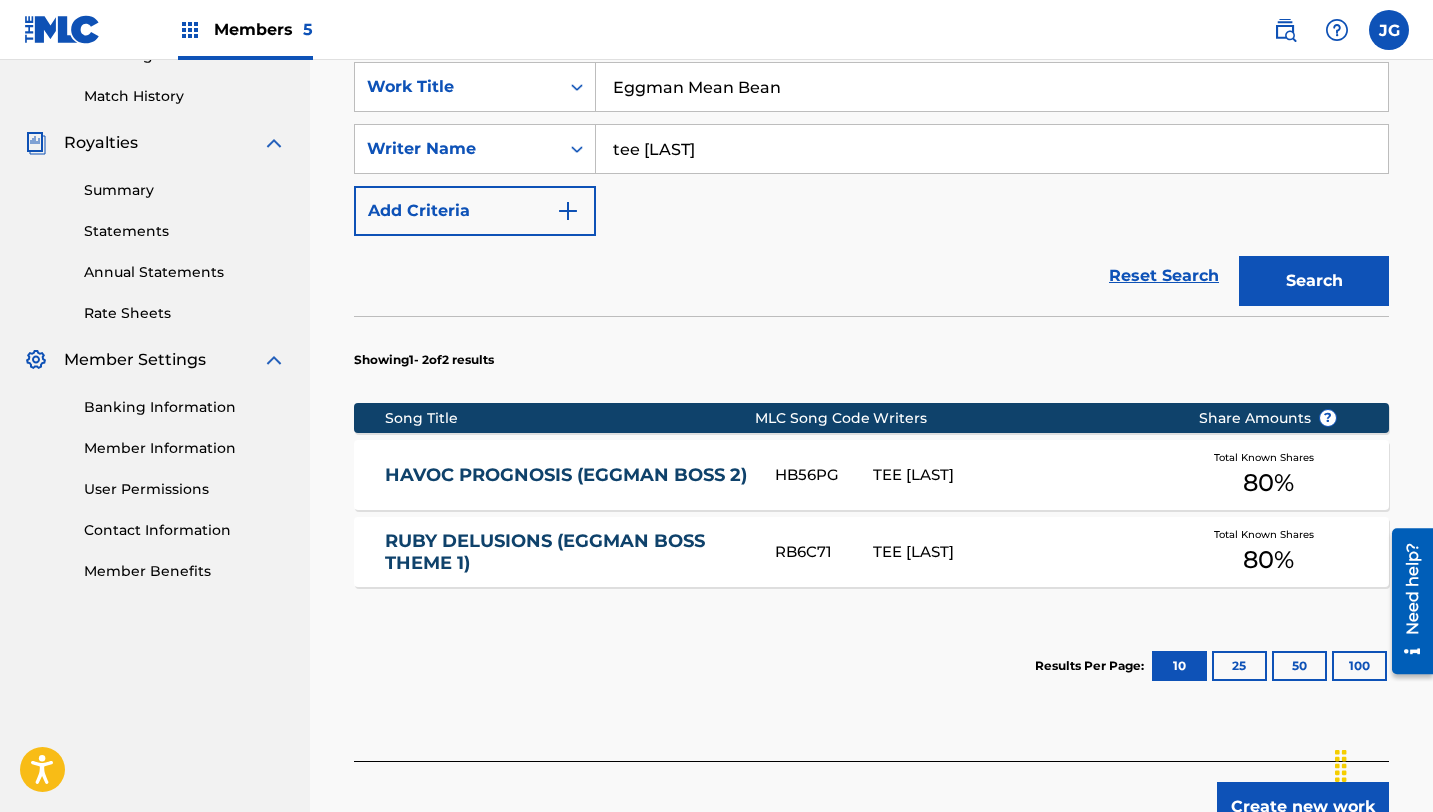 click on "Create new work" at bounding box center [1303, 807] 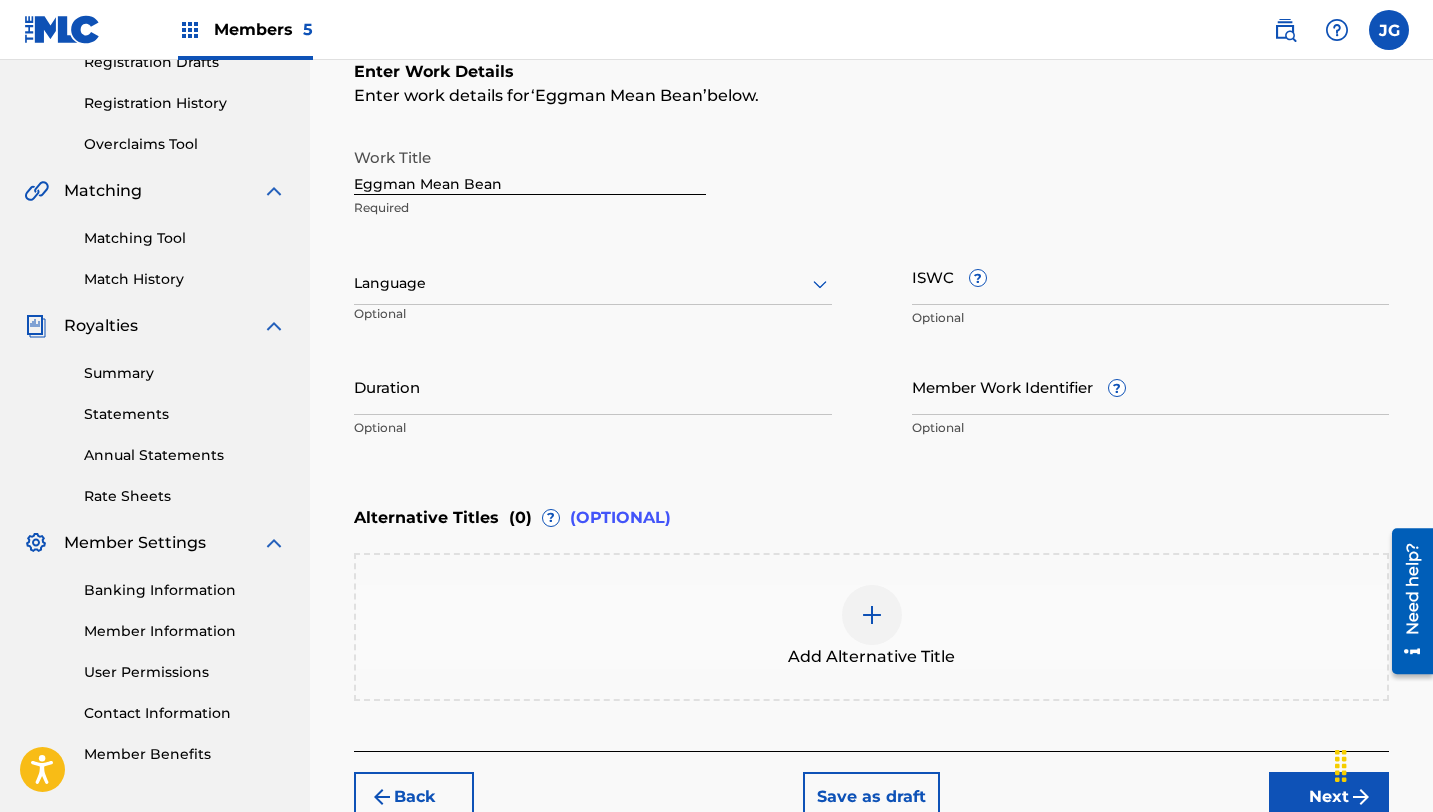 scroll, scrollTop: 480, scrollLeft: 0, axis: vertical 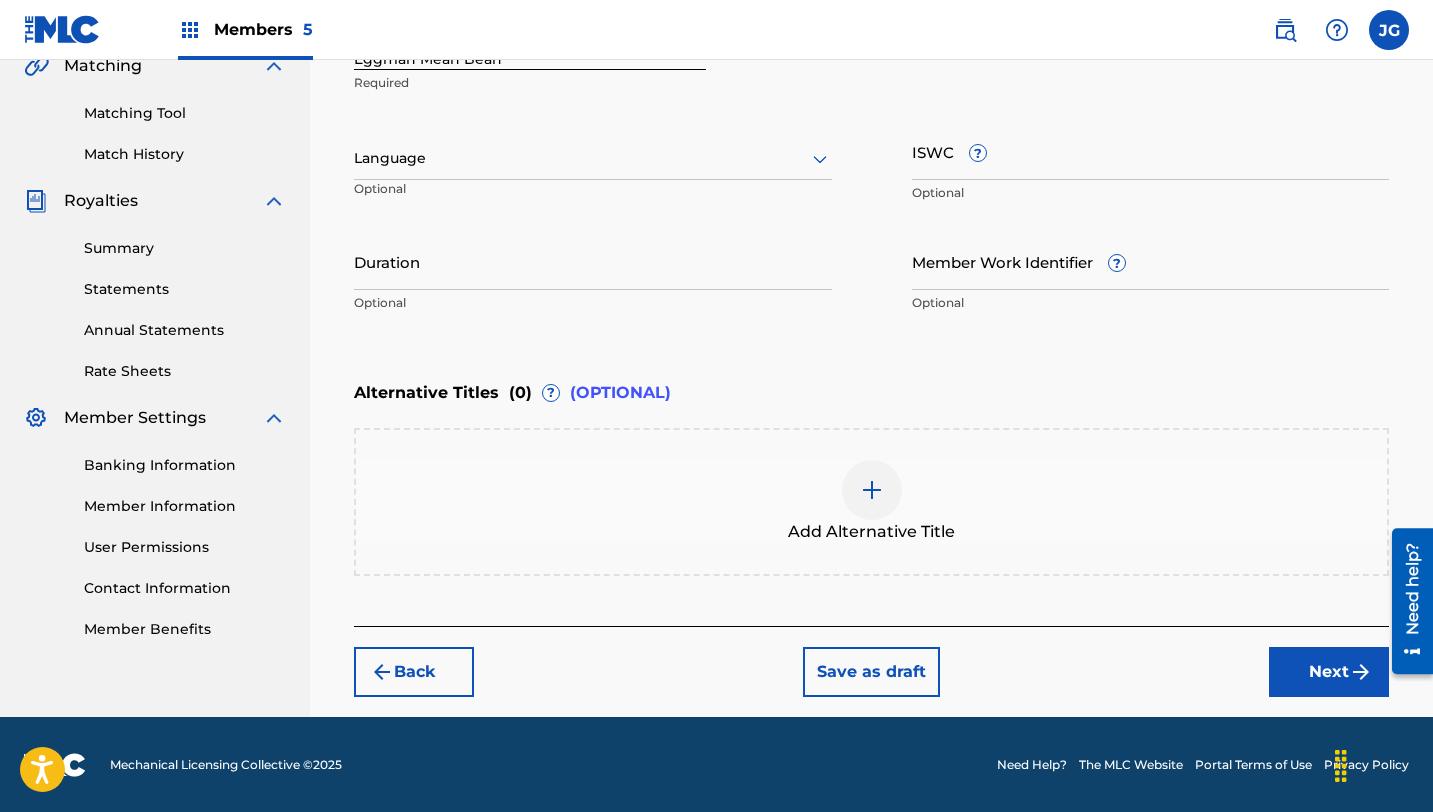 click on "Next" at bounding box center [1329, 672] 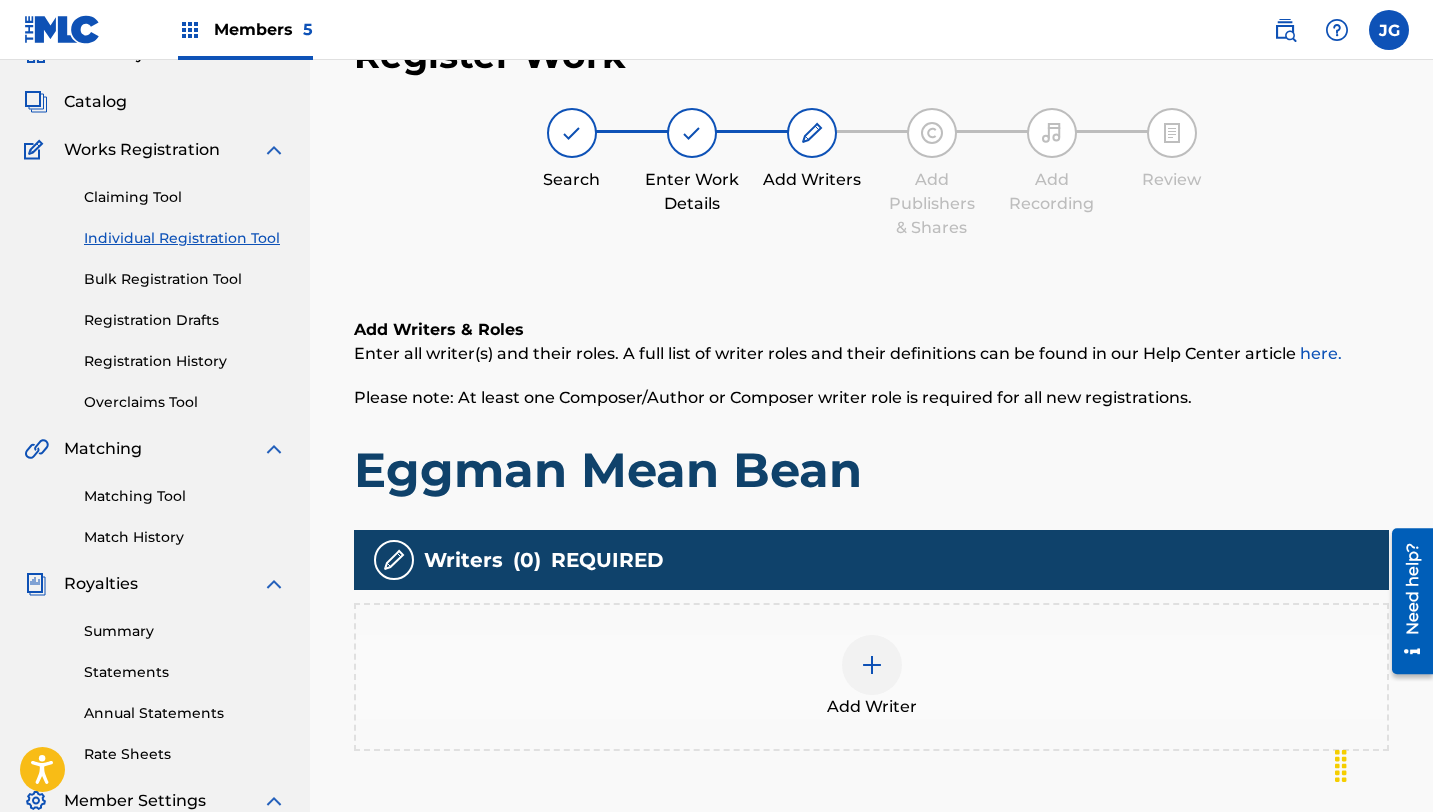 scroll, scrollTop: 90, scrollLeft: 0, axis: vertical 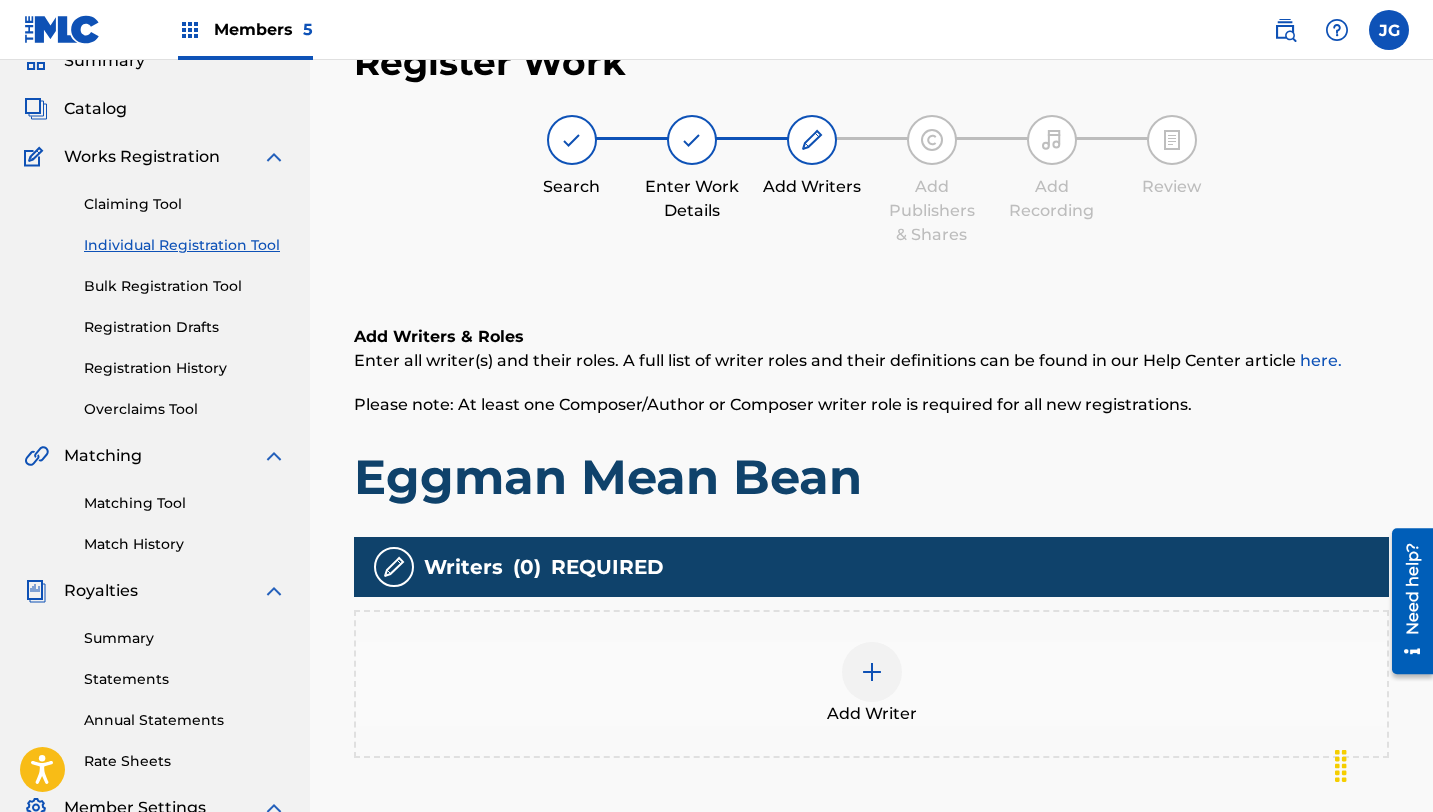 click at bounding box center (872, 672) 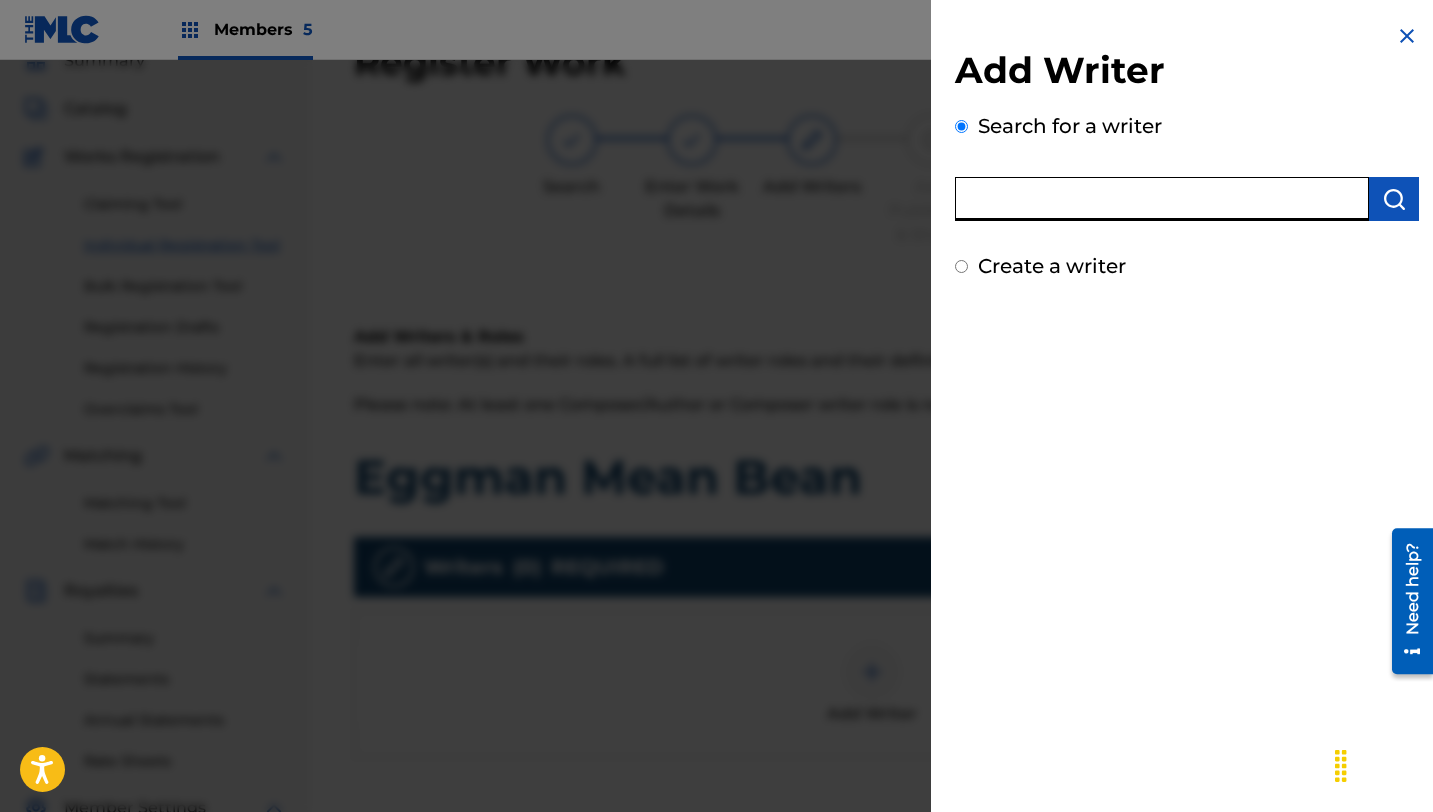 click at bounding box center (1162, 199) 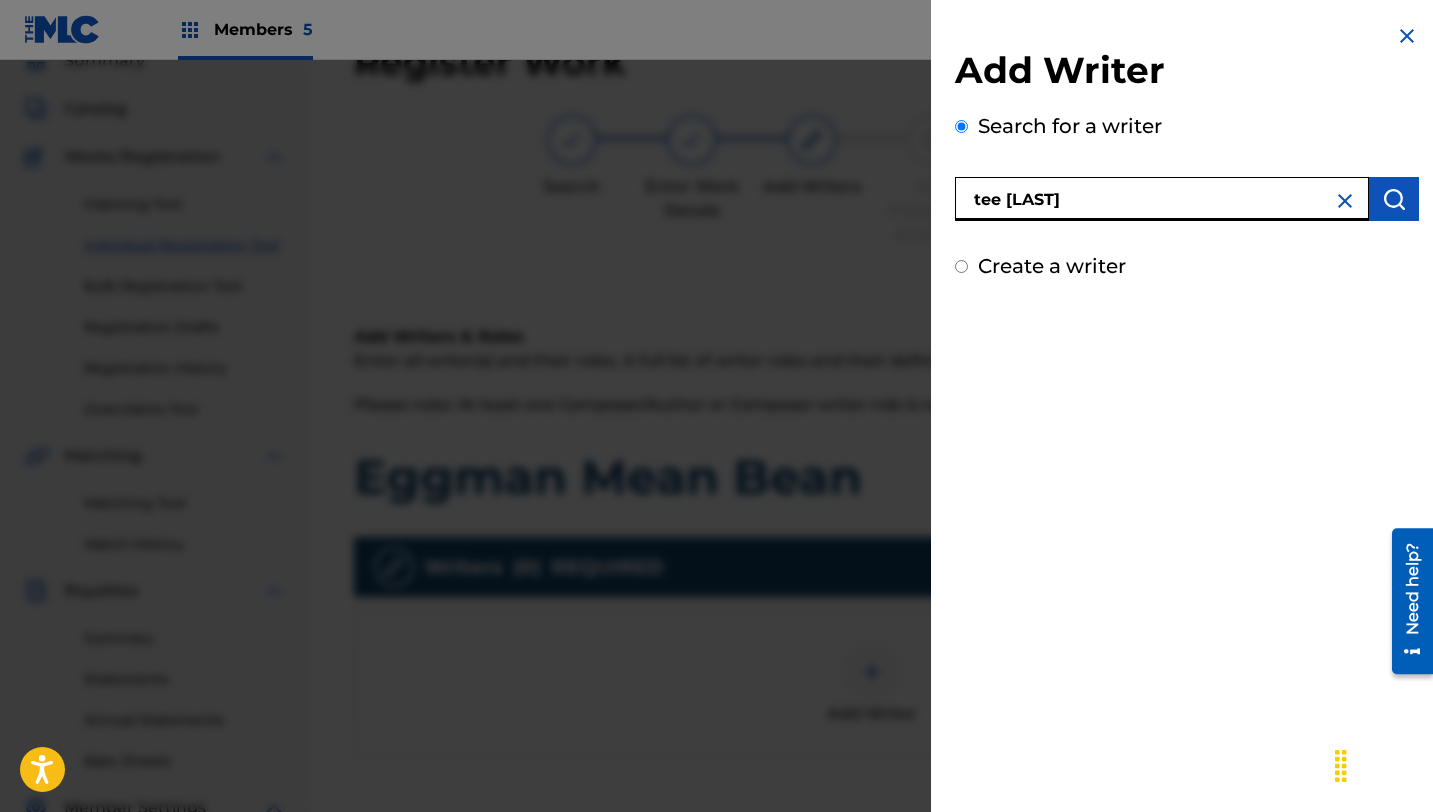type on "tee [LAST]" 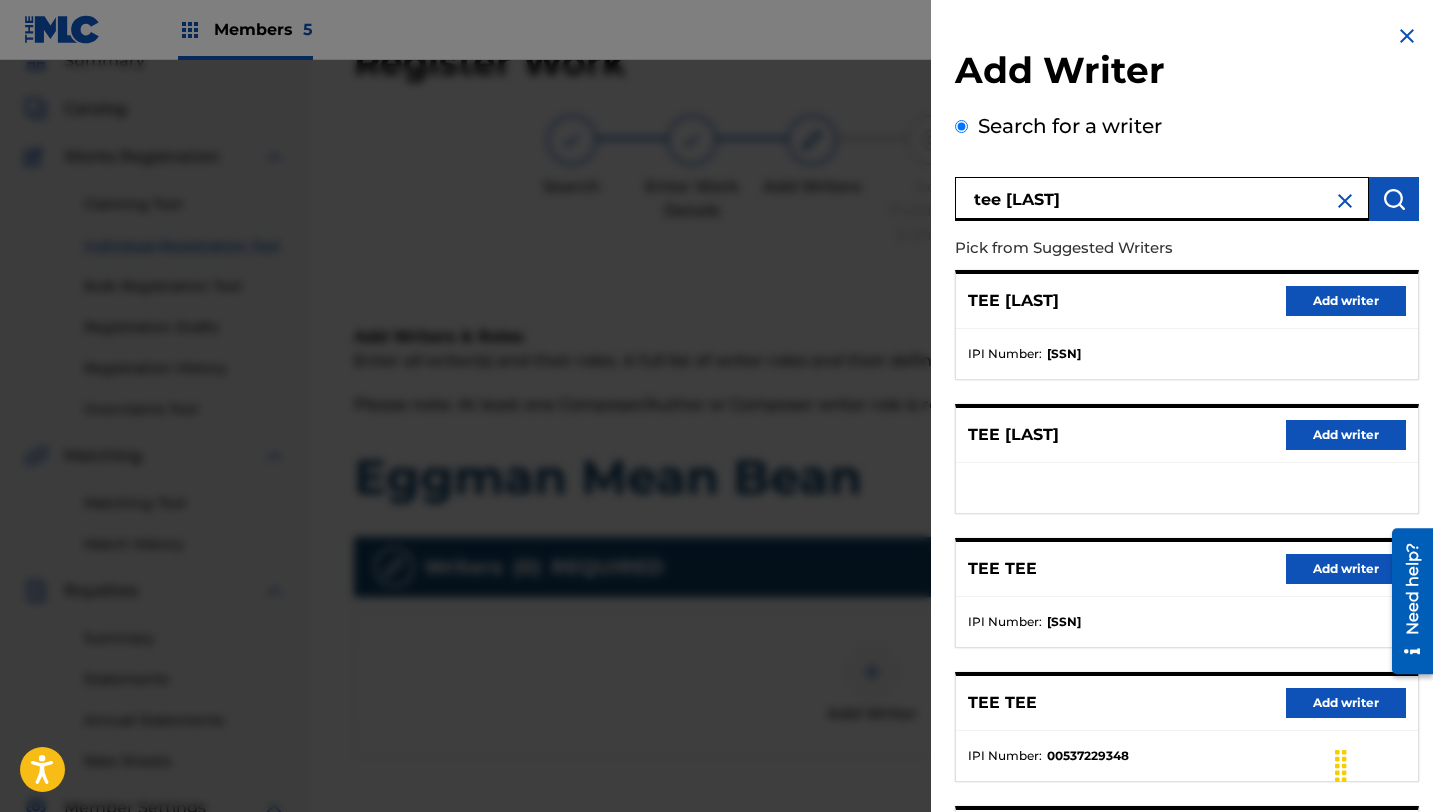 click on "Add writer" at bounding box center [1346, 301] 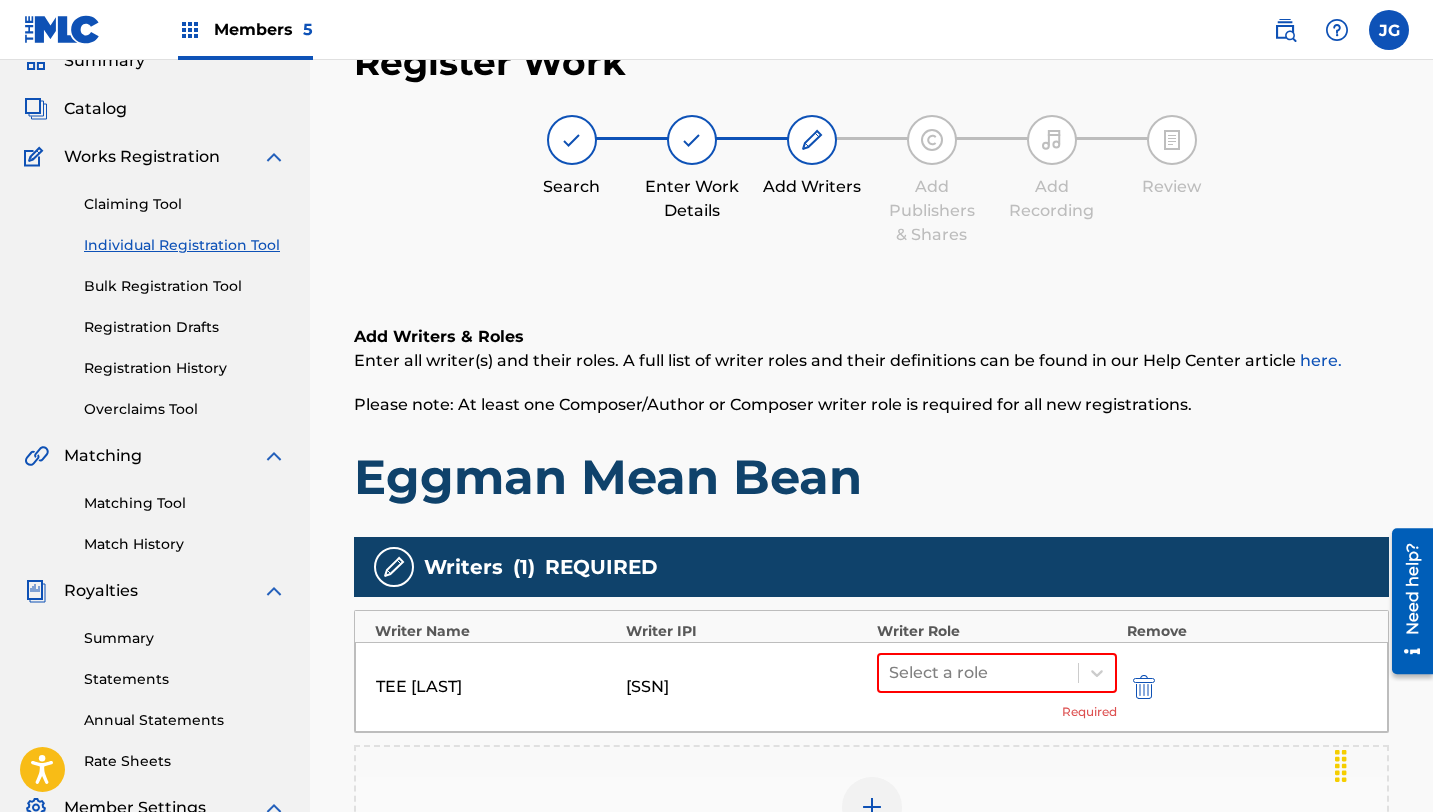 click on "Select a role Required" at bounding box center [997, 687] 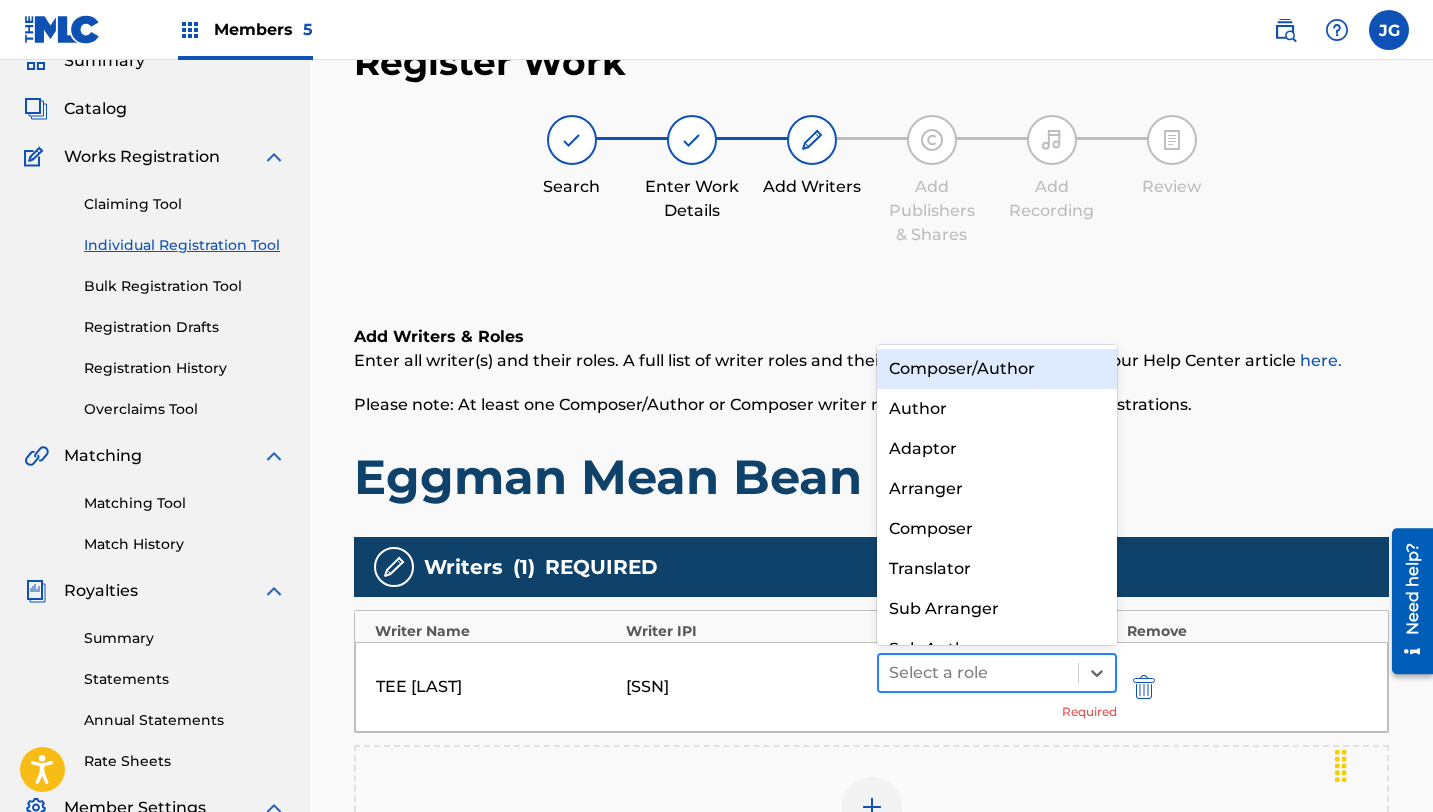 click at bounding box center (978, 673) 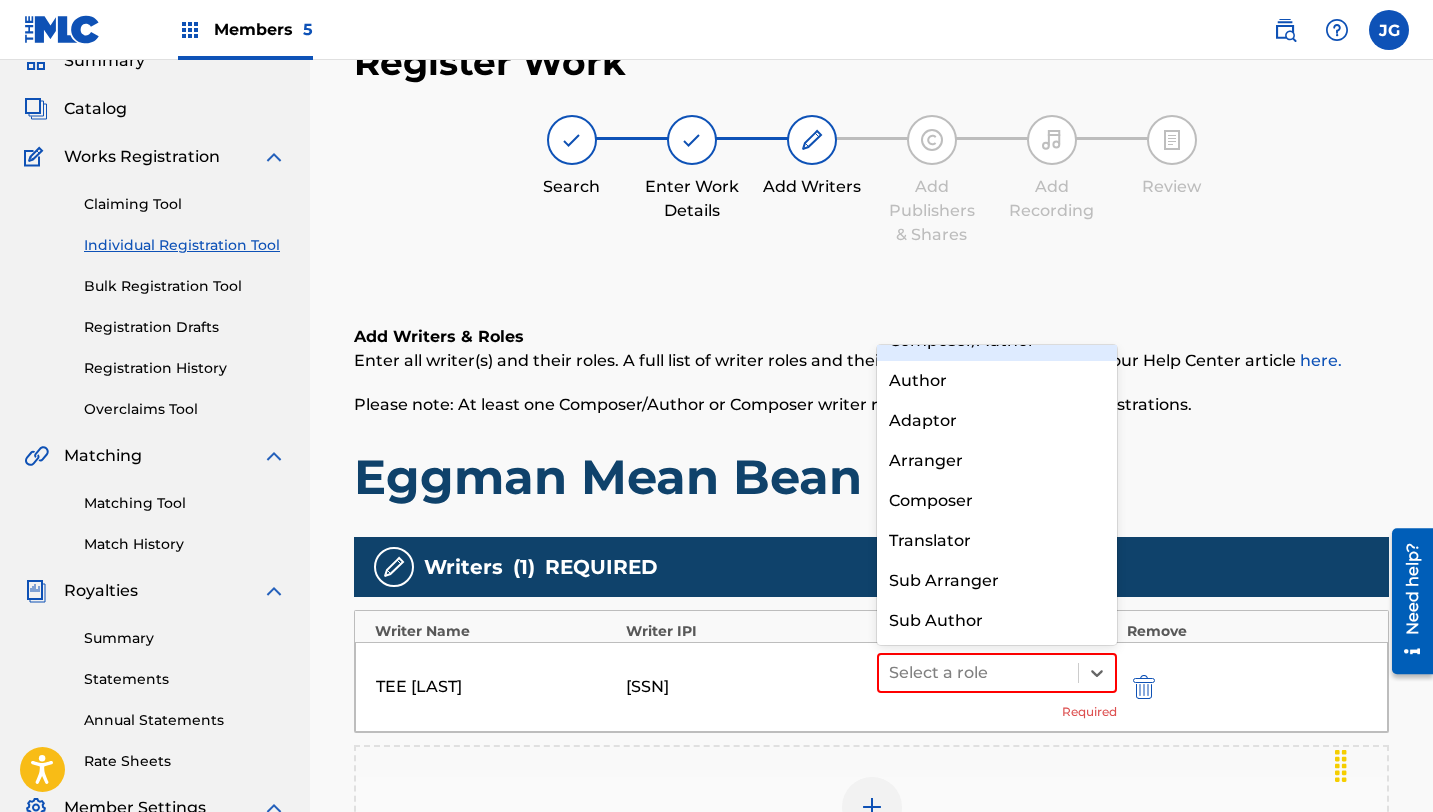 scroll, scrollTop: 0, scrollLeft: 0, axis: both 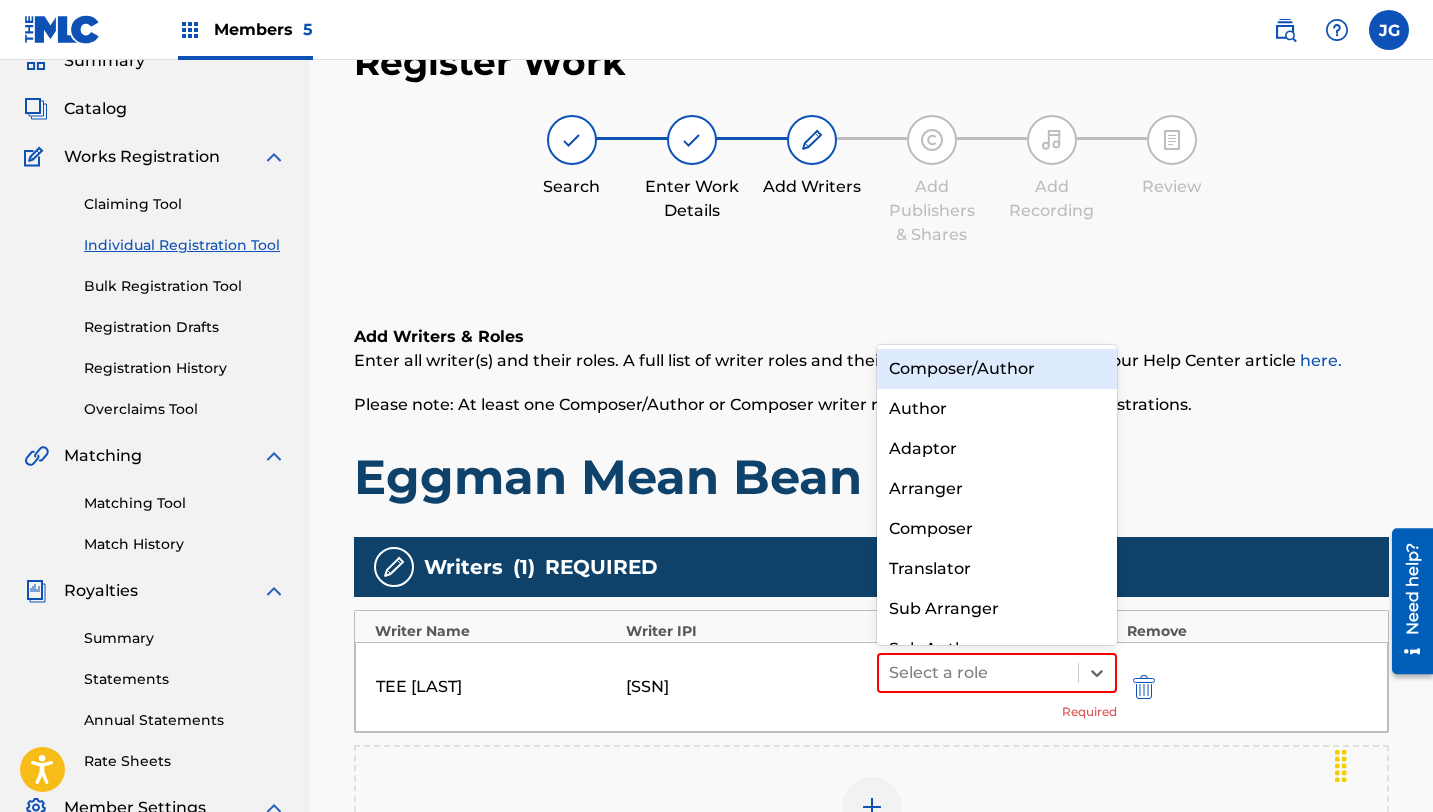 click on "Composer/Author" at bounding box center [997, 369] 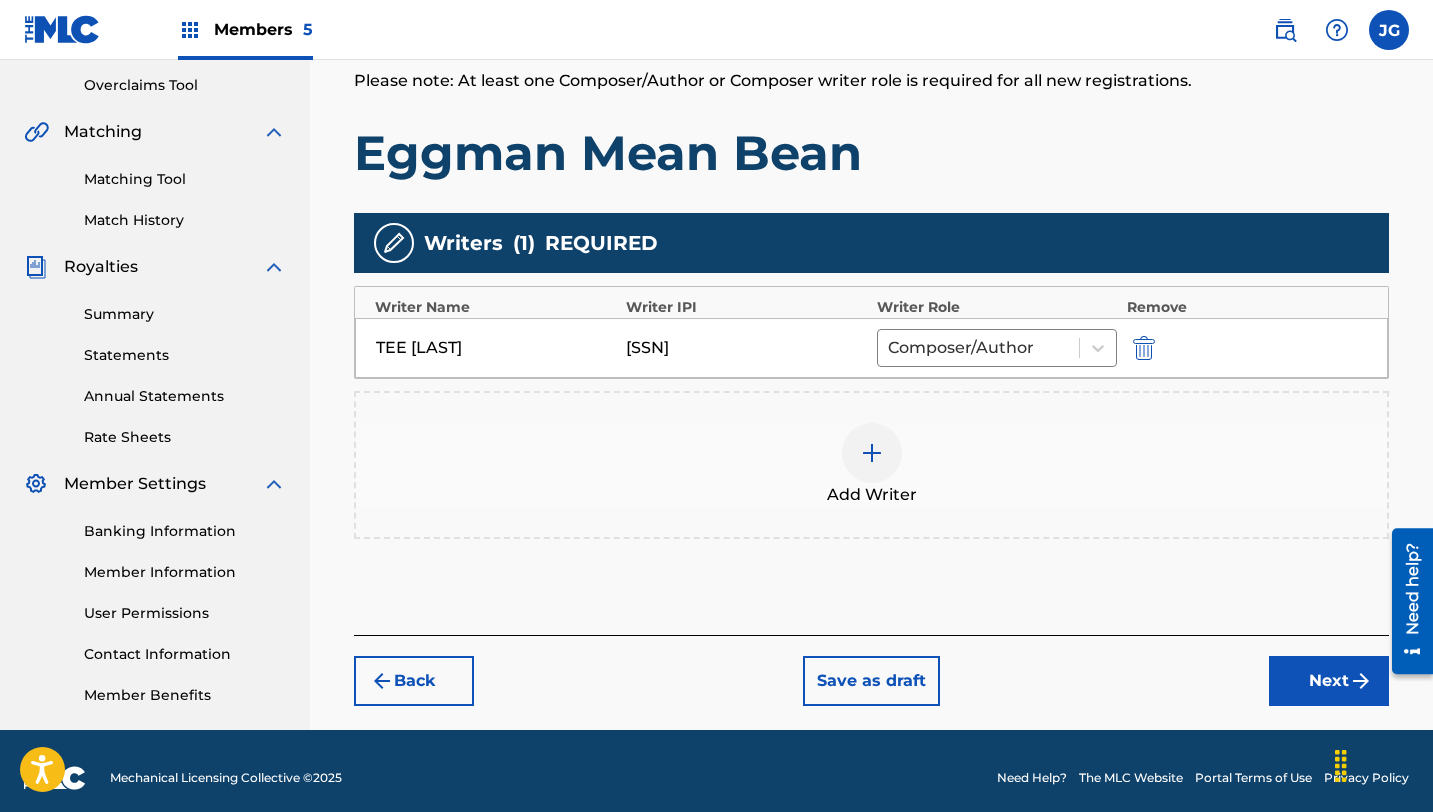 scroll, scrollTop: 428, scrollLeft: 0, axis: vertical 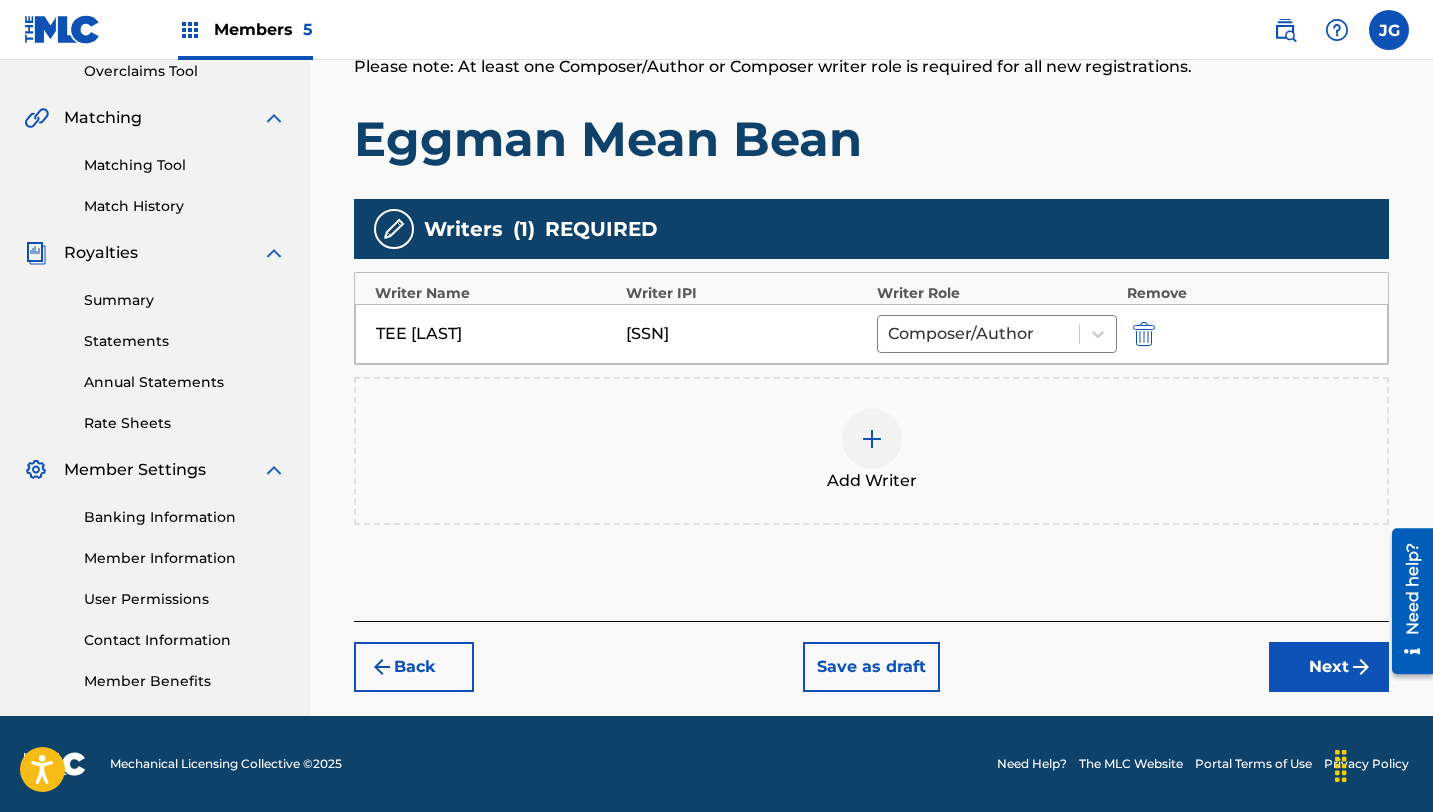 click on "Next" at bounding box center (1329, 667) 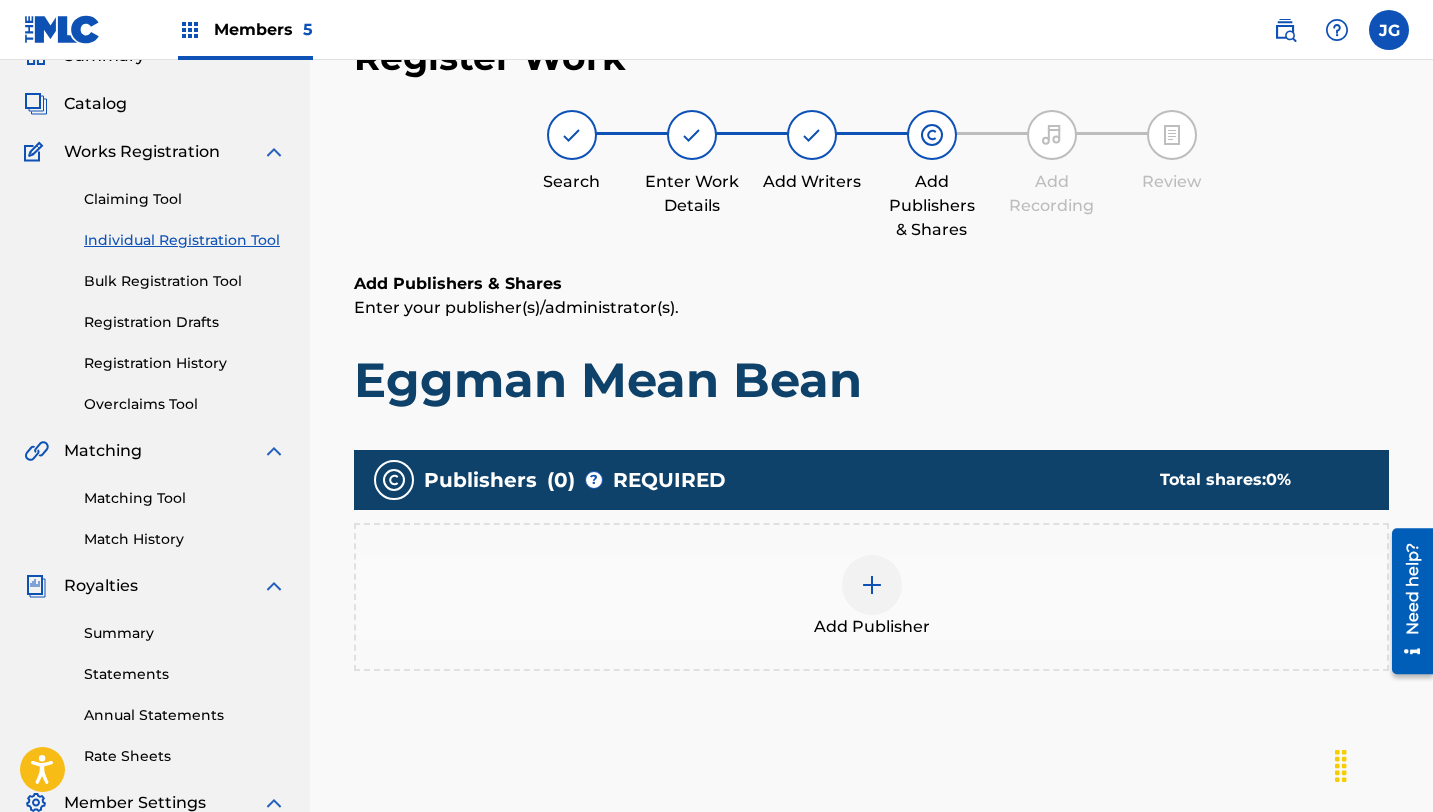 scroll, scrollTop: 90, scrollLeft: 0, axis: vertical 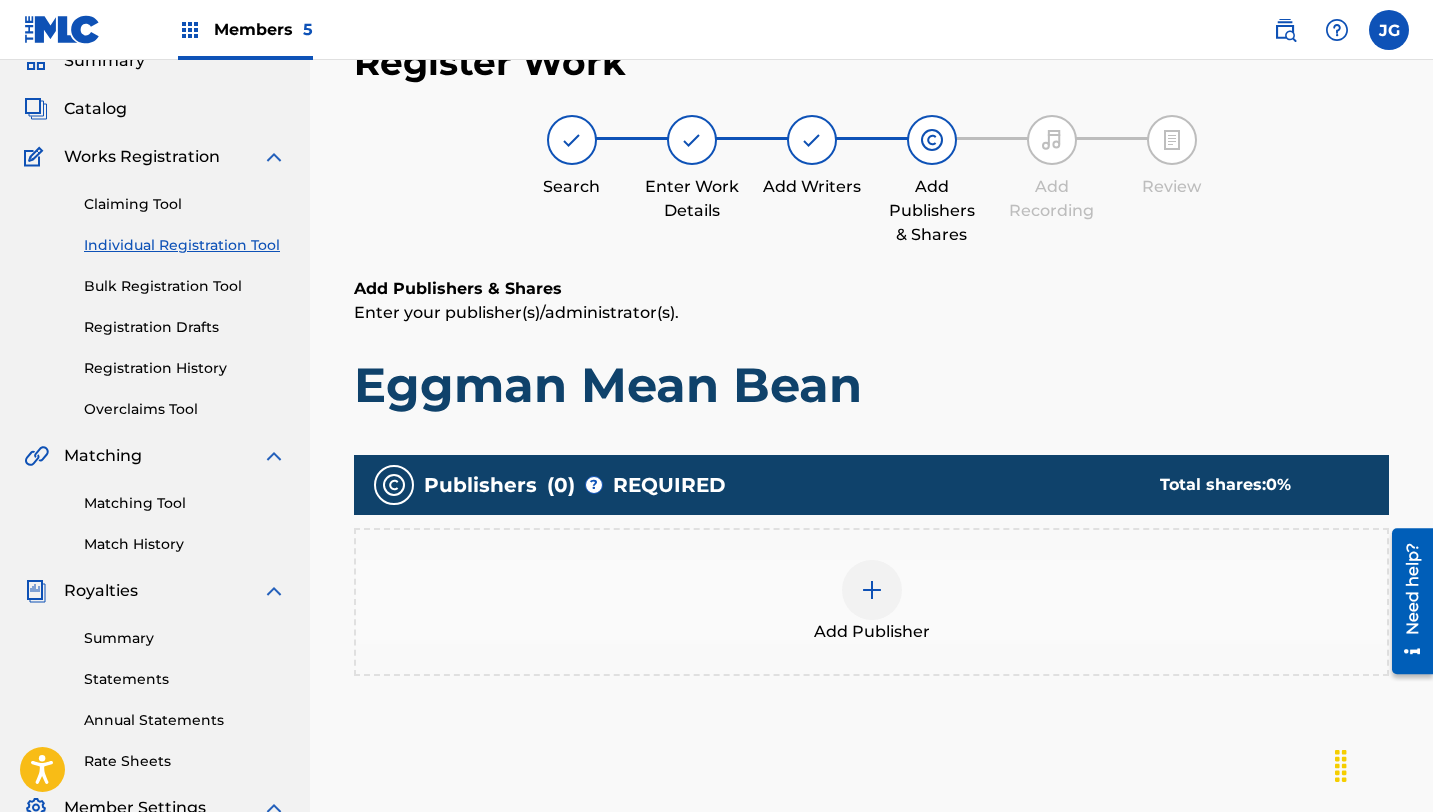 click at bounding box center (872, 590) 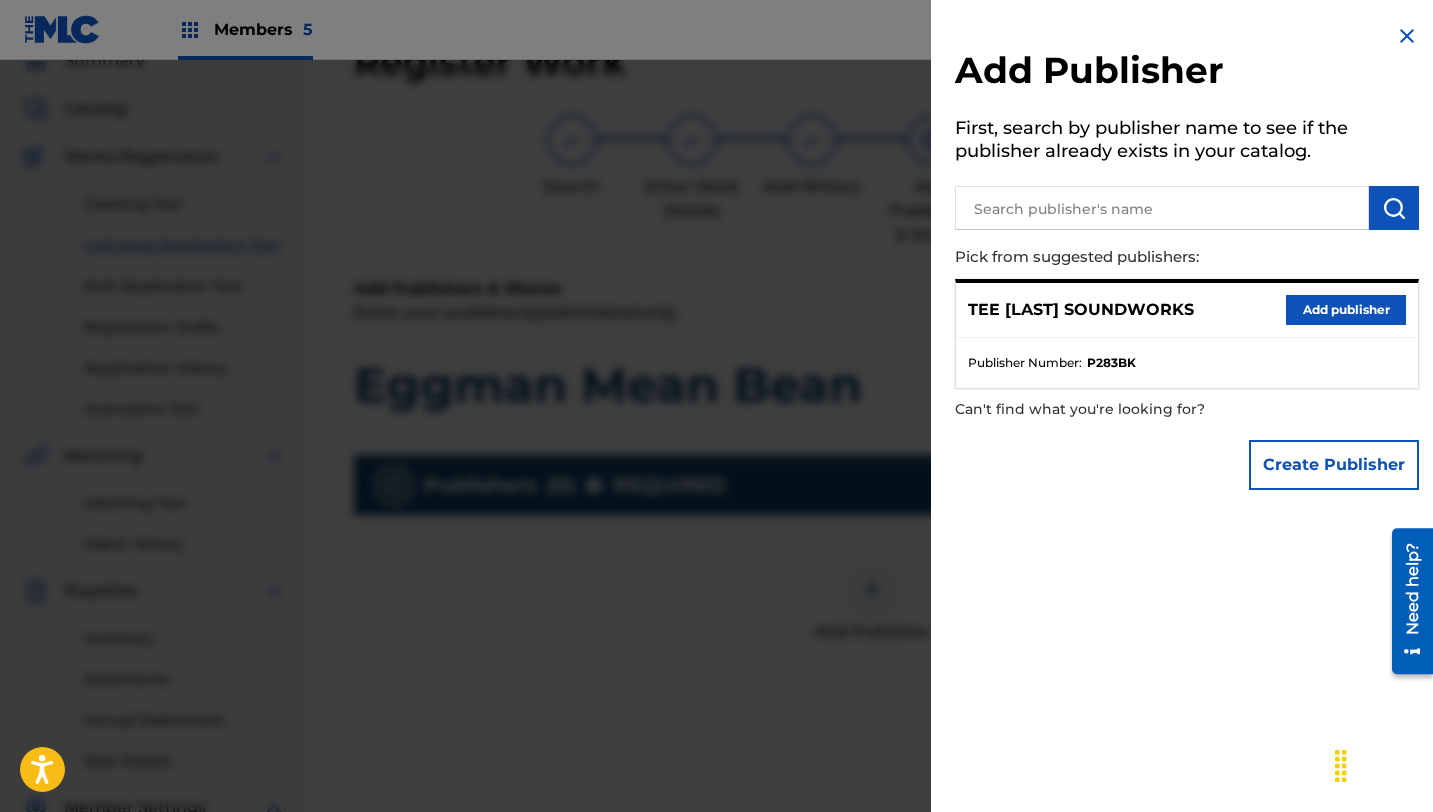 click on "Add publisher" at bounding box center [1346, 310] 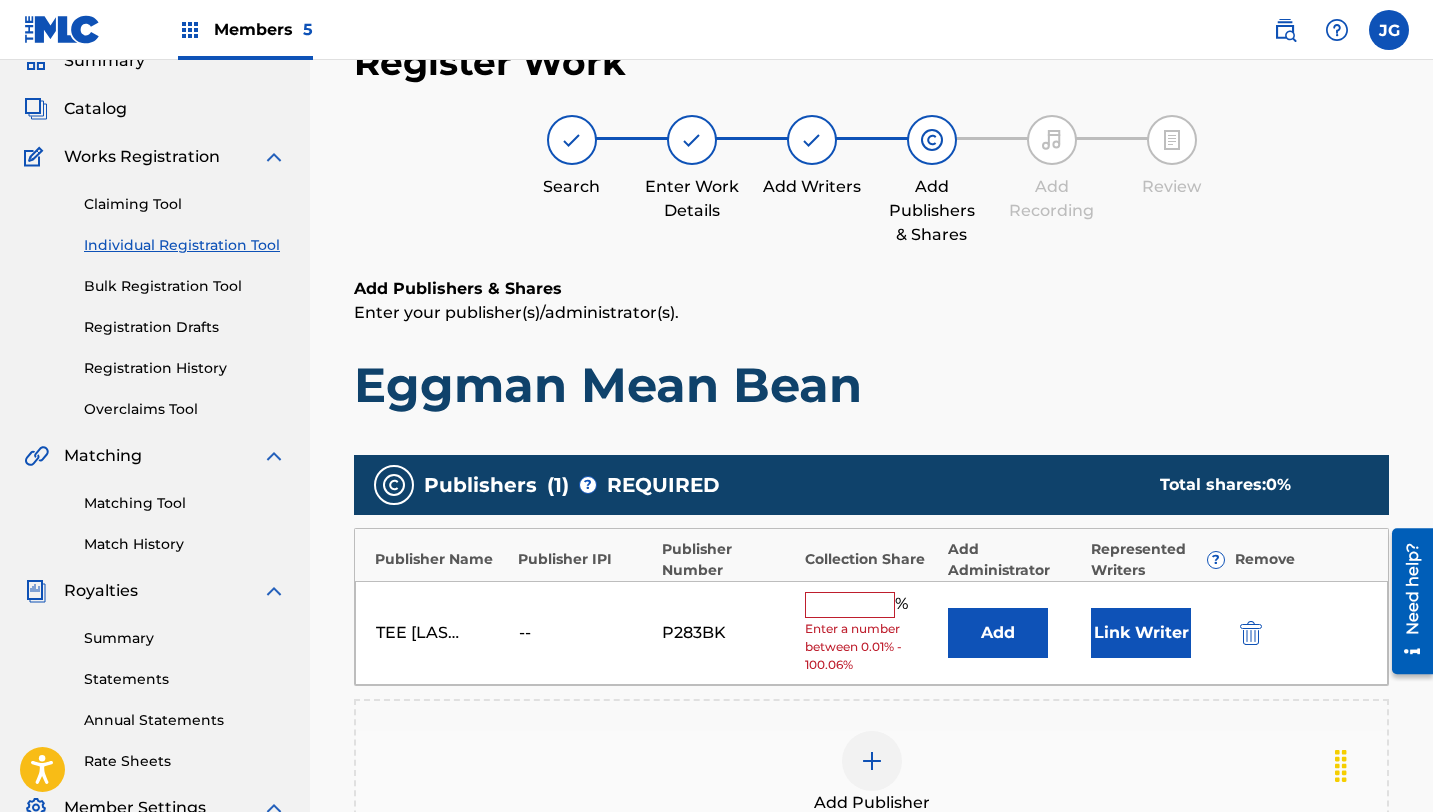 click on "TEE [LAST] SOUNDWORKS -- P283BK % Enter a number between 0.01% - 100.06% Add Link Writer" at bounding box center [871, 633] 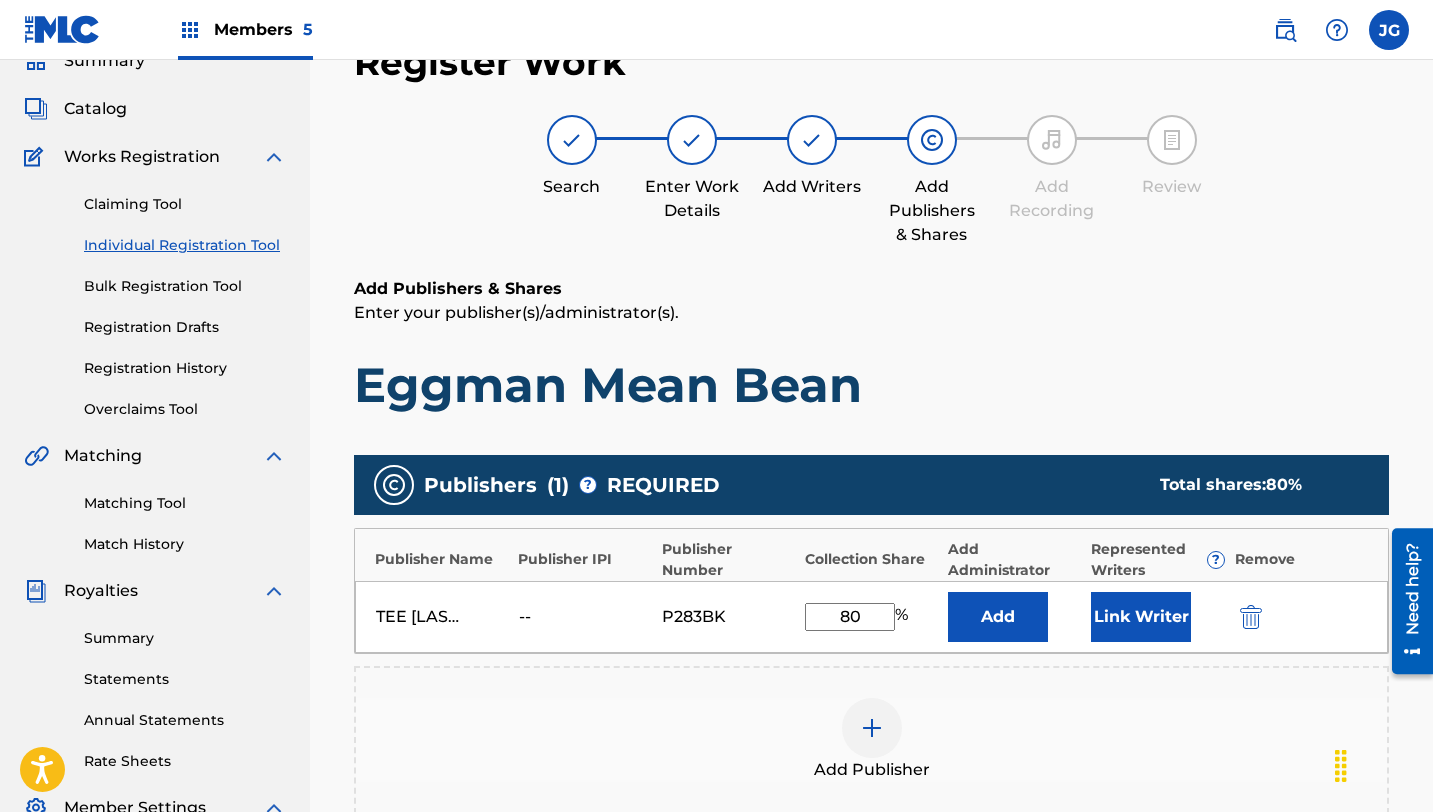 click on "TEE [LAST] SOUNDWORKS -- P283BK 80 % Add Link Writer" at bounding box center [871, 617] 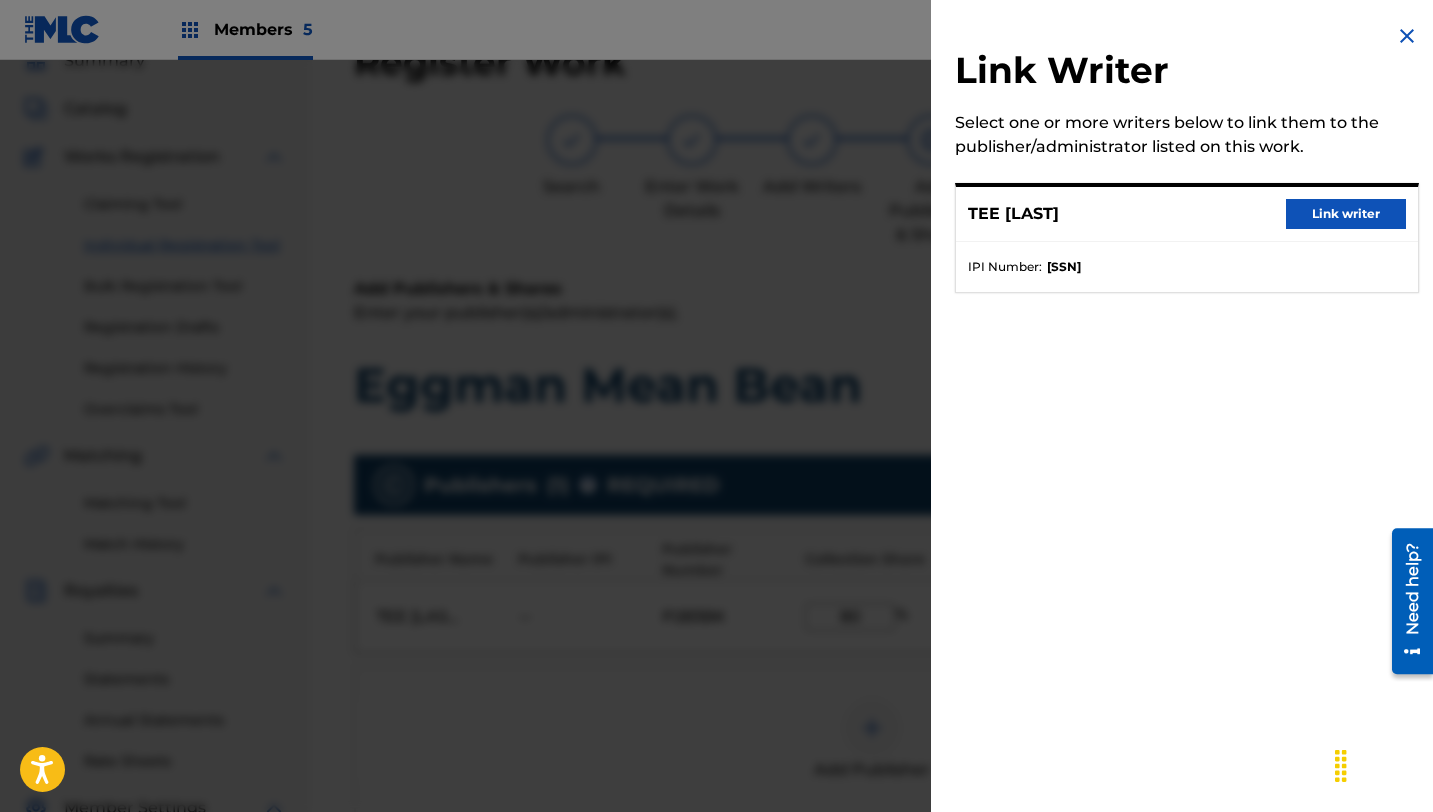 click on "Link writer" at bounding box center [1346, 214] 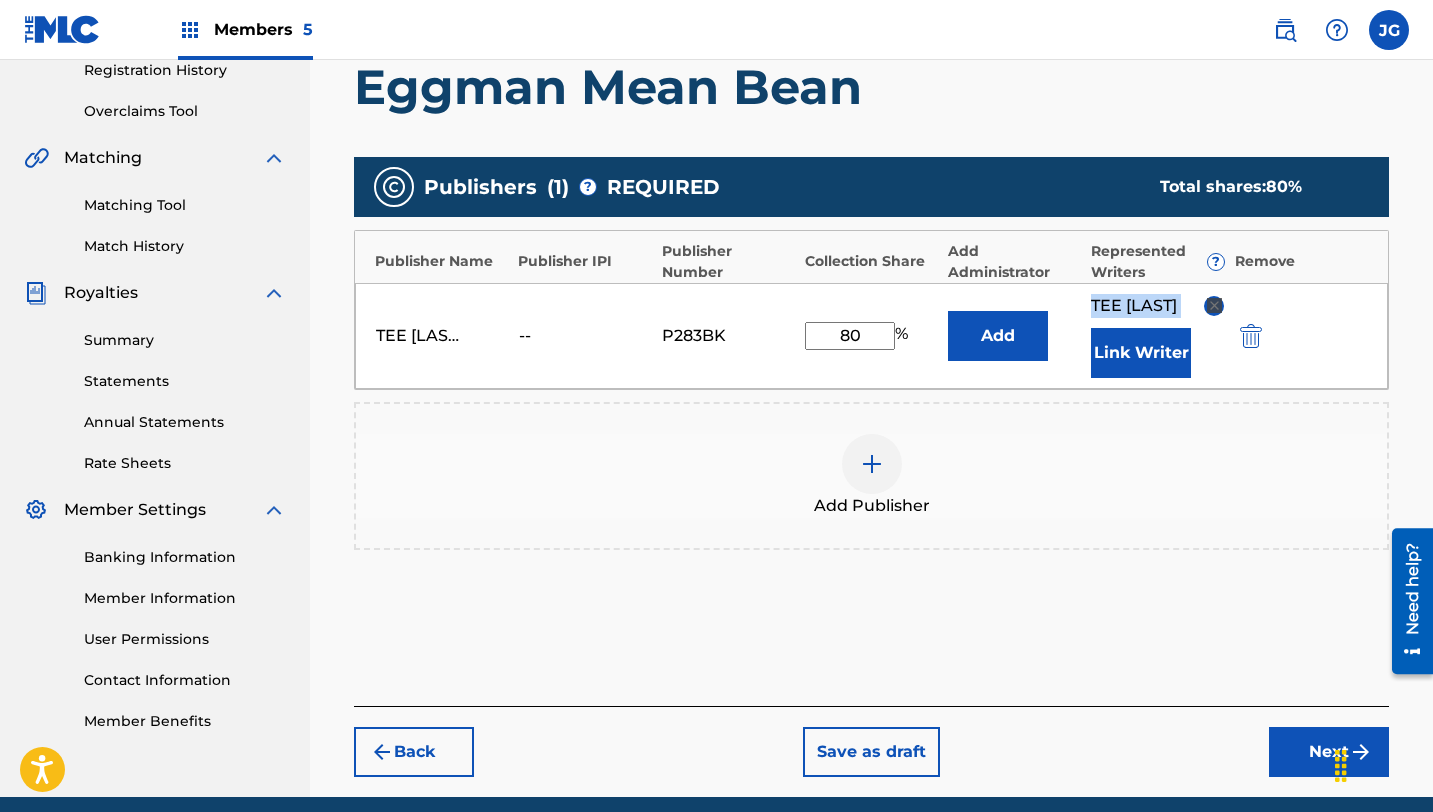 scroll, scrollTop: 444, scrollLeft: 0, axis: vertical 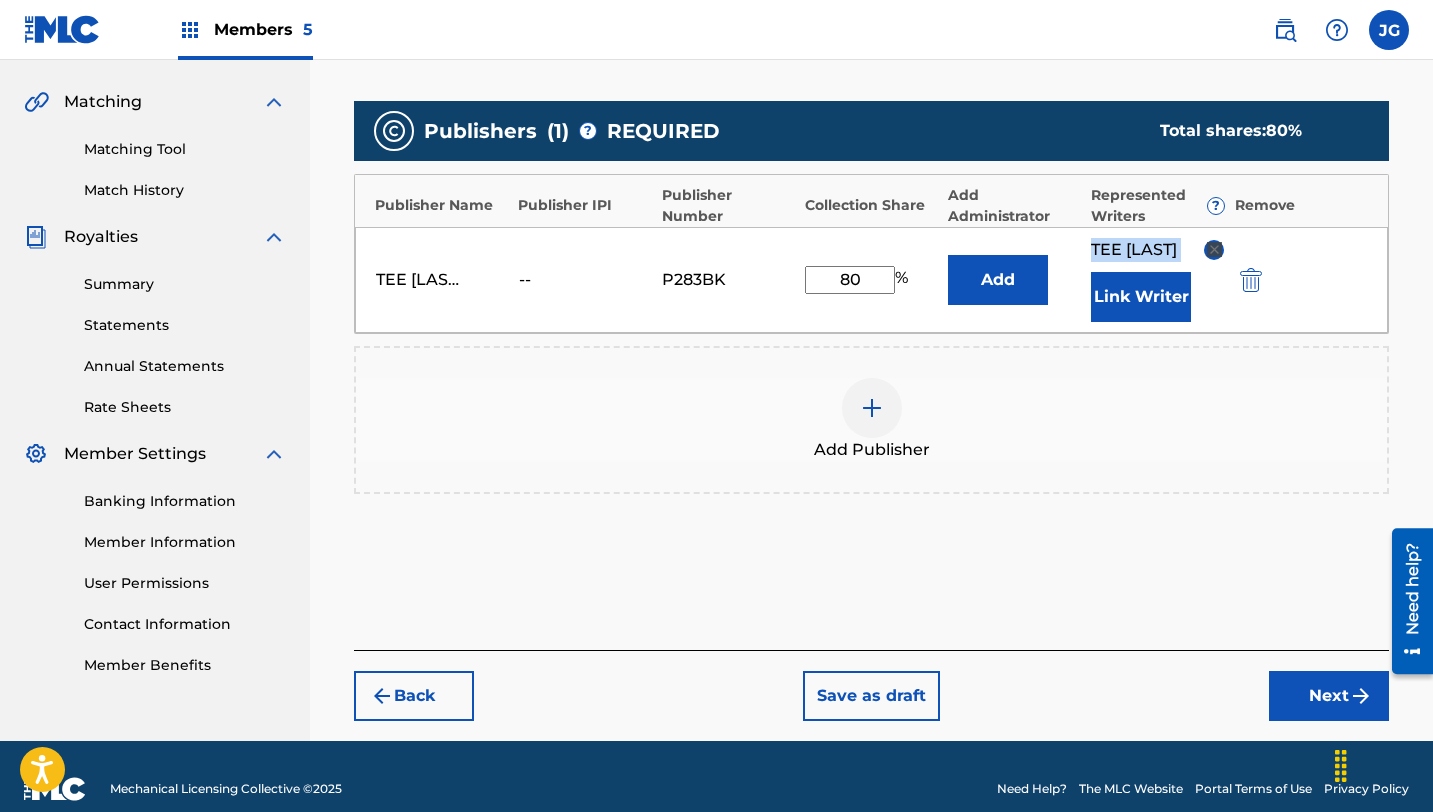 click on "Next" at bounding box center (1329, 696) 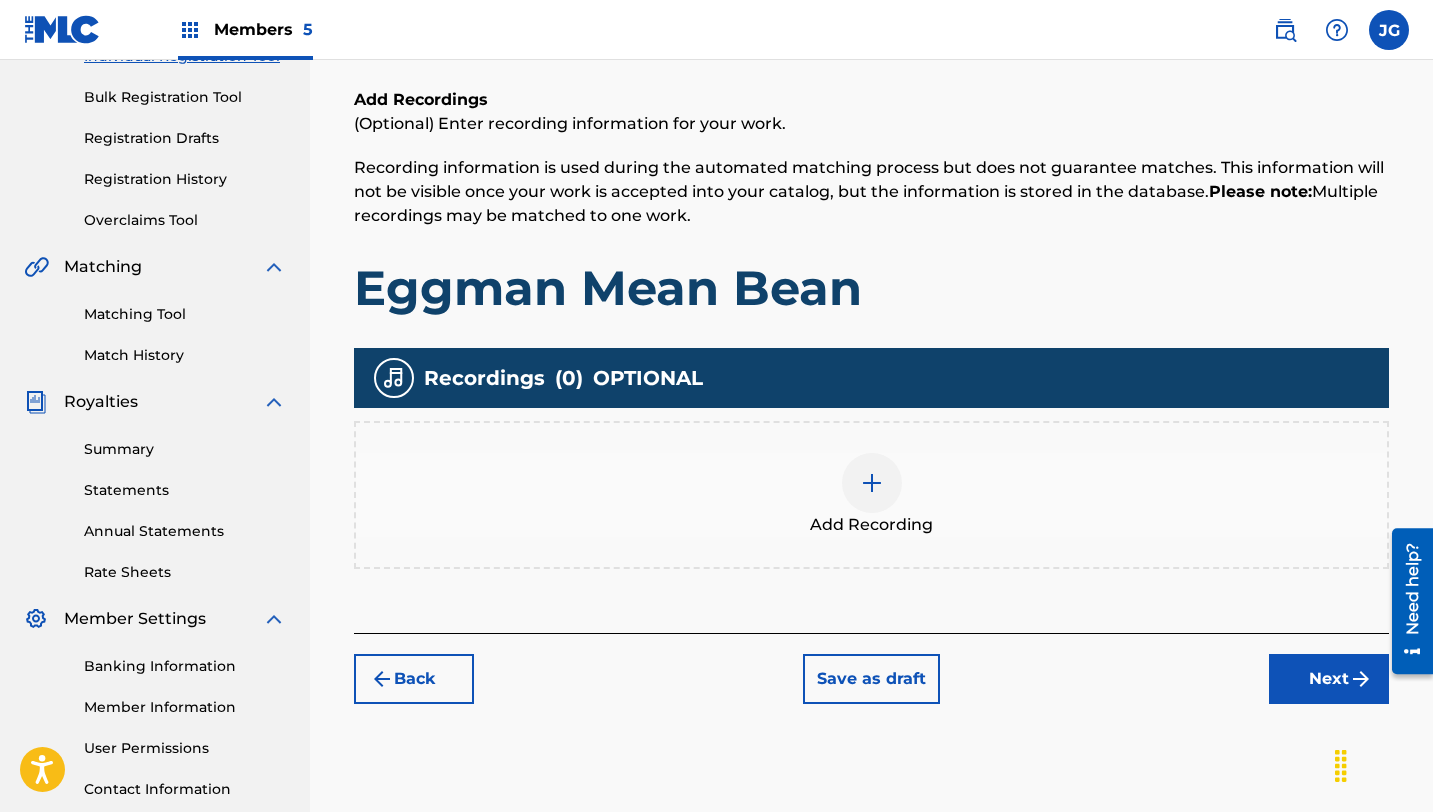 scroll, scrollTop: 284, scrollLeft: 0, axis: vertical 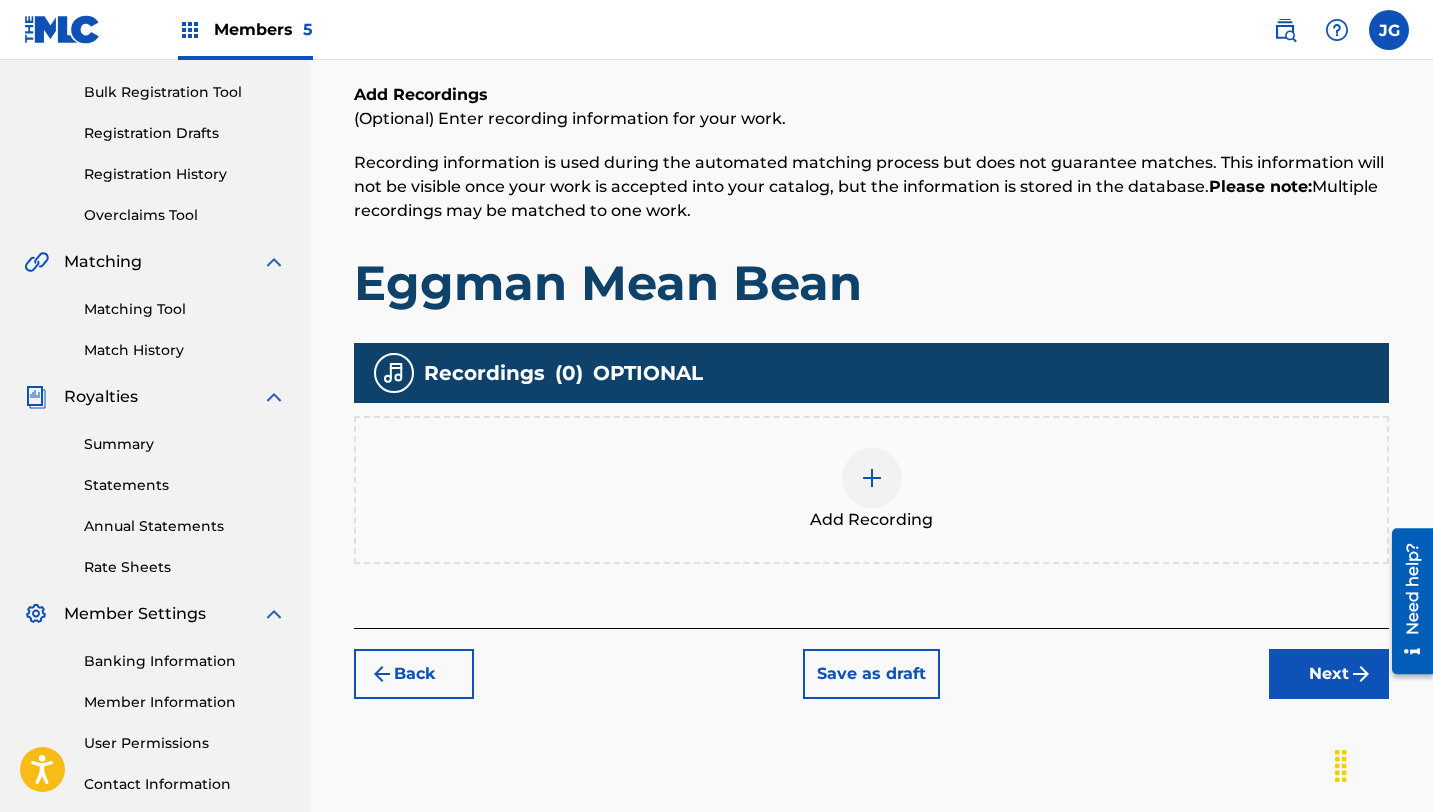 click on "Next" at bounding box center (1329, 674) 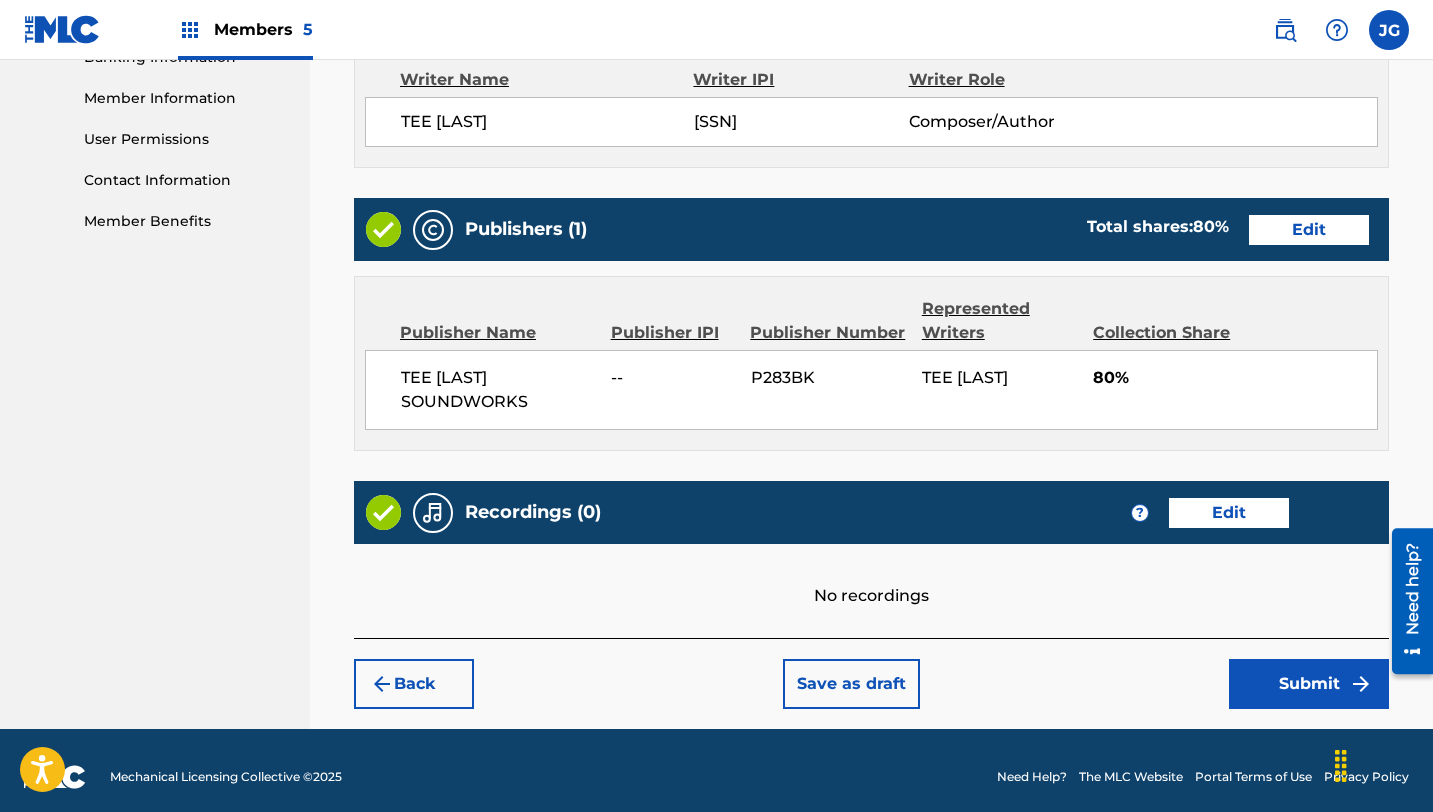 scroll, scrollTop: 900, scrollLeft: 0, axis: vertical 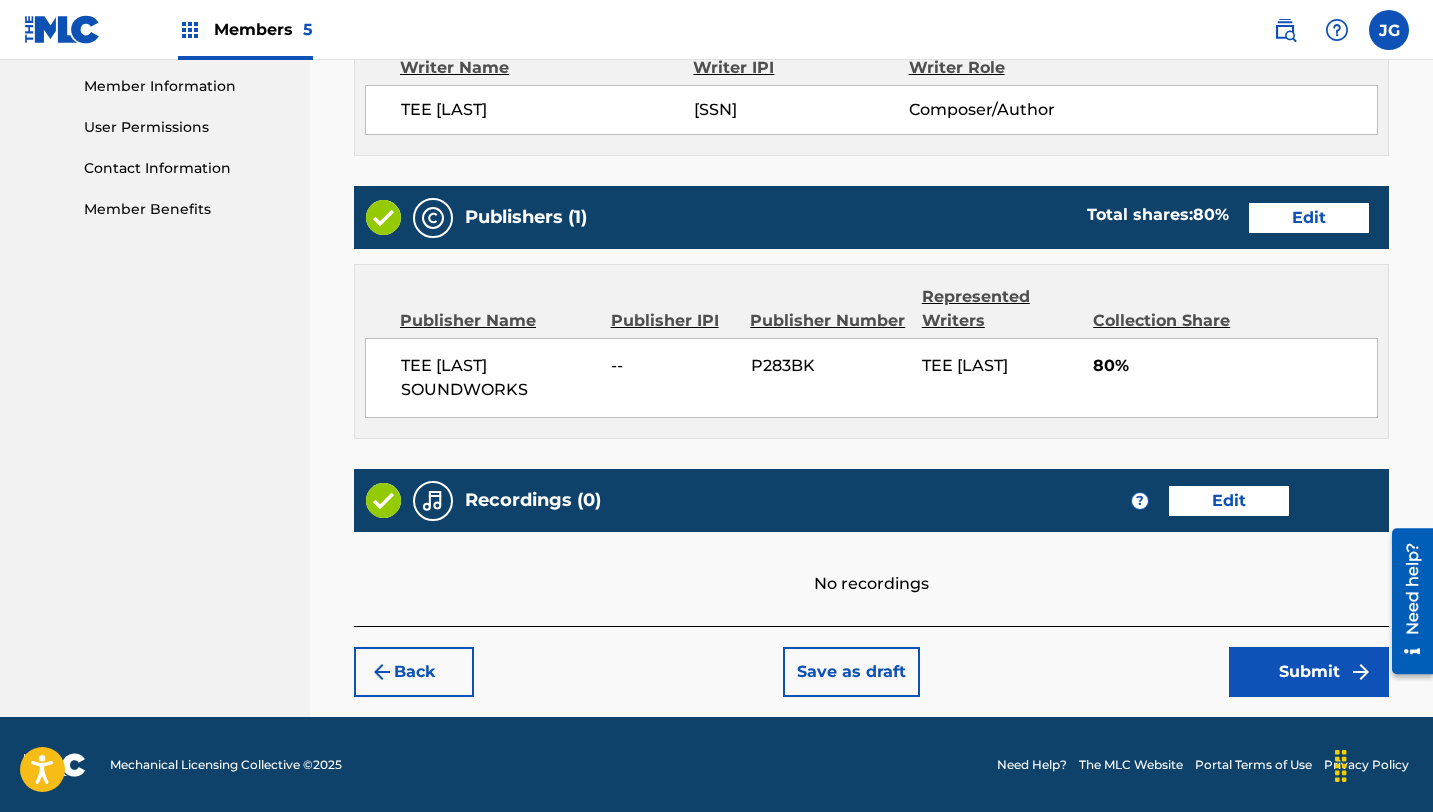 click on "Submit" at bounding box center (1309, 672) 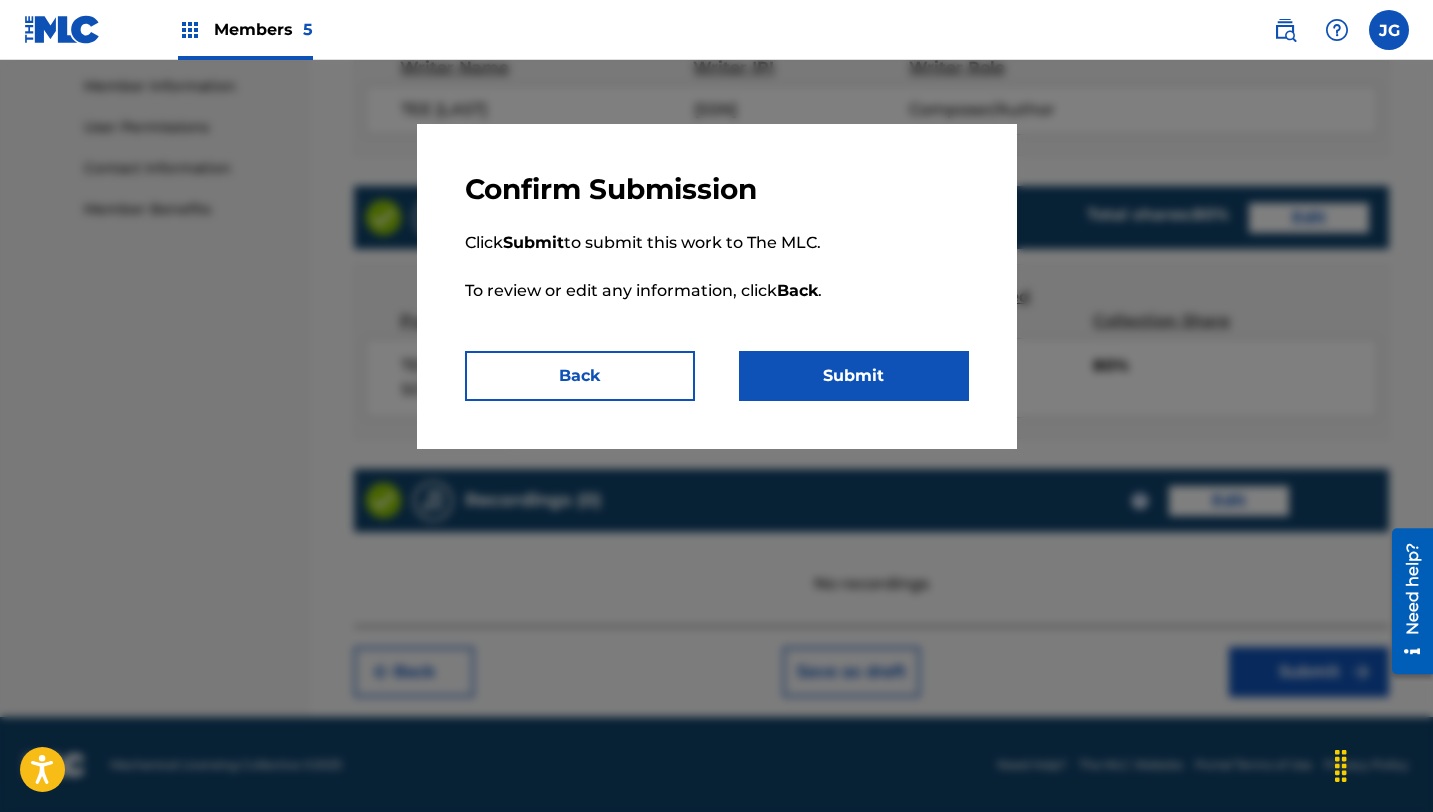 click on "Submit" at bounding box center (854, 376) 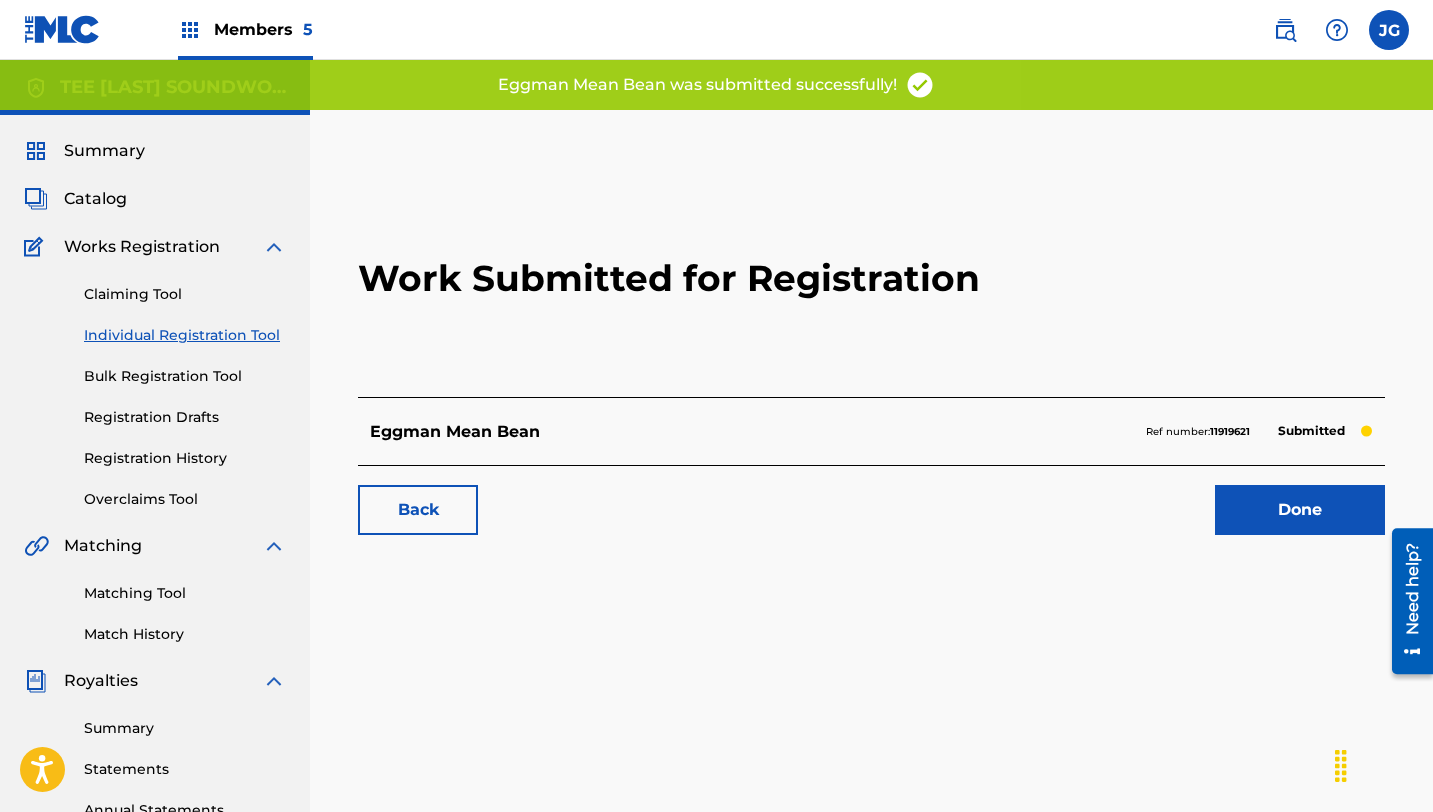 click on "Done" at bounding box center [1300, 510] 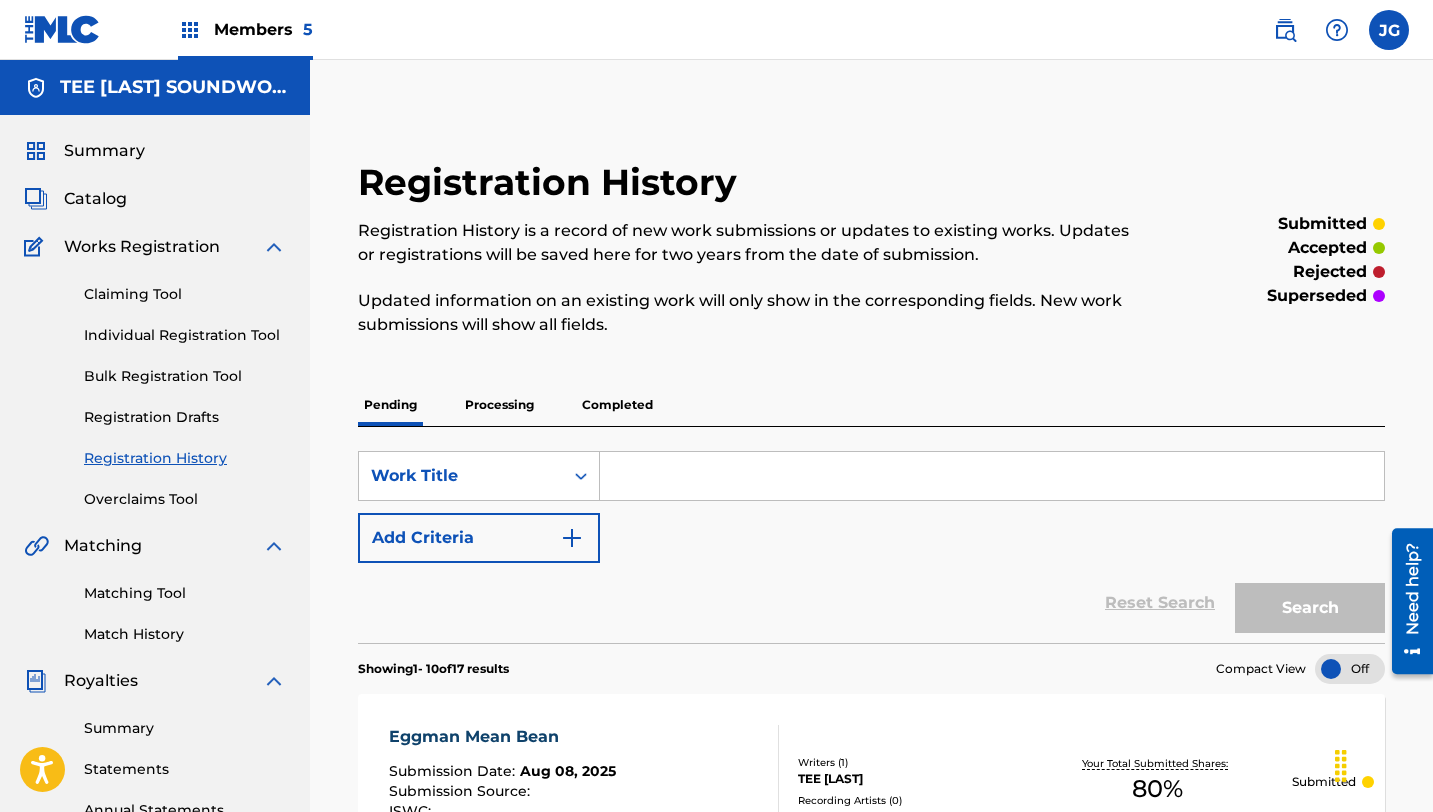 click at bounding box center [992, 476] 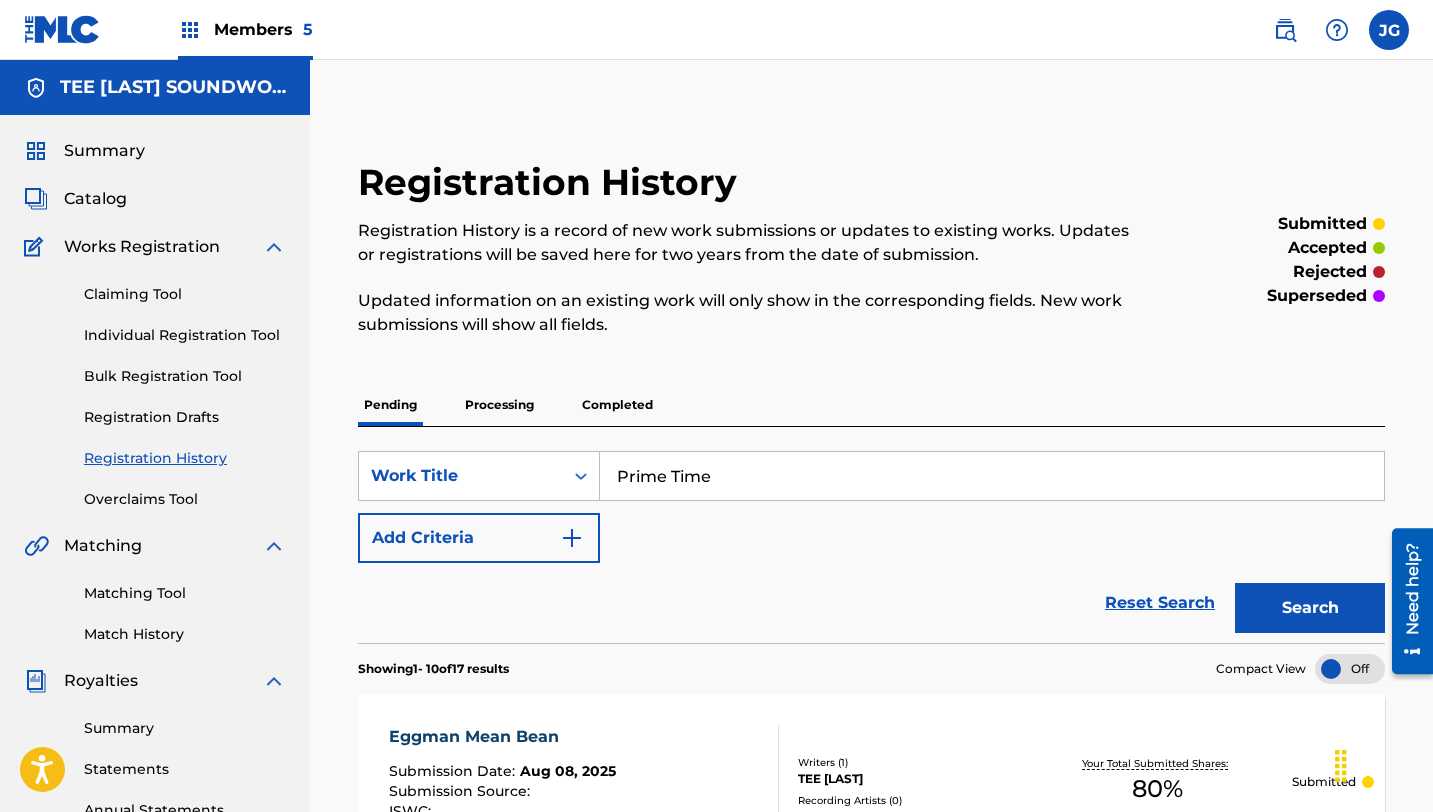 type on "Prime Time" 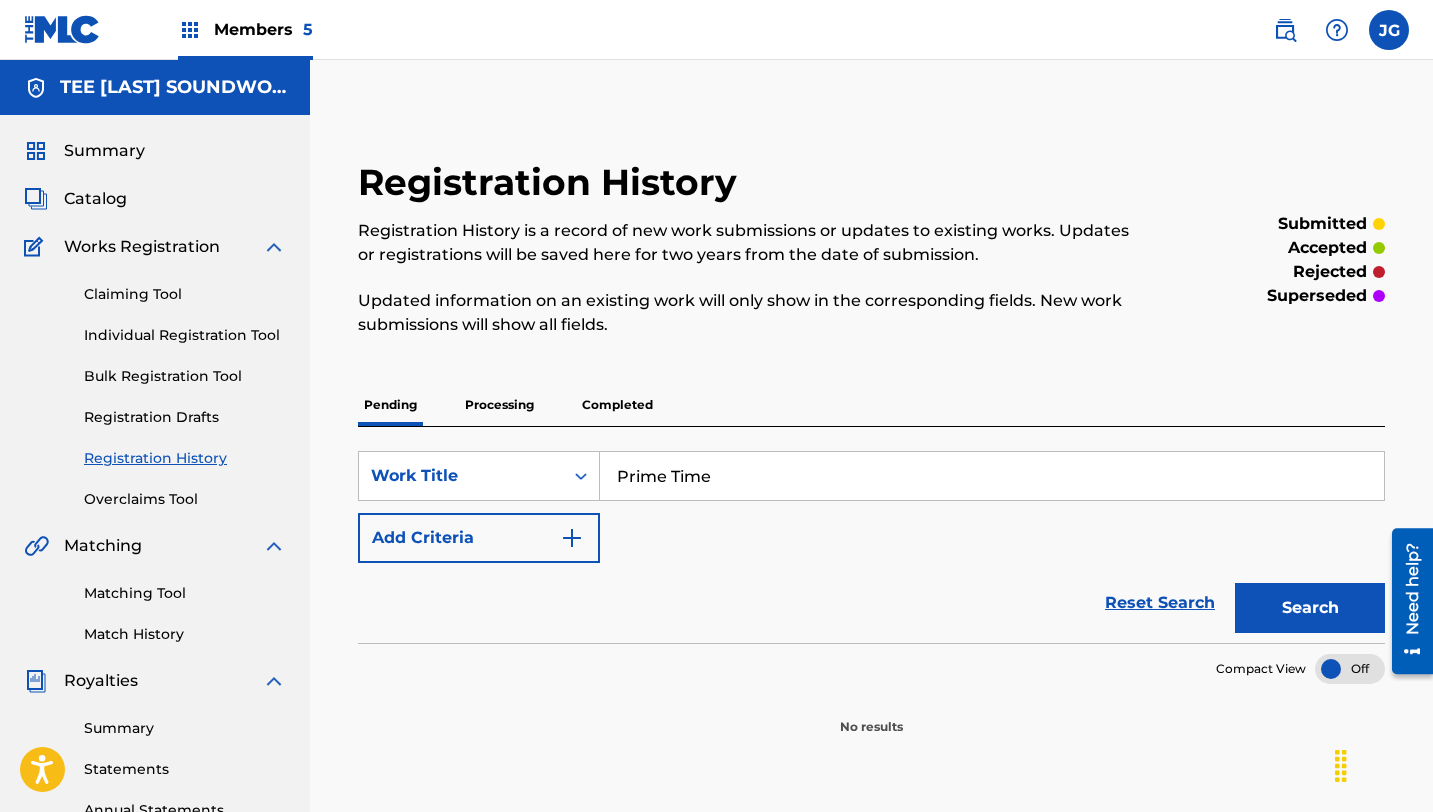 click on "Individual Registration Tool" at bounding box center [185, 335] 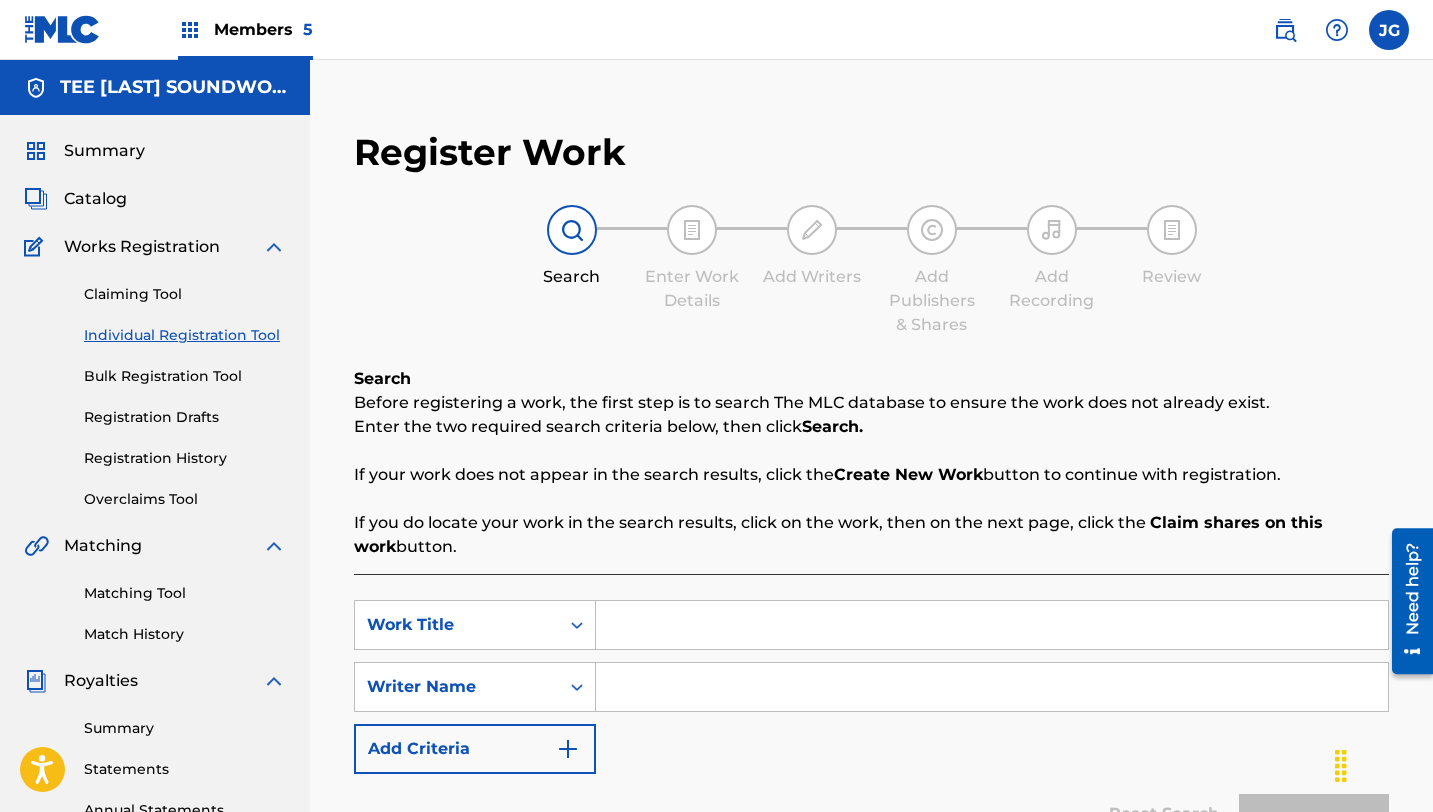 click at bounding box center [992, 625] 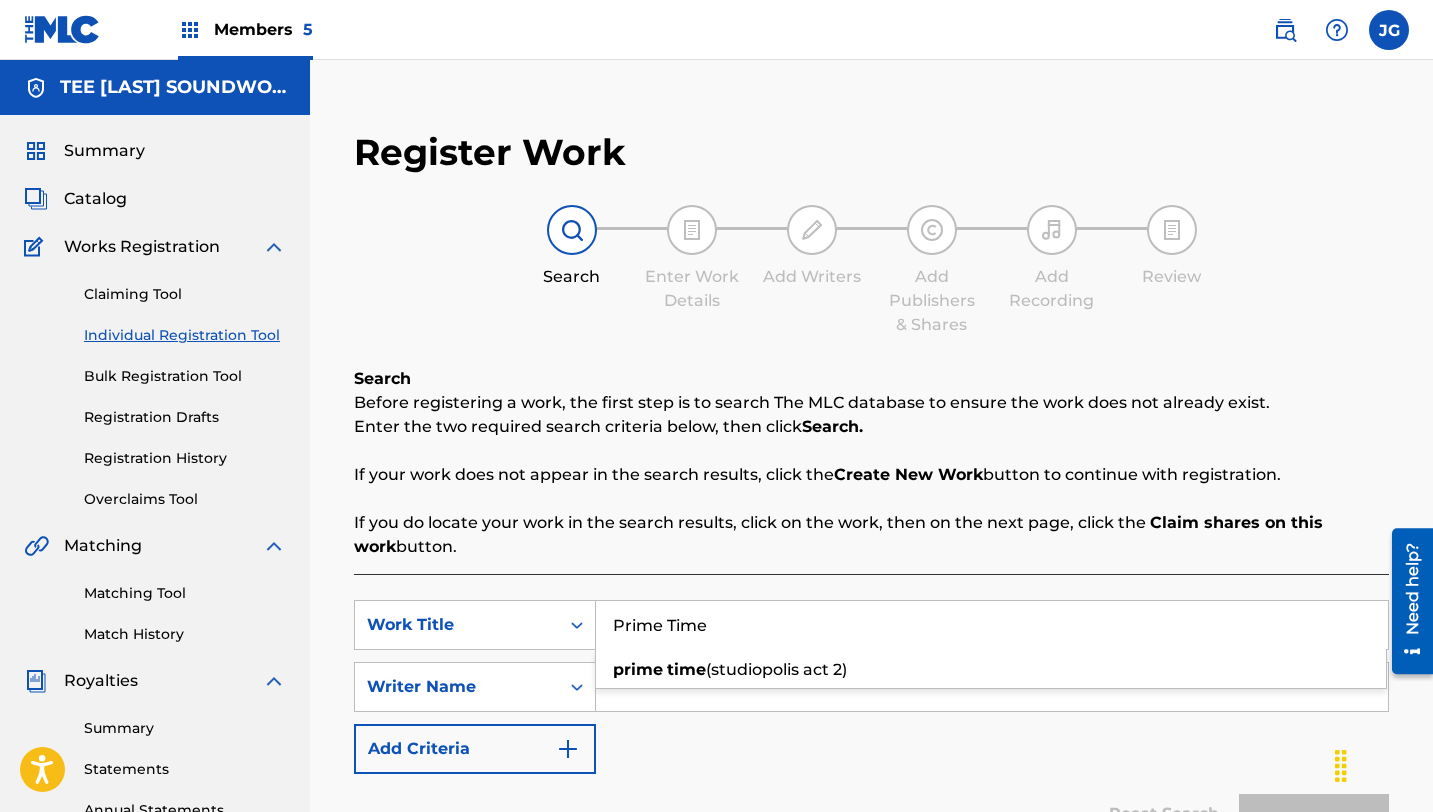 type on "Prime Time" 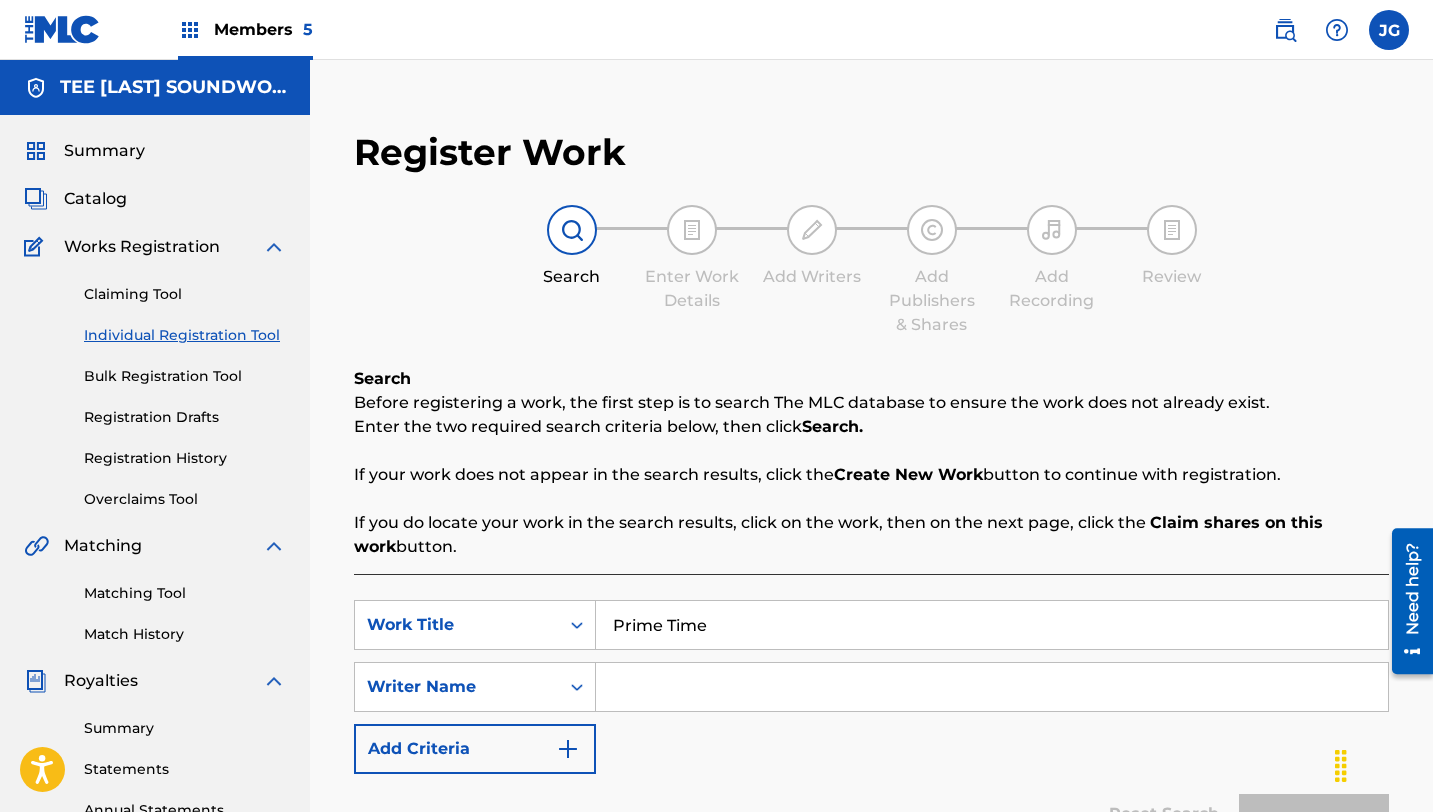 click at bounding box center (992, 687) 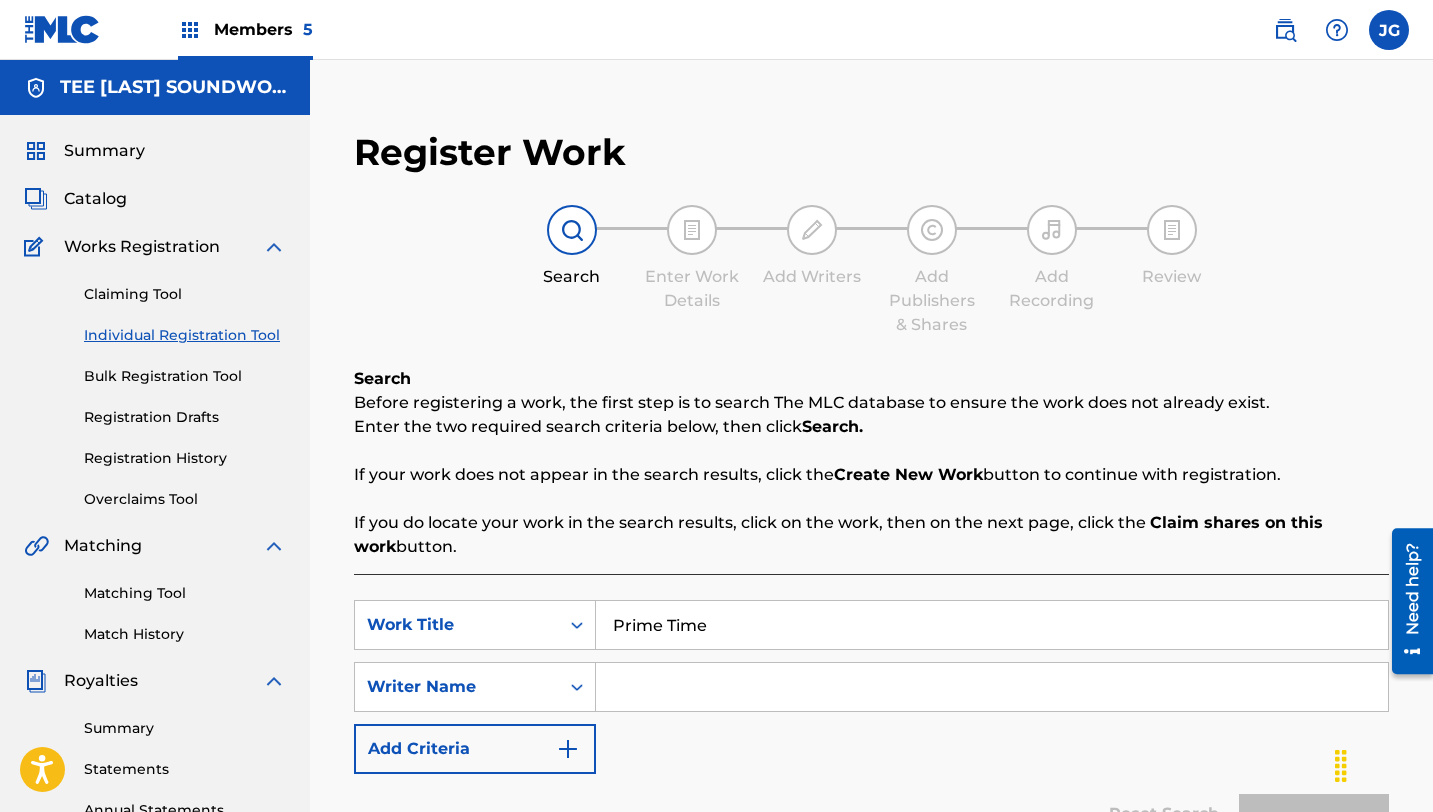type on "tee [LAST]" 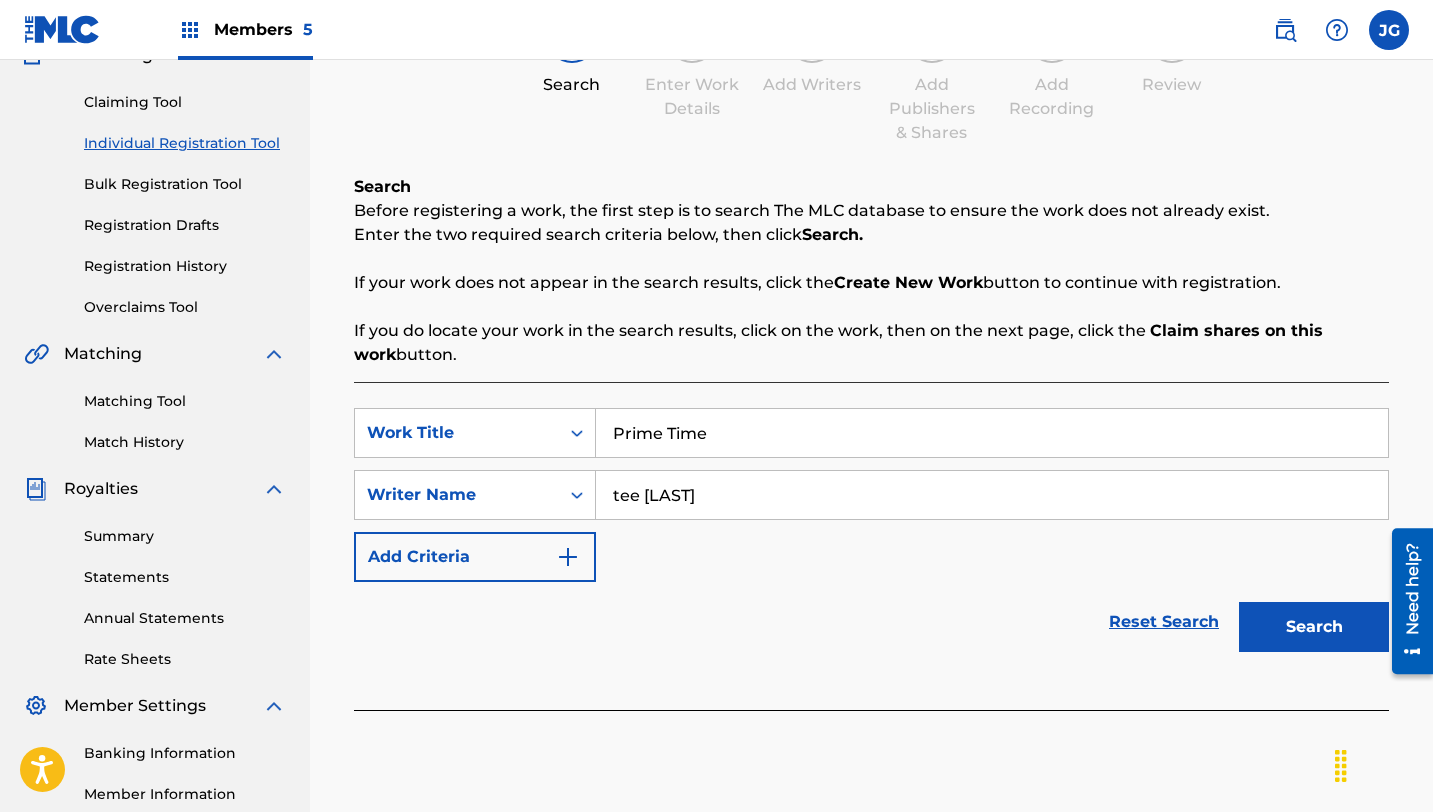 scroll, scrollTop: 293, scrollLeft: 0, axis: vertical 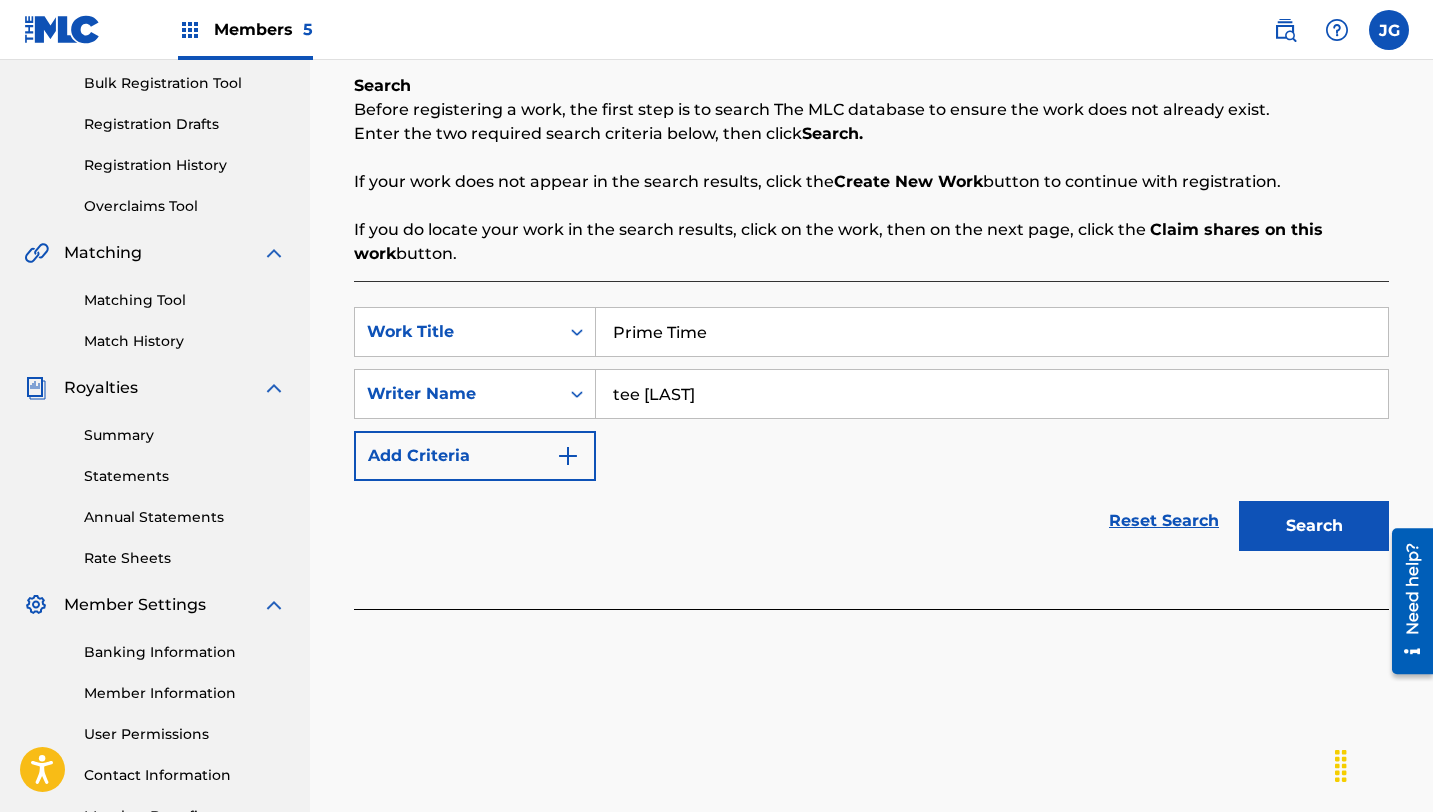 click on "Search" at bounding box center [1314, 526] 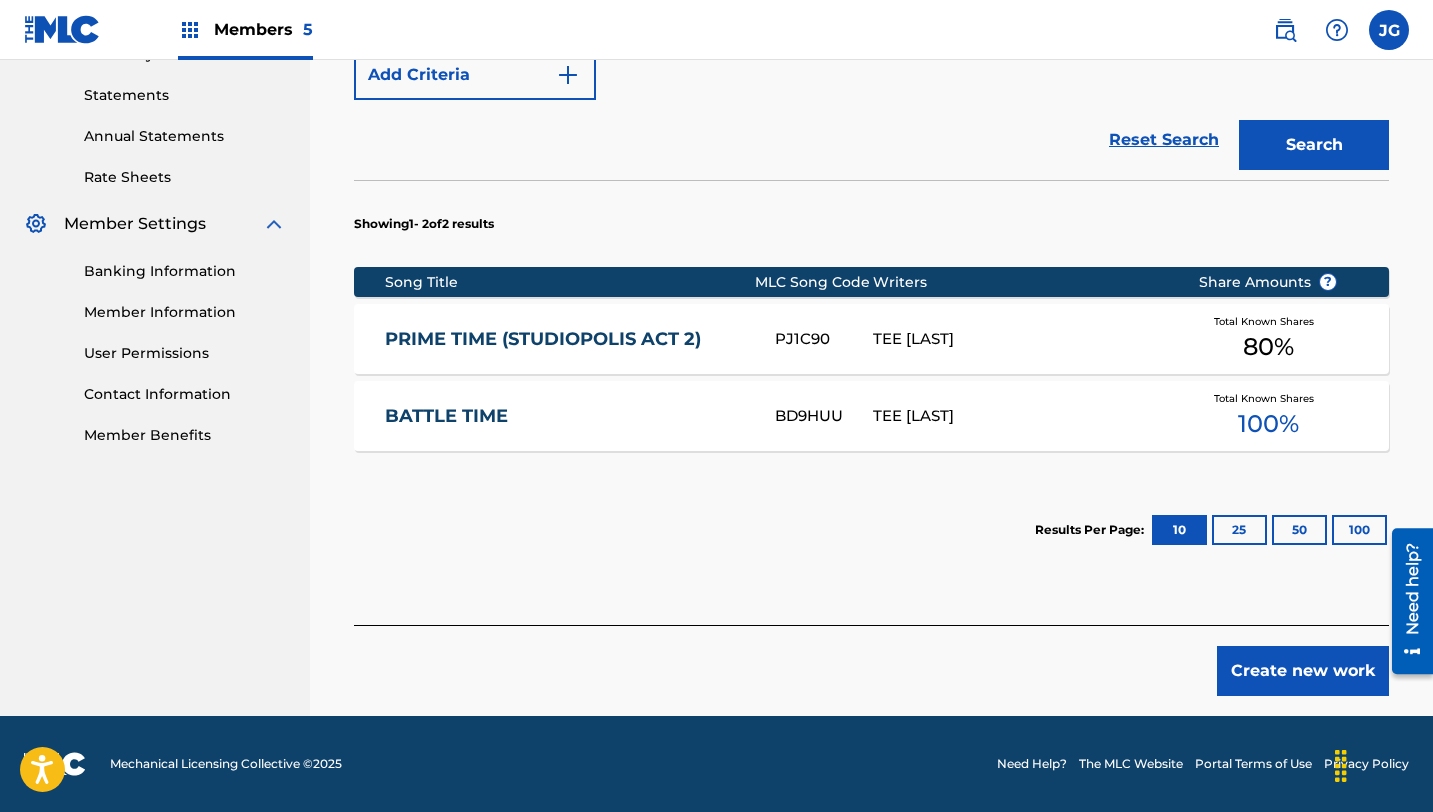 click on "Create new work" at bounding box center (1303, 671) 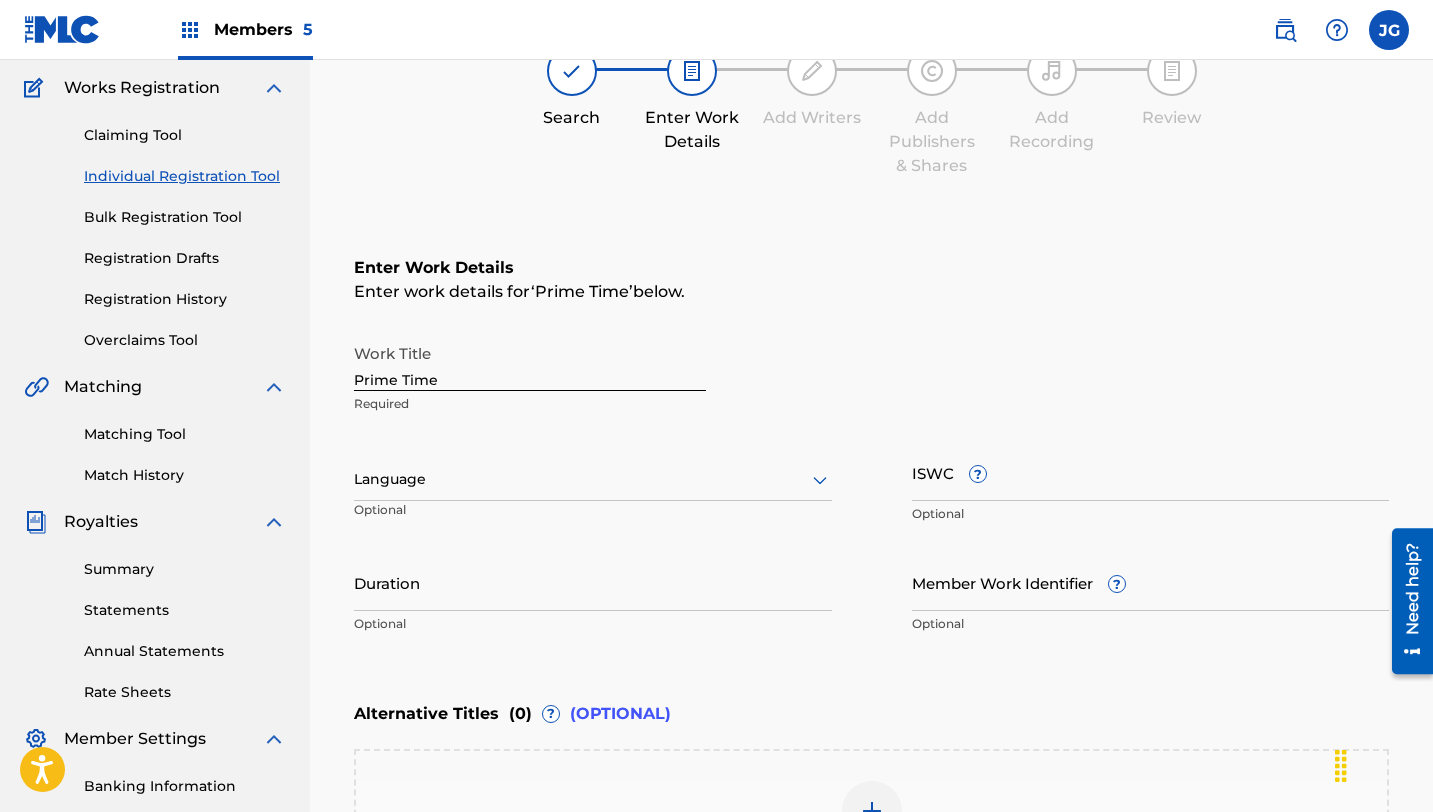 scroll, scrollTop: 153, scrollLeft: 0, axis: vertical 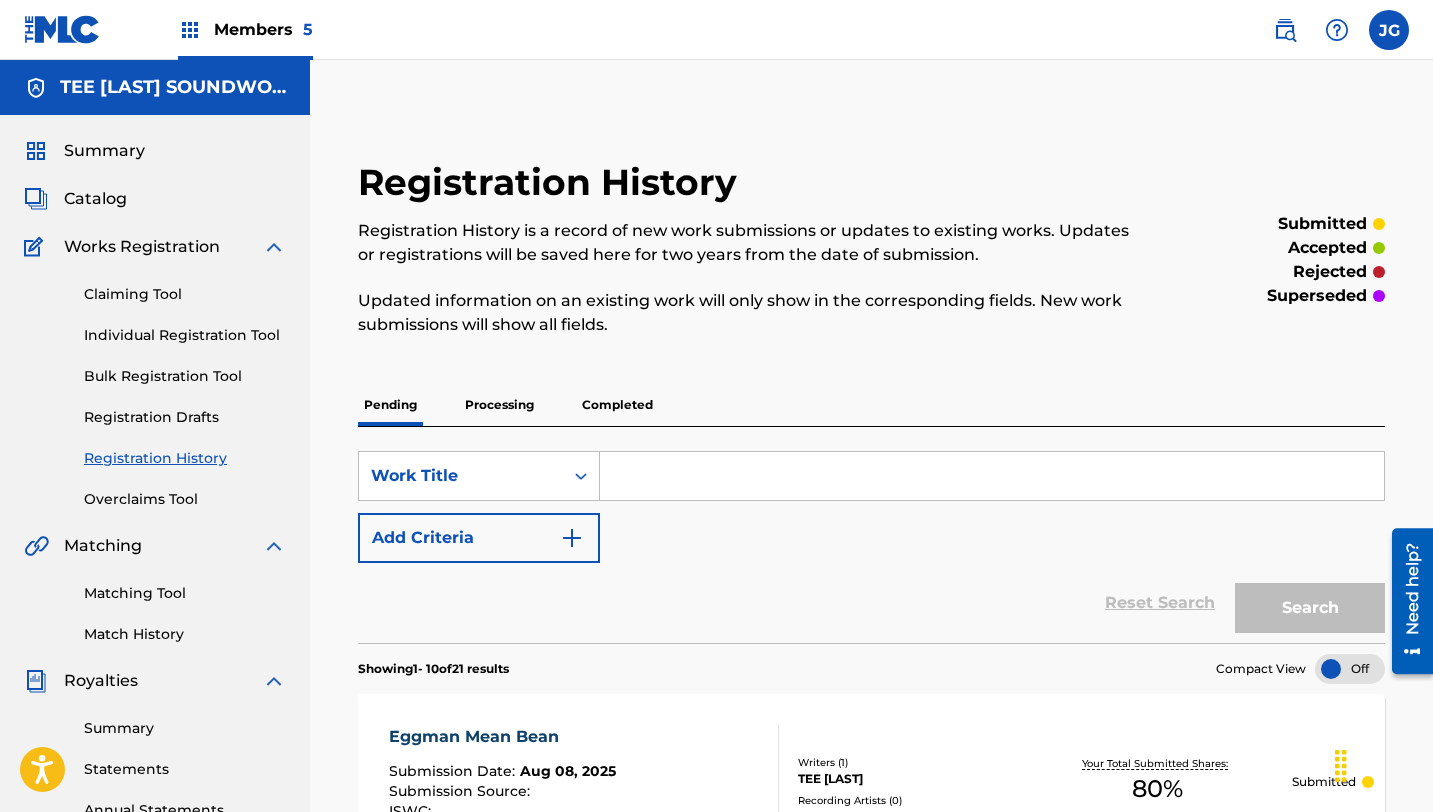 click on "Claiming Tool" at bounding box center [185, 294] 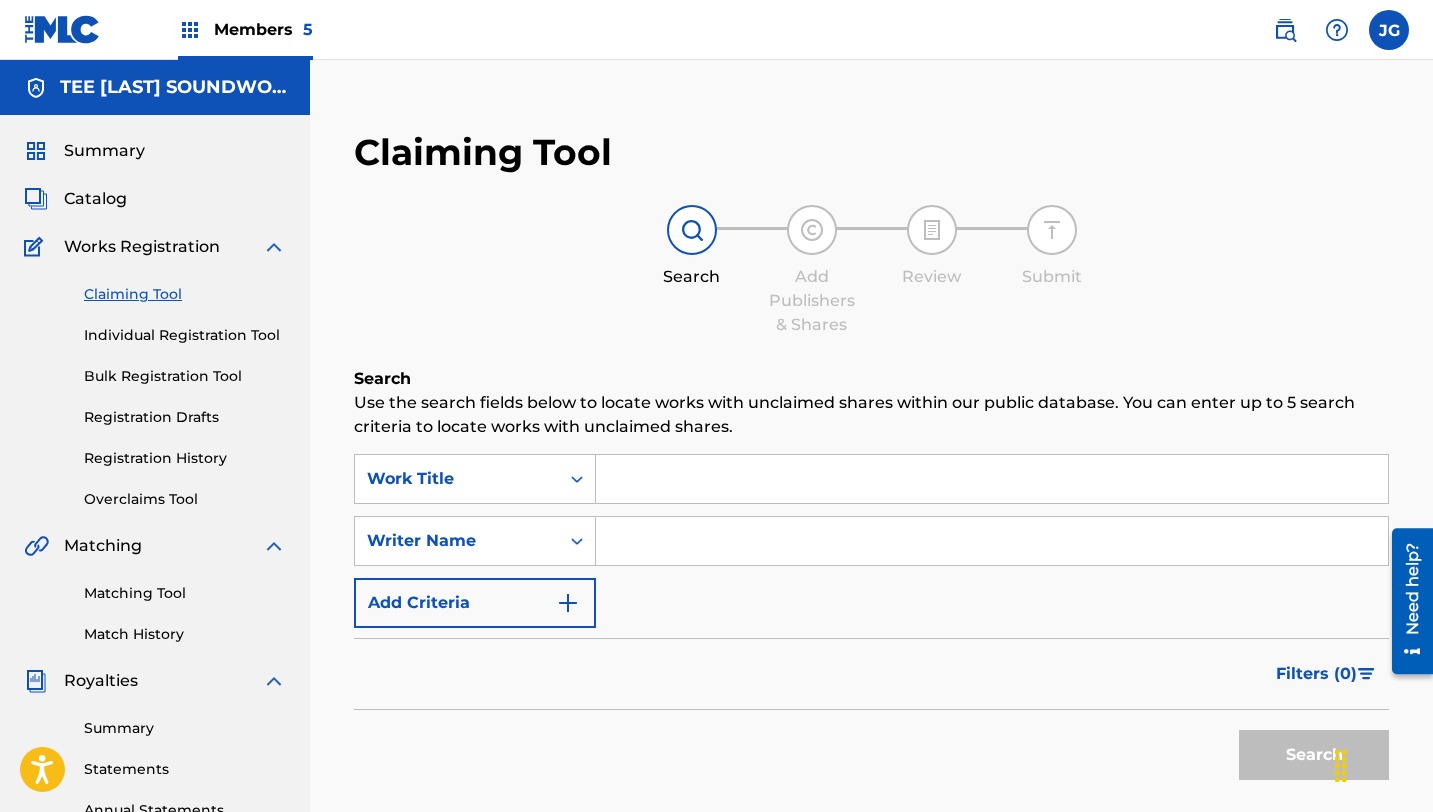 click on "Catalog" at bounding box center [95, 199] 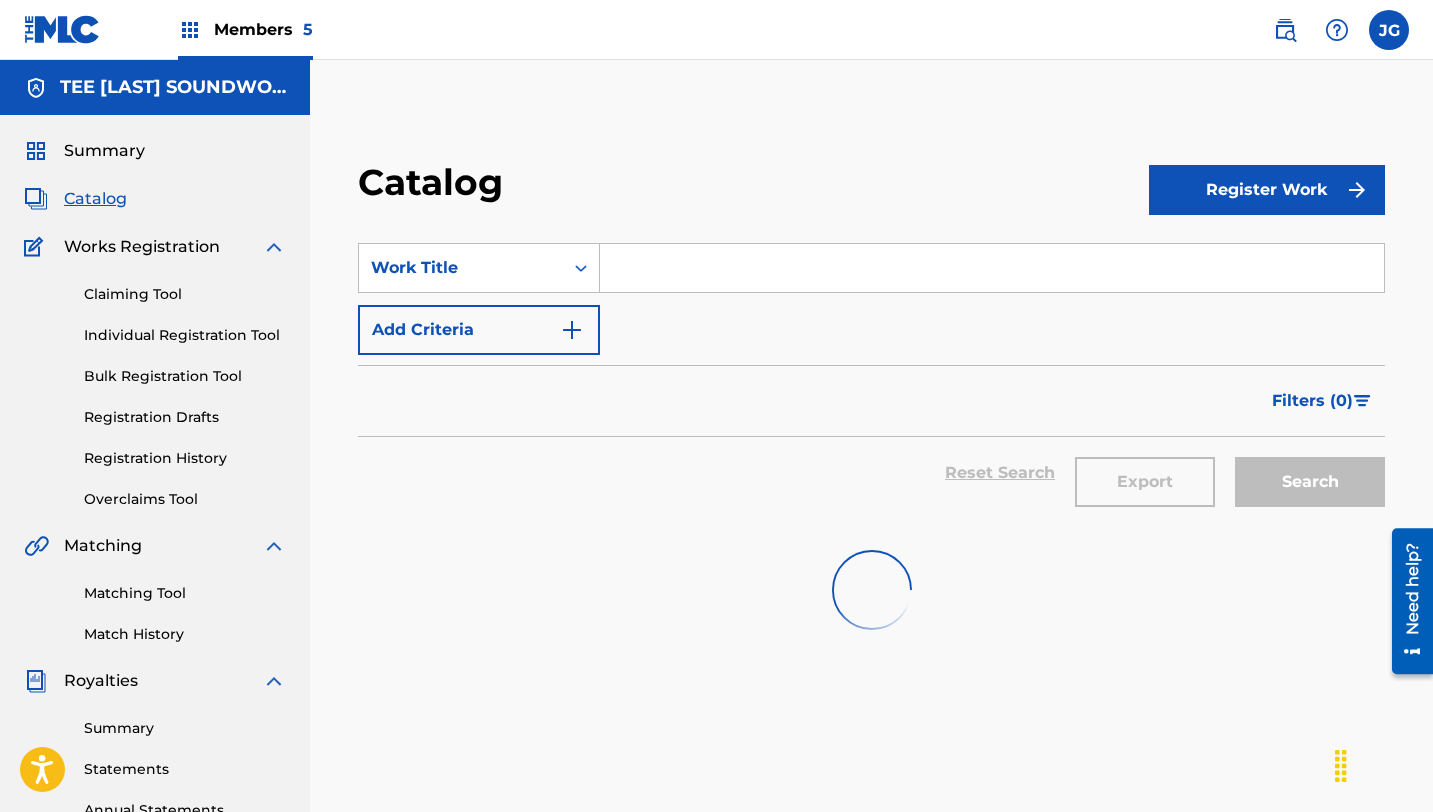click at bounding box center (992, 268) 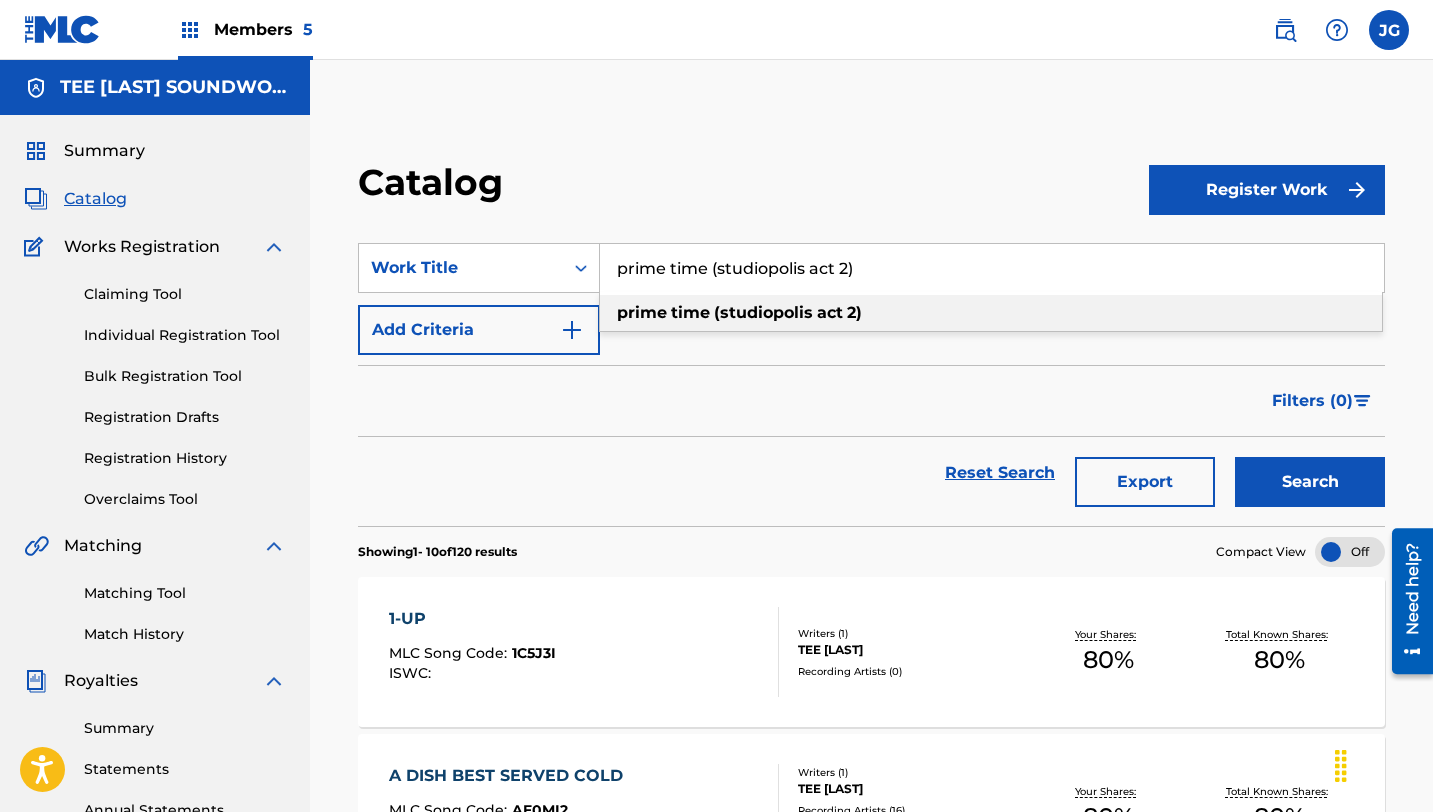 drag, startPoint x: 861, startPoint y: 279, endPoint x: 716, endPoint y: 267, distance: 145.4957 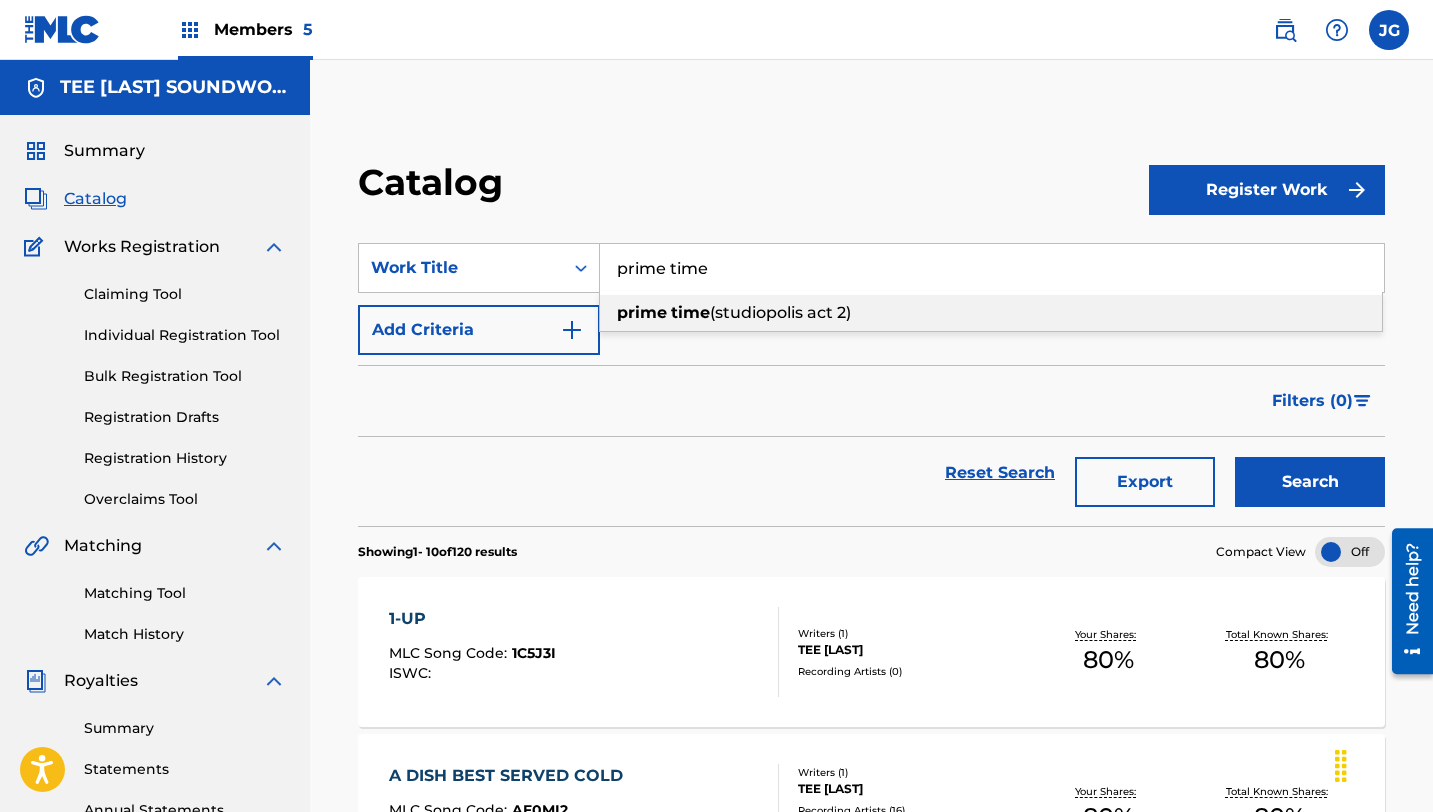 type on "prime time" 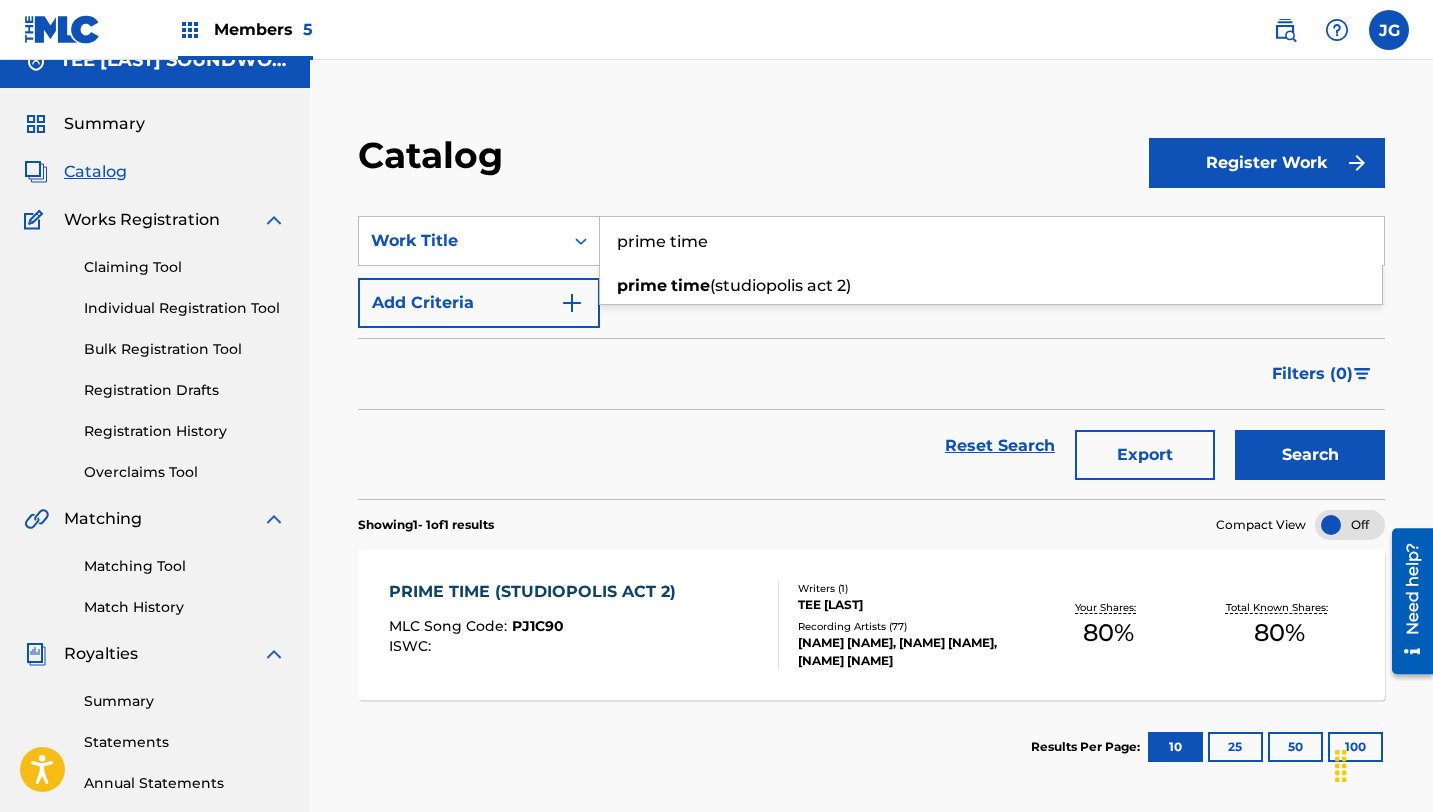 scroll, scrollTop: 13, scrollLeft: 0, axis: vertical 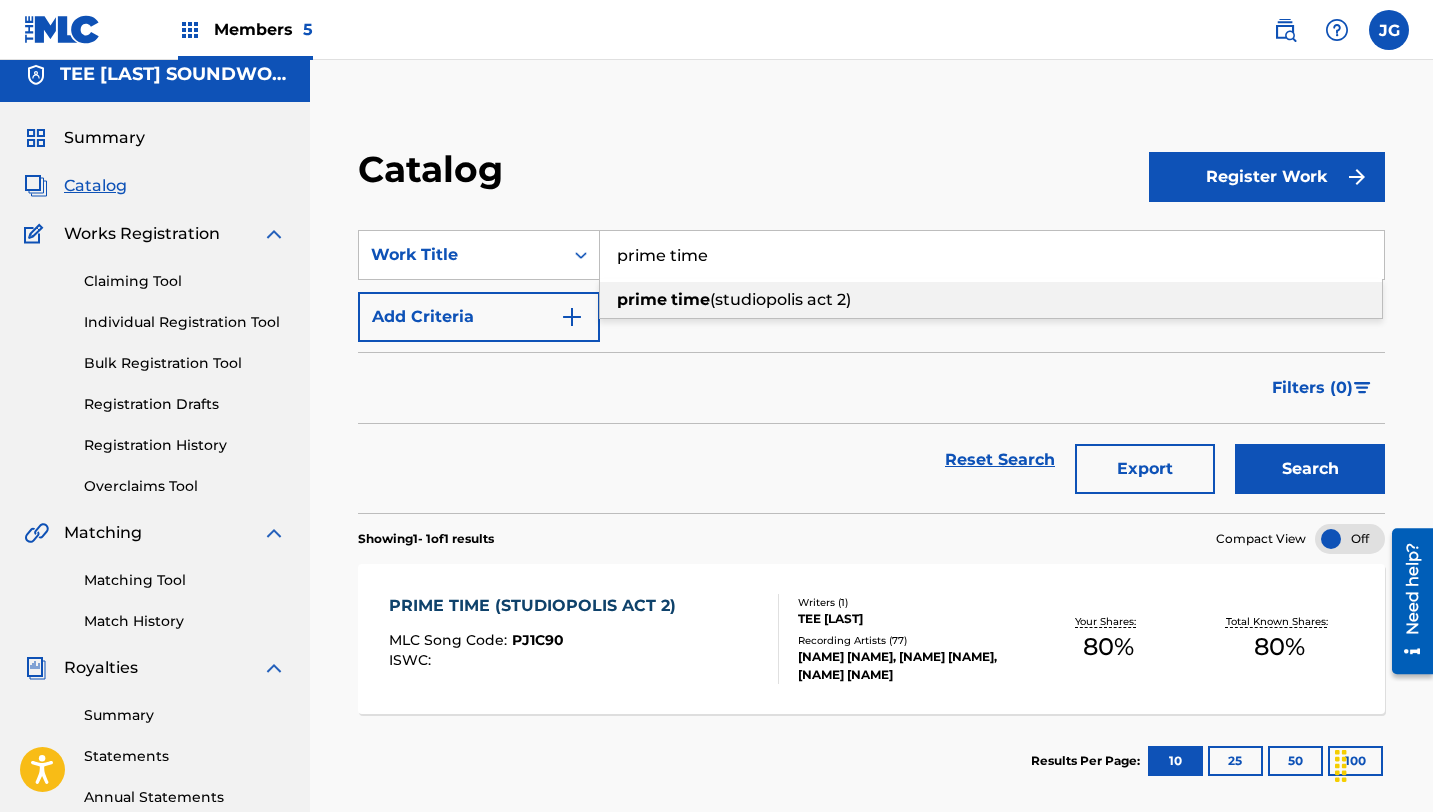 click on "Individual Registration Tool" at bounding box center [185, 322] 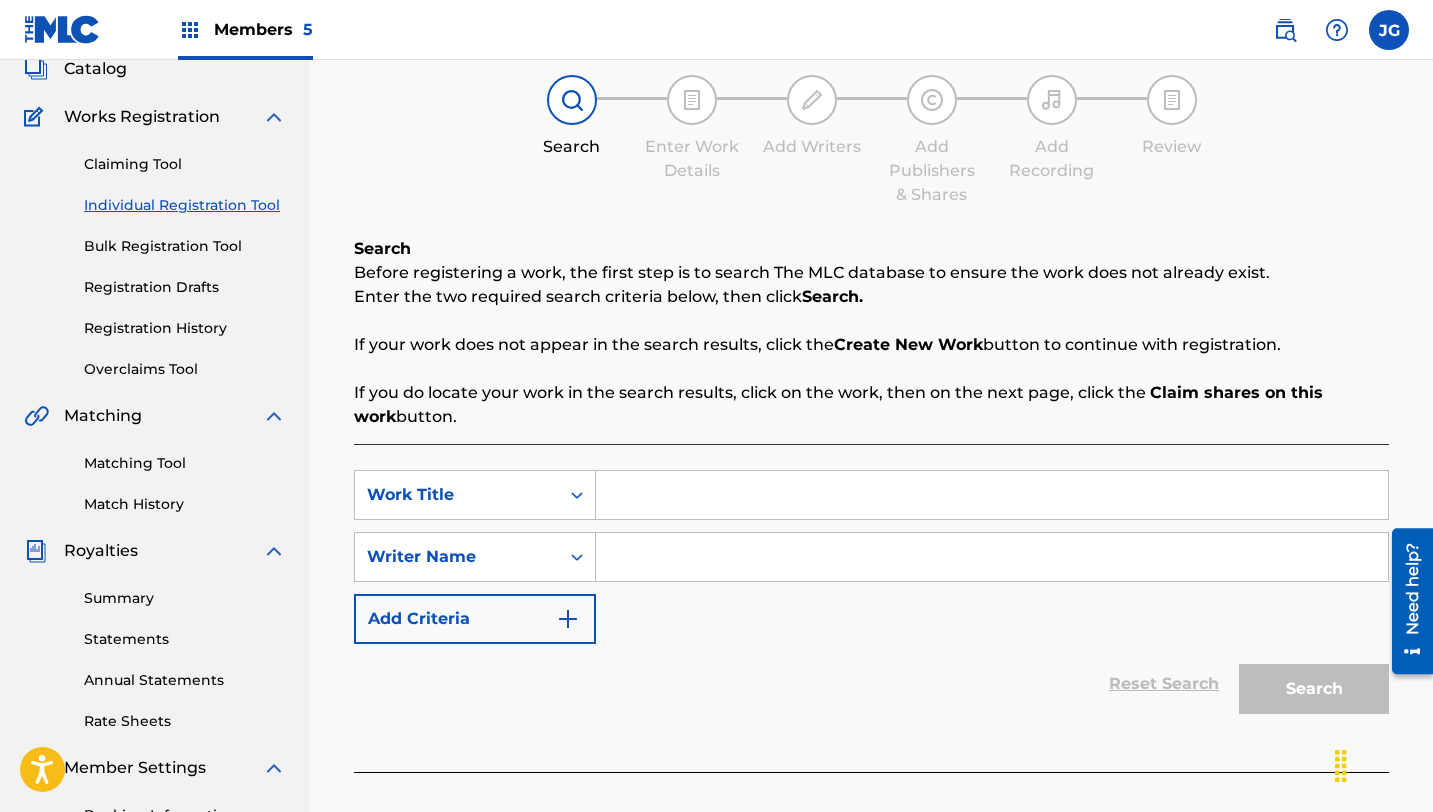 scroll, scrollTop: 189, scrollLeft: 0, axis: vertical 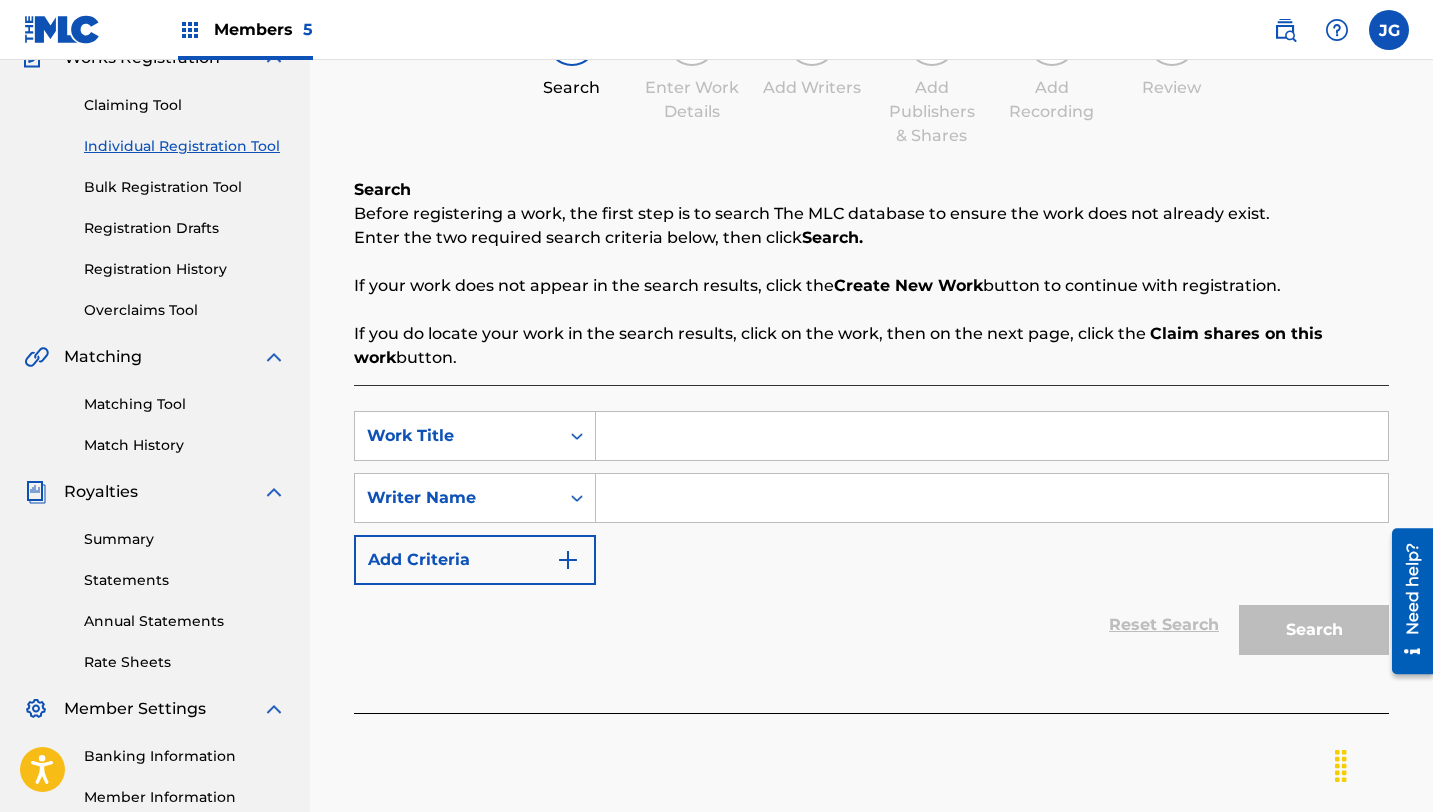 click at bounding box center (992, 436) 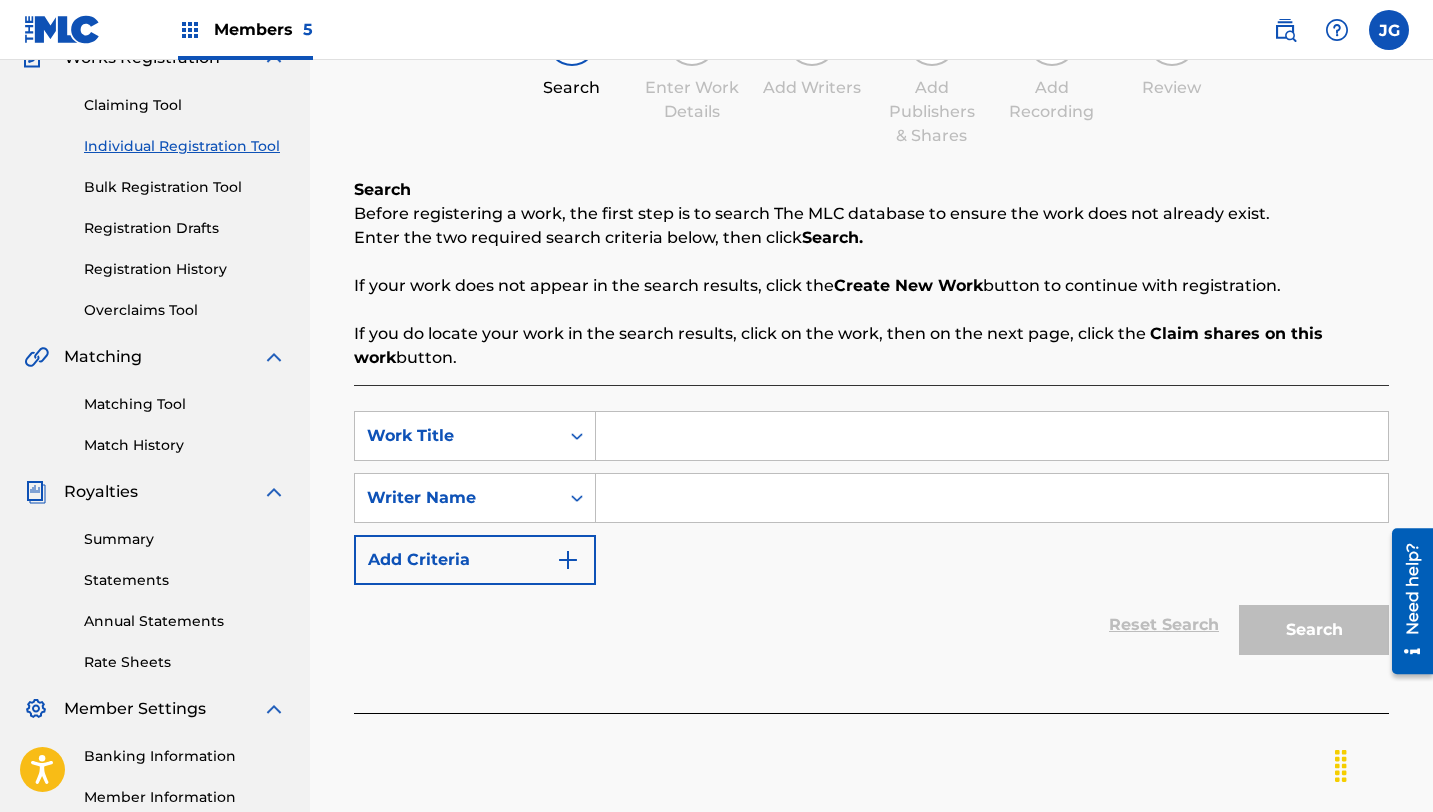 paste on "The Resolve (action theme)" 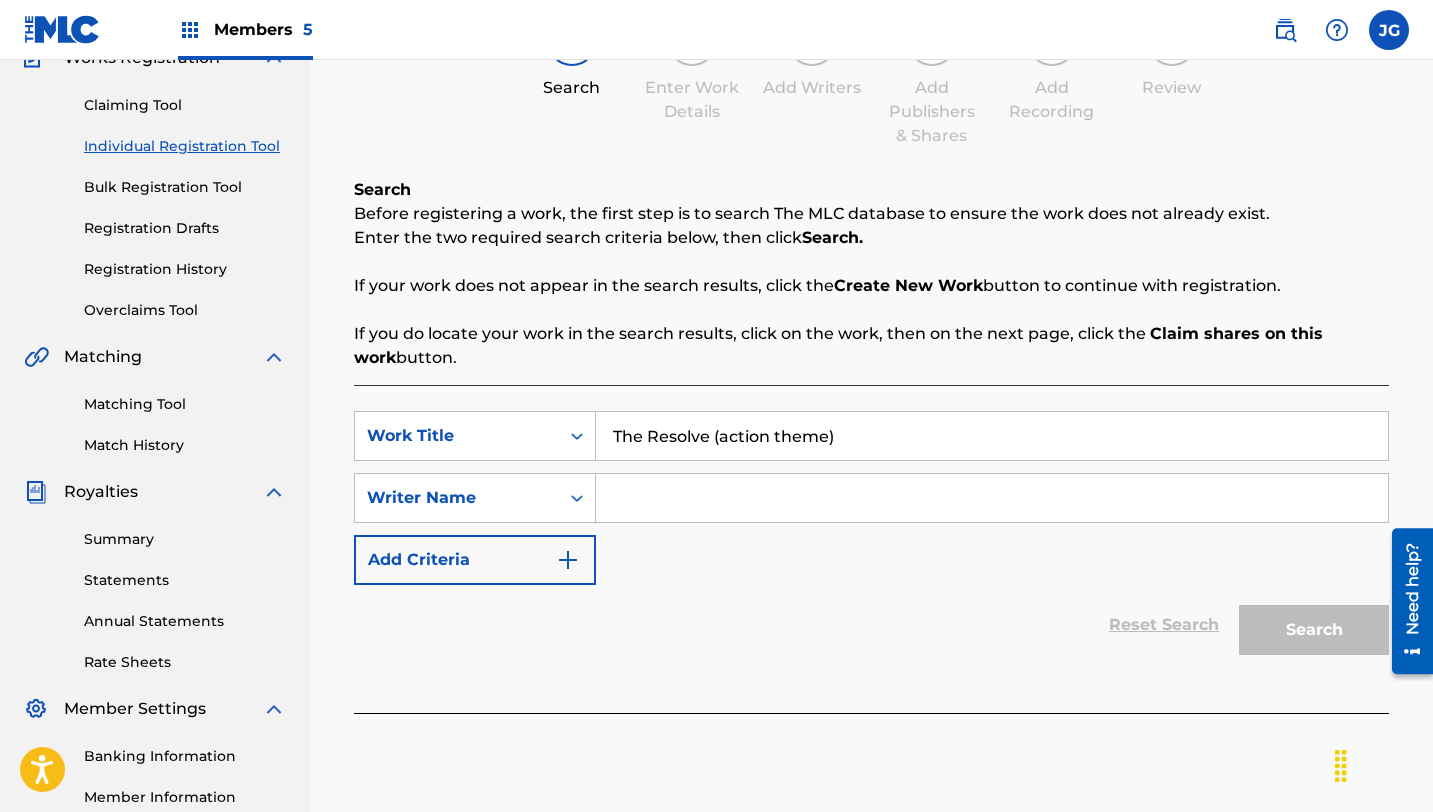 type on "The Resolve (action theme)" 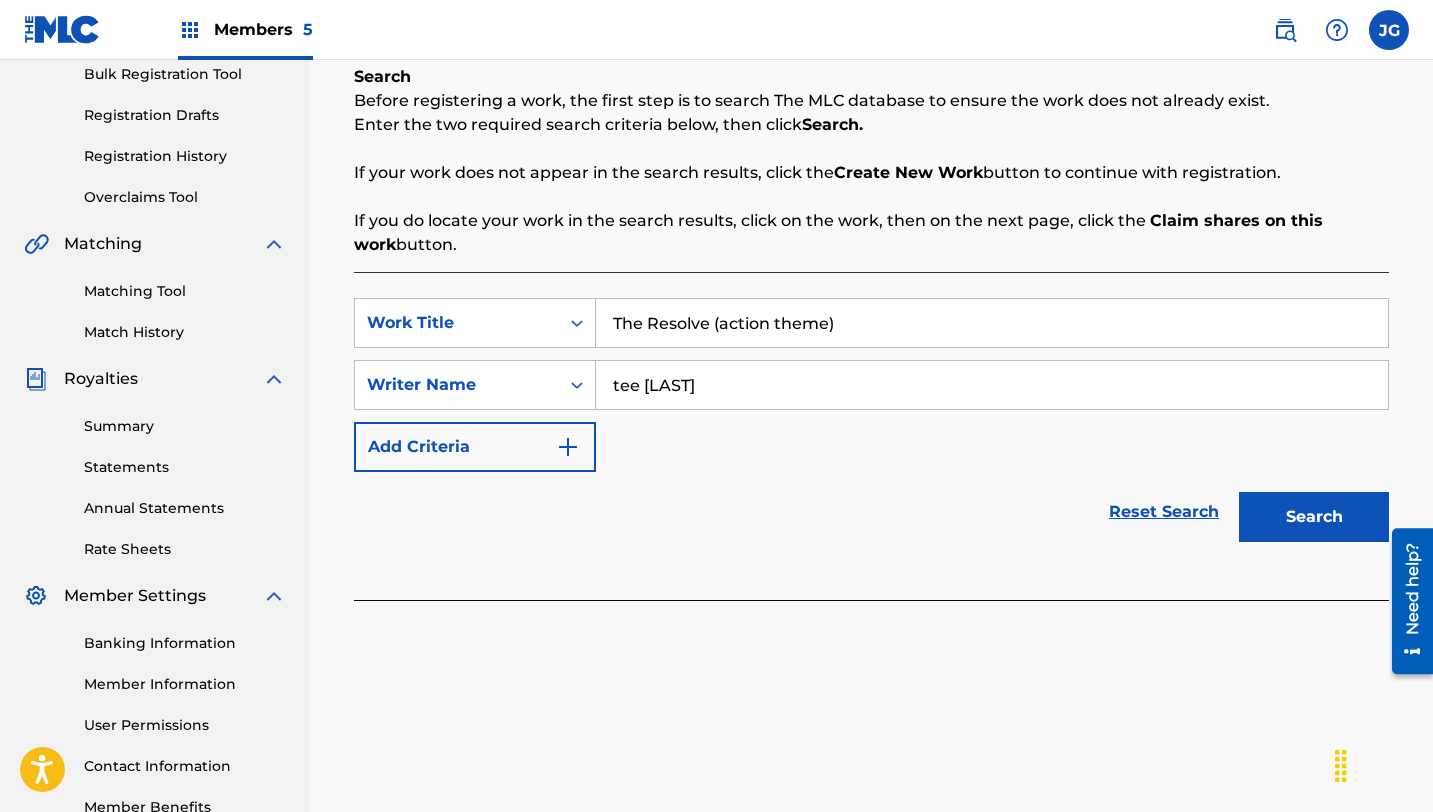 scroll, scrollTop: 340, scrollLeft: 0, axis: vertical 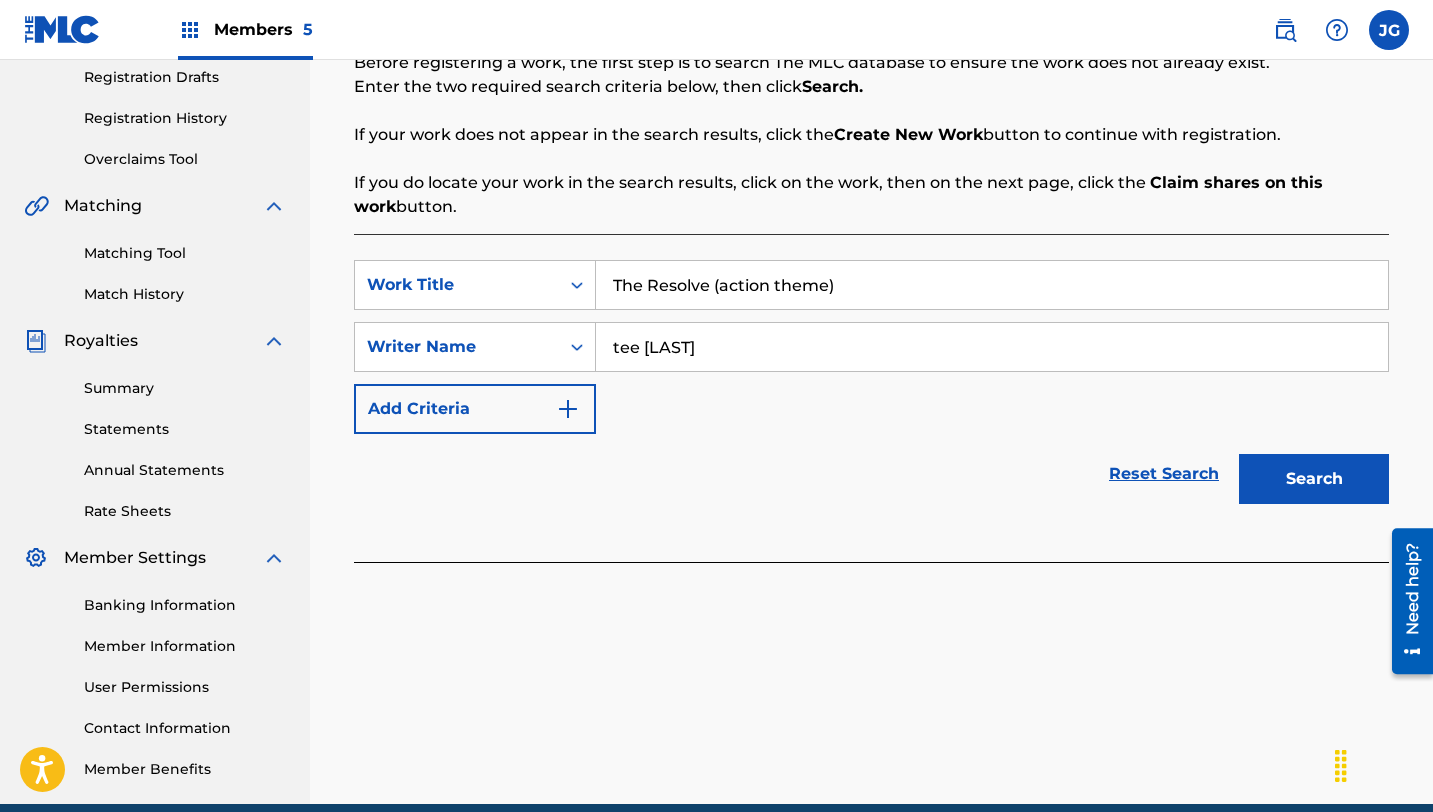 click on "Work Title The Resolve (action theme) Writer Name tee [LAST] Add Criteria Reset Search Search" at bounding box center [871, 398] 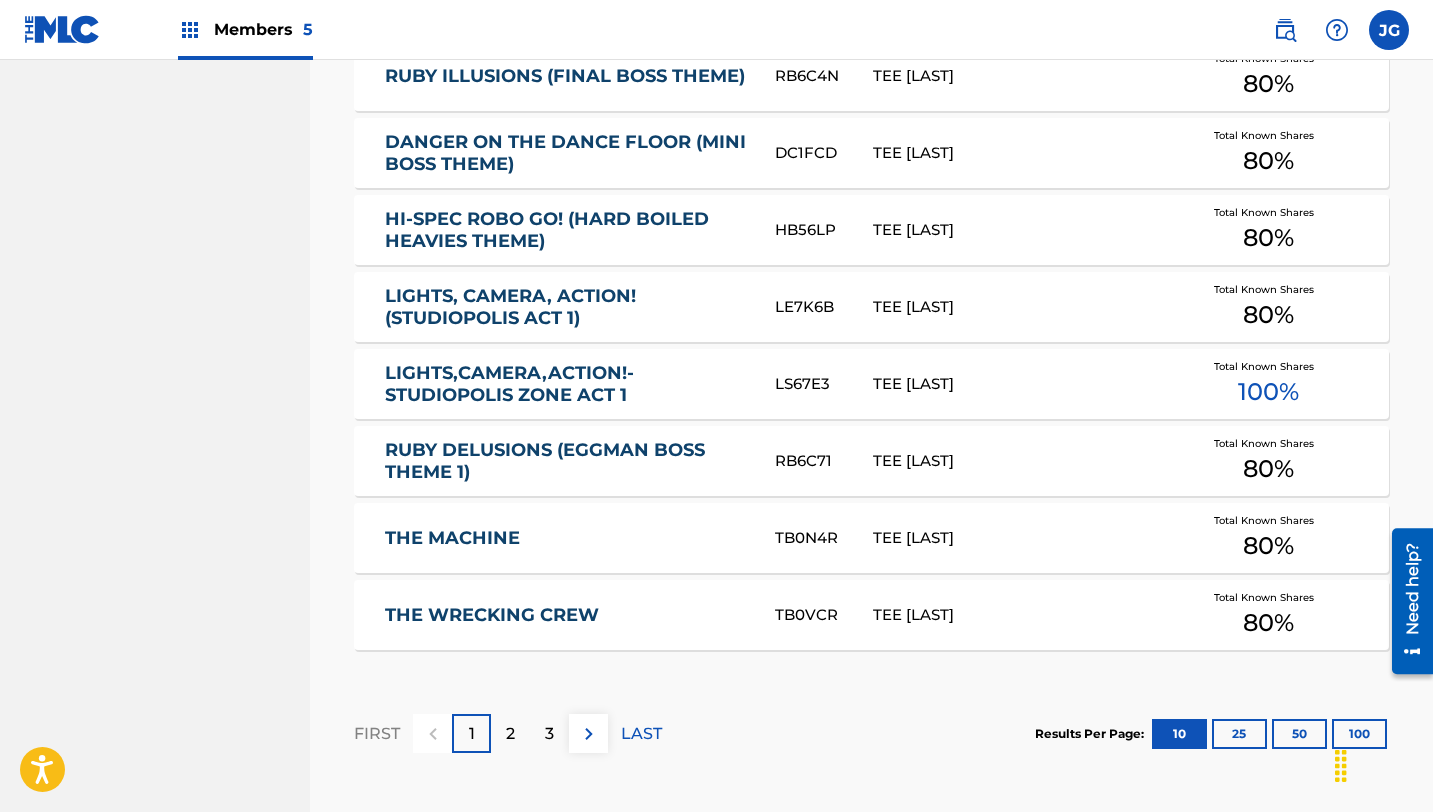 scroll, scrollTop: 1093, scrollLeft: 0, axis: vertical 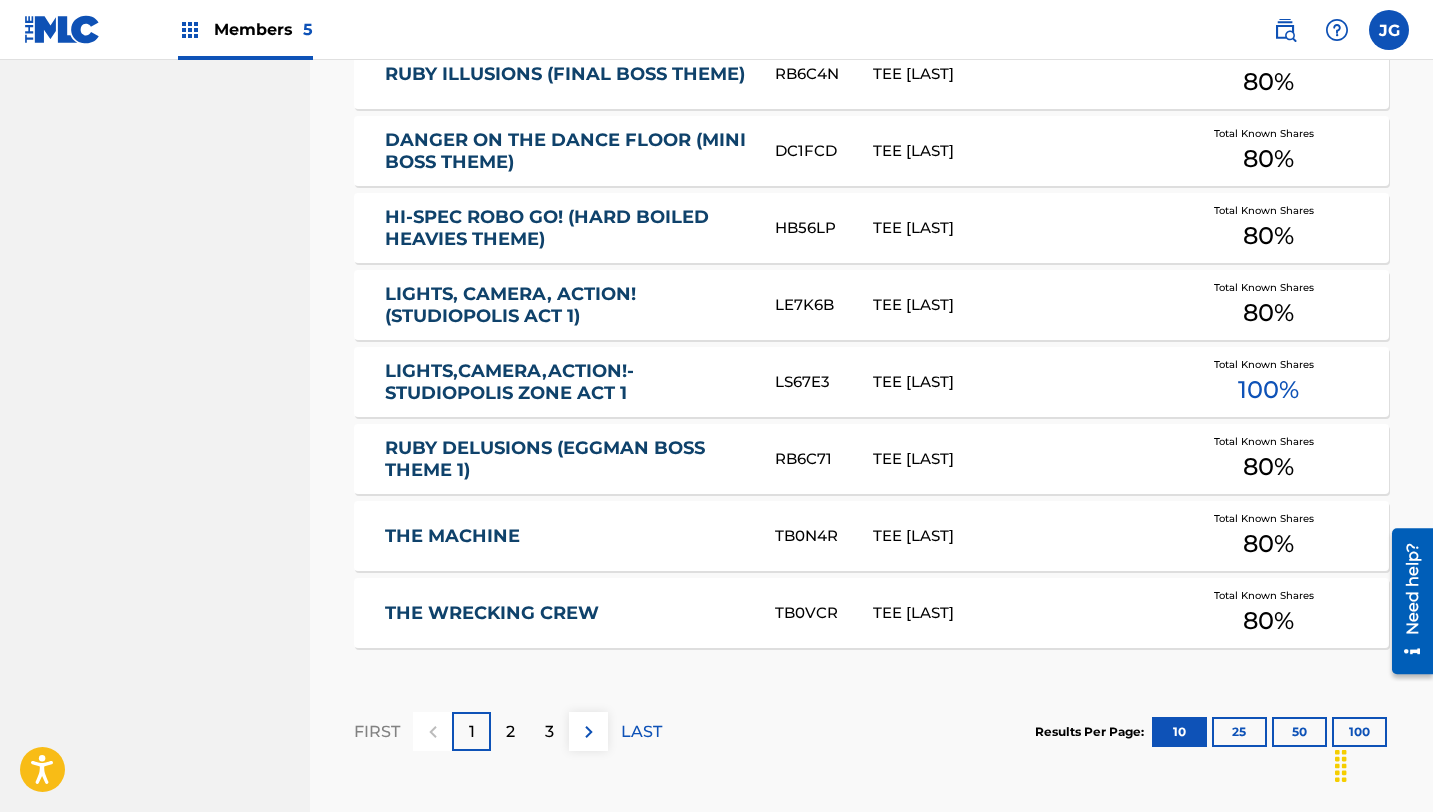 click on "2" at bounding box center (510, 731) 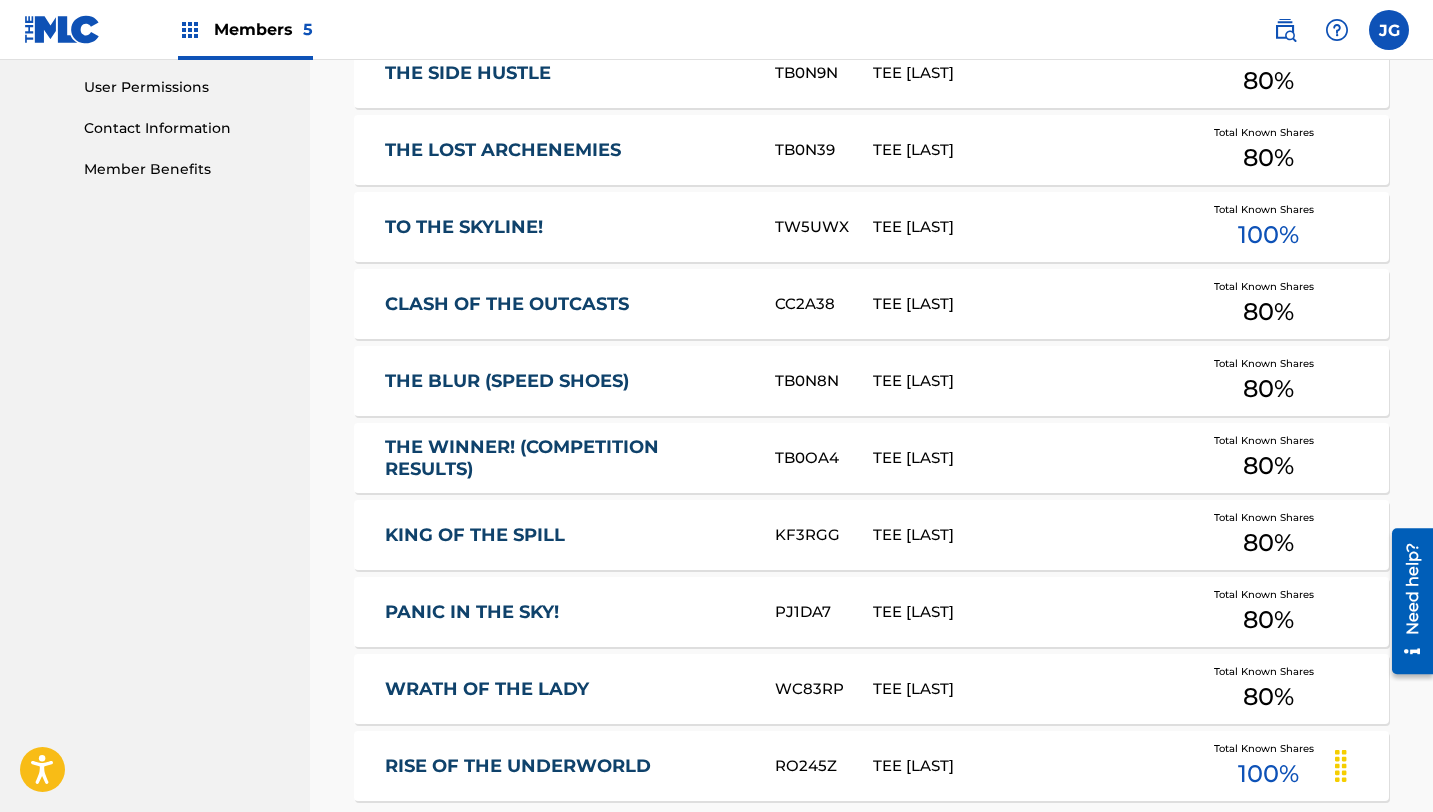 scroll, scrollTop: 1299, scrollLeft: 0, axis: vertical 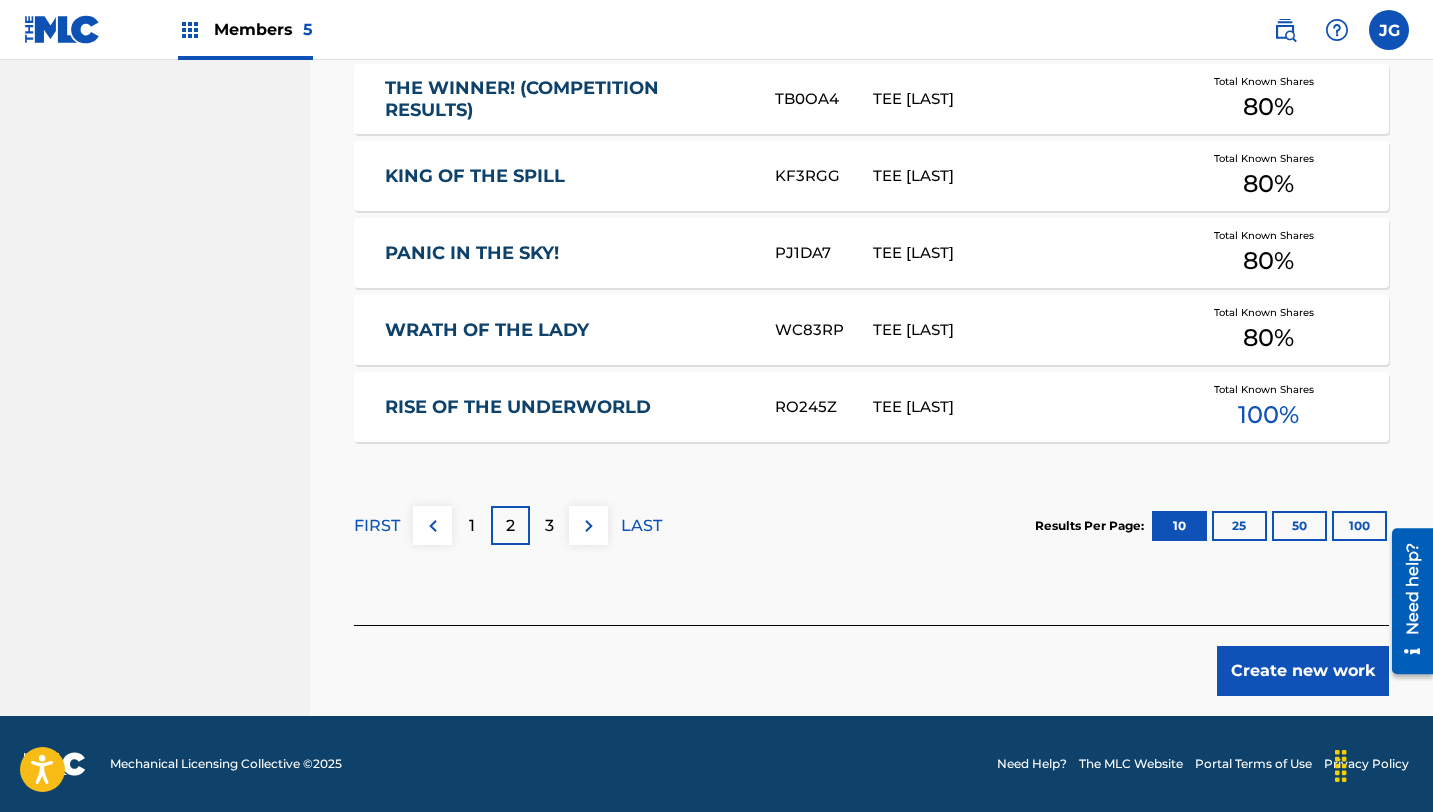 click on "3" at bounding box center [549, 525] 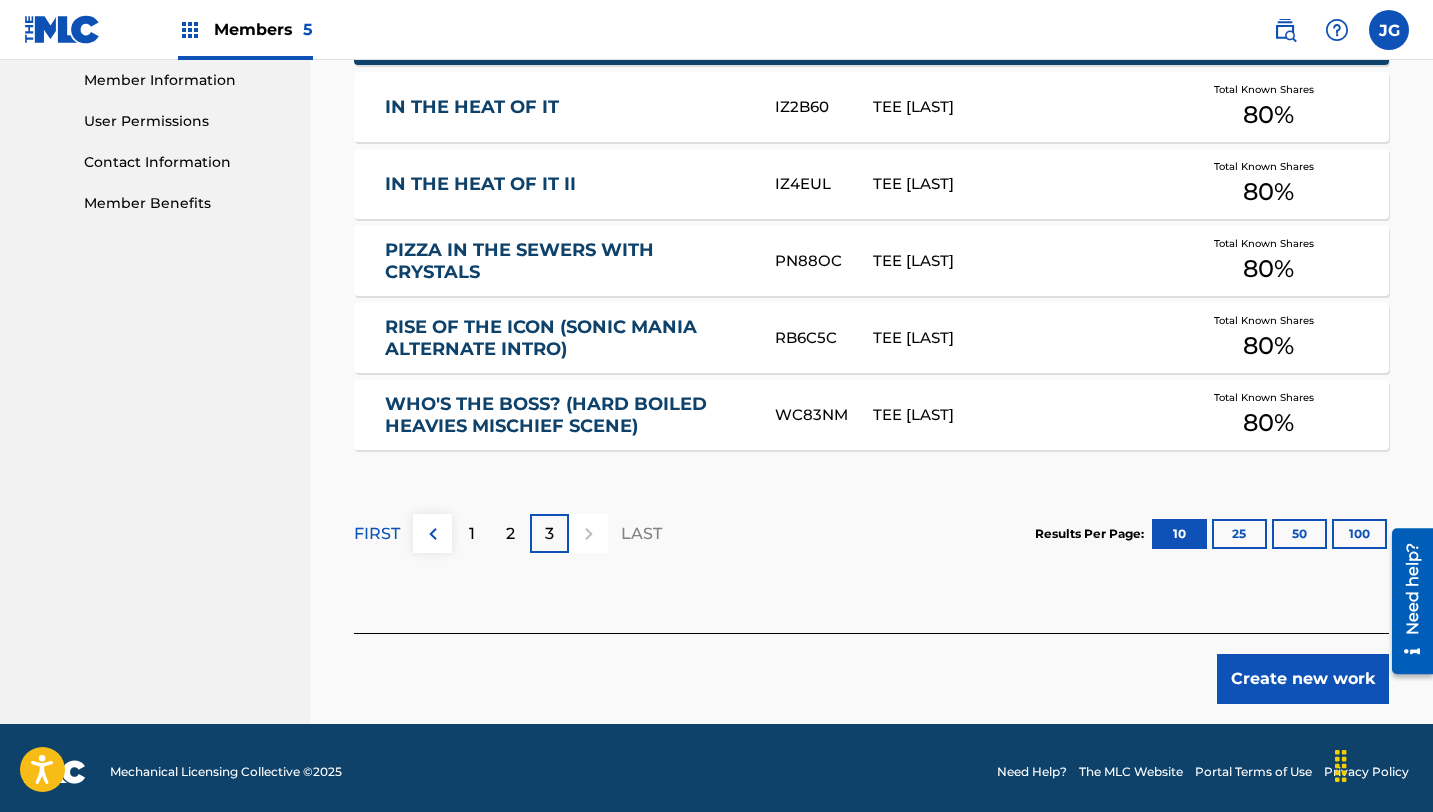scroll, scrollTop: 914, scrollLeft: 0, axis: vertical 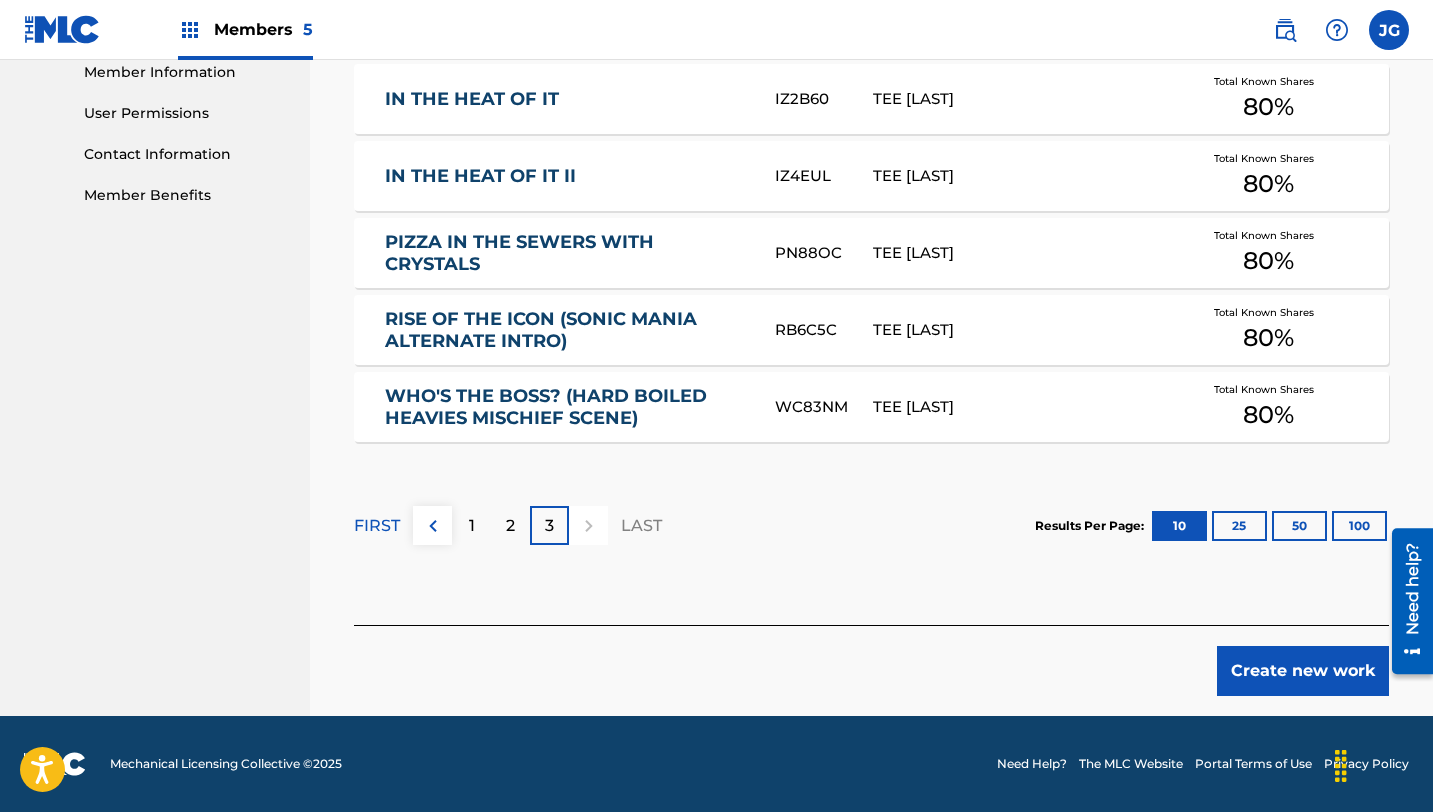 click on "Register Work Search Enter Work Details Add Writers Add Publishers & Shares Add Recording Review Search Before registering a work, the first step is to search The MLC database to ensure the work does not already exist. Enter the two required search criteria below, then click   Search.  If your work does not appear in the search results, click the  Create New Work   button to continue with registration. If you do locate your work in the search results, click on the work, then on the next page, click the   Claim shares on this work  button. Work Title The Resolve (action theme) Writer Name tee [LAST] Add Criteria Reset Search Search Showing  25  -   25  of  25   results   Song Title MLC Song Code Writers Share Amounts ? IN THE HEAT OF IT IZ2B60 TEE [LAST] Total Known Shares 80 % IN THE HEAT OF IT II IZ4EUL TEE [LAST] Total Known Shares 80 % PIZZA IN THE SEWERS WITH CRYSTALS PN88OC TEE [LAST] 80 % RB6C5C 80" at bounding box center (871, -44) 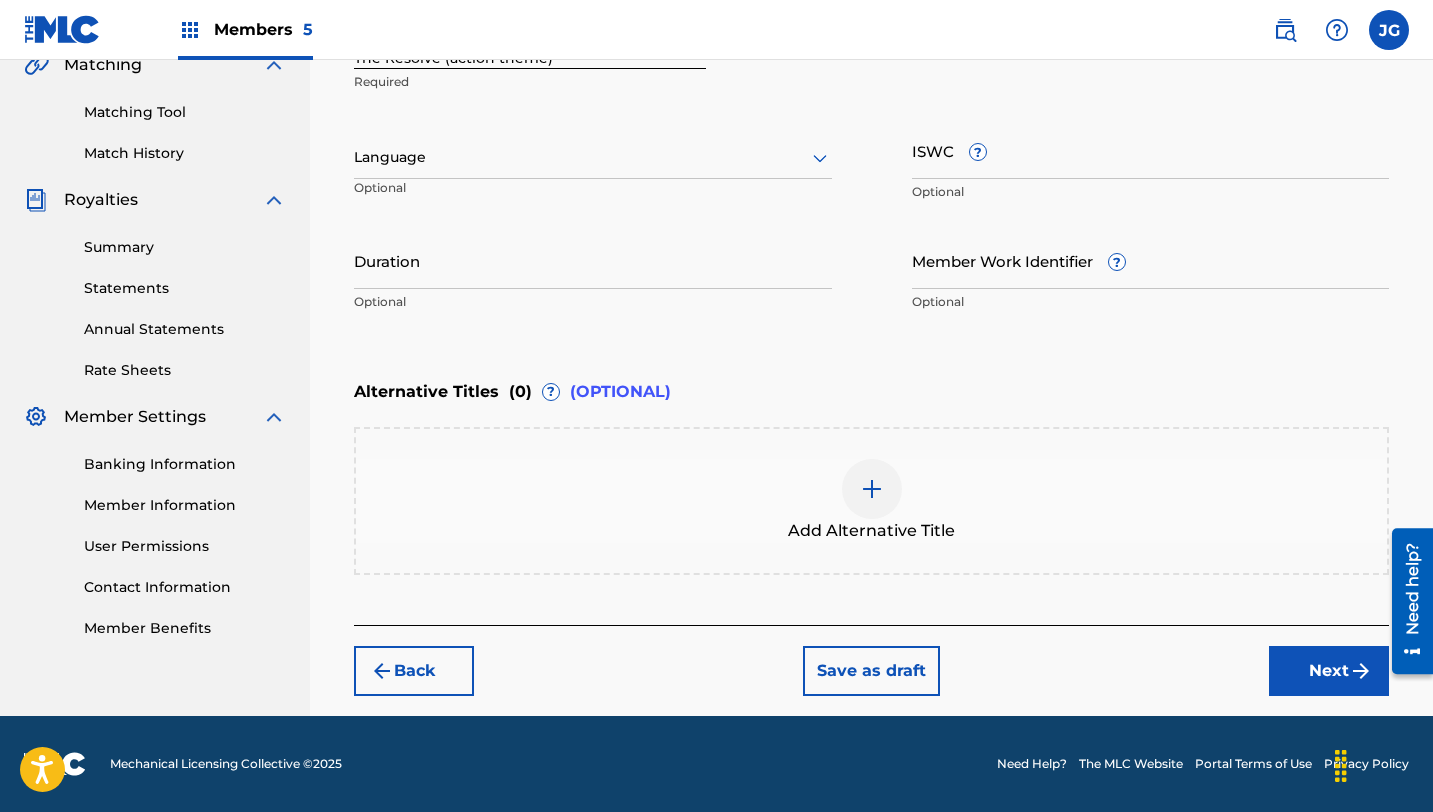 scroll, scrollTop: 480, scrollLeft: 0, axis: vertical 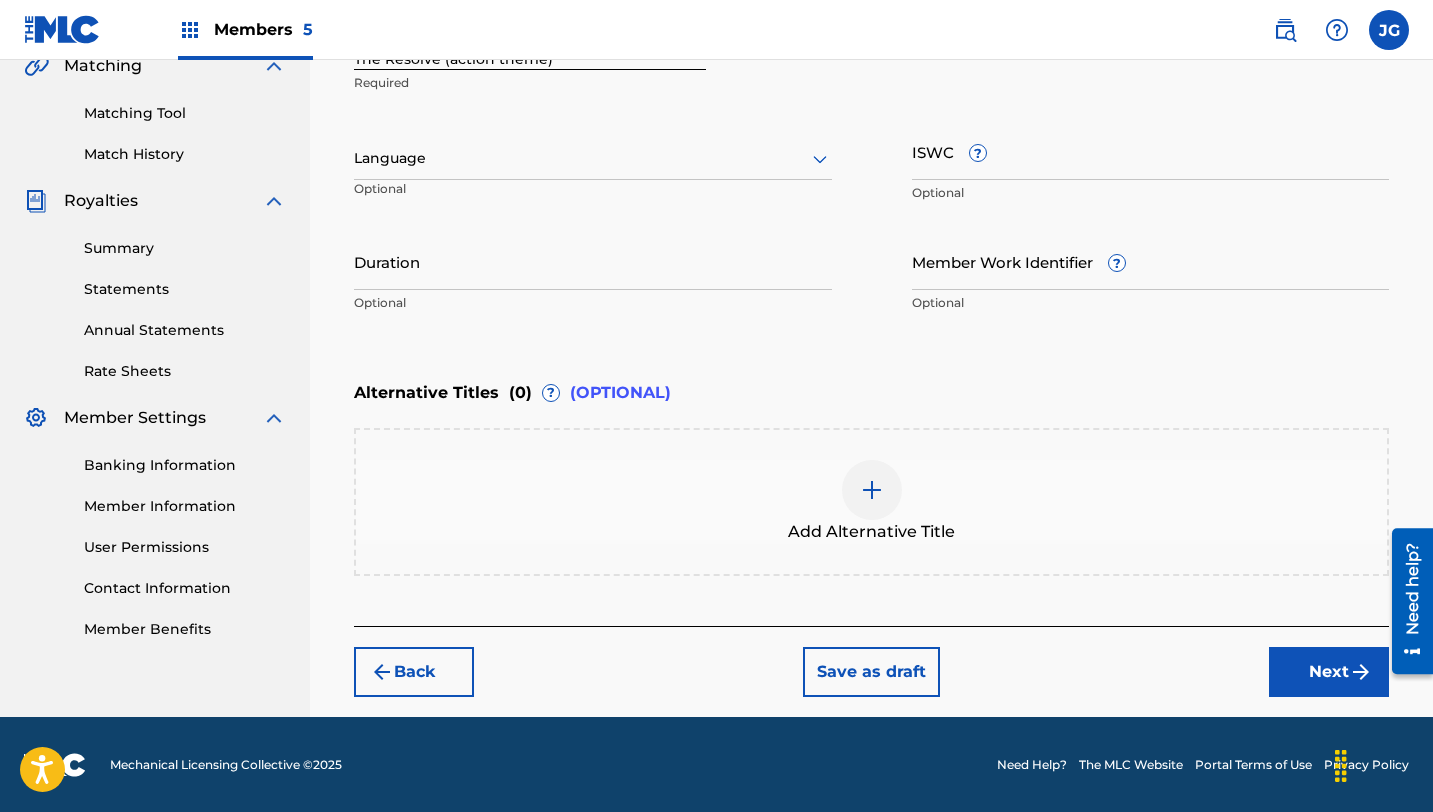 click on "Next" at bounding box center (1329, 672) 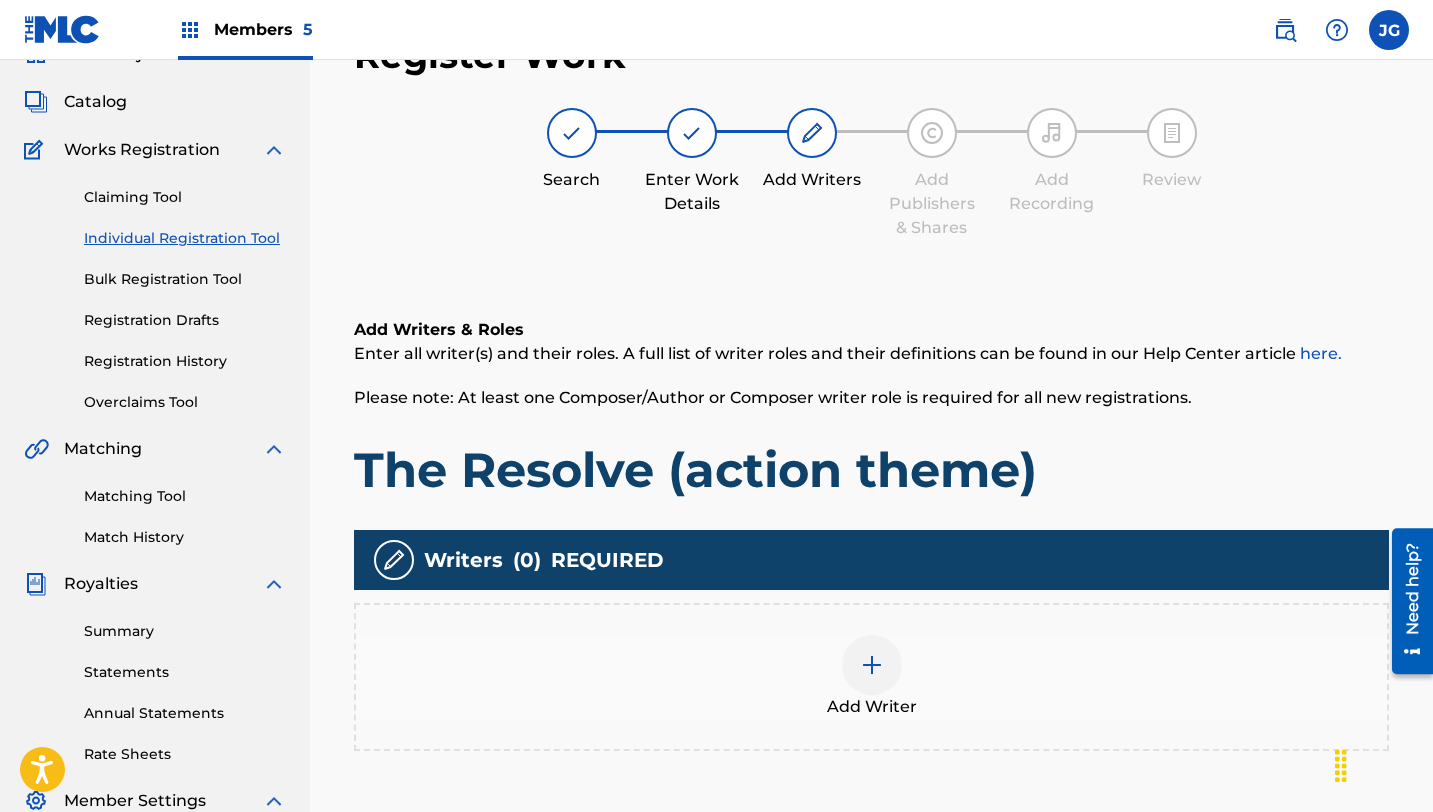 scroll, scrollTop: 90, scrollLeft: 0, axis: vertical 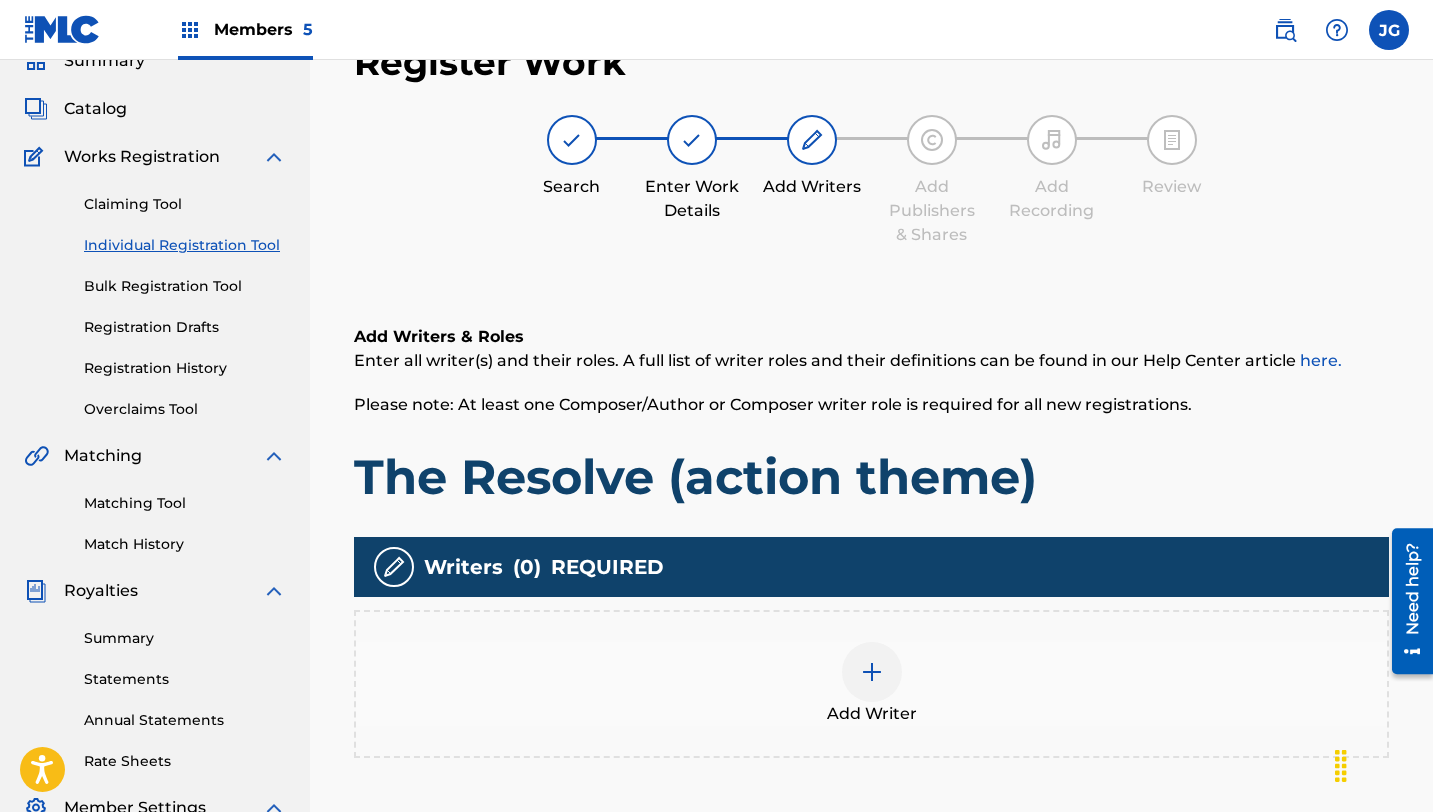click at bounding box center [872, 672] 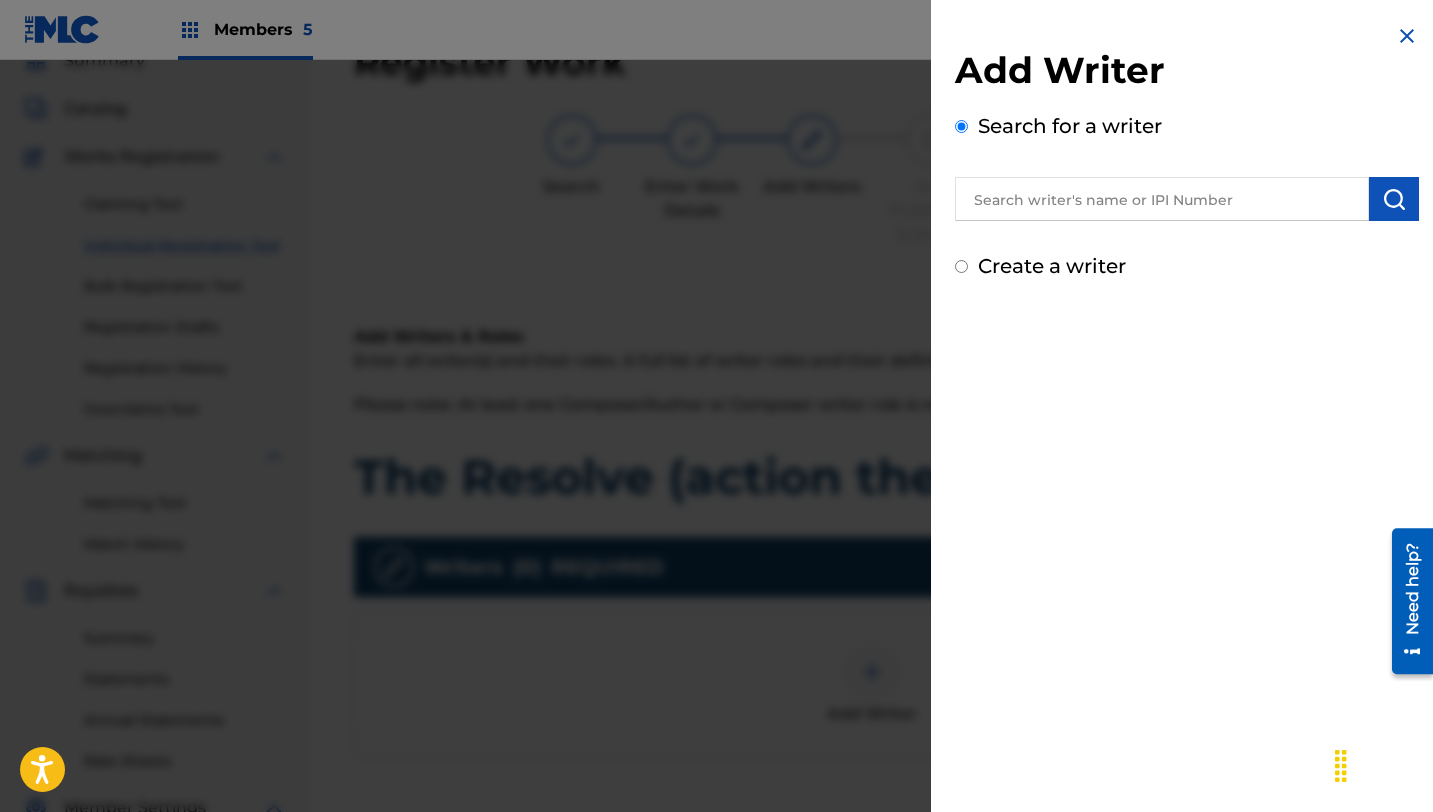 click at bounding box center (1162, 199) 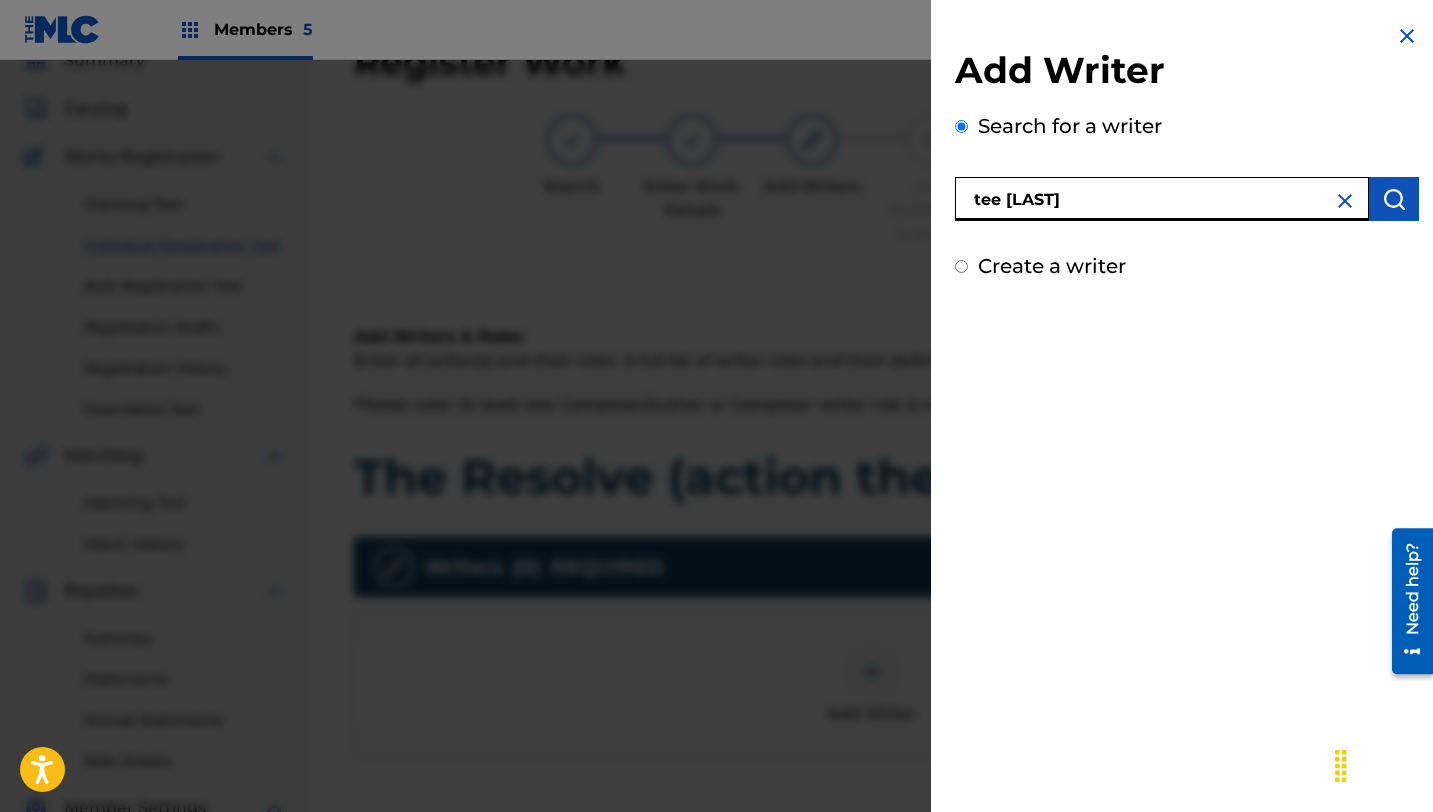type on "tee [LAST]" 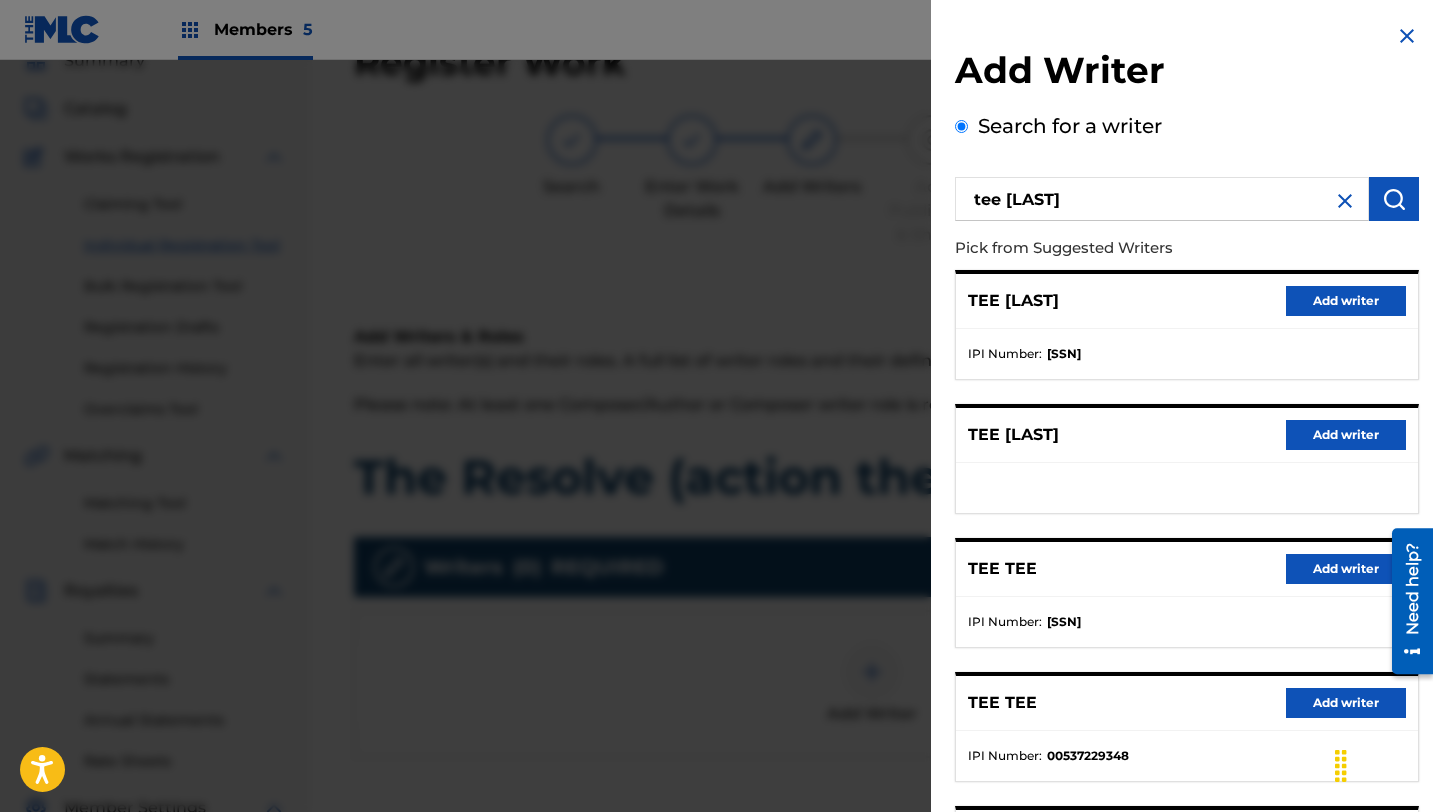 click on "Add writer" at bounding box center (1346, 301) 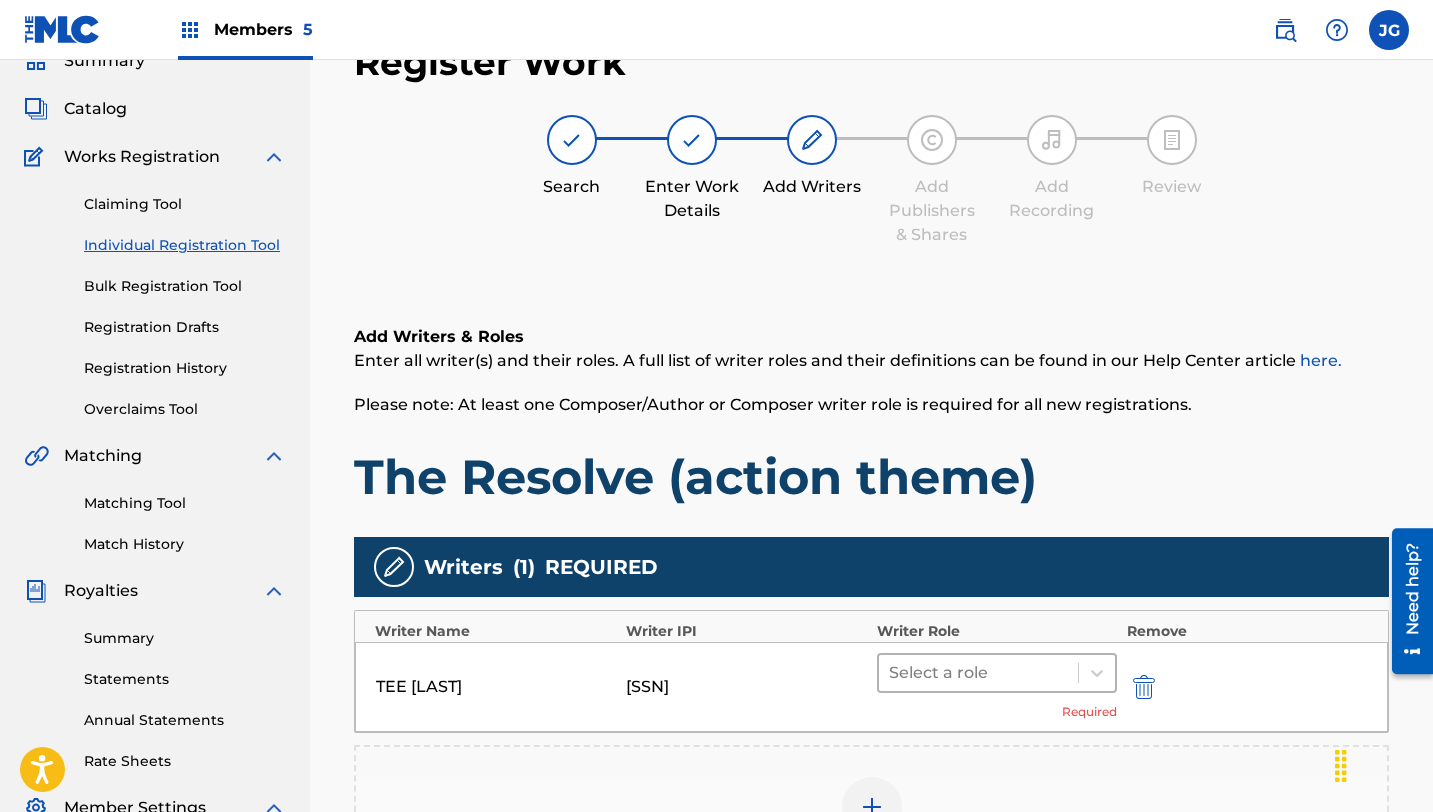 click at bounding box center (978, 673) 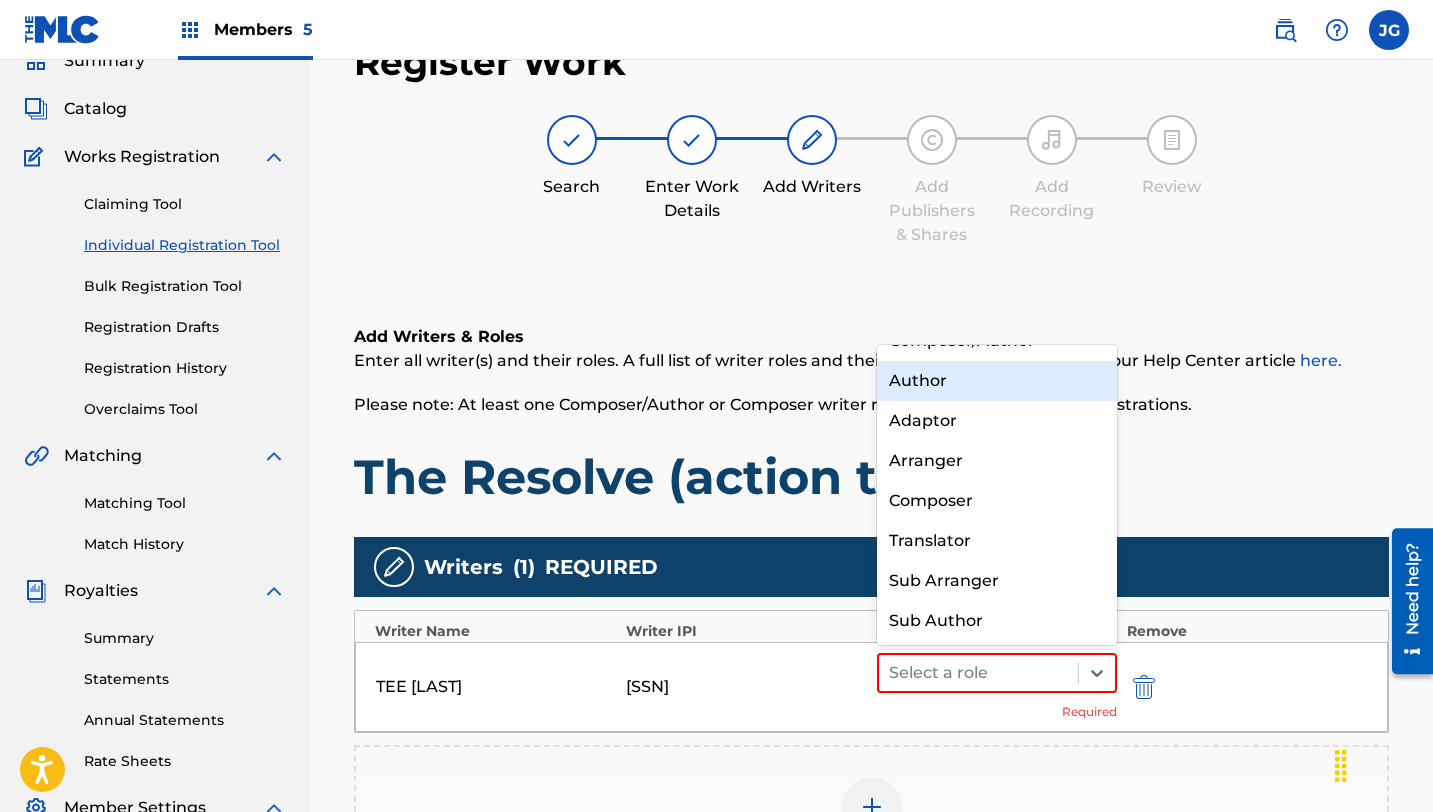 scroll, scrollTop: 0, scrollLeft: 0, axis: both 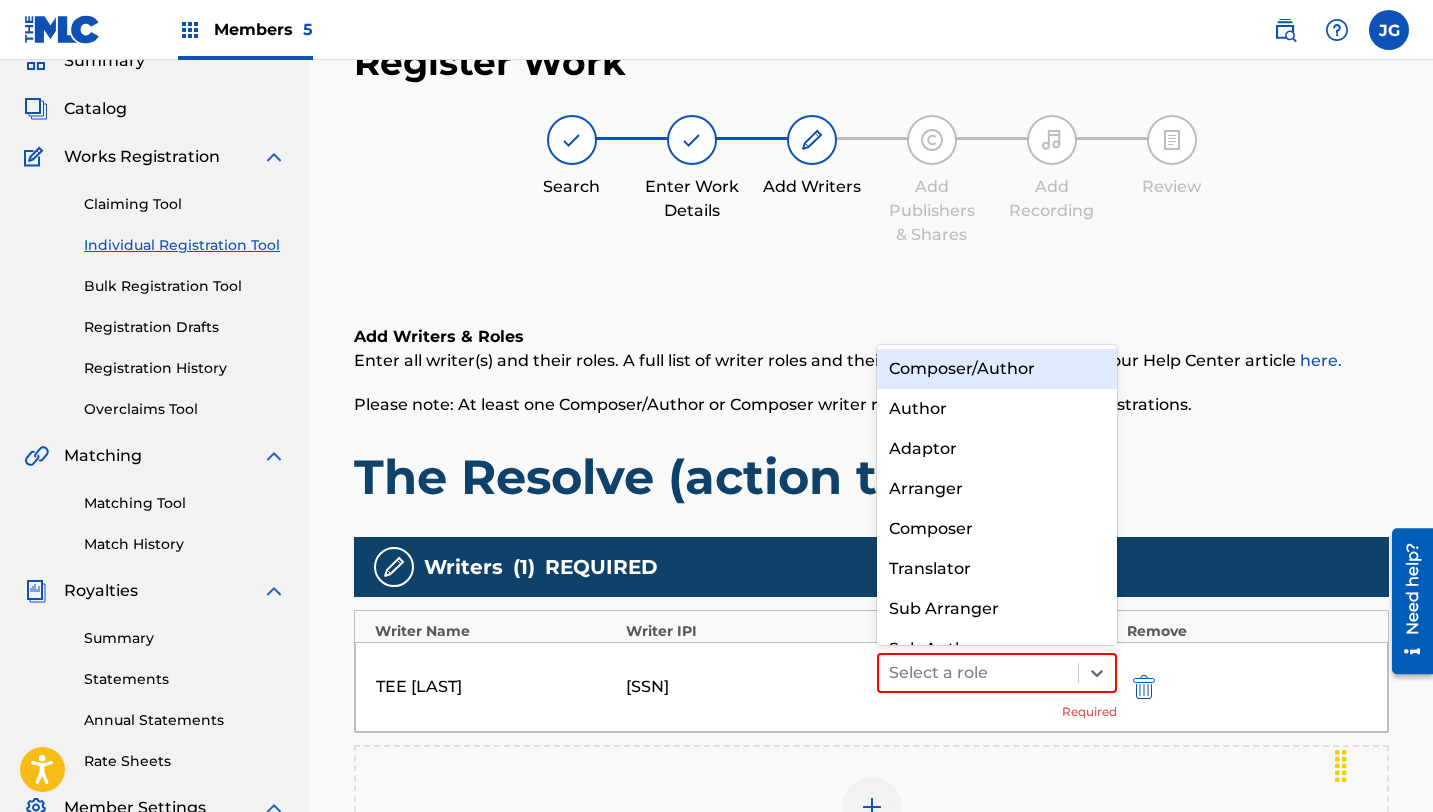 click on "Composer/Author" at bounding box center (997, 369) 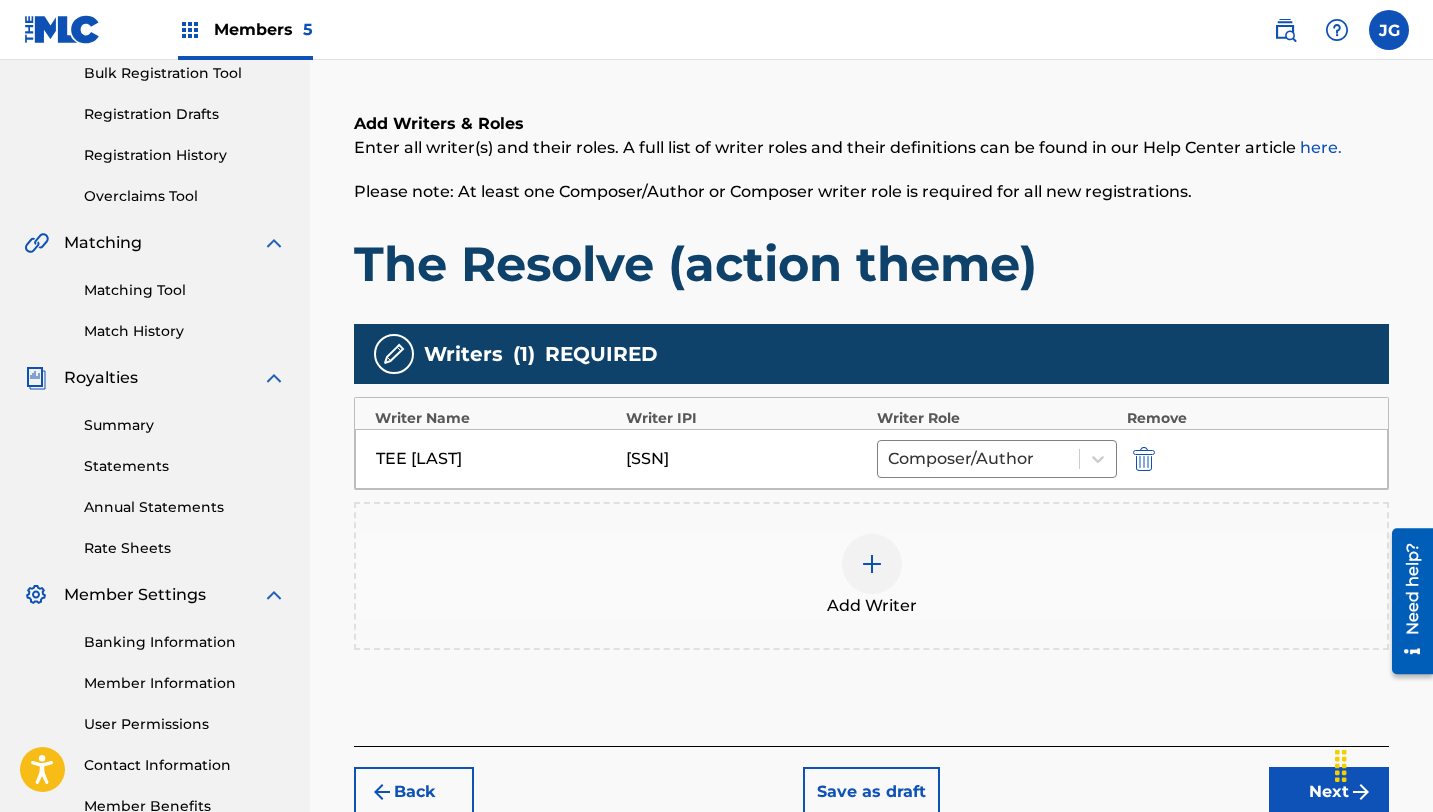 scroll, scrollTop: 428, scrollLeft: 0, axis: vertical 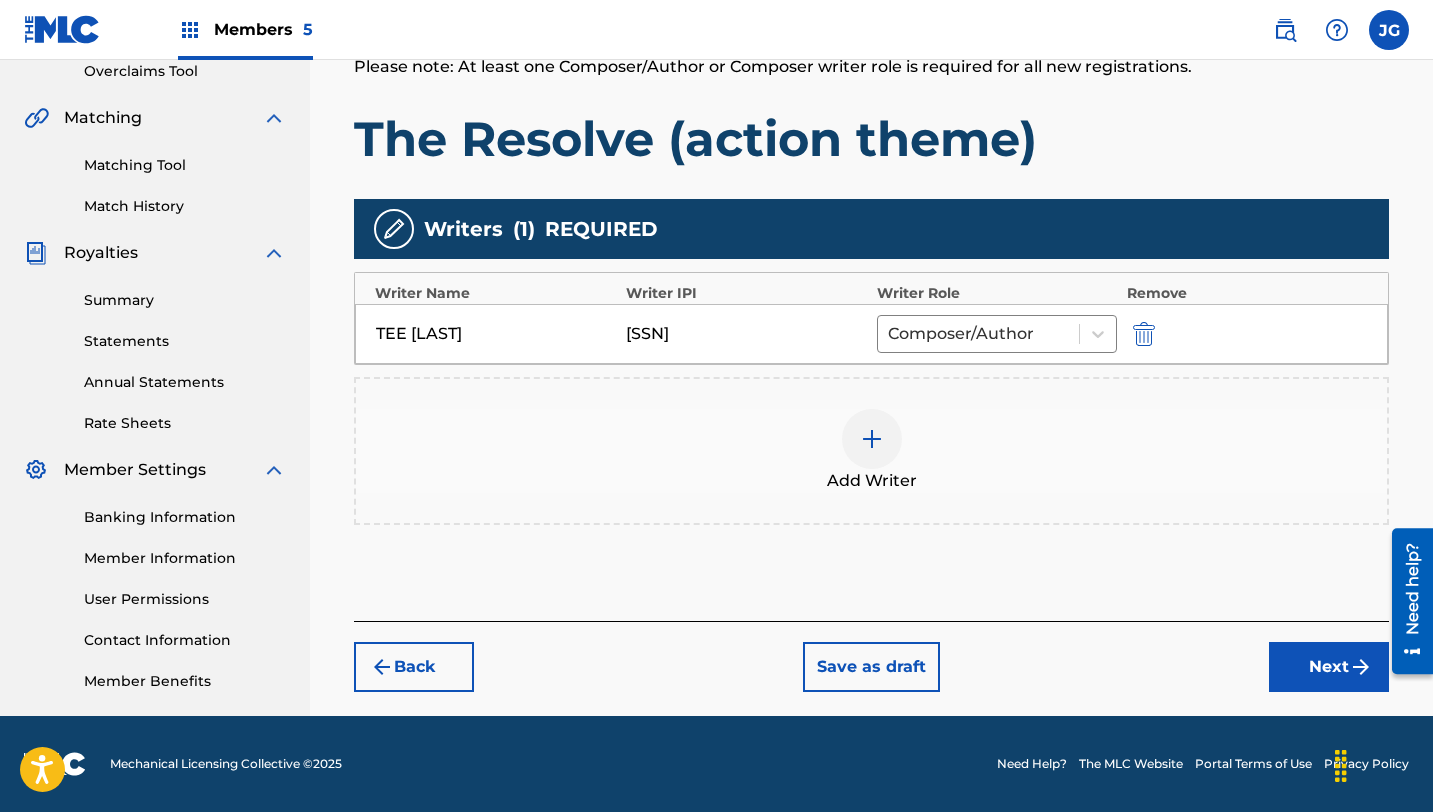 click on "Next" at bounding box center (1329, 667) 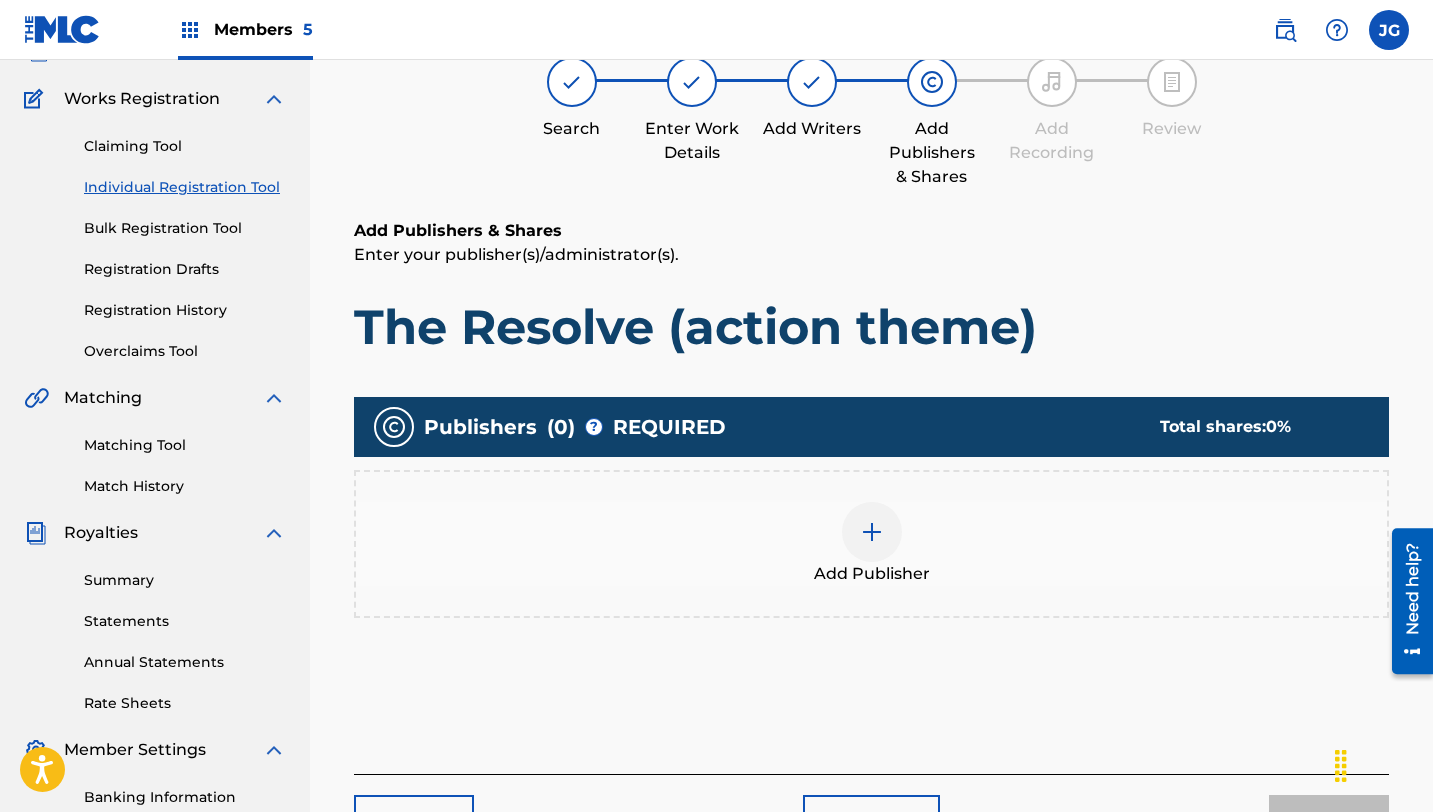 scroll, scrollTop: 90, scrollLeft: 0, axis: vertical 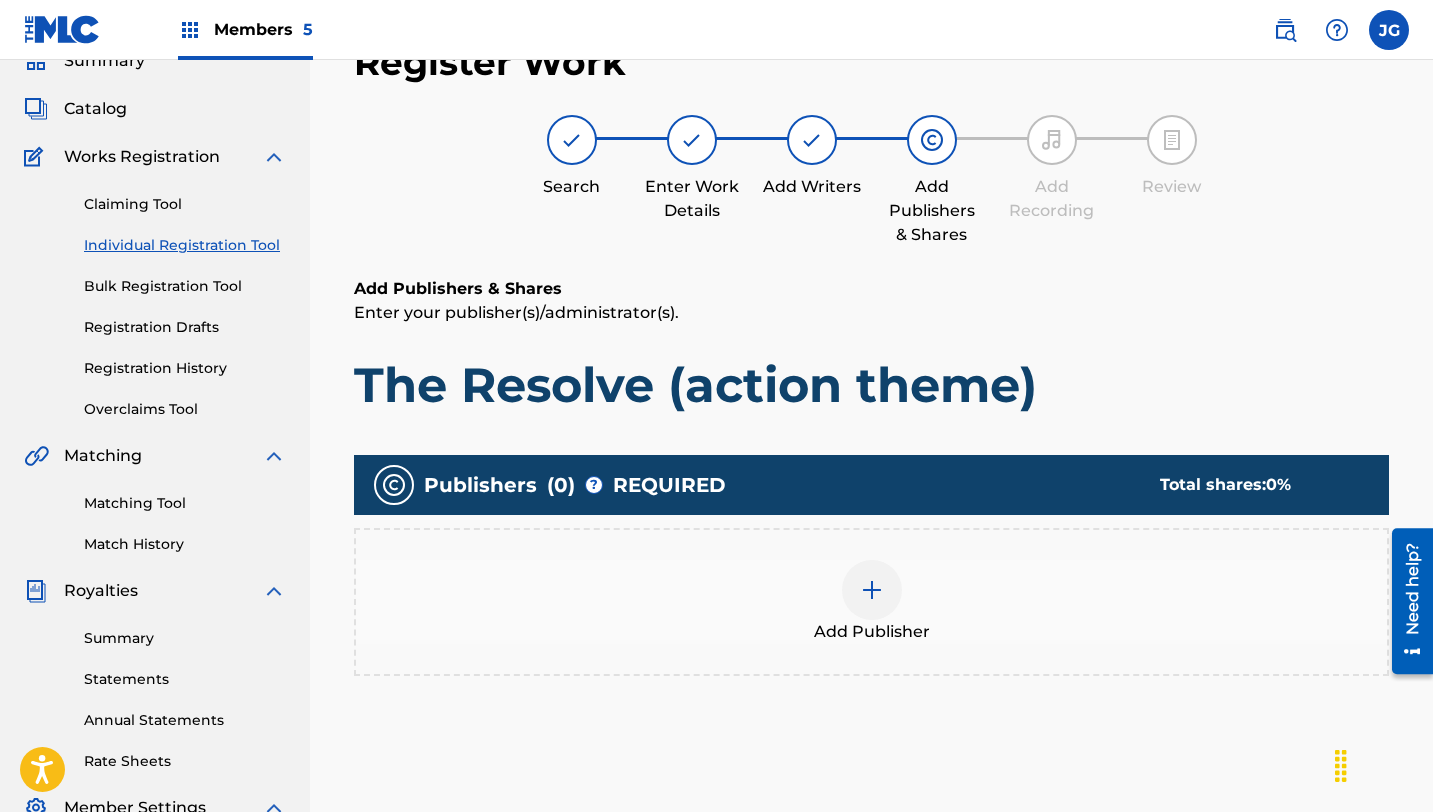 click at bounding box center [872, 590] 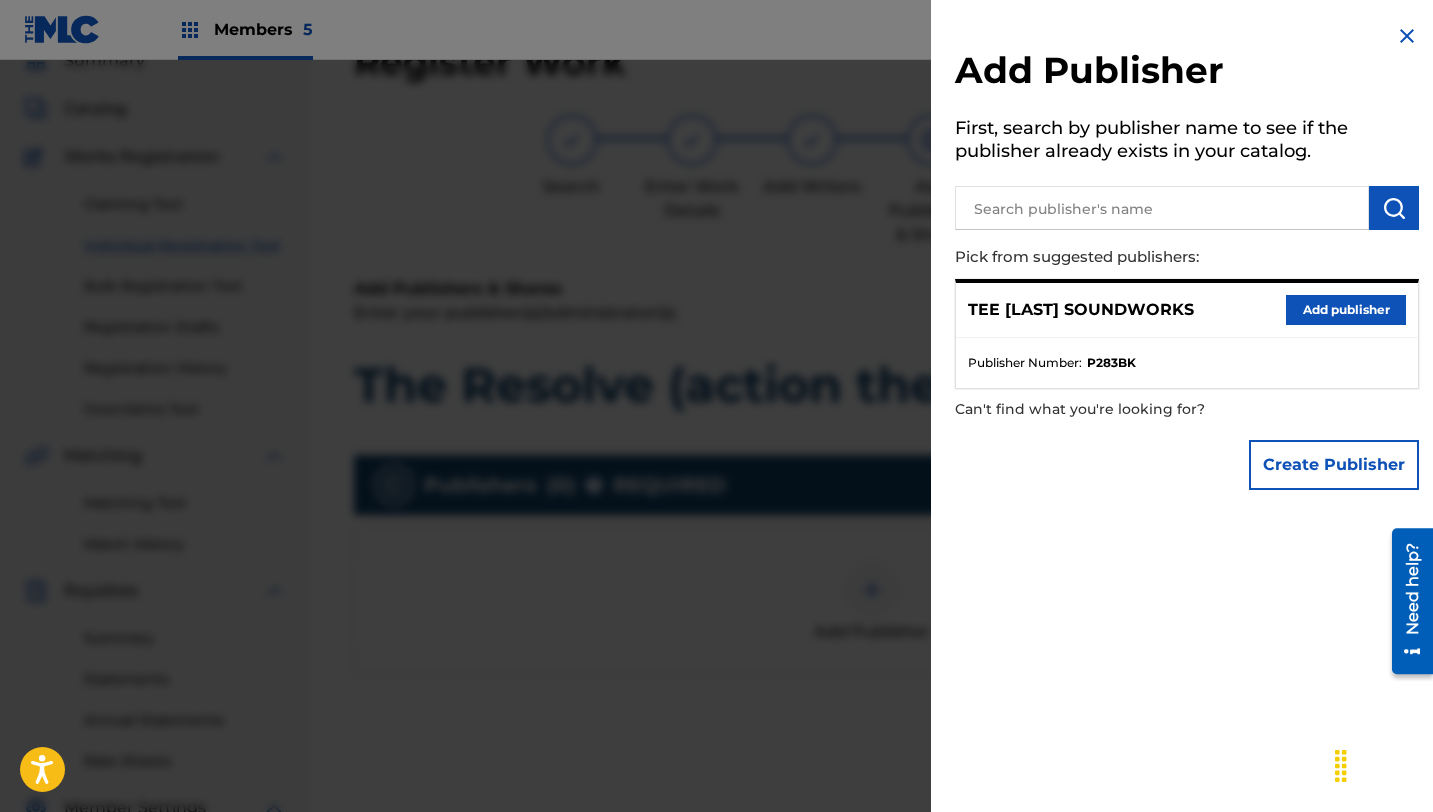 click on "Add publisher" at bounding box center [1346, 310] 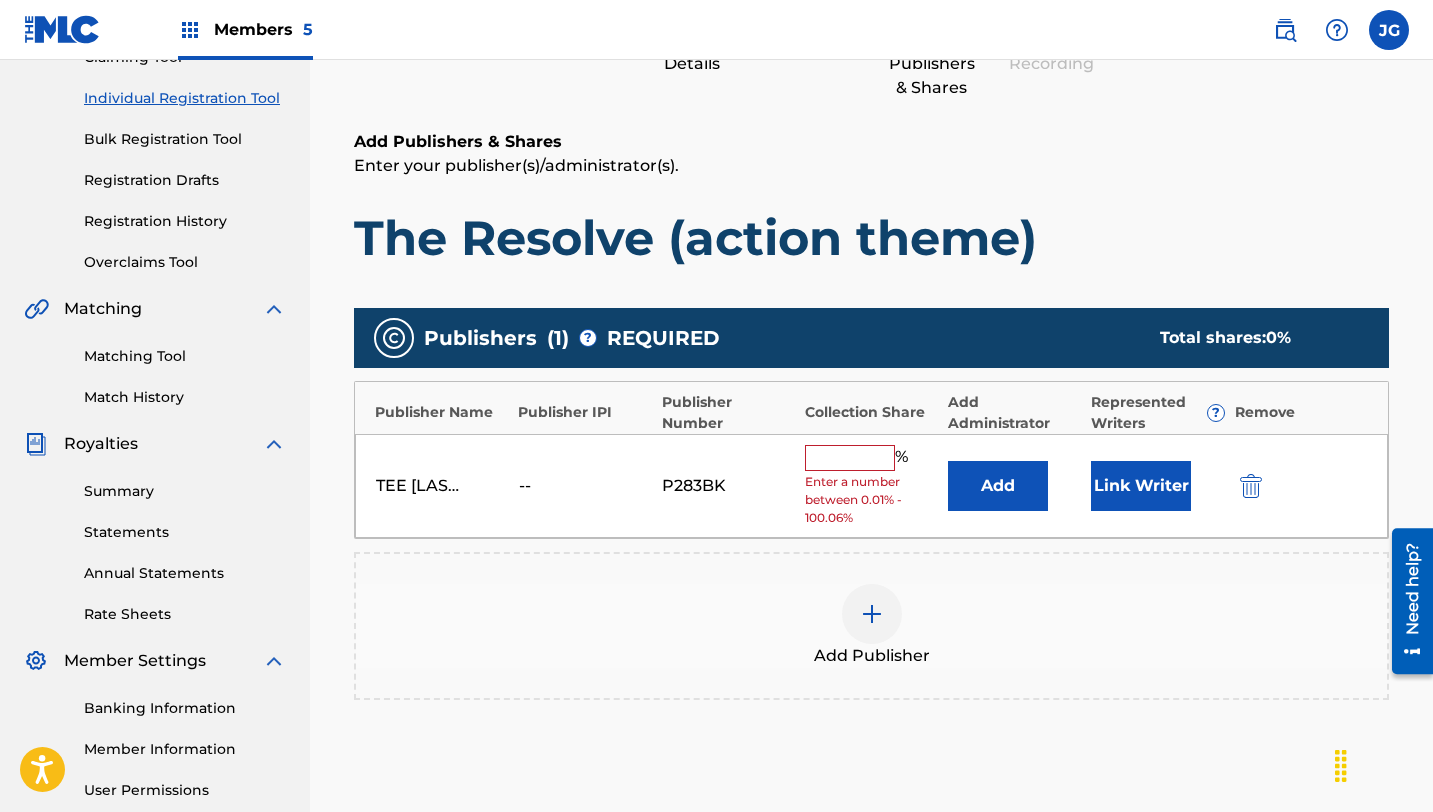scroll, scrollTop: 263, scrollLeft: 0, axis: vertical 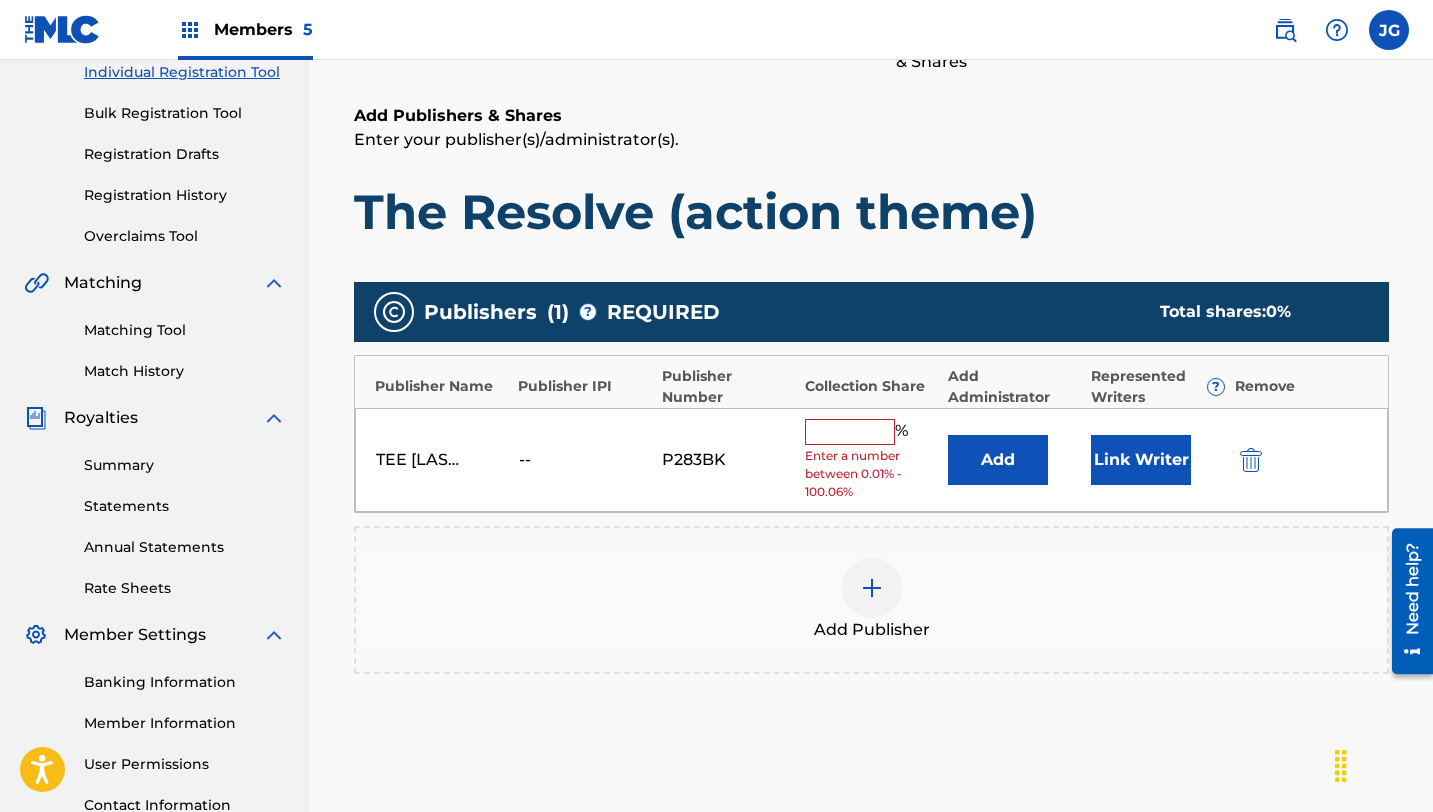 click at bounding box center [850, 432] 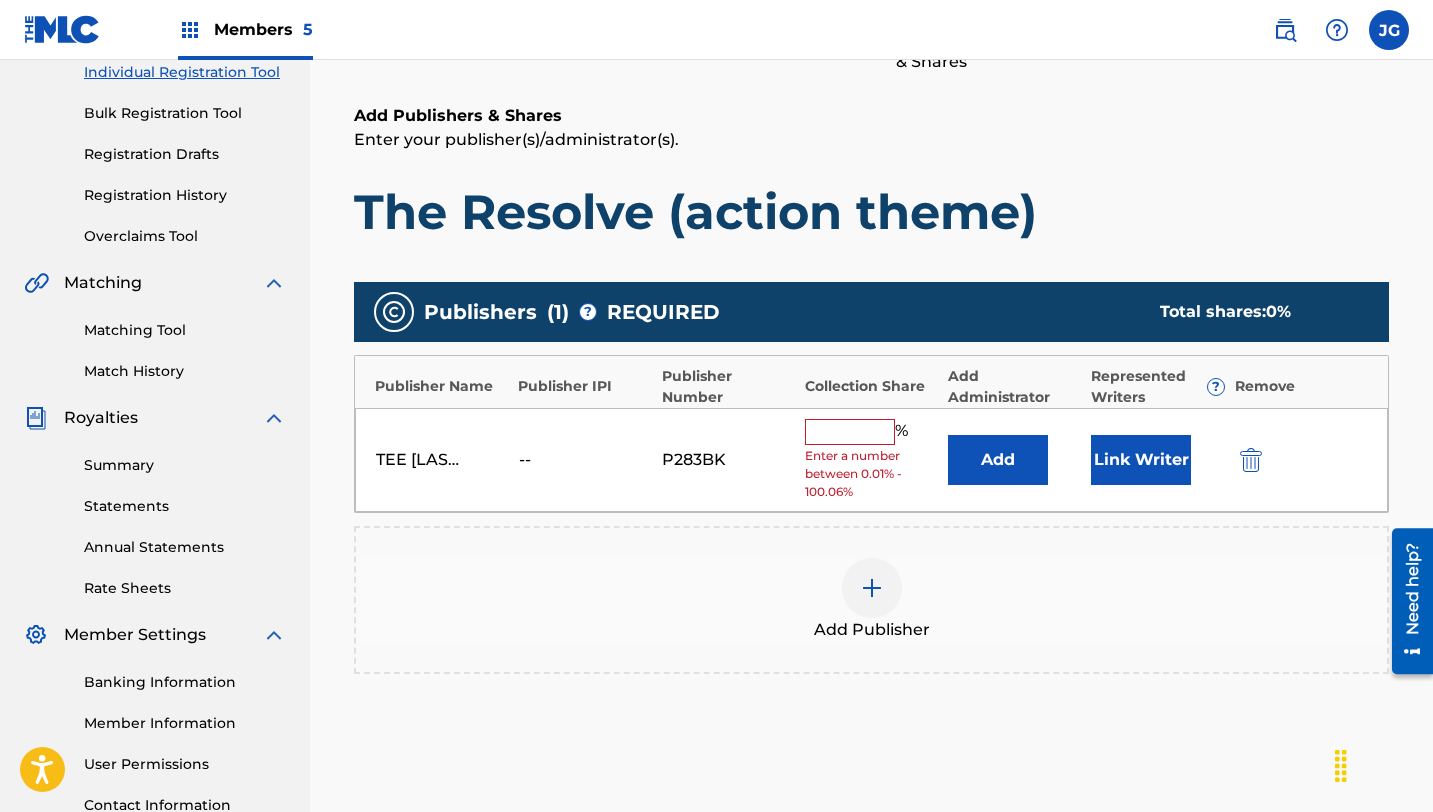 type on "80" 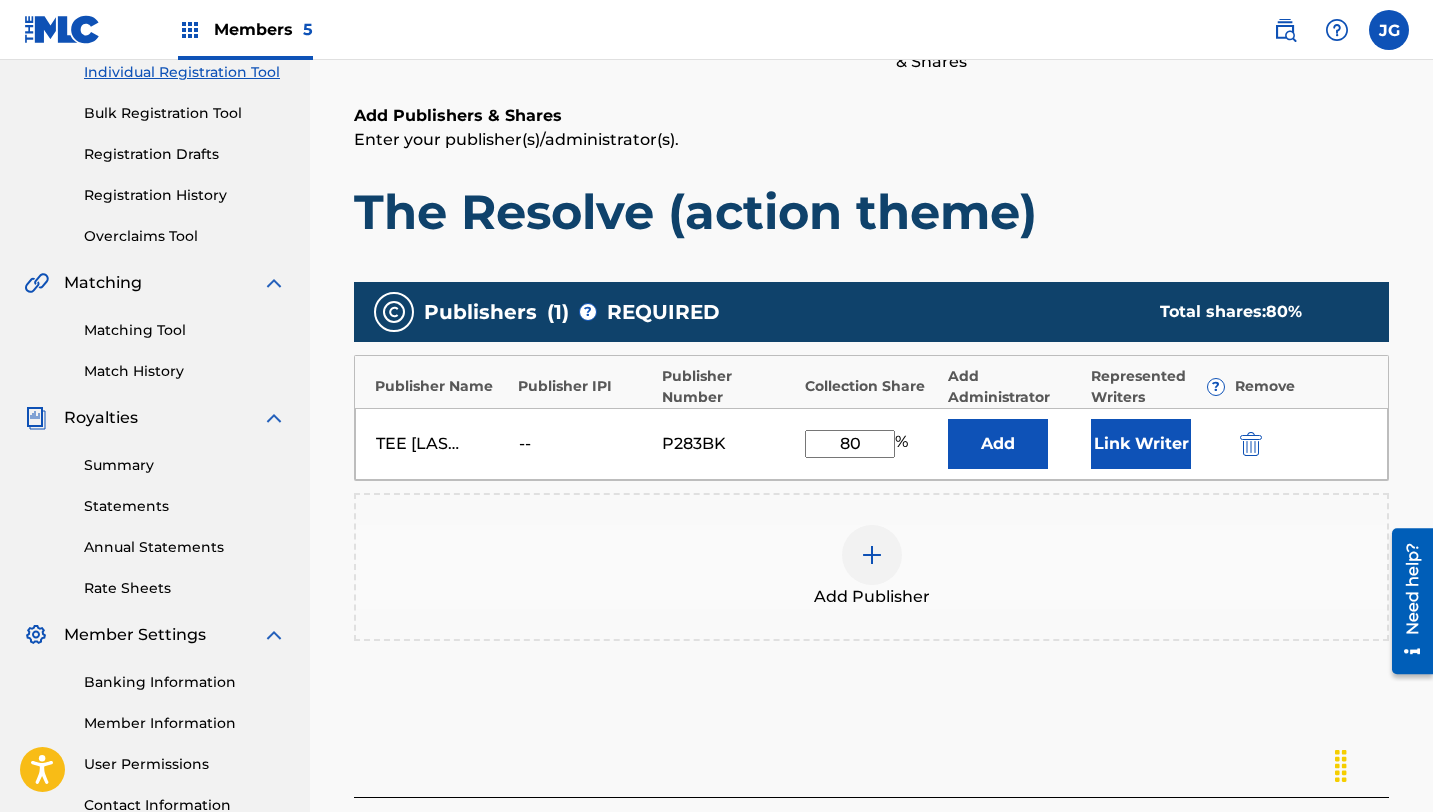 click on "Link Writer" at bounding box center (1141, 444) 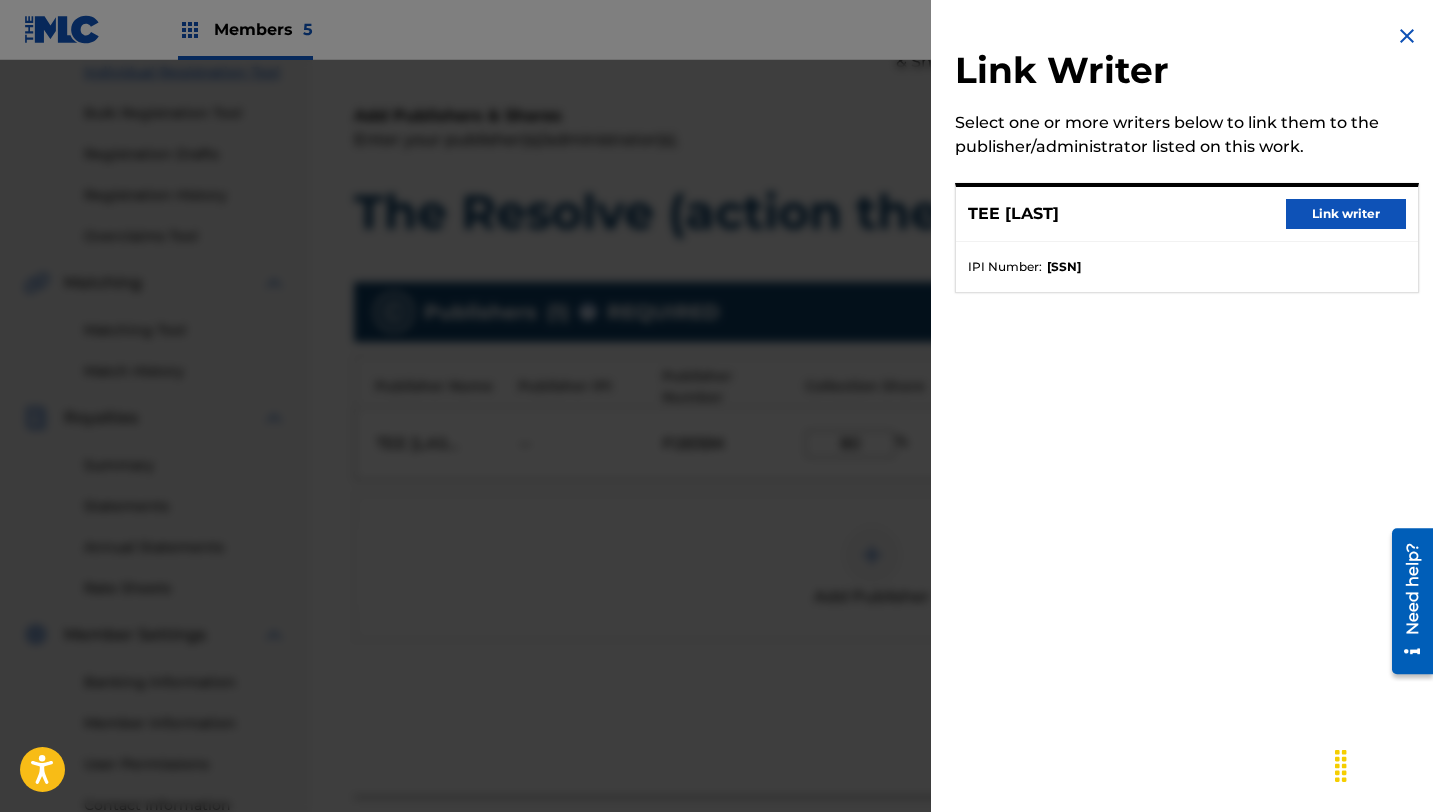 click on "Link writer" at bounding box center [1346, 214] 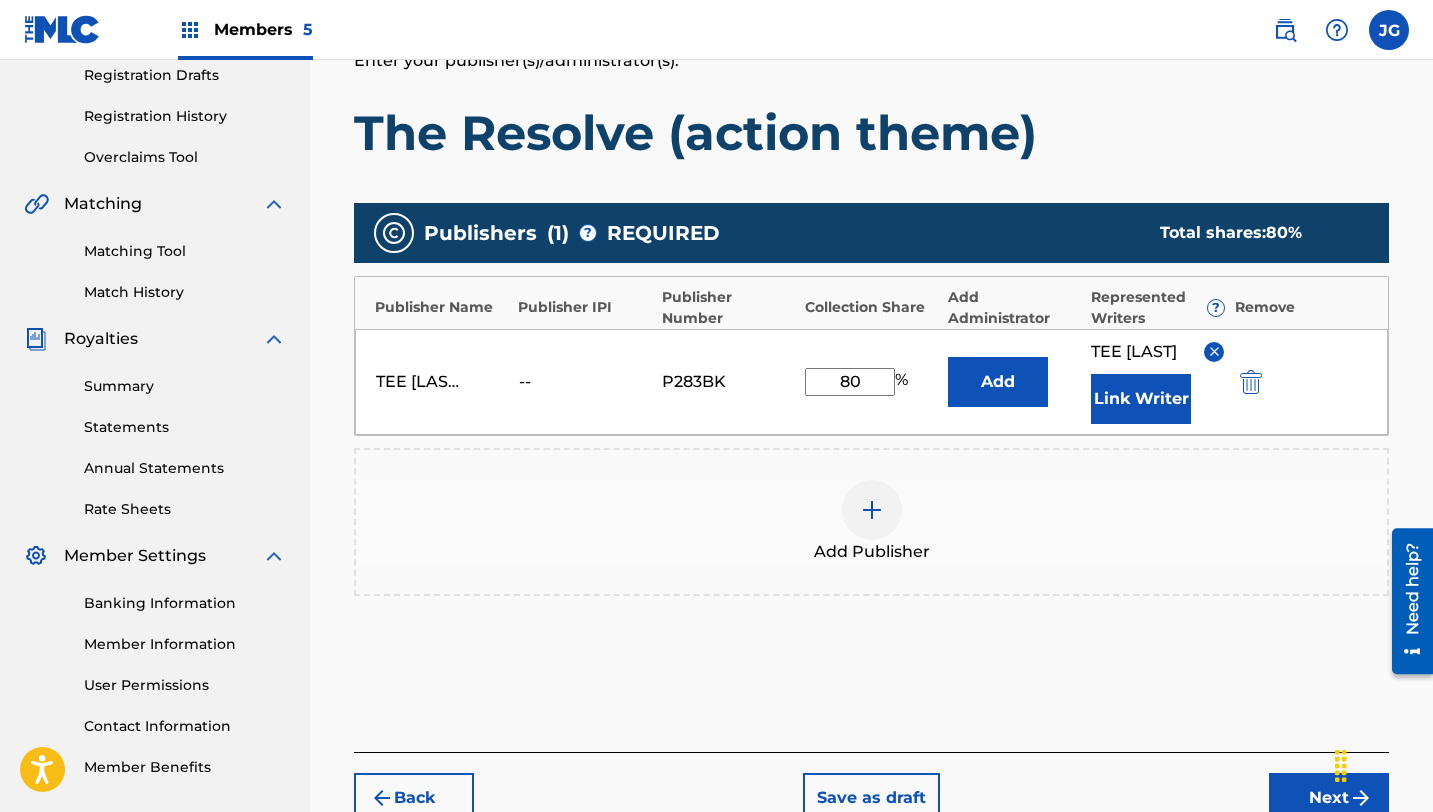 scroll, scrollTop: 469, scrollLeft: 0, axis: vertical 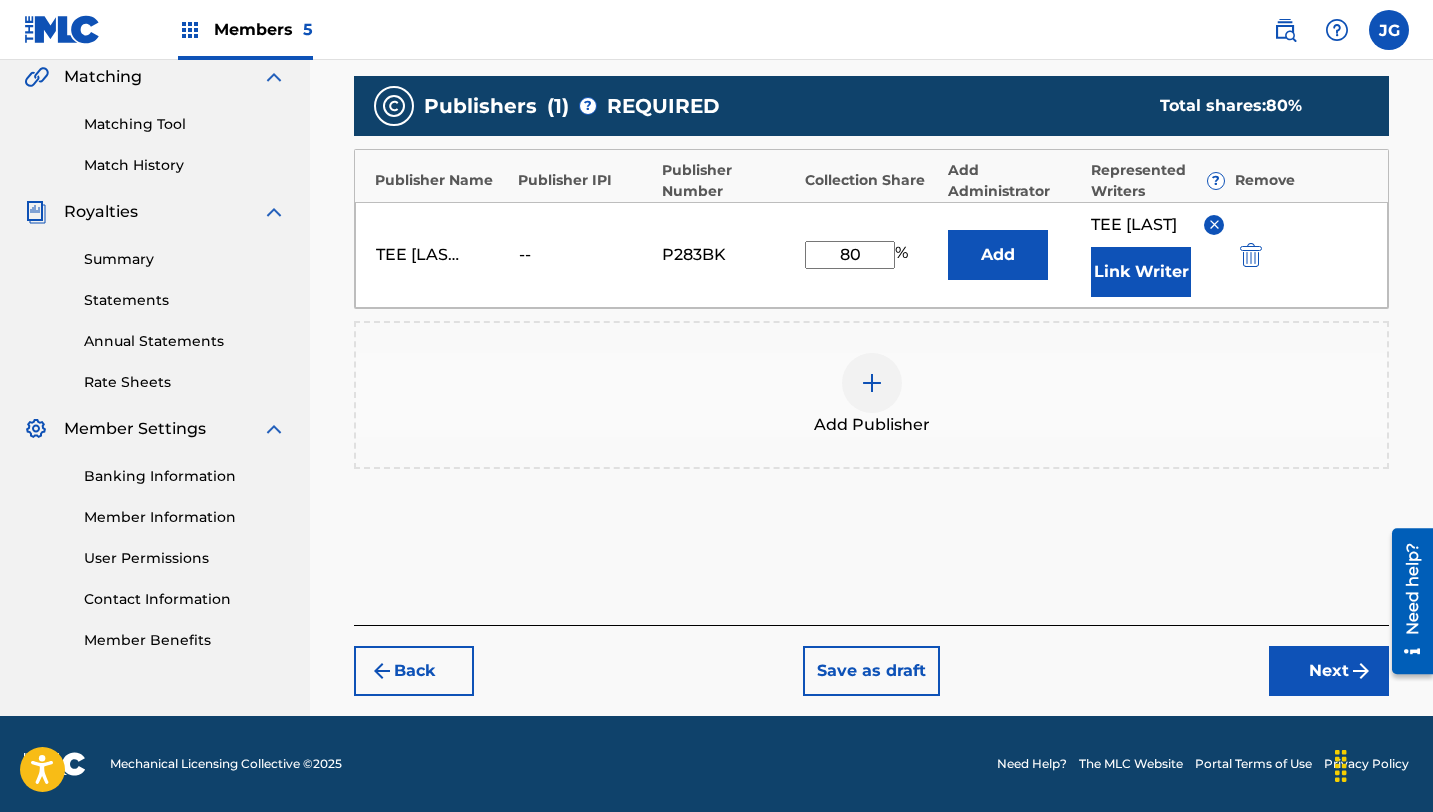 click on "Next" at bounding box center (1329, 671) 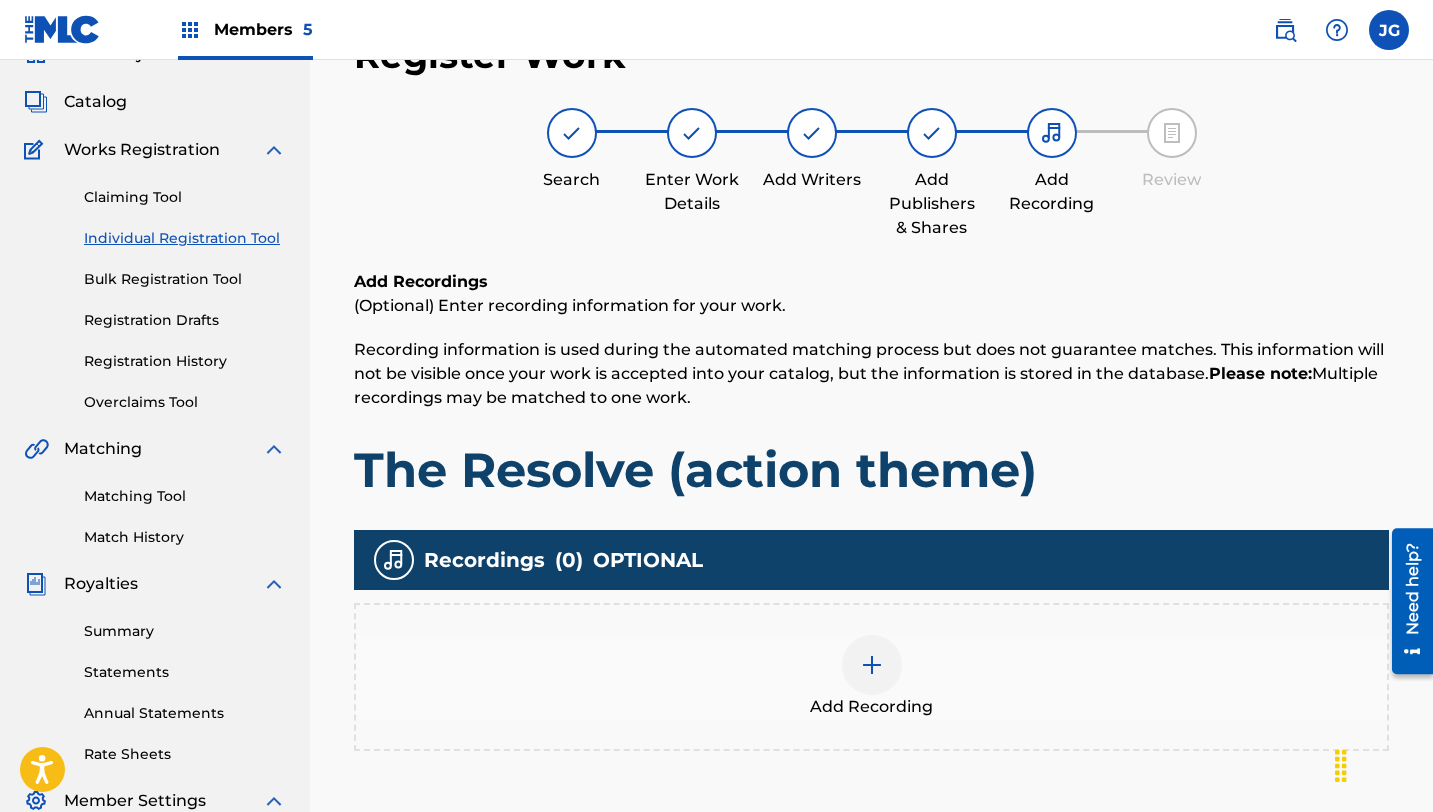 scroll, scrollTop: 90, scrollLeft: 0, axis: vertical 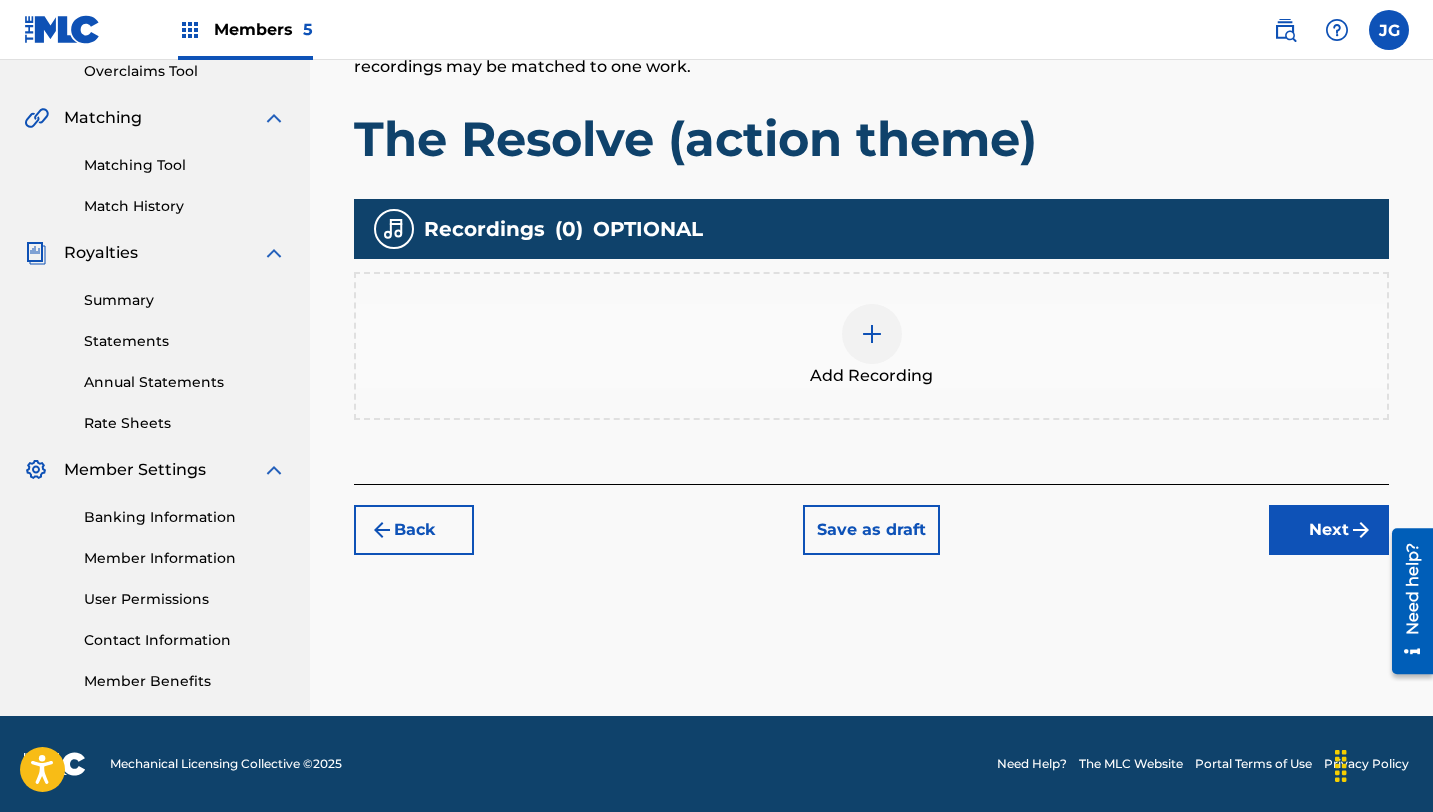 click on "Next" at bounding box center [1329, 530] 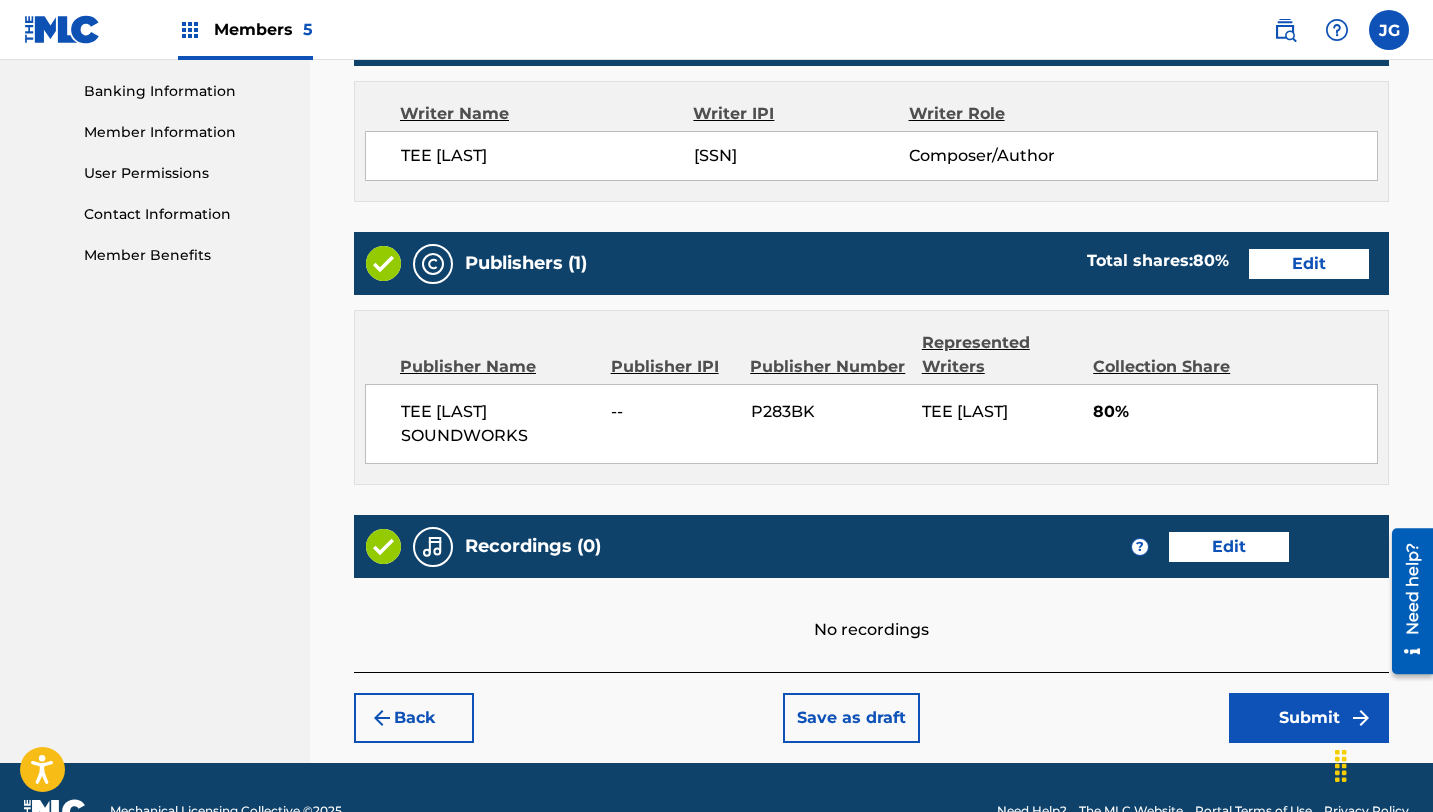 scroll, scrollTop: 900, scrollLeft: 0, axis: vertical 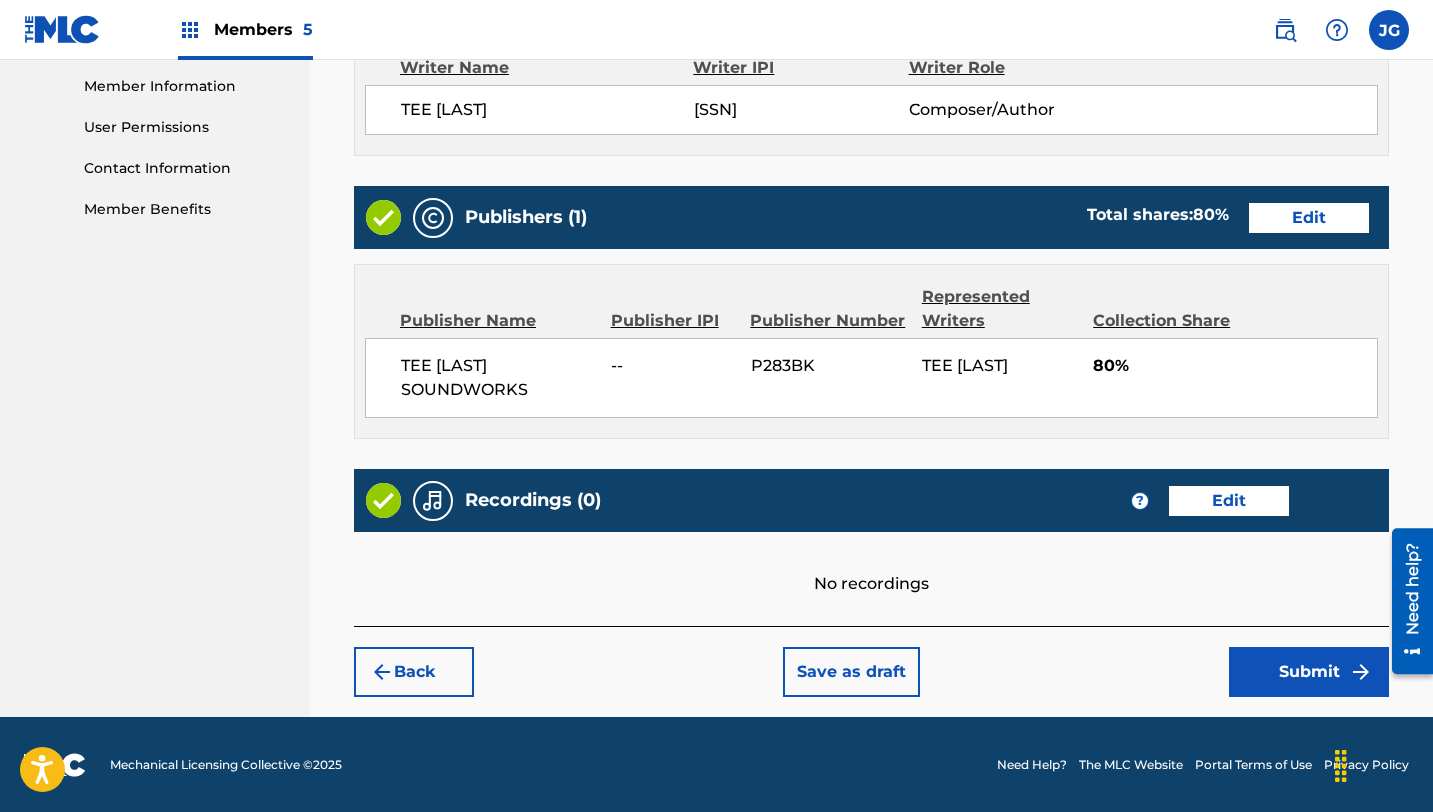 click on "Submit" at bounding box center (1309, 672) 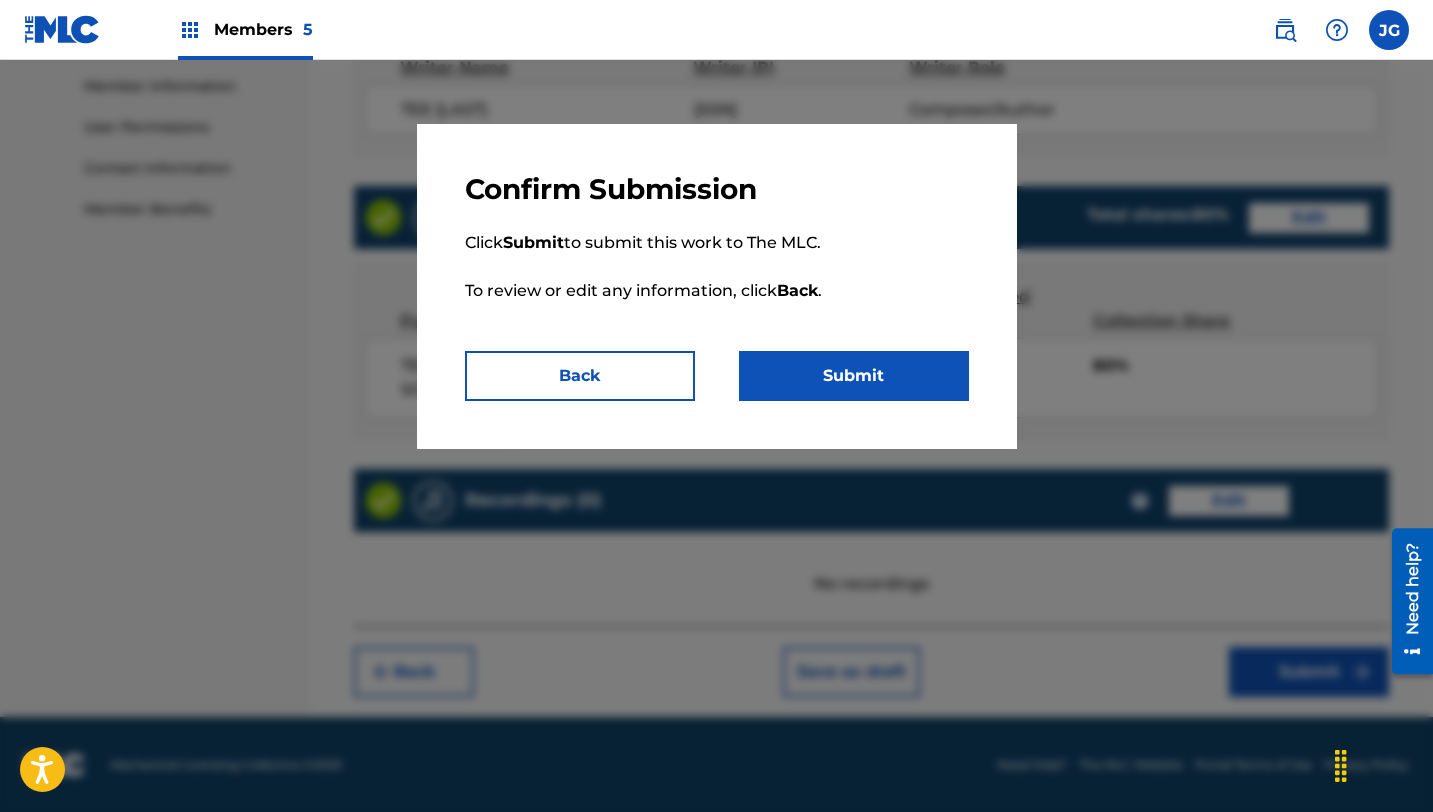 click on "Submit" at bounding box center [854, 376] 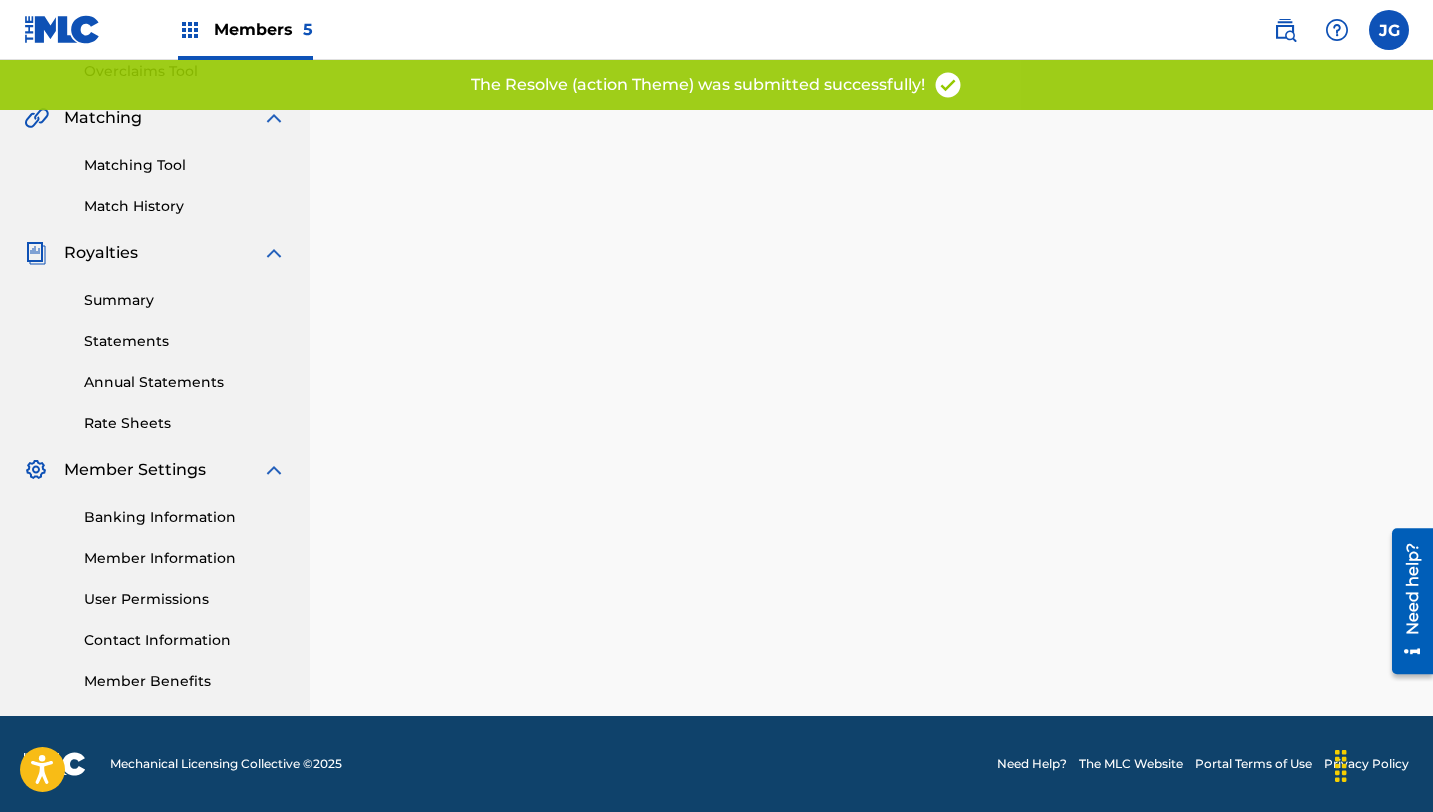 scroll, scrollTop: 0, scrollLeft: 0, axis: both 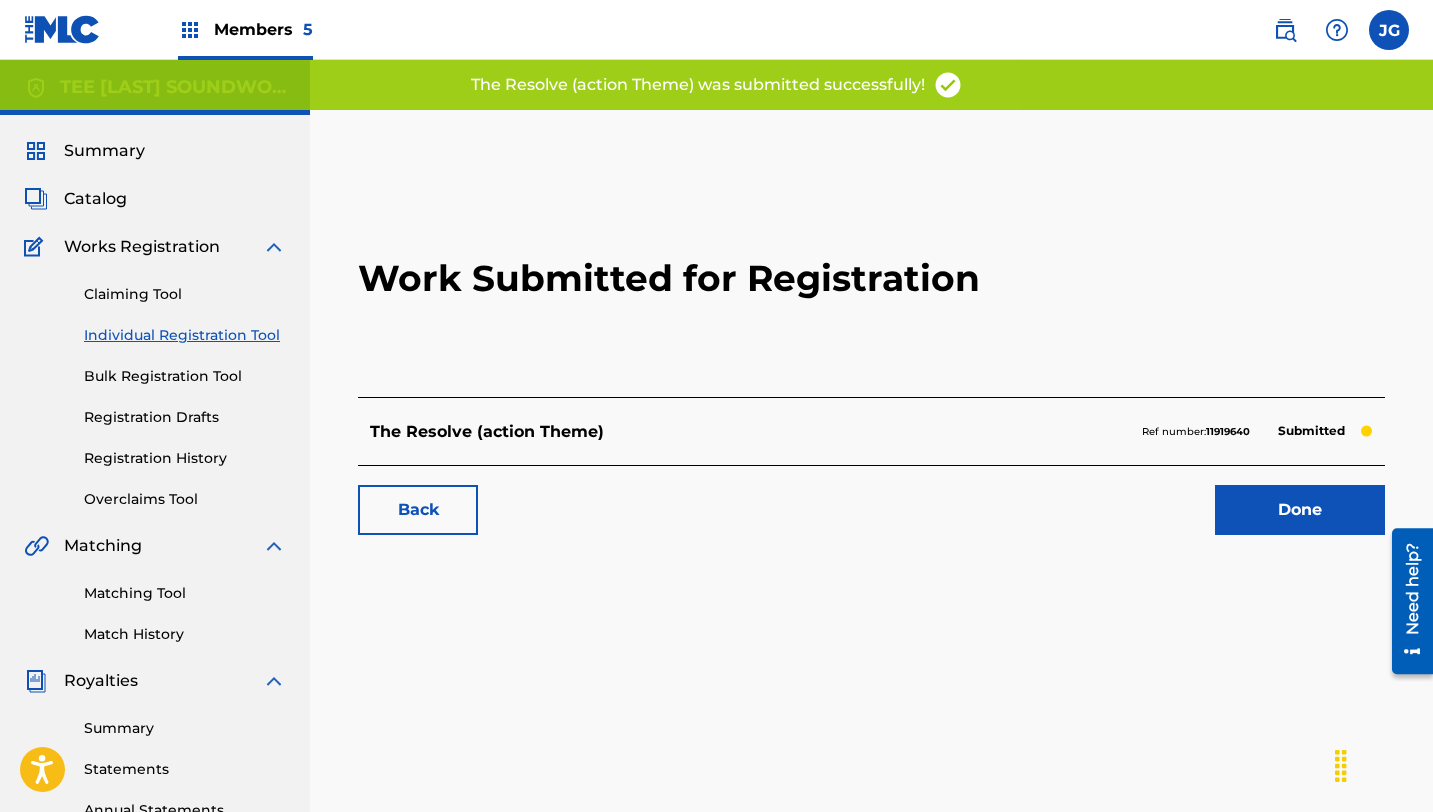 click on "Done" at bounding box center (1300, 510) 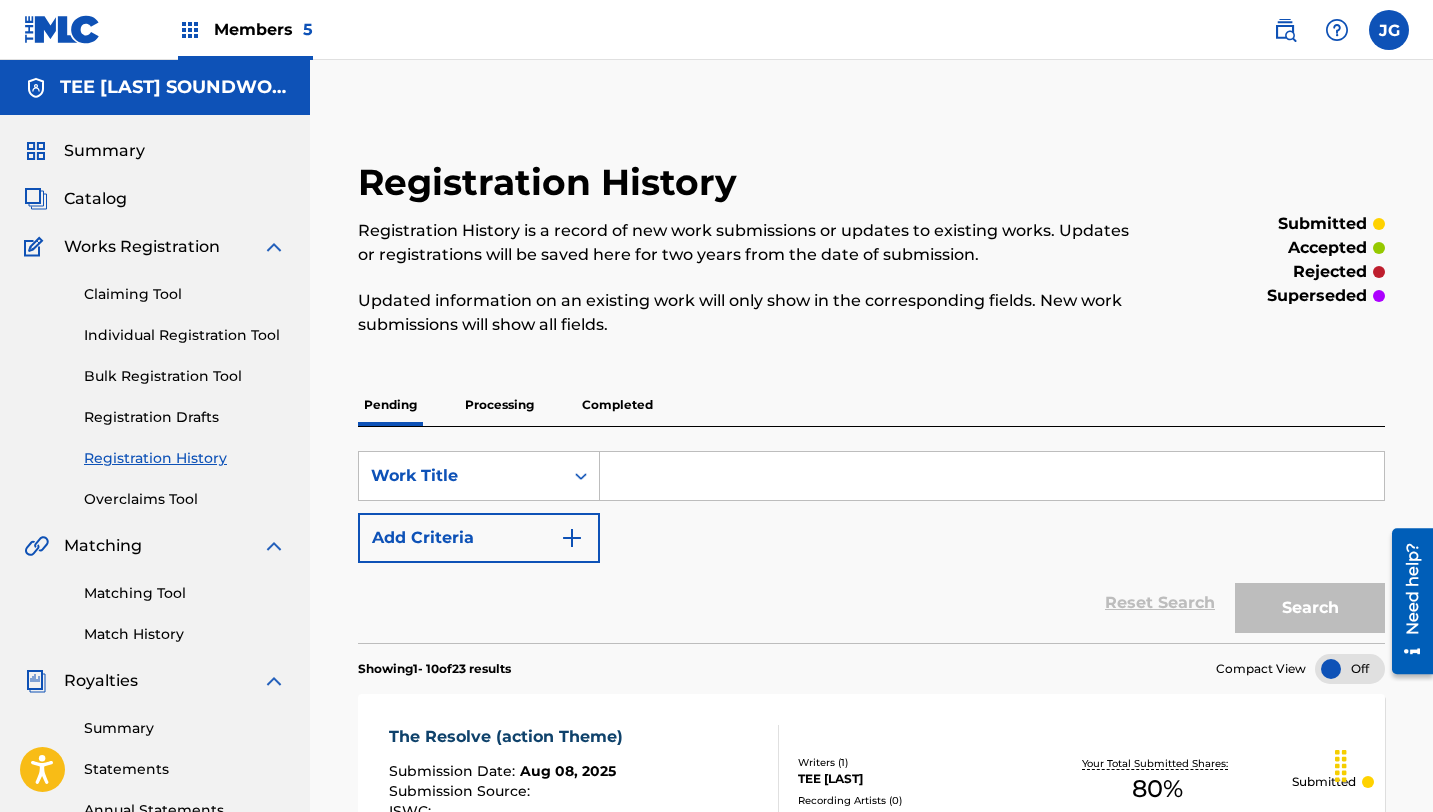 click on "Individual Registration Tool" at bounding box center (185, 335) 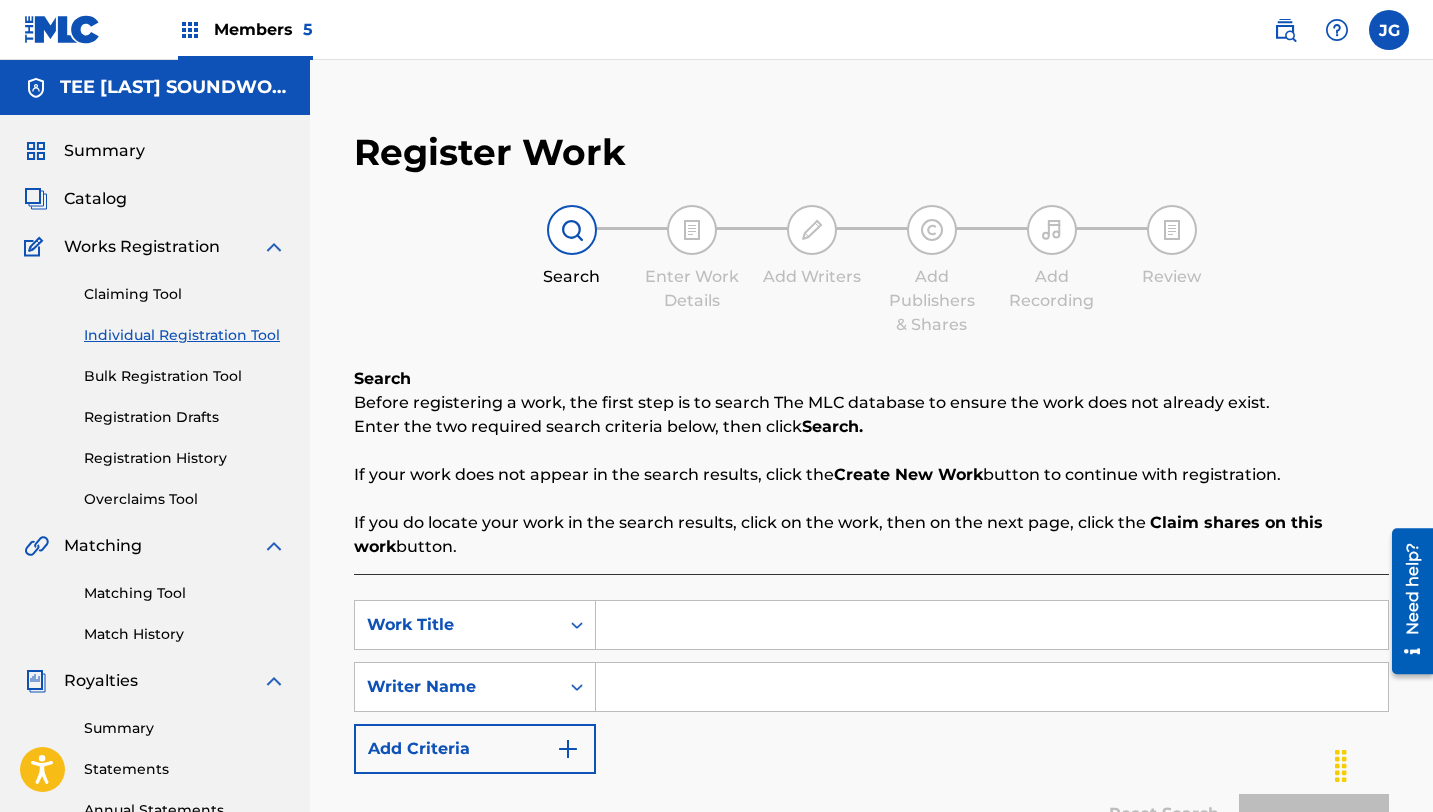 click at bounding box center [992, 625] 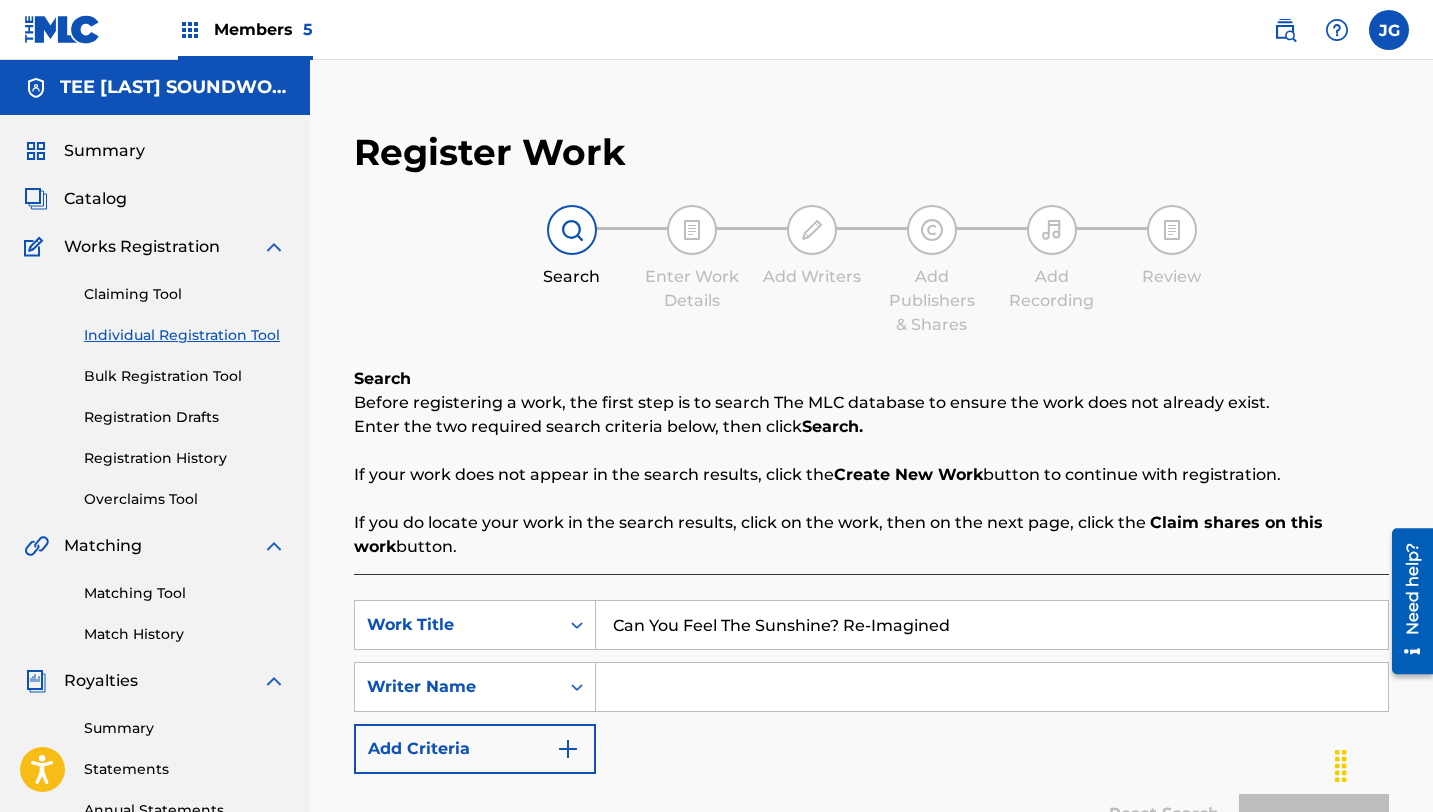 type on "Can You Feel The Sunshine? Re-Imagined" 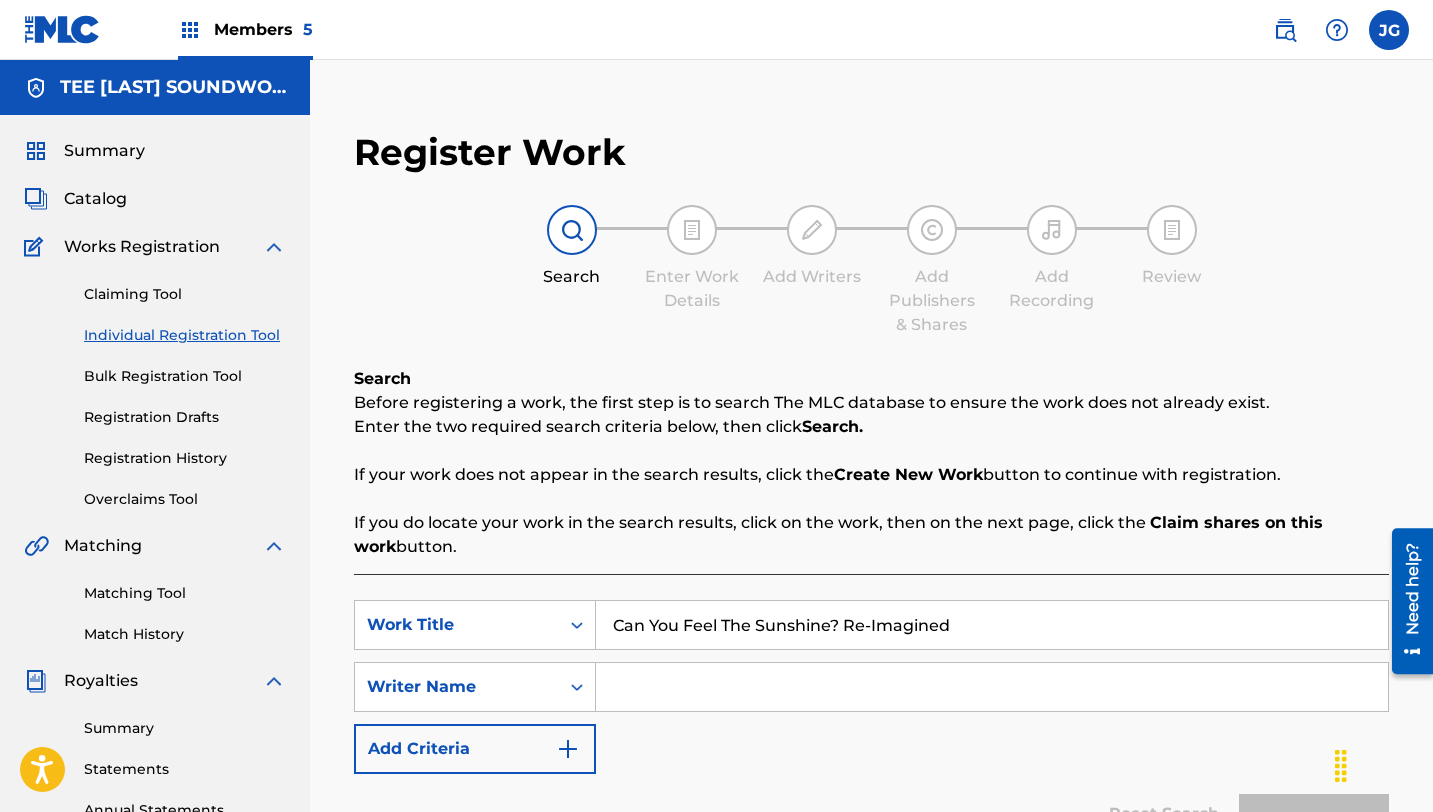 type on "tee [LAST]" 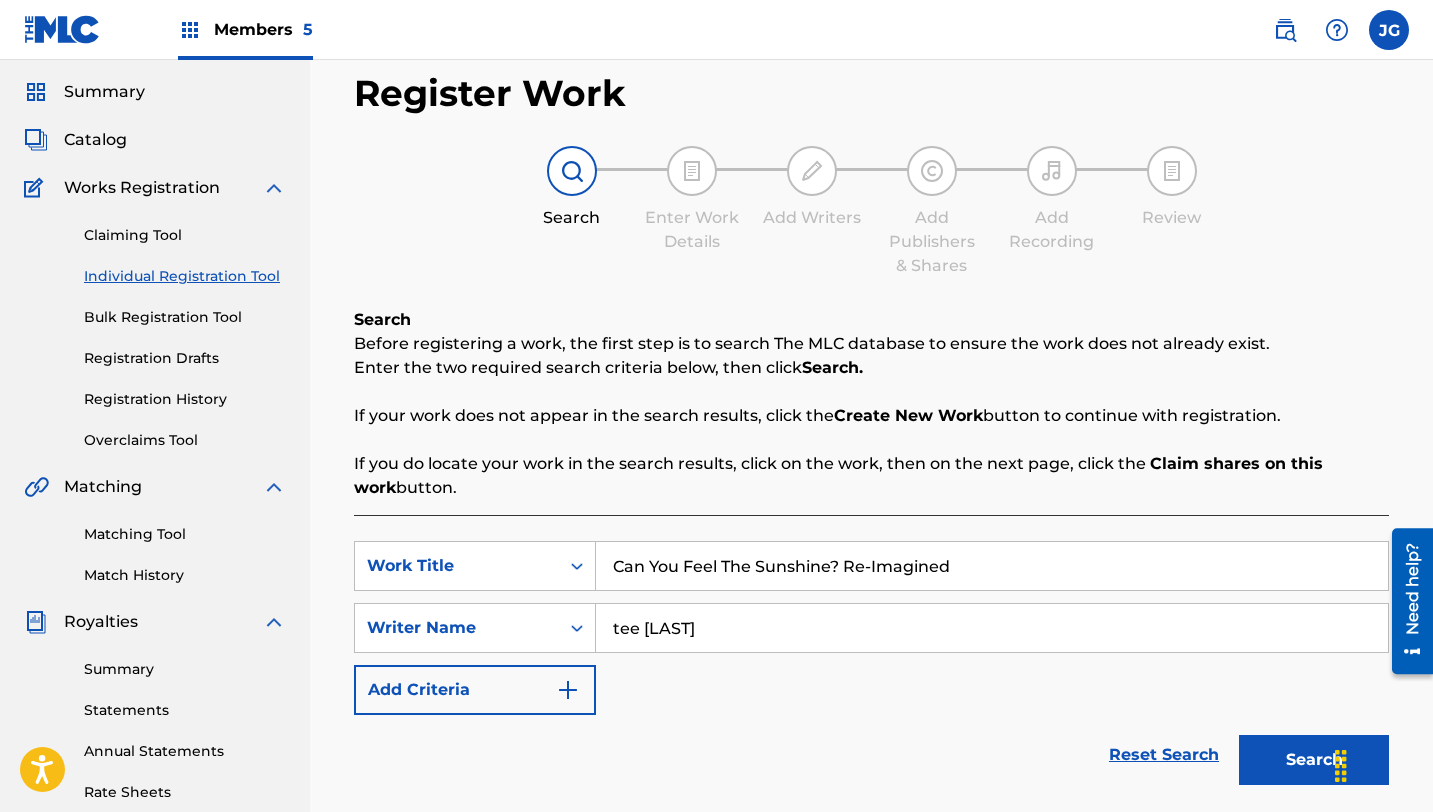 scroll, scrollTop: 198, scrollLeft: 0, axis: vertical 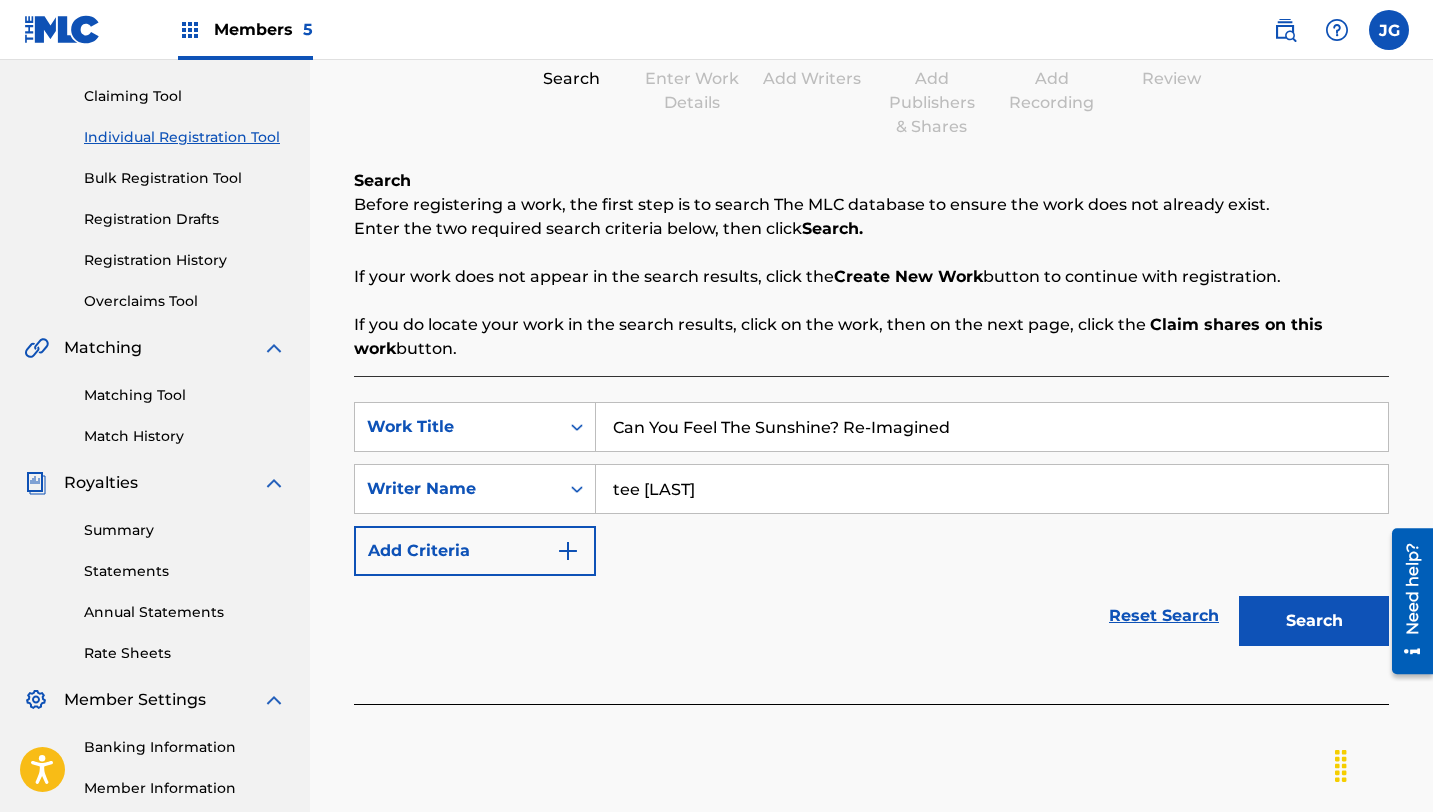 click on "Search" at bounding box center (1314, 621) 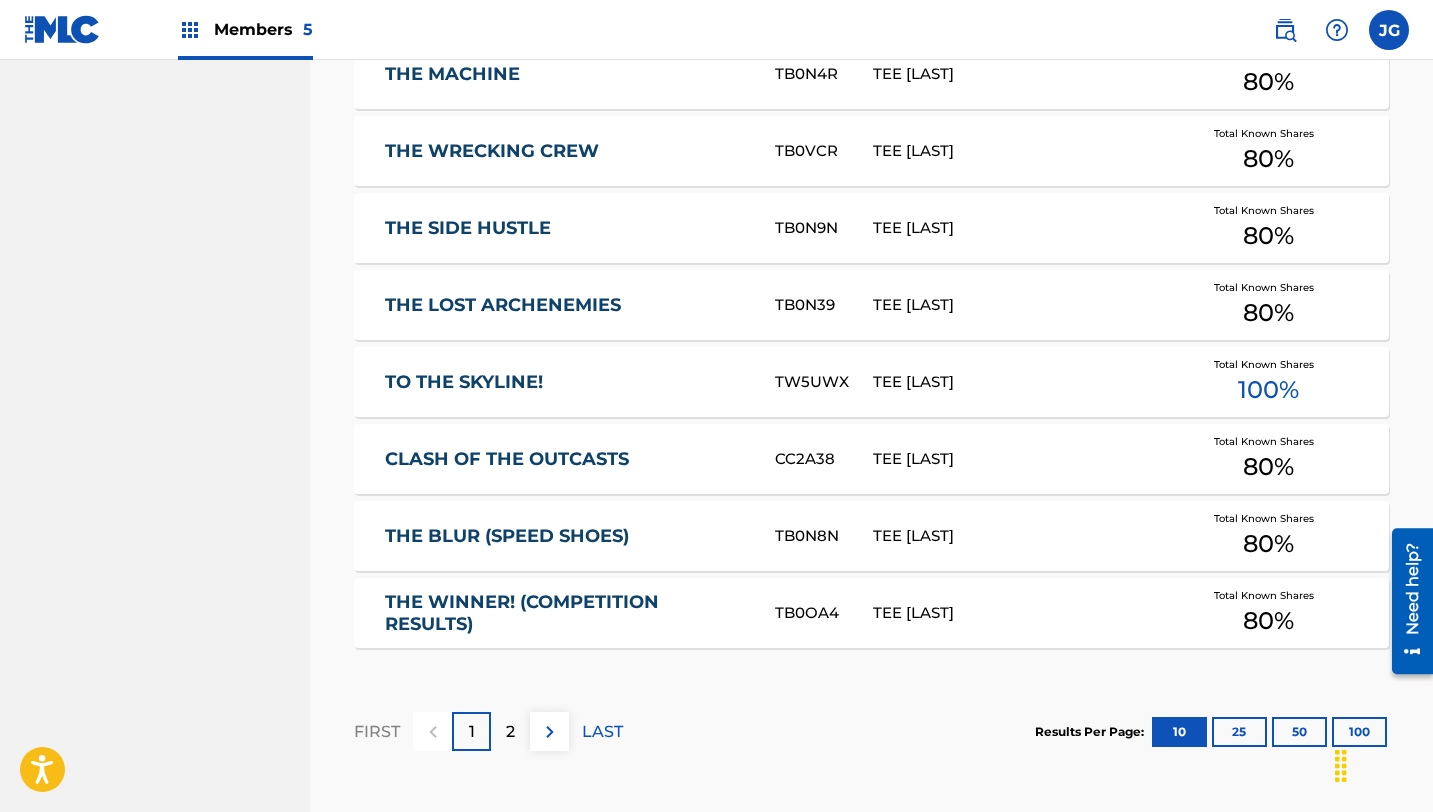 scroll, scrollTop: 1095, scrollLeft: 0, axis: vertical 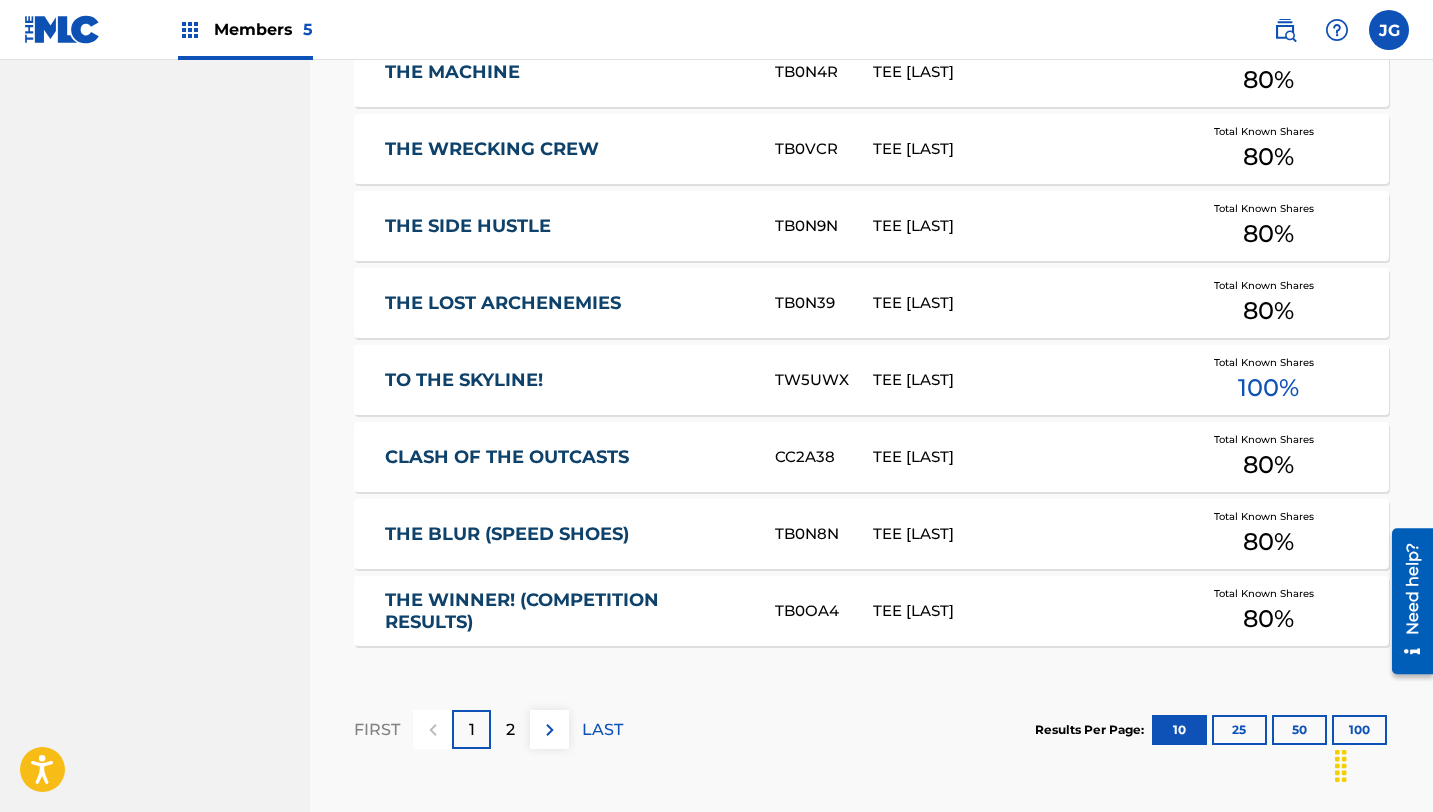 click on "2" at bounding box center [510, 729] 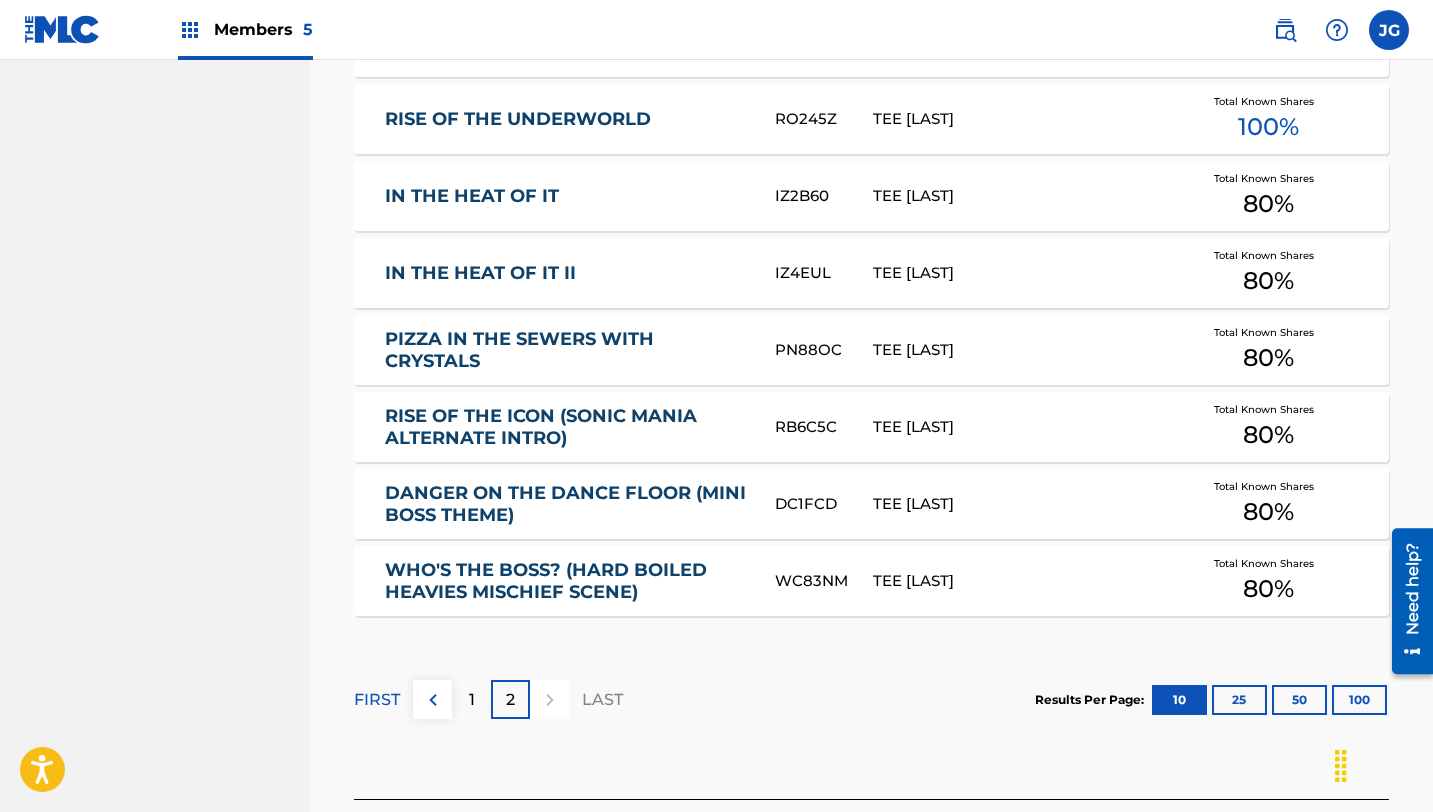 scroll, scrollTop: 1169, scrollLeft: 0, axis: vertical 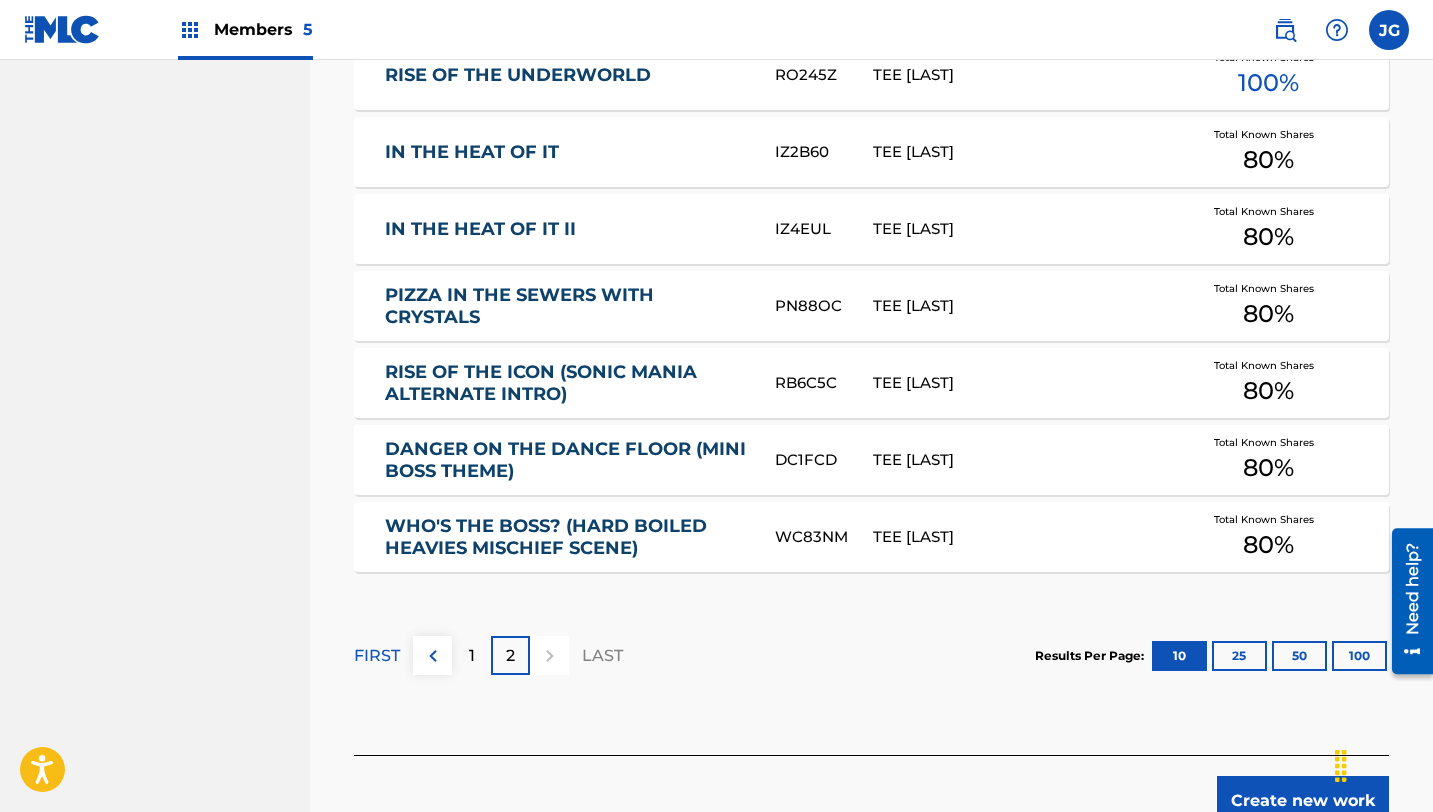 click on "Create new work" at bounding box center (1303, 801) 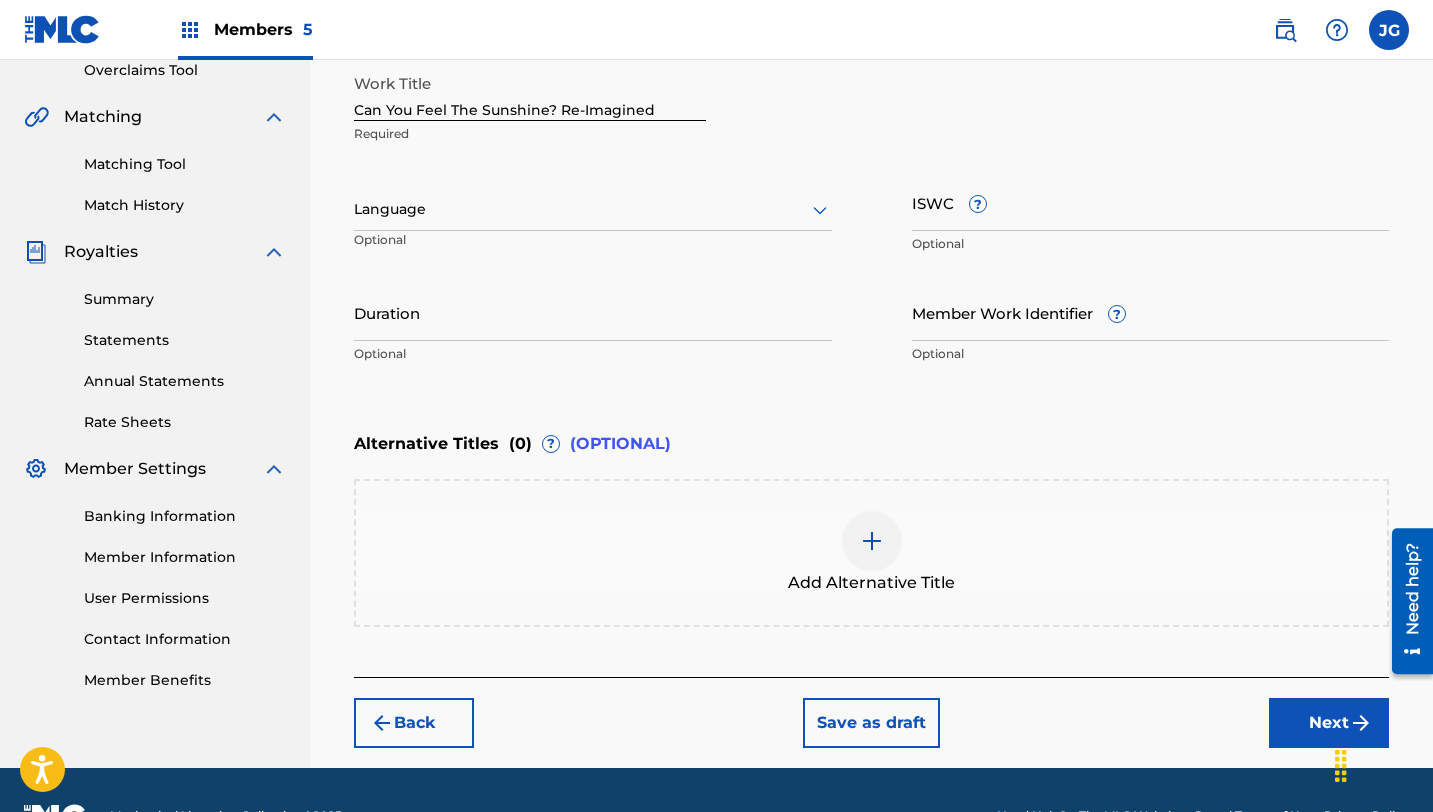 scroll, scrollTop: 480, scrollLeft: 0, axis: vertical 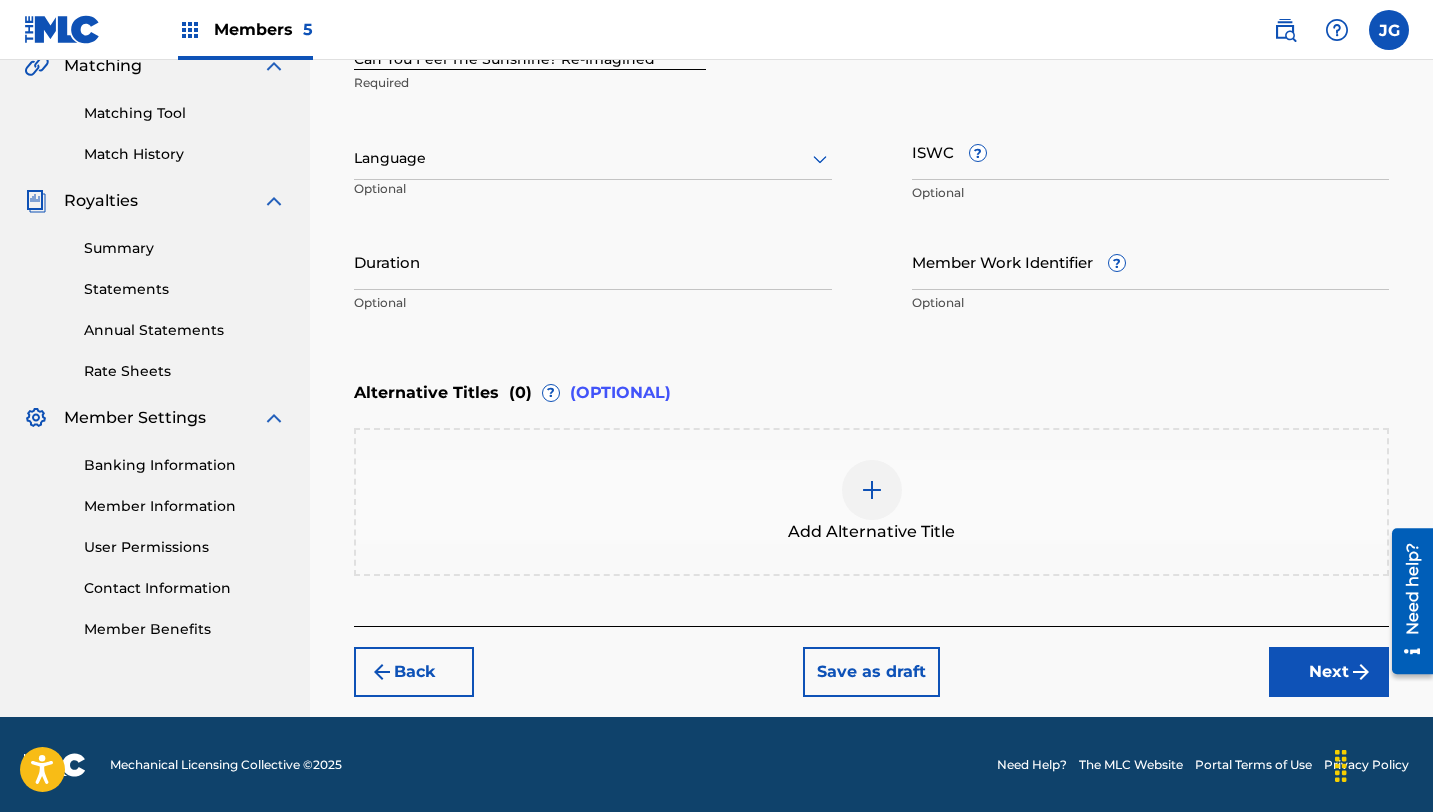 click on "Next" at bounding box center (1329, 672) 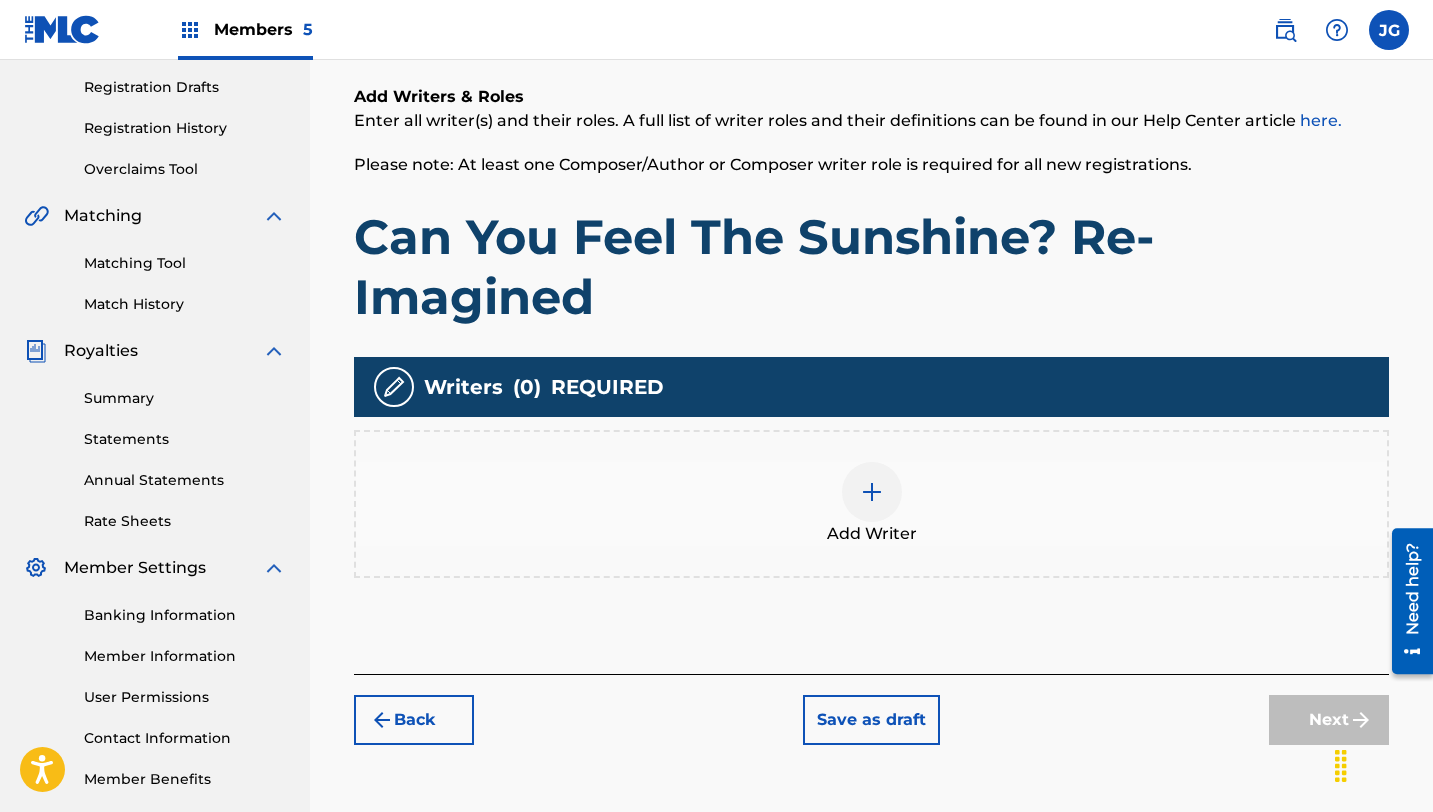 scroll, scrollTop: 428, scrollLeft: 0, axis: vertical 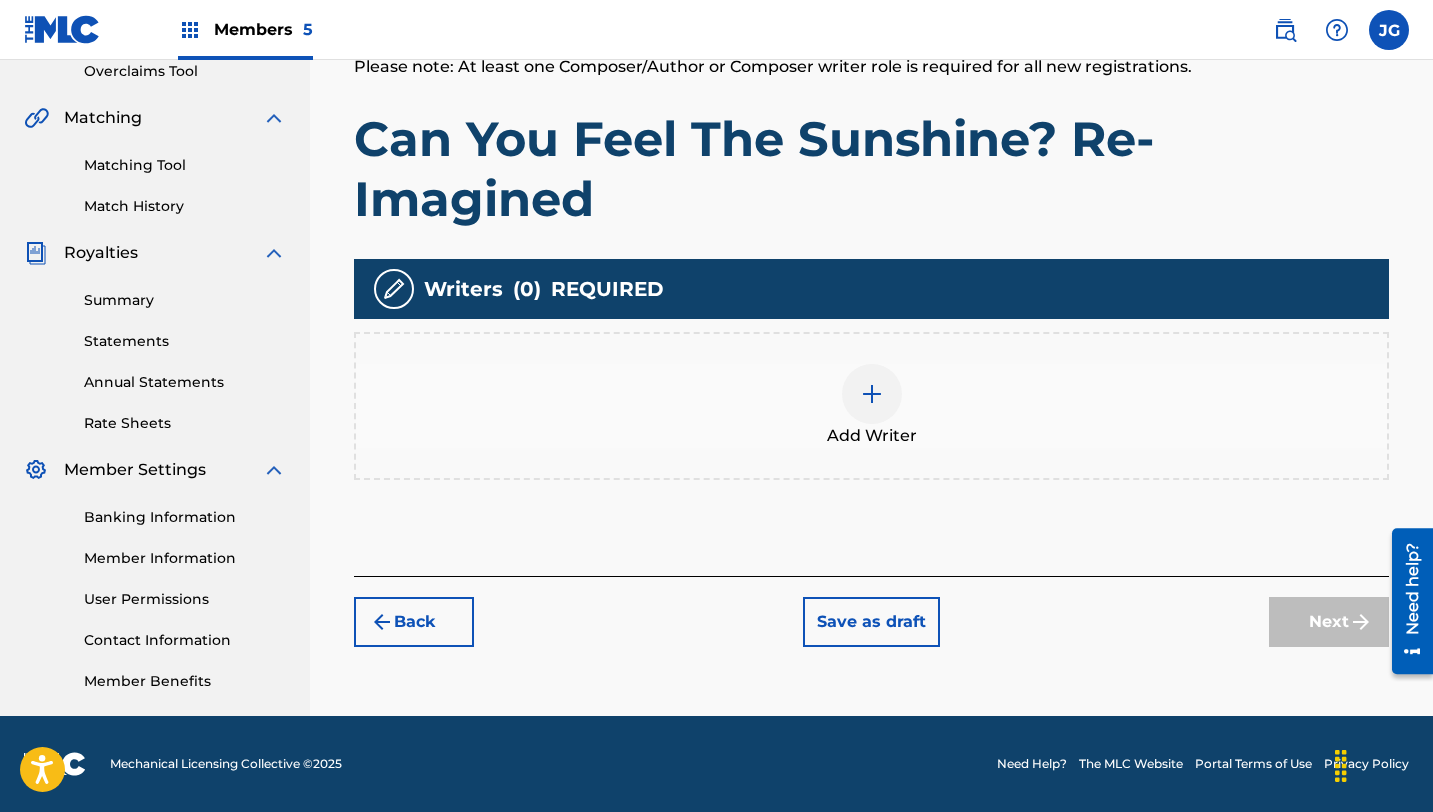 click at bounding box center (872, 394) 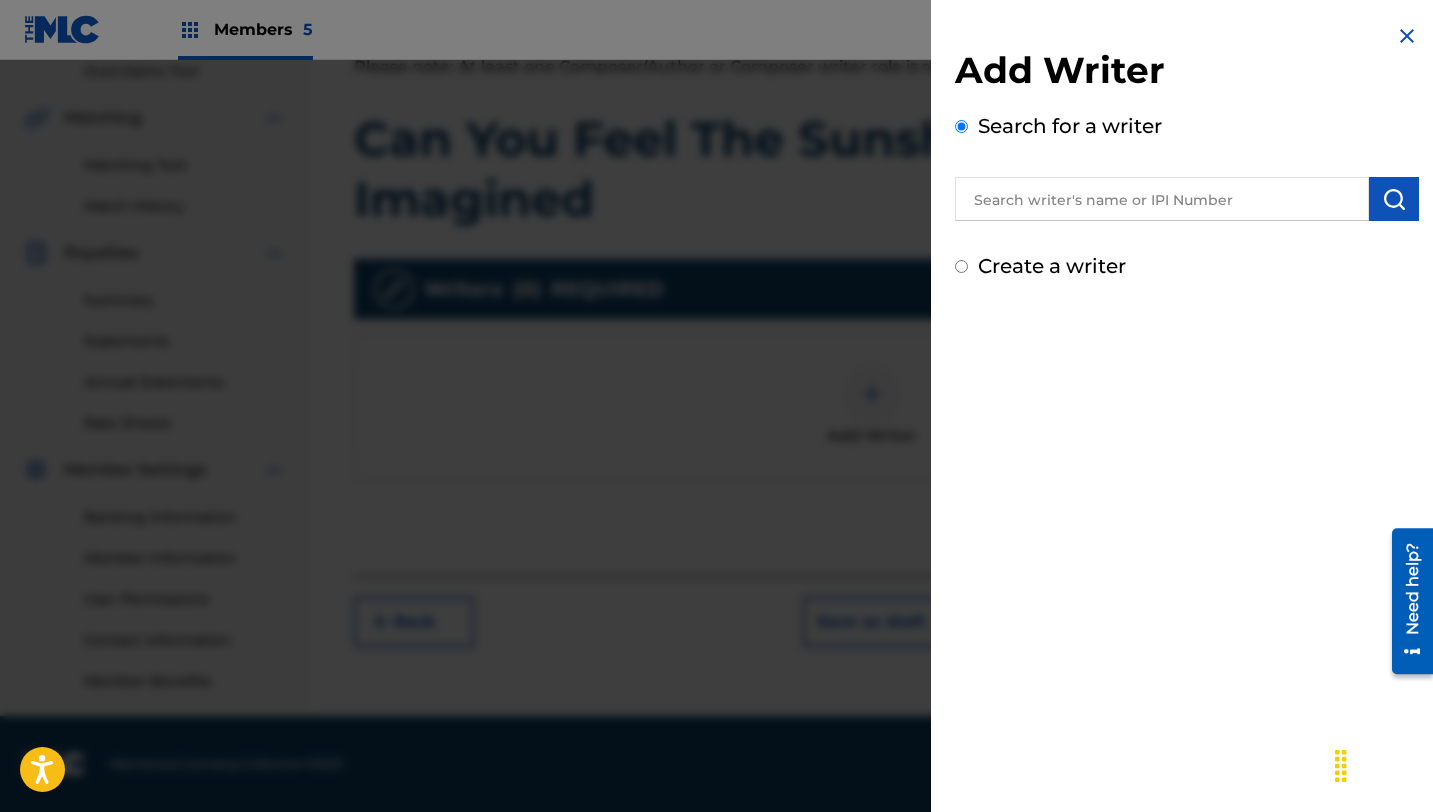 click at bounding box center [1162, 199] 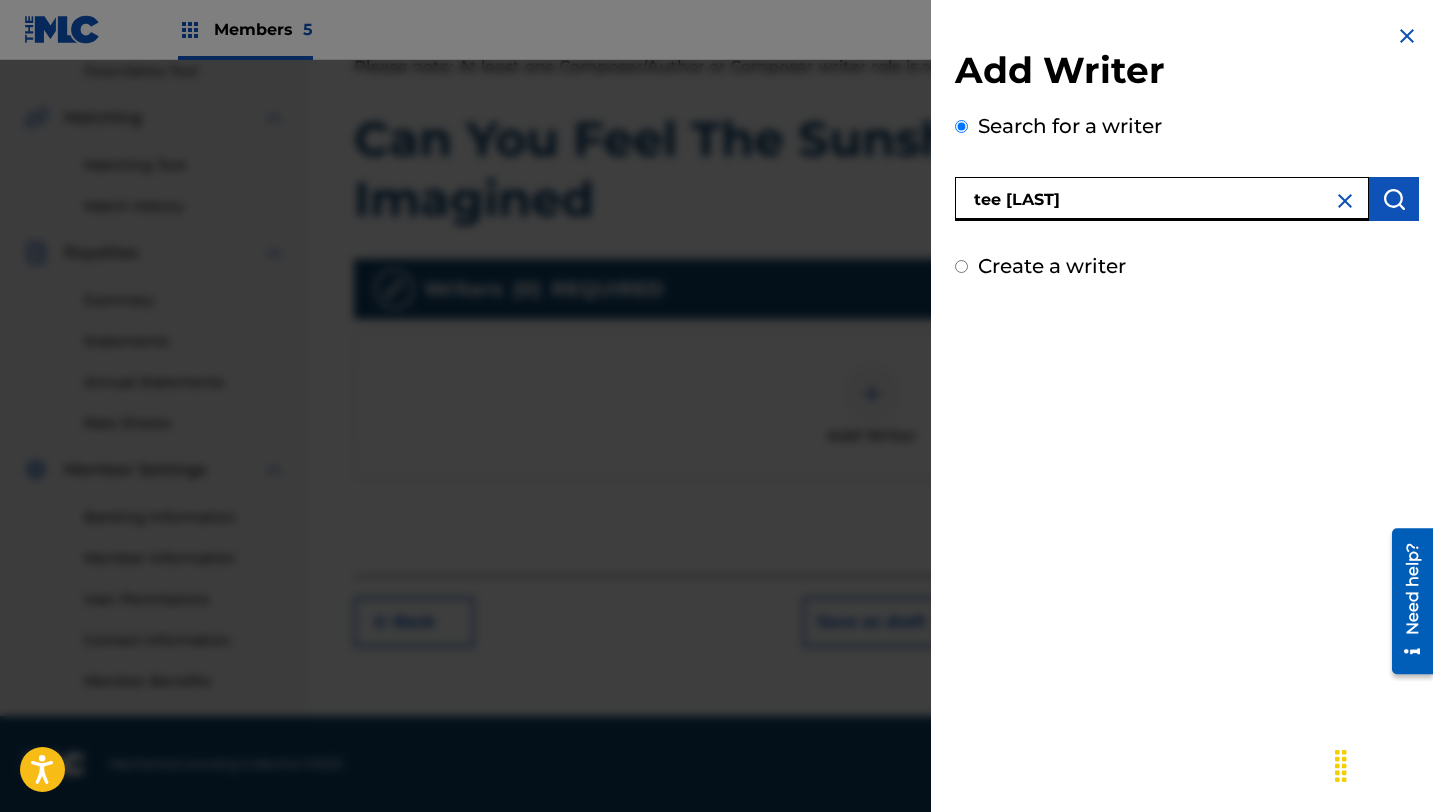 type on "tee [LAST]" 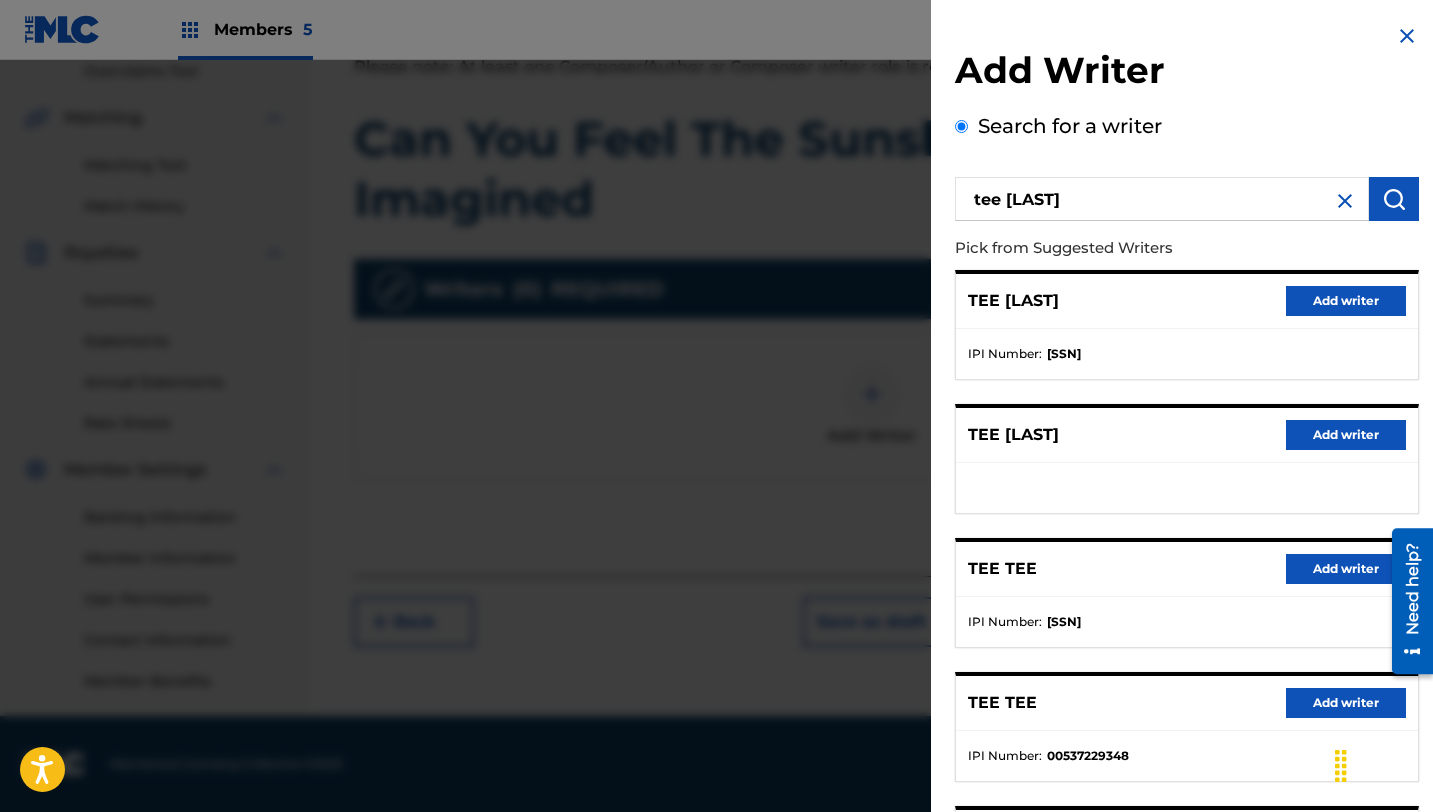 click on "Add writer" at bounding box center [1346, 301] 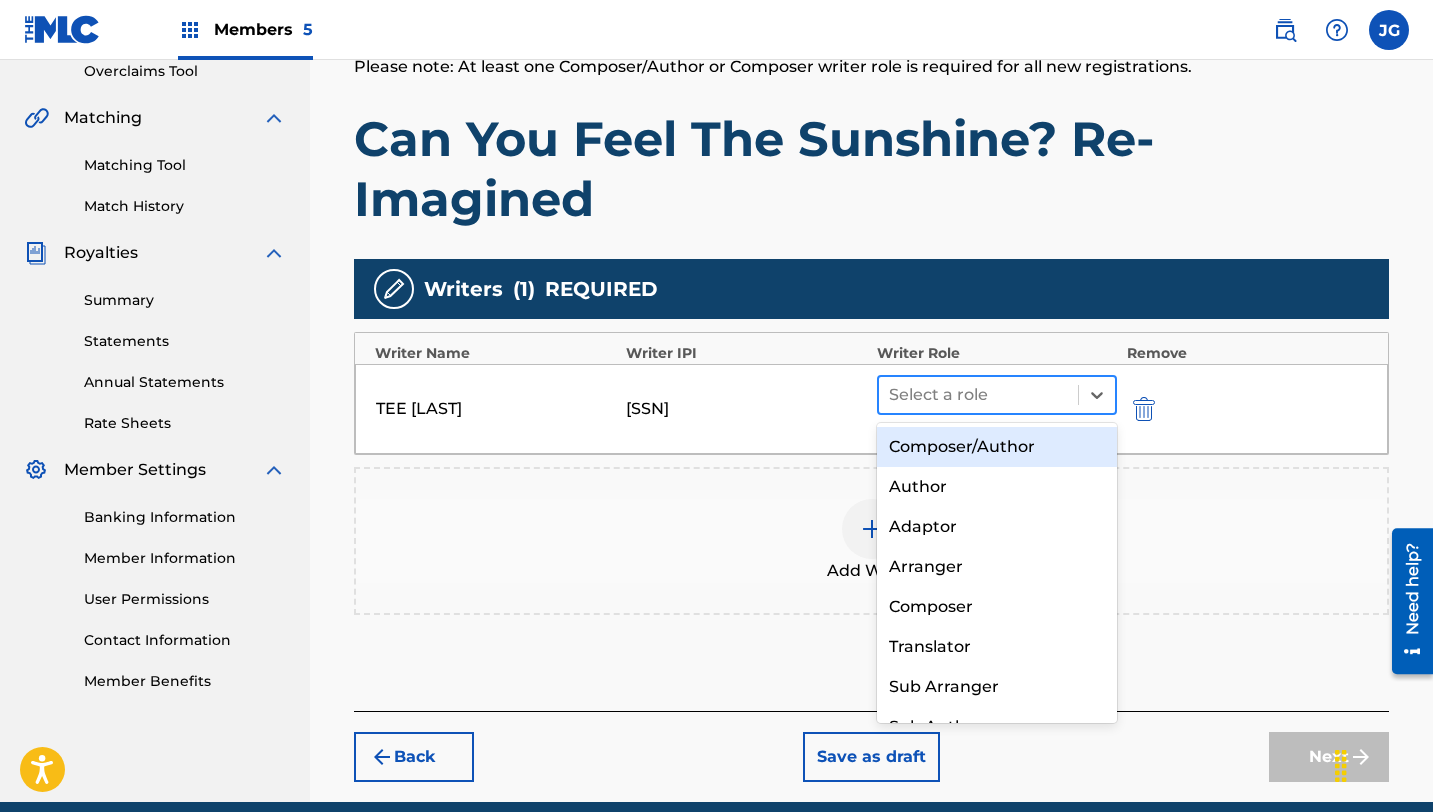 click at bounding box center (978, 395) 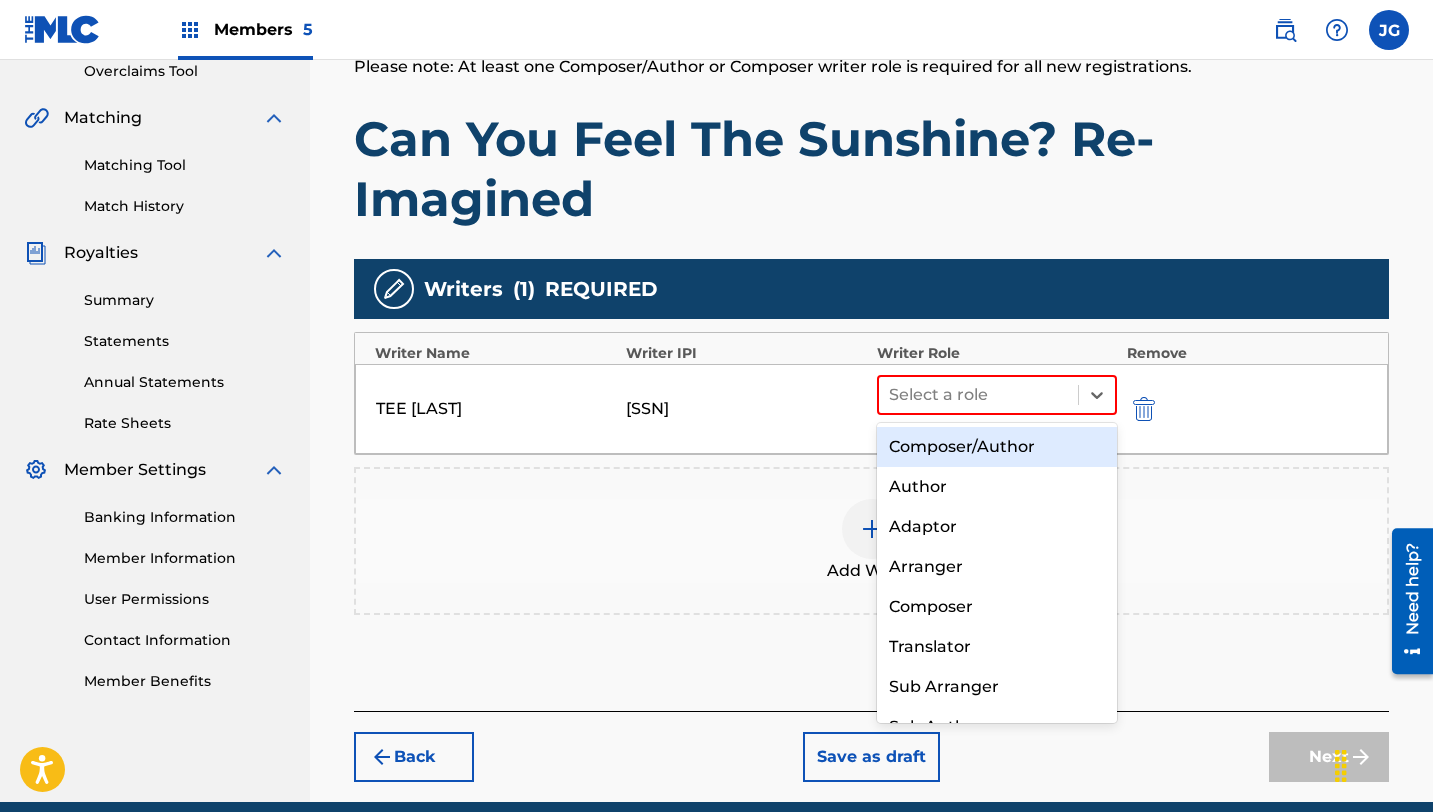 click on "Composer/Author" at bounding box center [997, 447] 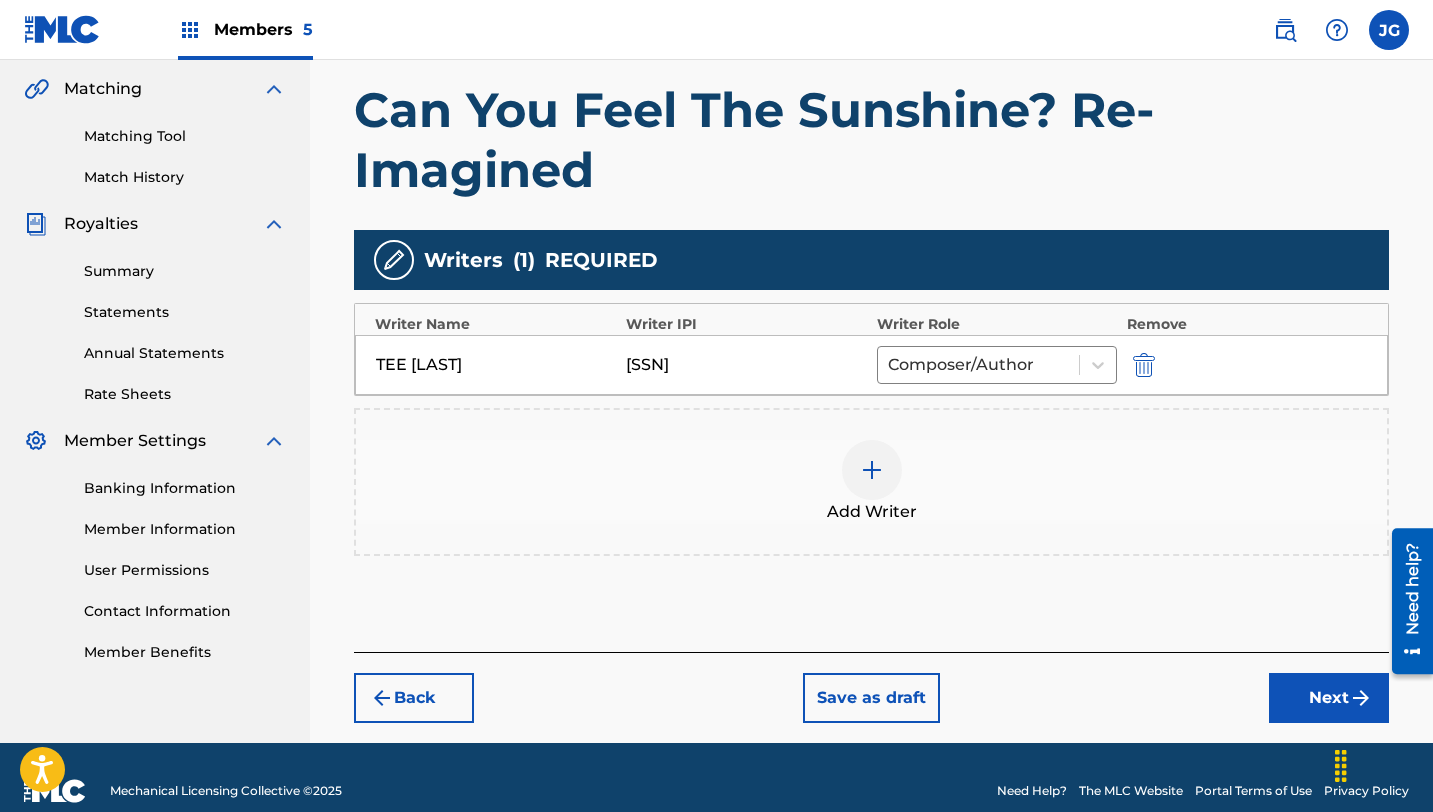 scroll, scrollTop: 484, scrollLeft: 0, axis: vertical 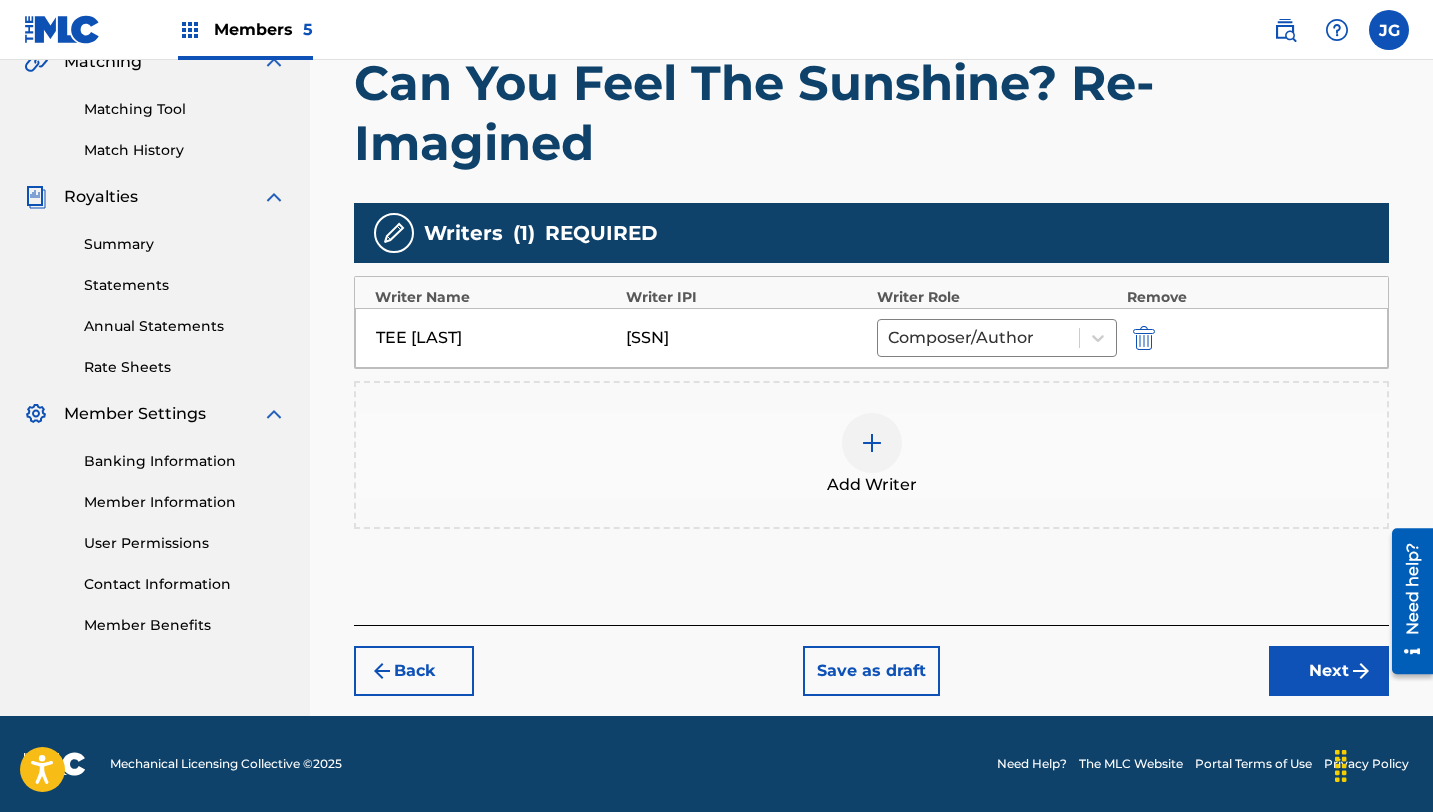 click on "Next" at bounding box center [1329, 671] 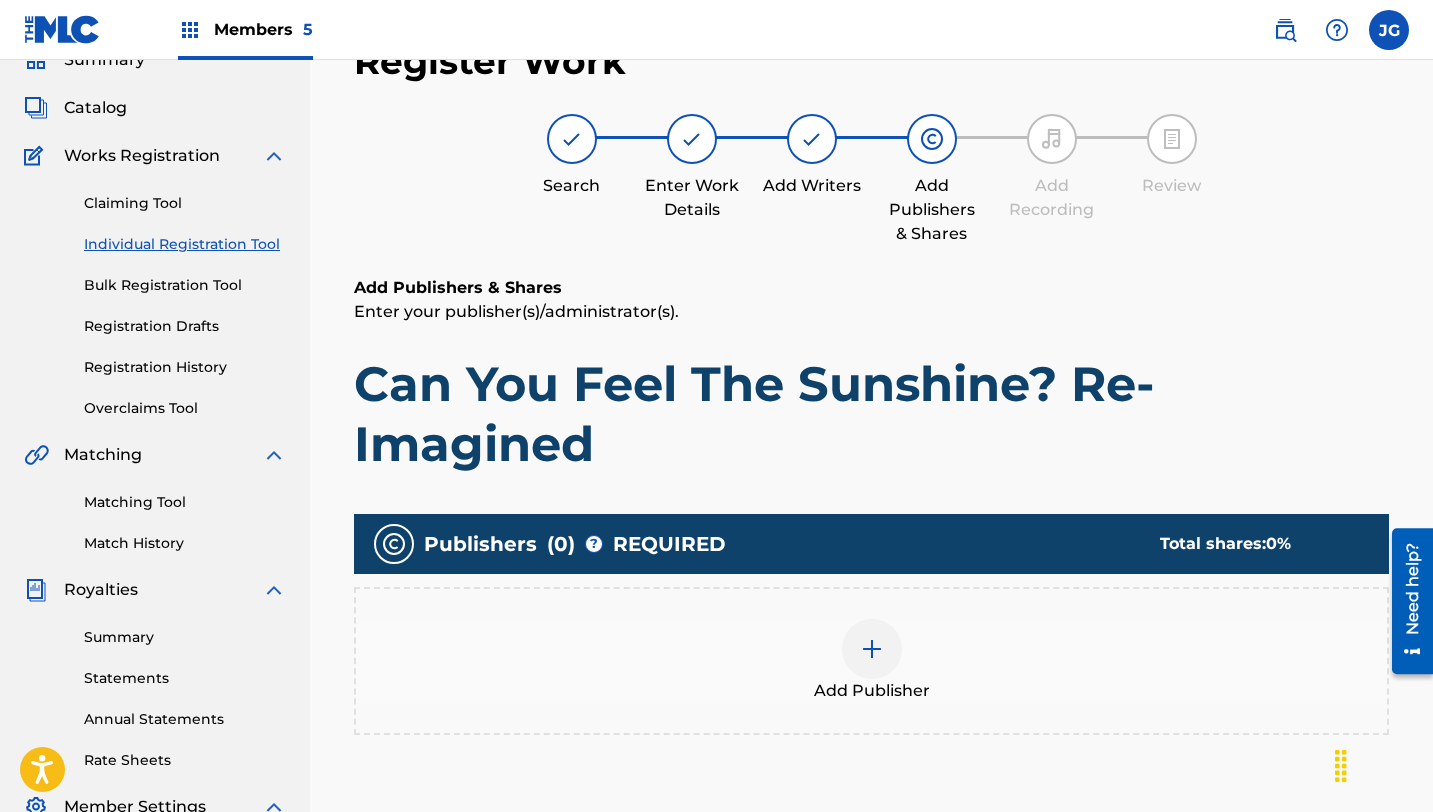 scroll, scrollTop: 90, scrollLeft: 0, axis: vertical 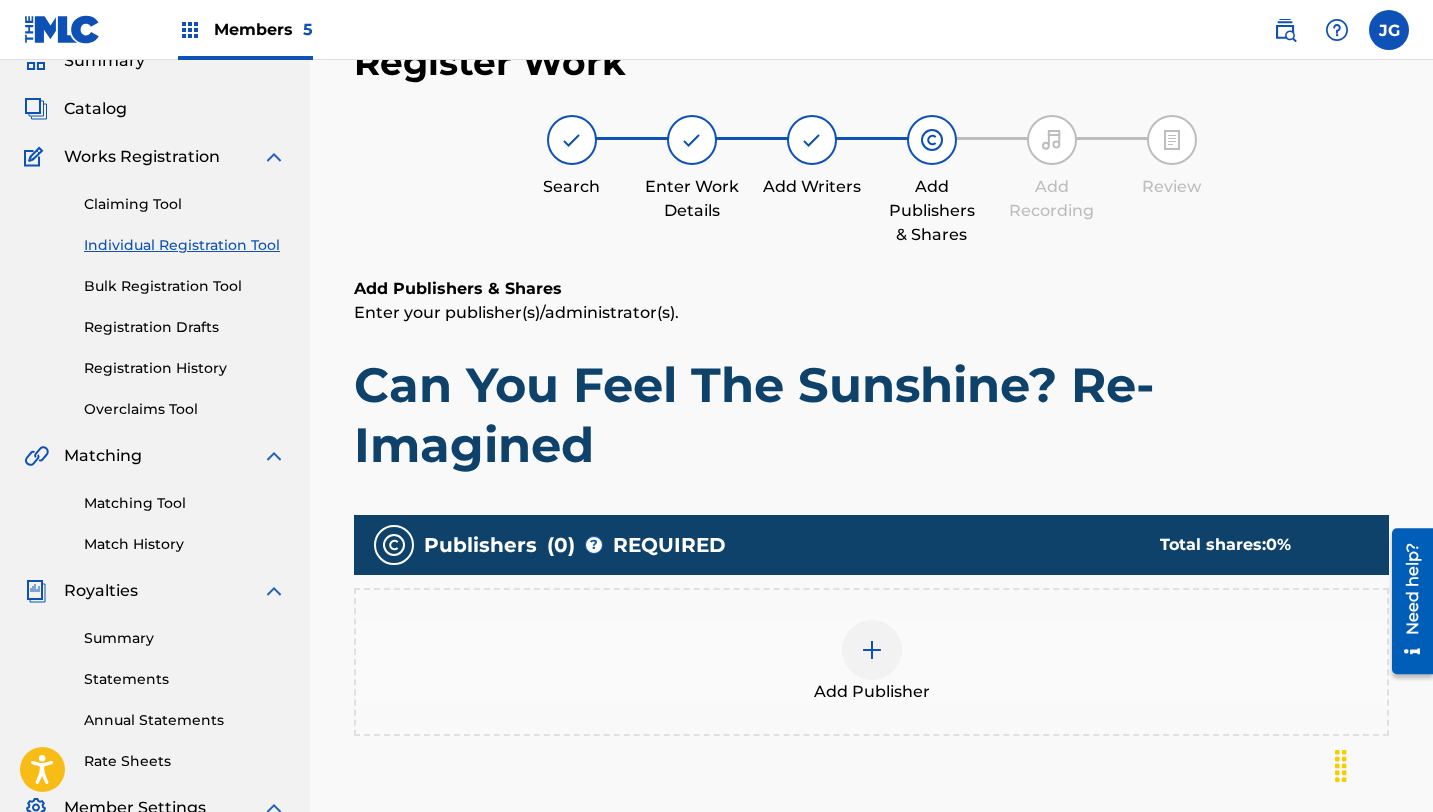 click at bounding box center (872, 650) 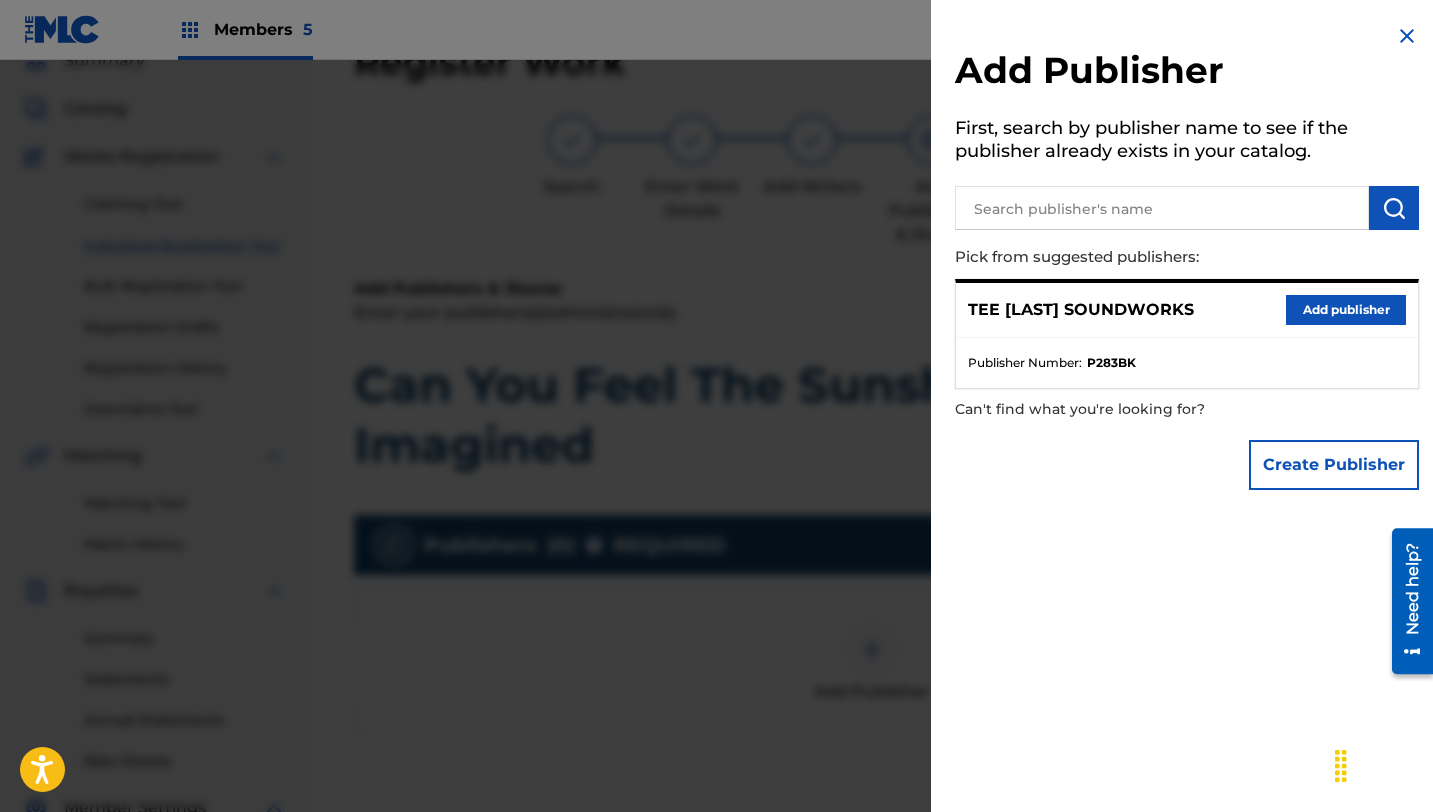 click on "Add publisher" at bounding box center [1346, 310] 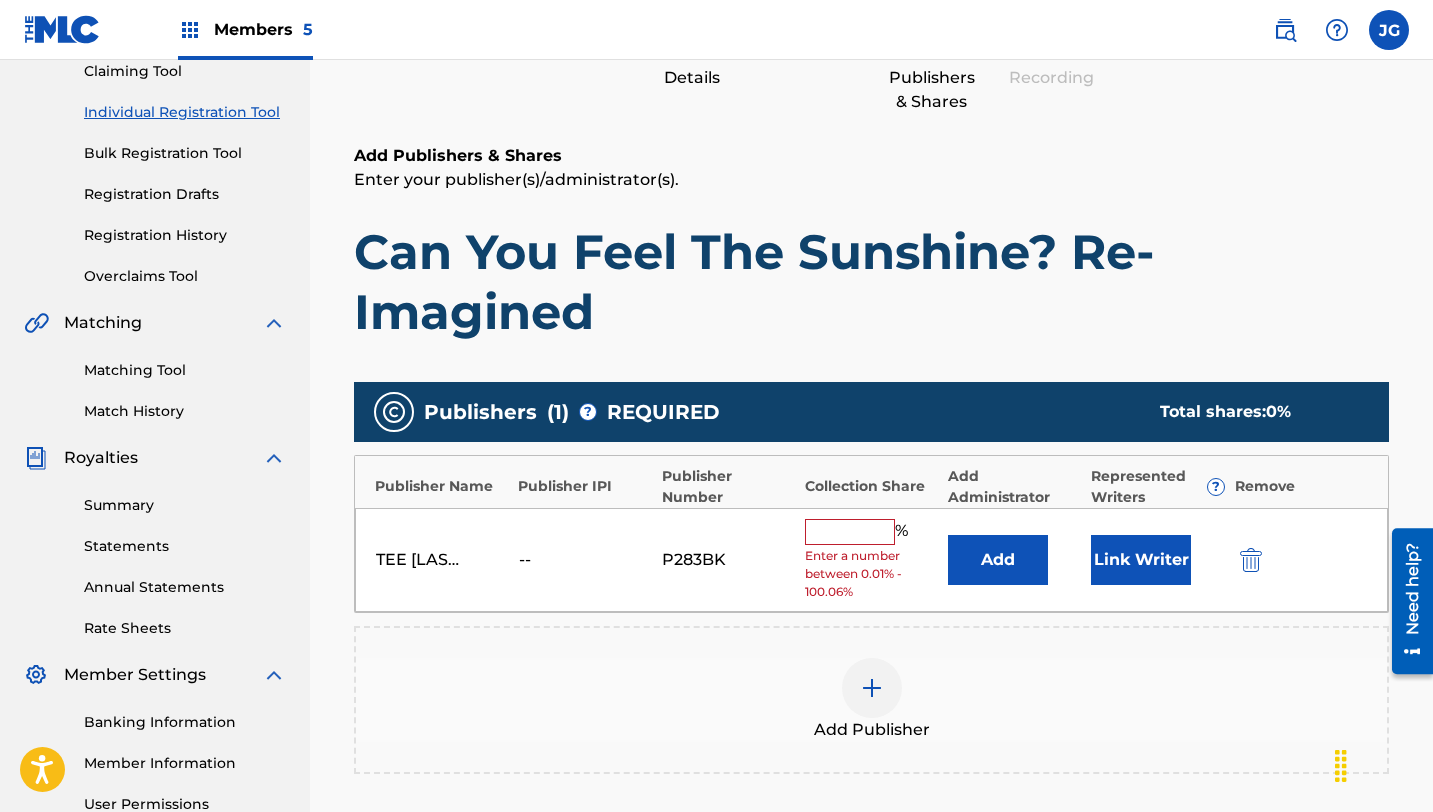 scroll, scrollTop: 274, scrollLeft: 0, axis: vertical 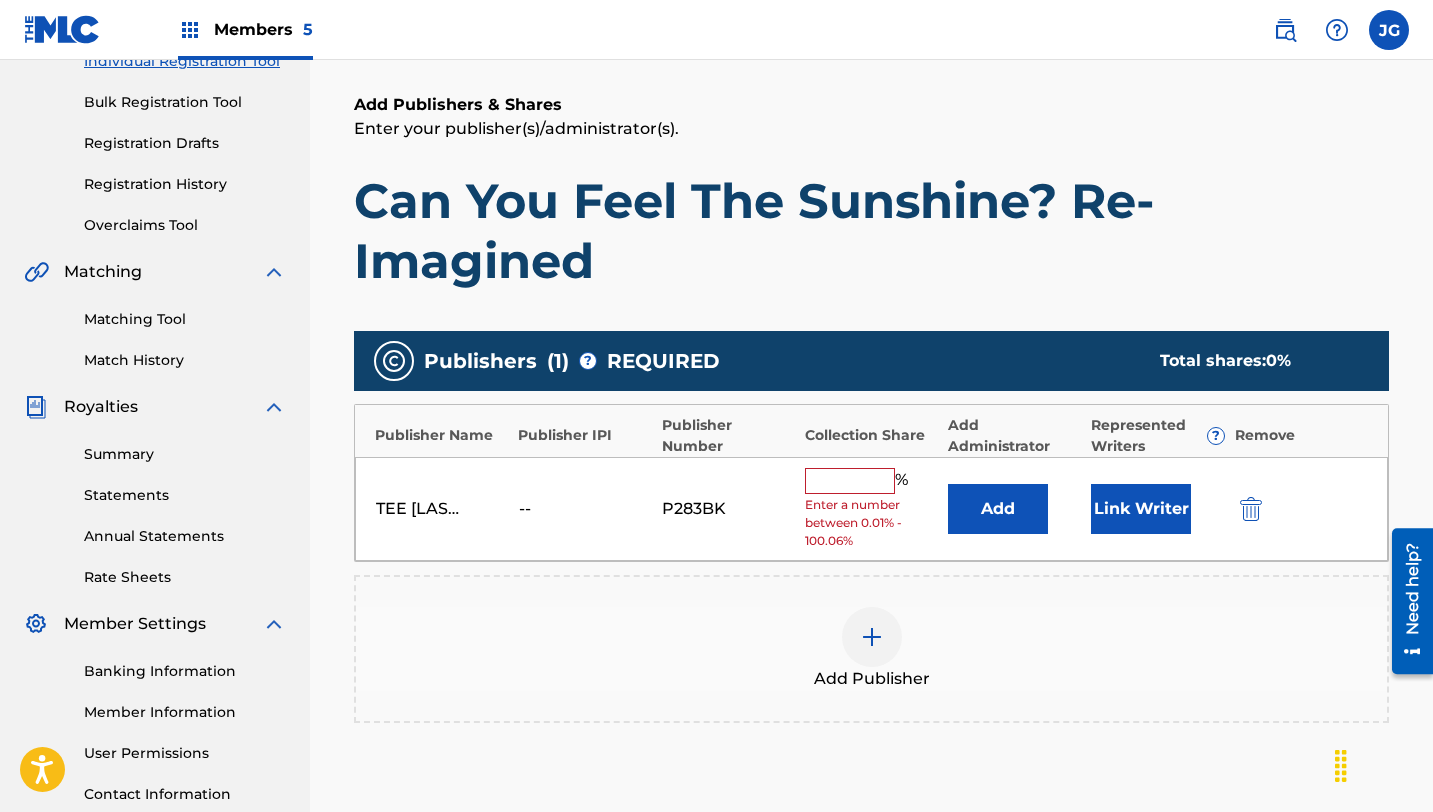 click at bounding box center (850, 481) 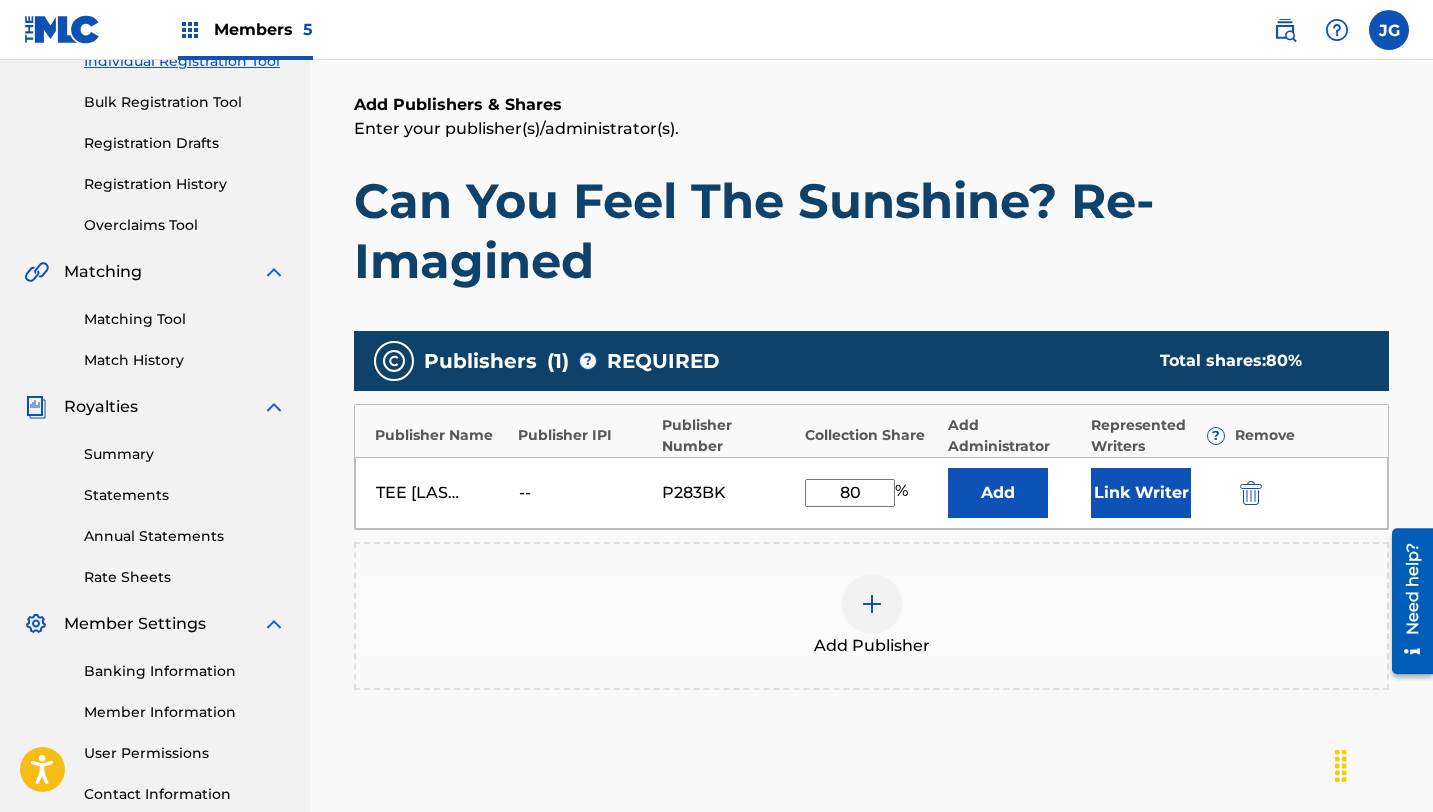 click on "Link Writer" at bounding box center (1141, 493) 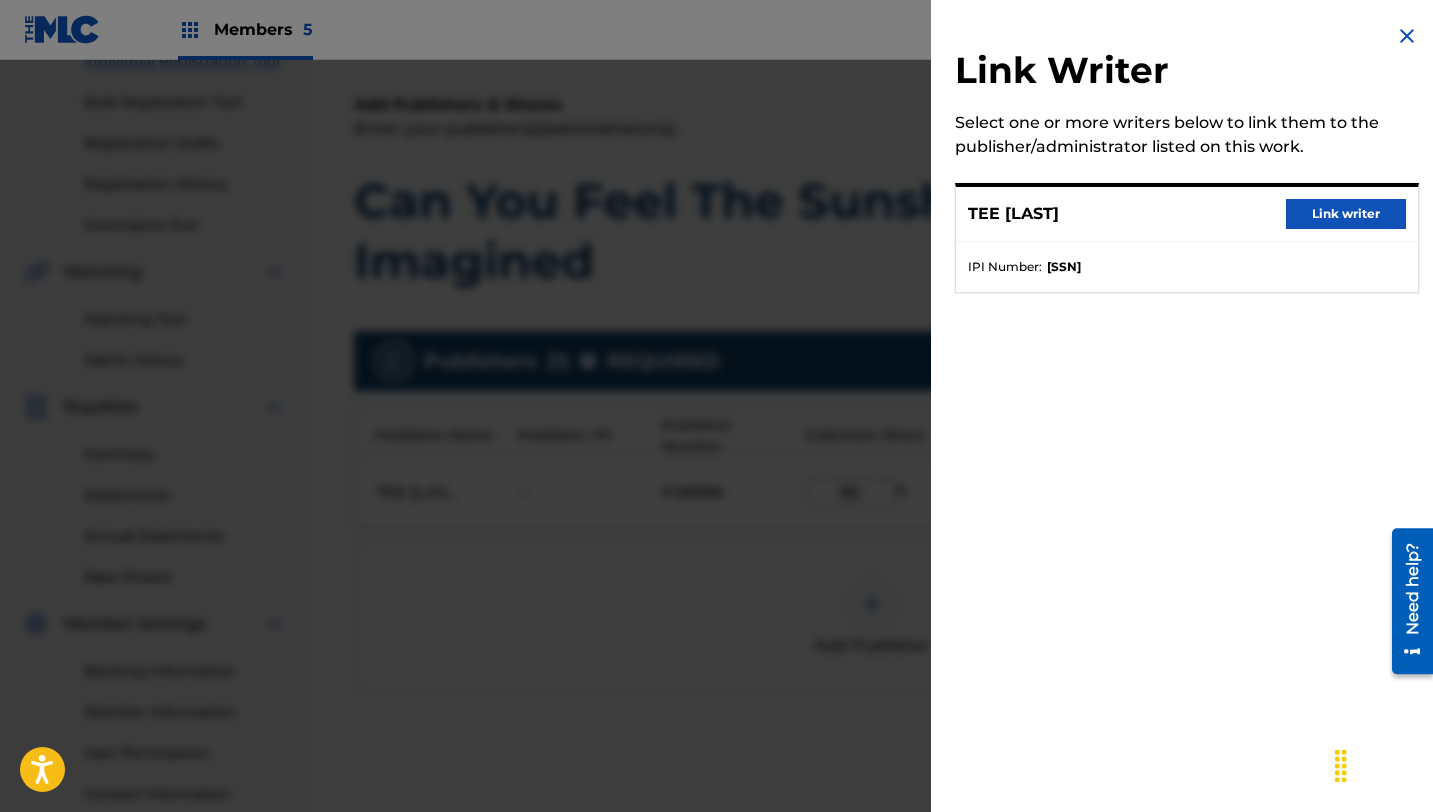 click on "Link writer" at bounding box center [1346, 214] 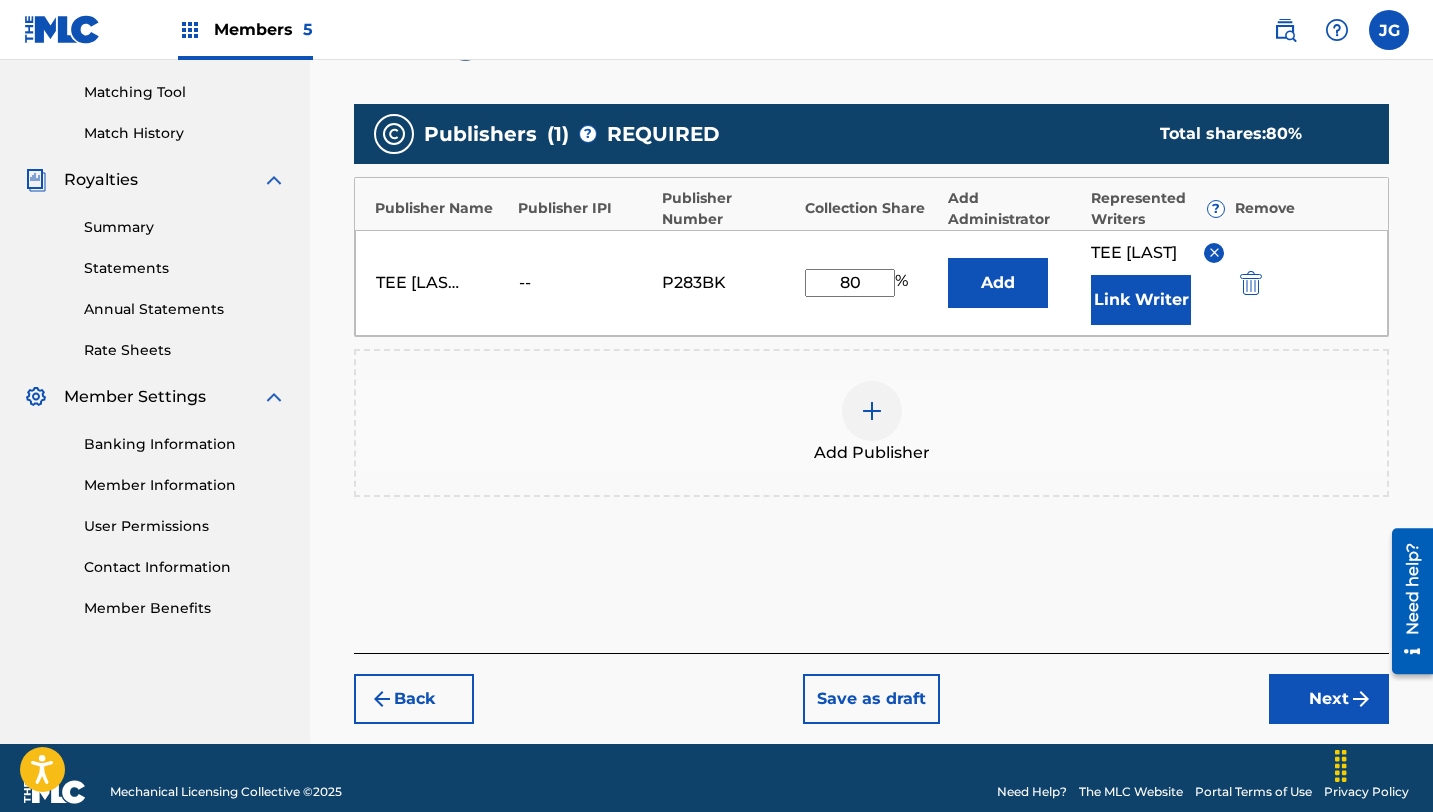 scroll, scrollTop: 529, scrollLeft: 0, axis: vertical 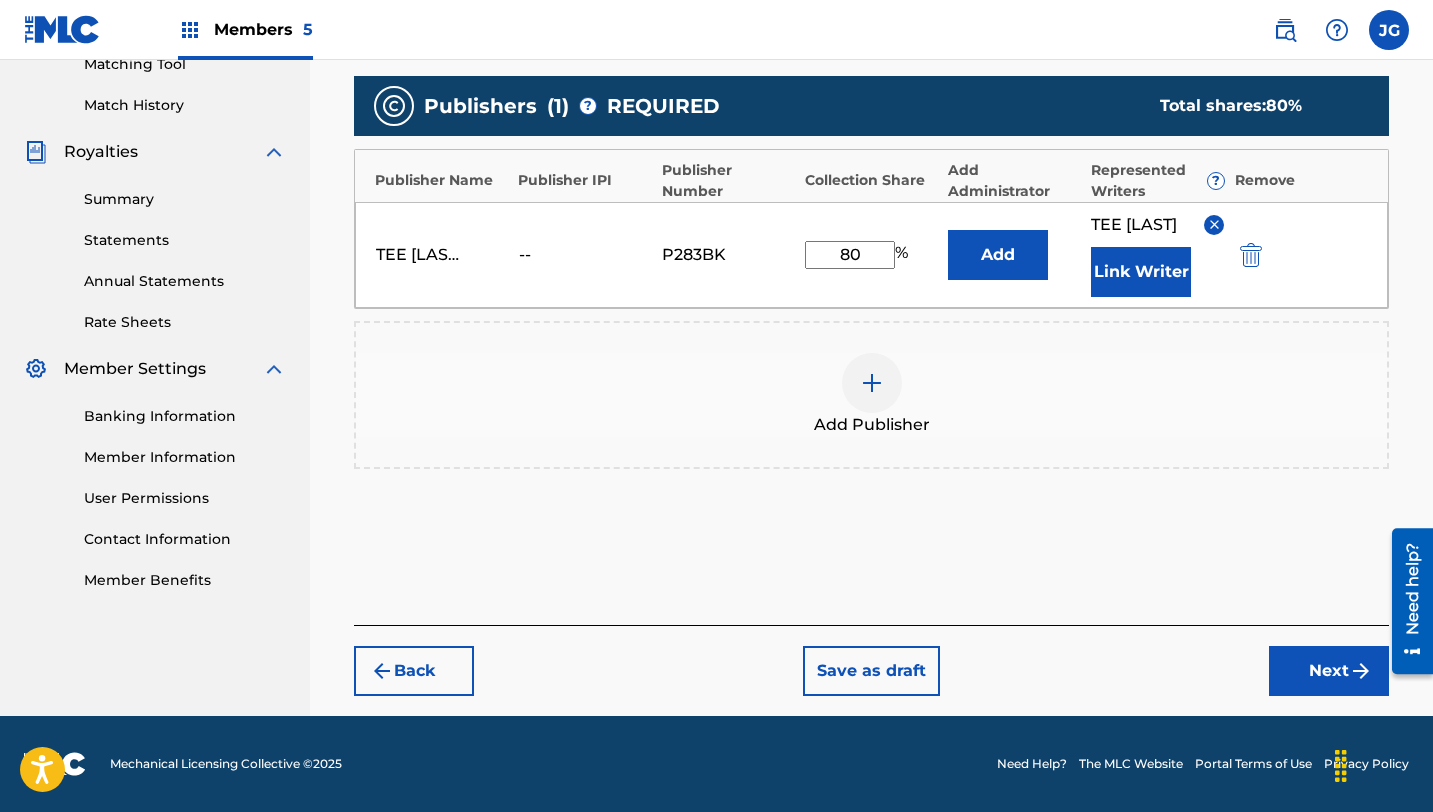 click on "Next" at bounding box center [1329, 671] 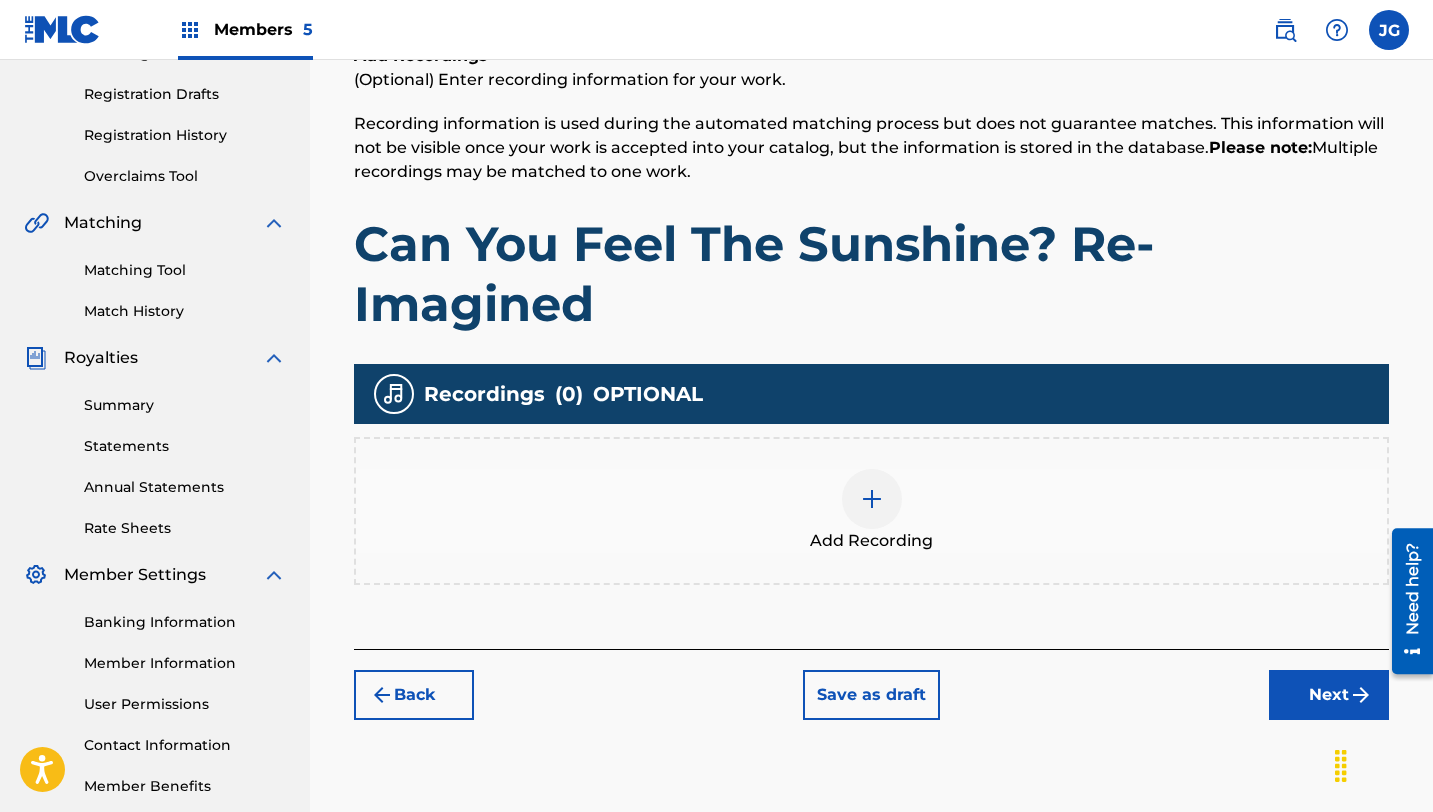 scroll, scrollTop: 428, scrollLeft: 0, axis: vertical 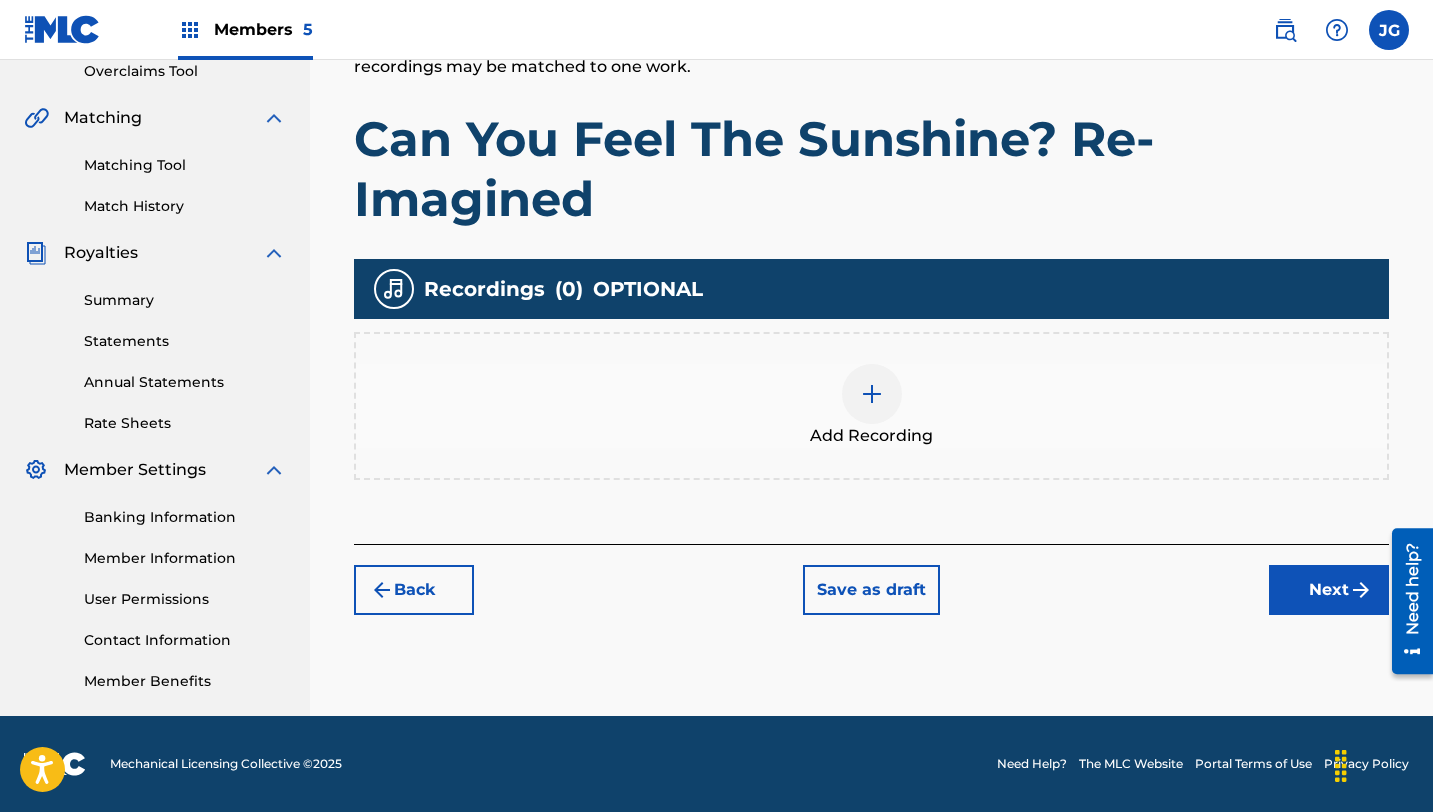 click on "Next" at bounding box center [1329, 590] 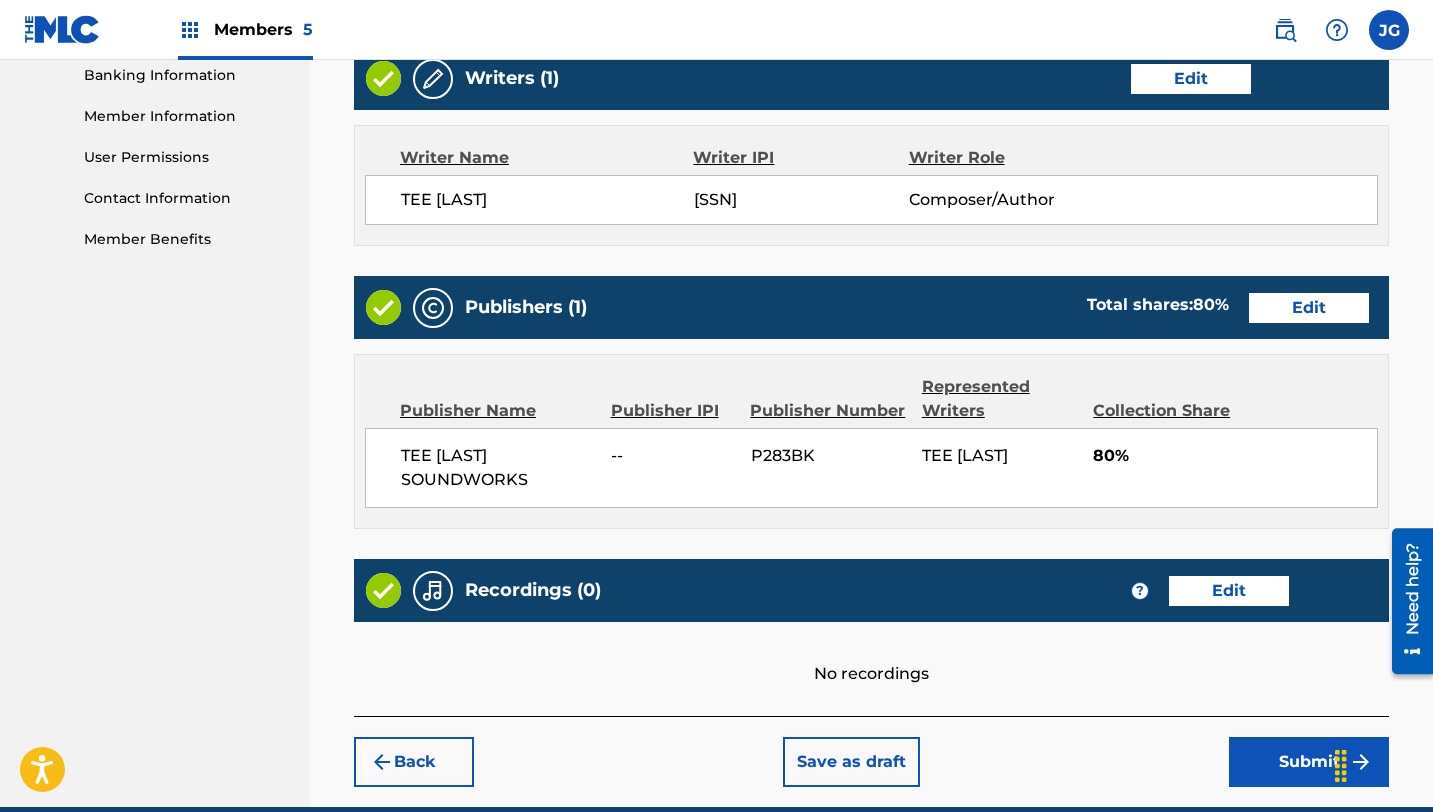 scroll, scrollTop: 960, scrollLeft: 0, axis: vertical 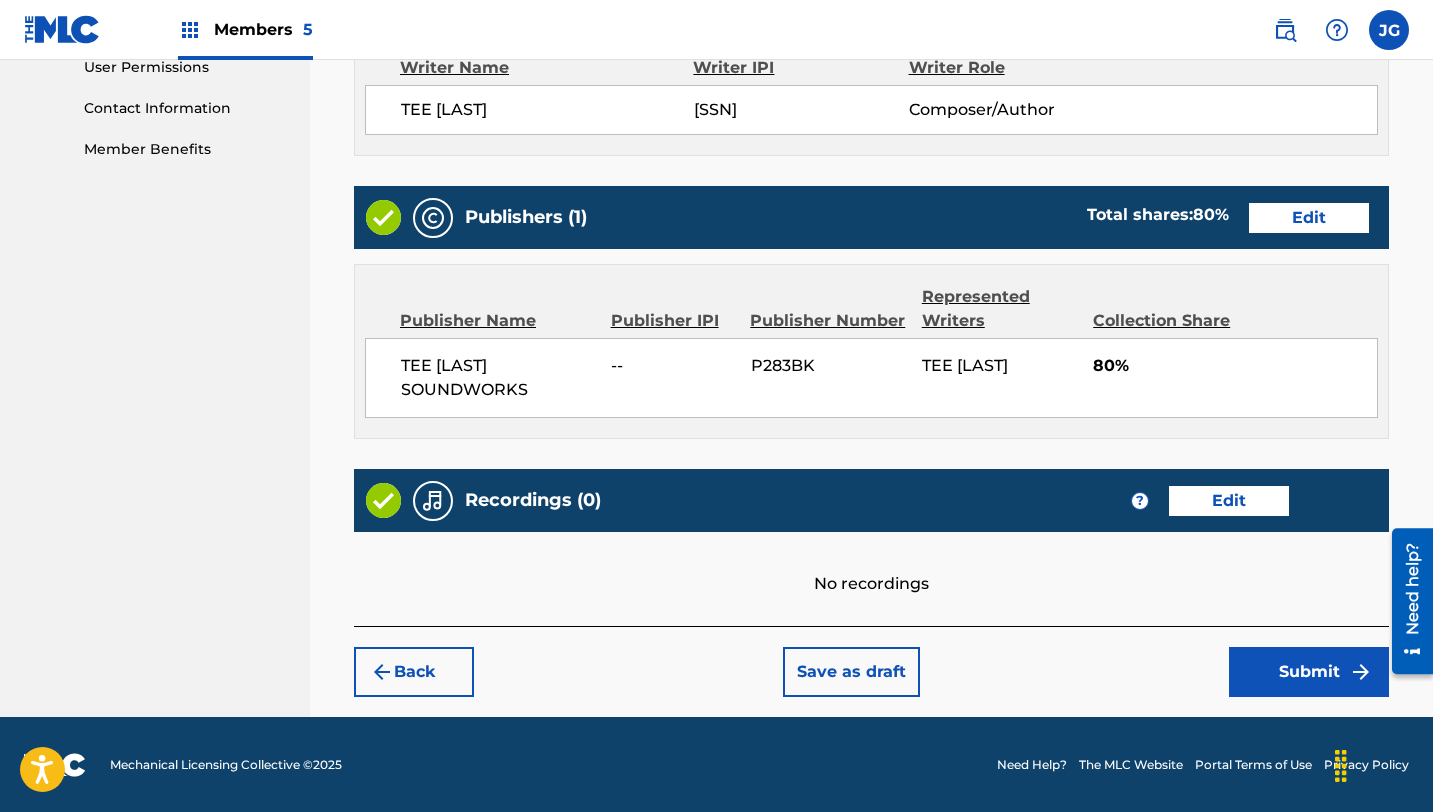 click on "Submit" at bounding box center (1309, 672) 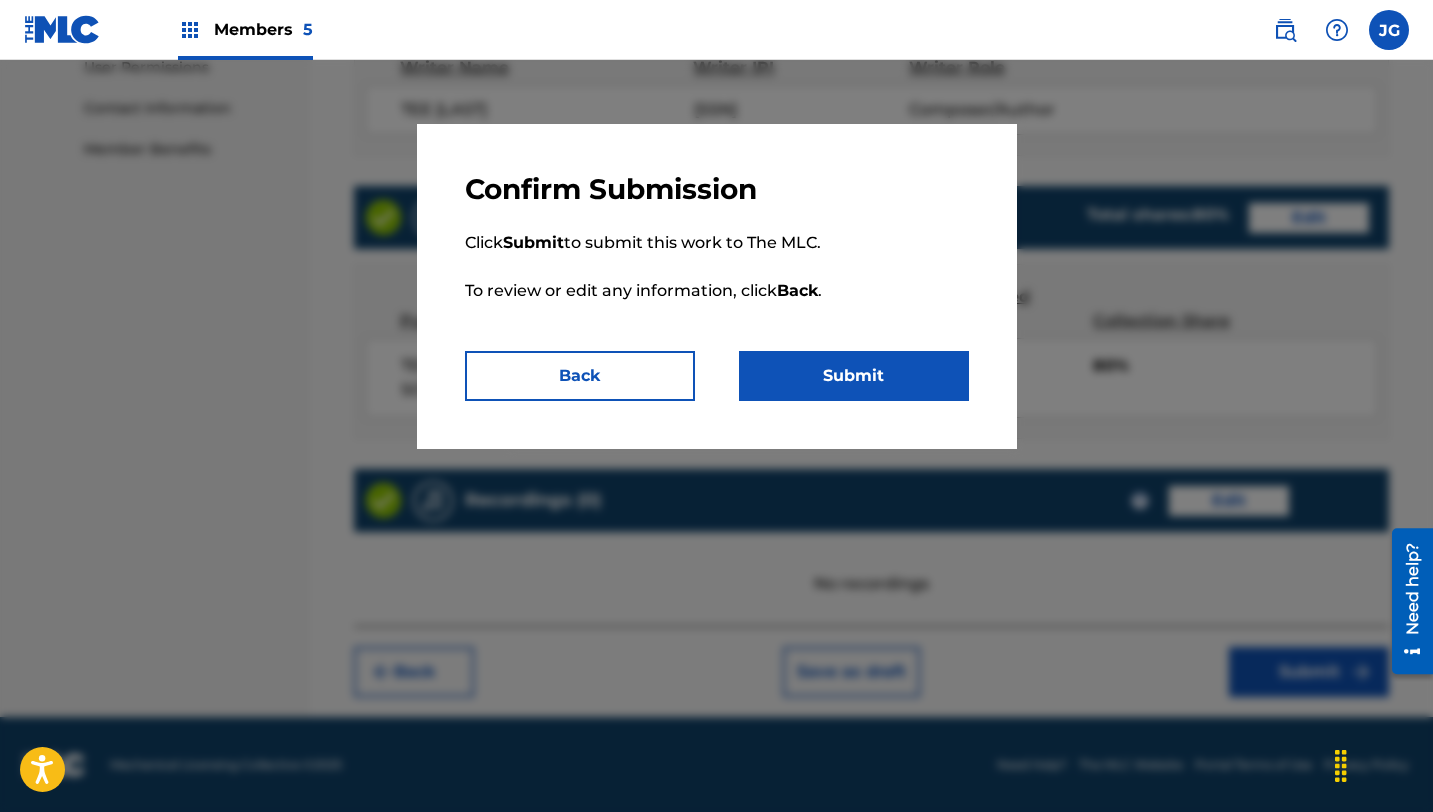 click on "Submit" at bounding box center [854, 376] 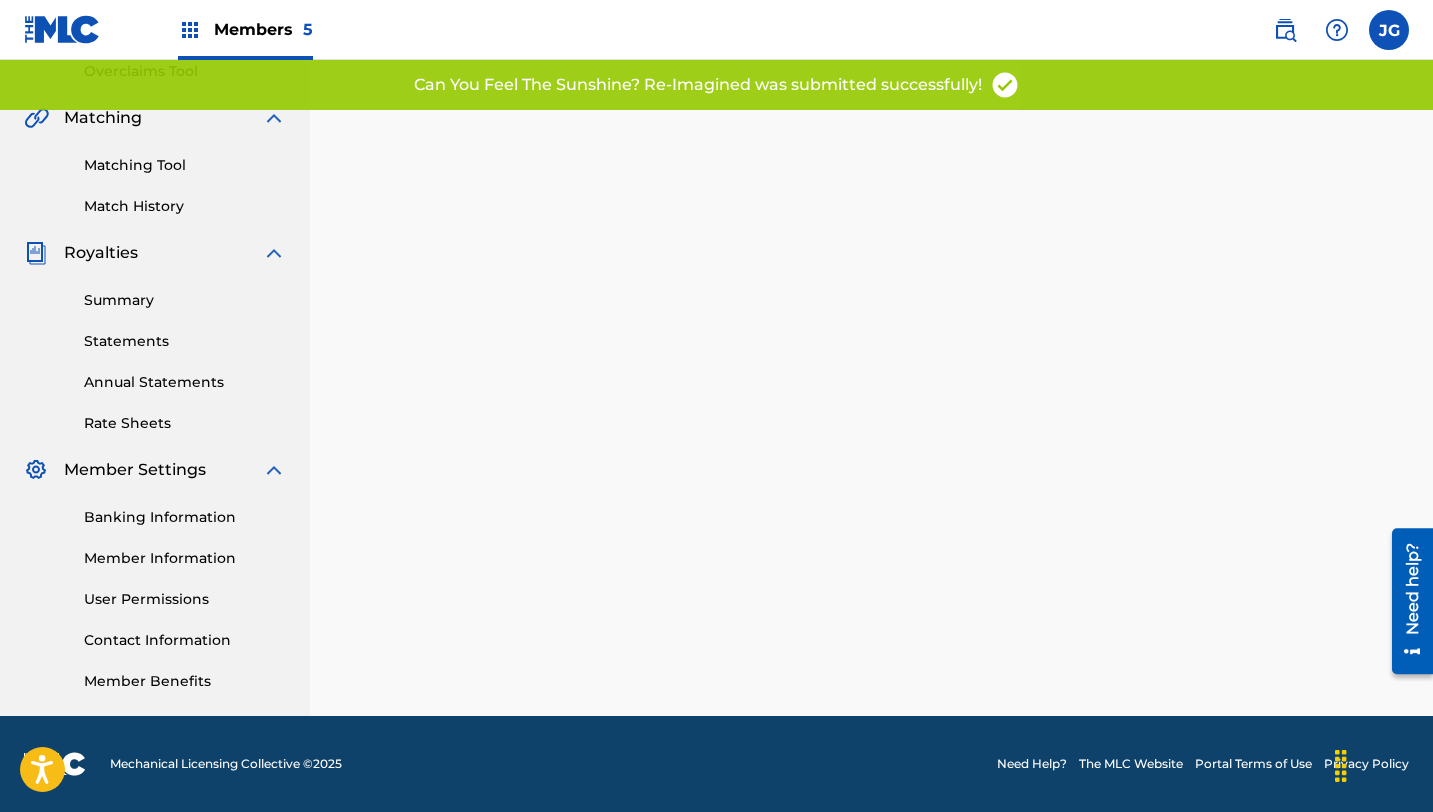 scroll, scrollTop: 0, scrollLeft: 0, axis: both 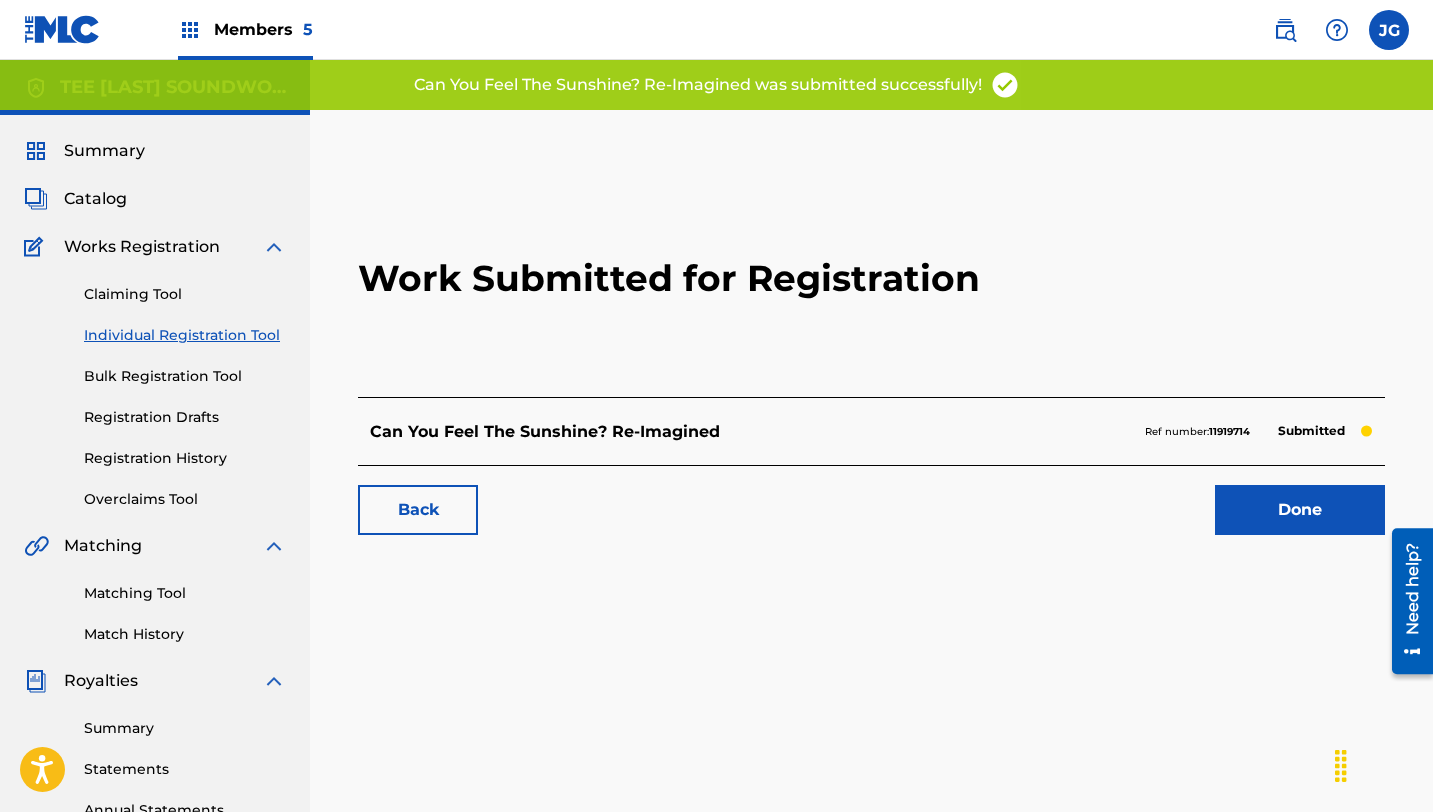 click on "Done" at bounding box center (1300, 510) 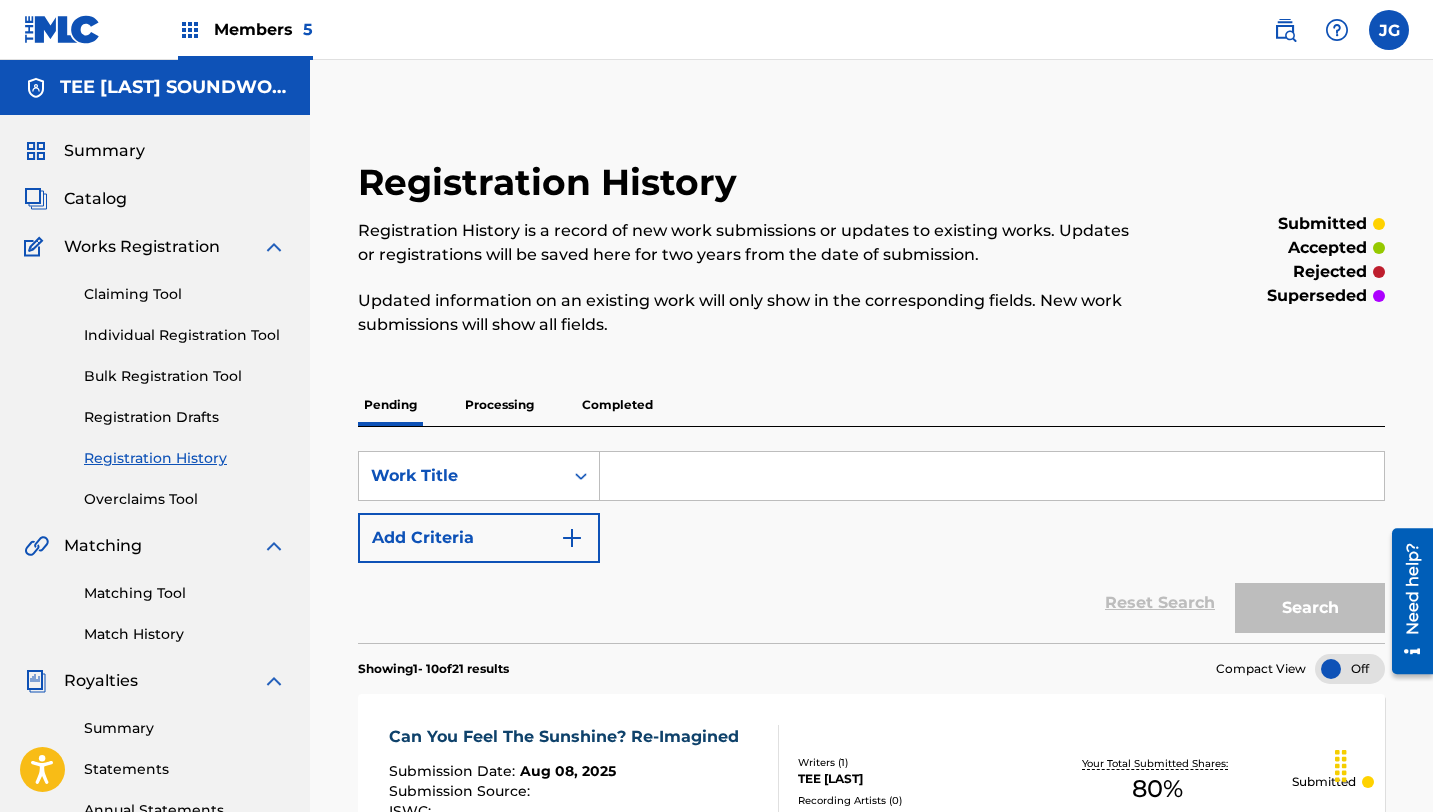 click on "Individual Registration Tool" at bounding box center (185, 335) 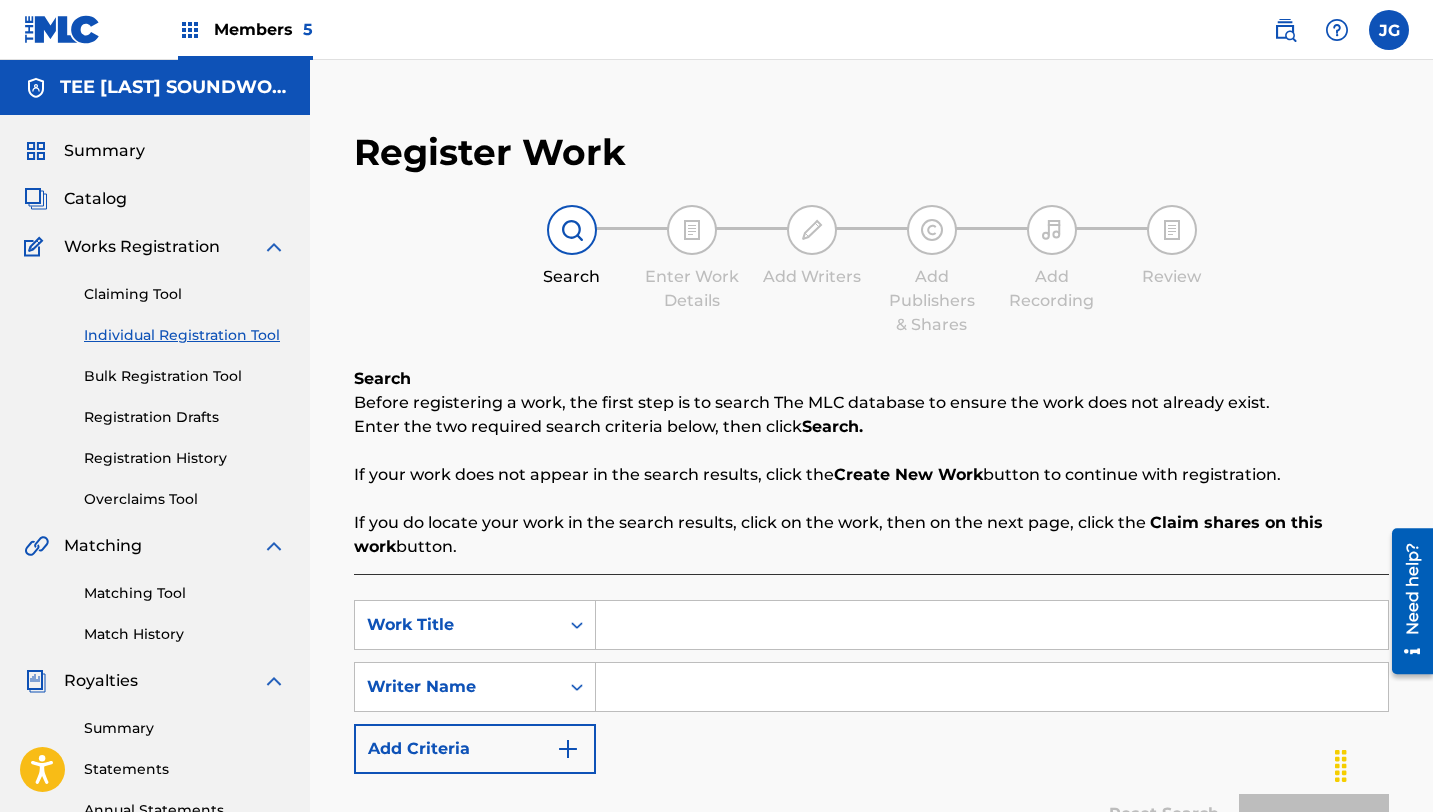 click at bounding box center (992, 625) 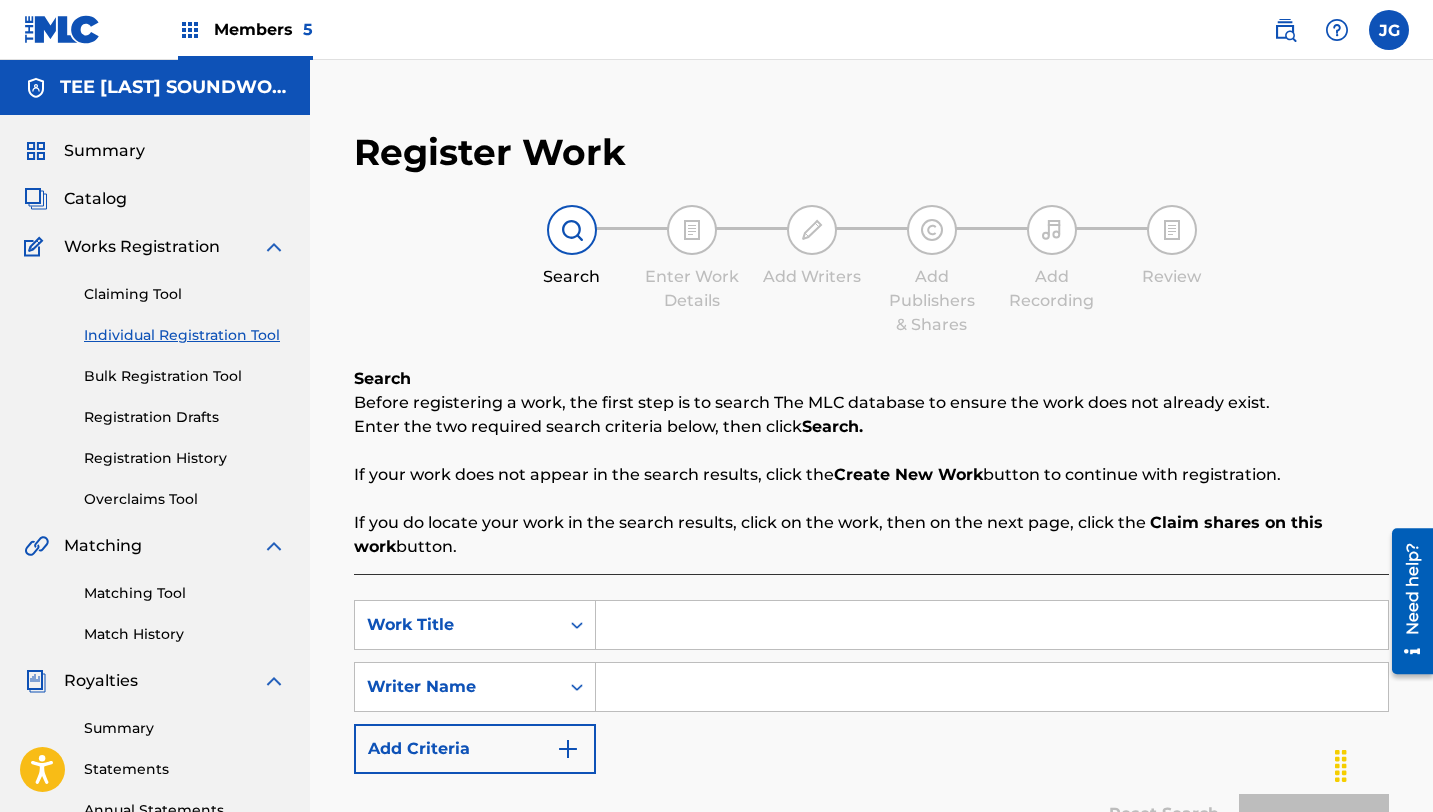 paste on "Can You Feel The Sunshine?" 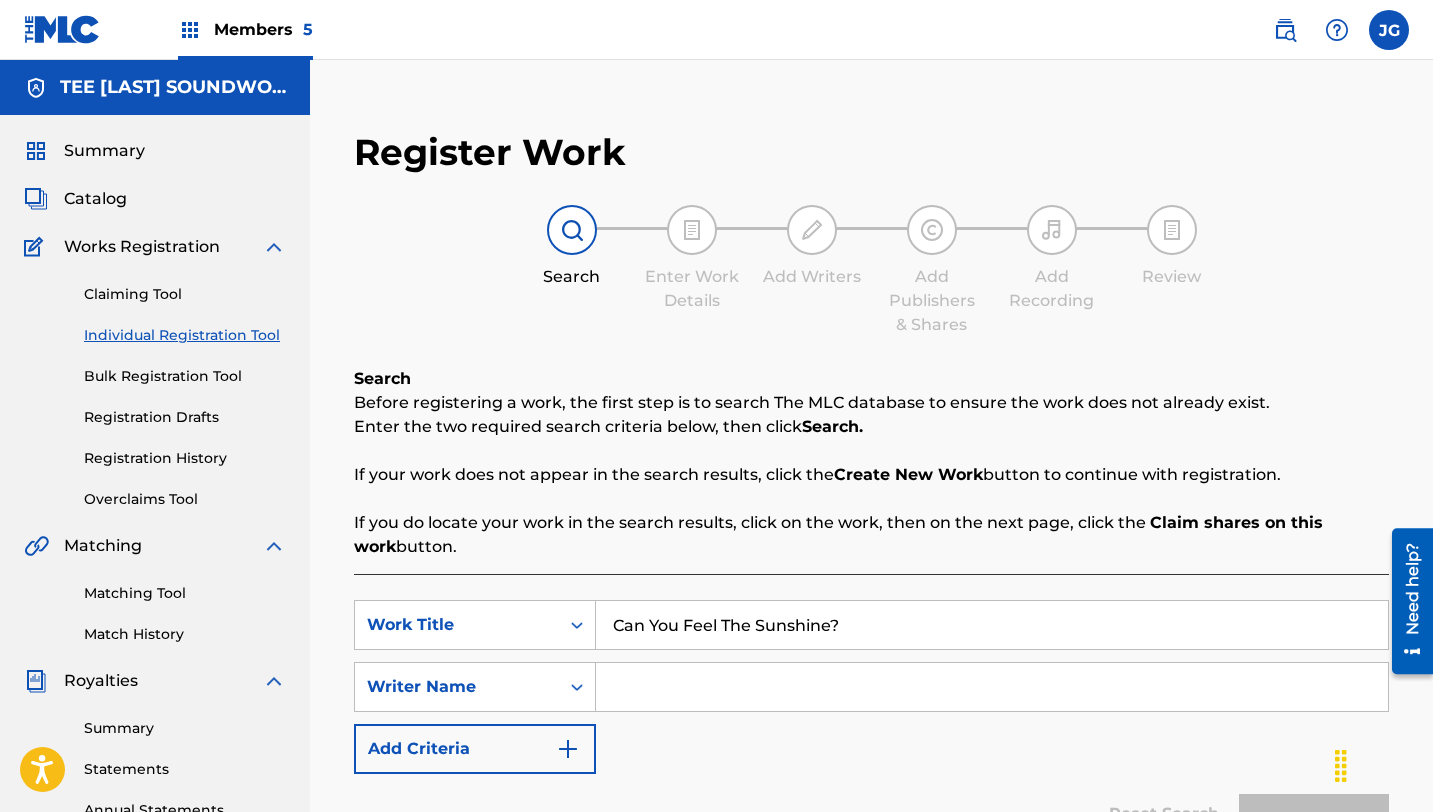 type on "Can You Feel The Sunshine?" 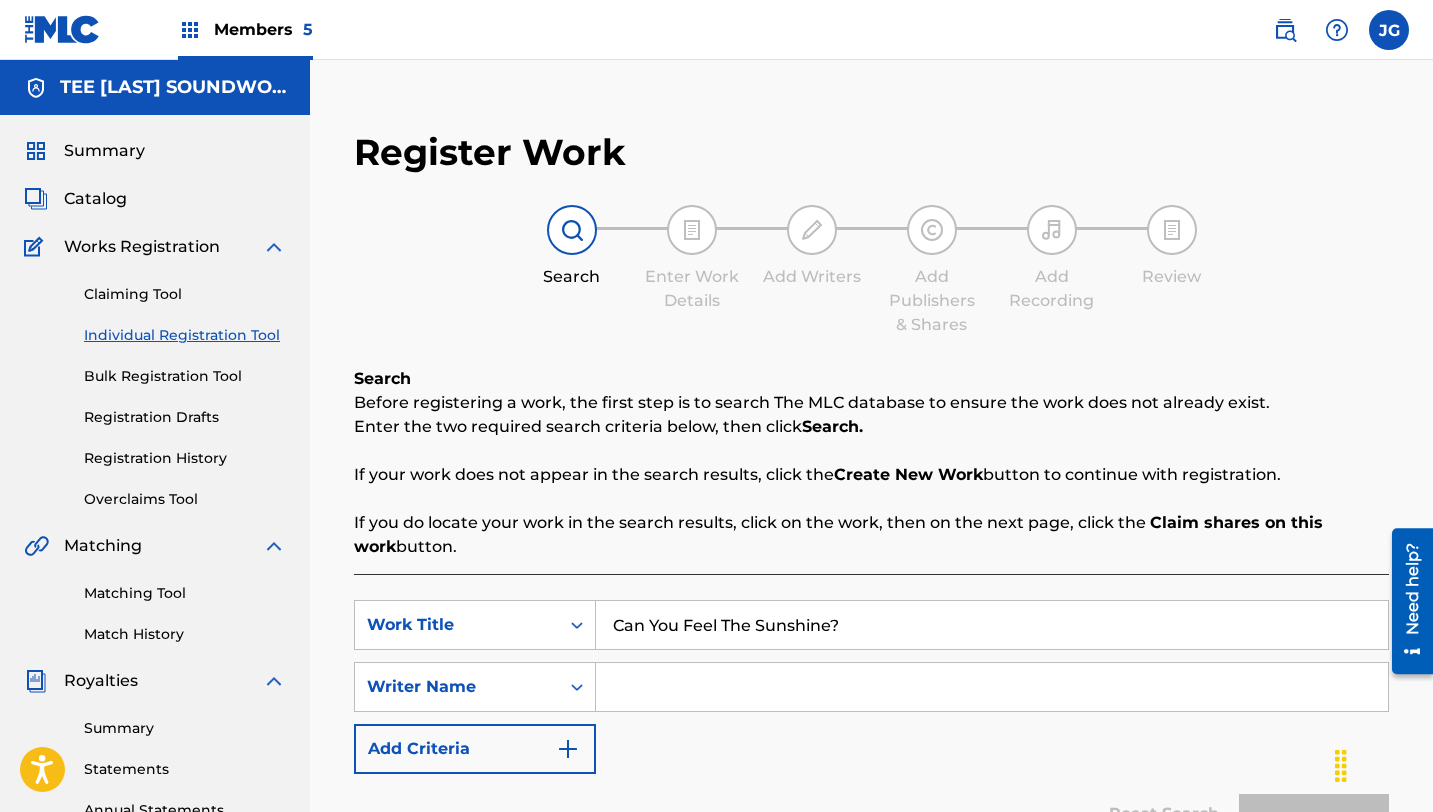 type on "tee [LAST]" 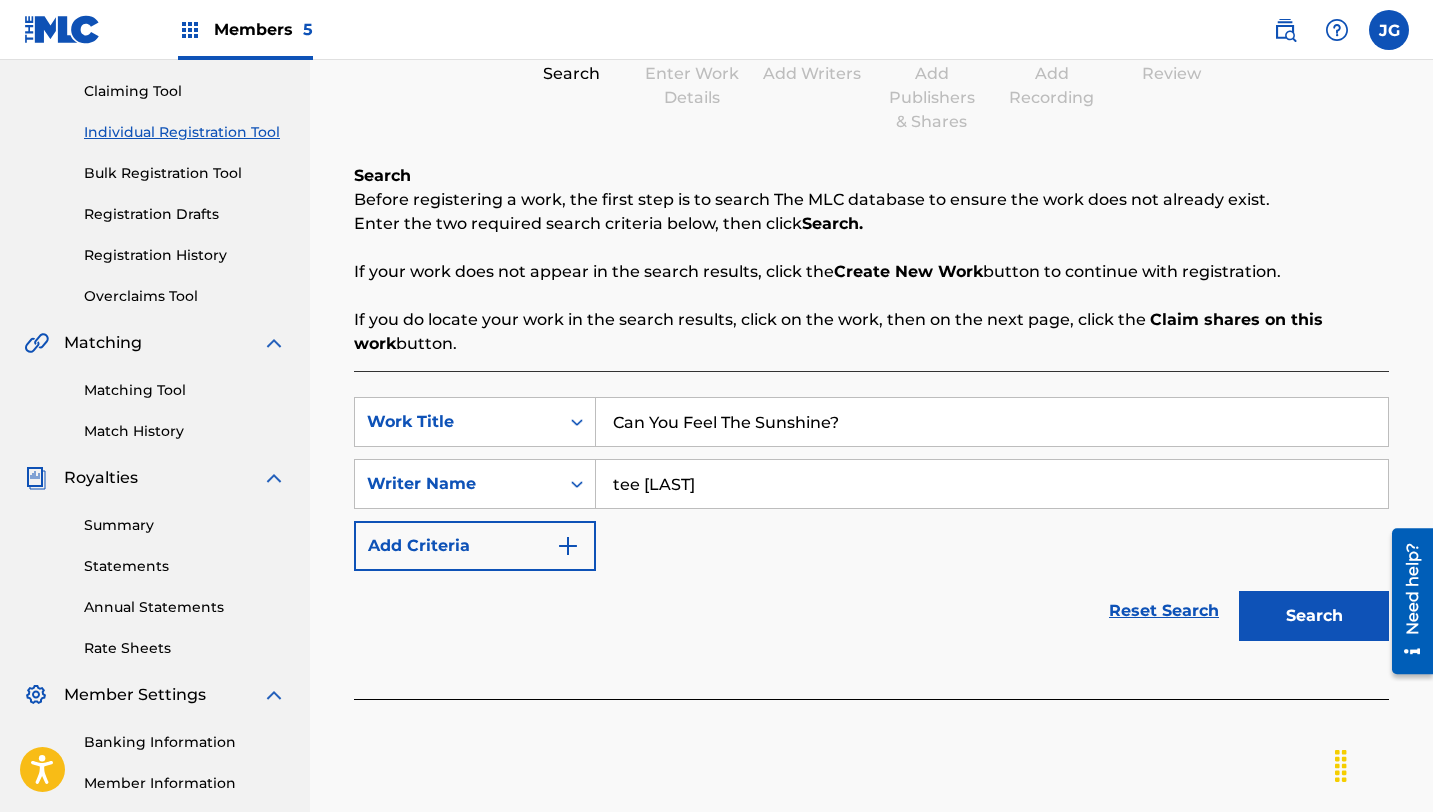 scroll, scrollTop: 275, scrollLeft: 0, axis: vertical 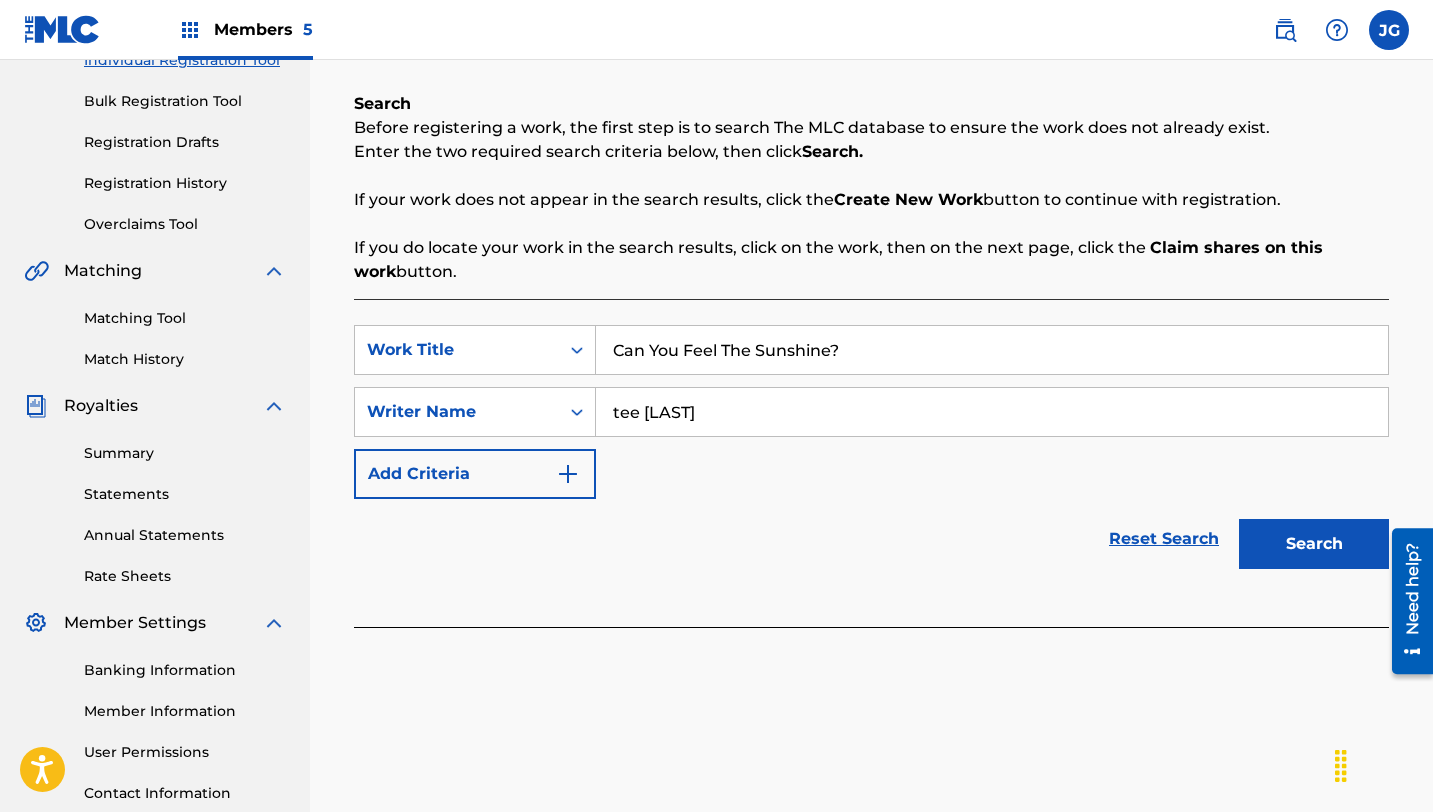 click on "Search" at bounding box center [1314, 544] 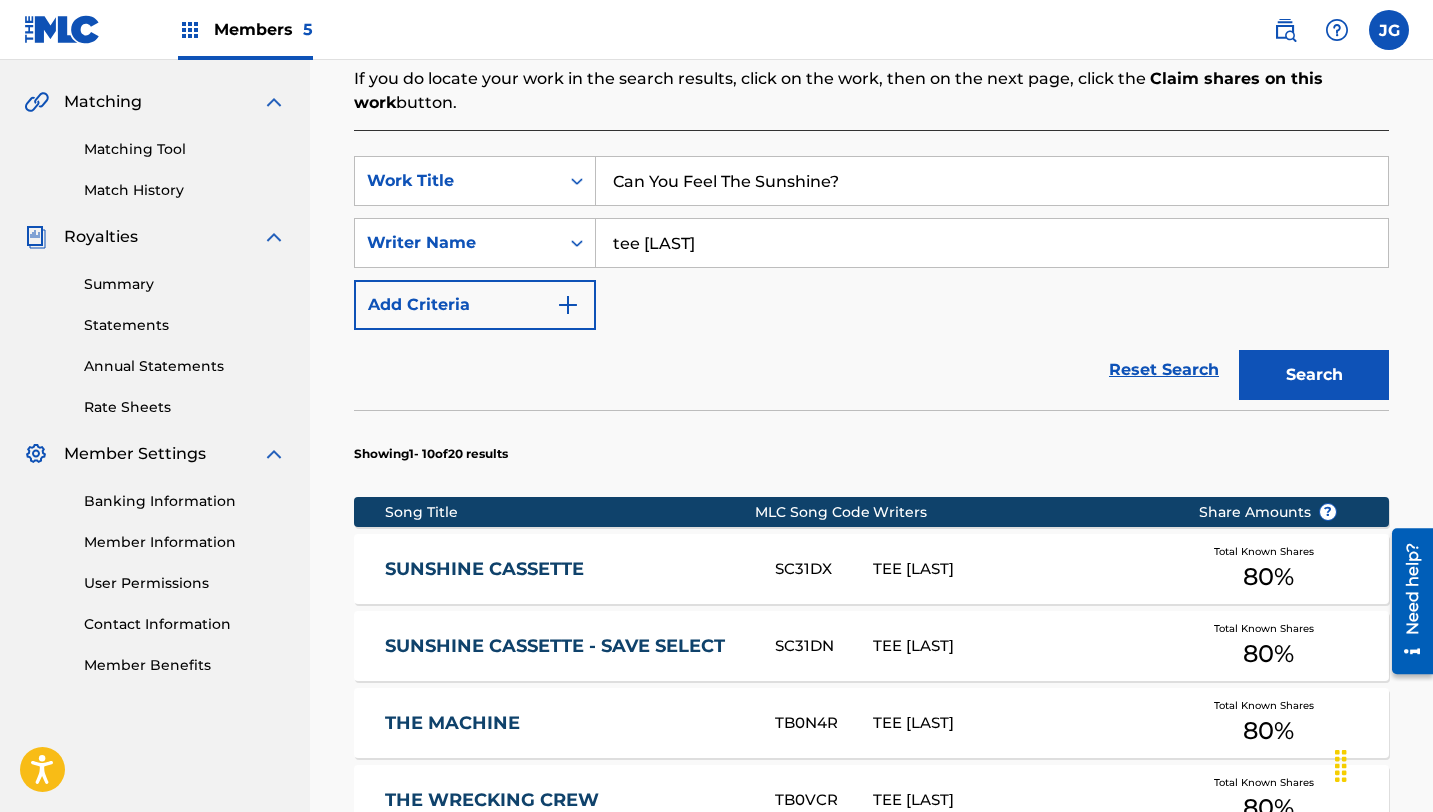 scroll, scrollTop: 461, scrollLeft: 0, axis: vertical 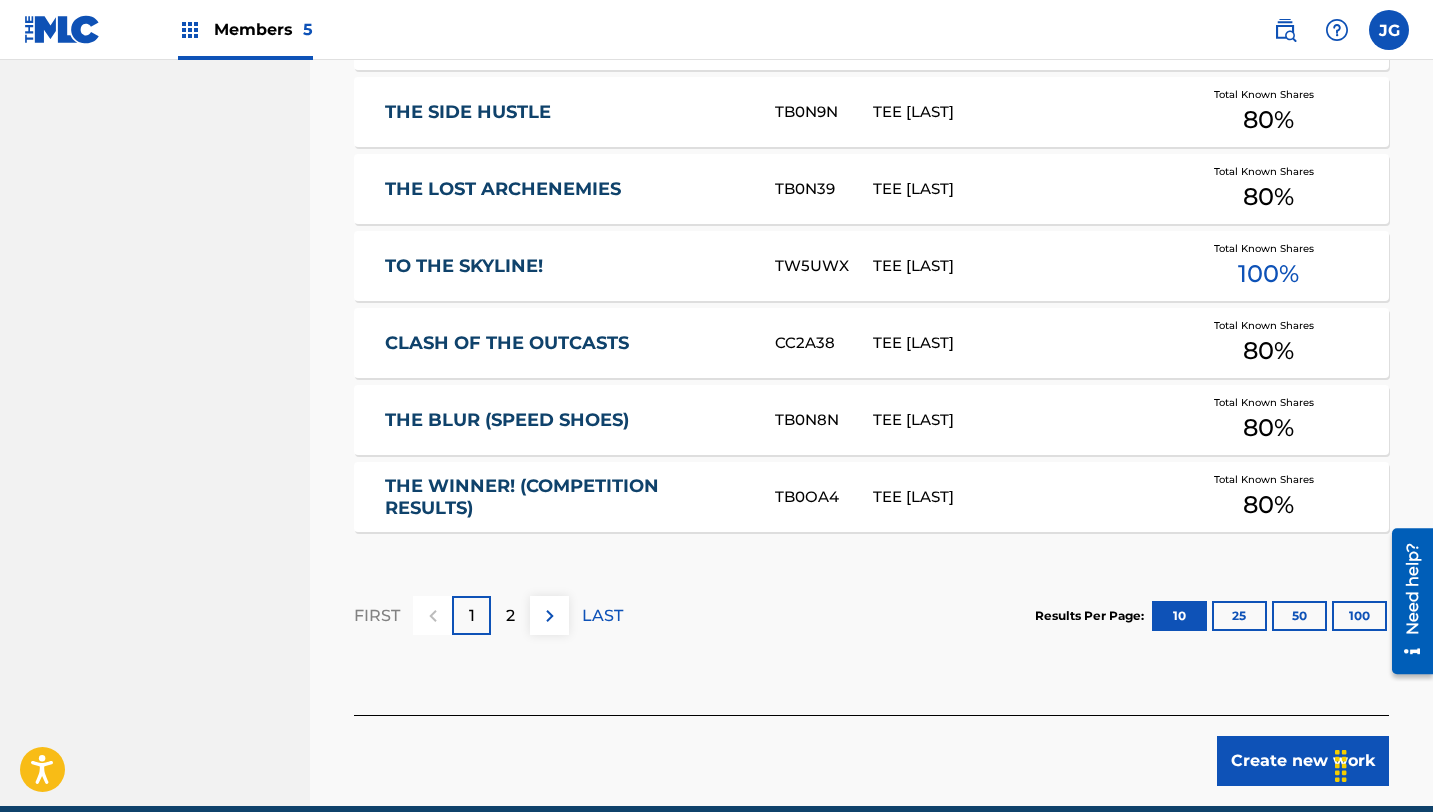 click on "2" at bounding box center (510, 616) 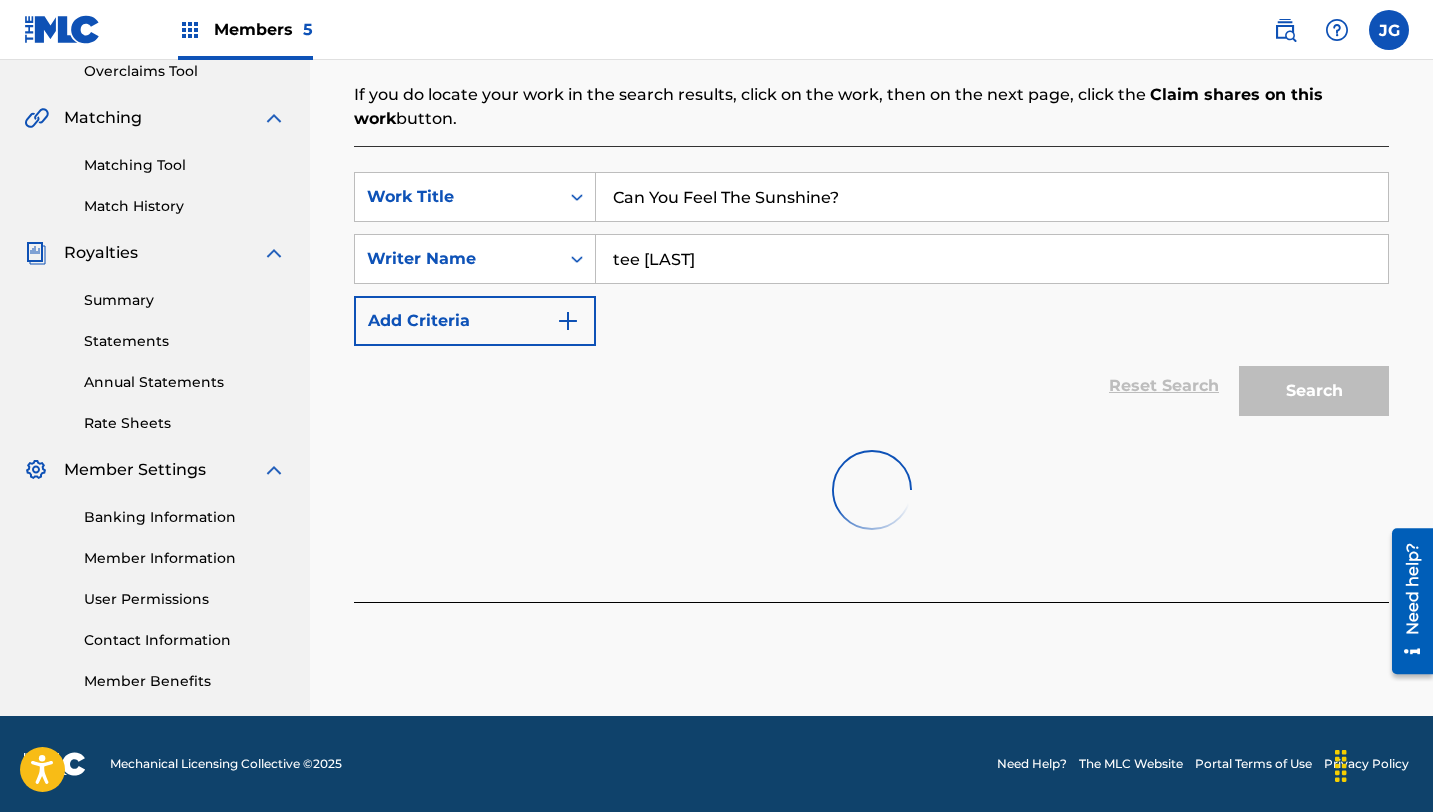 scroll, scrollTop: 1209, scrollLeft: 0, axis: vertical 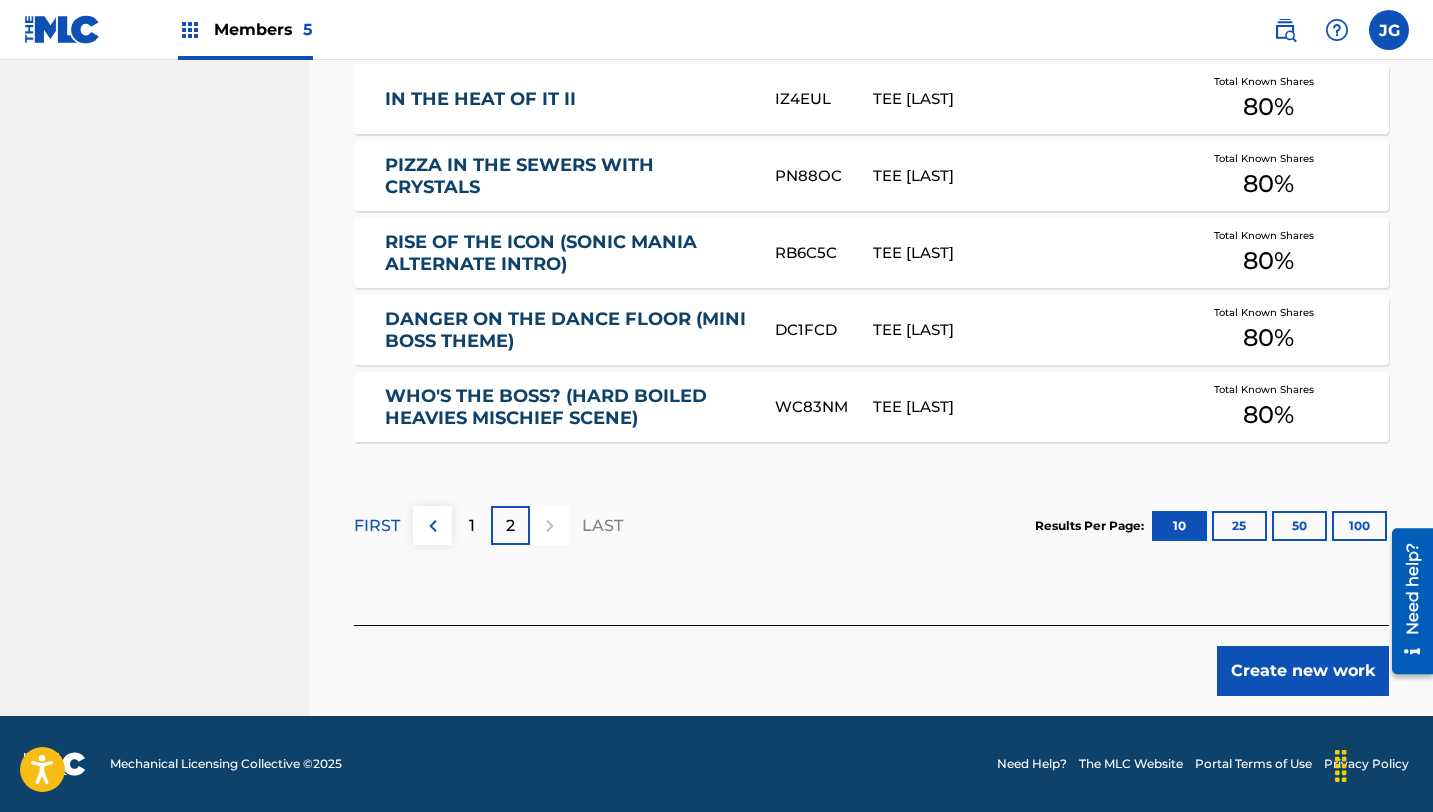 click on "Create new work" at bounding box center [1303, 671] 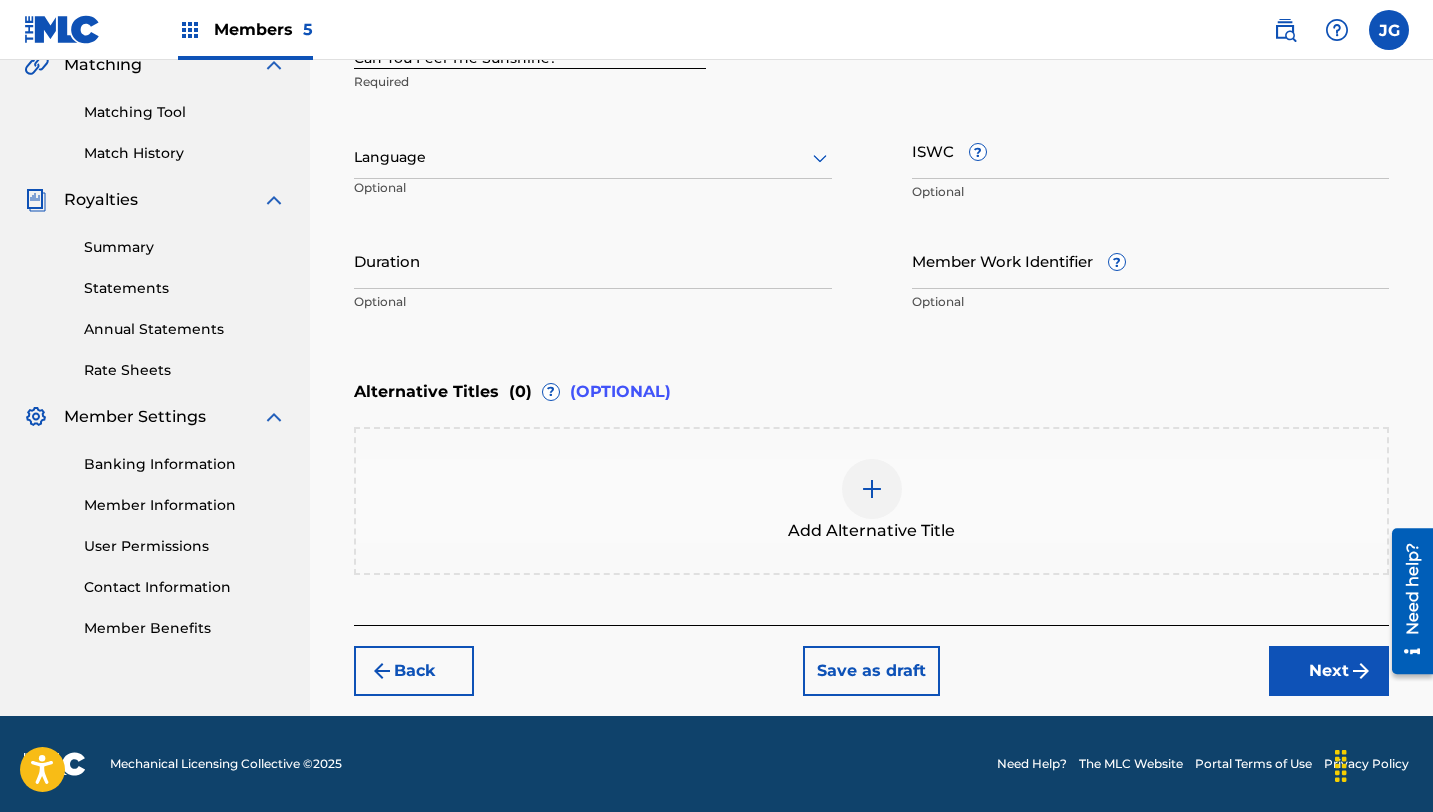 scroll, scrollTop: 480, scrollLeft: 0, axis: vertical 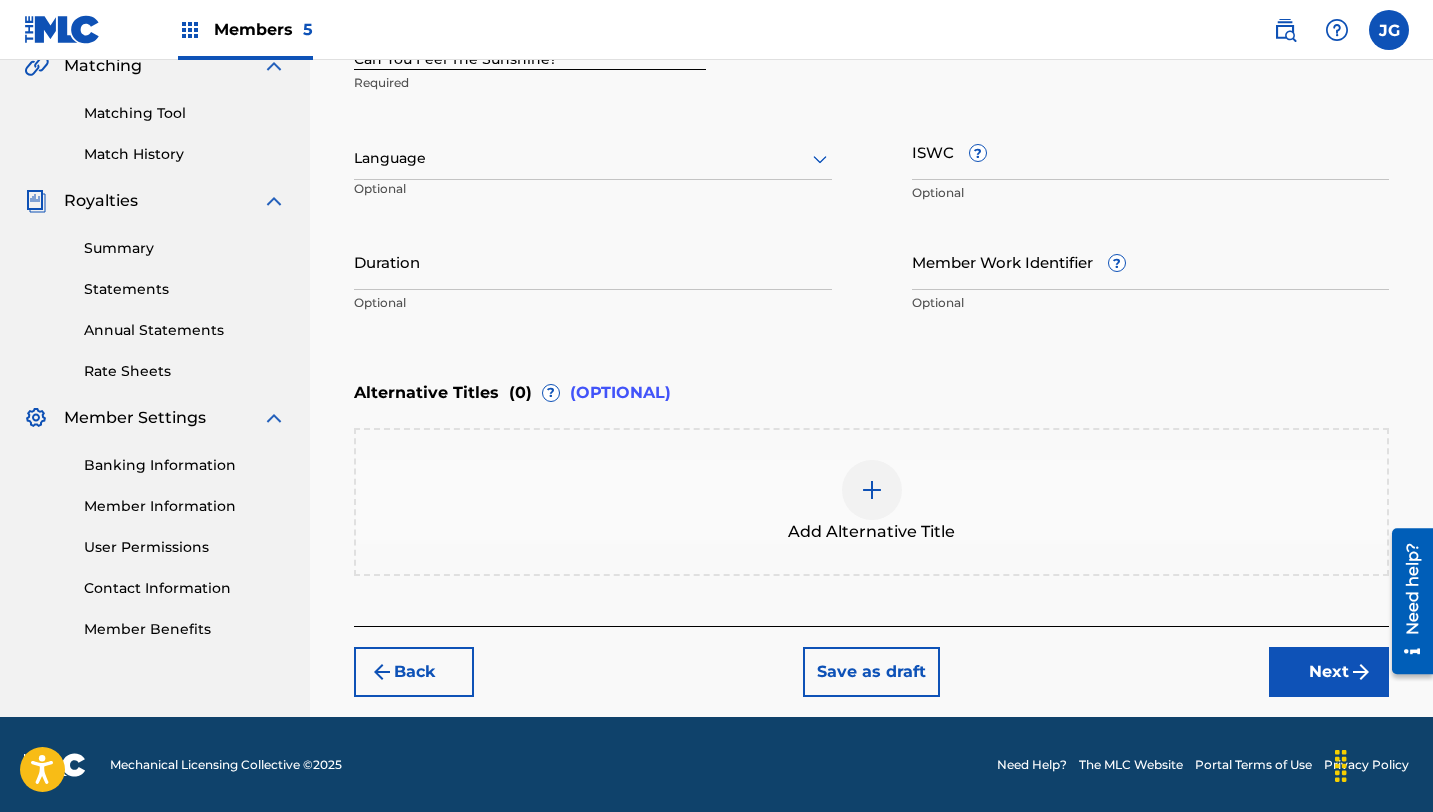 click on "Next" at bounding box center [1329, 672] 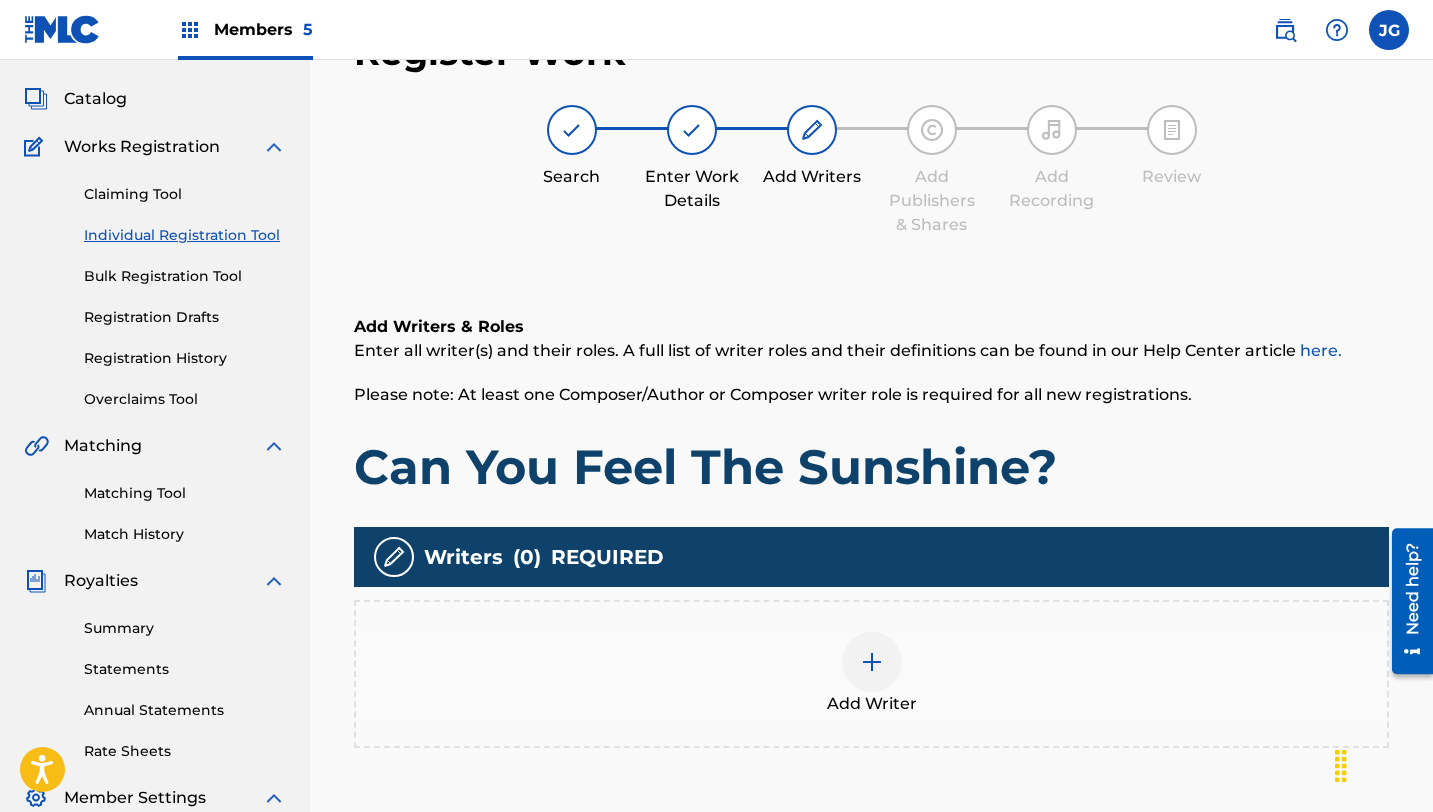 scroll, scrollTop: 90, scrollLeft: 0, axis: vertical 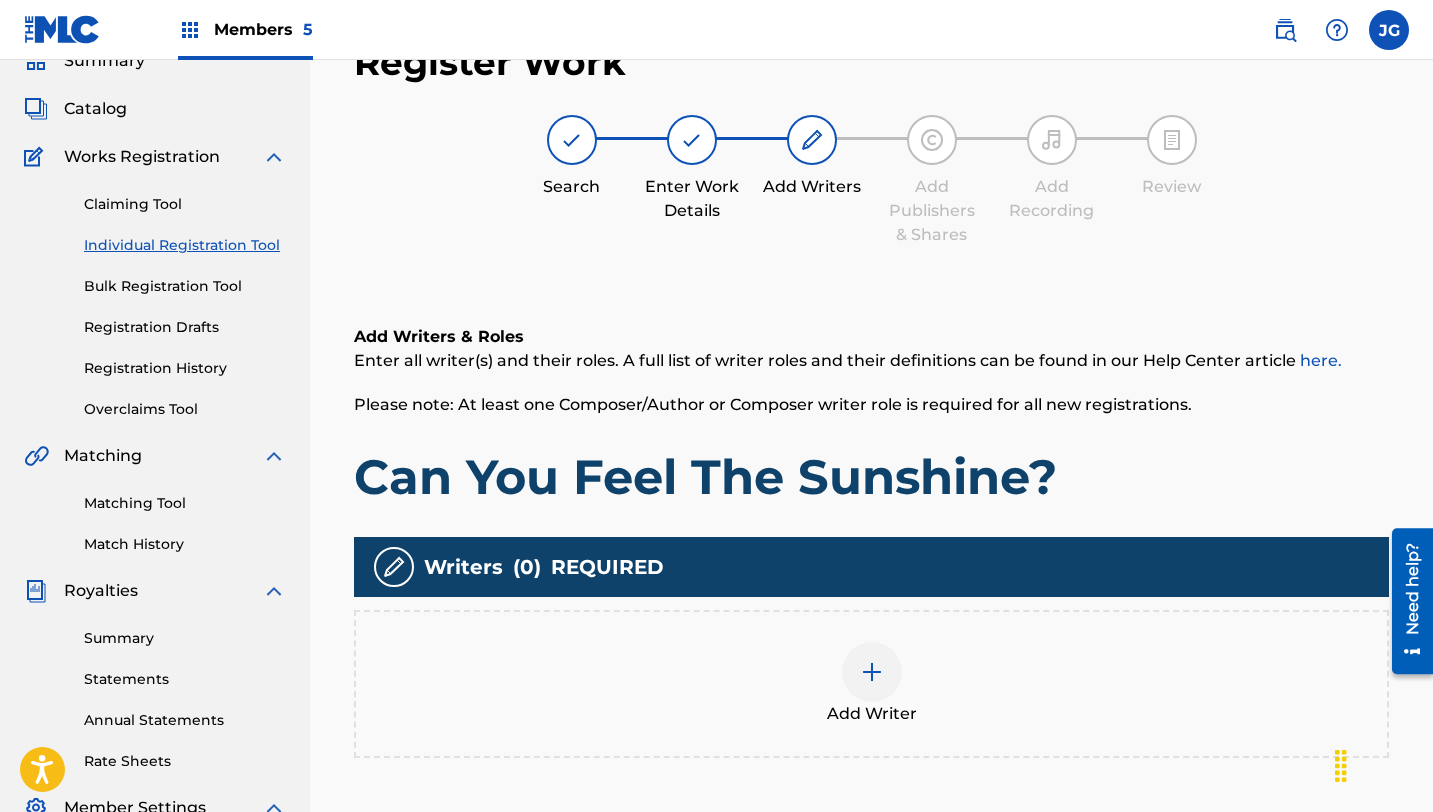click at bounding box center (872, 672) 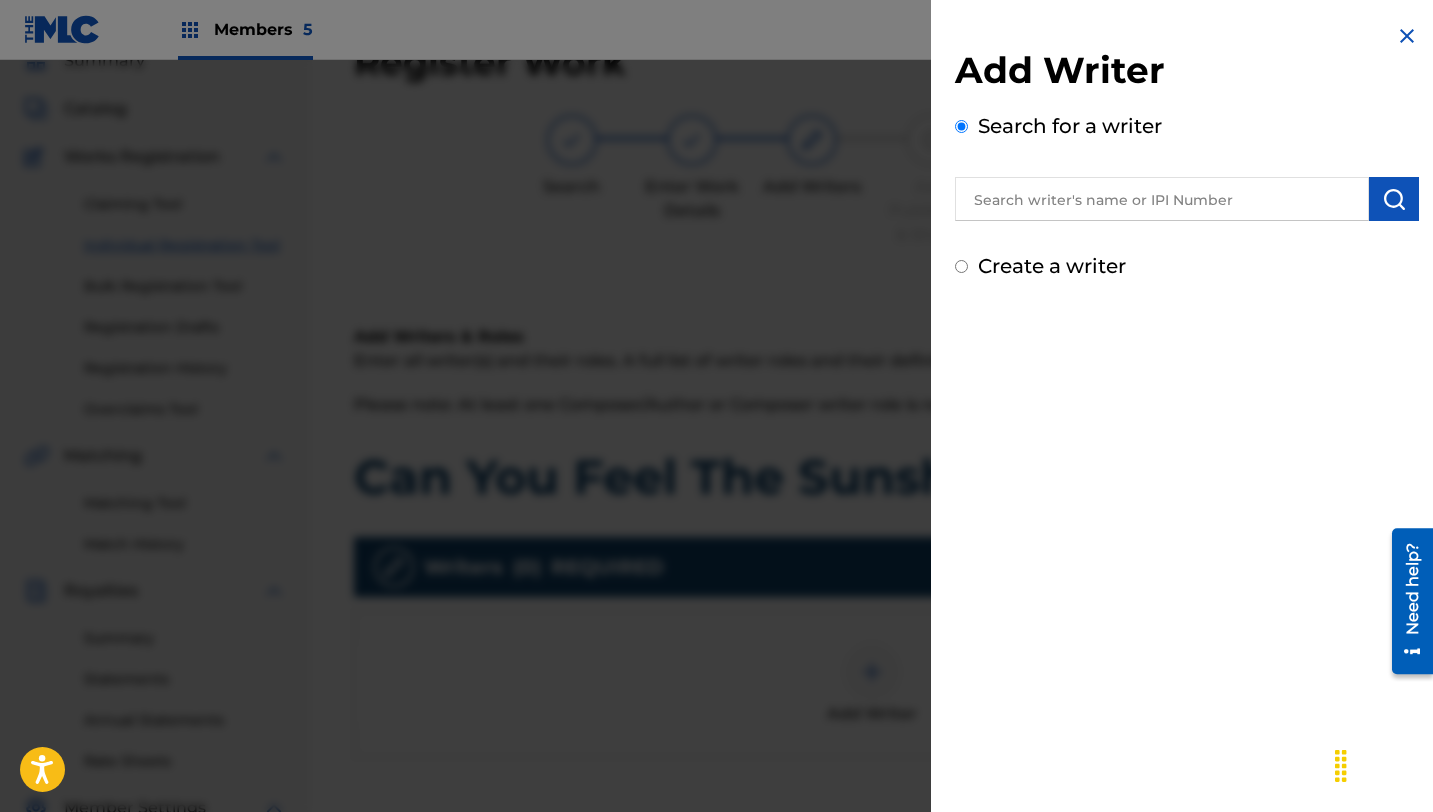 click at bounding box center [1162, 199] 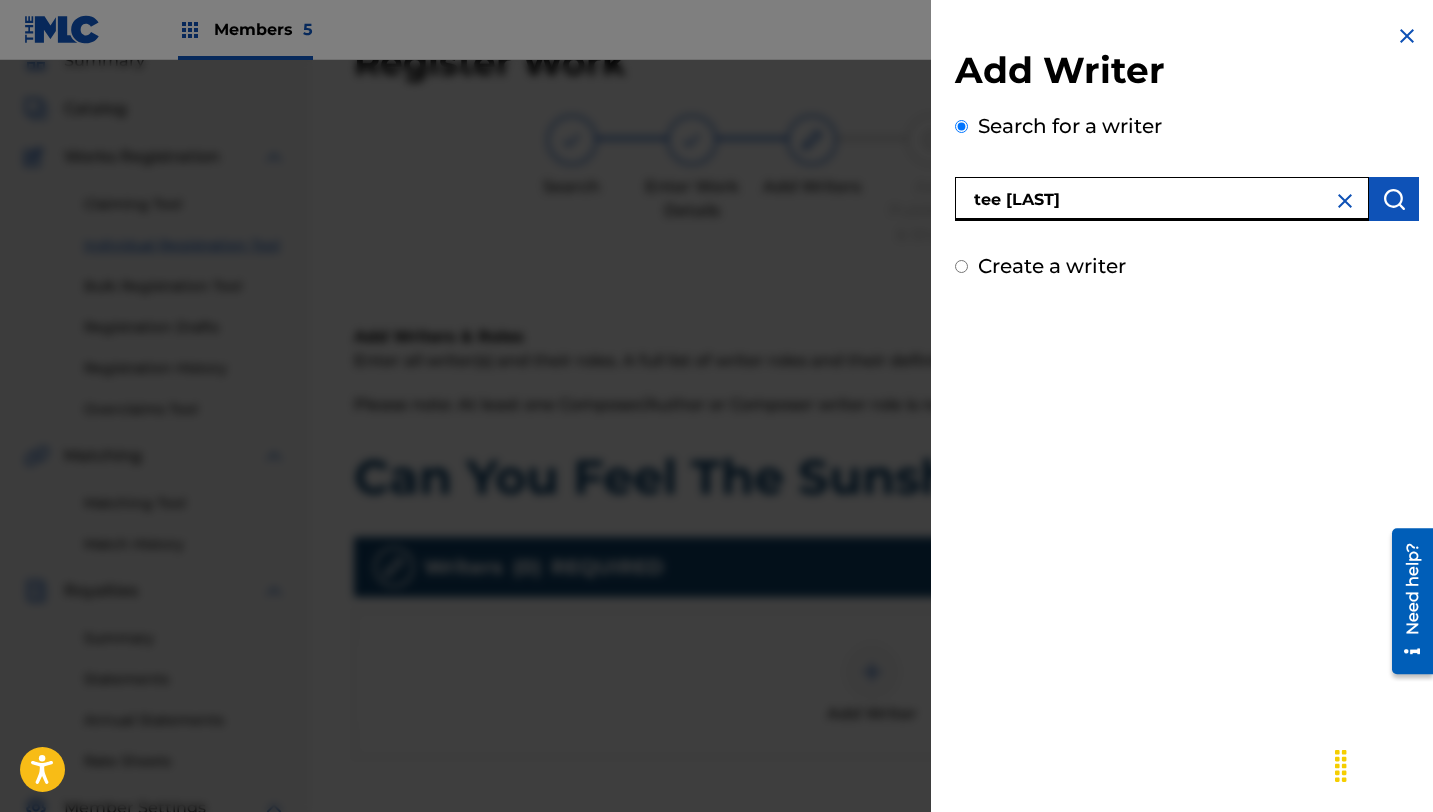 type on "tee [LAST]" 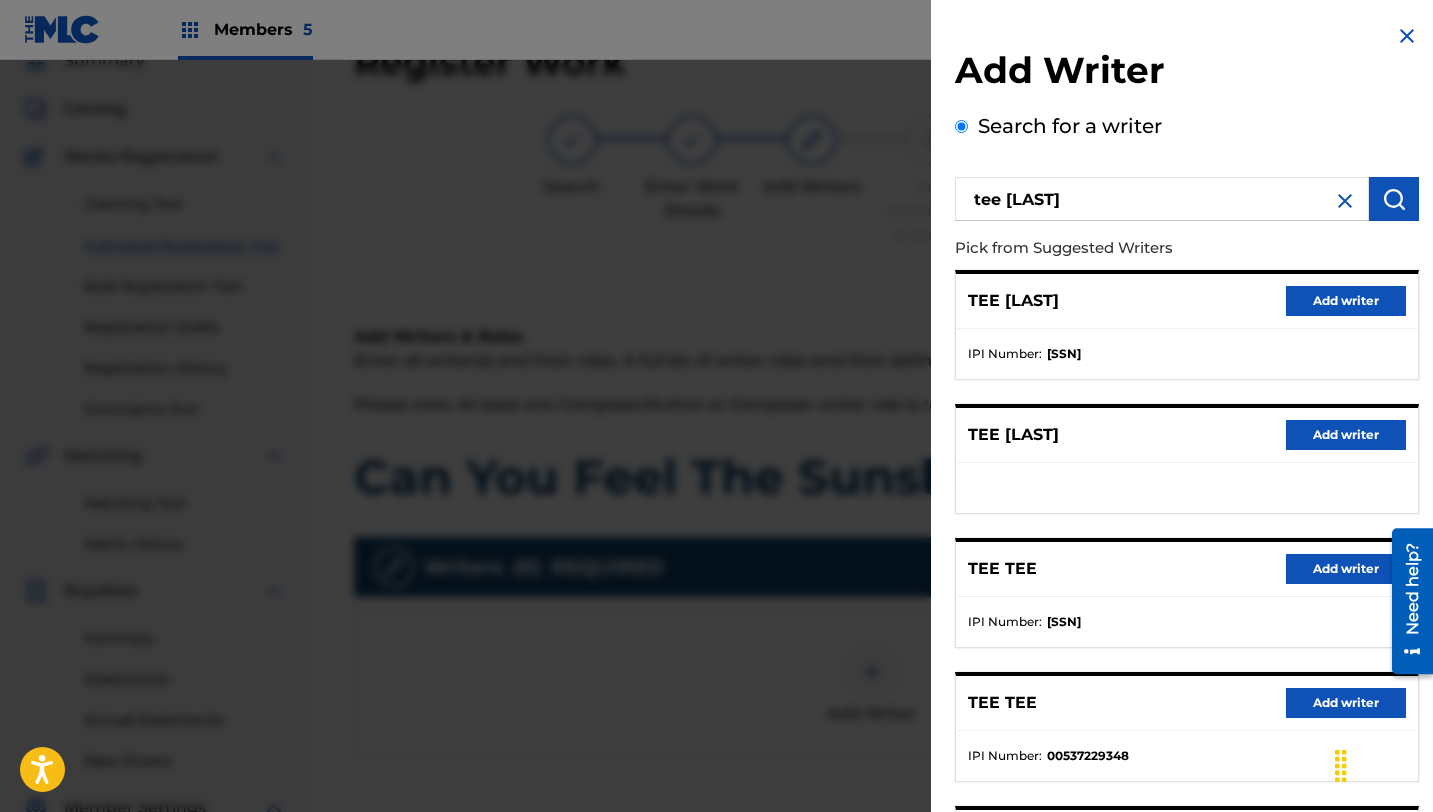 click on "Add writer" at bounding box center [1346, 301] 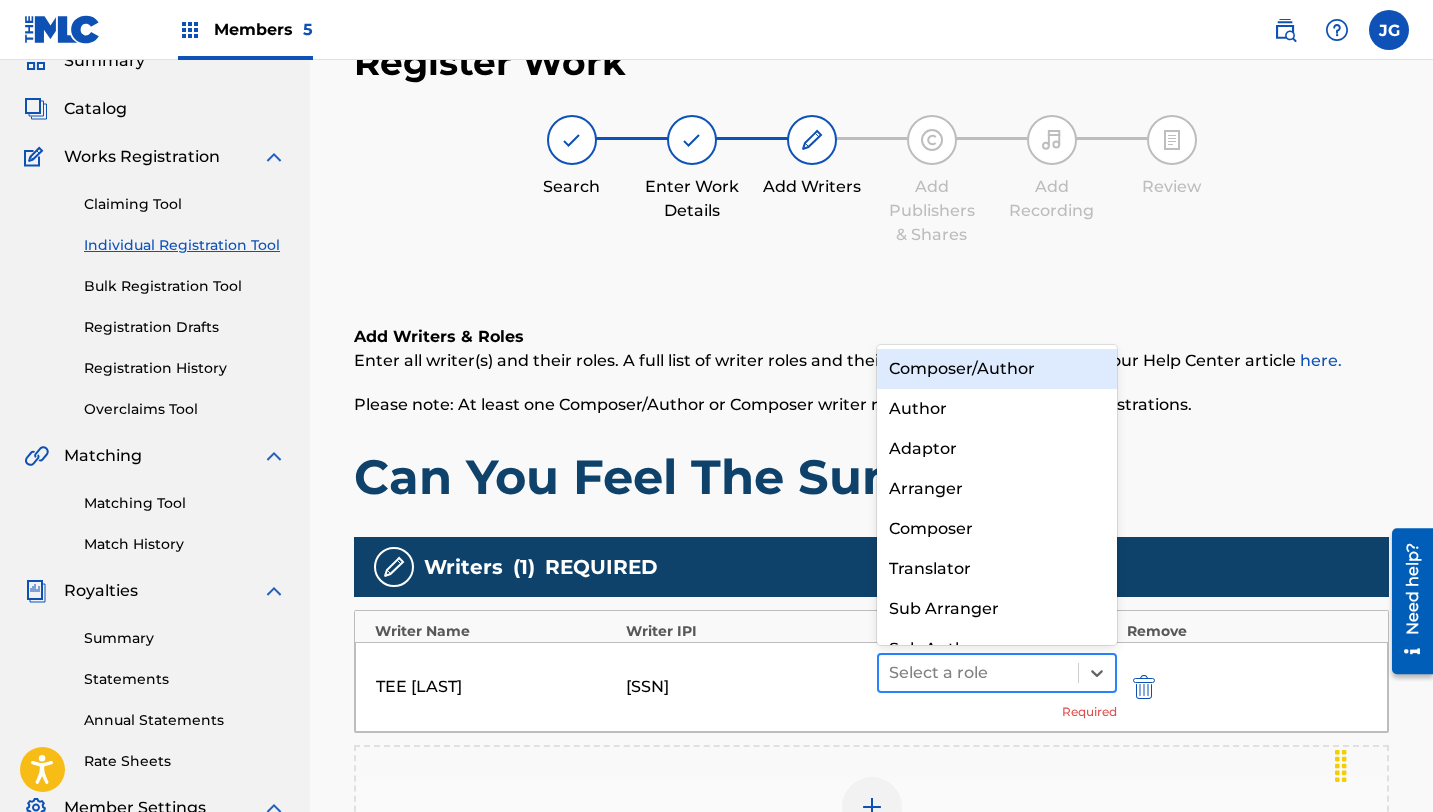 click at bounding box center [978, 673] 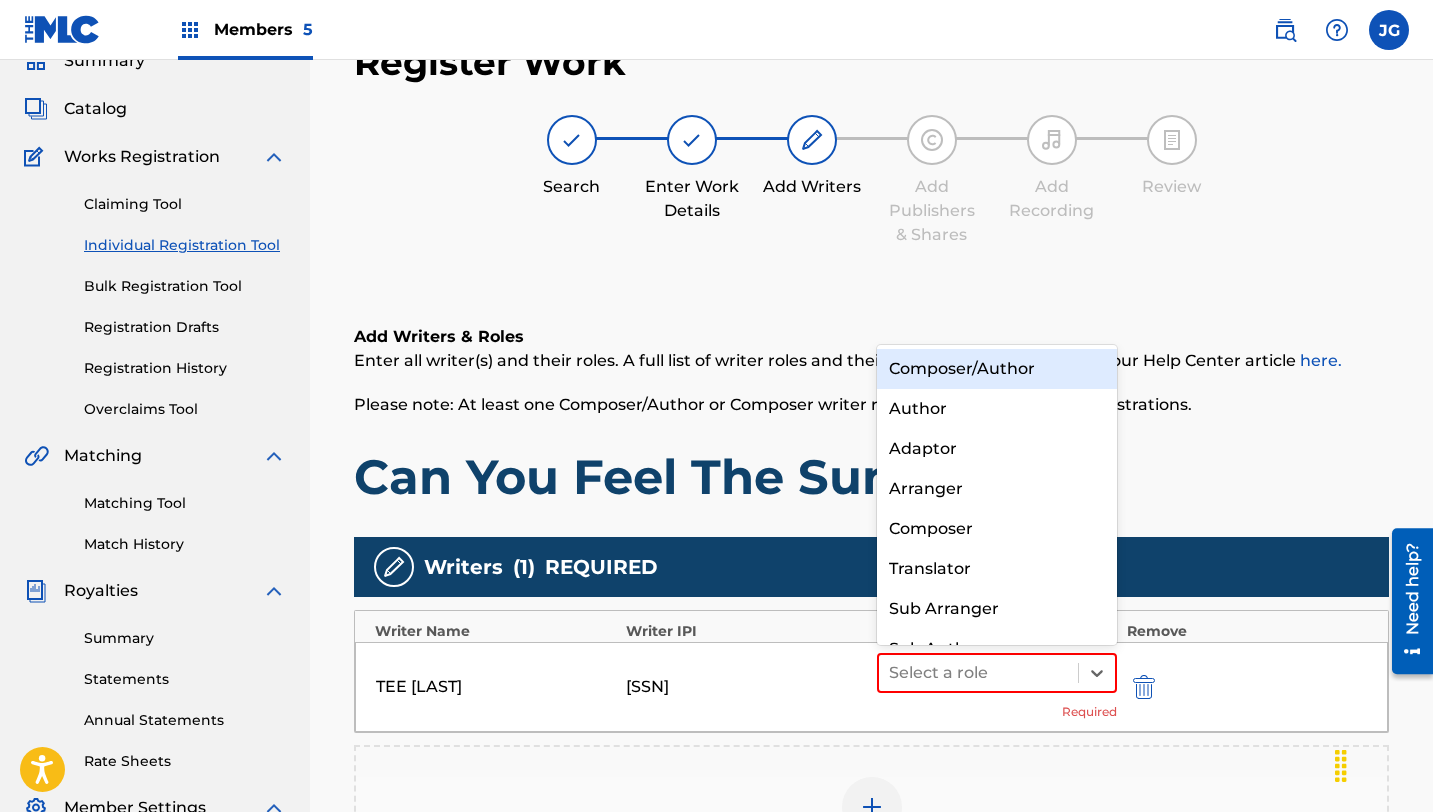 click on "Composer/Author" at bounding box center [997, 369] 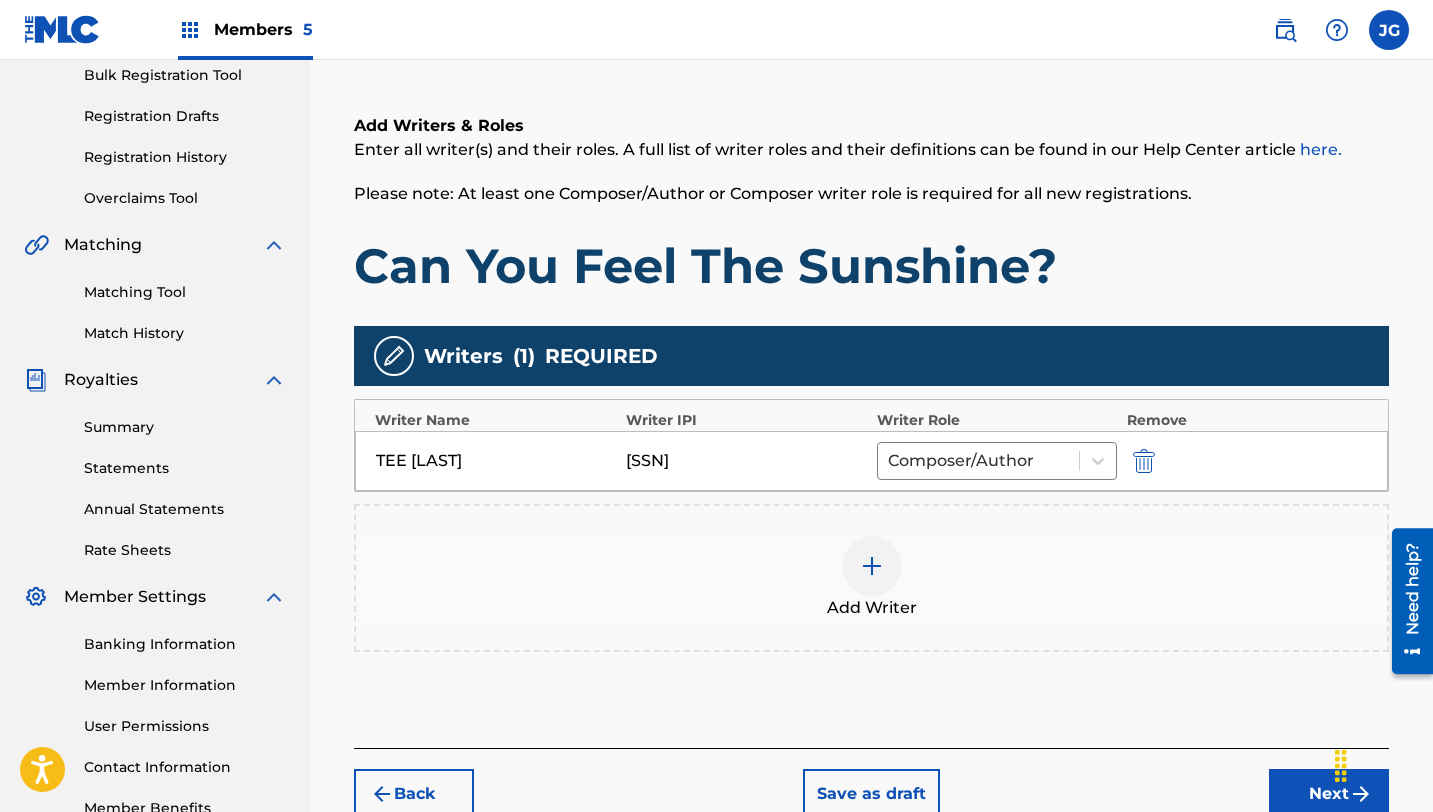 scroll, scrollTop: 308, scrollLeft: 0, axis: vertical 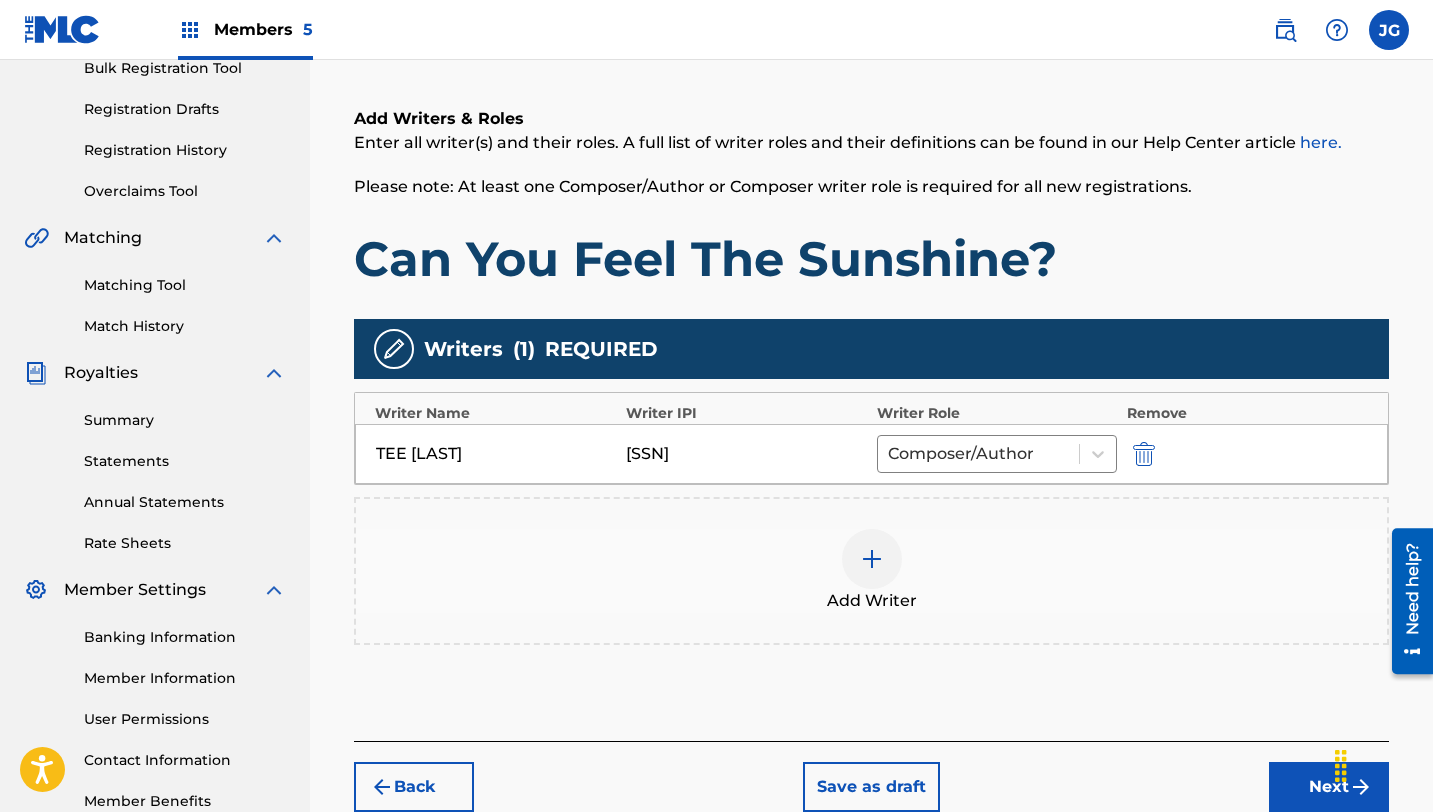 click on "Next" at bounding box center [1329, 787] 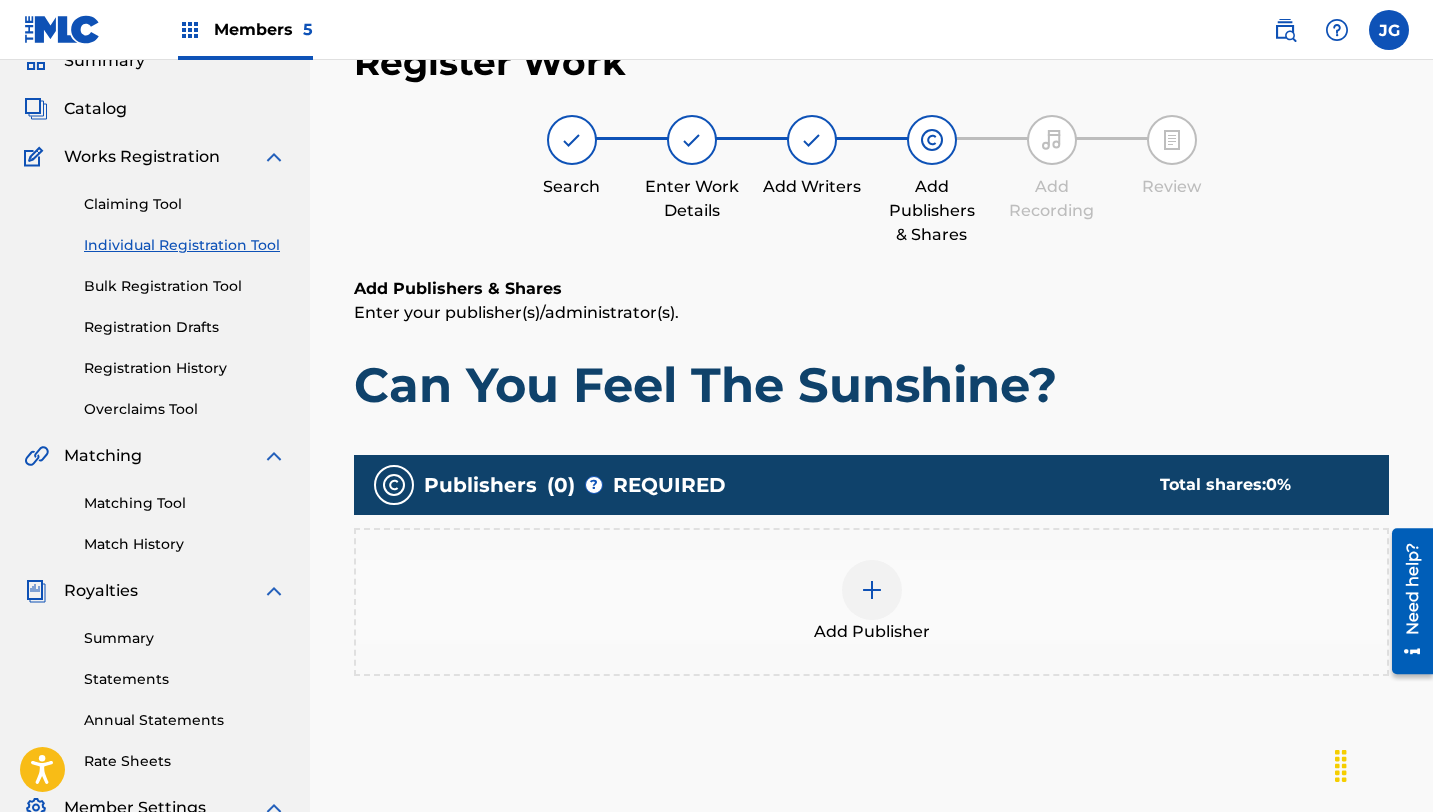 scroll, scrollTop: 90, scrollLeft: 0, axis: vertical 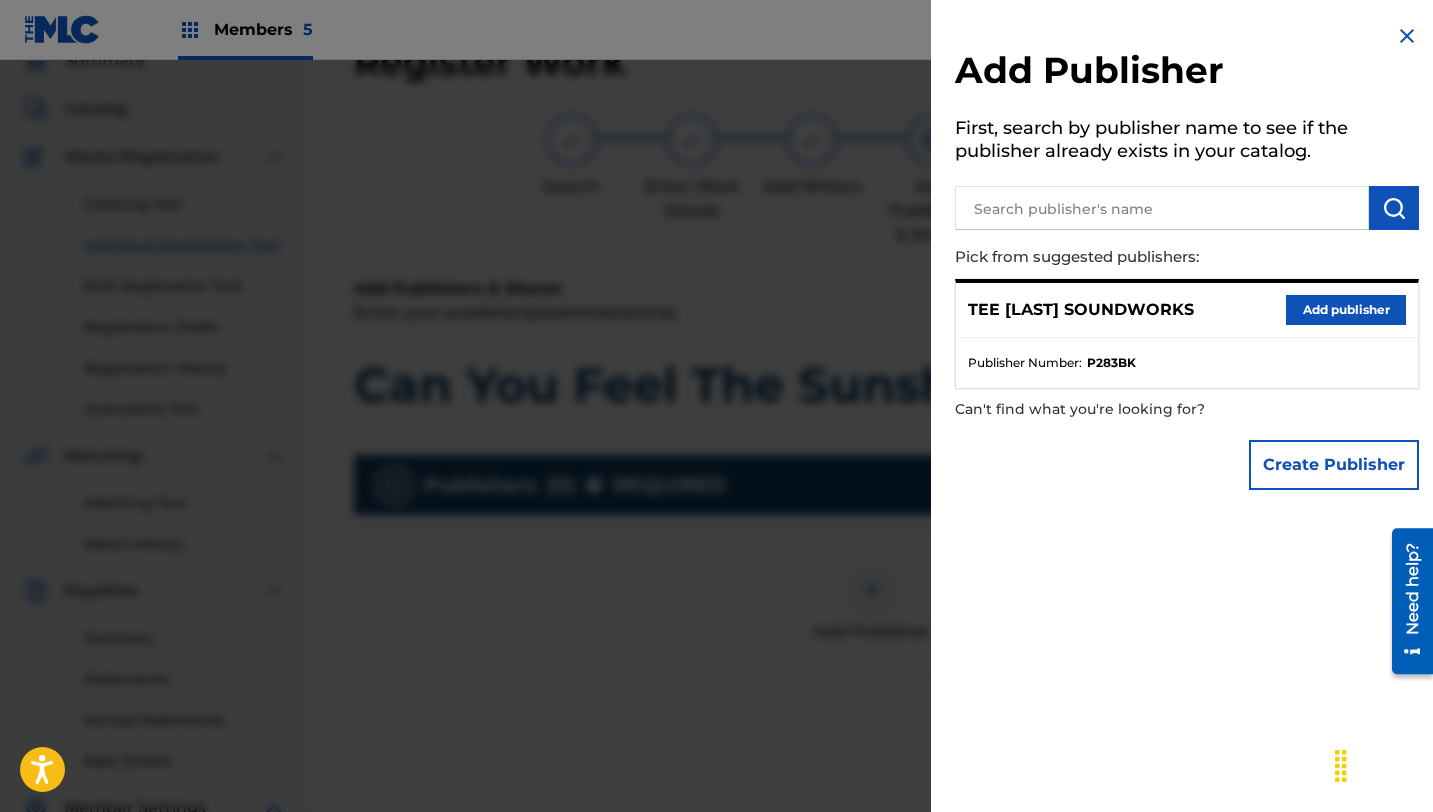 click on "Add publisher" at bounding box center (1346, 310) 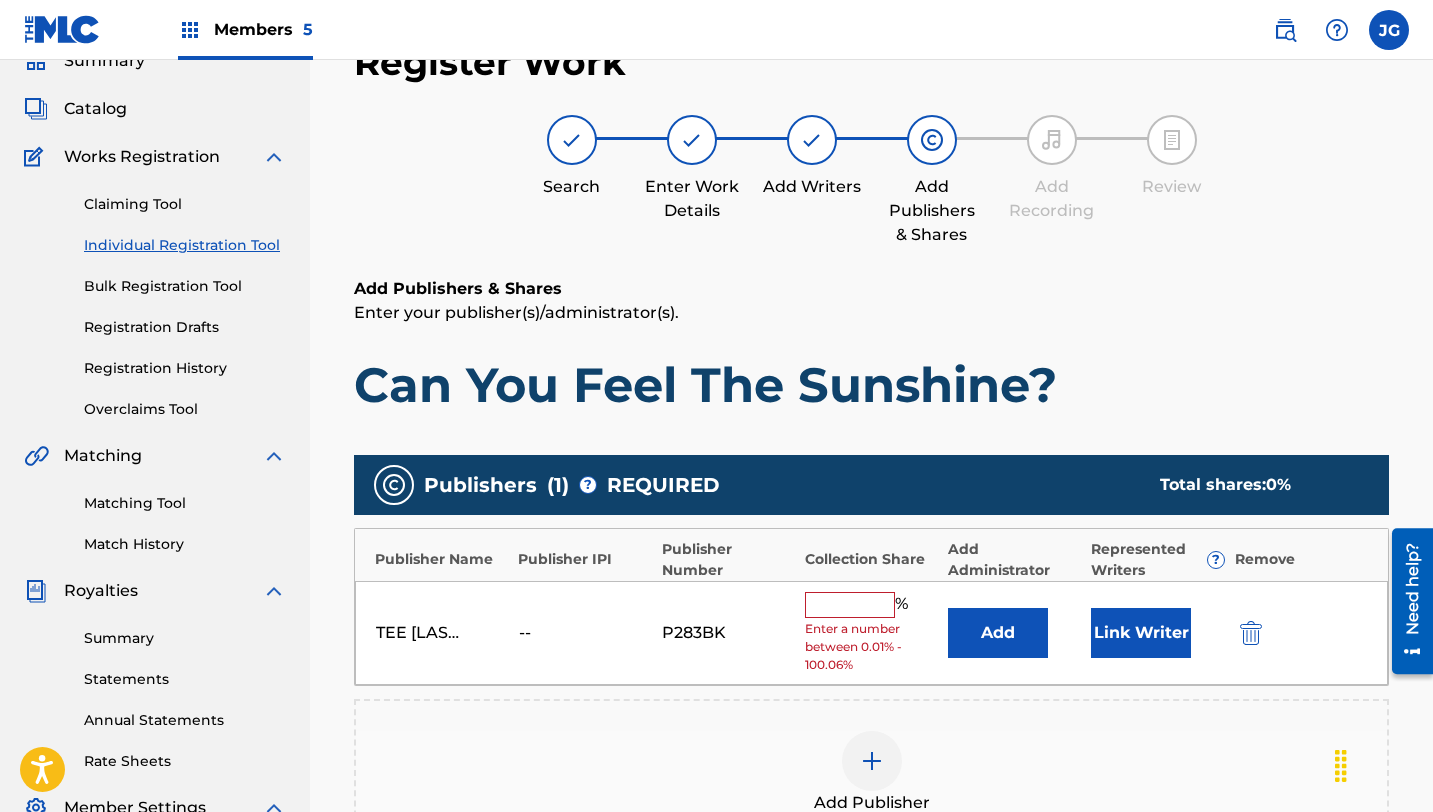 click at bounding box center (850, 605) 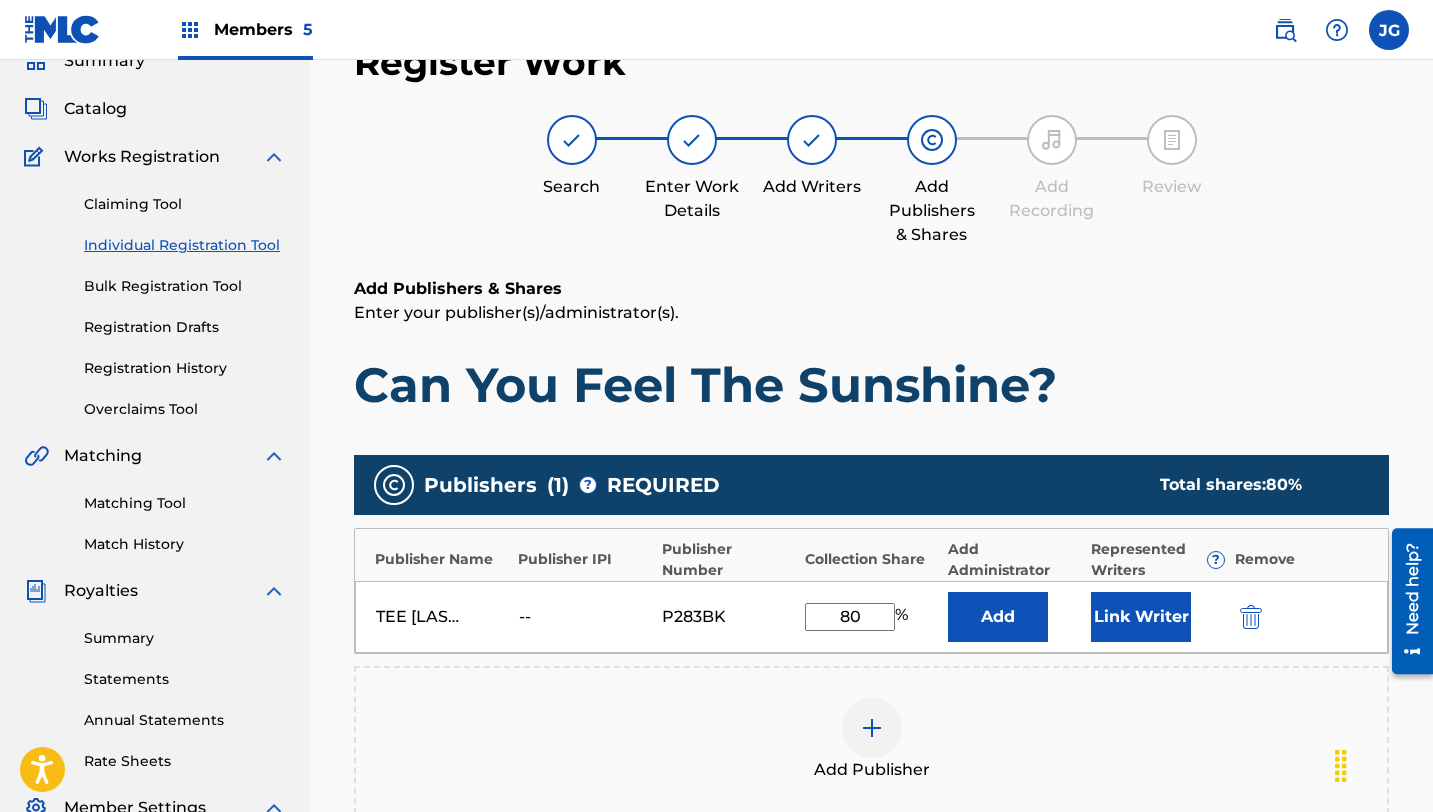 click on "Link Writer" at bounding box center (1141, 617) 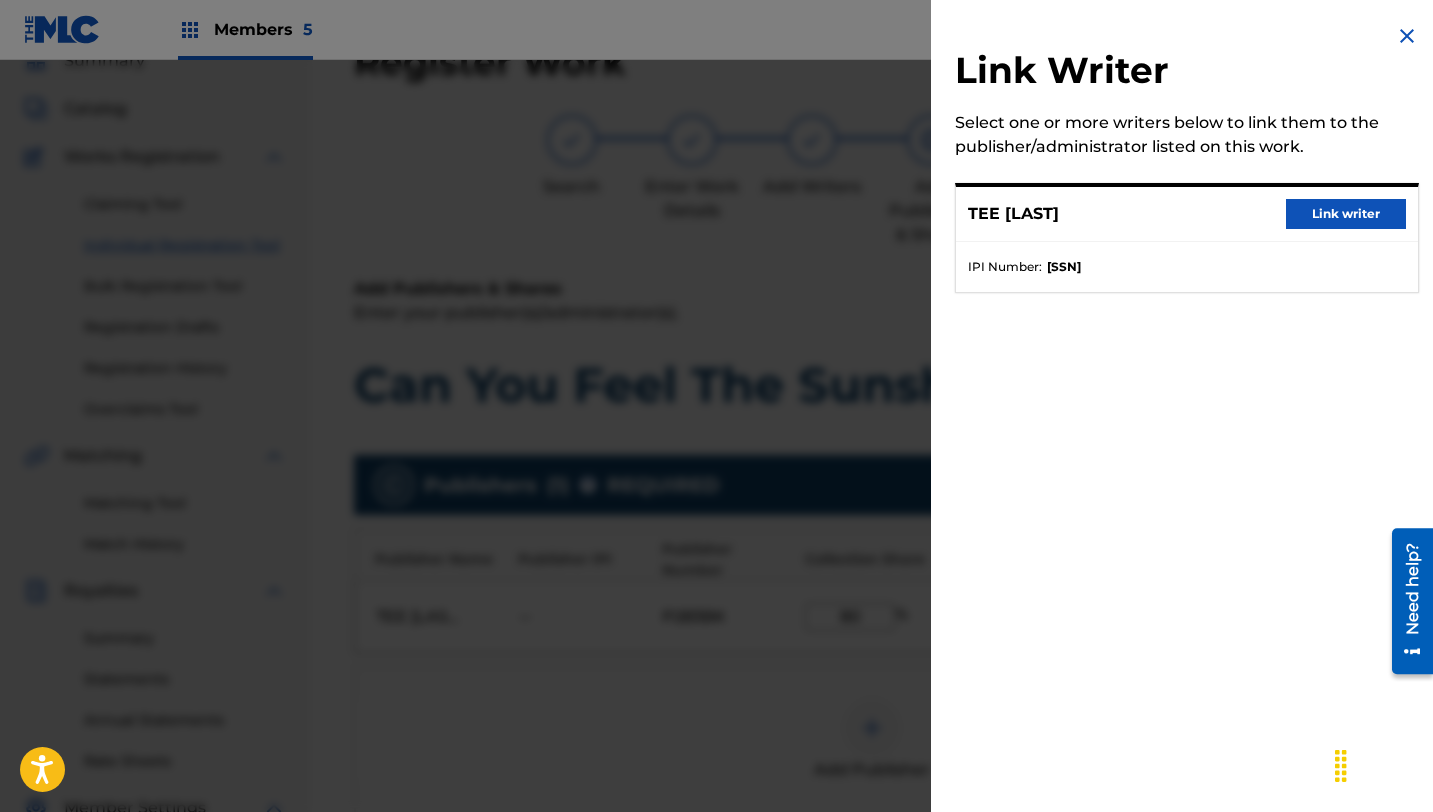 click on "TEE [LAST] Link writer" at bounding box center (1187, 214) 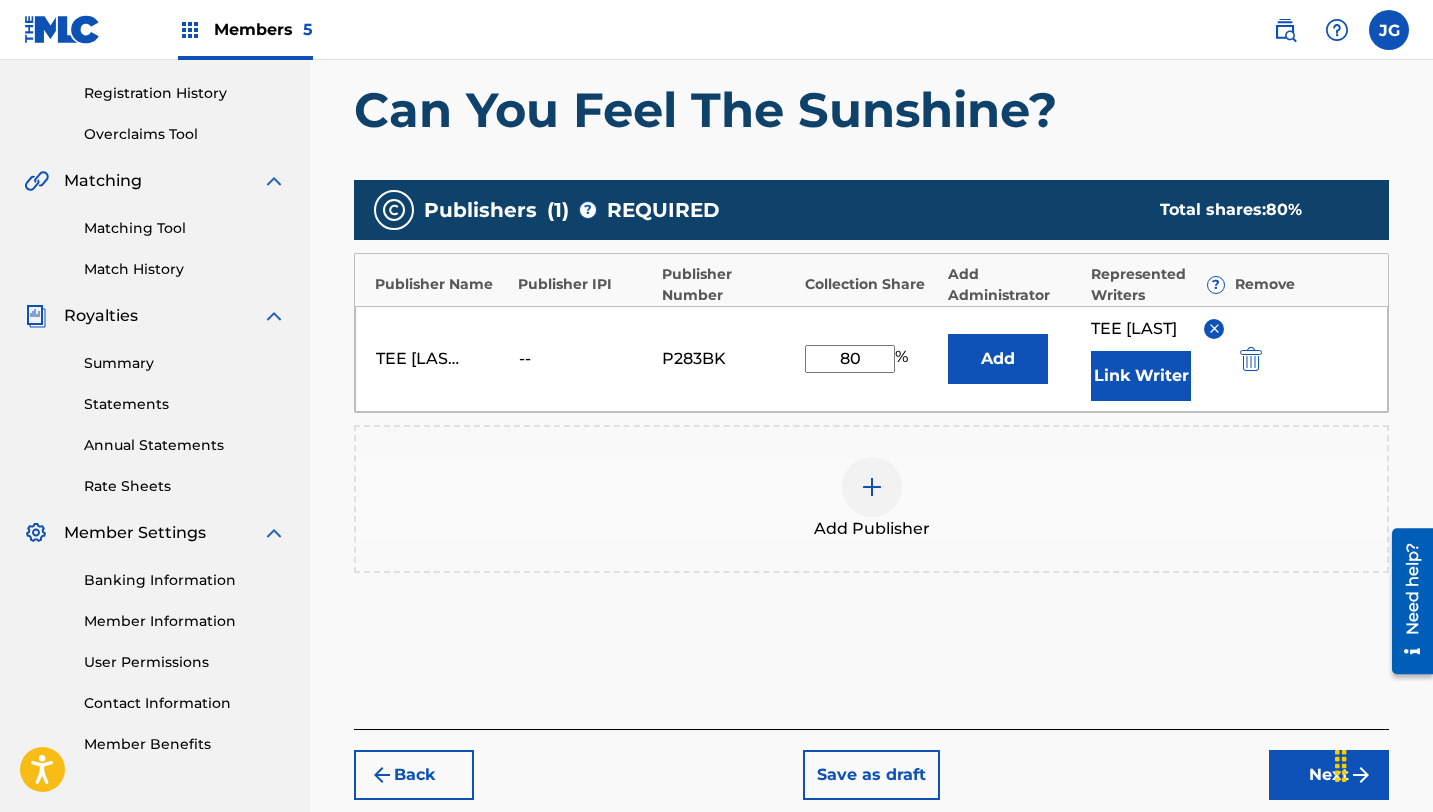 scroll, scrollTop: 469, scrollLeft: 0, axis: vertical 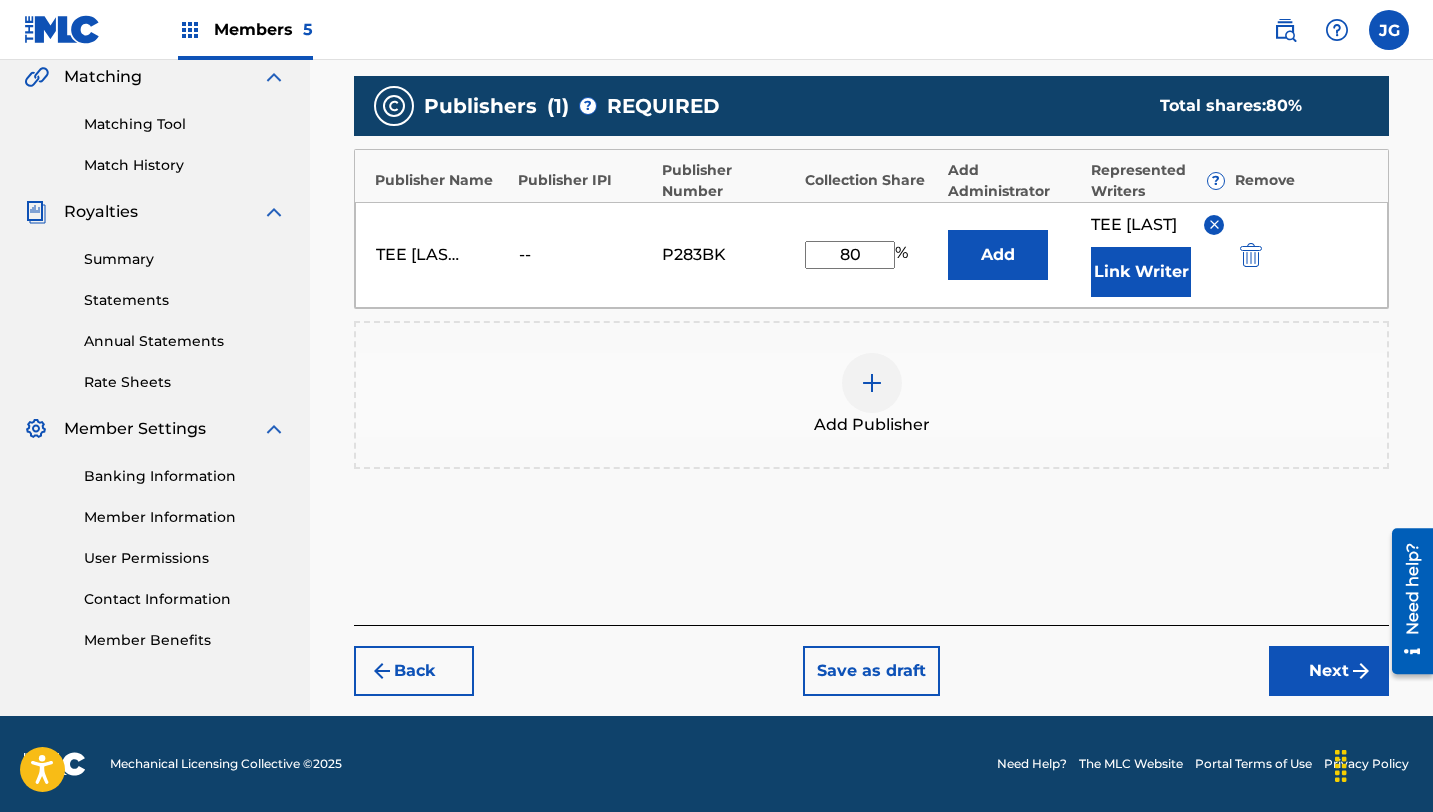 click on "Next" at bounding box center [1329, 671] 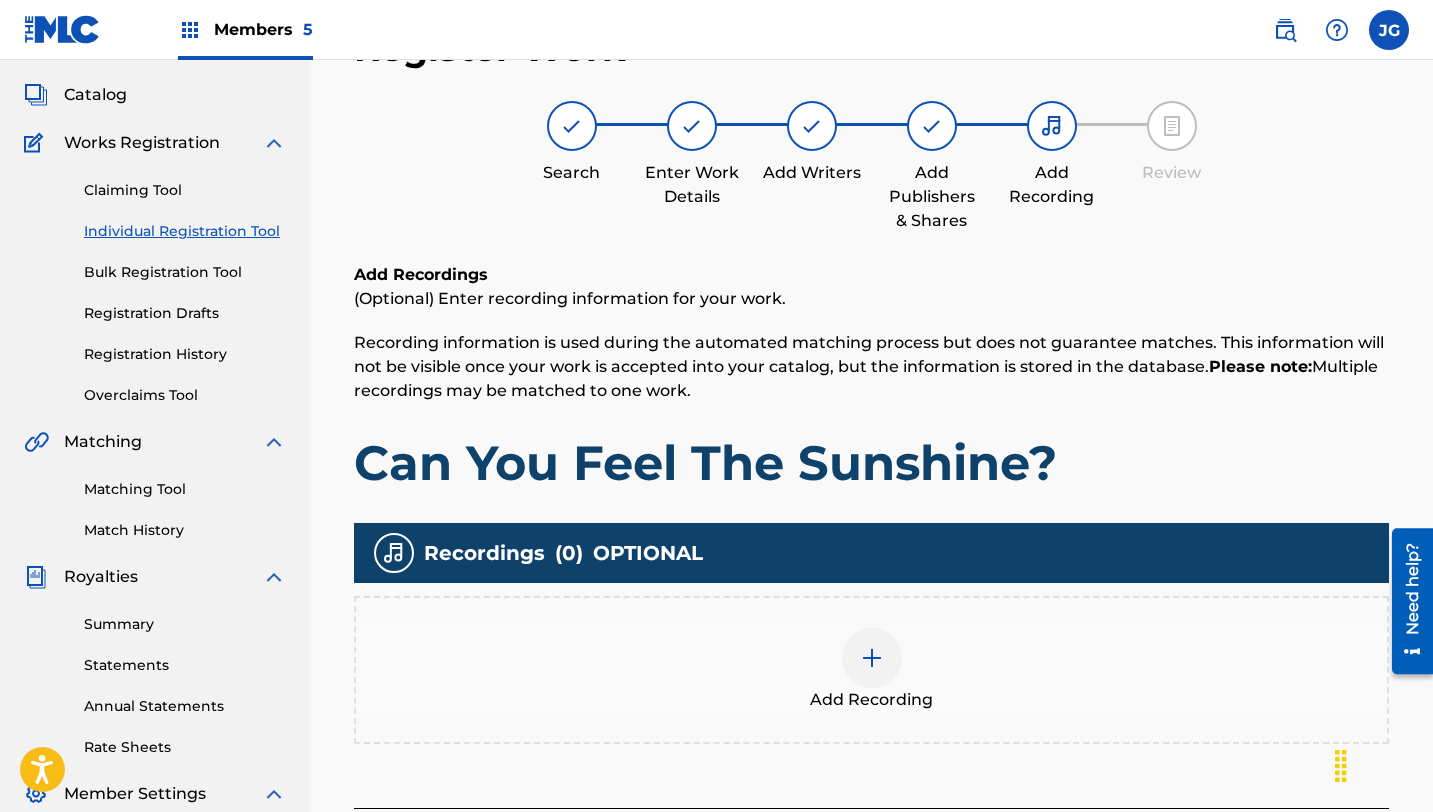scroll, scrollTop: 90, scrollLeft: 0, axis: vertical 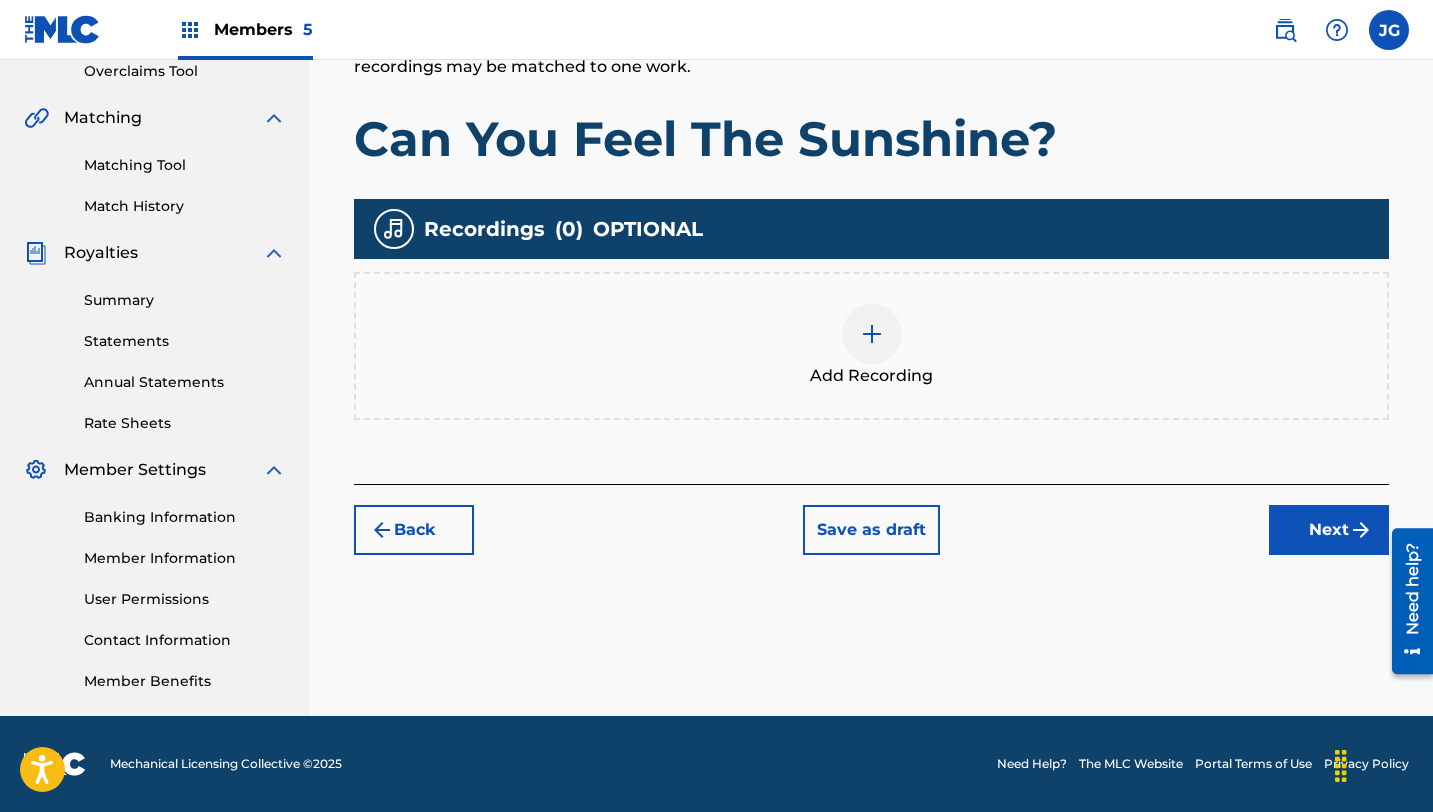 click on "Next" at bounding box center [1329, 530] 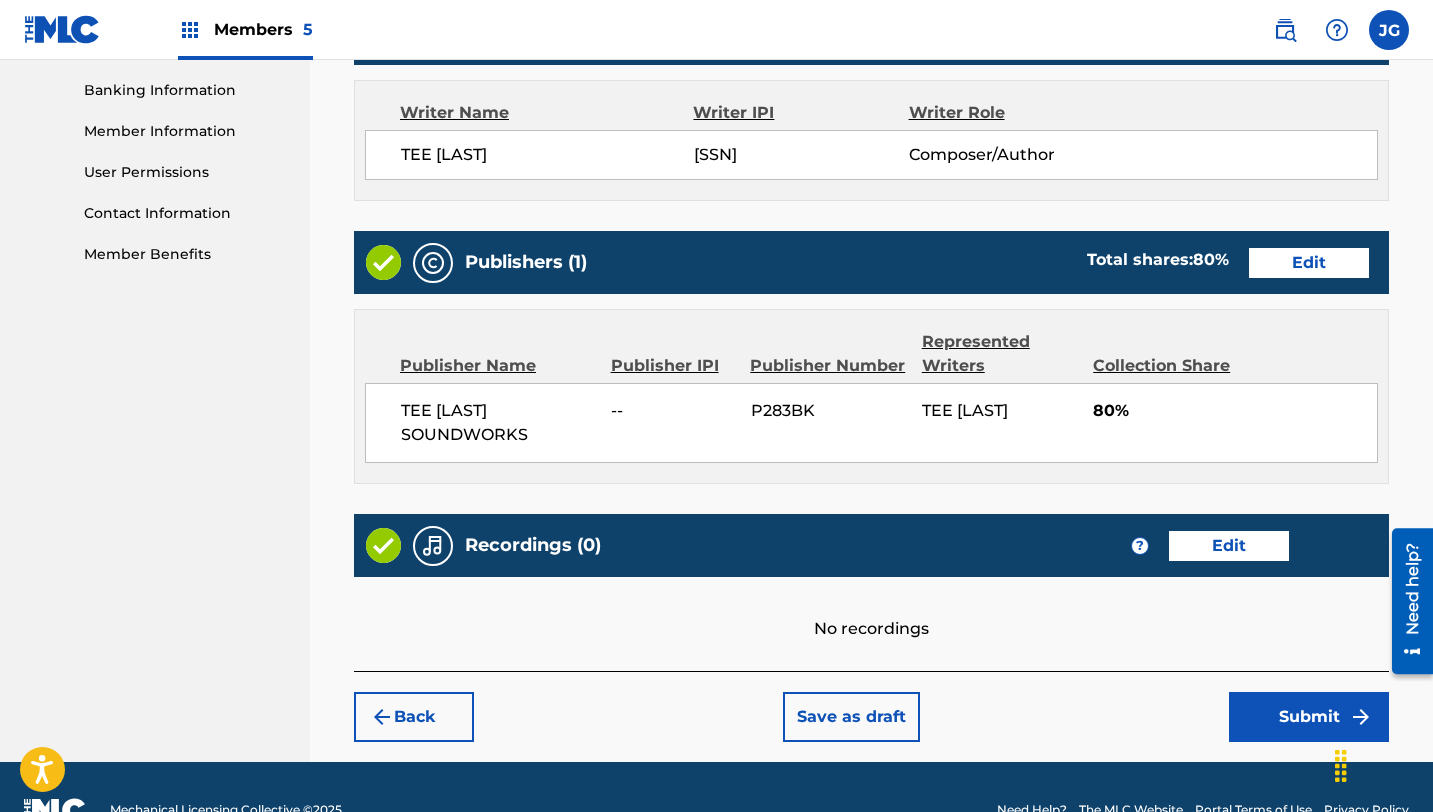 scroll, scrollTop: 900, scrollLeft: 0, axis: vertical 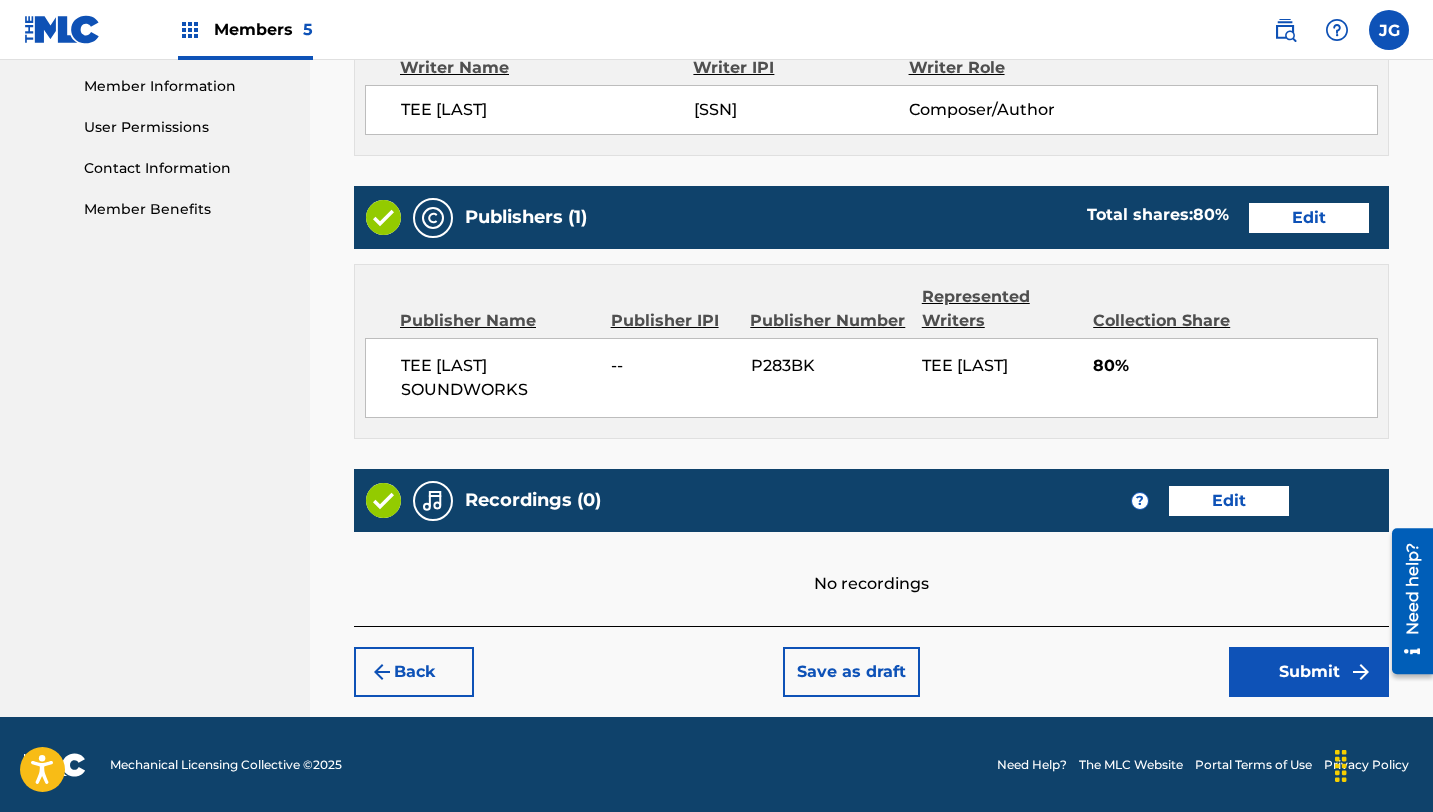 drag, startPoint x: 1273, startPoint y: 577, endPoint x: 1272, endPoint y: 620, distance: 43.011627 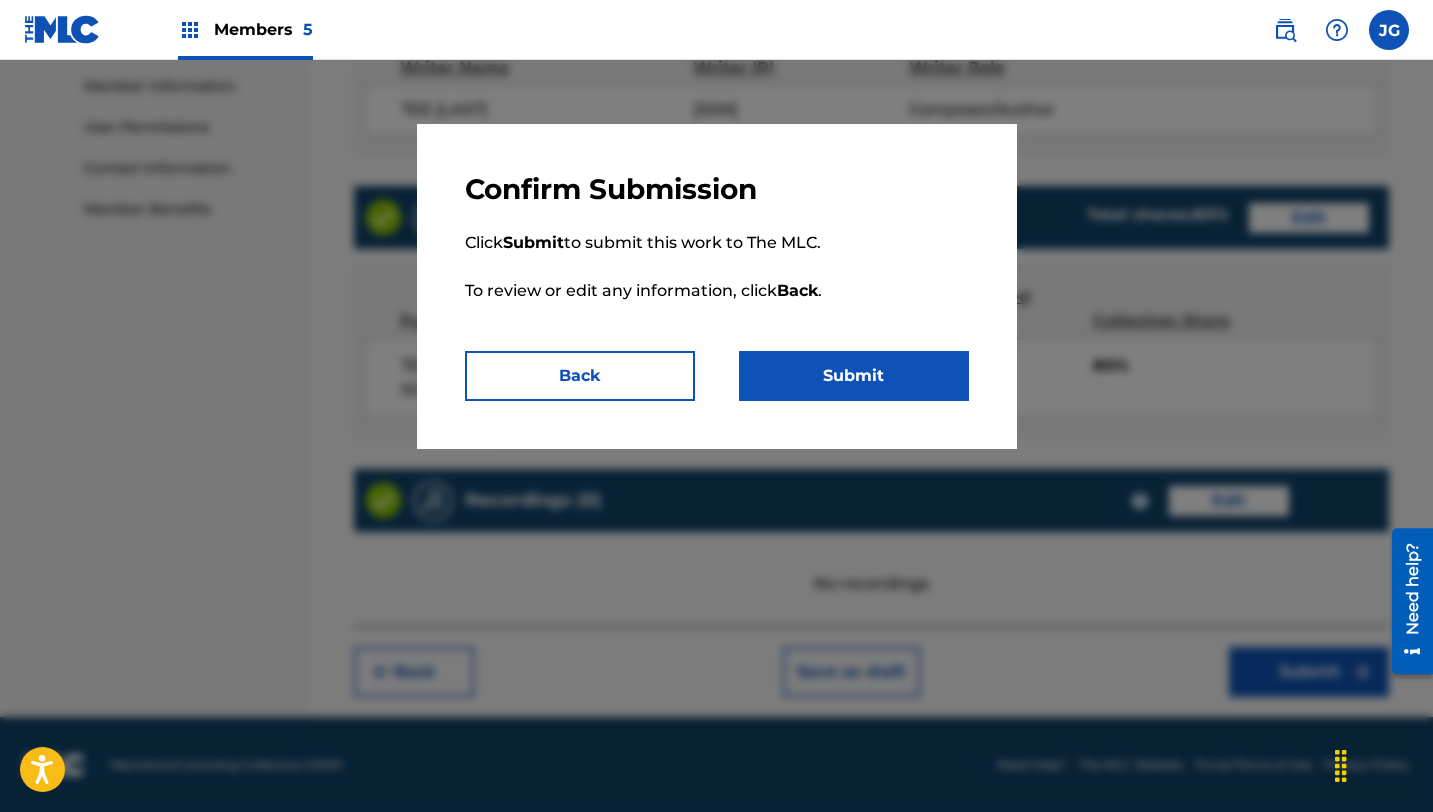 click on "Submit" at bounding box center [854, 376] 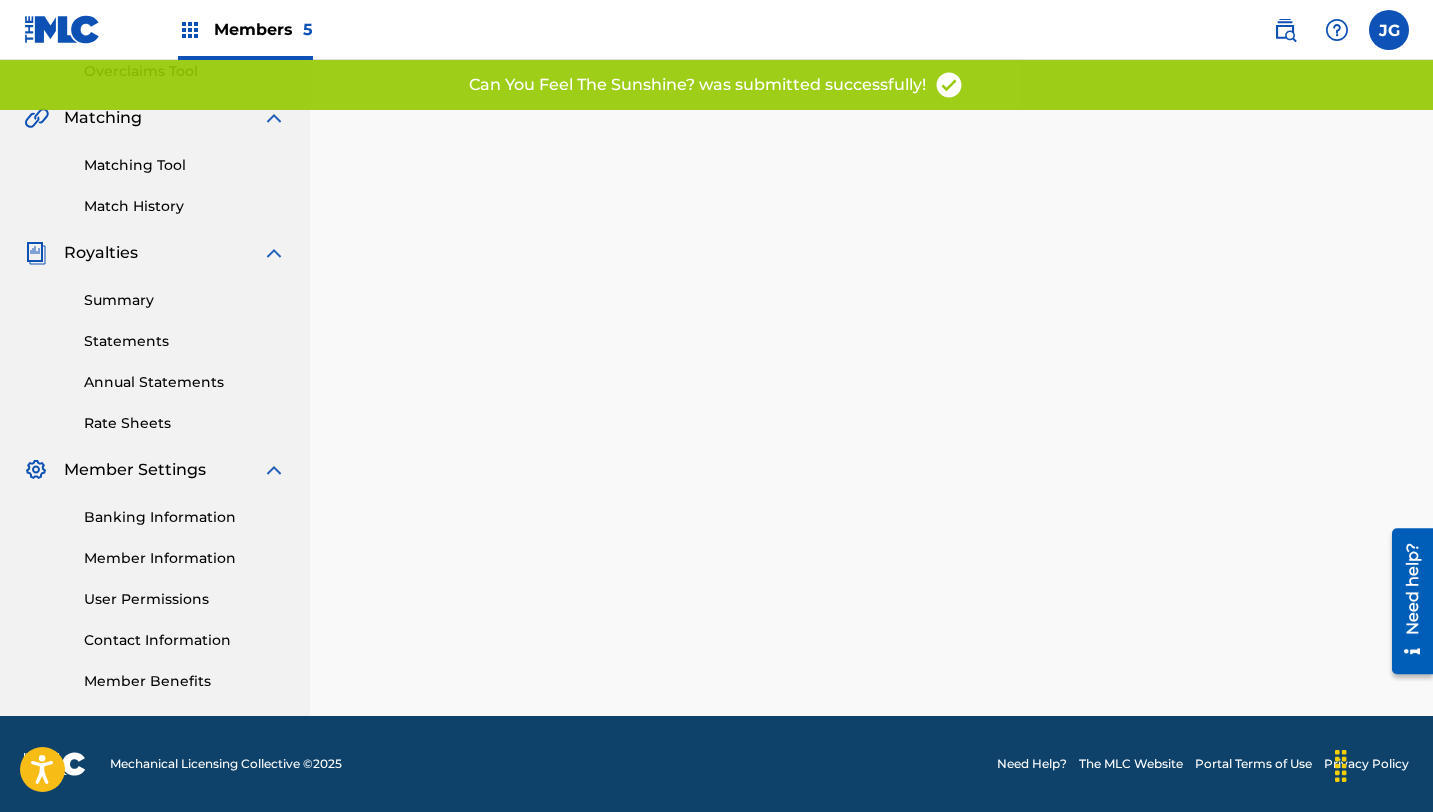 scroll, scrollTop: 0, scrollLeft: 0, axis: both 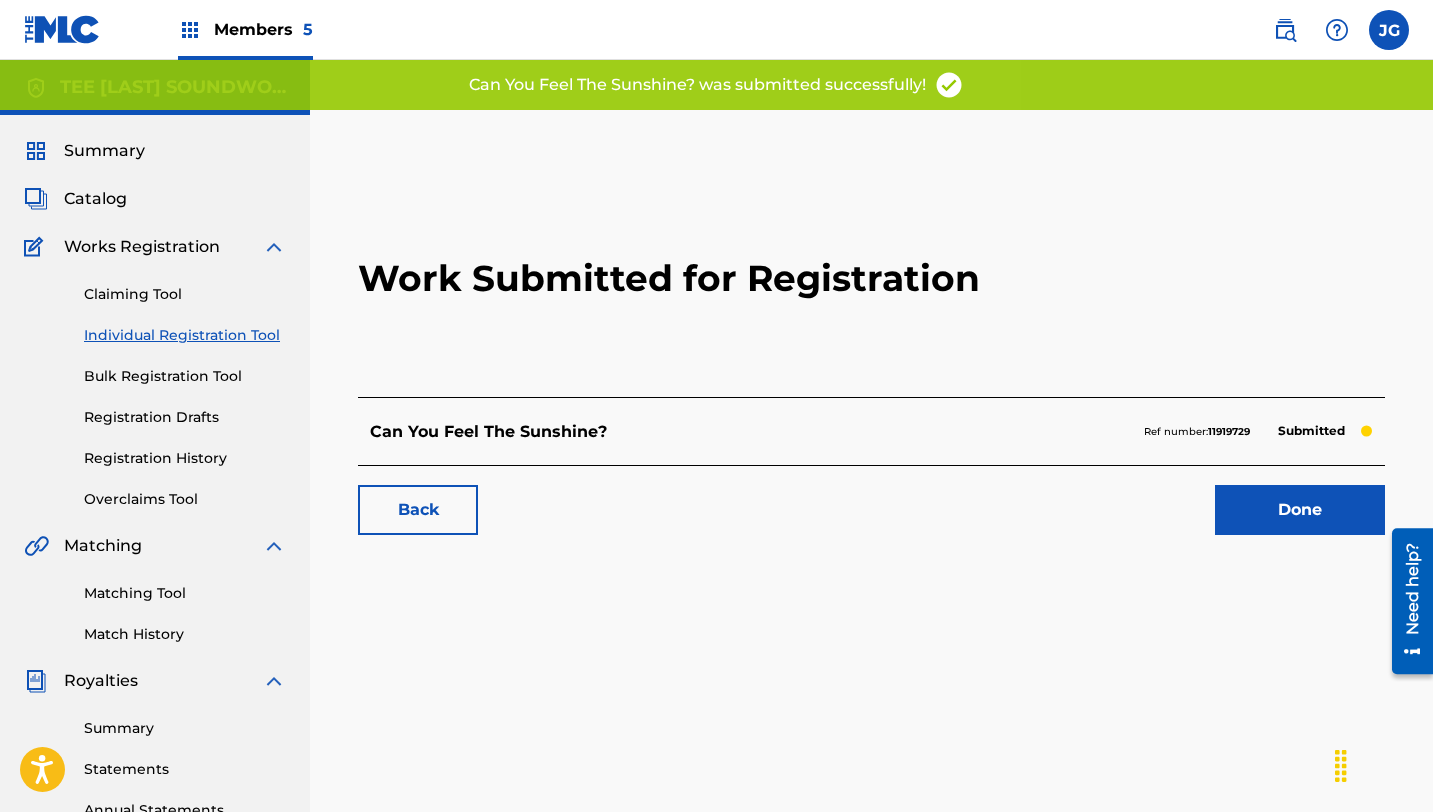 click on "Done" at bounding box center (1300, 510) 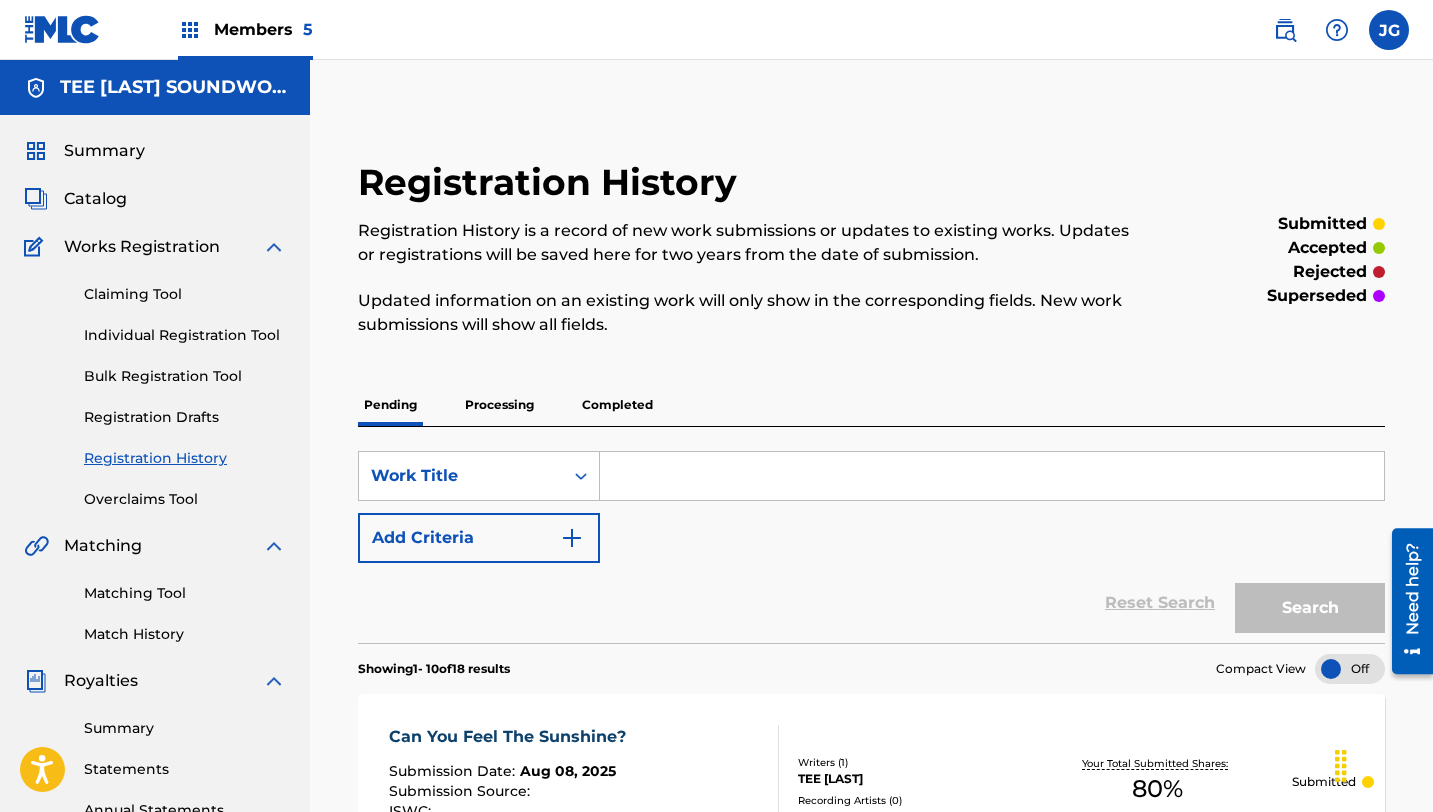 click on "Individual Registration Tool" at bounding box center [185, 335] 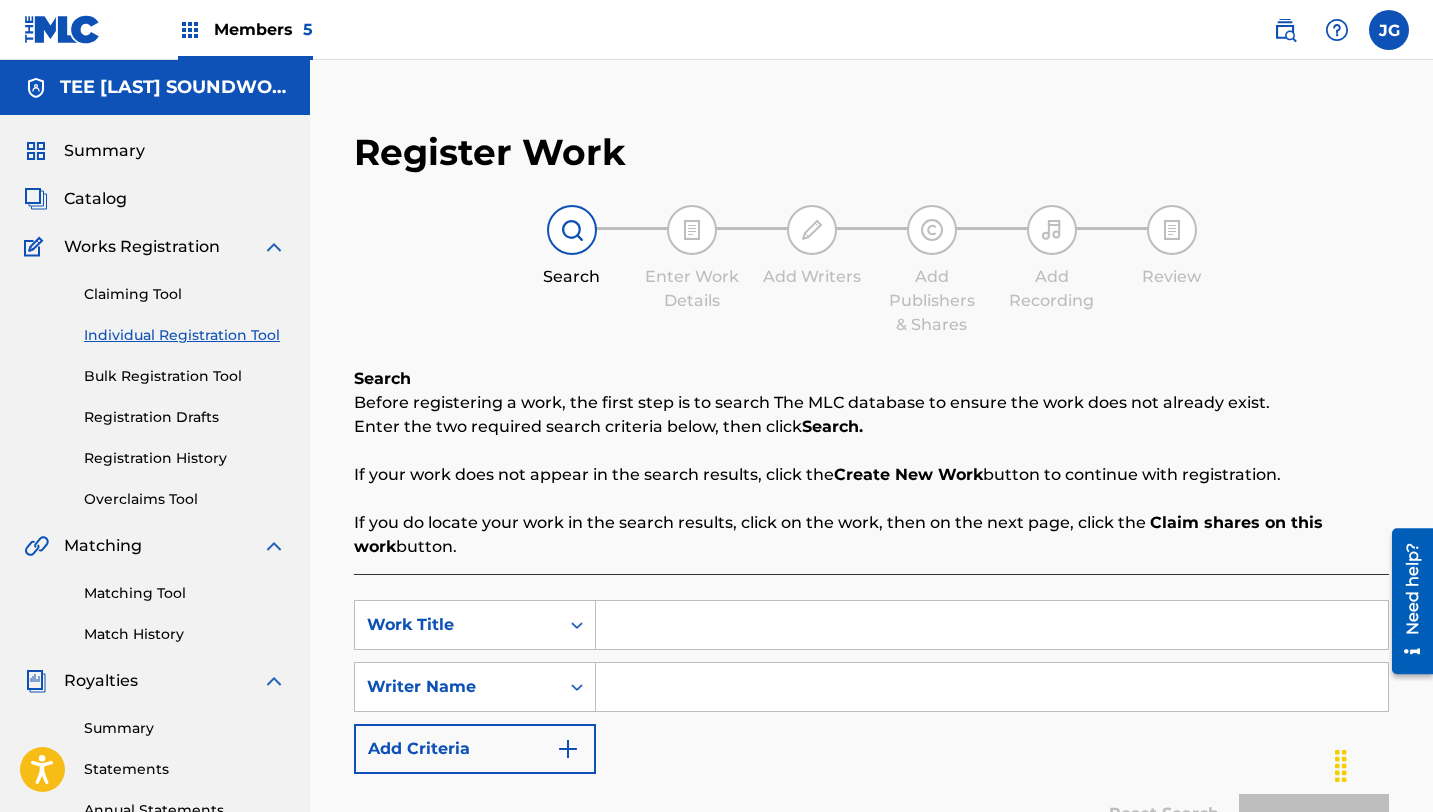 click at bounding box center [992, 625] 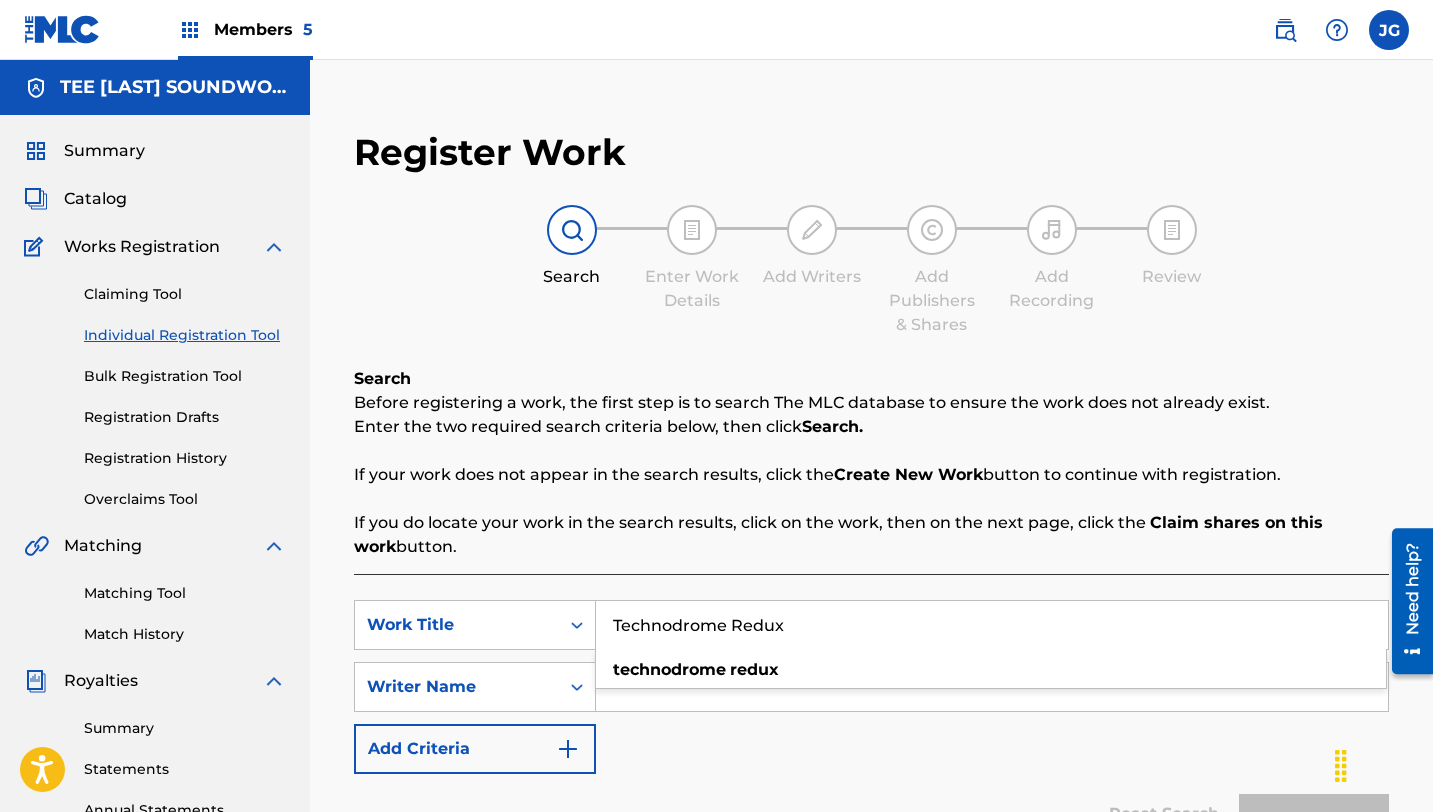 type on "Technodrome Redux" 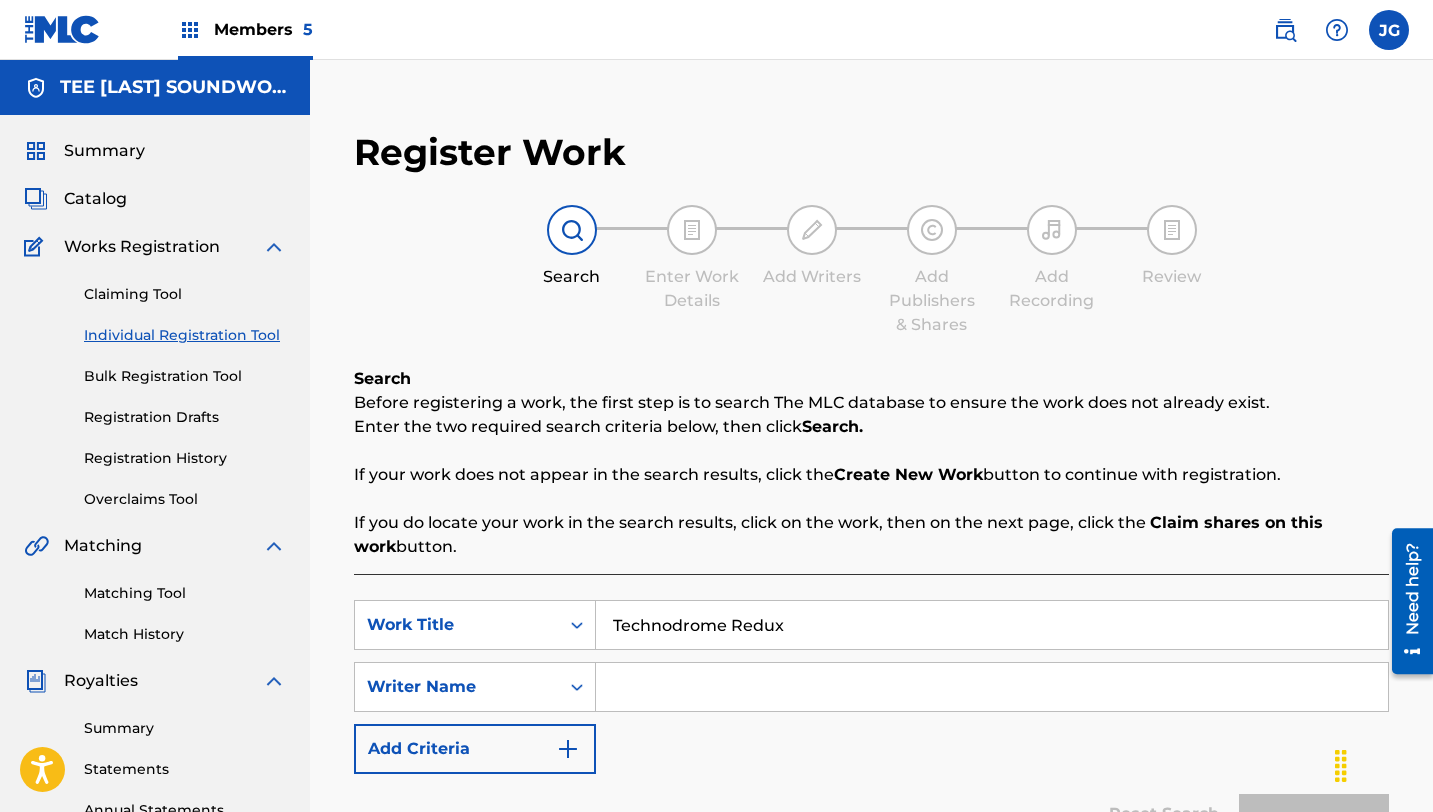 click at bounding box center [992, 687] 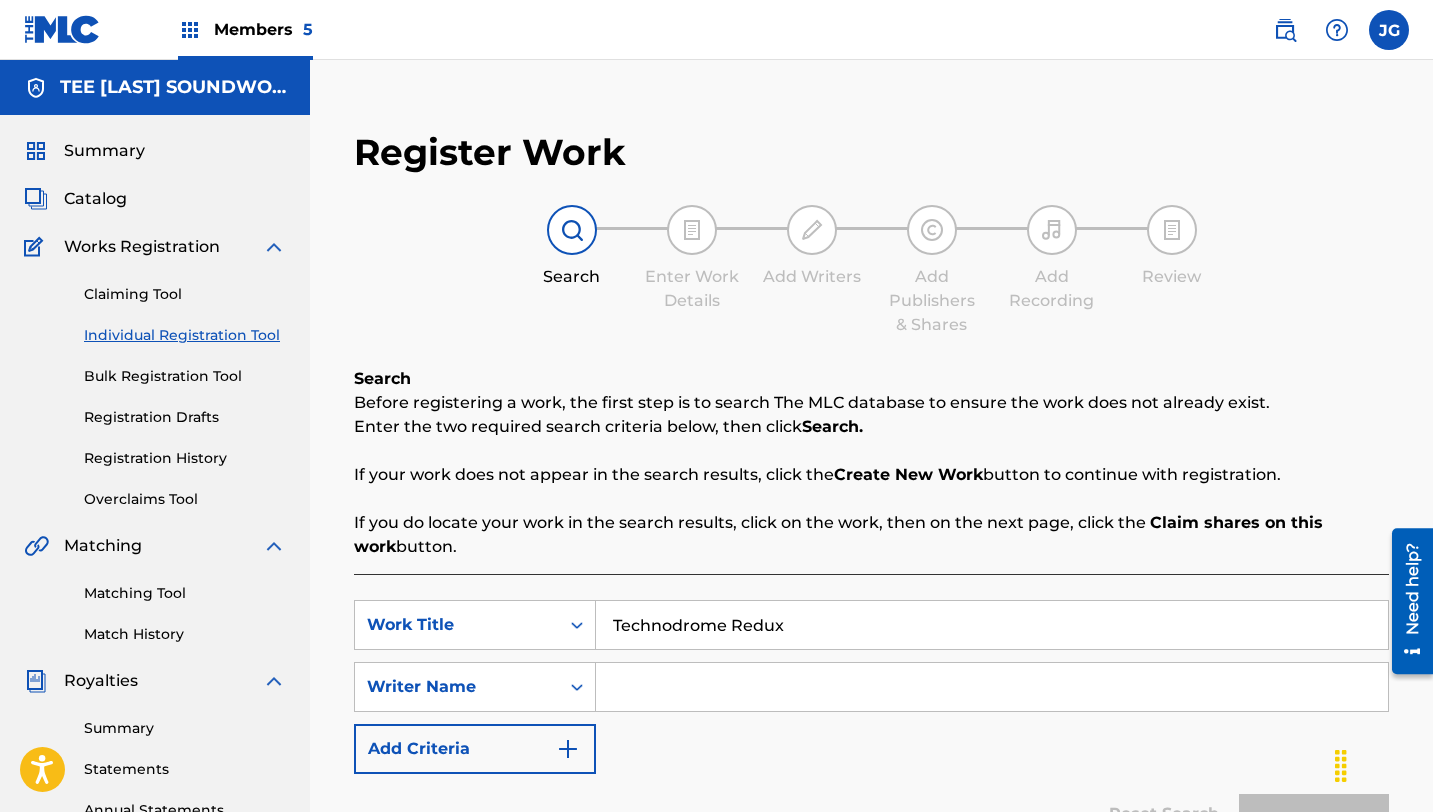 type on "tee [LAST]" 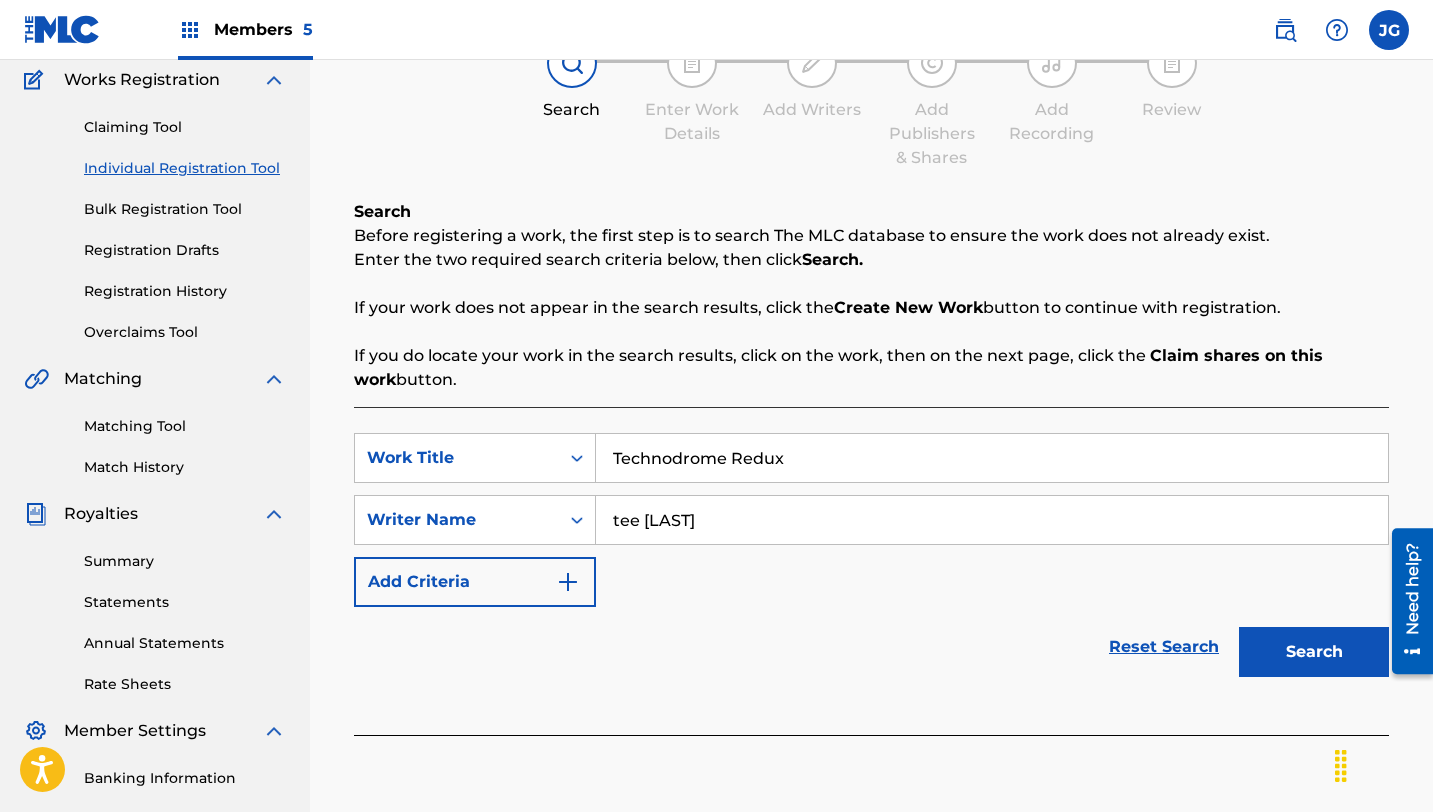 scroll, scrollTop: 303, scrollLeft: 0, axis: vertical 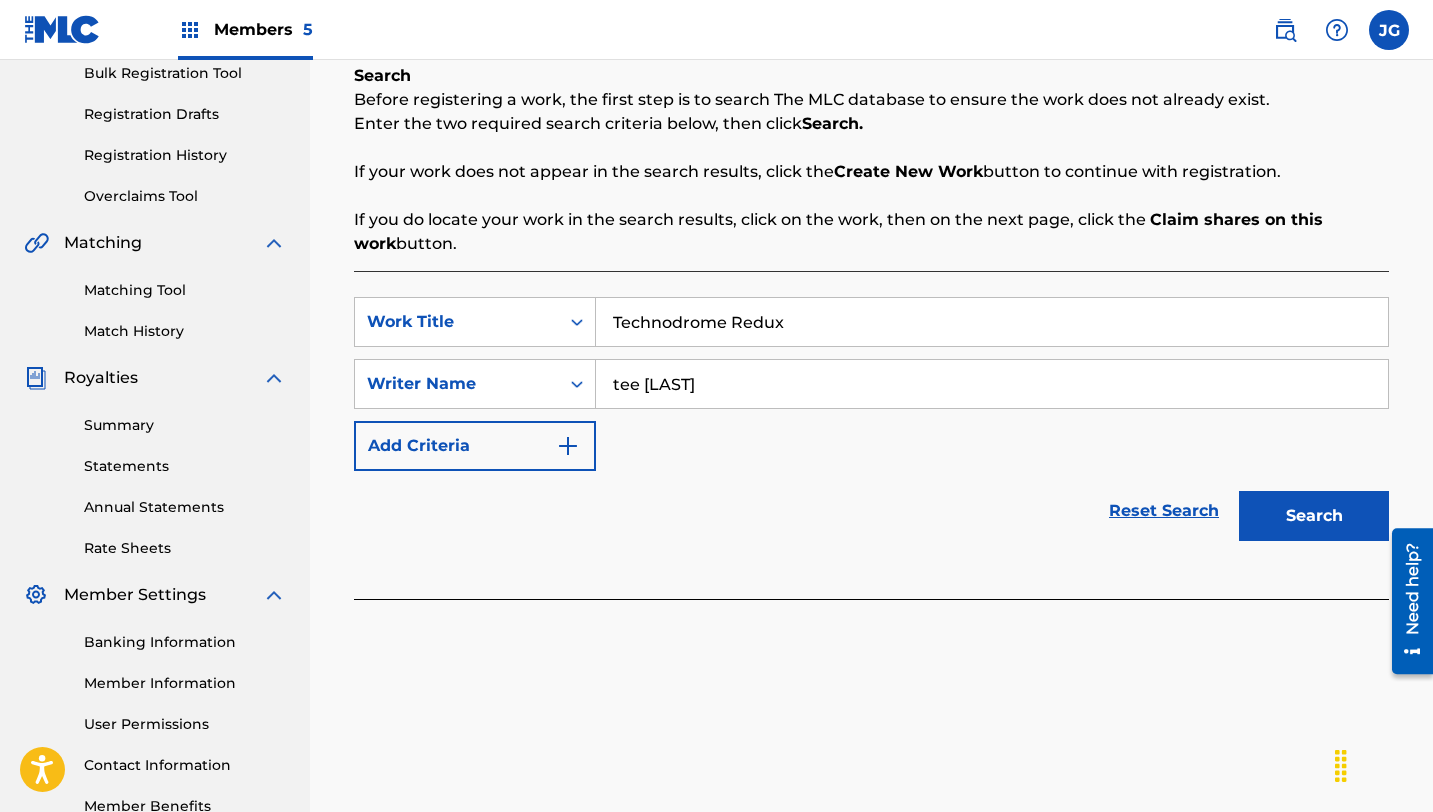 click on "Search" at bounding box center [1314, 516] 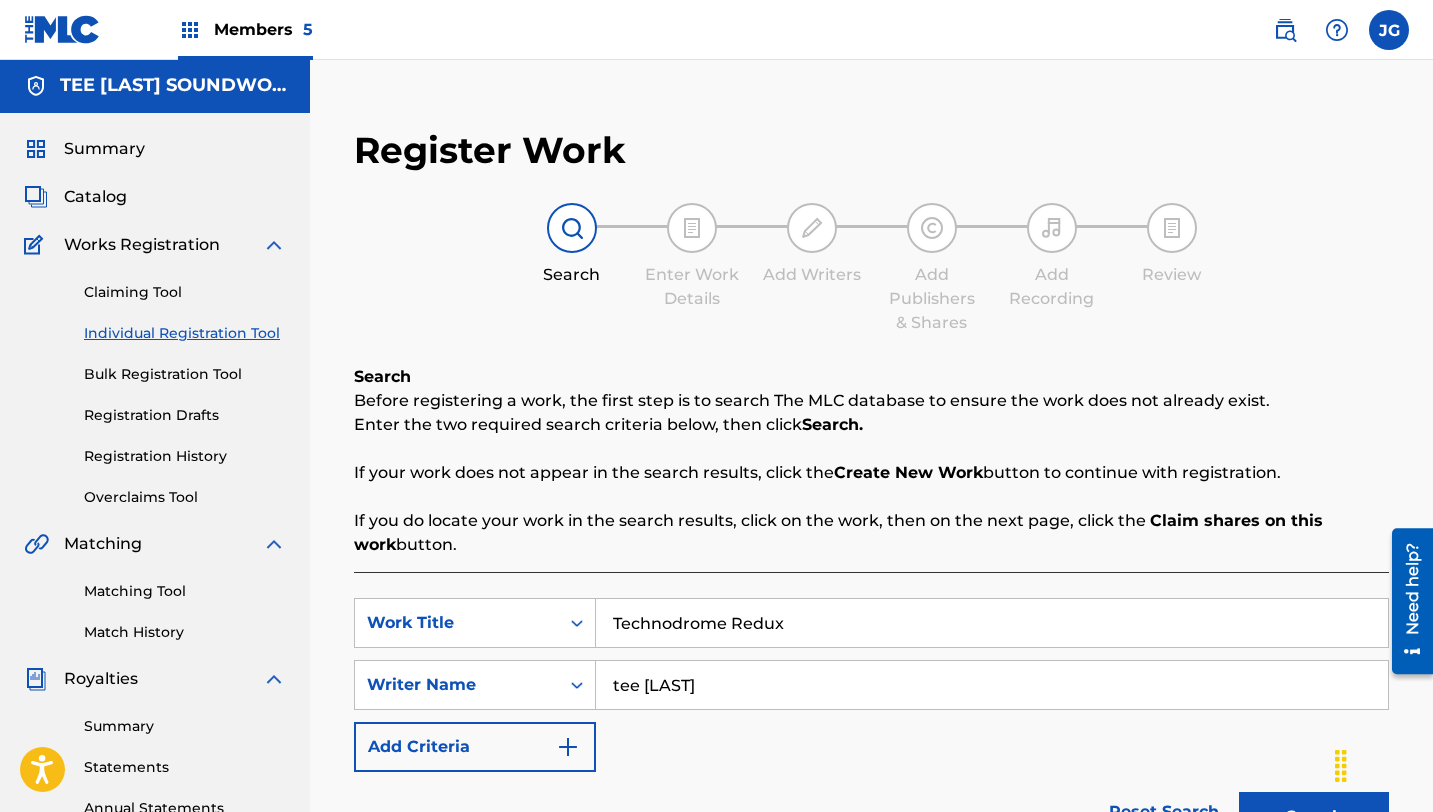 scroll, scrollTop: 0, scrollLeft: 0, axis: both 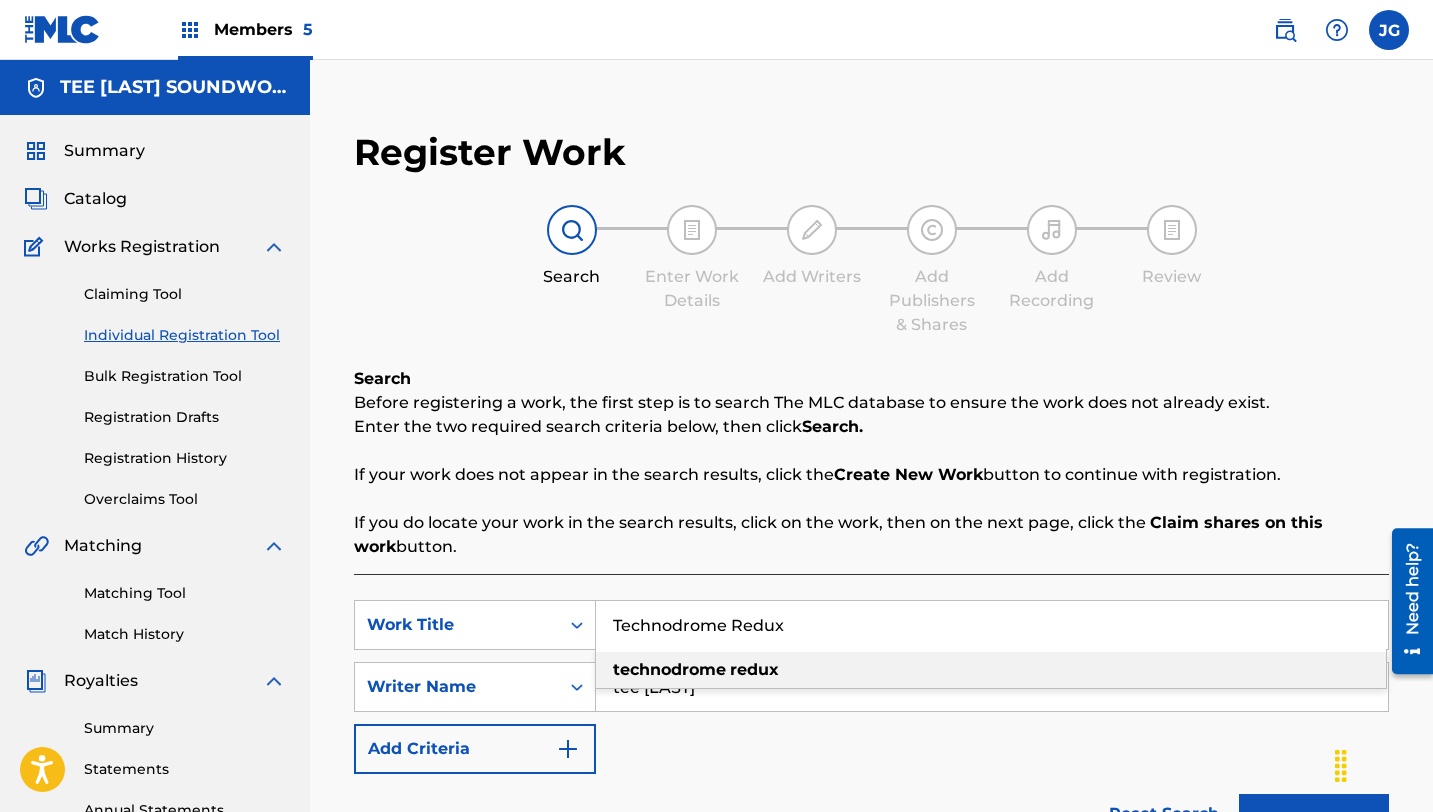drag, startPoint x: 788, startPoint y: 628, endPoint x: 601, endPoint y: 617, distance: 187.32326 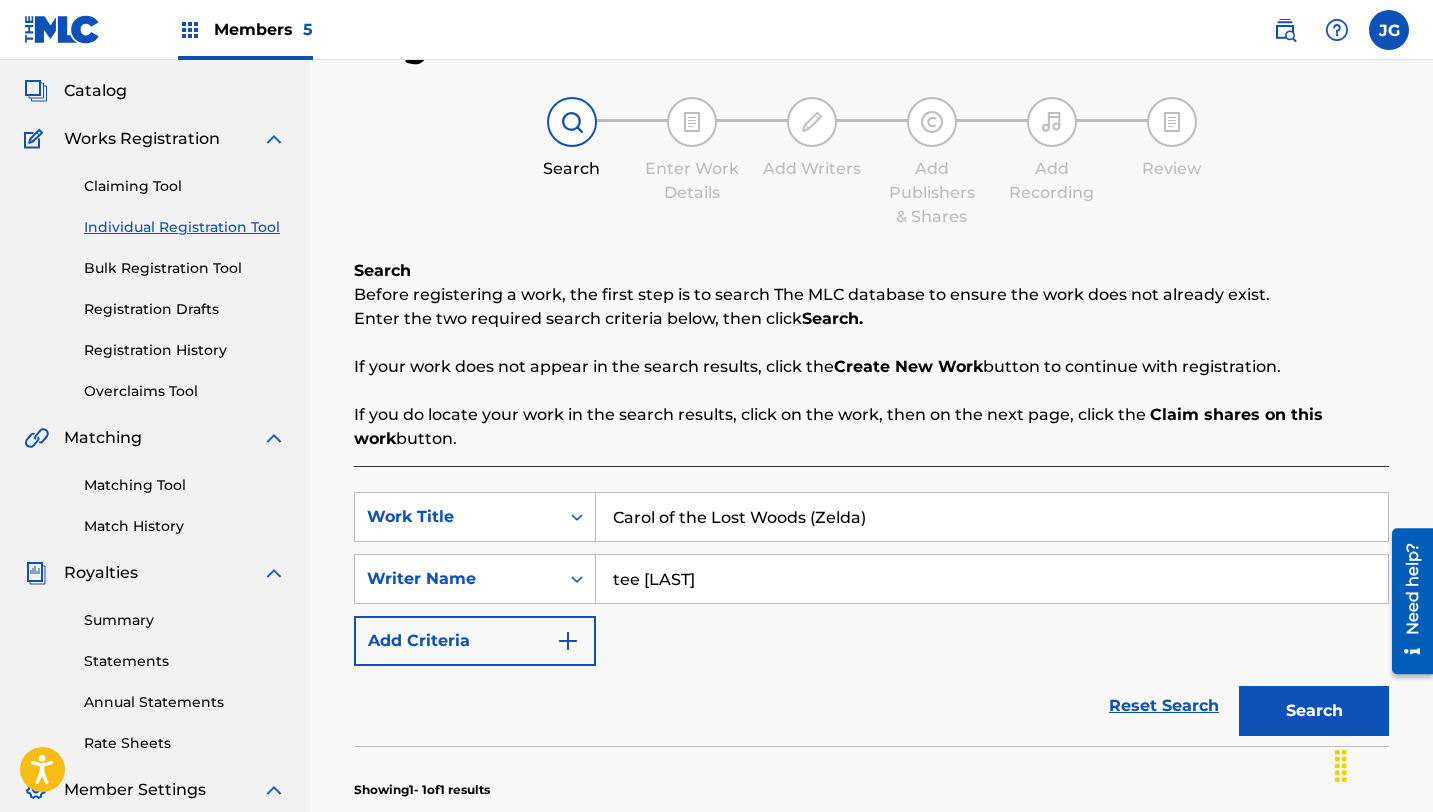 scroll, scrollTop: 150, scrollLeft: 0, axis: vertical 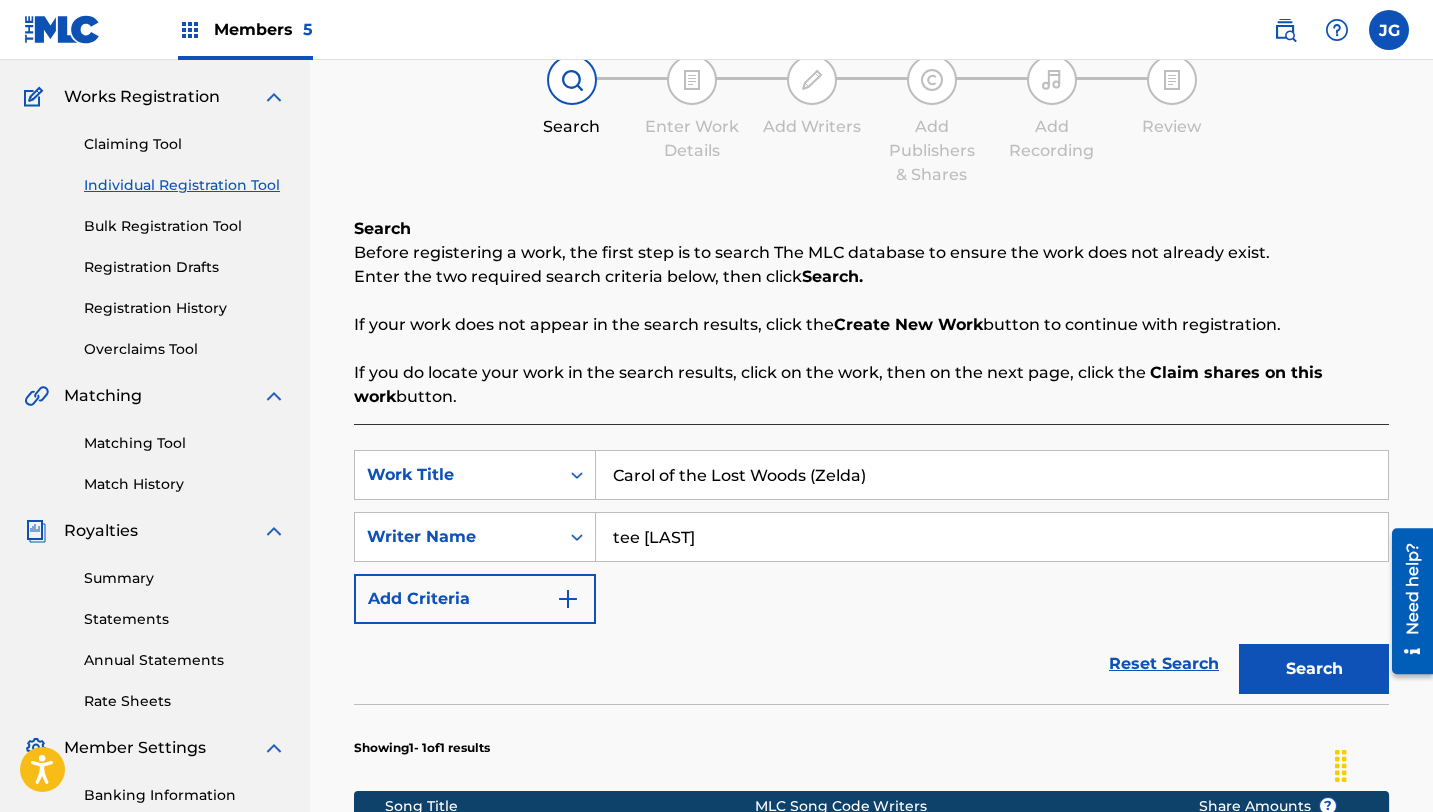click on "Search" at bounding box center (1314, 669) 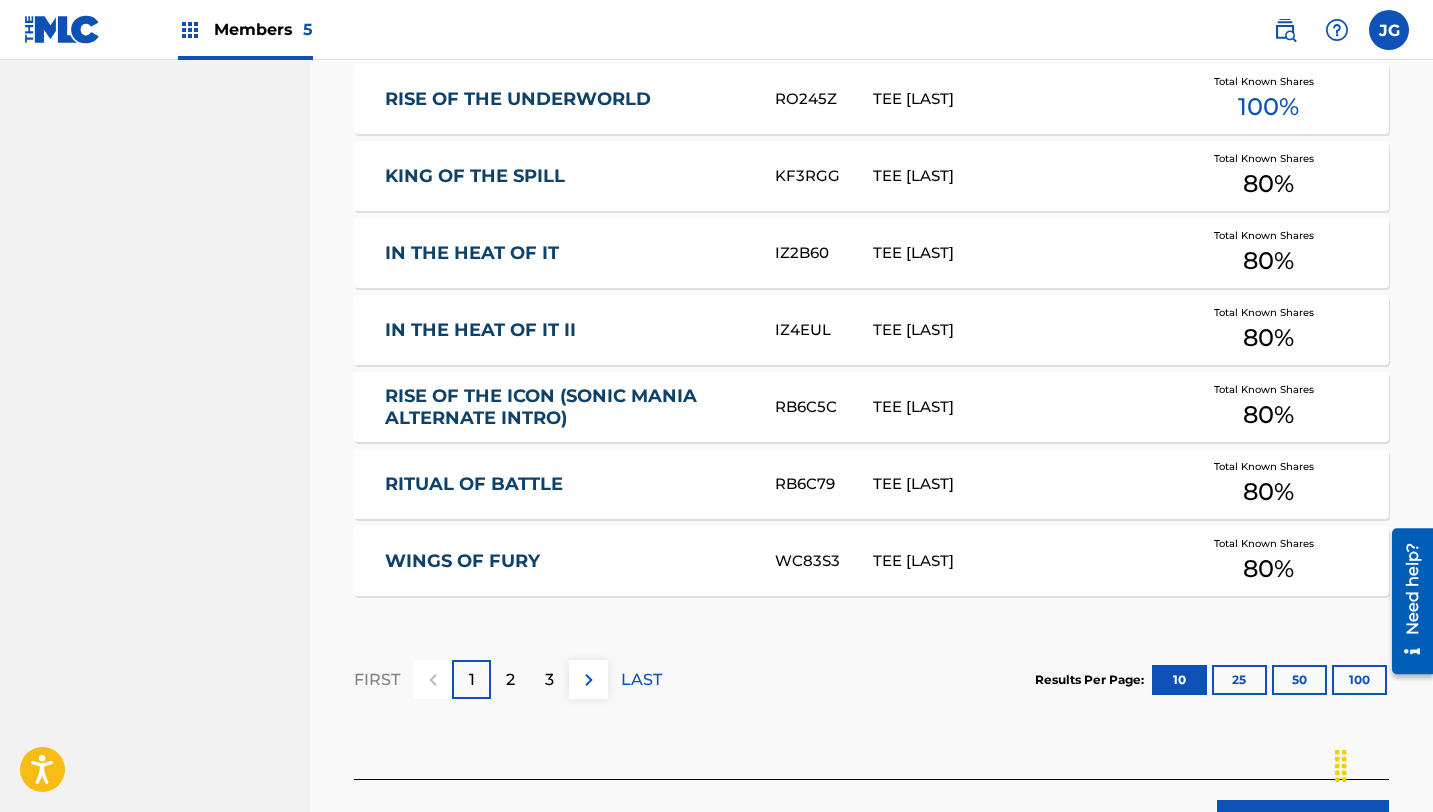 click on "2" at bounding box center [510, 679] 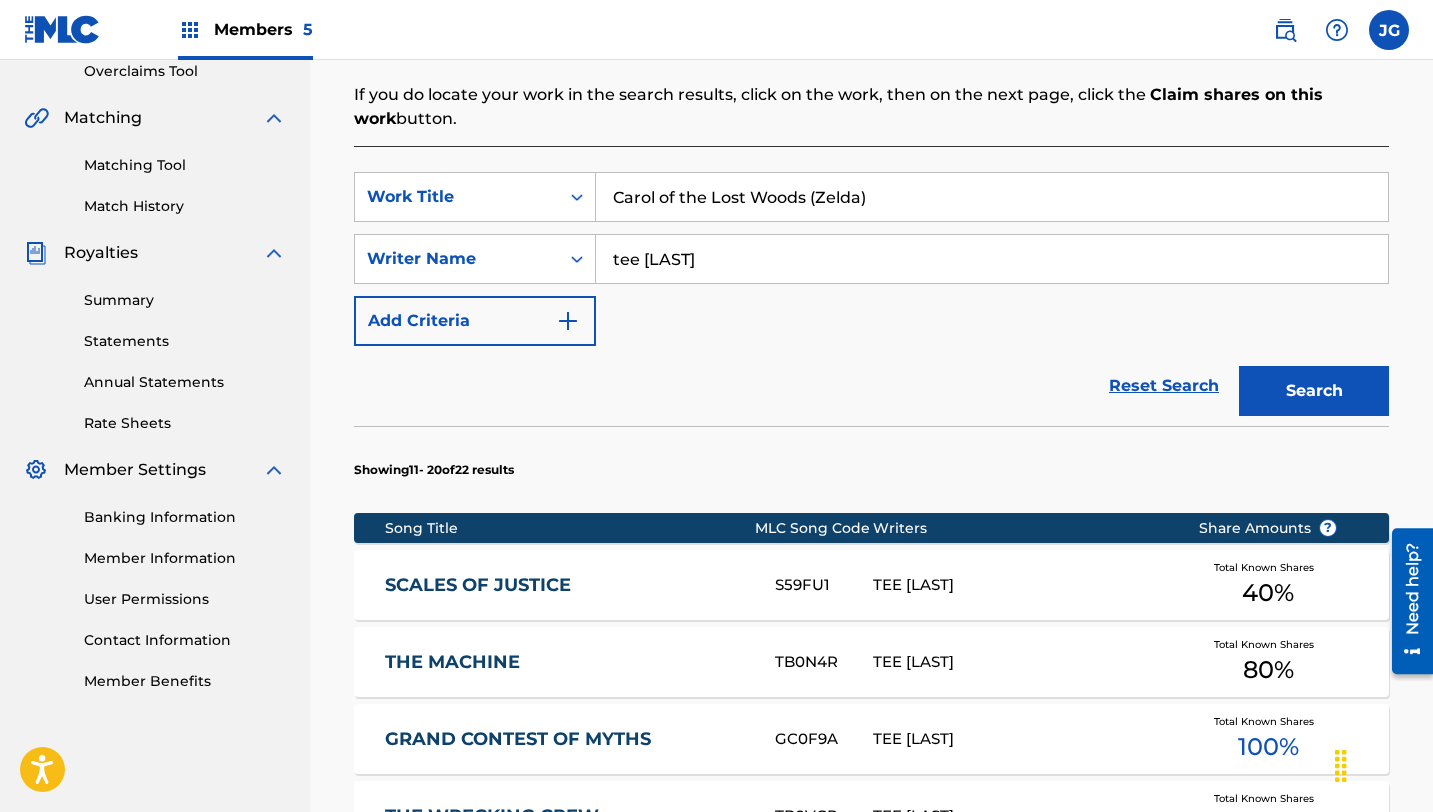 scroll, scrollTop: 1145, scrollLeft: 0, axis: vertical 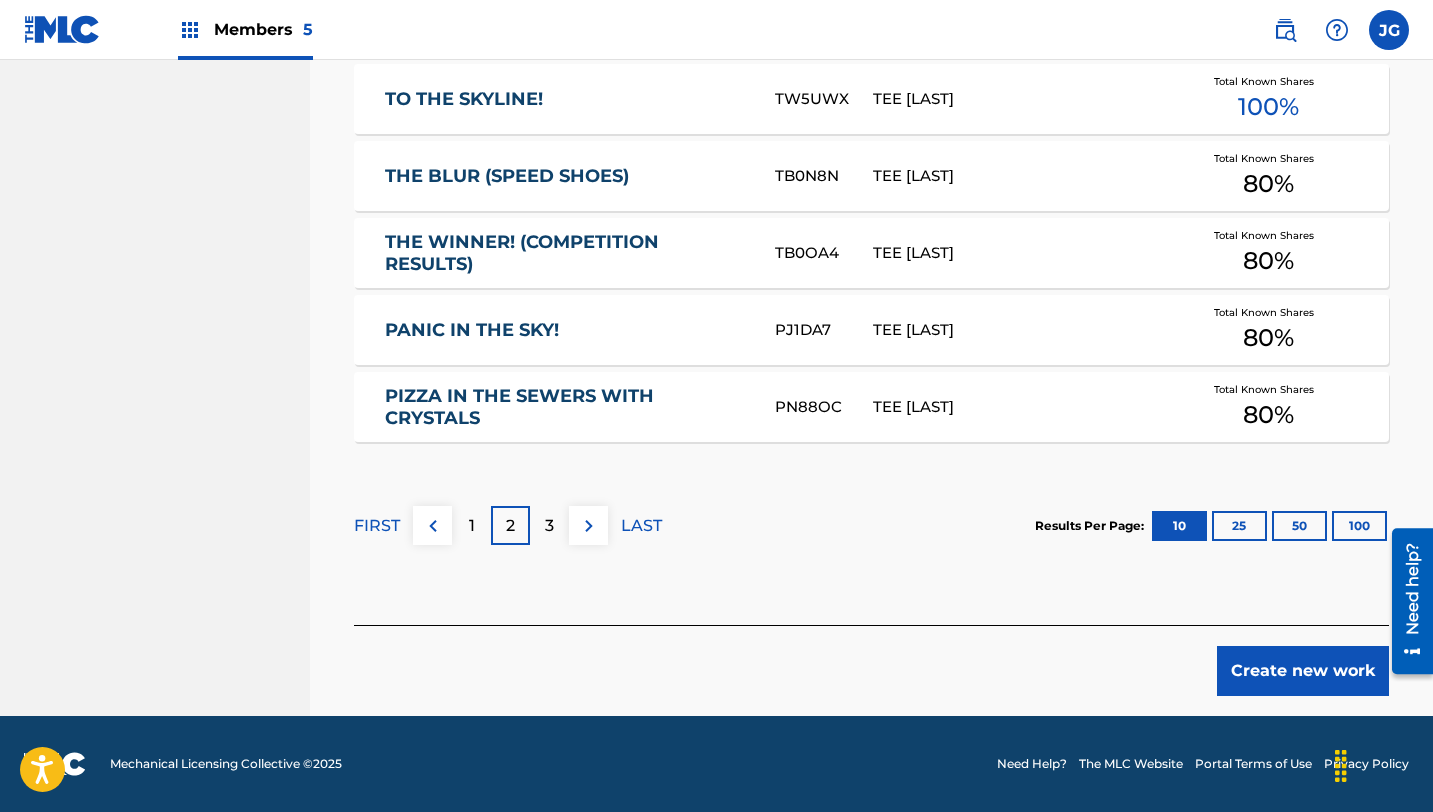 click on "3" at bounding box center (549, 525) 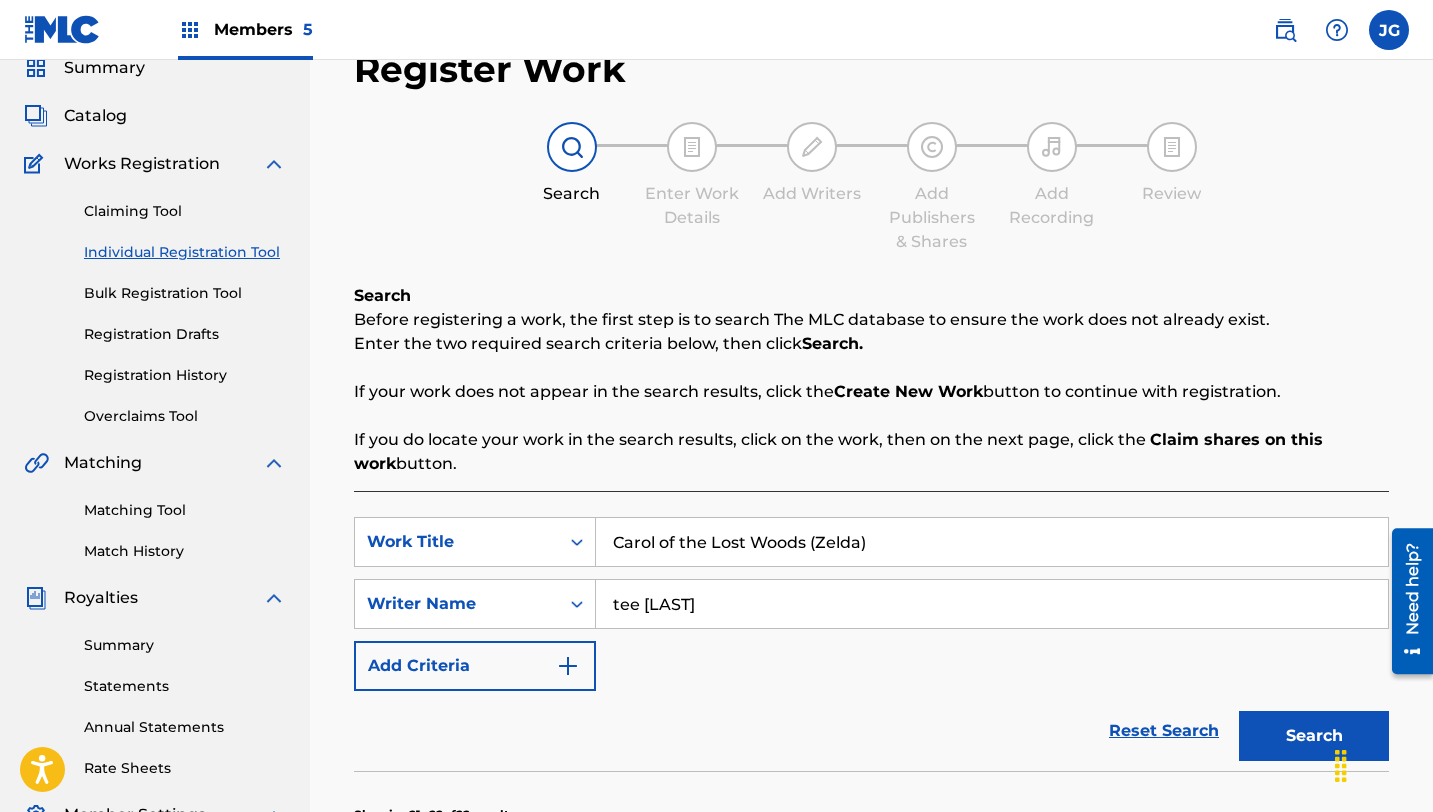 scroll, scrollTop: 71, scrollLeft: 0, axis: vertical 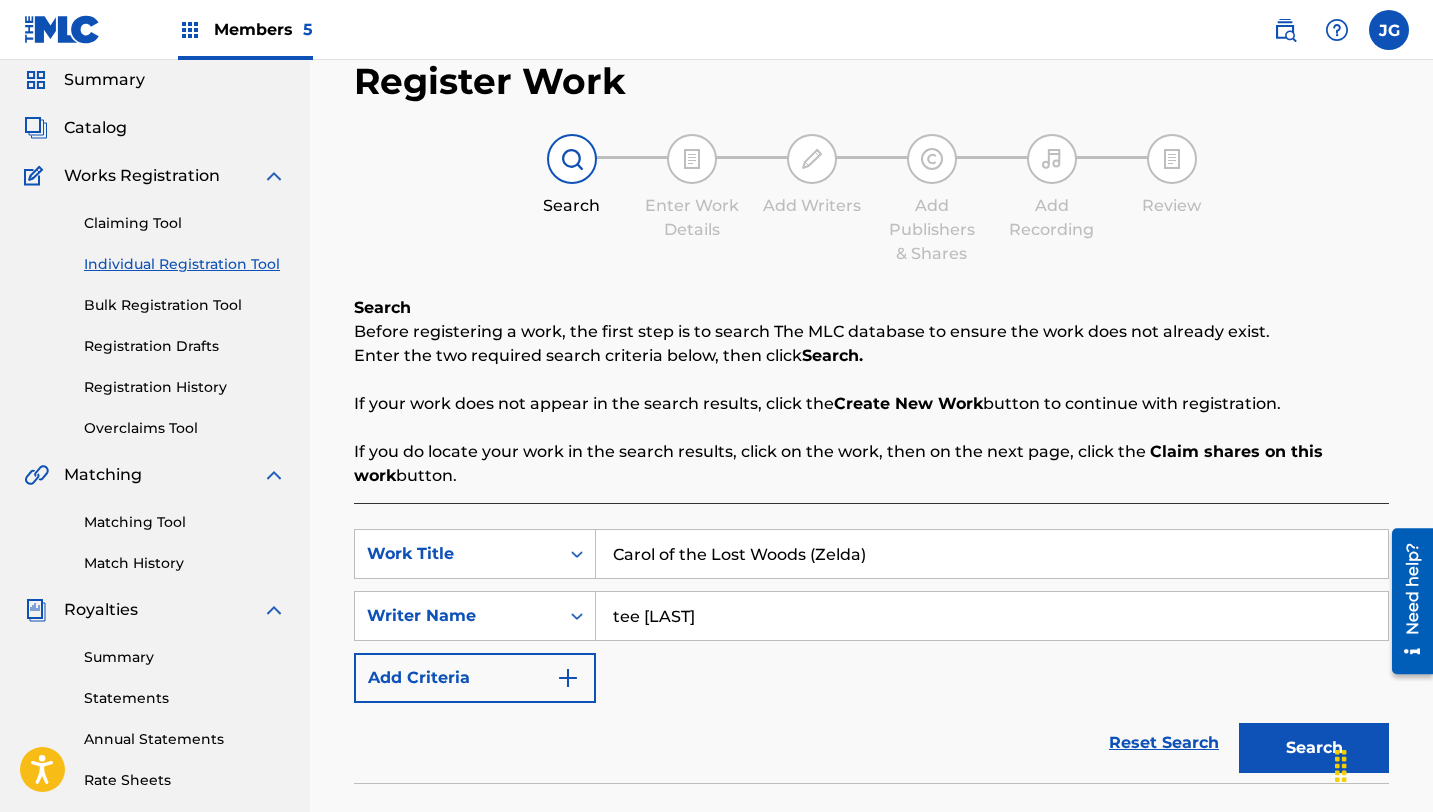 click on "Claiming Tool Individual Registration Tool Bulk Registration Tool Registration Drafts Registration History Overclaims Tool" at bounding box center (155, 313) 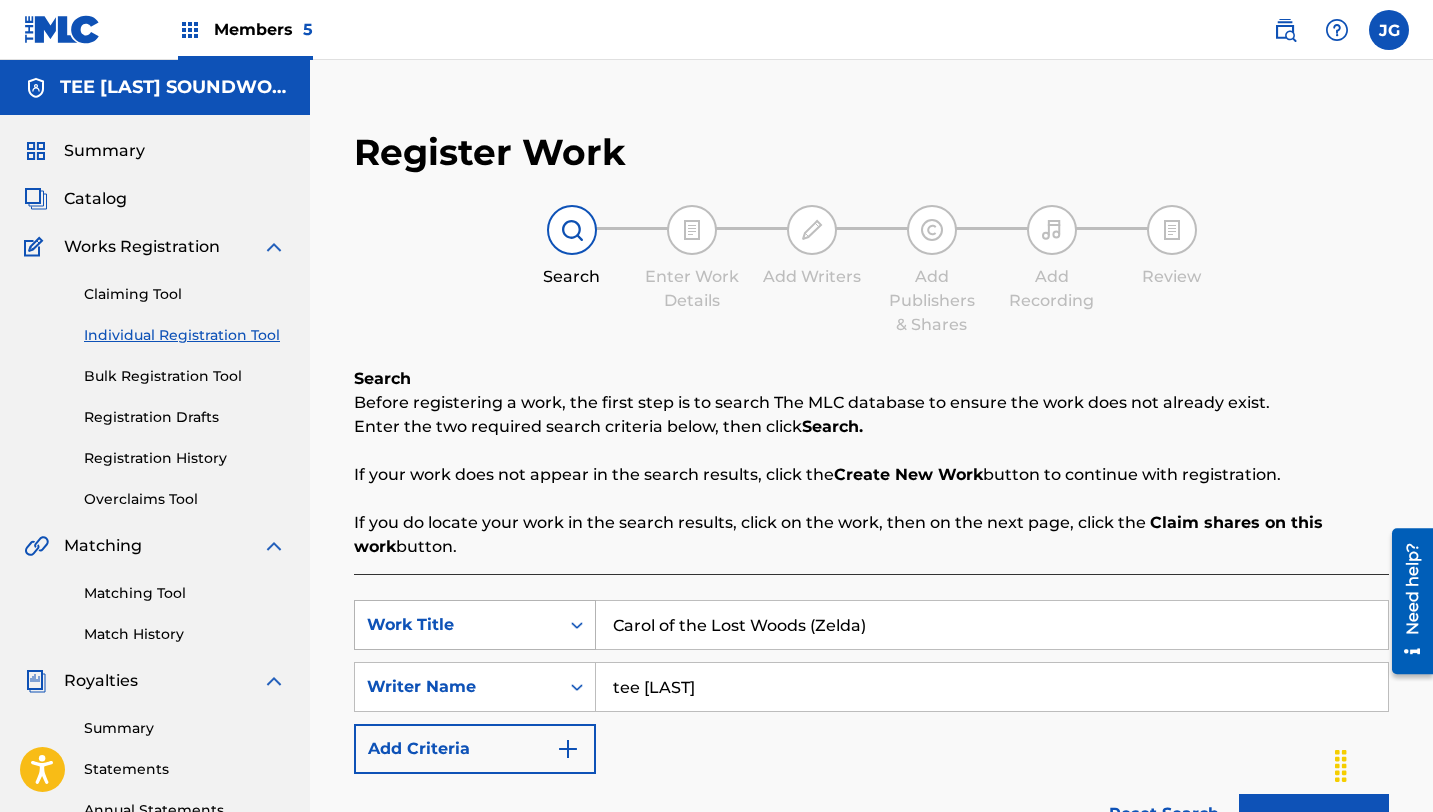 drag, startPoint x: 865, startPoint y: 616, endPoint x: 579, endPoint y: 618, distance: 286.007 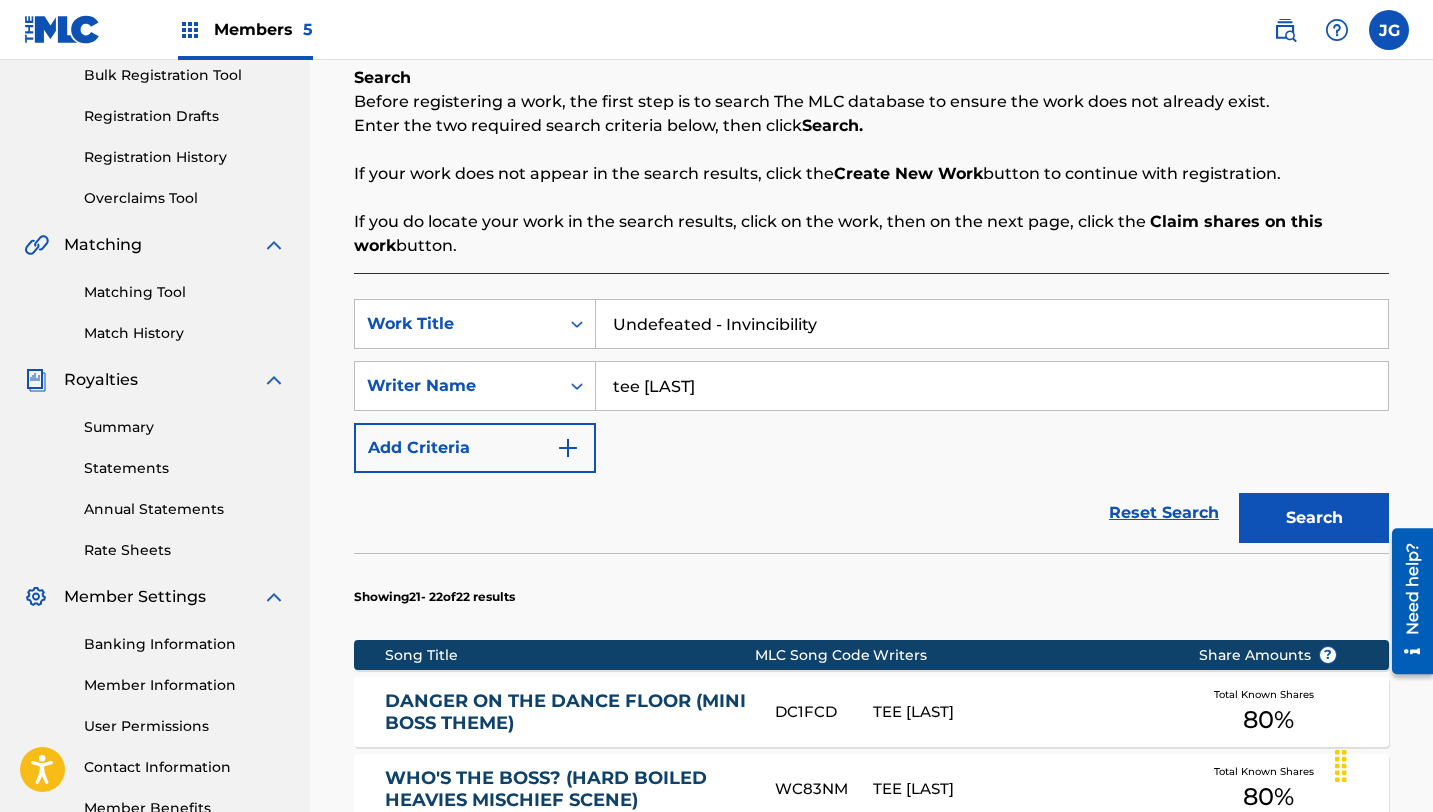 scroll, scrollTop: 332, scrollLeft: 0, axis: vertical 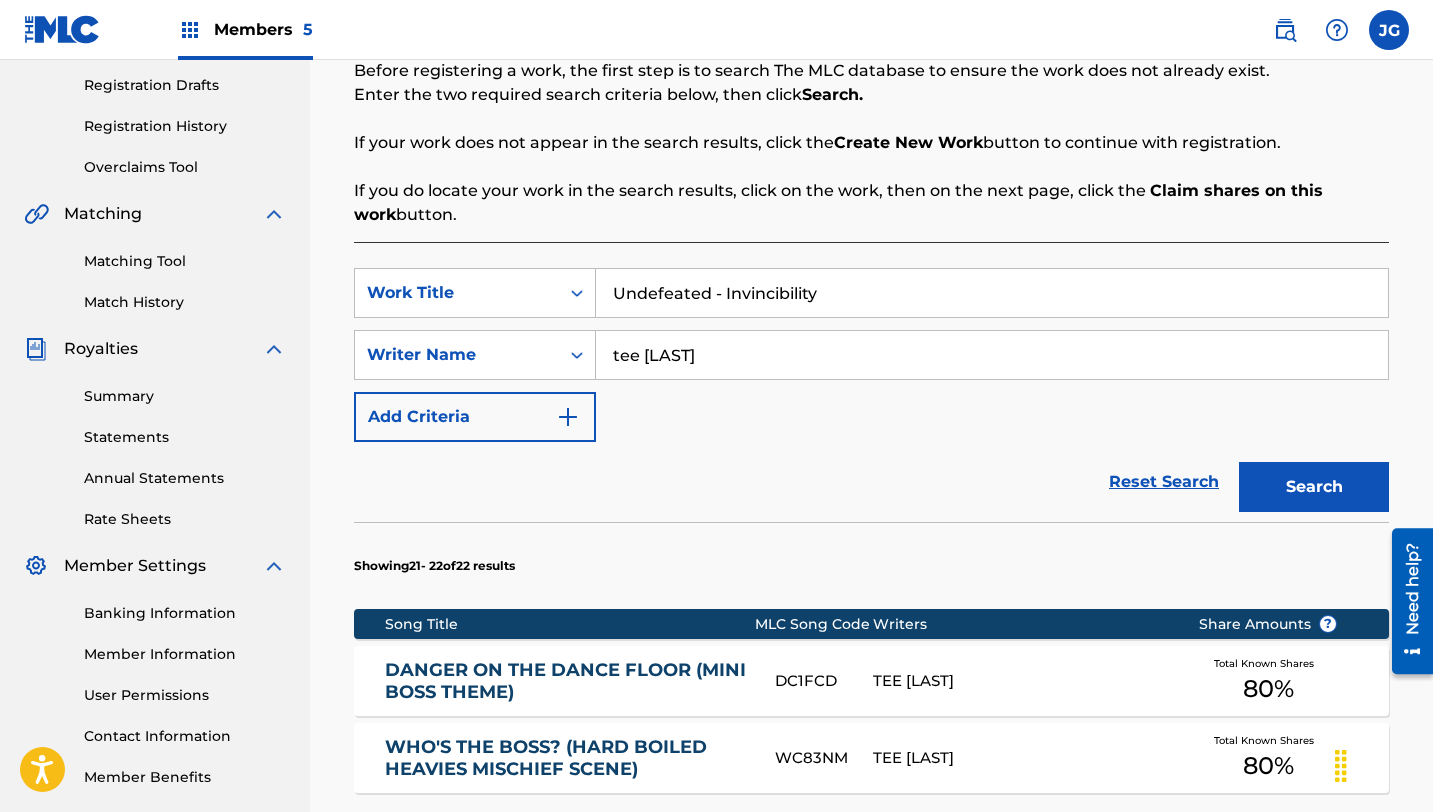 type on "Undefeated - Invincibility" 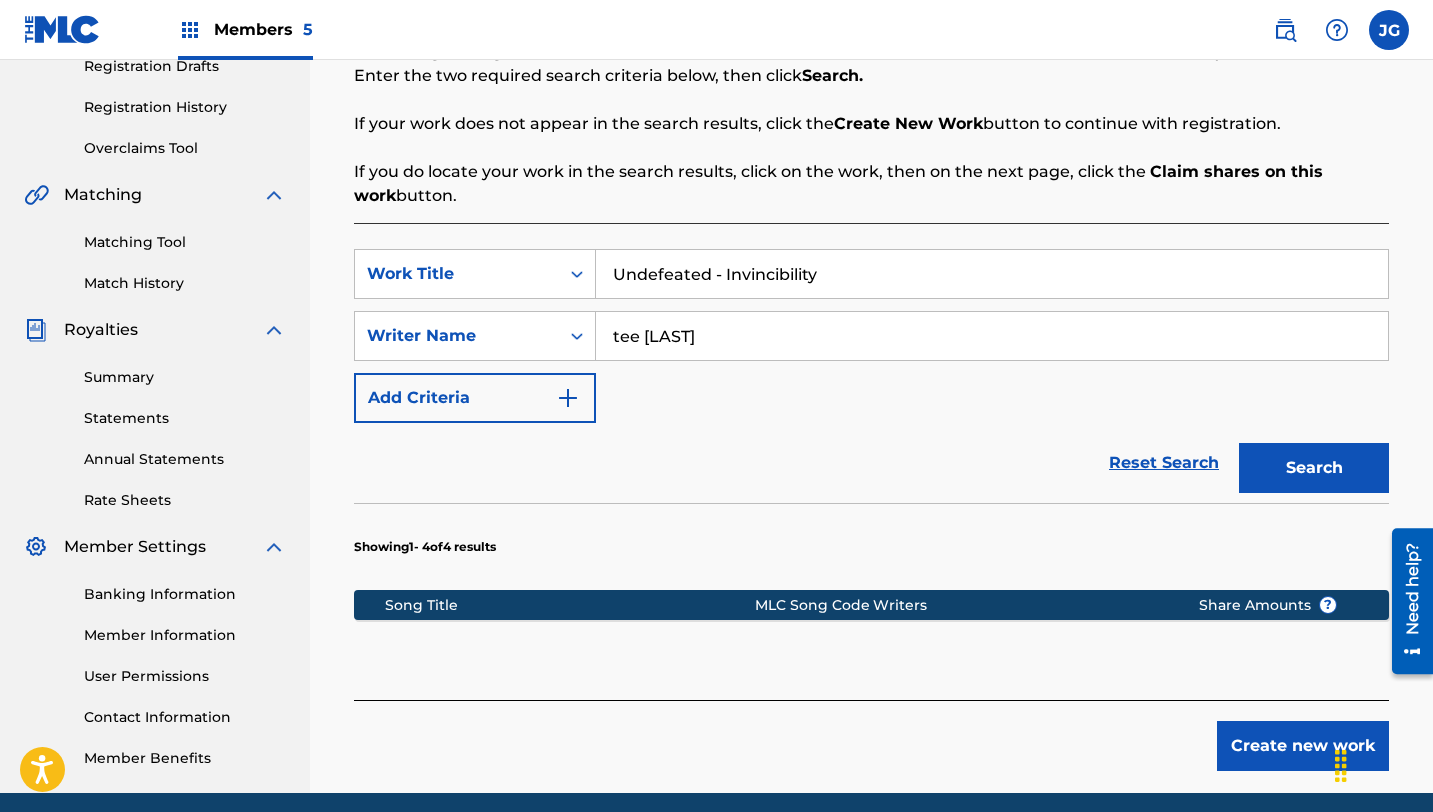 scroll, scrollTop: 355, scrollLeft: 0, axis: vertical 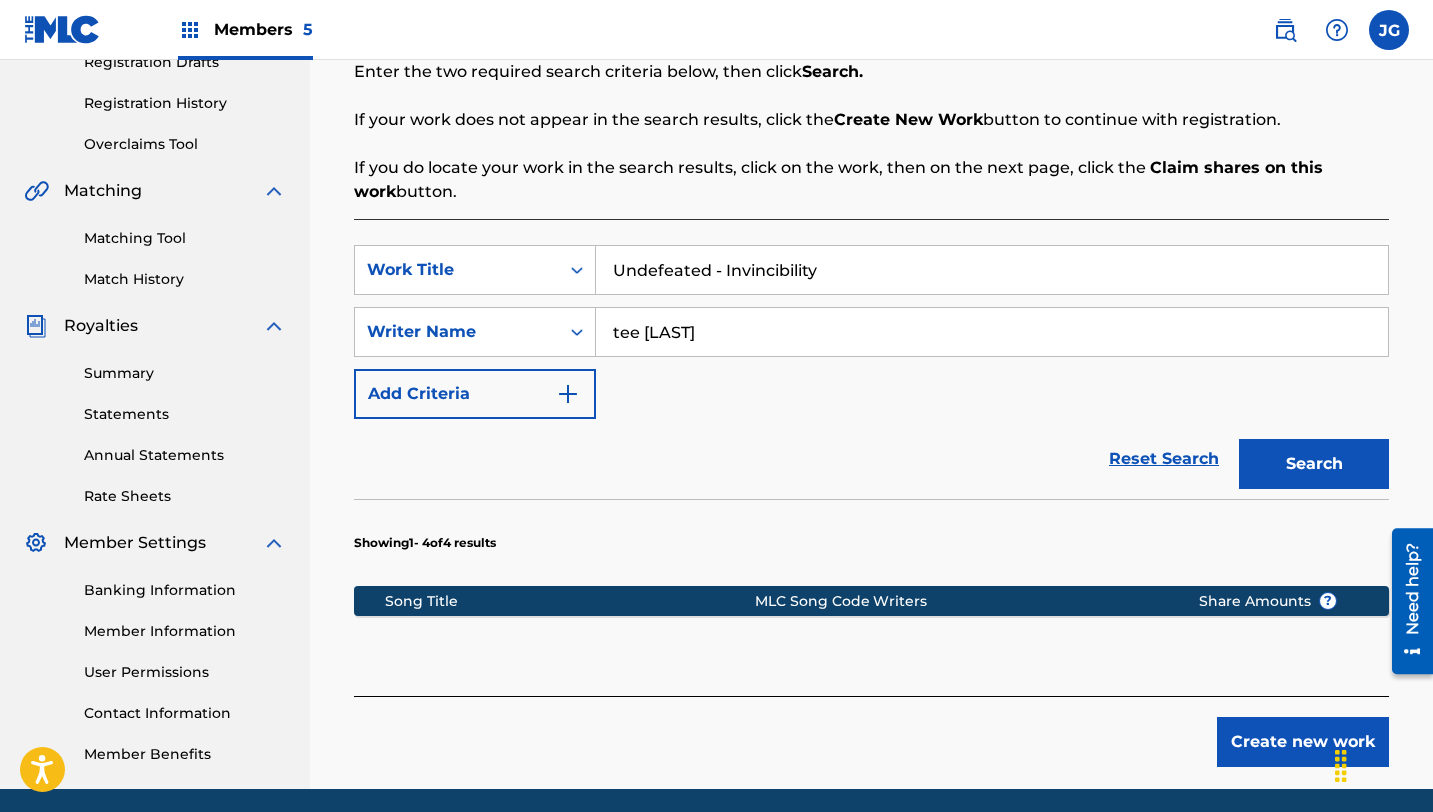 click on "Create new work" at bounding box center [1303, 742] 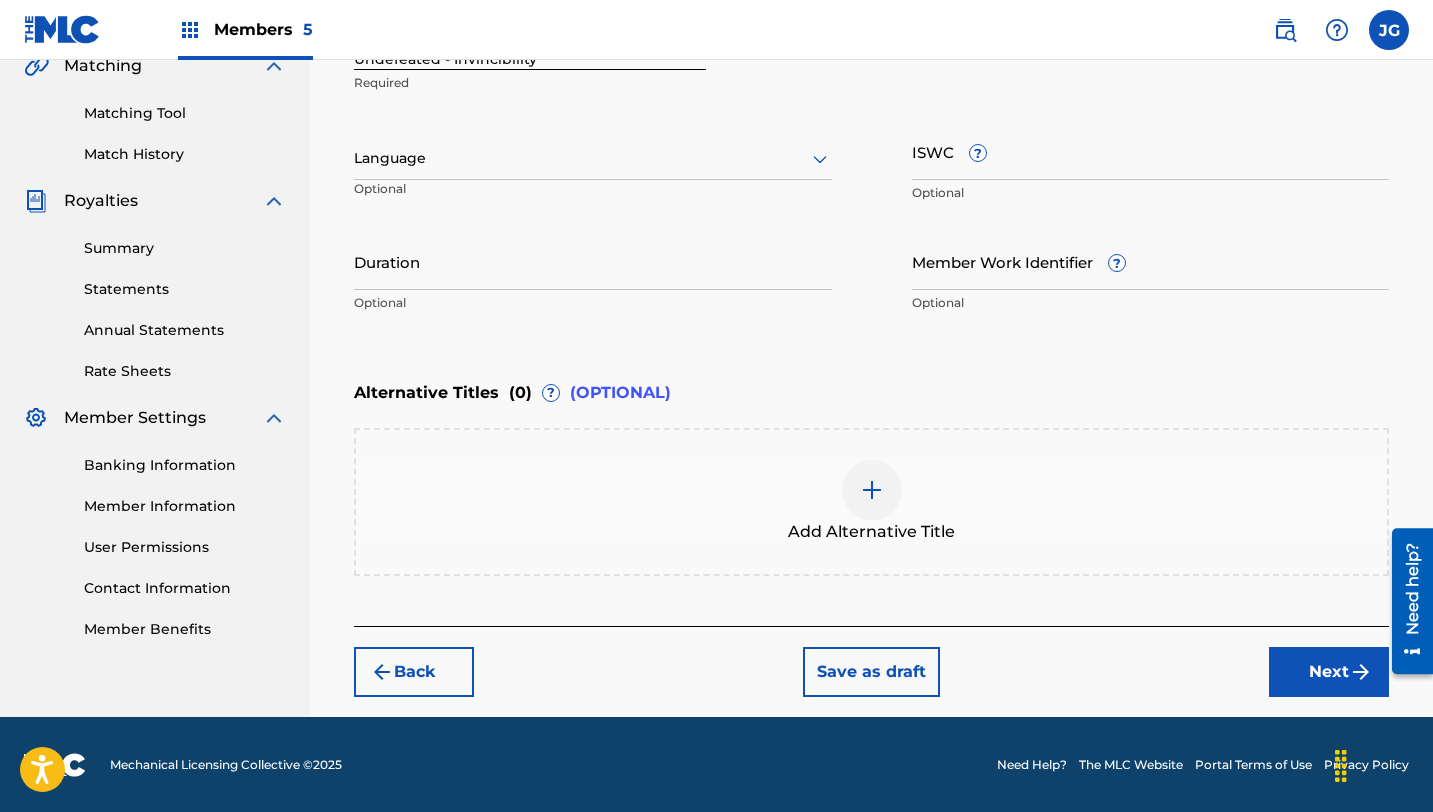 click on "Next" at bounding box center [1329, 672] 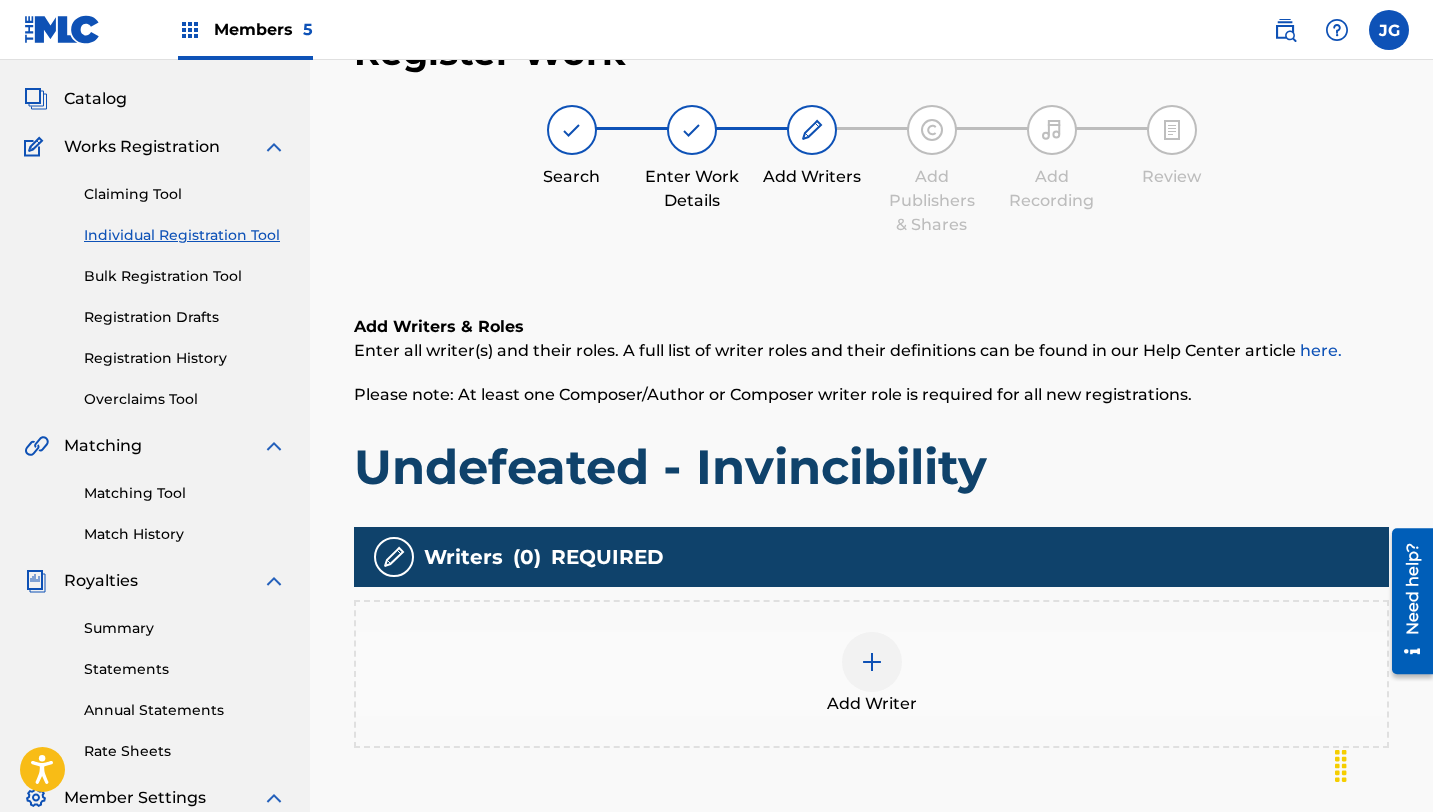 scroll, scrollTop: 90, scrollLeft: 0, axis: vertical 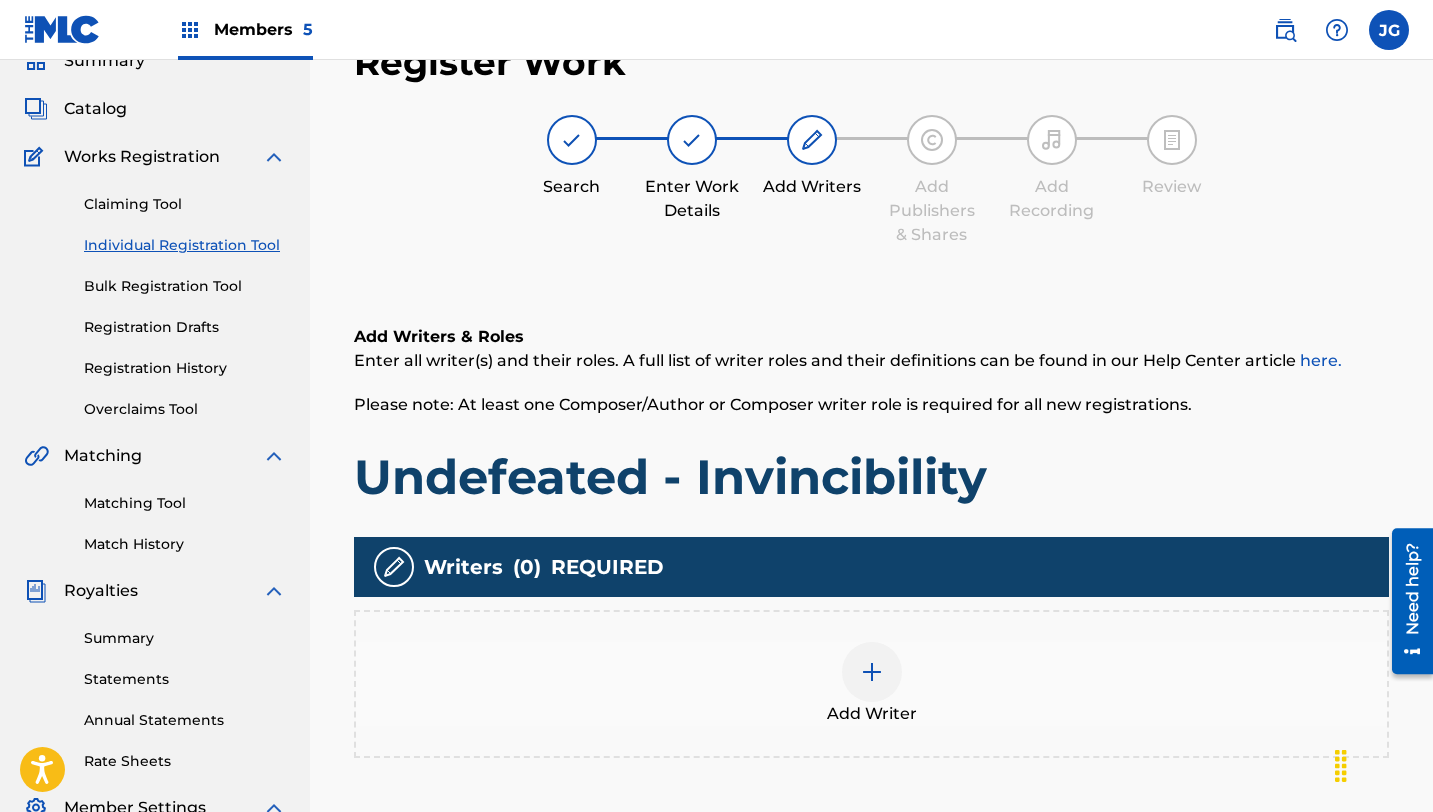 click on "Add Writer" at bounding box center [871, 684] 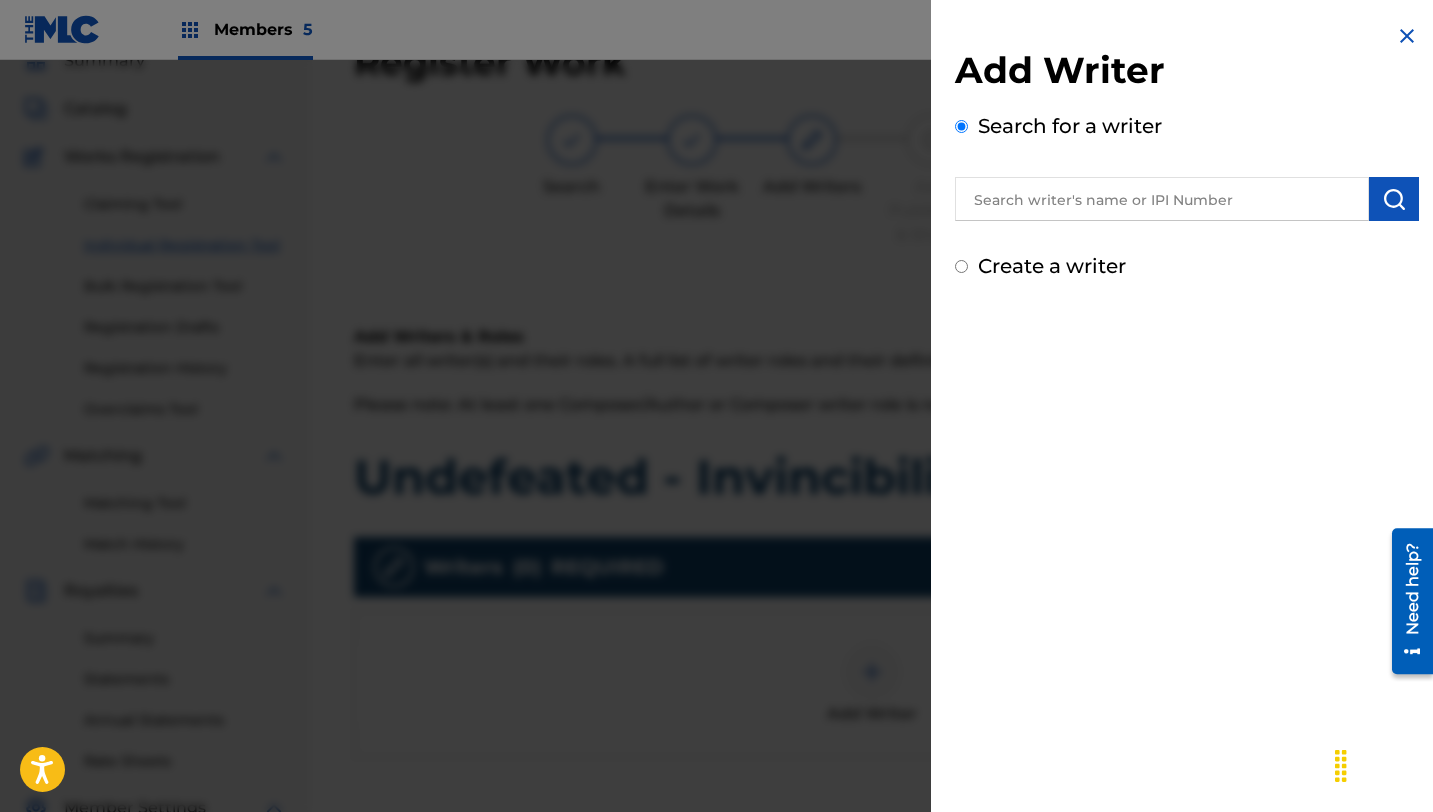 click at bounding box center (1162, 199) 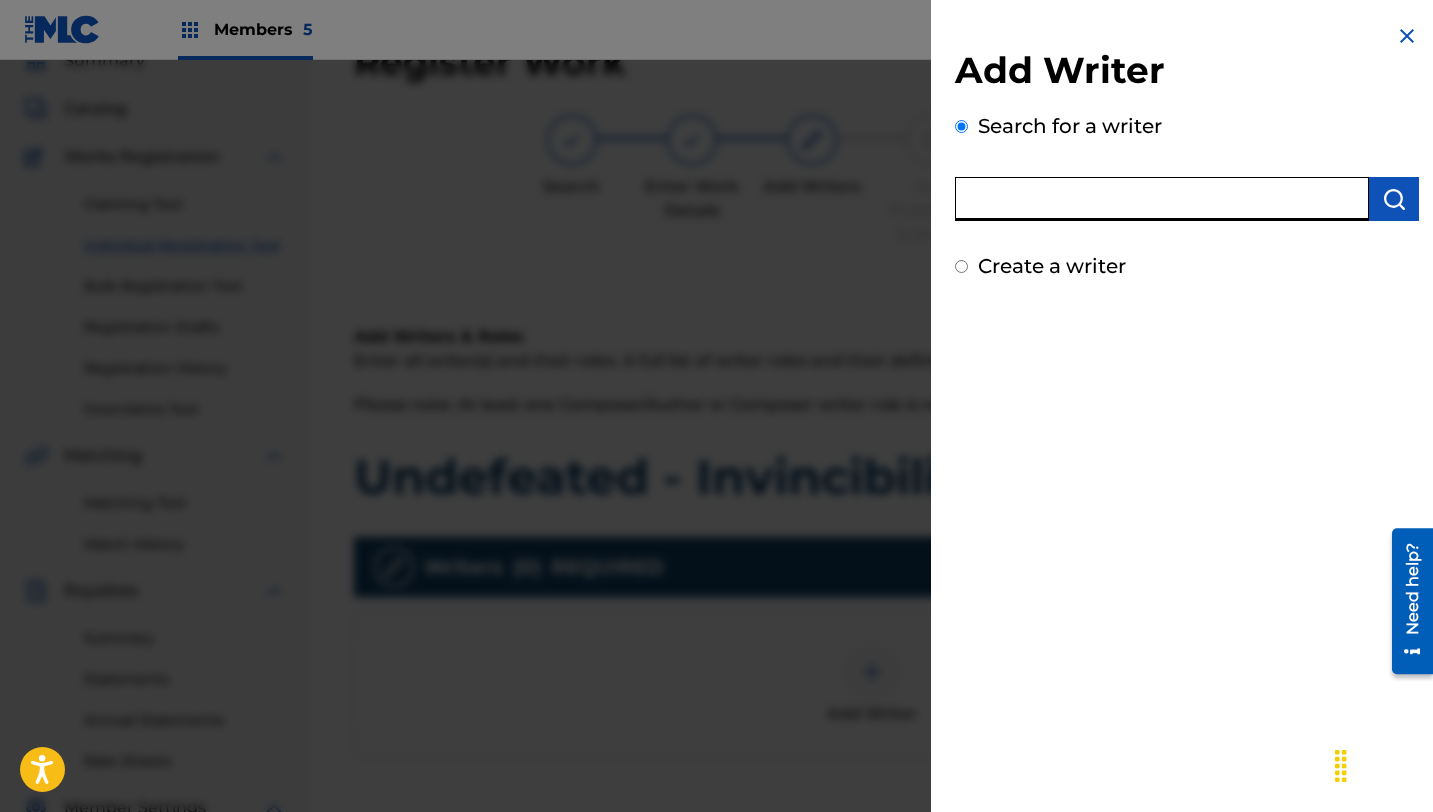 click at bounding box center [1394, 199] 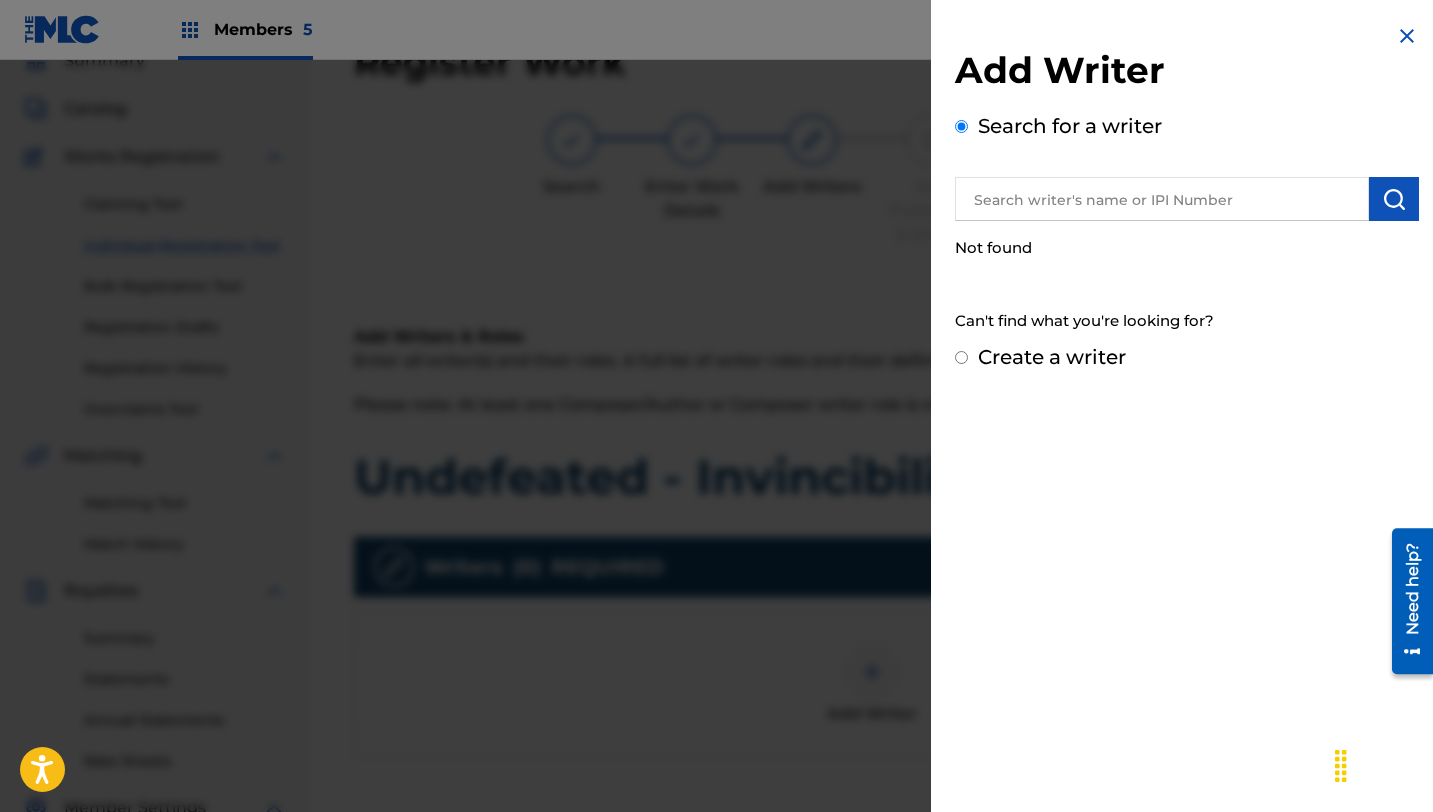 click on "Can't find what you're looking for?" at bounding box center [1187, 321] 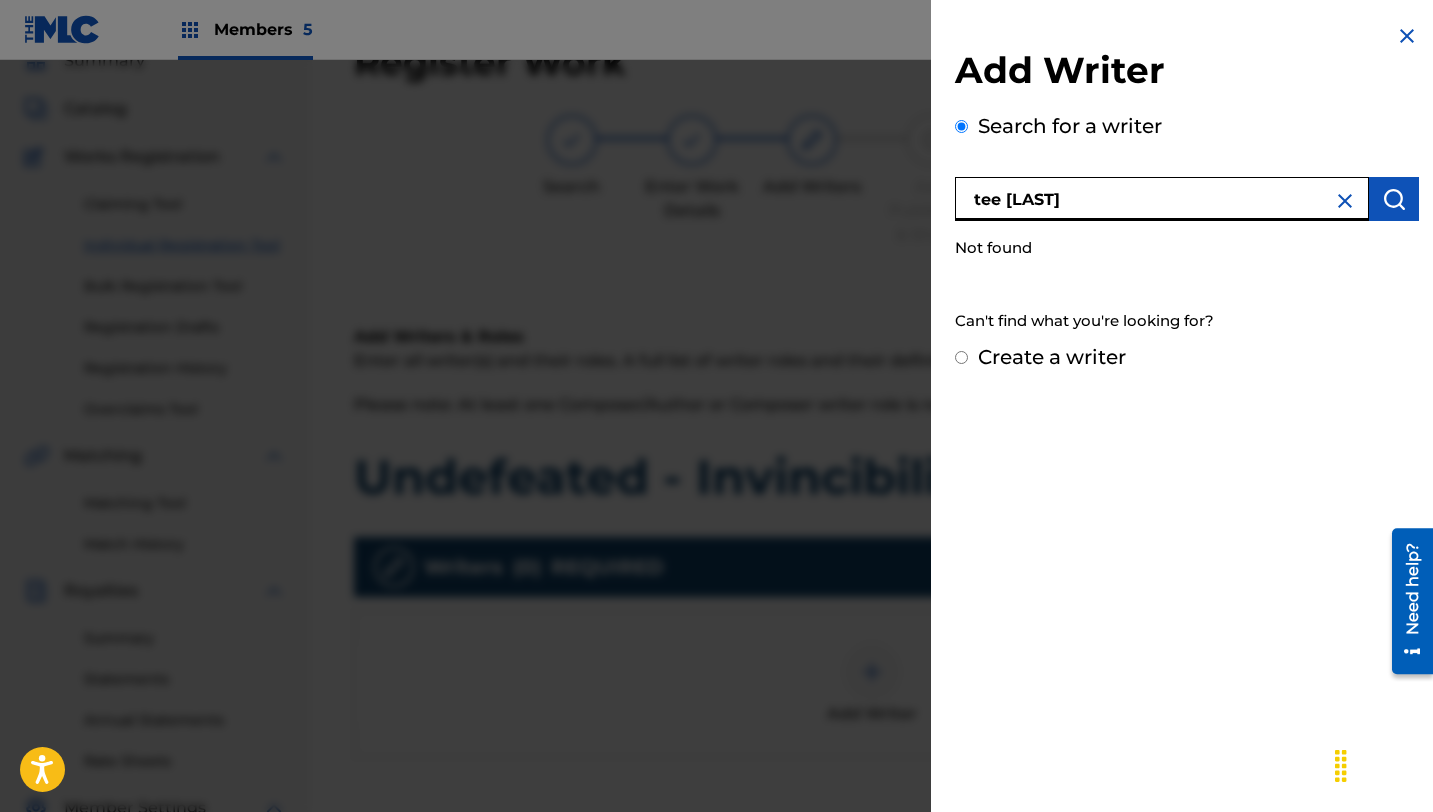 type on "tee [LAST]" 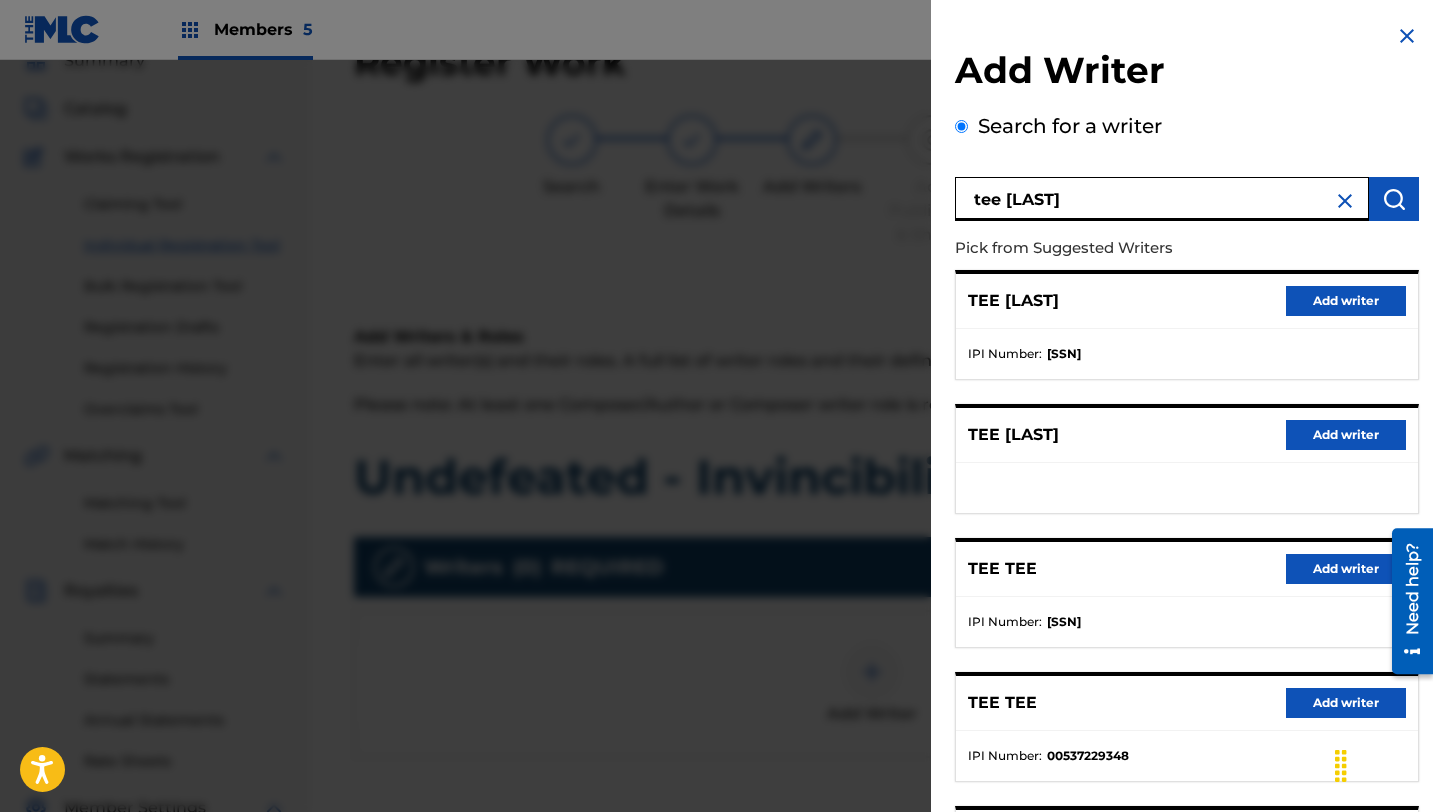 click on "Add writer" at bounding box center (1346, 301) 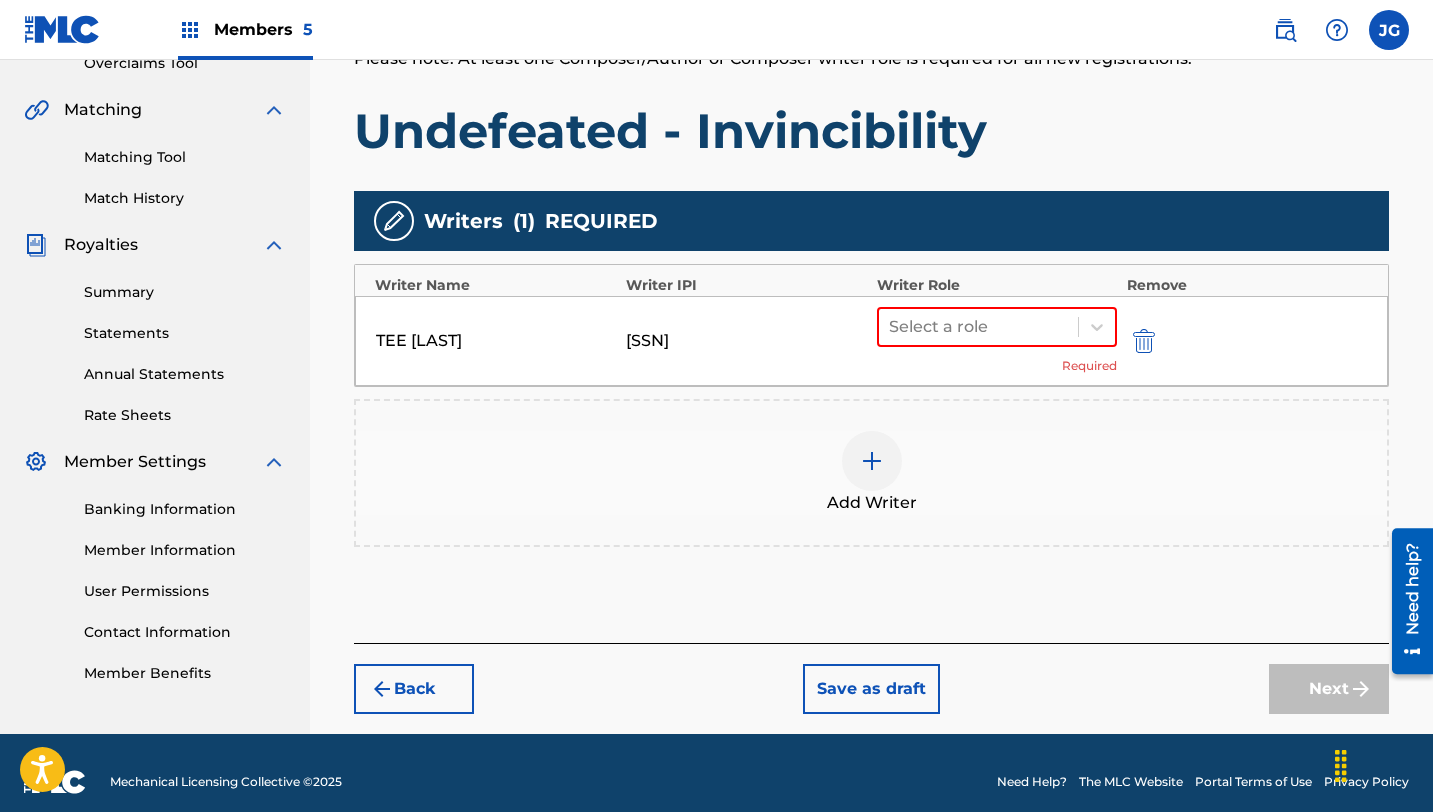 scroll, scrollTop: 454, scrollLeft: 0, axis: vertical 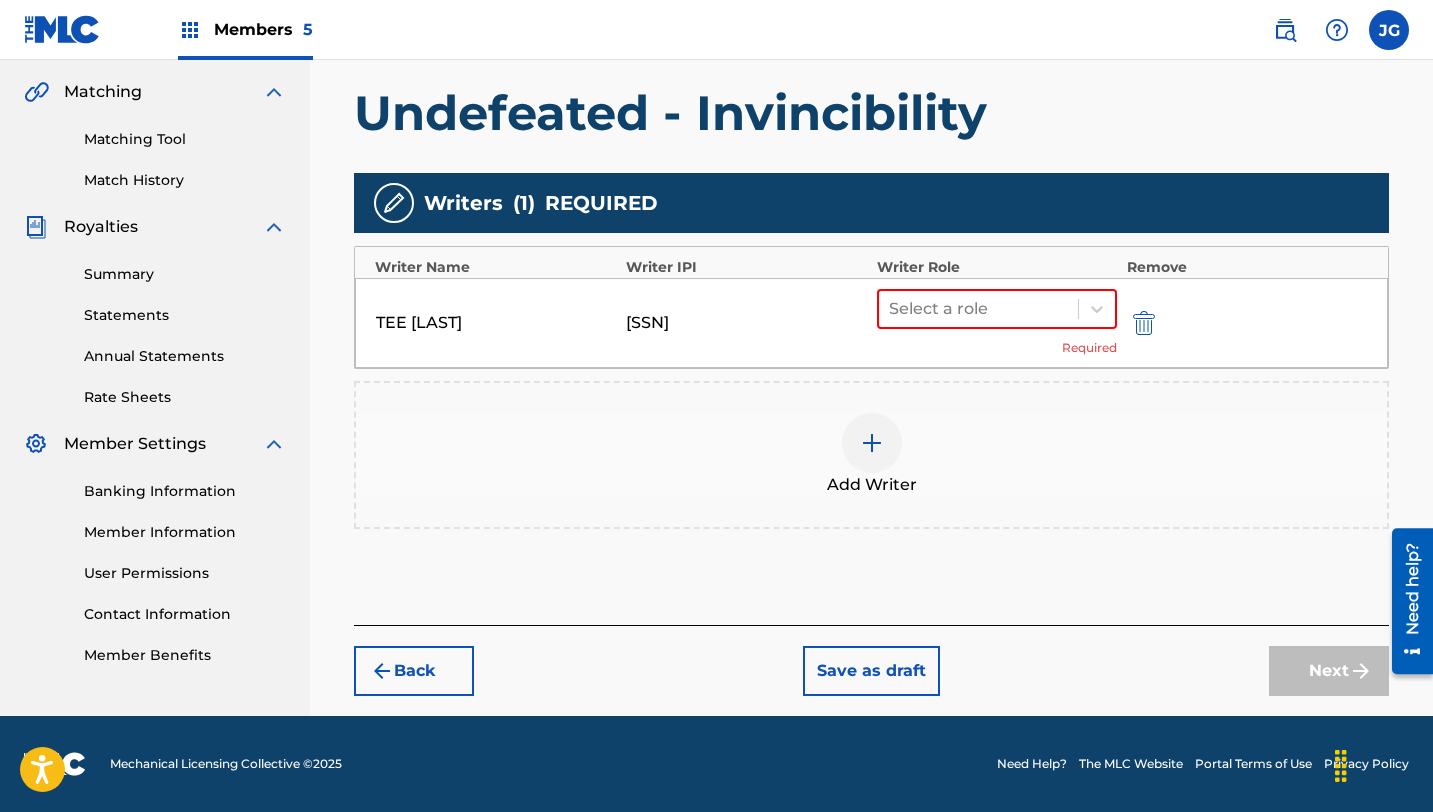 click on "TEE [LAST] 00372775823 Select a role Required" at bounding box center (871, 323) 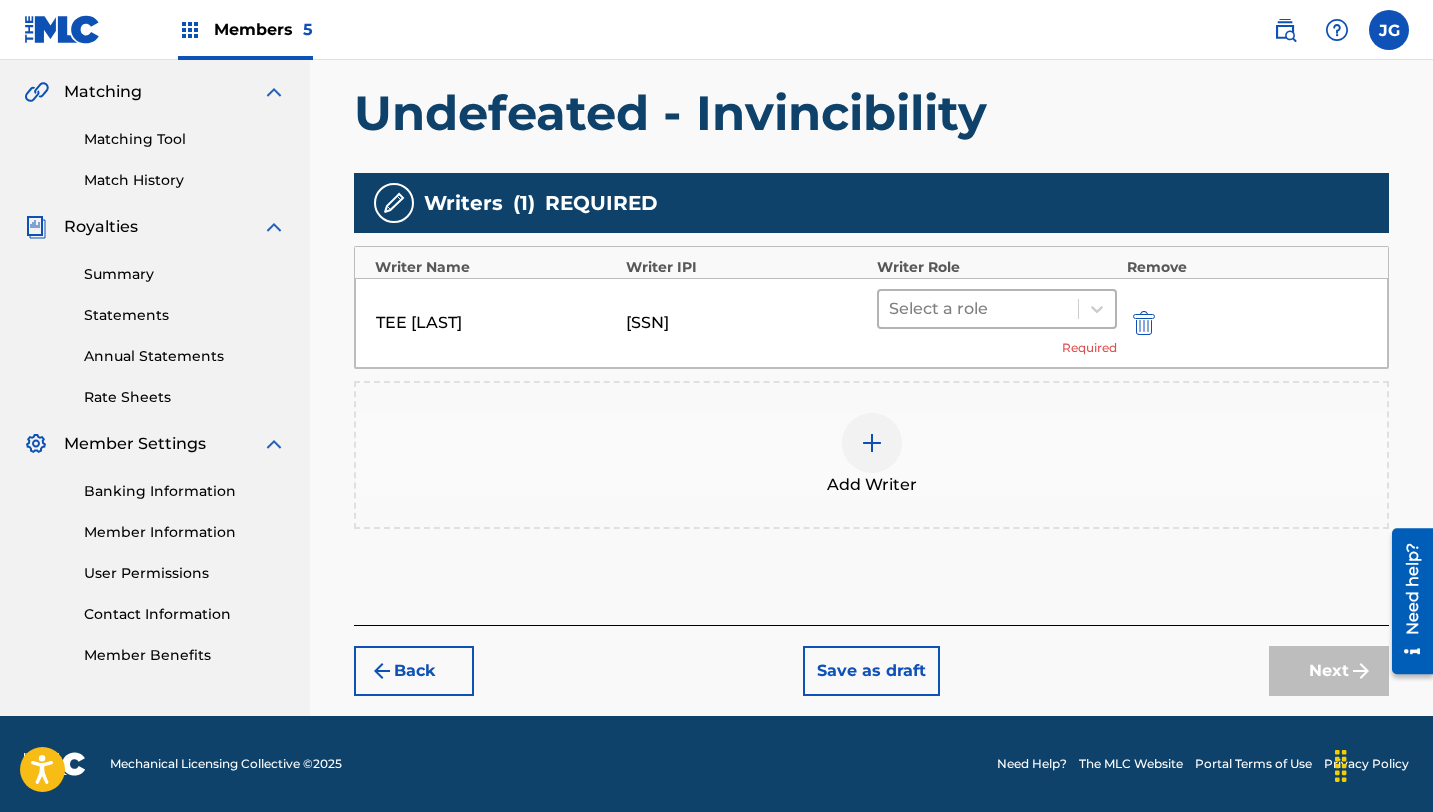 click at bounding box center [978, 309] 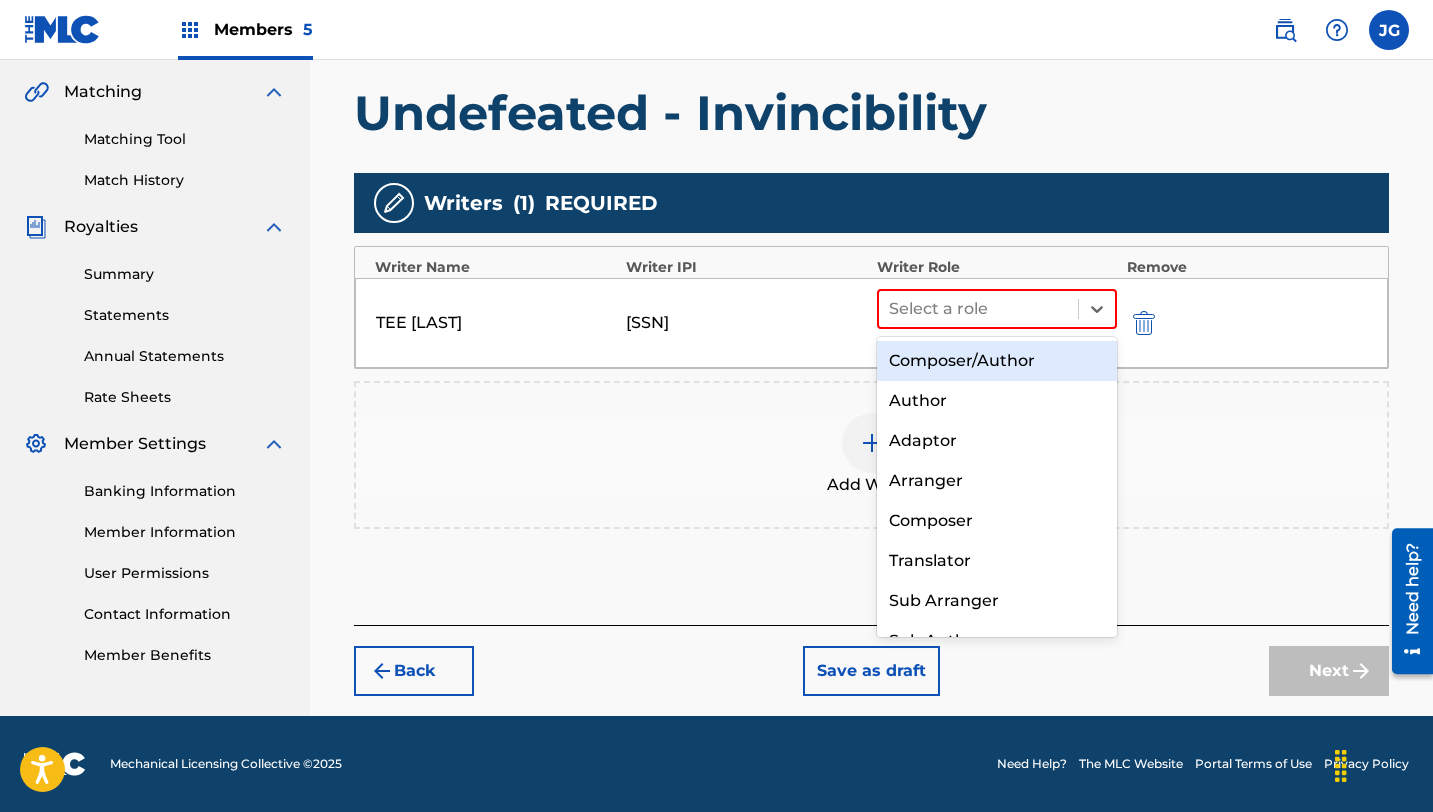 click on "Composer/Author" at bounding box center (997, 361) 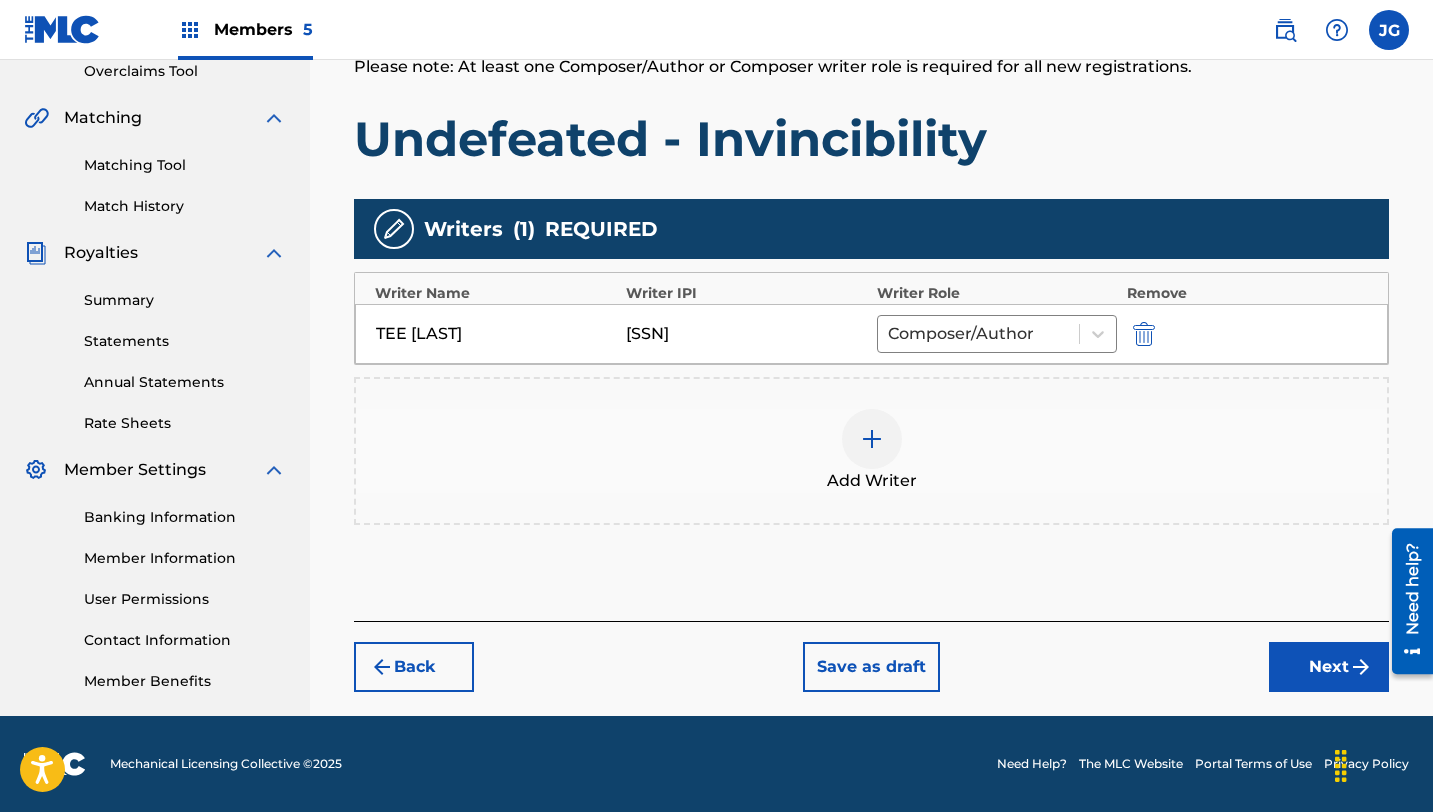 click on "Next" at bounding box center (1329, 667) 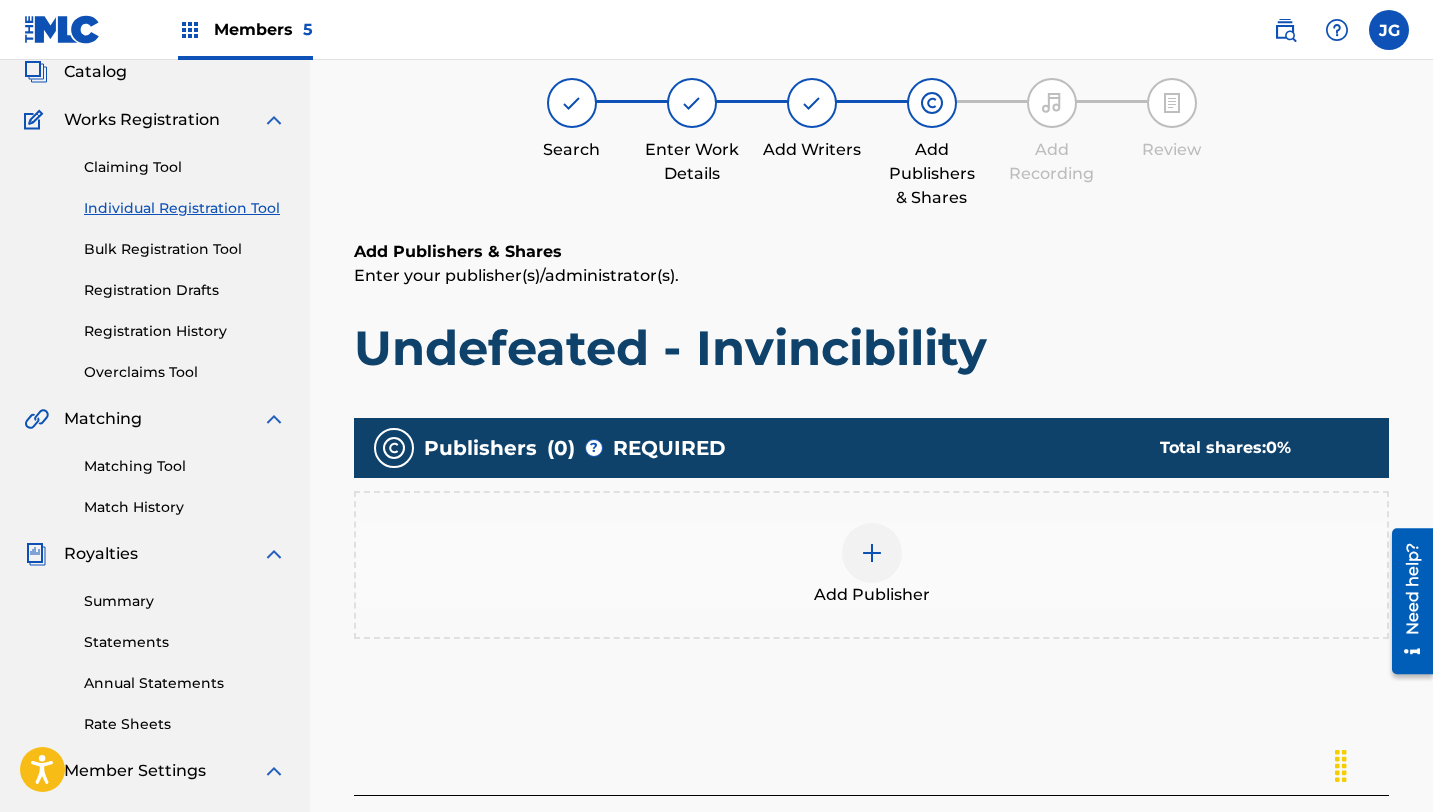 scroll, scrollTop: 90, scrollLeft: 0, axis: vertical 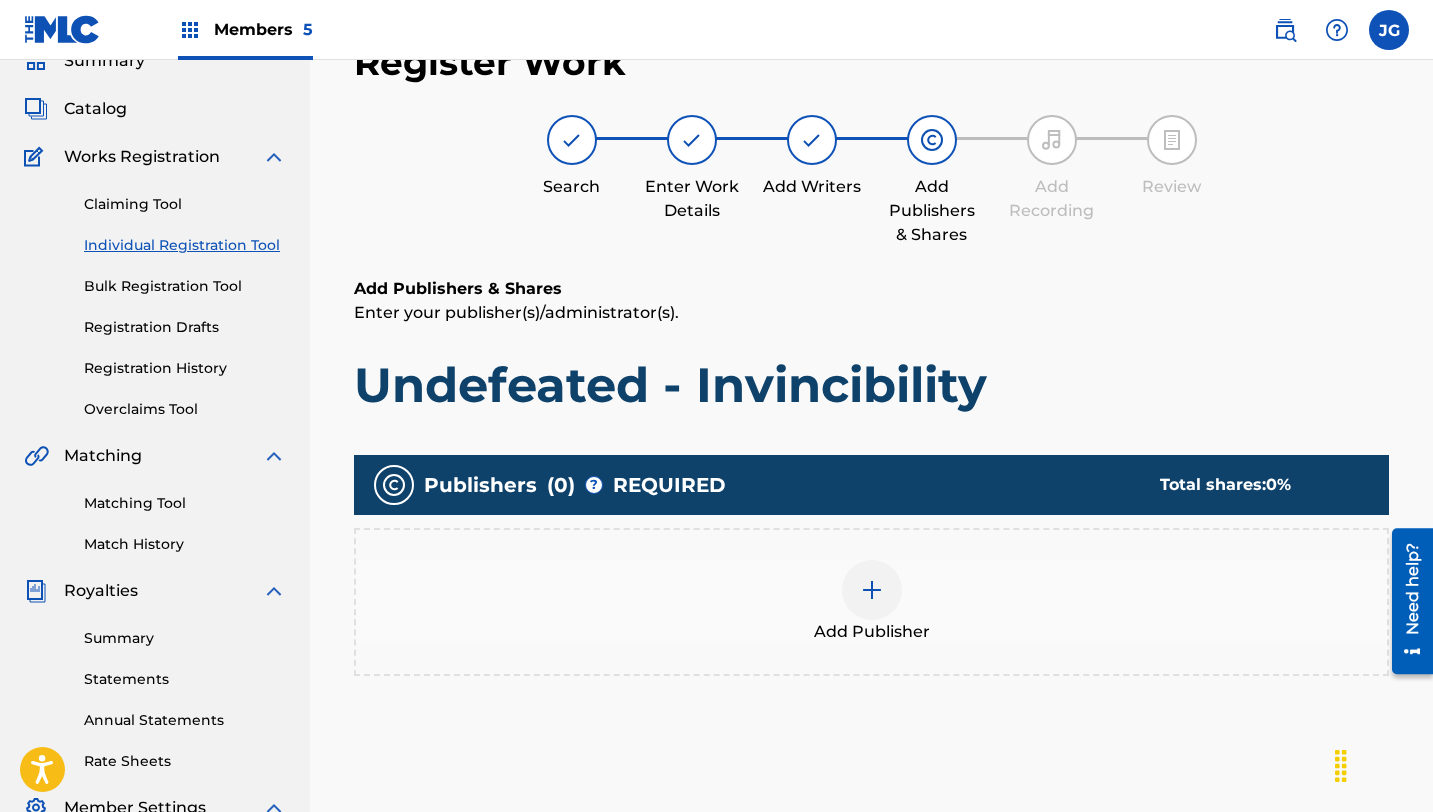 click at bounding box center (872, 590) 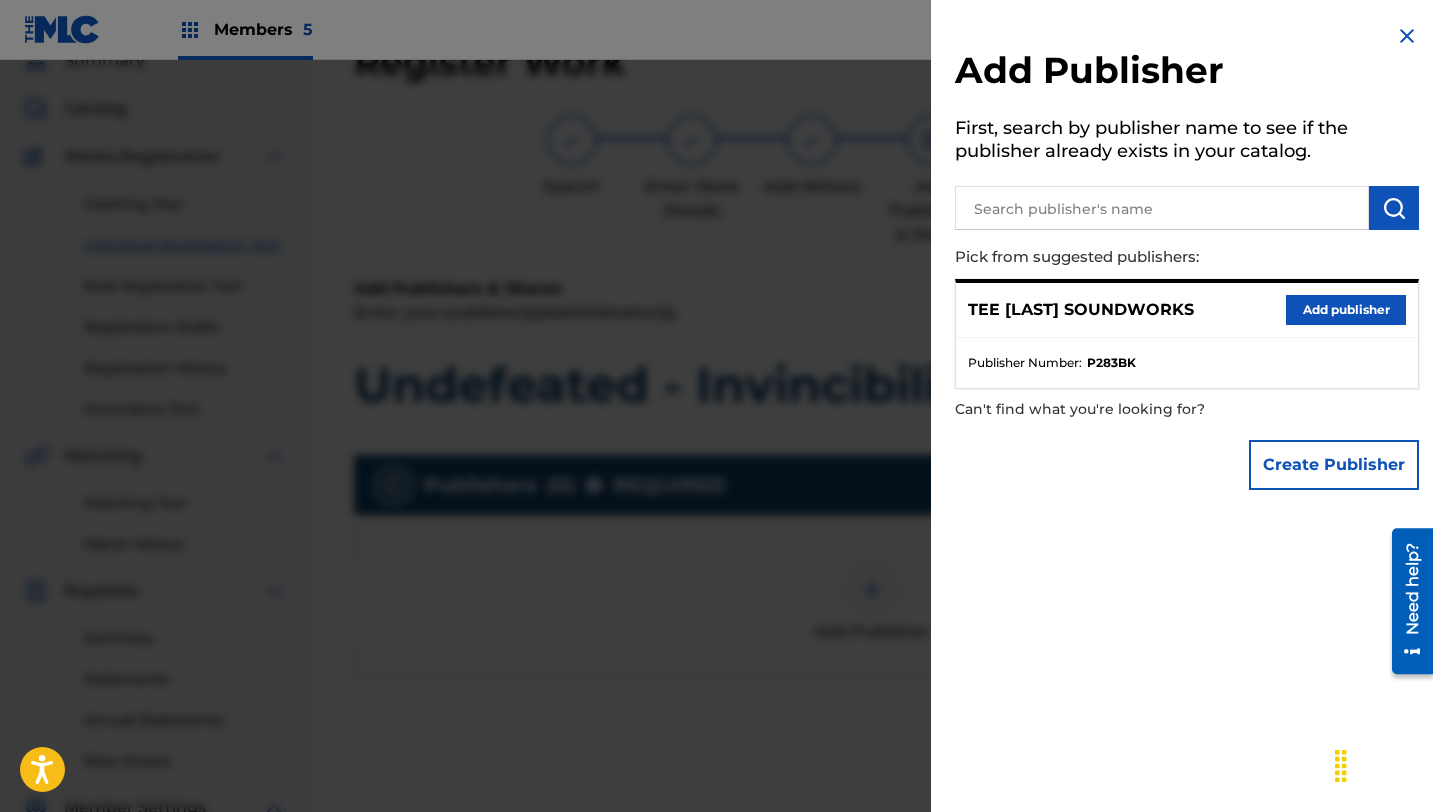 click on "Add publisher" at bounding box center (1346, 310) 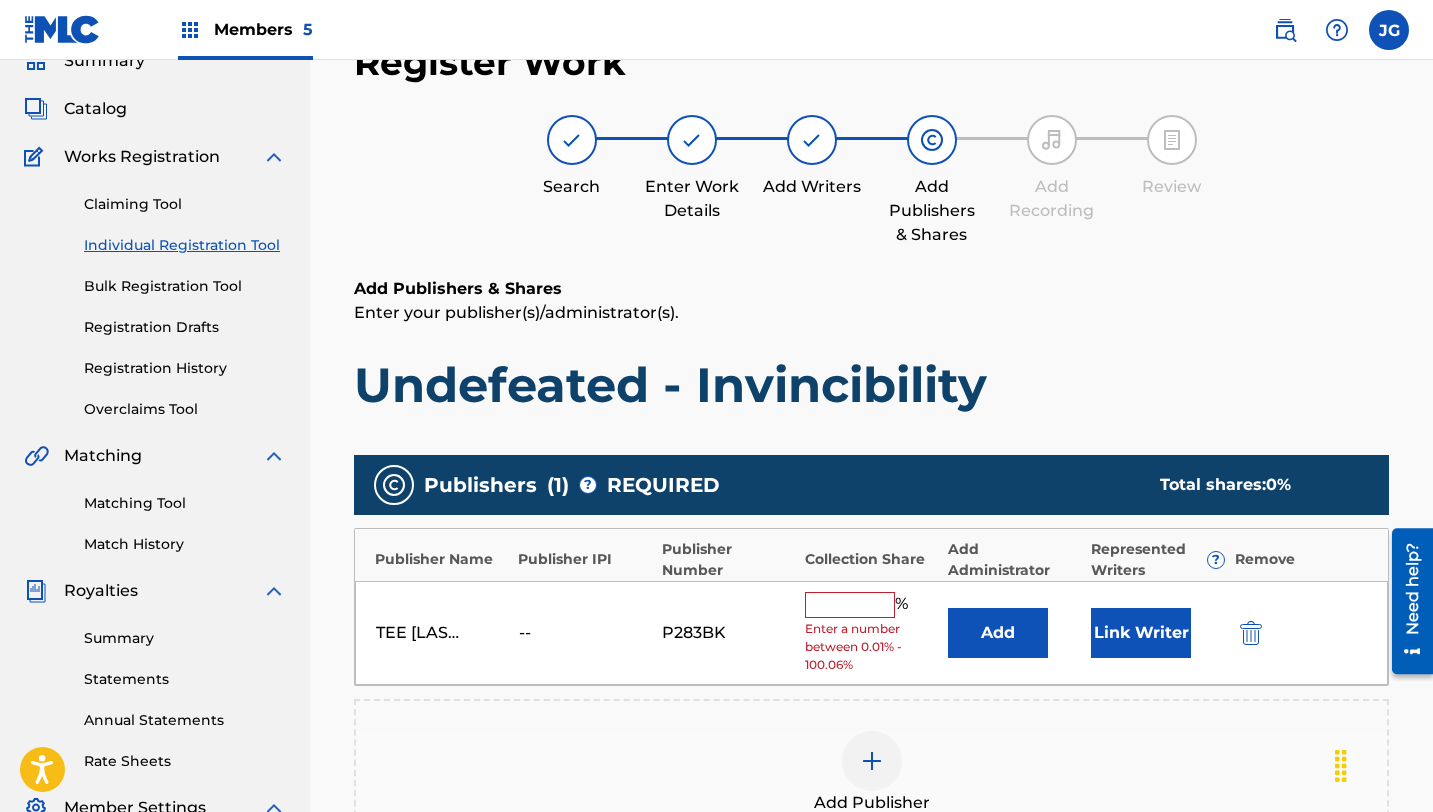 click at bounding box center (850, 605) 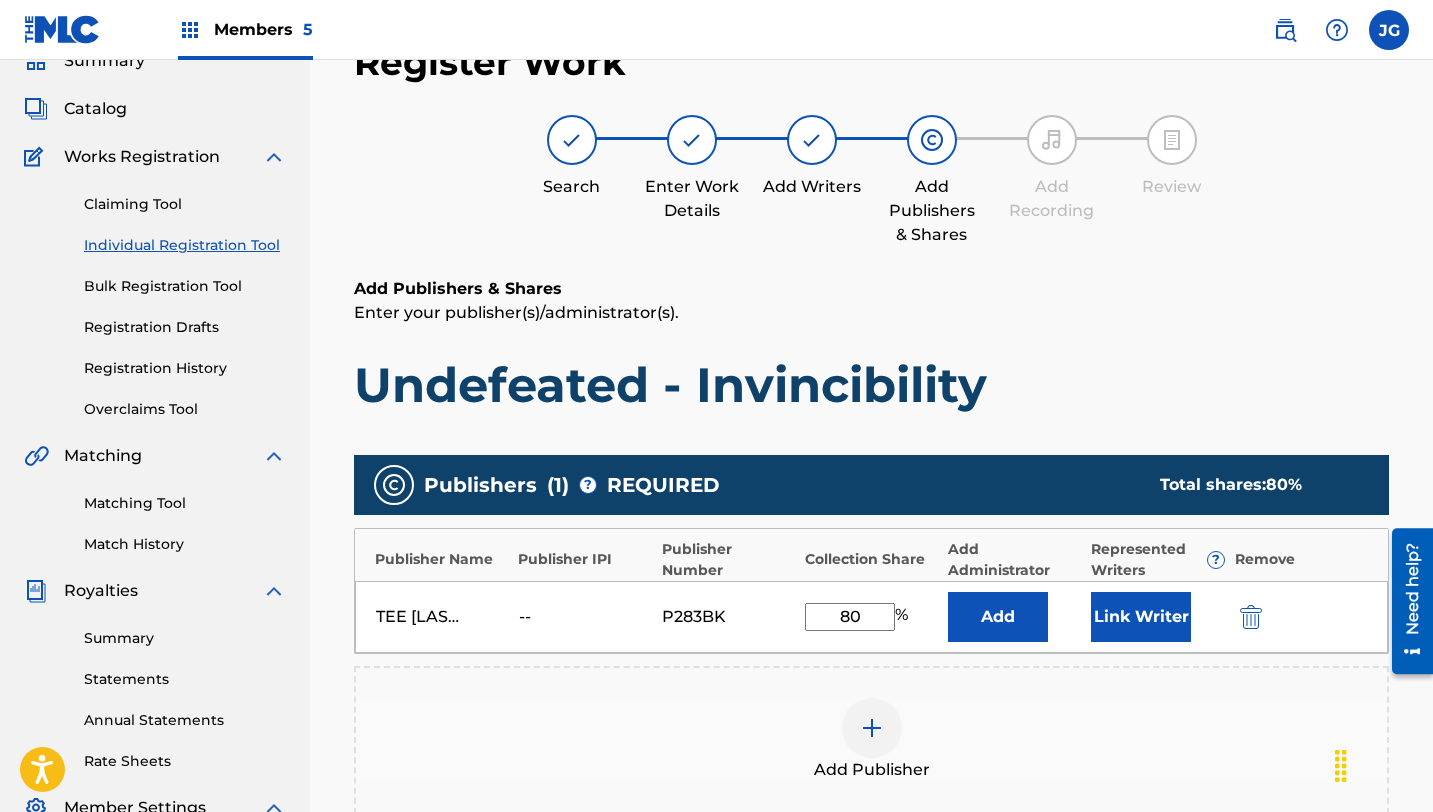 click on "Link Writer" at bounding box center [1141, 617] 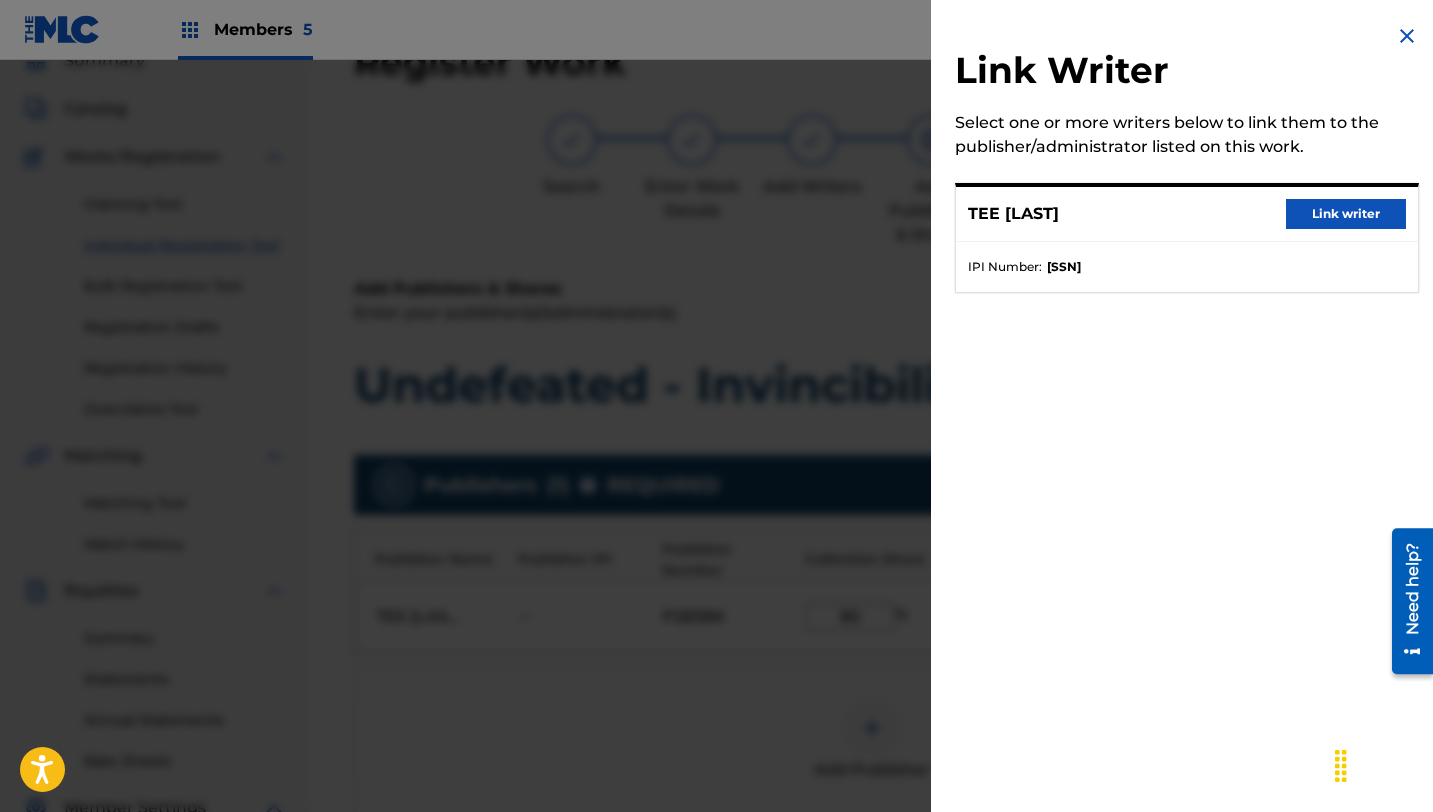 click on "Link writer" at bounding box center (1346, 214) 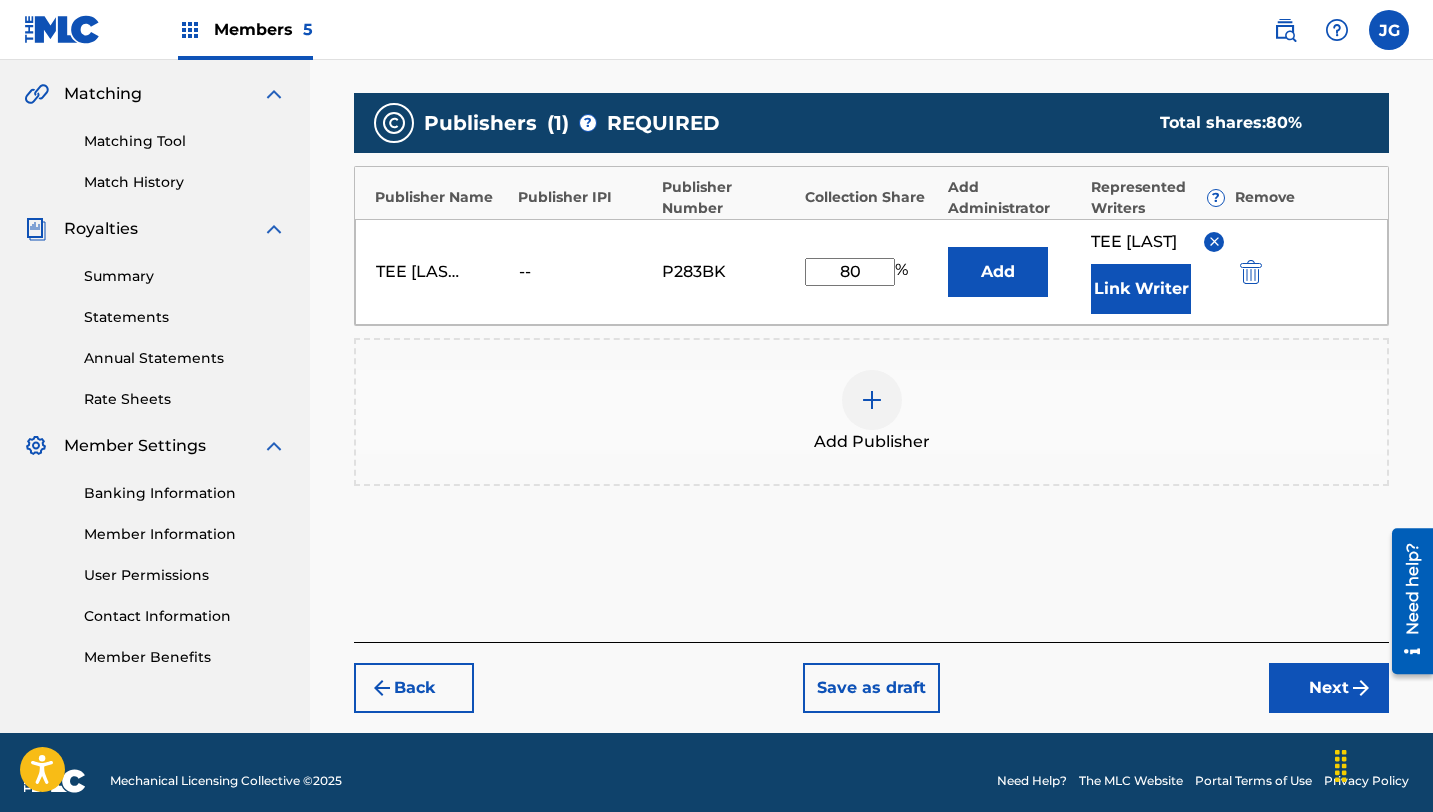 click on "Next" at bounding box center [1329, 688] 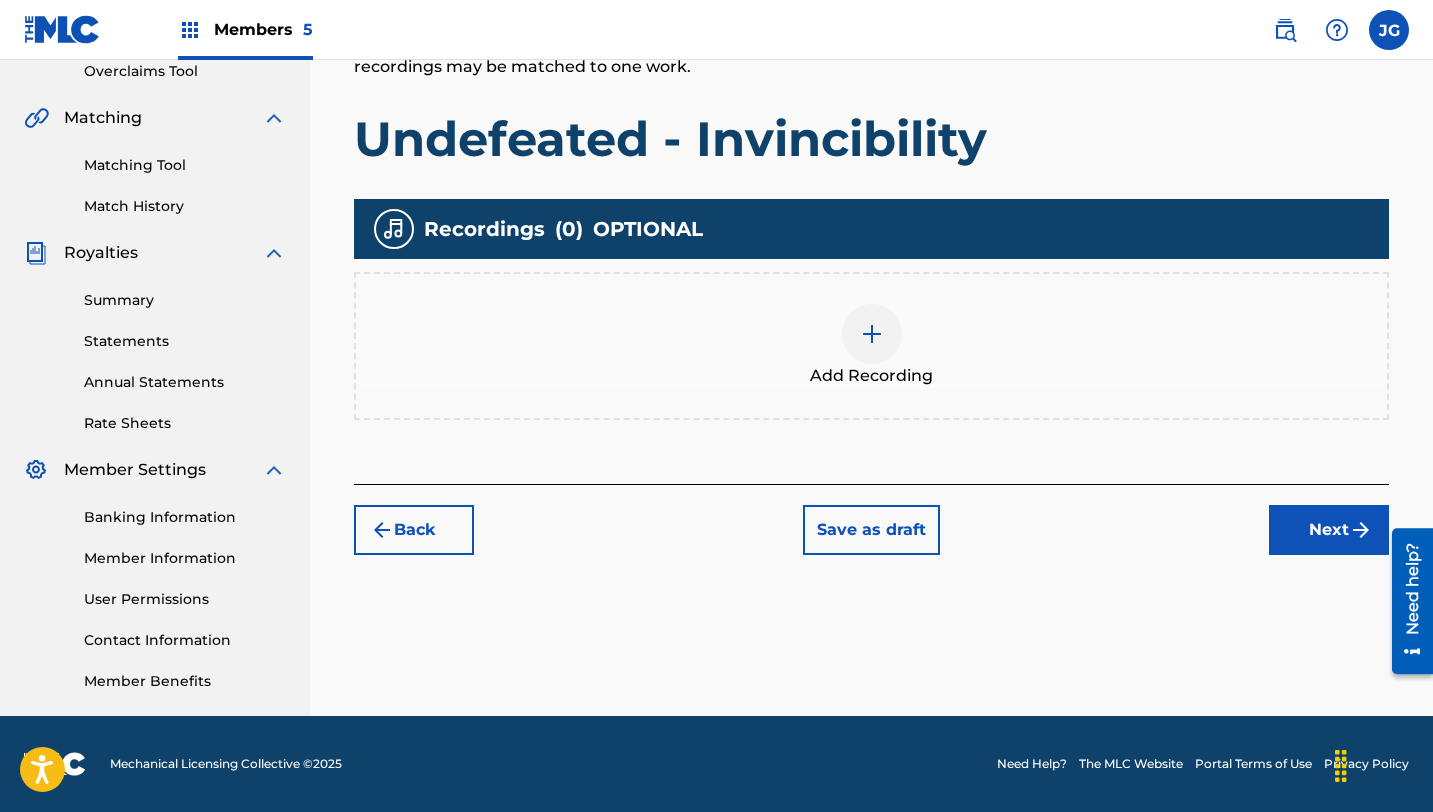 click on "Next" at bounding box center [1329, 530] 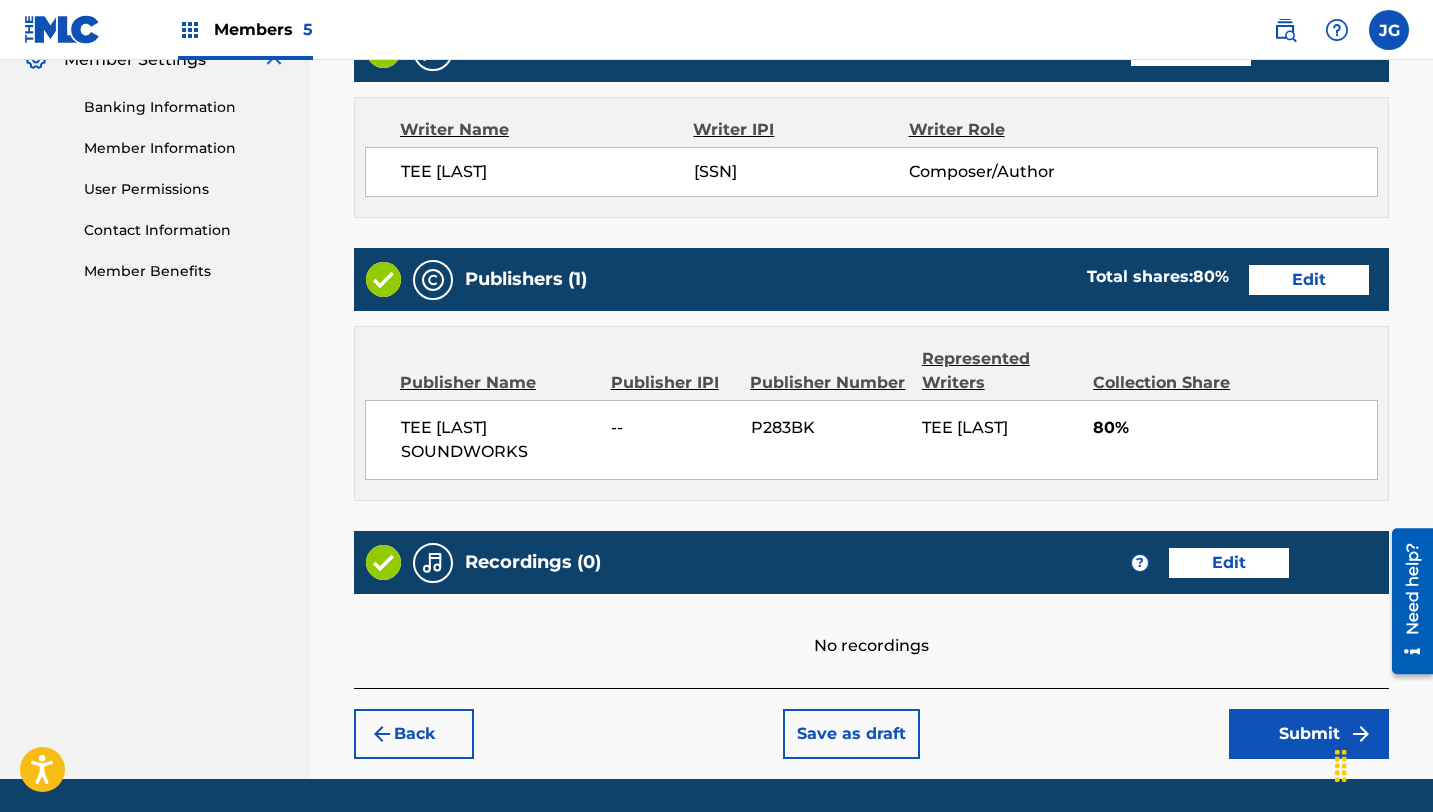 scroll, scrollTop: 900, scrollLeft: 0, axis: vertical 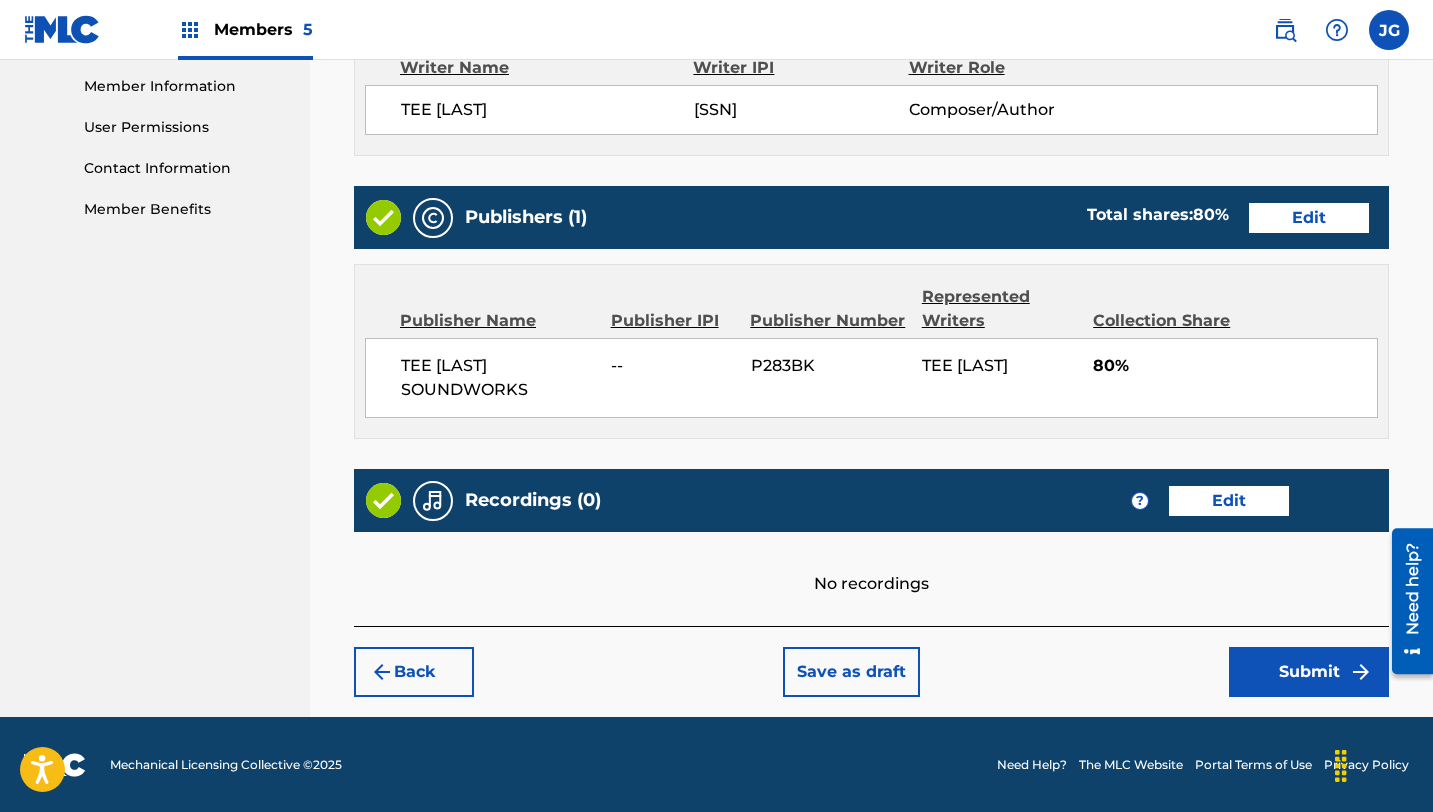 click on "Submit" at bounding box center (1309, 672) 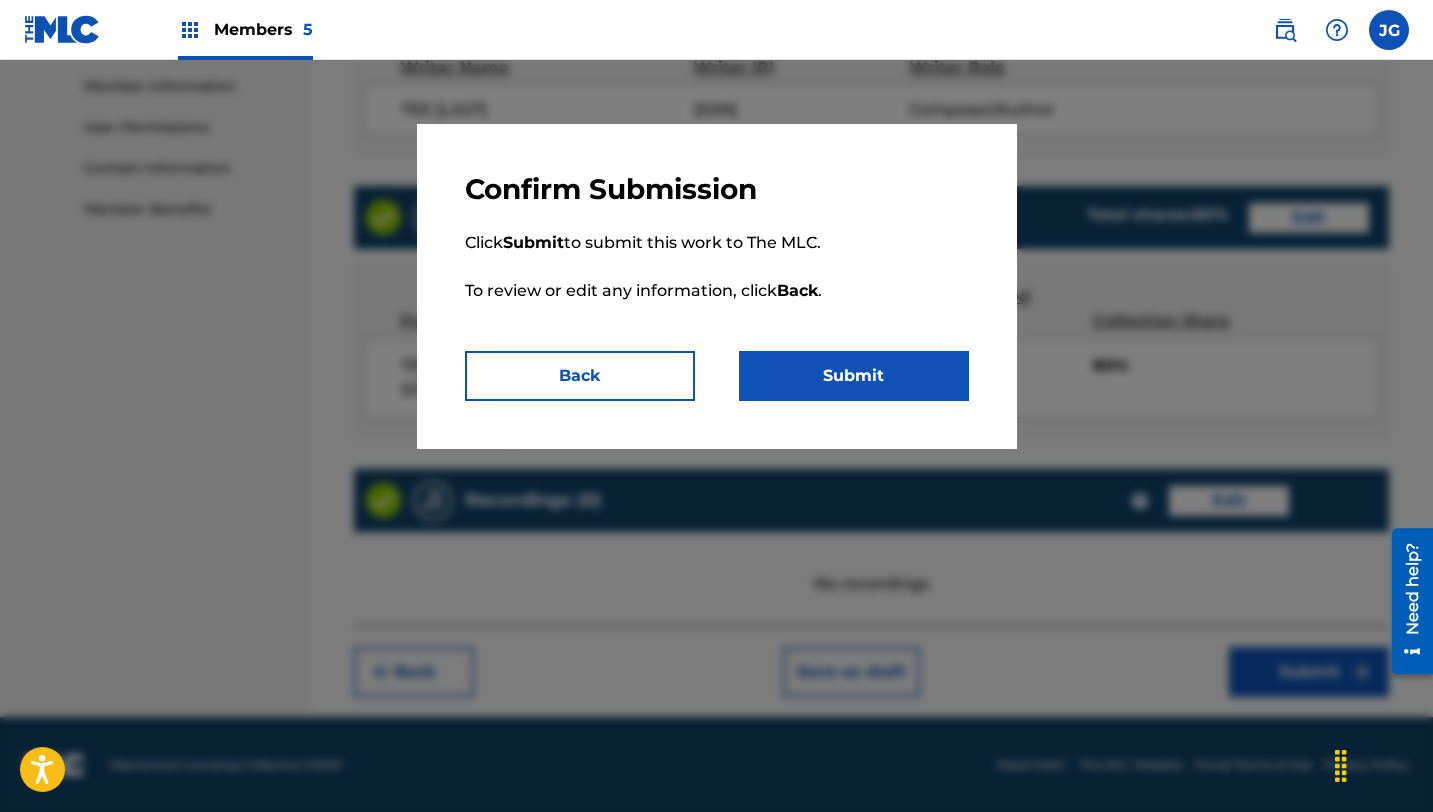 click on "Submit" at bounding box center (854, 376) 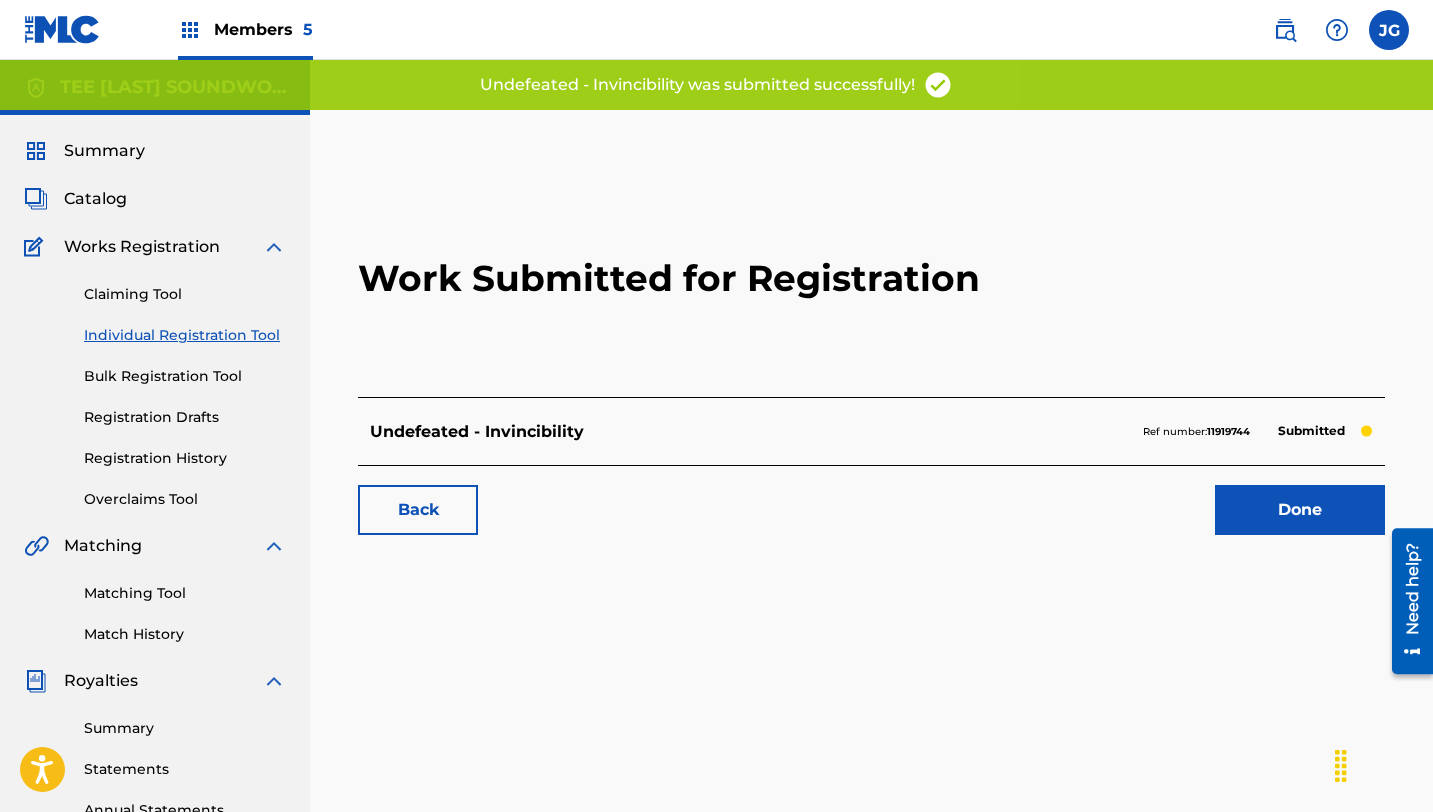 click on "Done" at bounding box center [1300, 510] 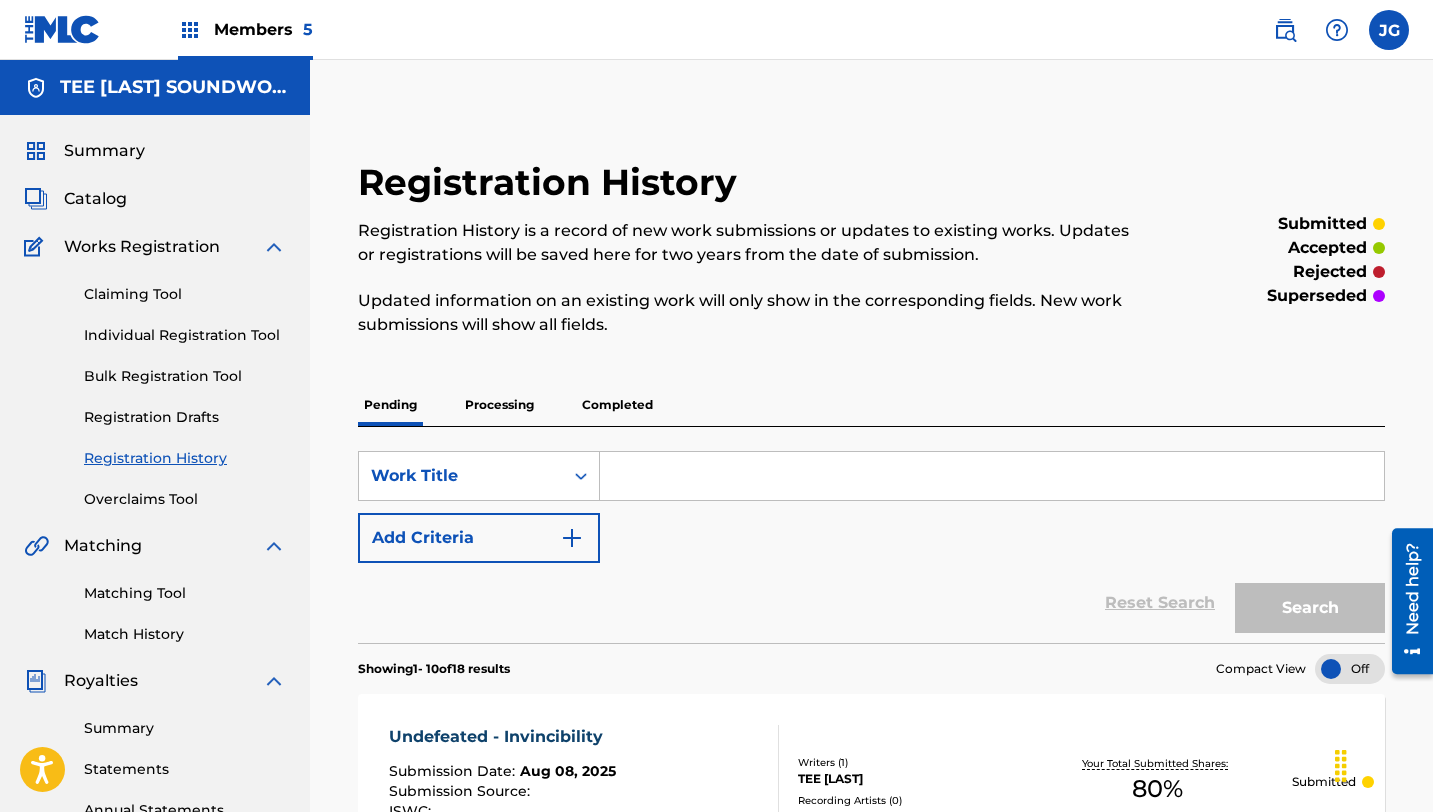 click on "Individual Registration Tool" at bounding box center (185, 335) 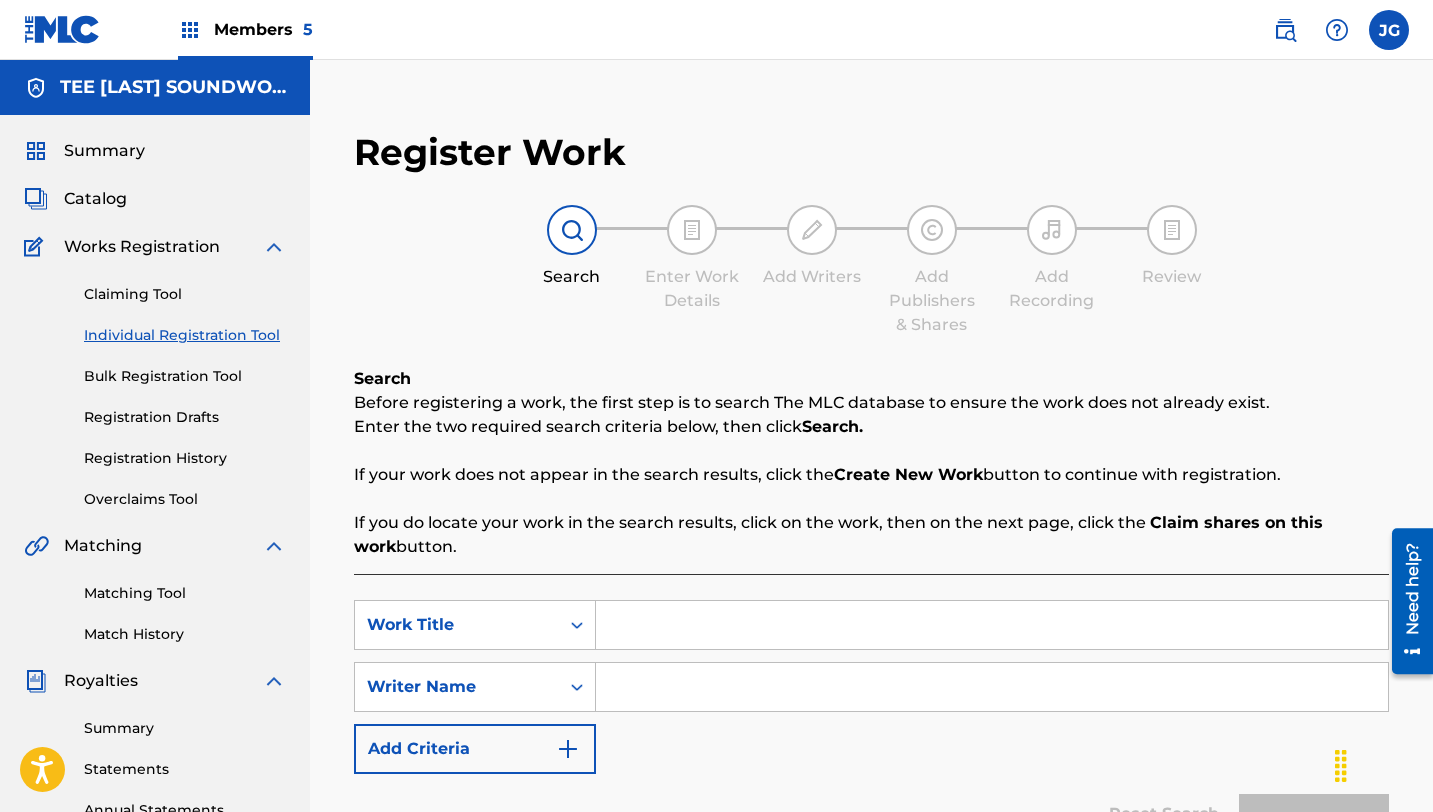 click at bounding box center (992, 625) 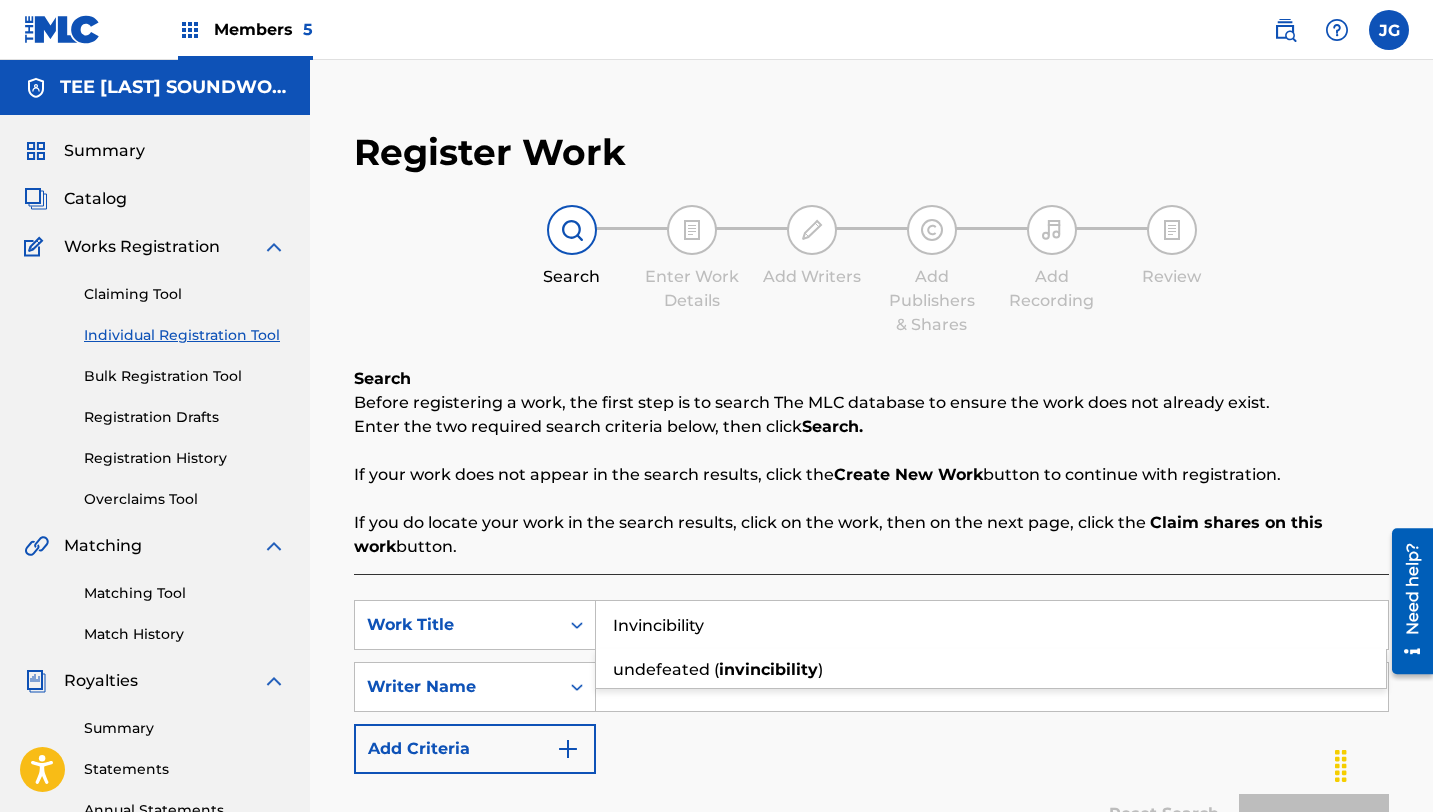 type on "Invincibility" 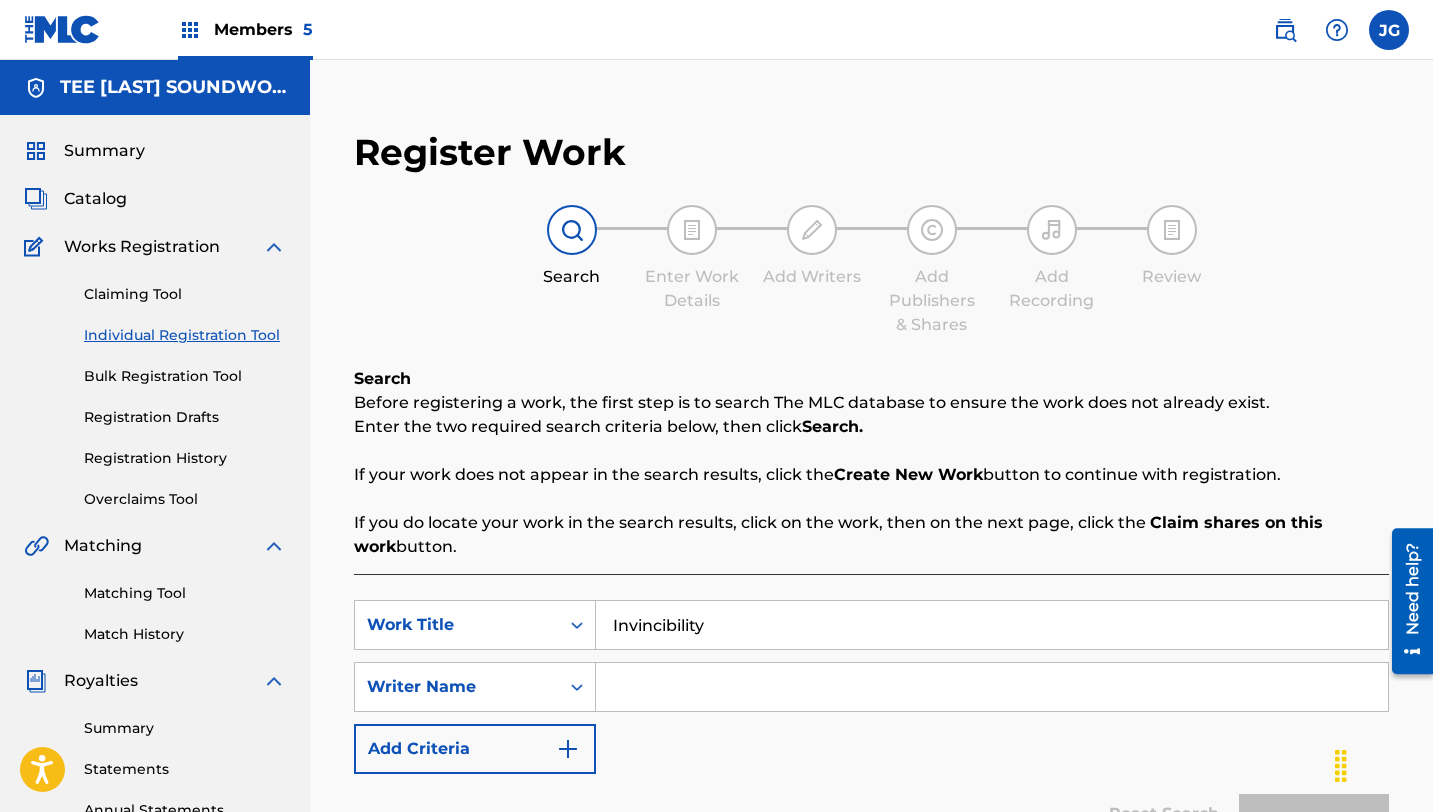 type on "tee [LAST]" 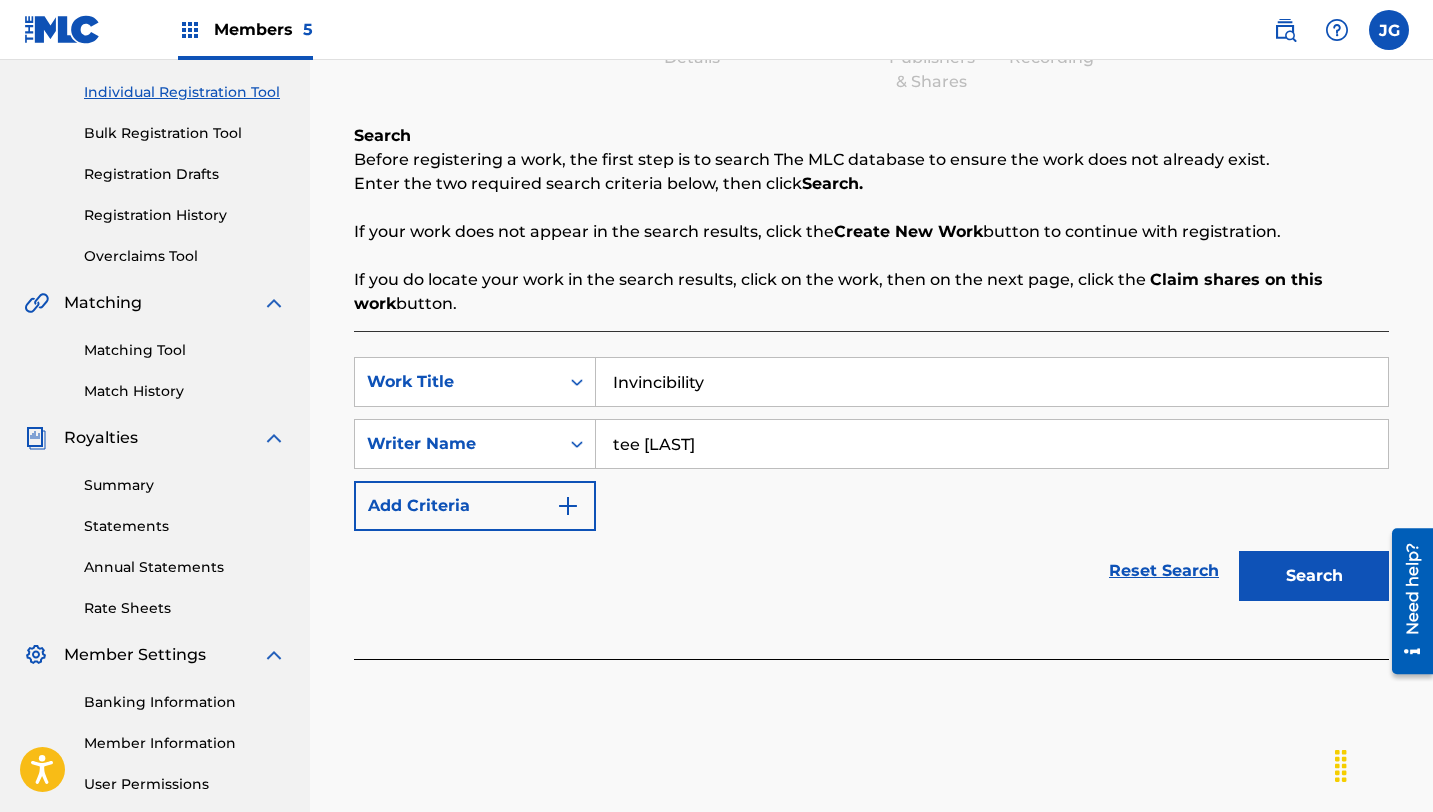 scroll, scrollTop: 355, scrollLeft: 0, axis: vertical 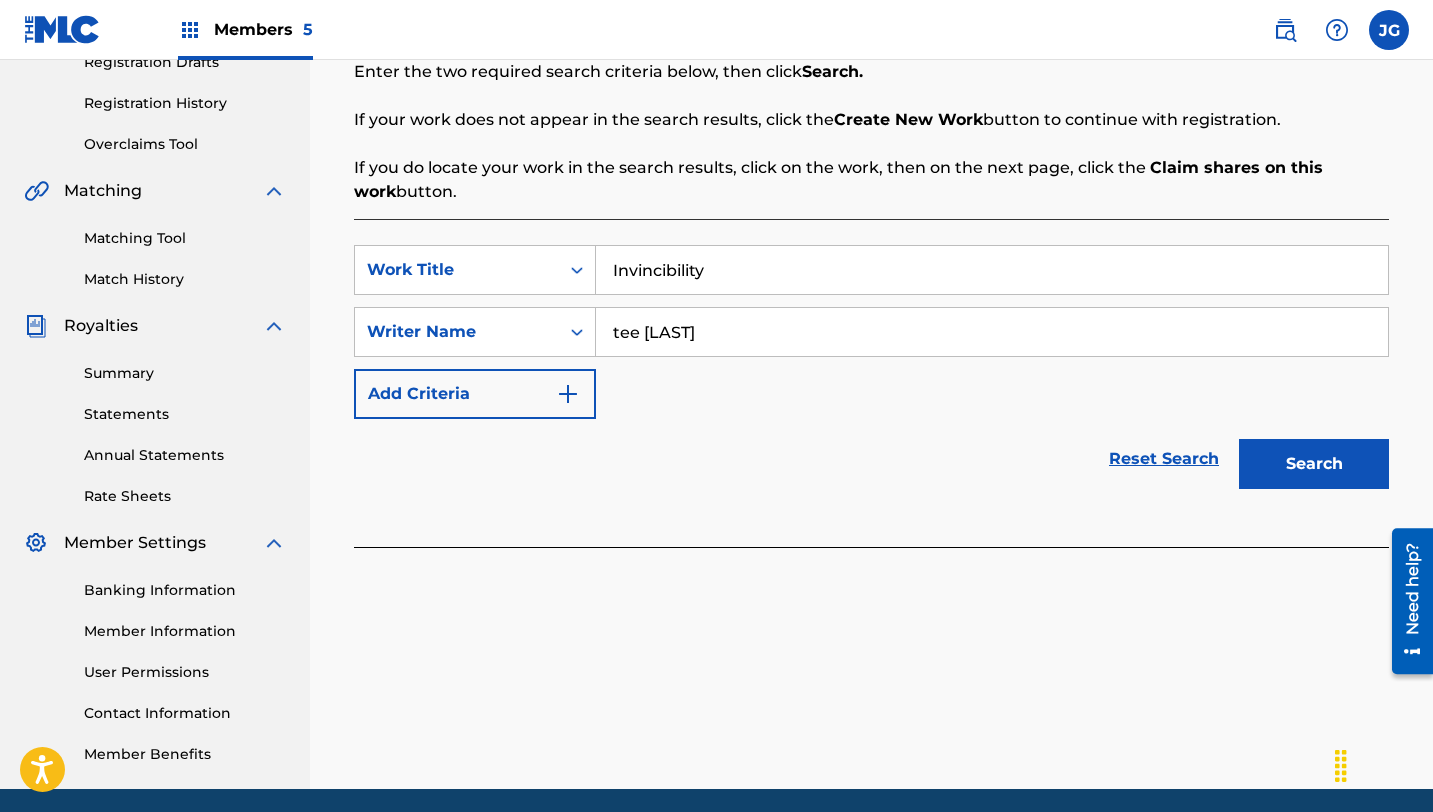 click on "Search" at bounding box center (1309, 459) 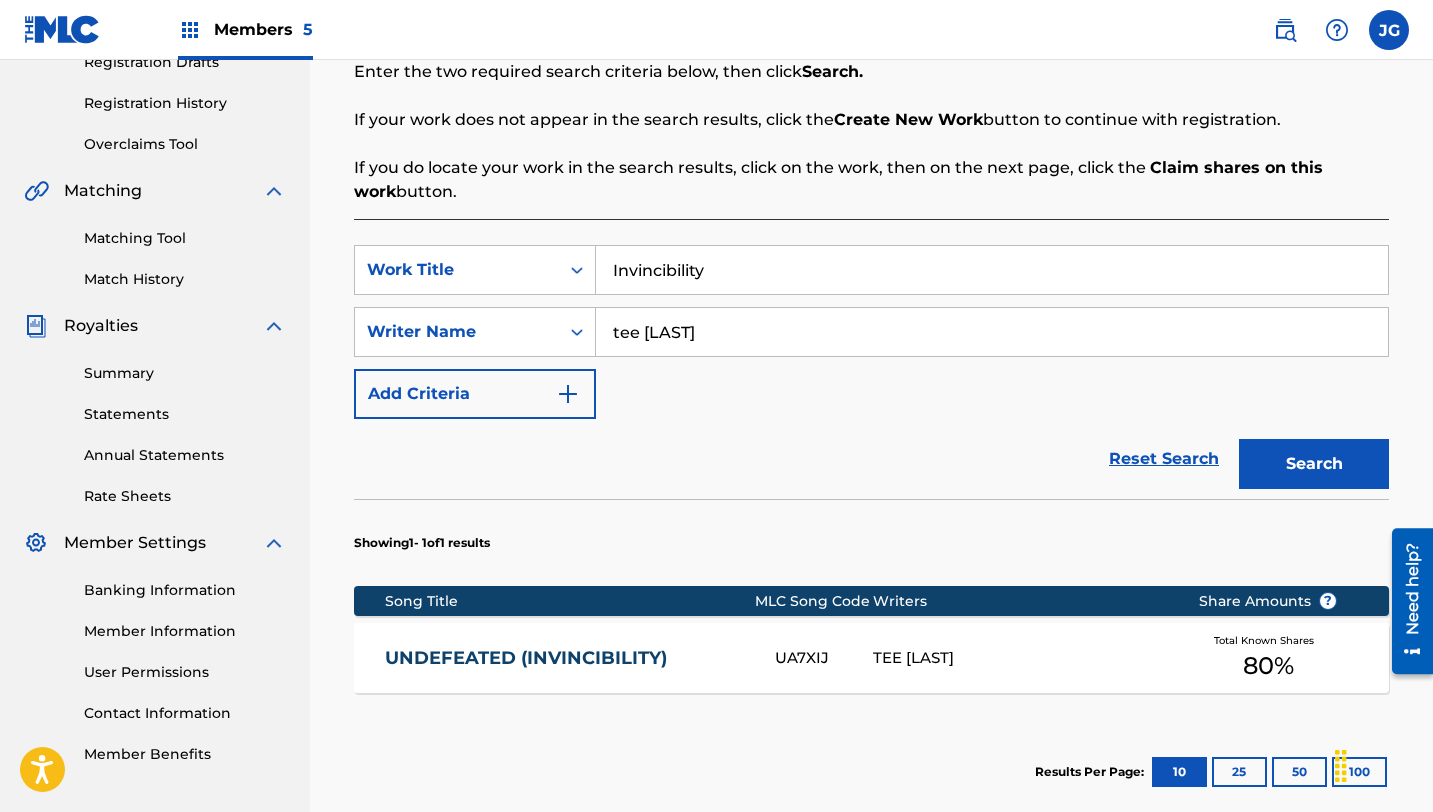 click on "Match History" at bounding box center (185, 279) 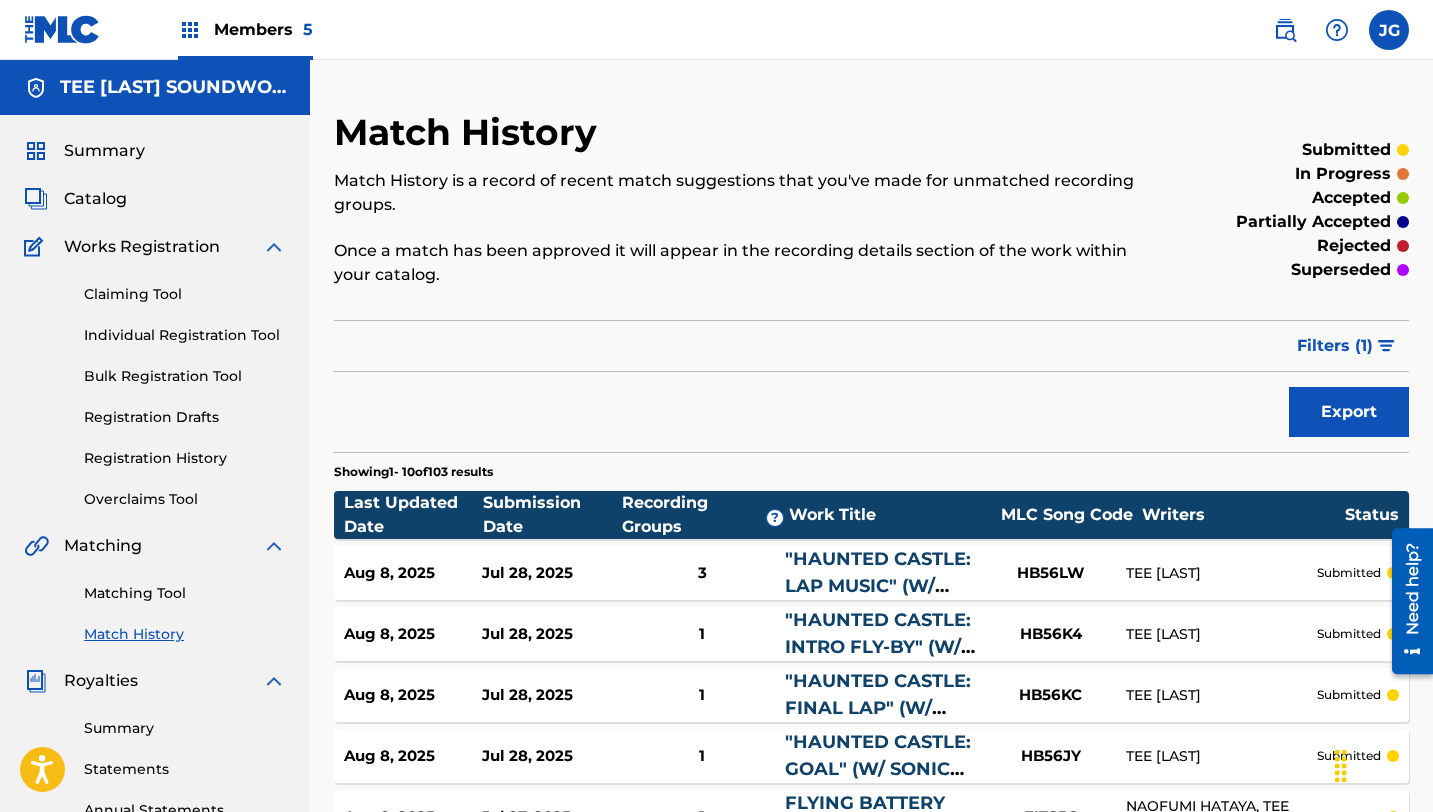 click on "Registration History" at bounding box center (185, 458) 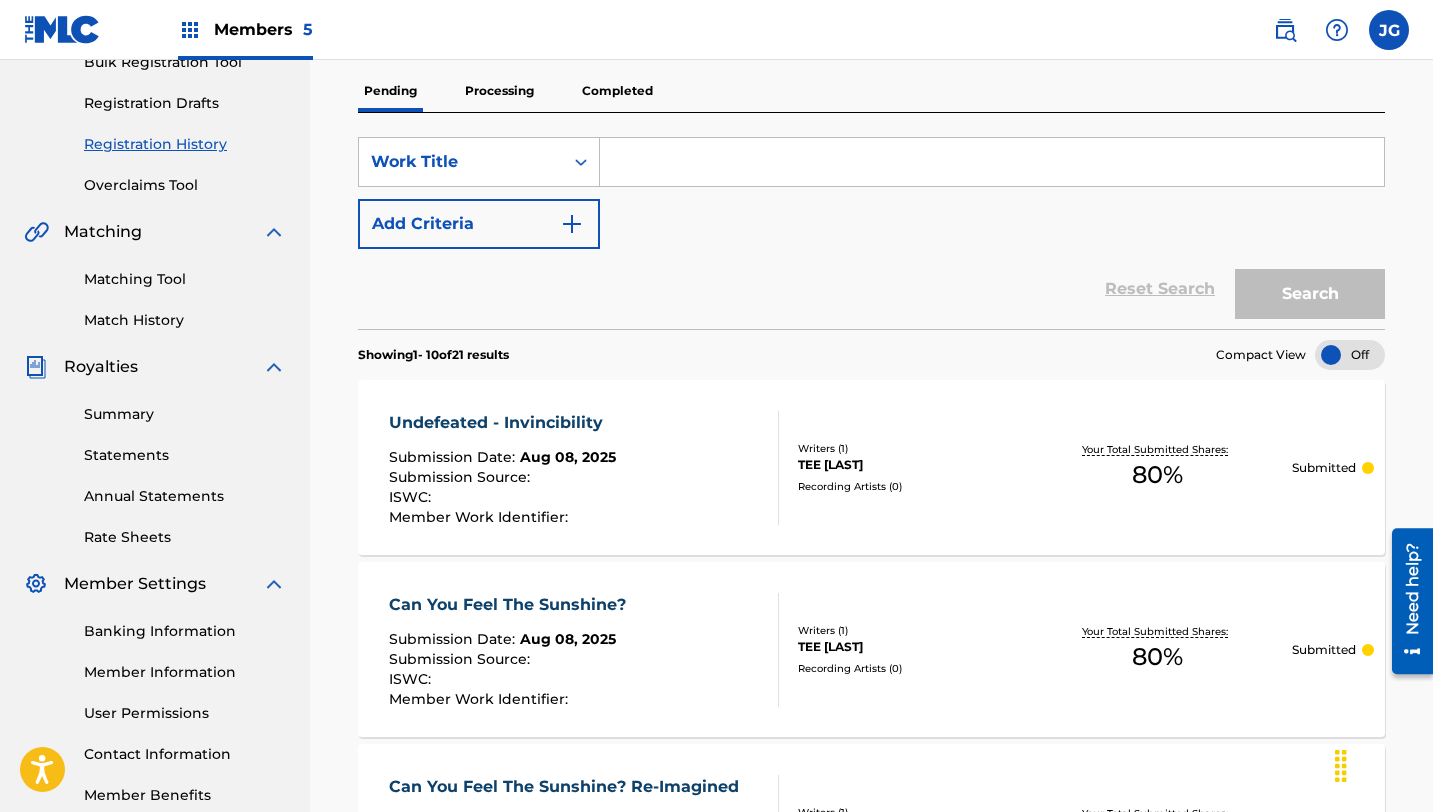 scroll, scrollTop: 318, scrollLeft: 0, axis: vertical 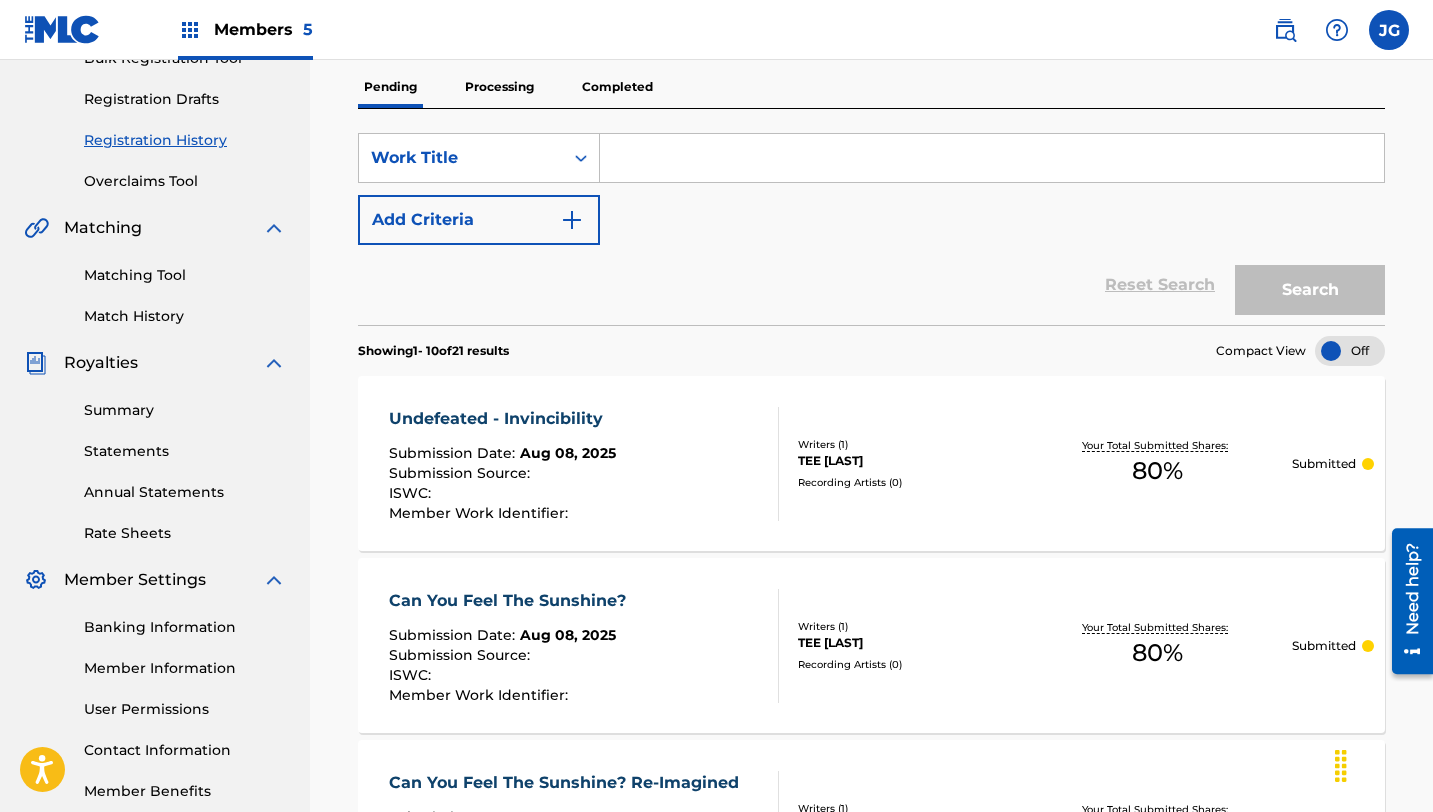 click on "Submission Source :" at bounding box center (462, 473) 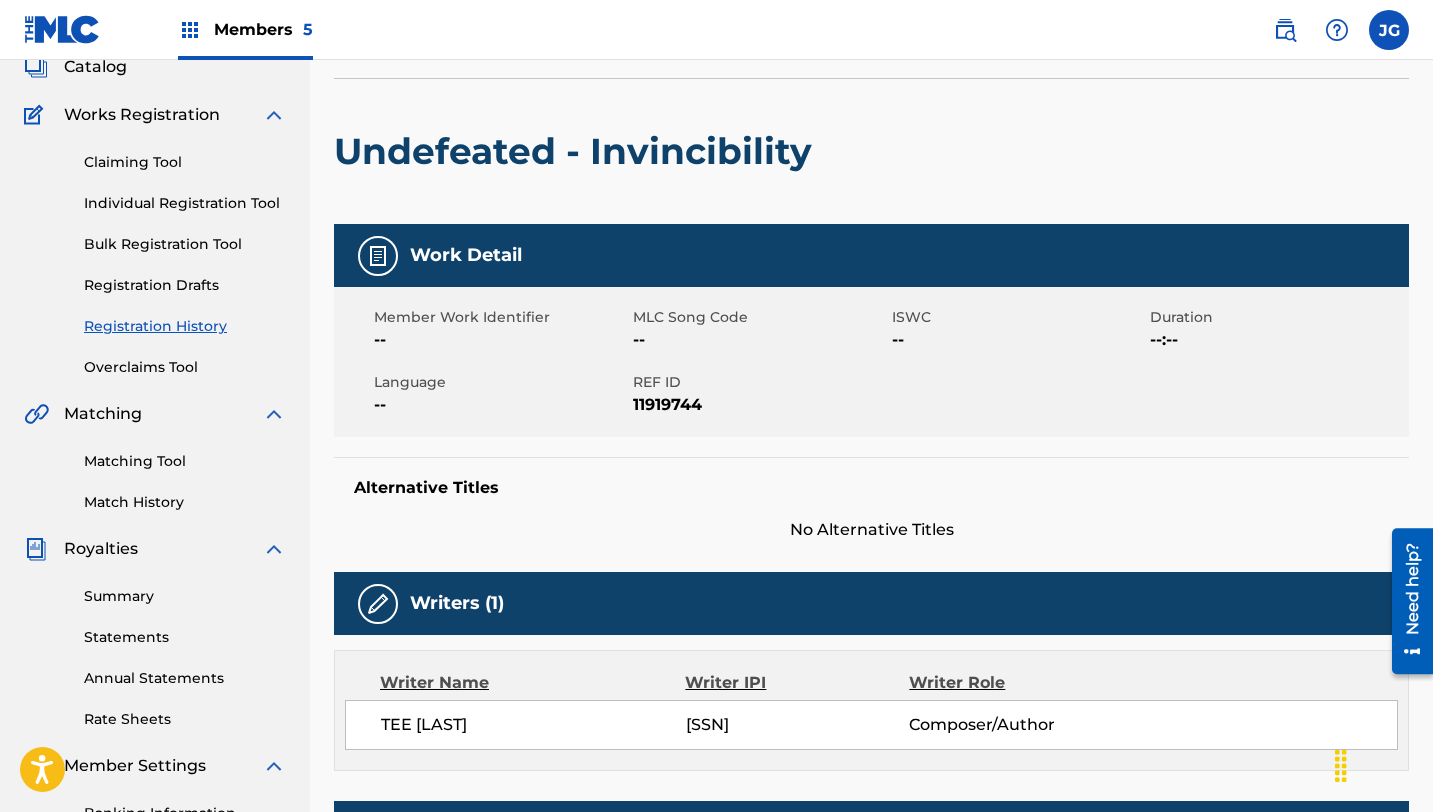 scroll, scrollTop: 0, scrollLeft: 0, axis: both 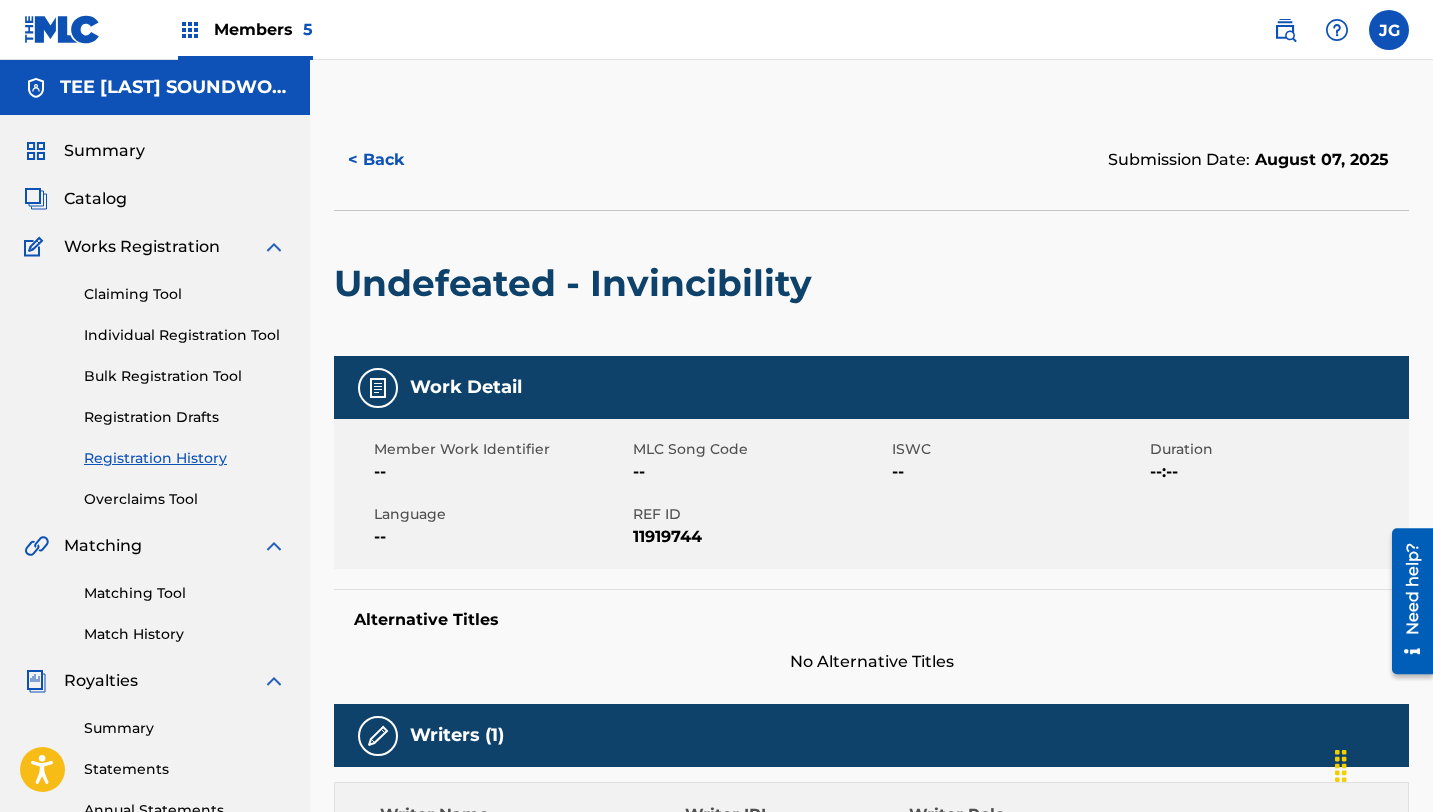 click on "Individual Registration Tool" at bounding box center [185, 335] 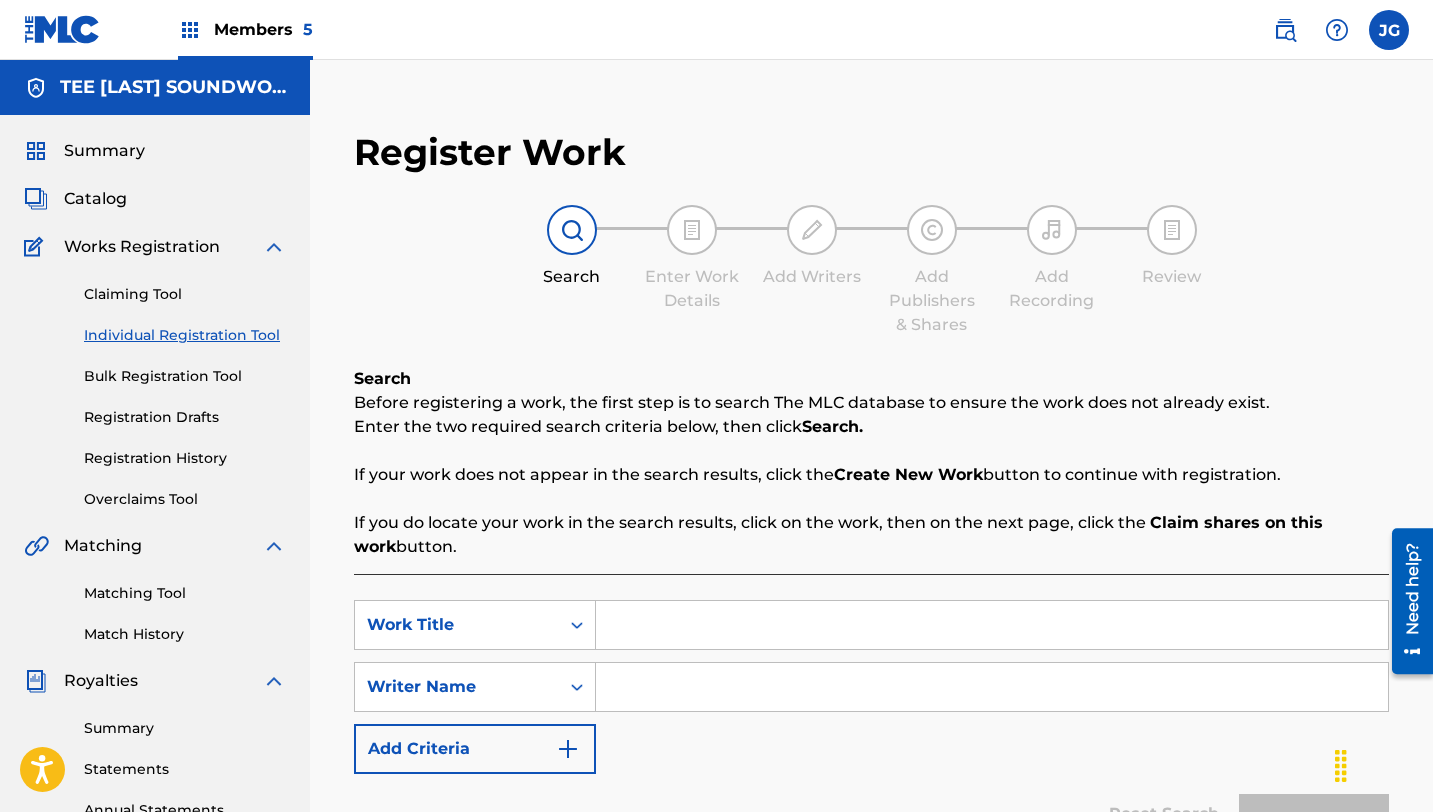 click on "SearchWithCriteria4a646a1a-b468-4903-b7d3-0e0124bbc29a Work Title SearchWithCriteria107af2a4-ceb6-4da5-95e0-071ba6491813 Writer Name Add Criteria" at bounding box center [871, 687] 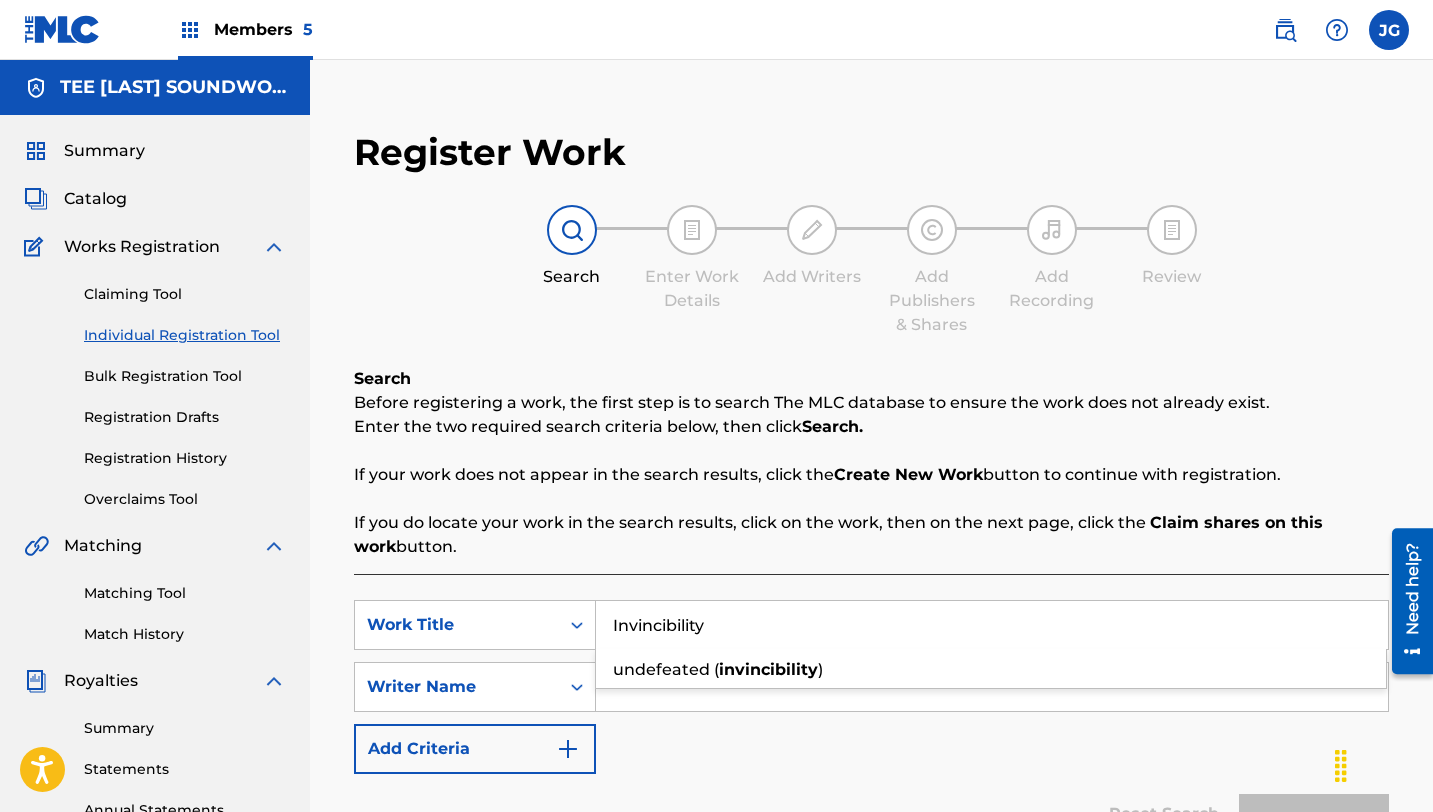 type on "Invincibility" 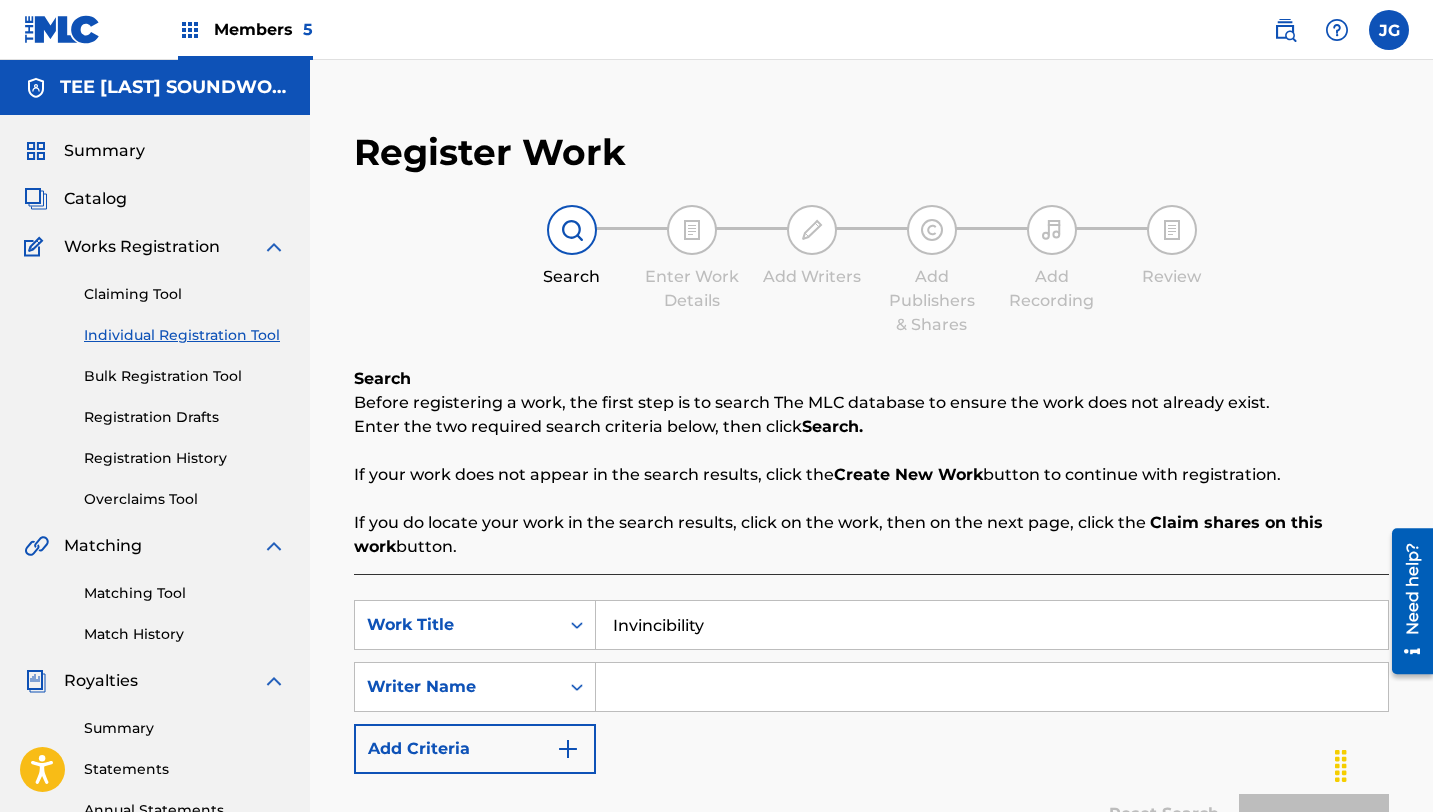 click at bounding box center (992, 687) 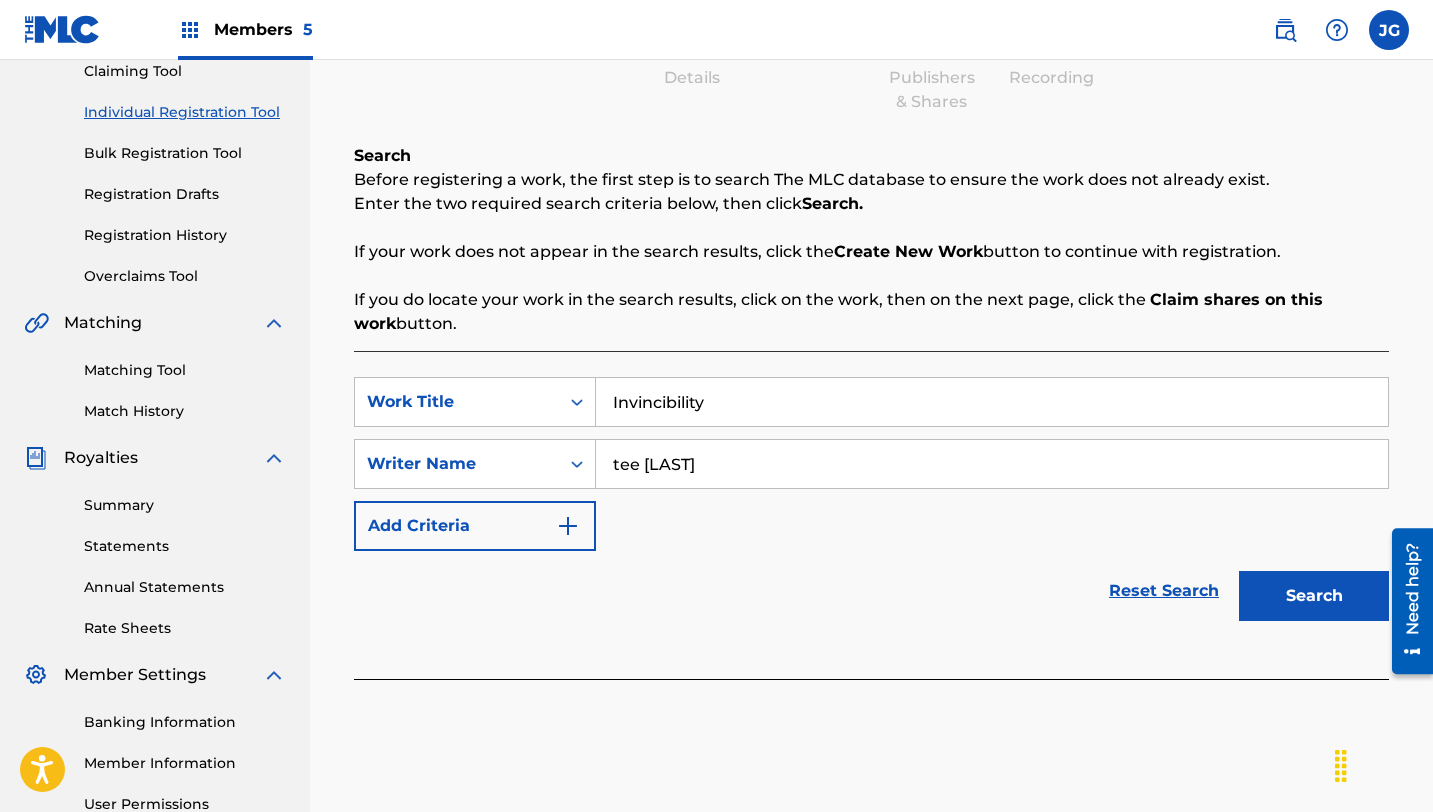 scroll, scrollTop: 344, scrollLeft: 0, axis: vertical 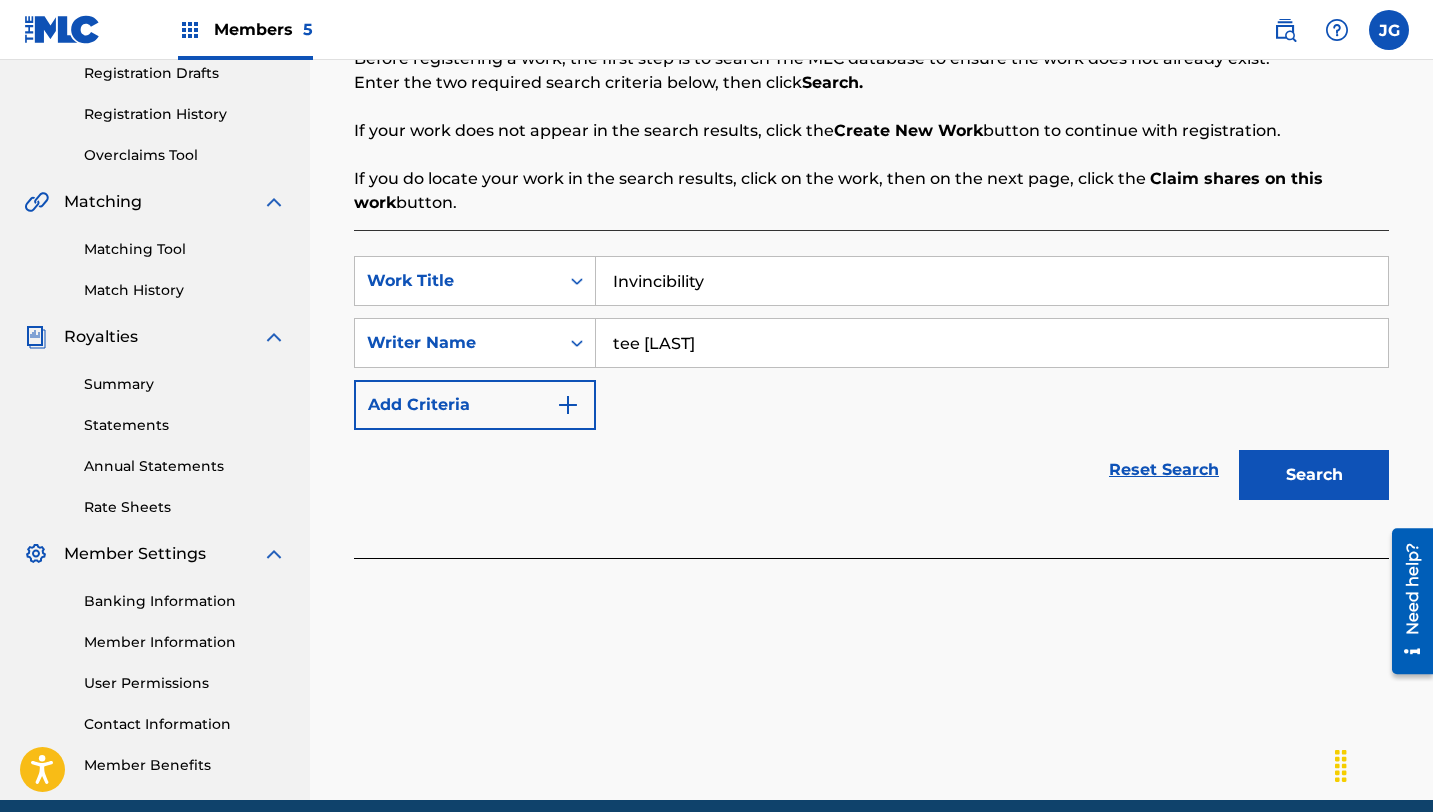 click on "Search" at bounding box center [1314, 475] 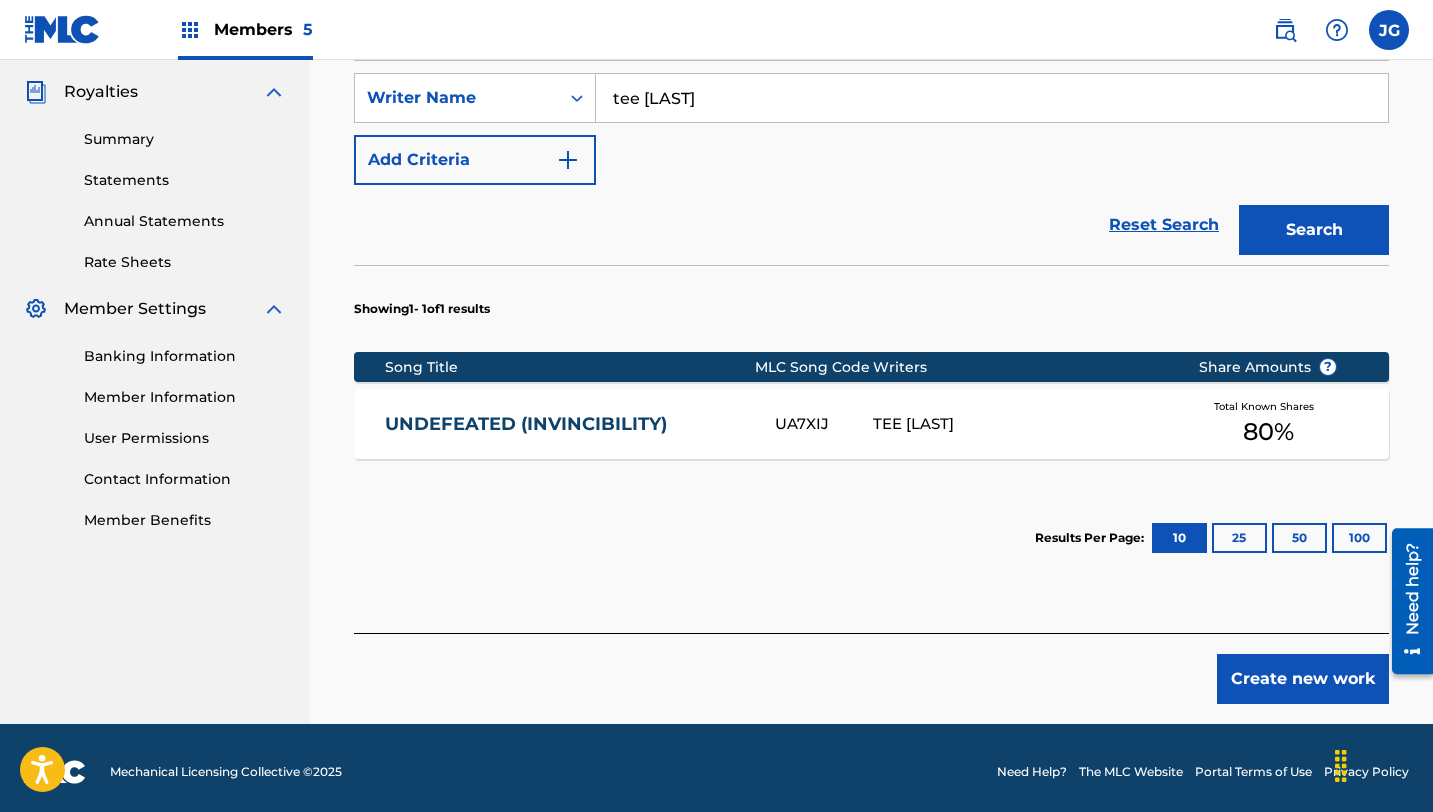 click on "Create new work" at bounding box center (1303, 679) 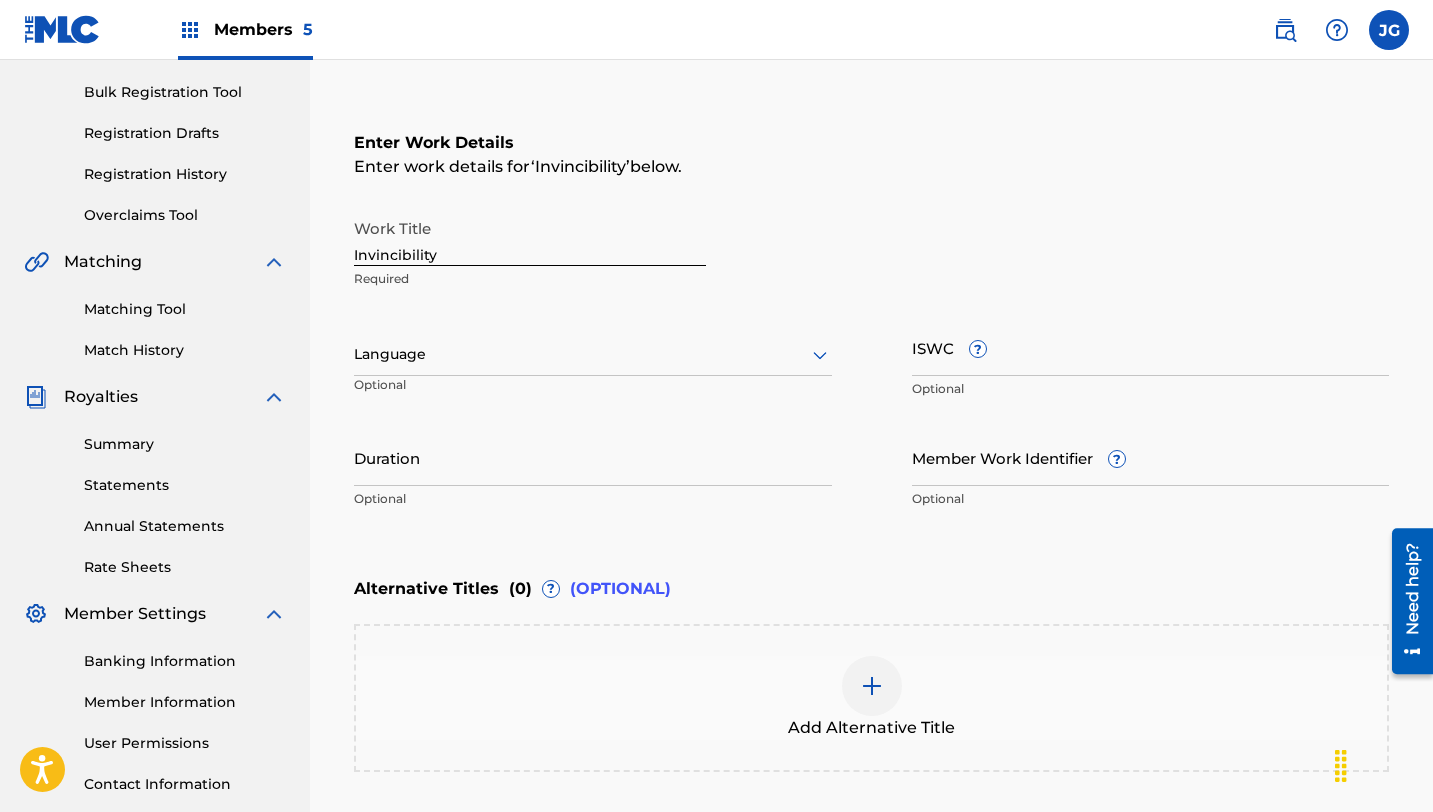 scroll, scrollTop: 480, scrollLeft: 0, axis: vertical 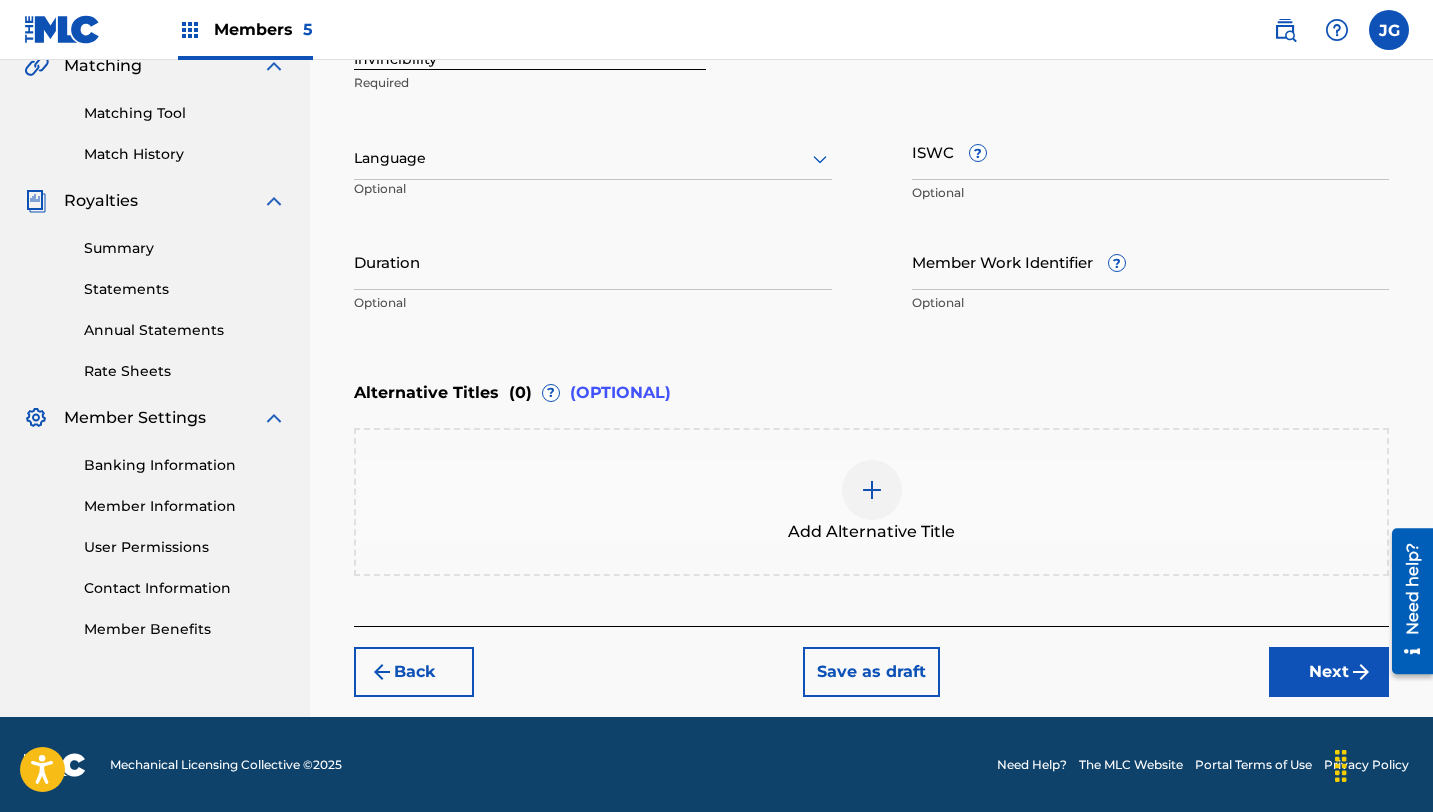 click on "Next" at bounding box center [1329, 672] 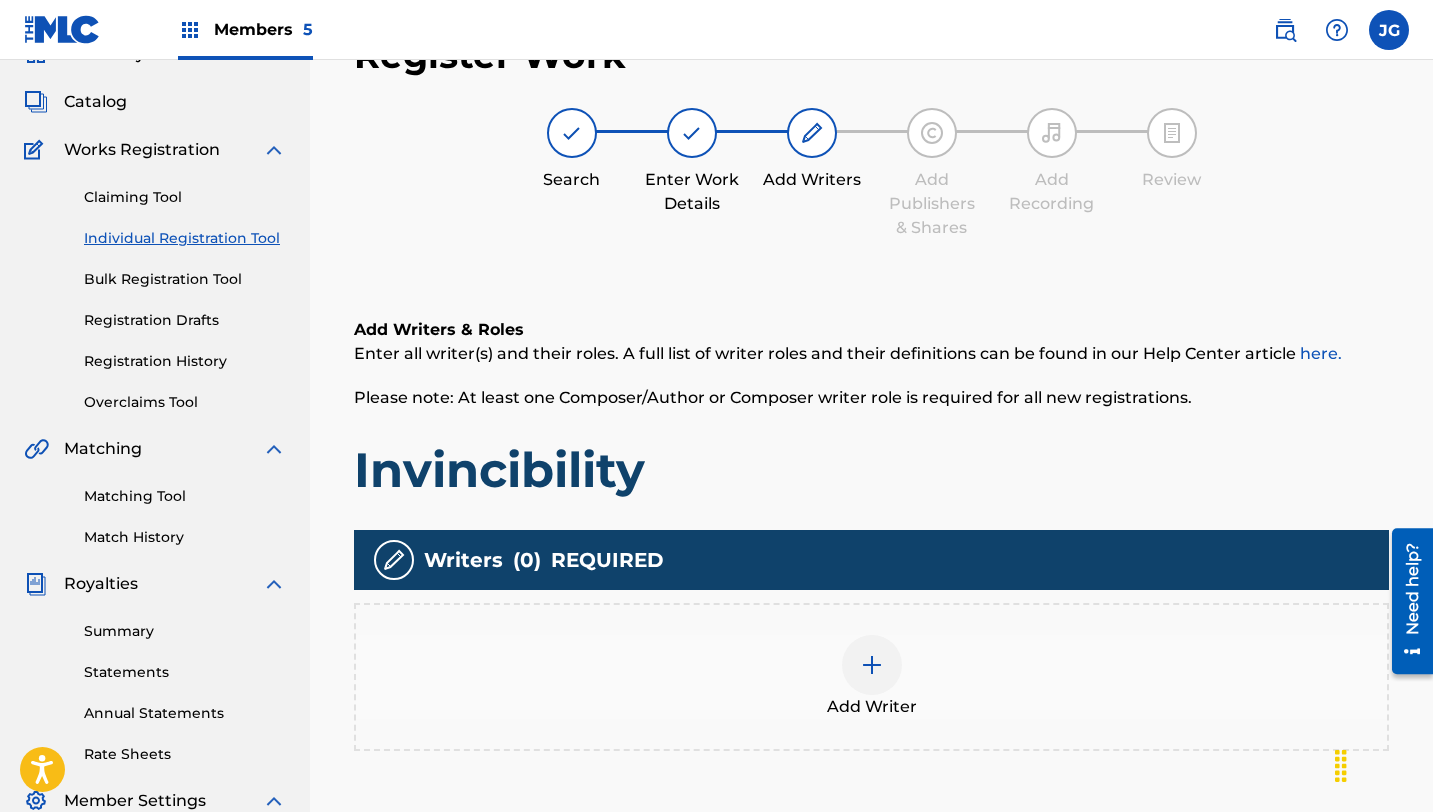 scroll, scrollTop: 90, scrollLeft: 0, axis: vertical 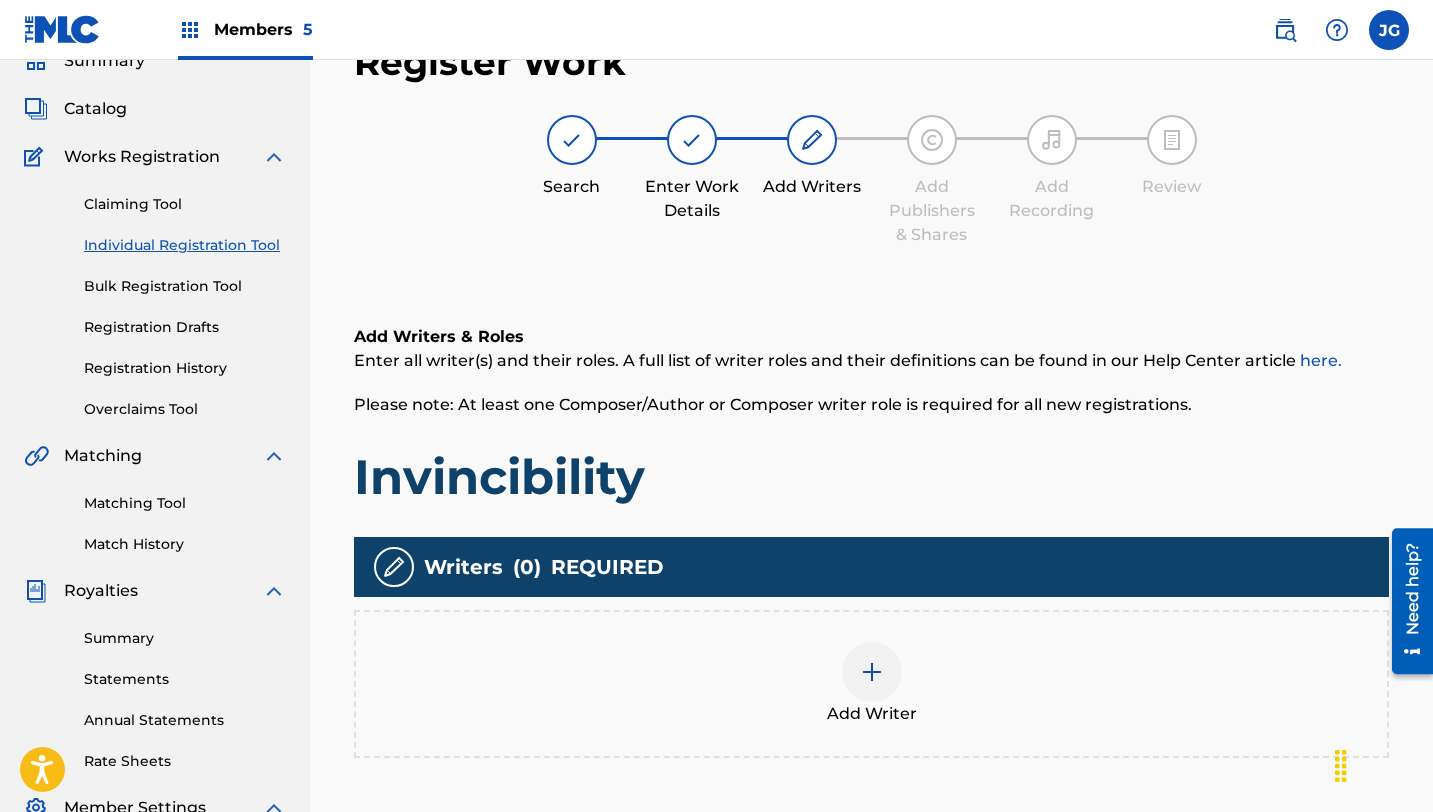 click at bounding box center [872, 672] 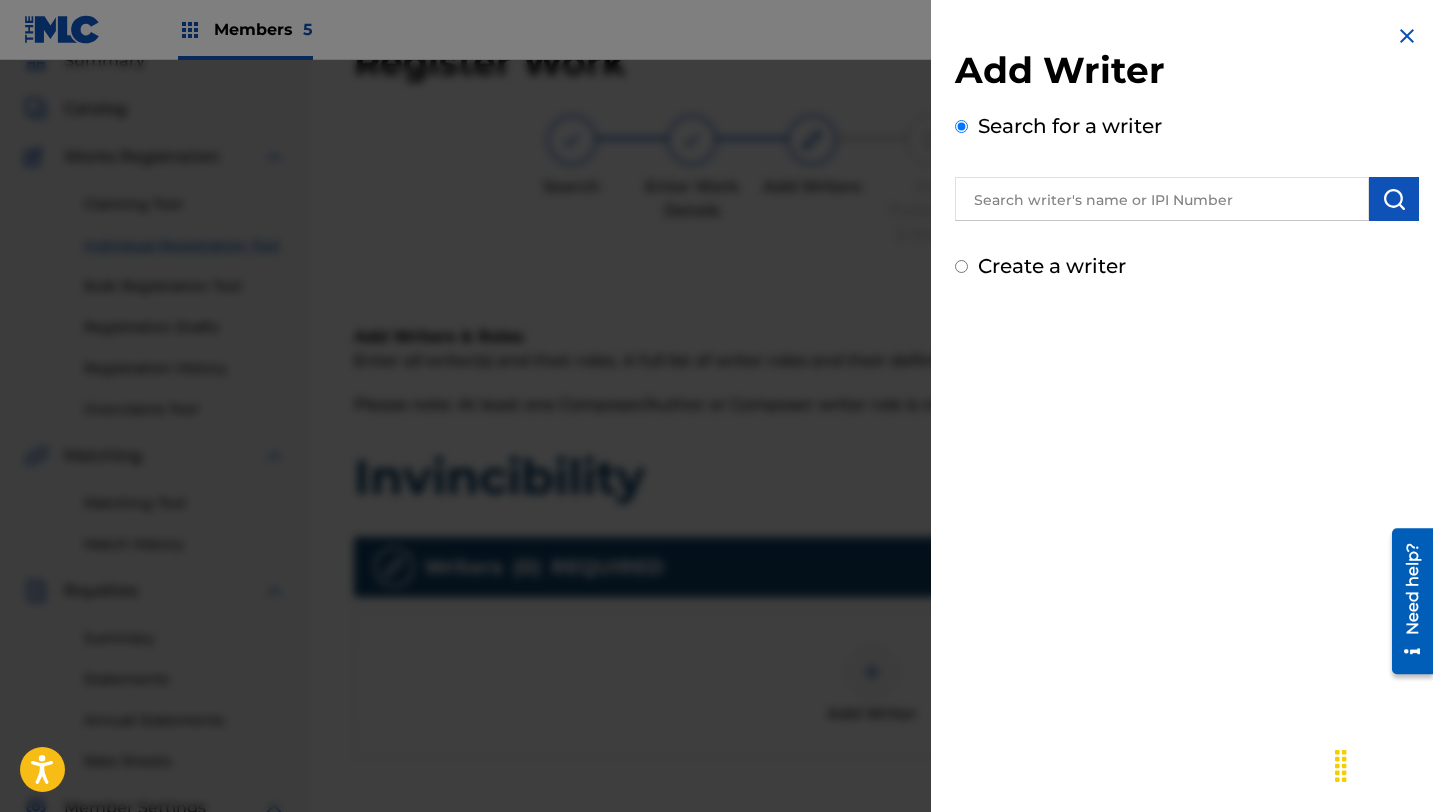 click at bounding box center [716, 466] 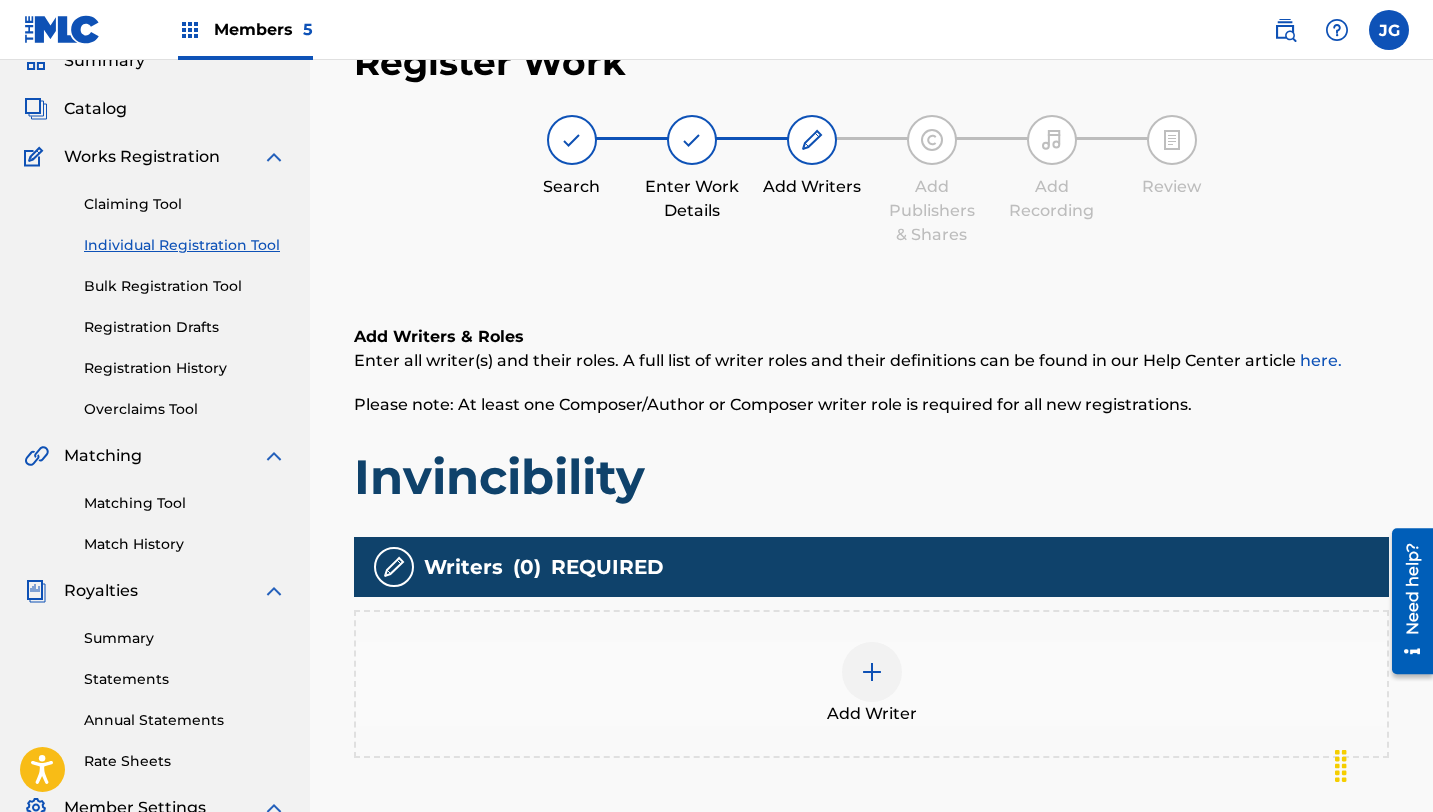 click on "Match History" at bounding box center [185, 544] 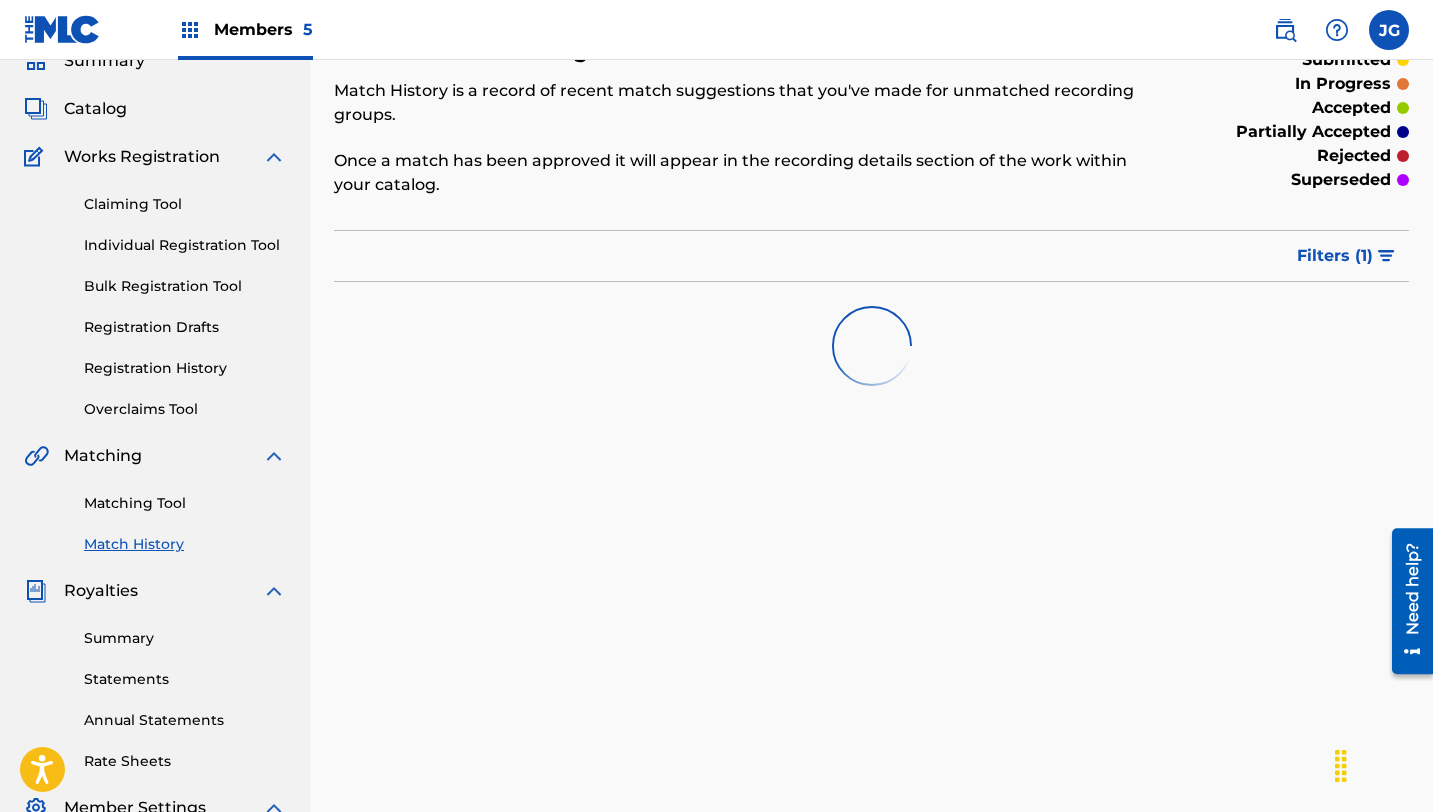 scroll, scrollTop: 0, scrollLeft: 0, axis: both 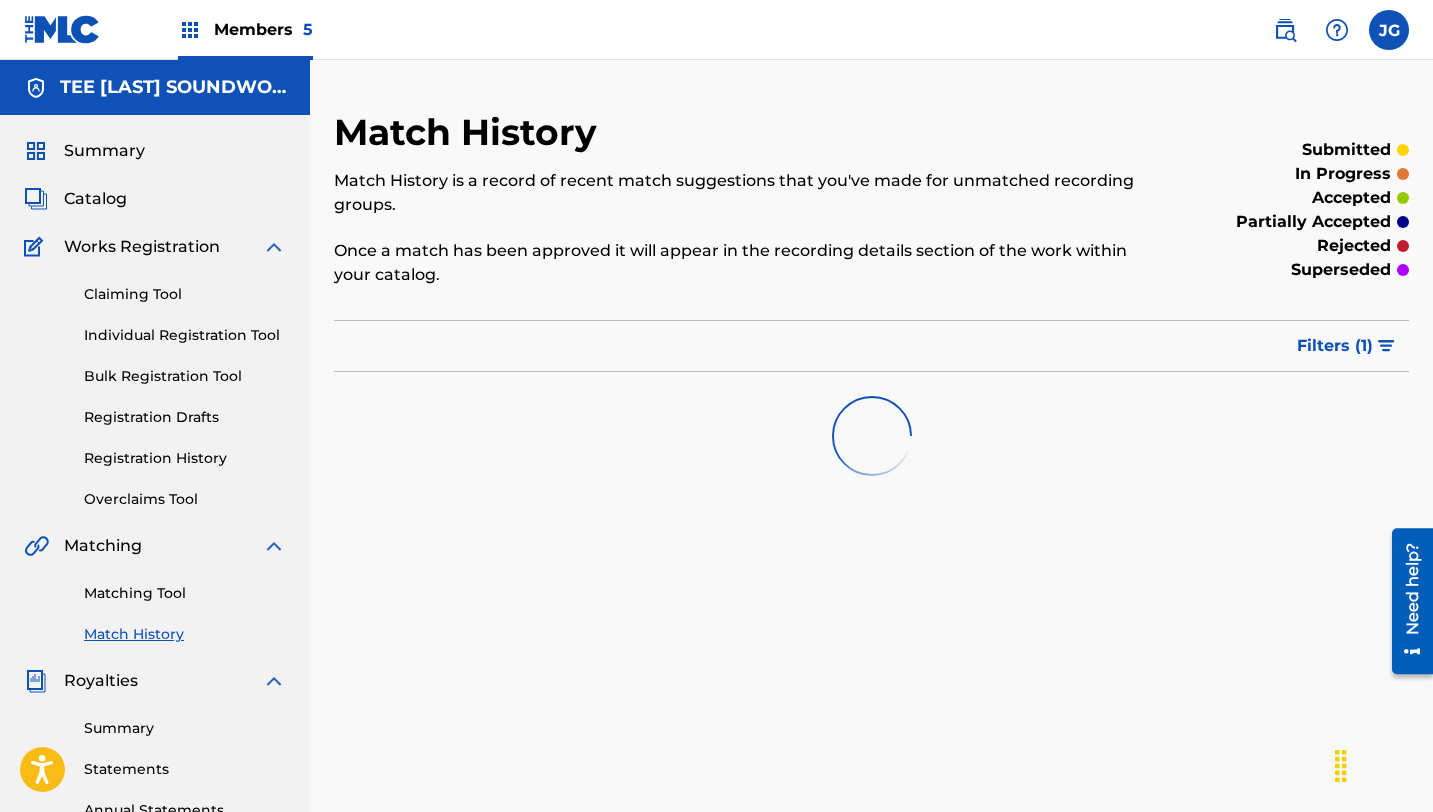click on "Registration History" at bounding box center (185, 458) 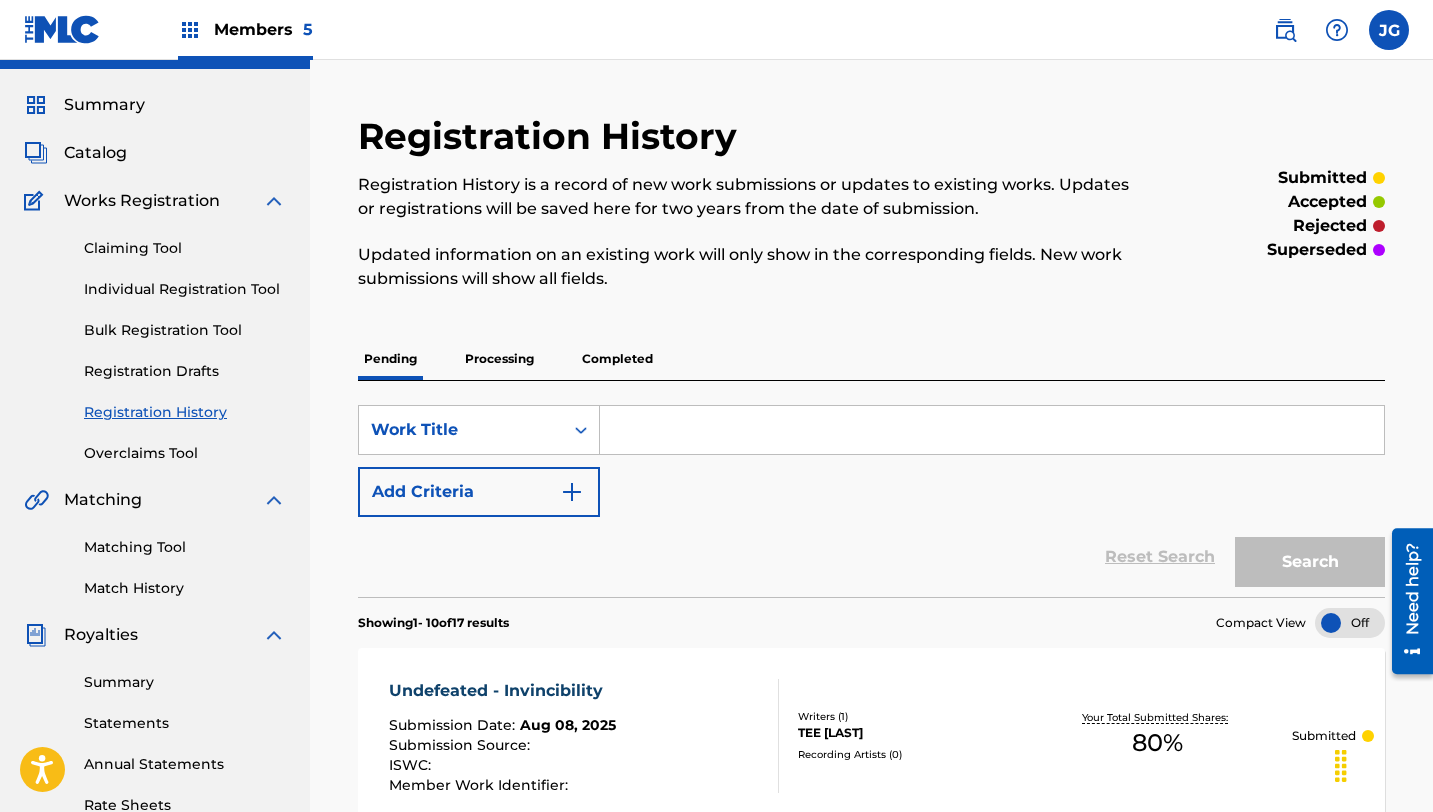 scroll, scrollTop: 41, scrollLeft: 0, axis: vertical 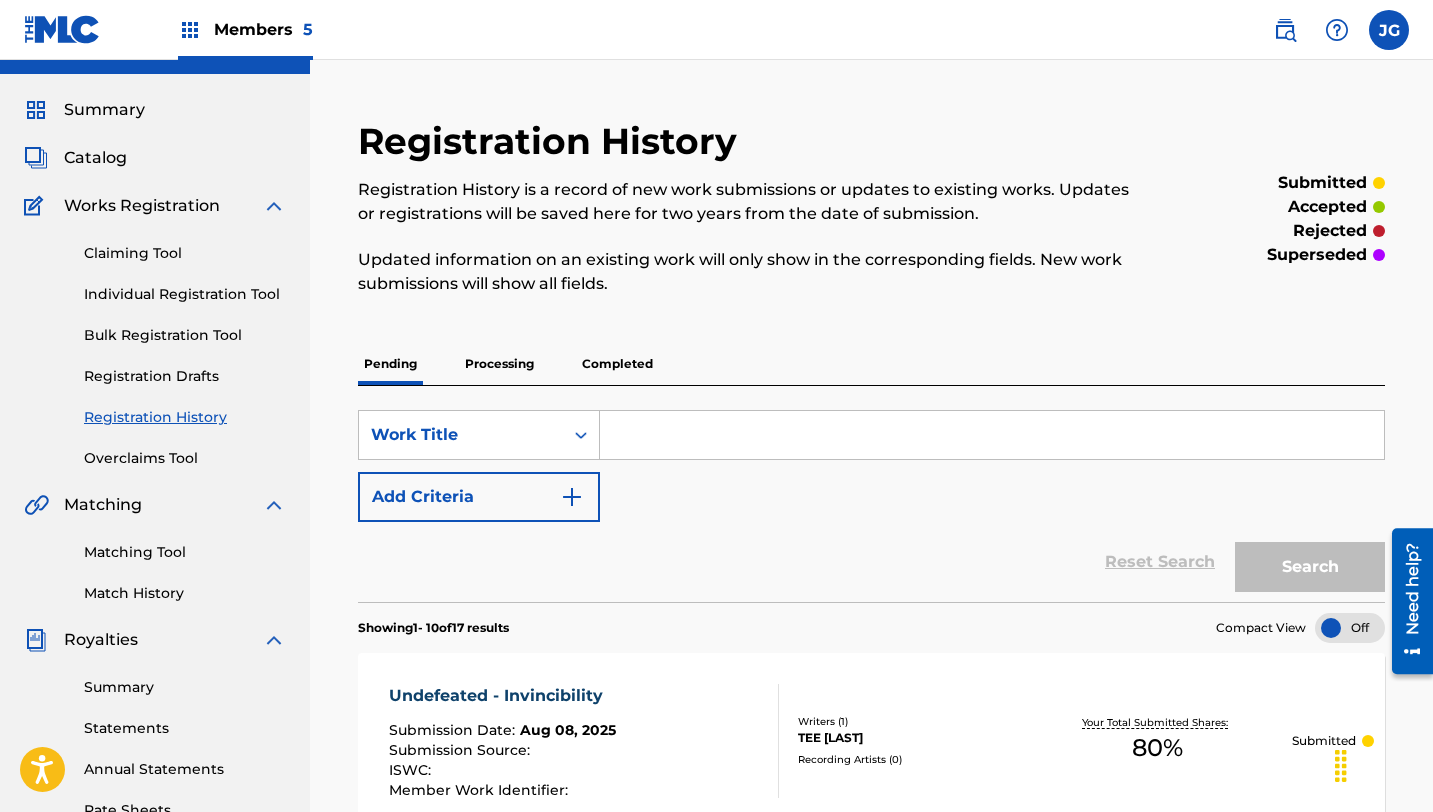 click on "Registration Drafts" at bounding box center [185, 376] 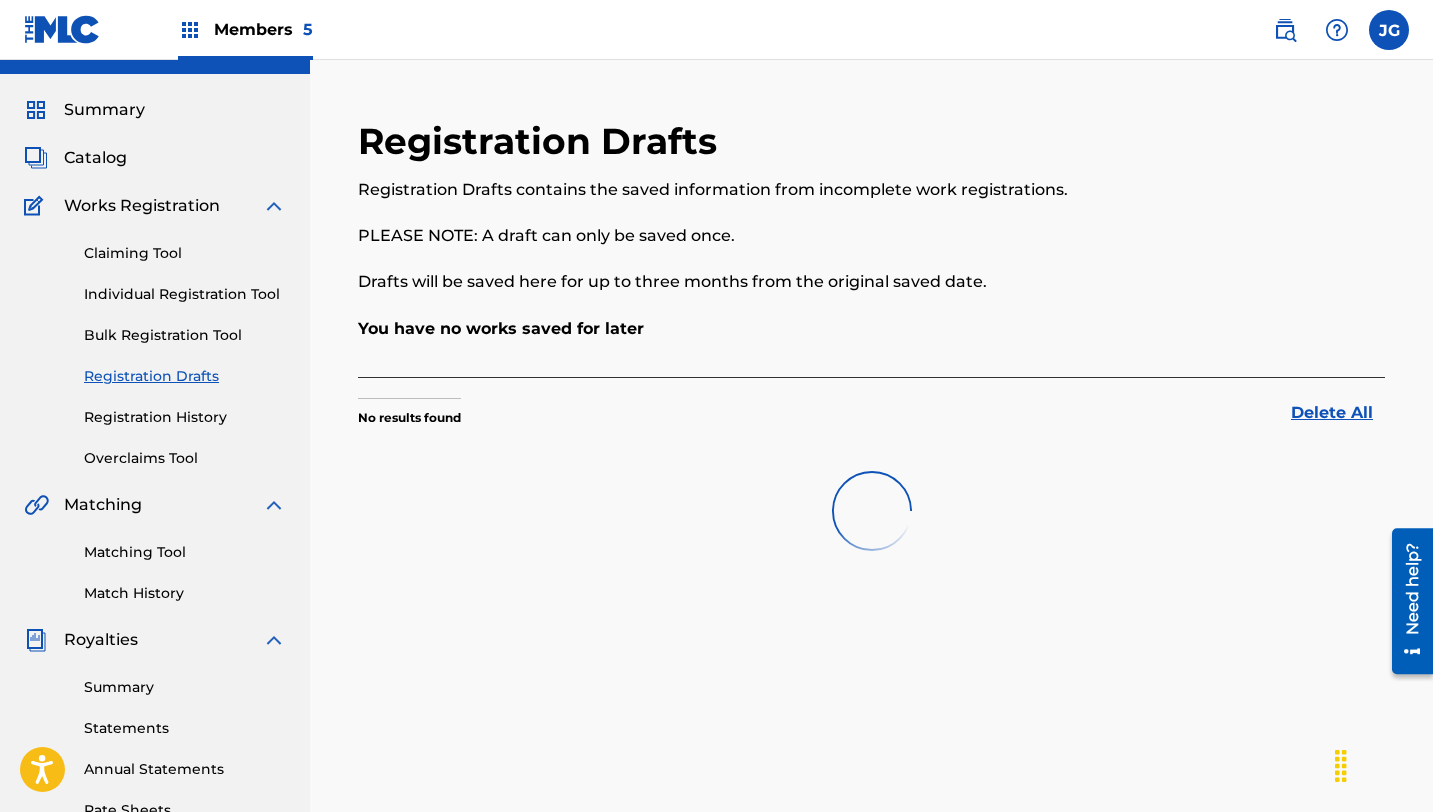 scroll, scrollTop: 0, scrollLeft: 0, axis: both 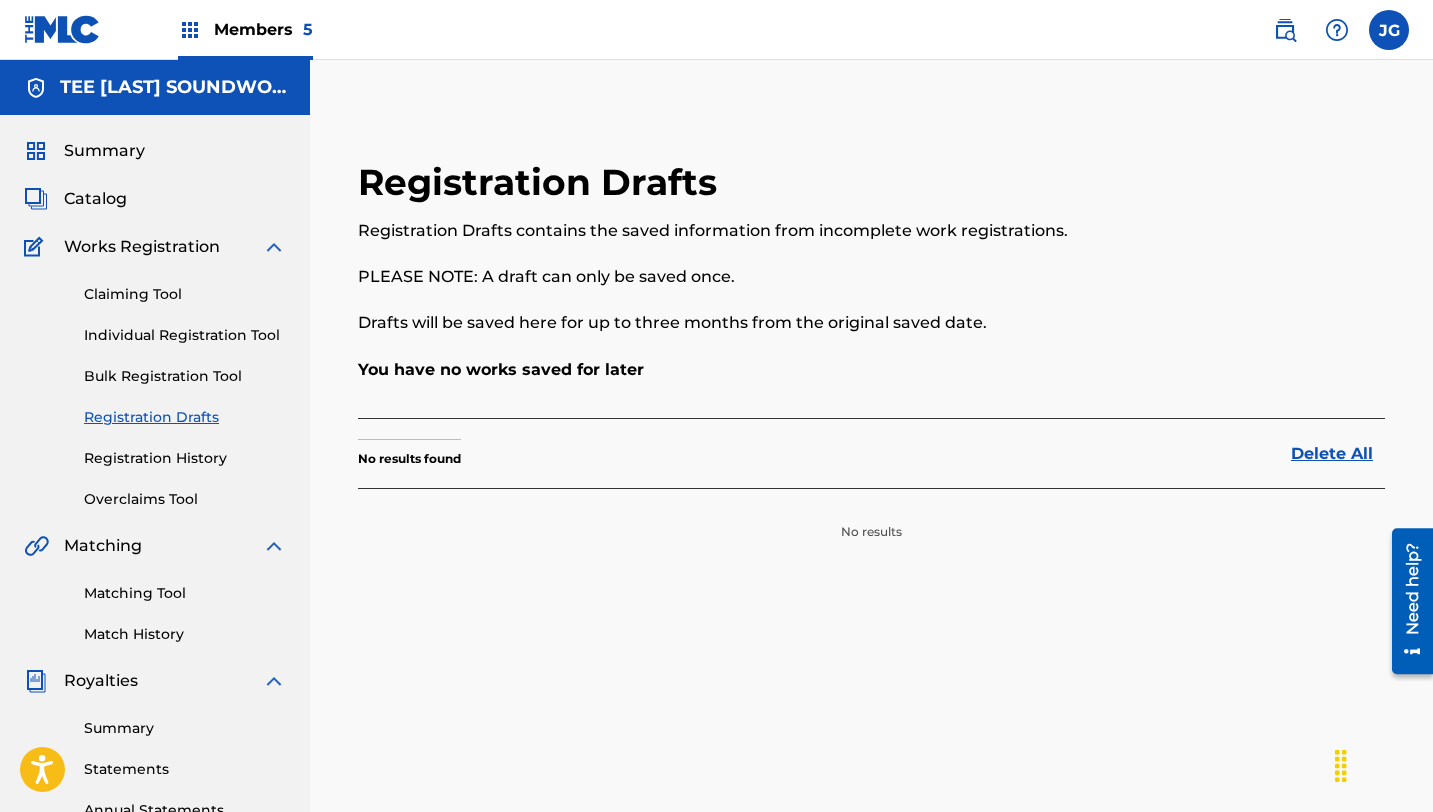 click on "Individual Registration Tool" at bounding box center [185, 335] 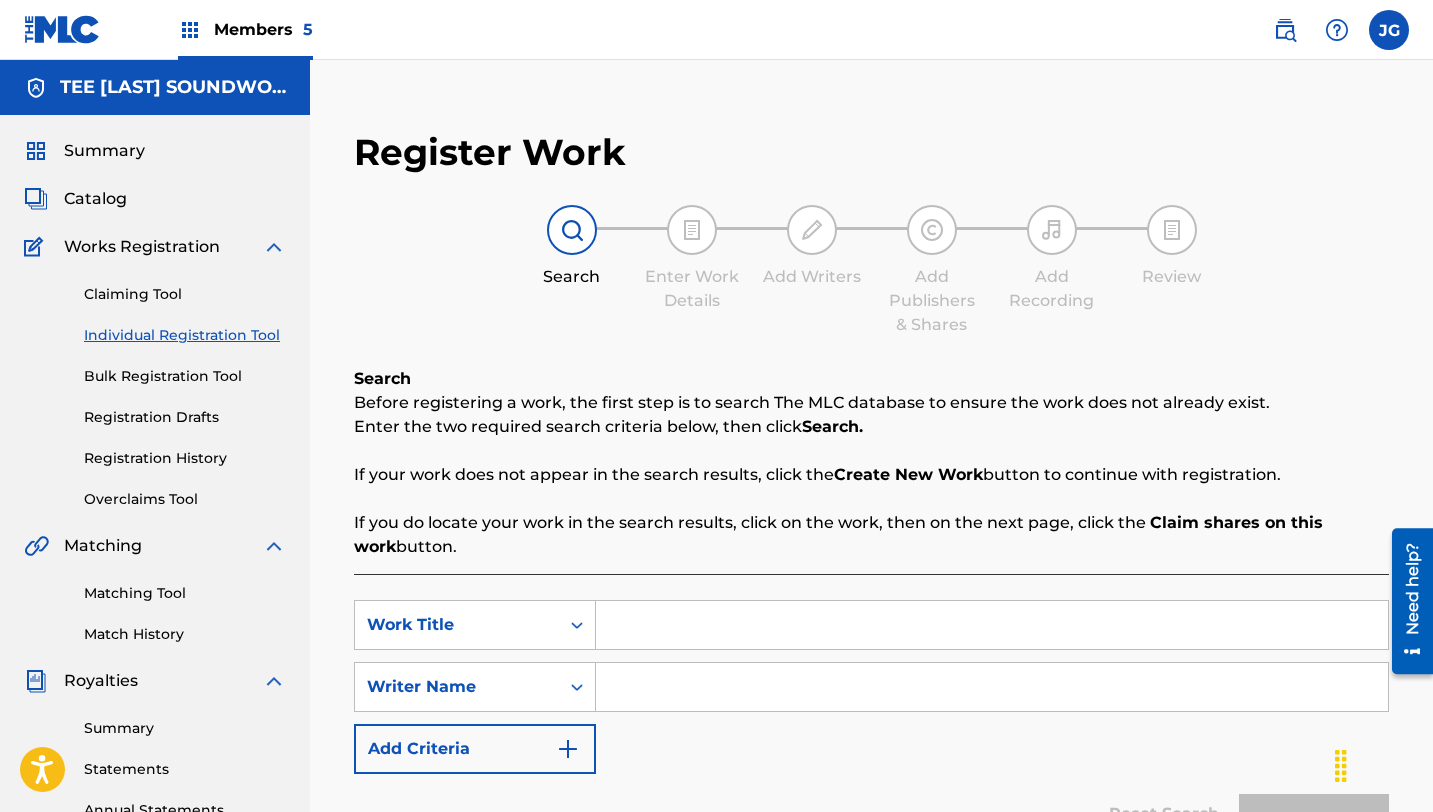 click at bounding box center [992, 625] 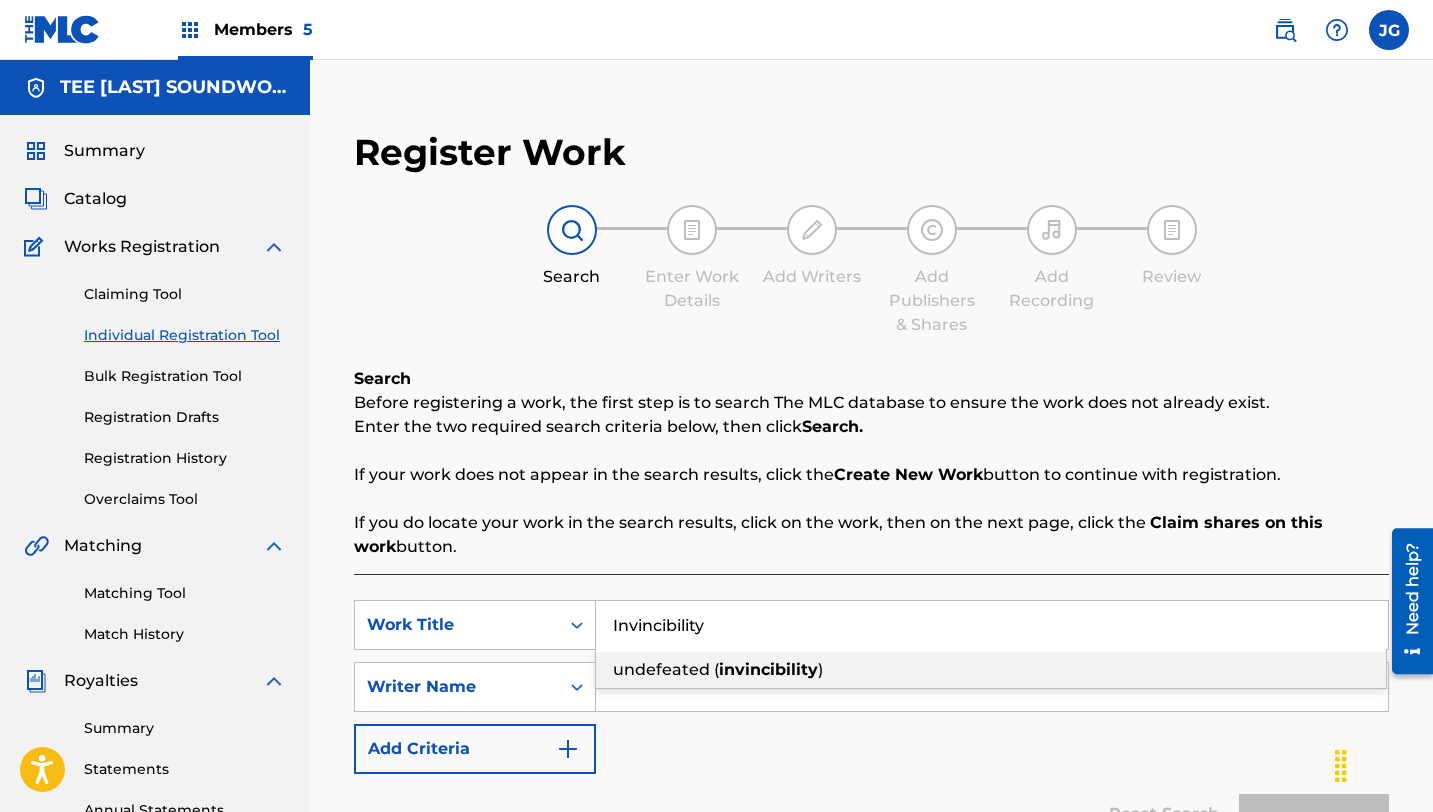 click on "Invincibility" at bounding box center (992, 625) 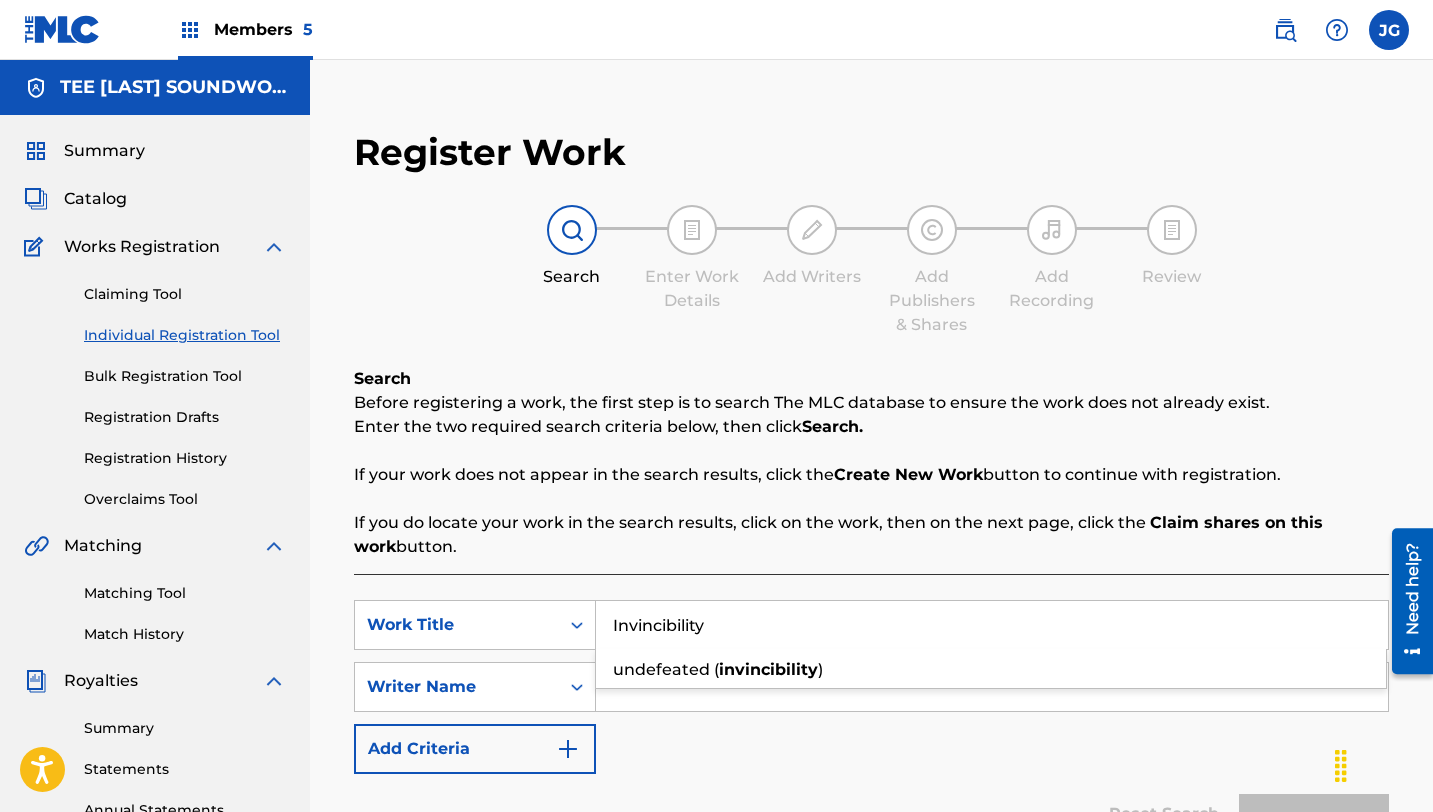 type on "Invincibility" 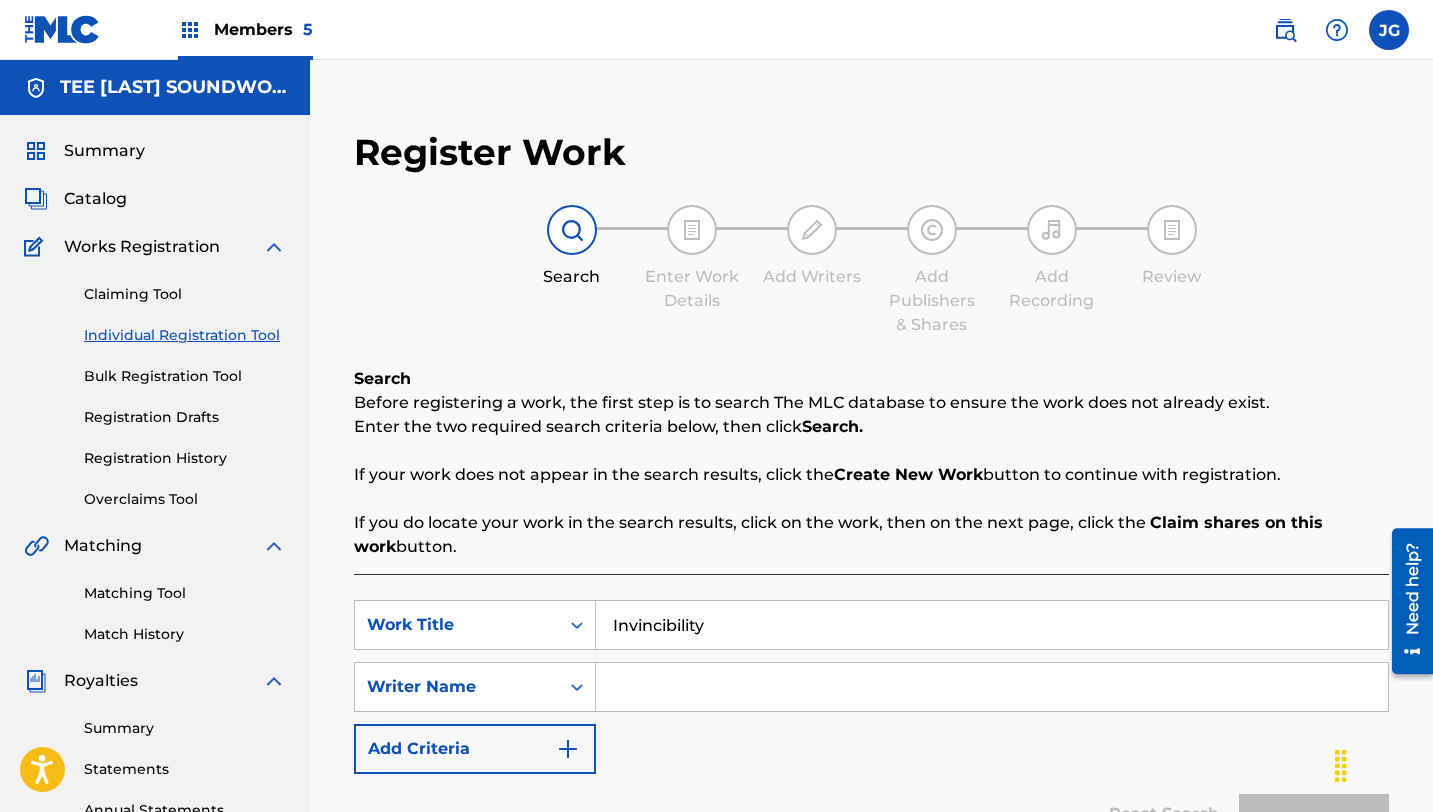 type on "tee [LAST]" 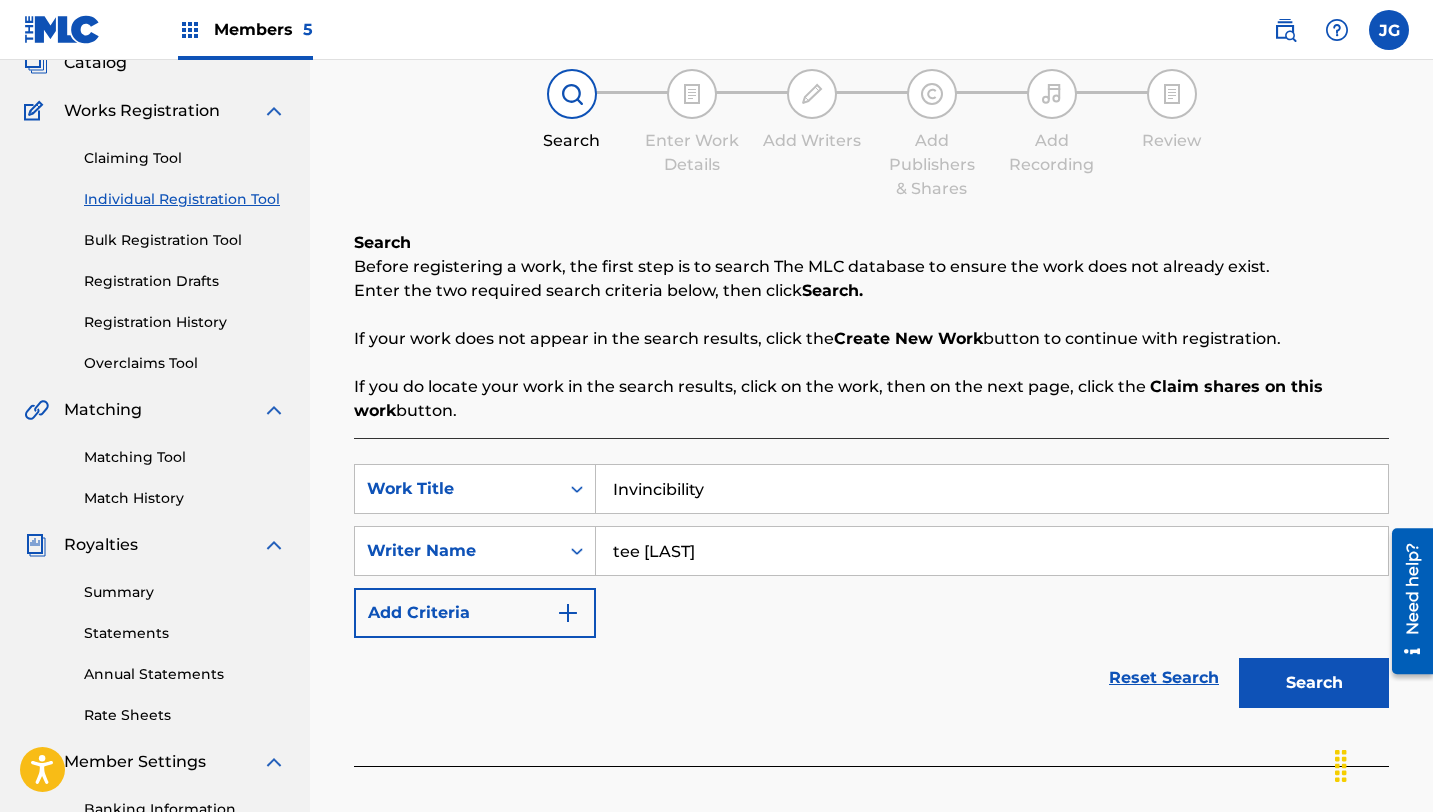 scroll, scrollTop: 151, scrollLeft: 0, axis: vertical 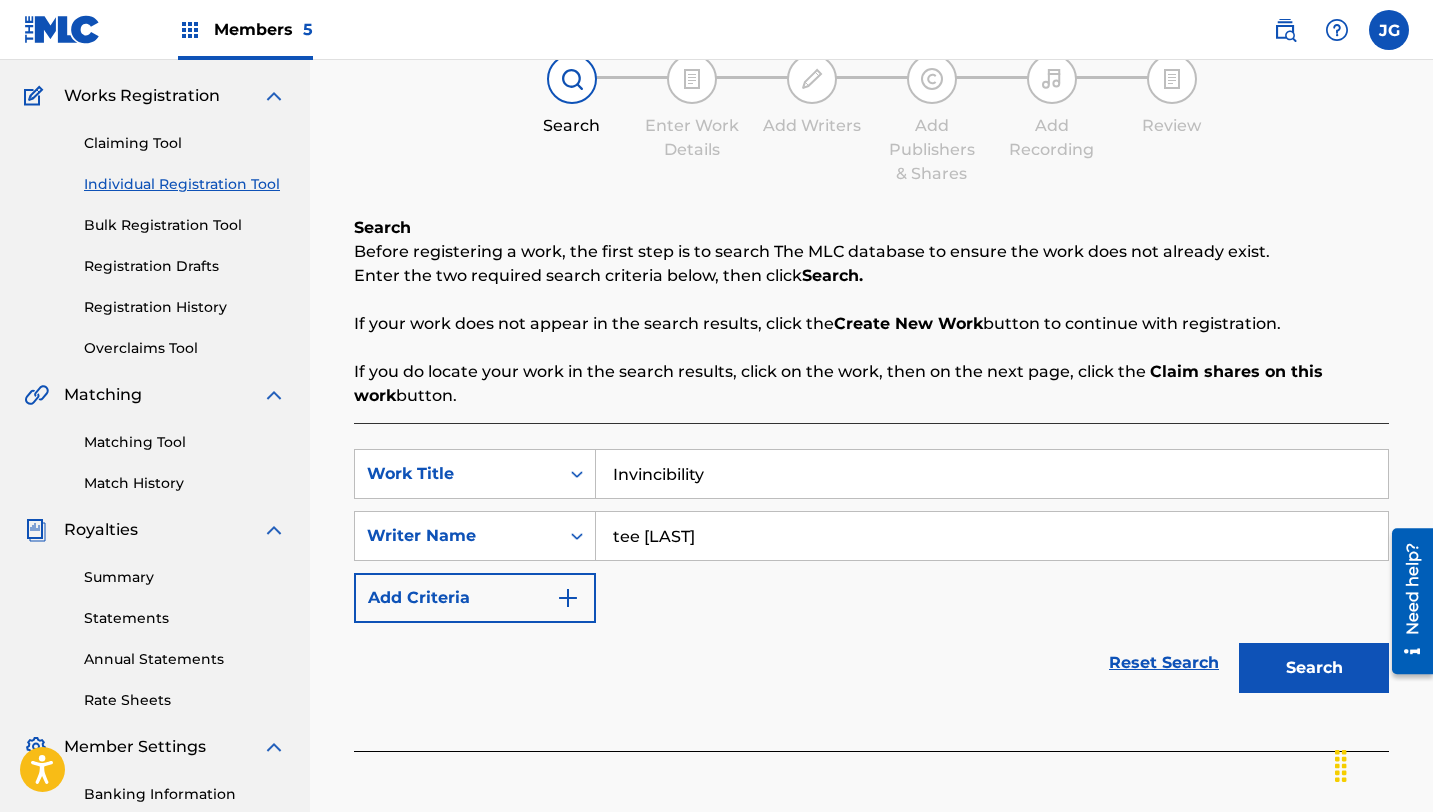 click on "Search" at bounding box center [1314, 668] 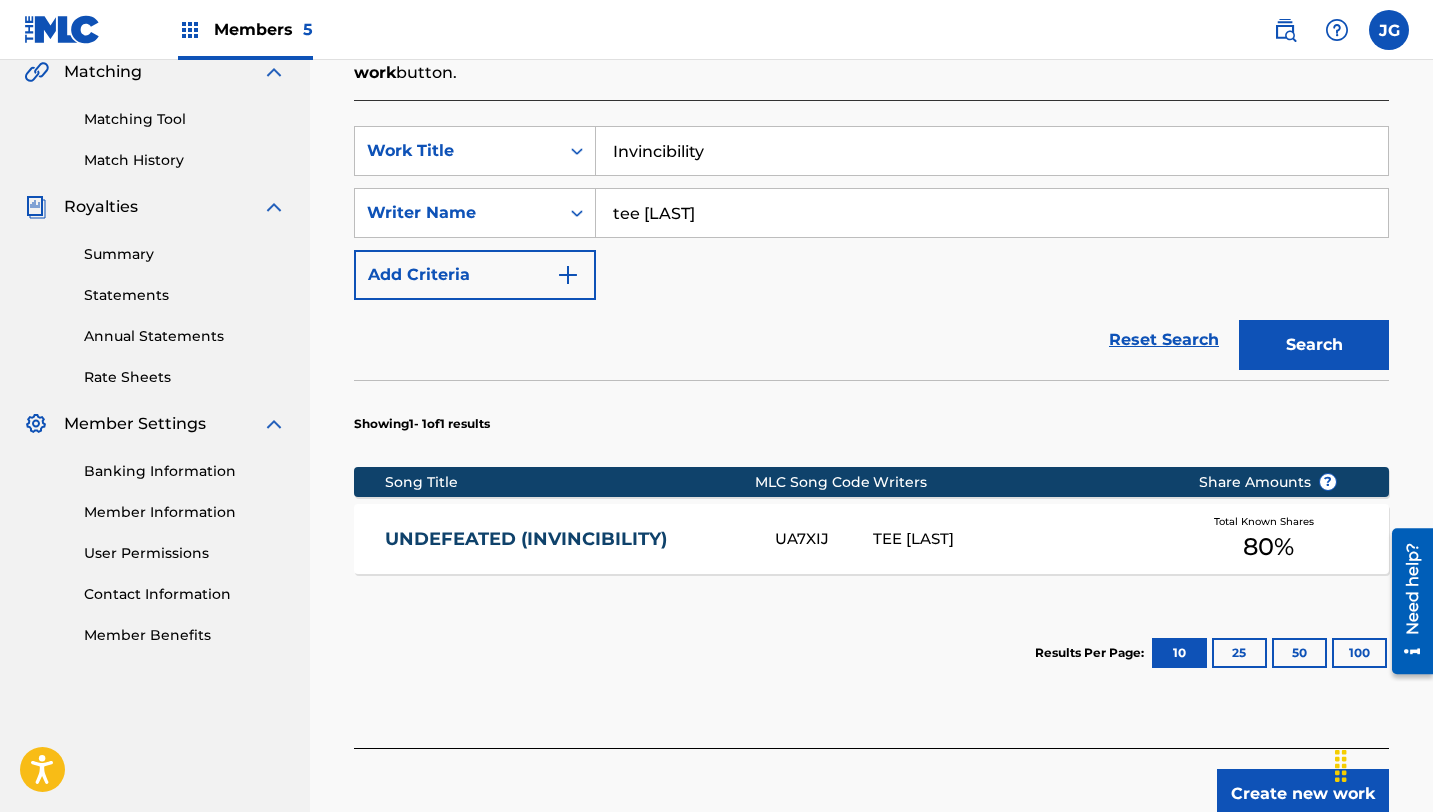 scroll, scrollTop: 481, scrollLeft: 0, axis: vertical 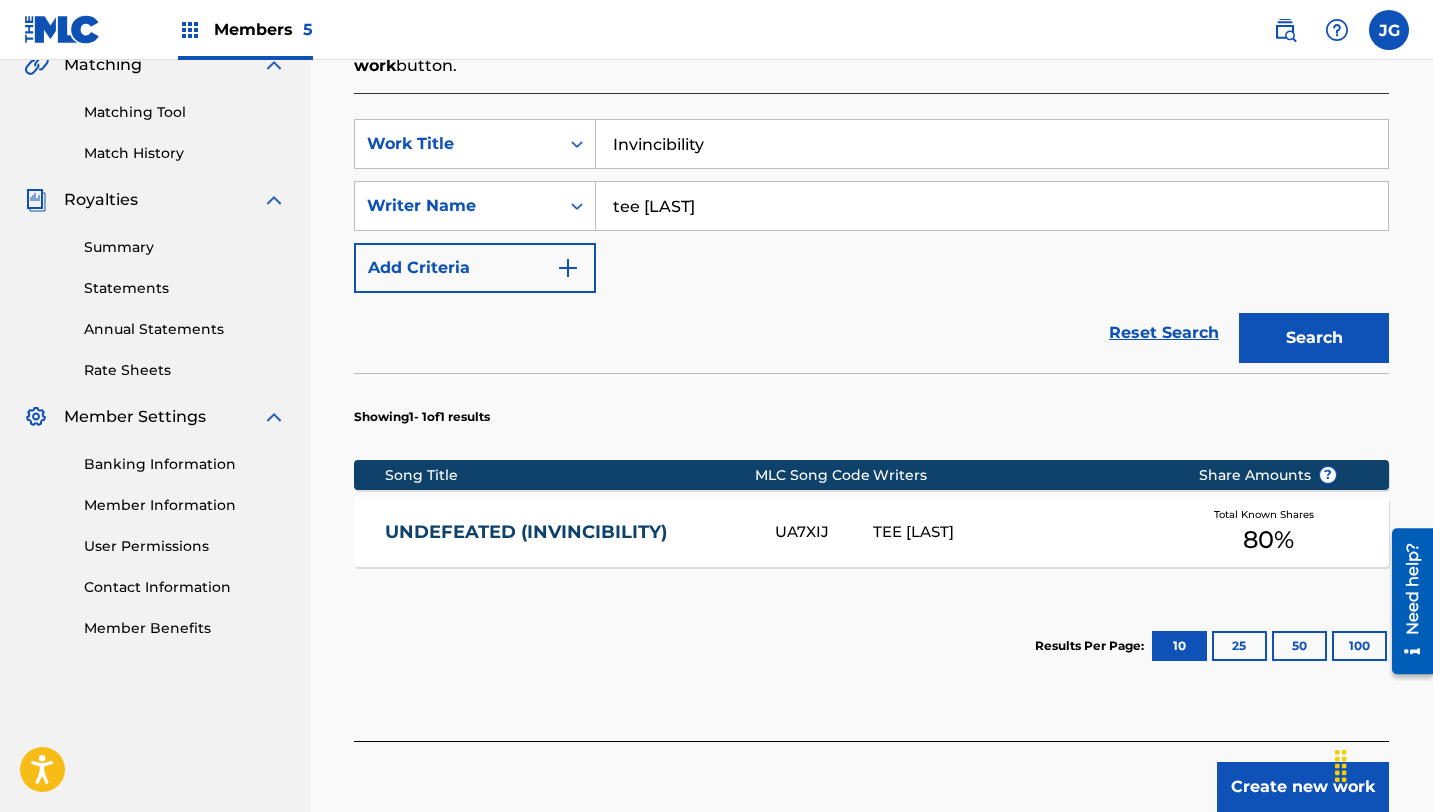 click on "Create new work" at bounding box center (1303, 787) 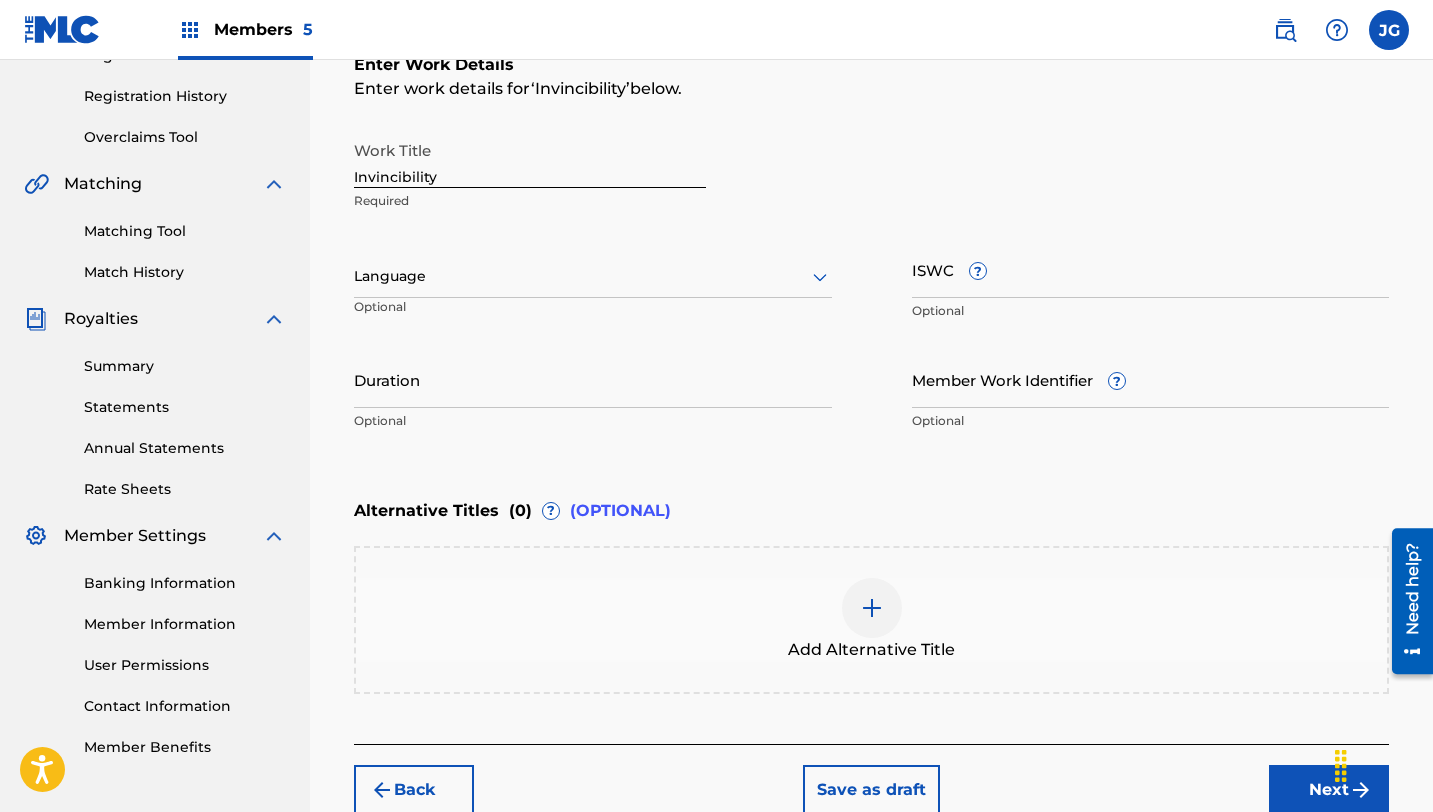 scroll, scrollTop: 469, scrollLeft: 0, axis: vertical 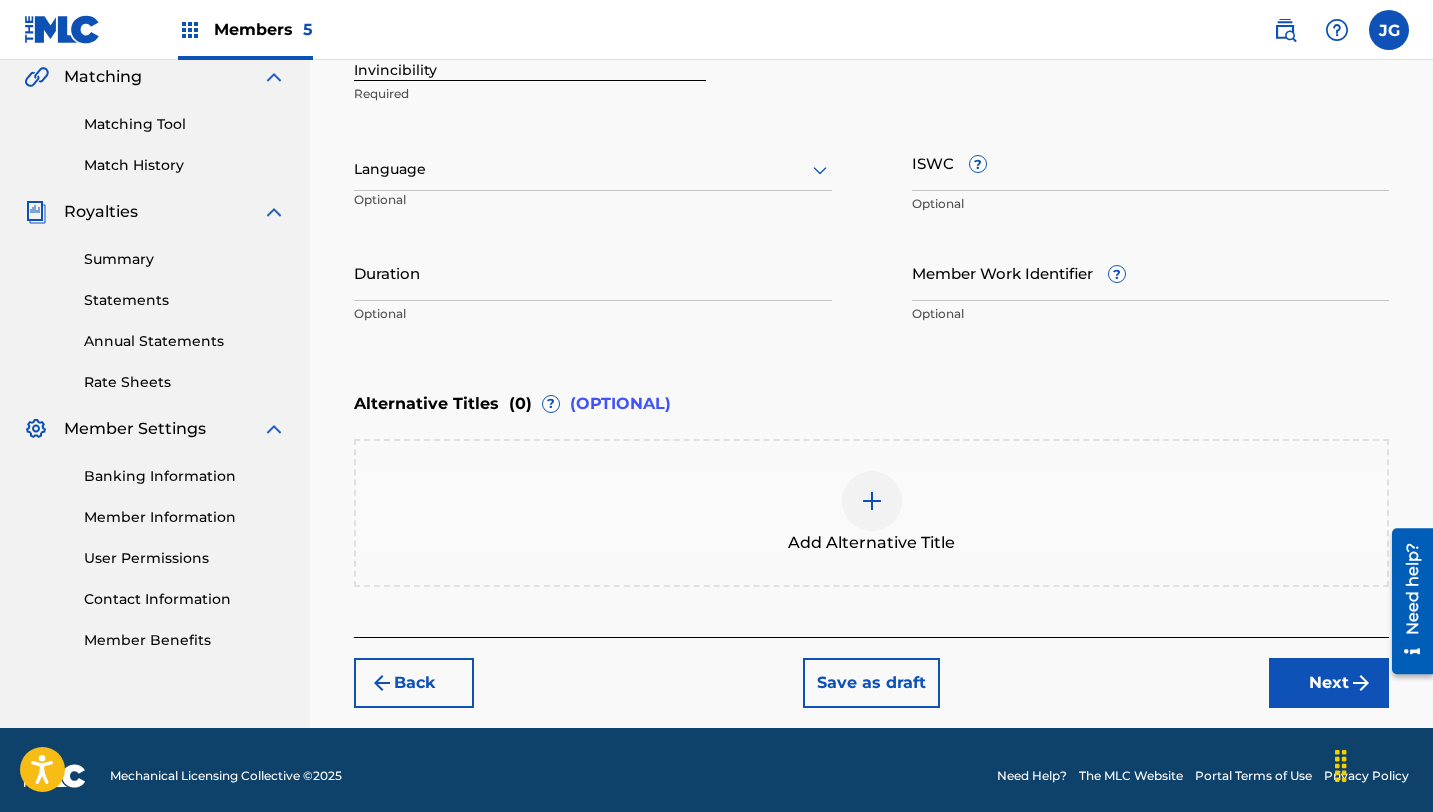click on "Next" at bounding box center (1329, 683) 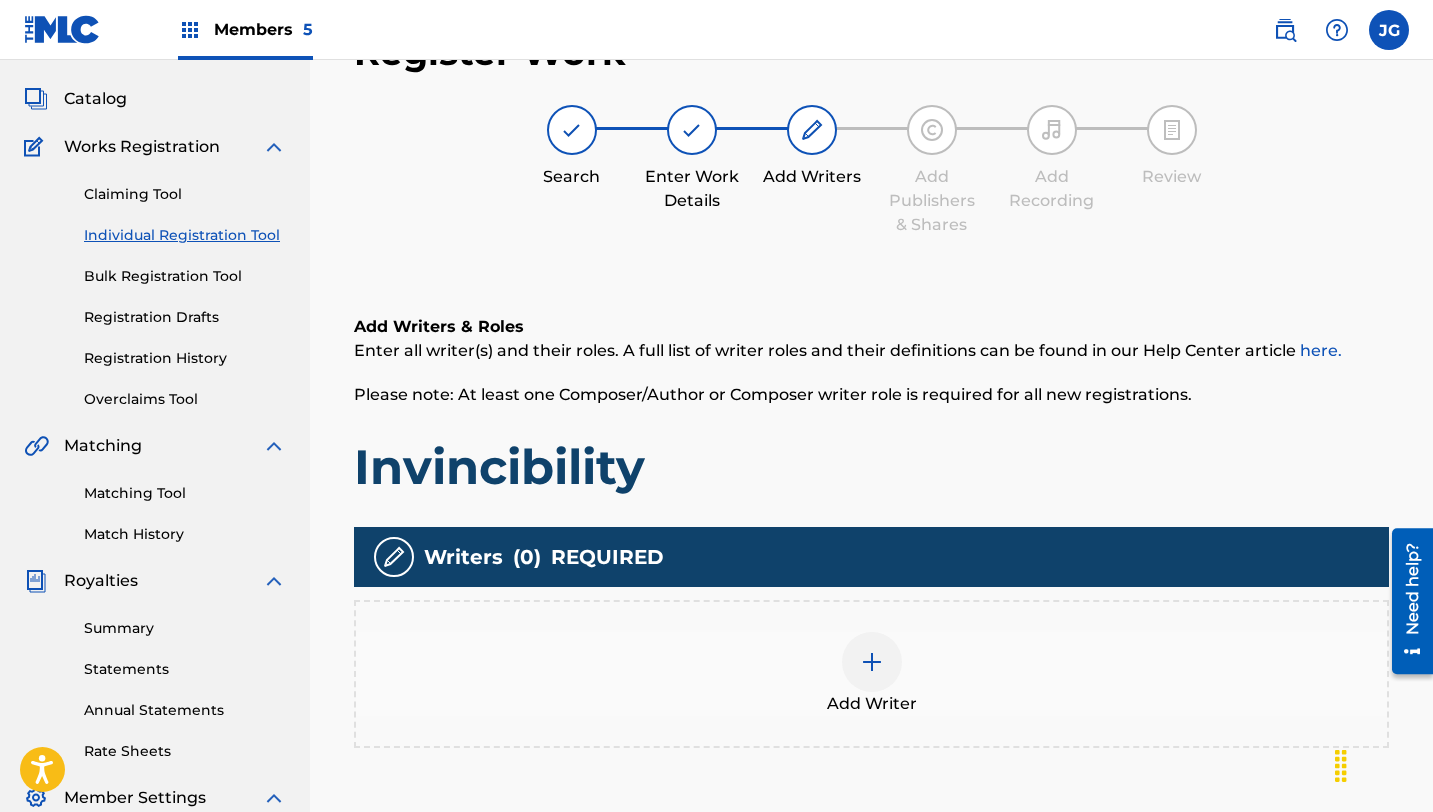 scroll, scrollTop: 90, scrollLeft: 0, axis: vertical 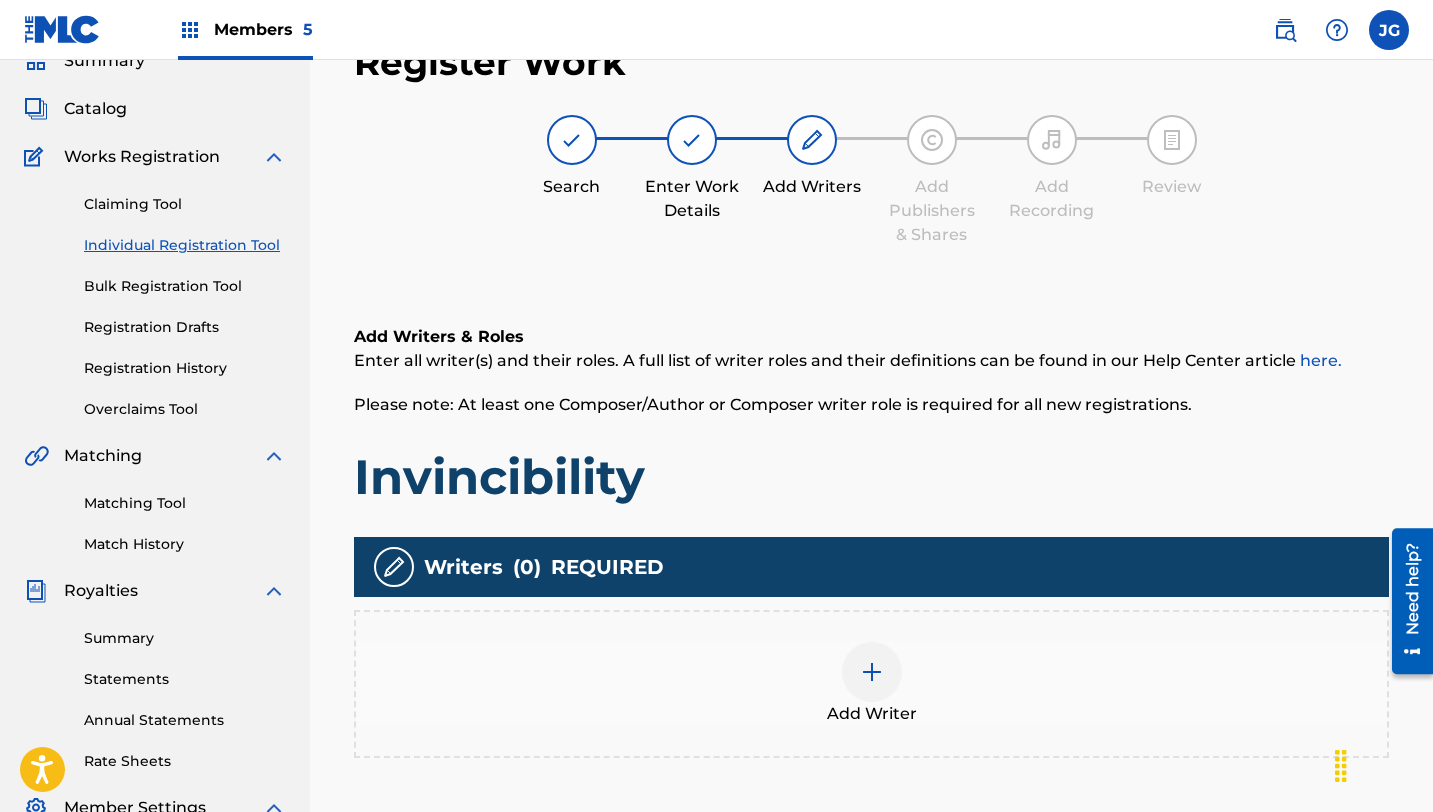 click at bounding box center (872, 672) 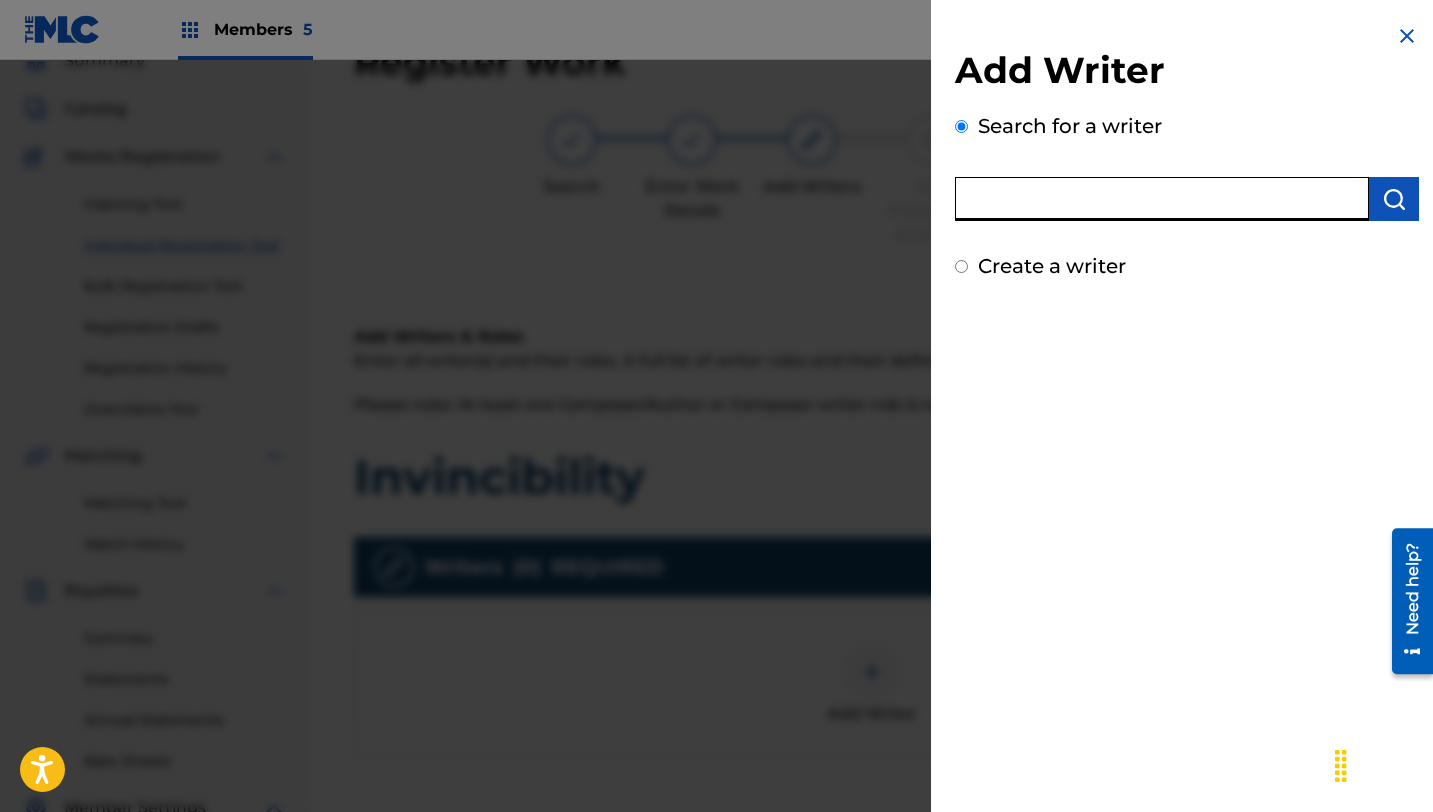 click at bounding box center (1162, 199) 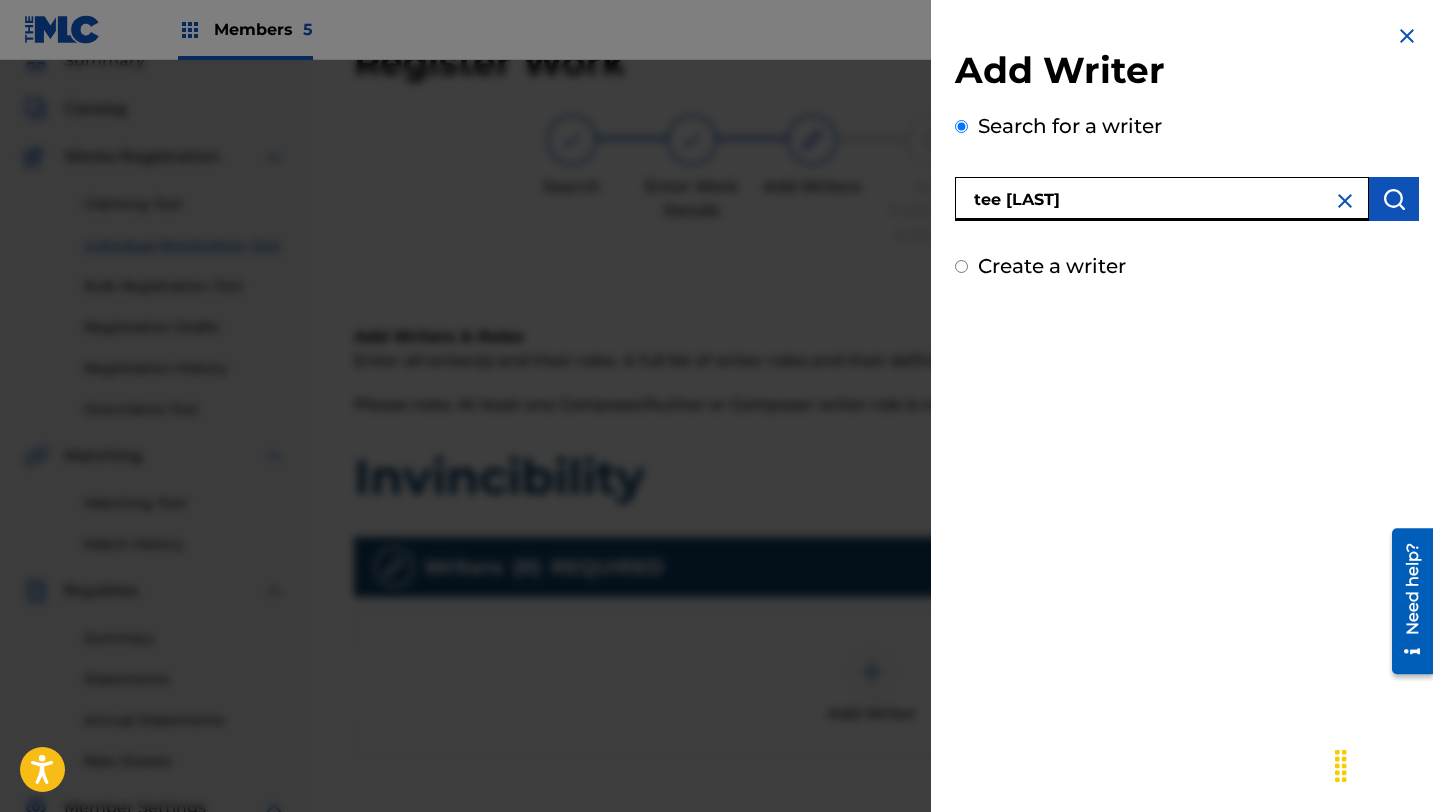 type on "tee [LAST]" 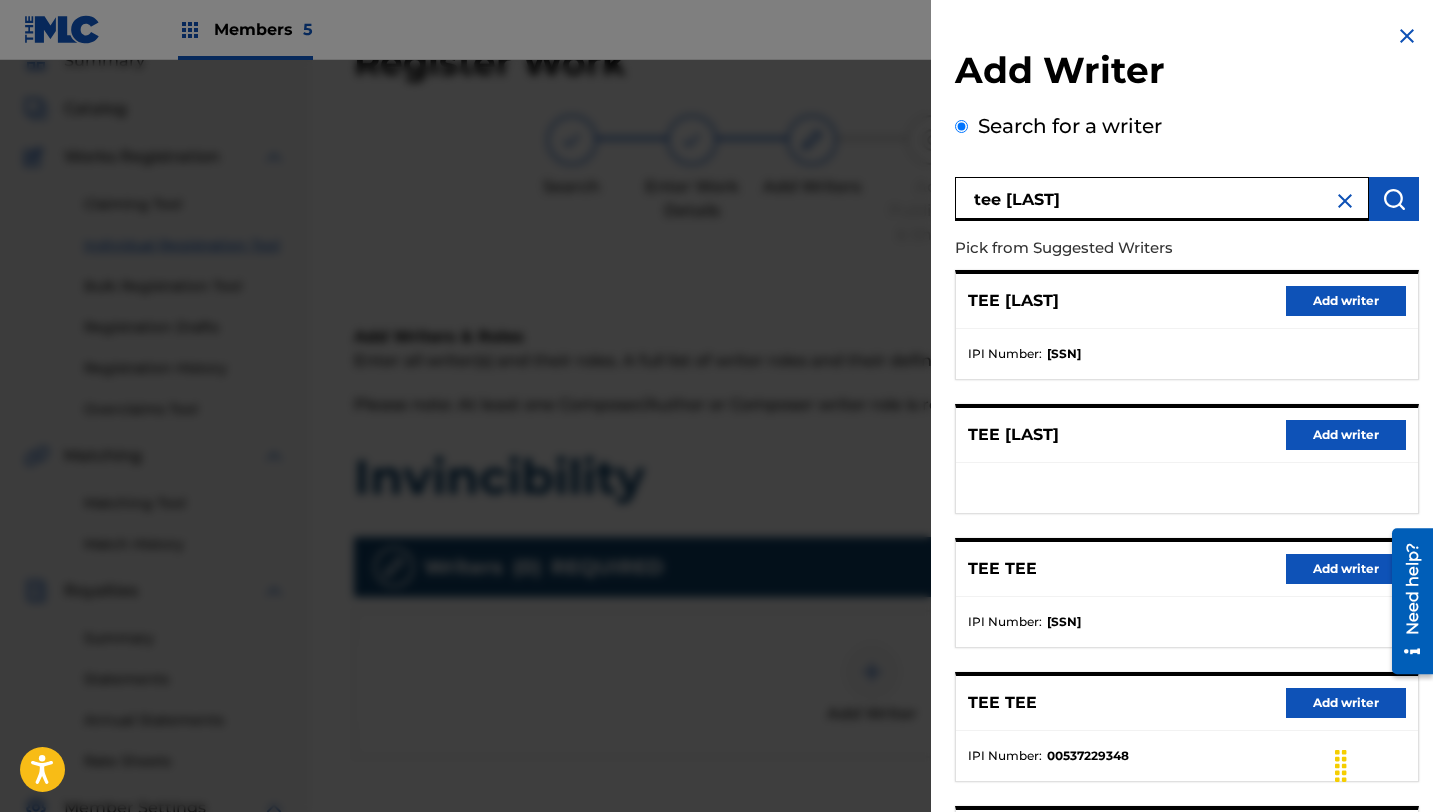 click on "Add writer" at bounding box center (1346, 301) 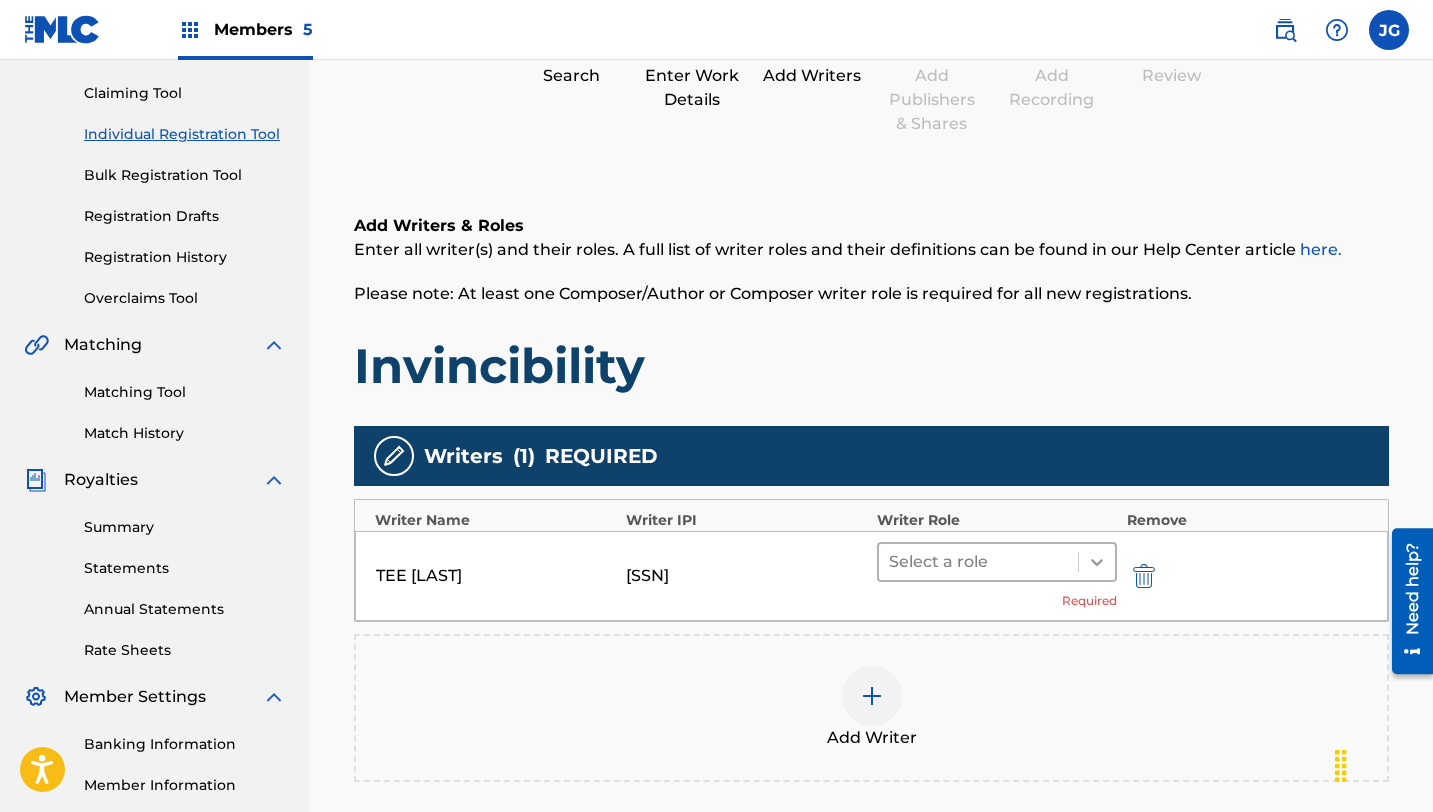 scroll, scrollTop: 228, scrollLeft: 0, axis: vertical 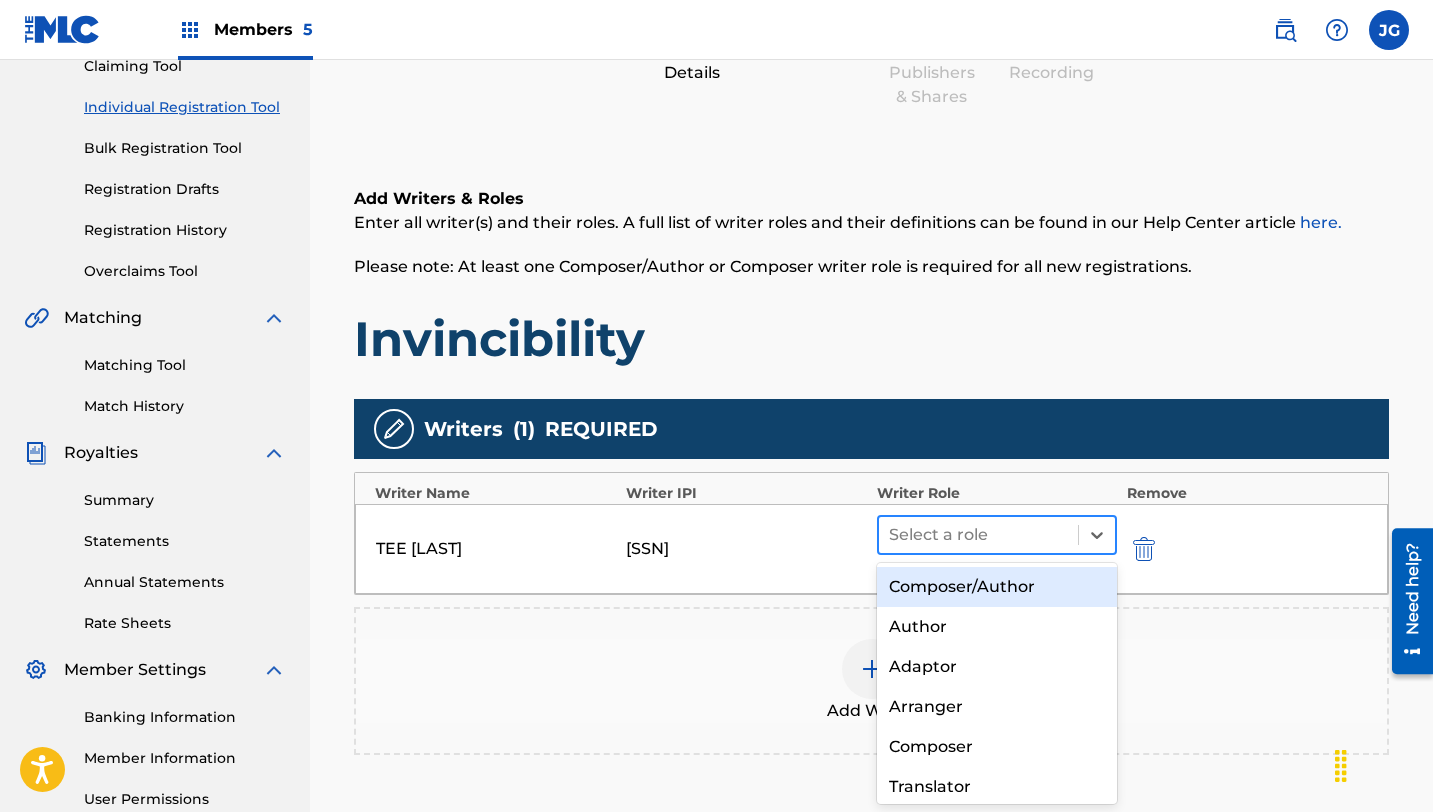 click at bounding box center [978, 535] 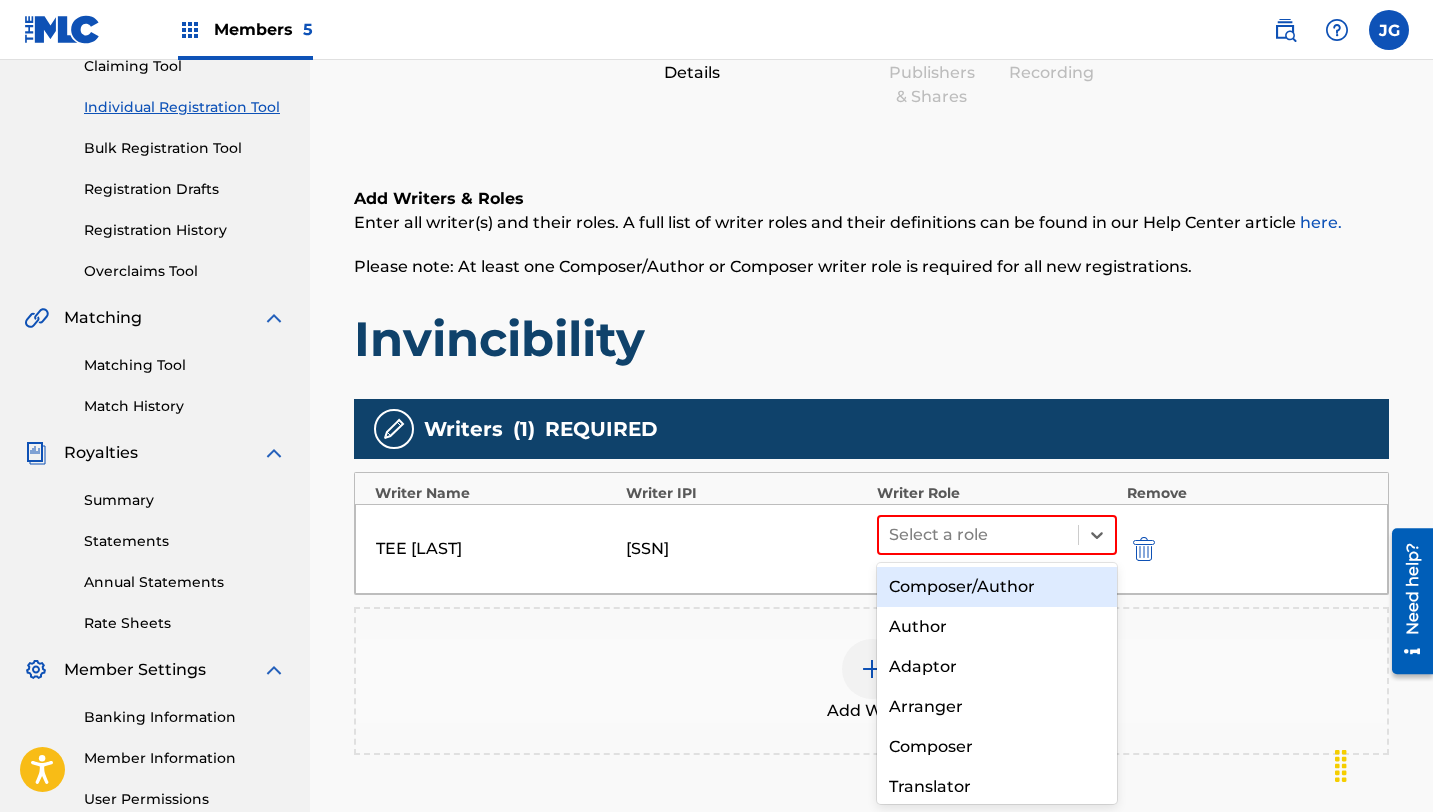 click on "Composer/Author" at bounding box center (997, 587) 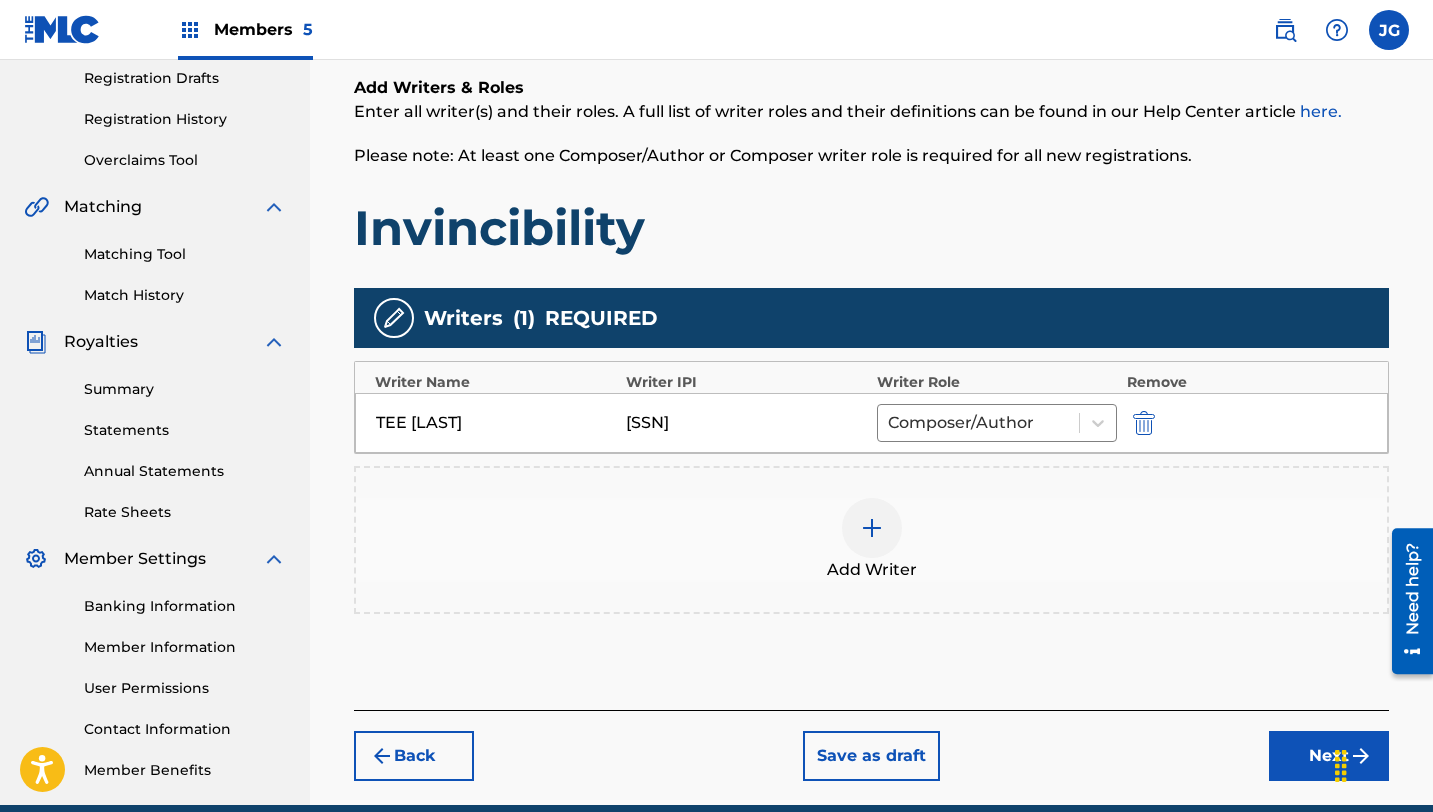 click on "Next" at bounding box center (1329, 756) 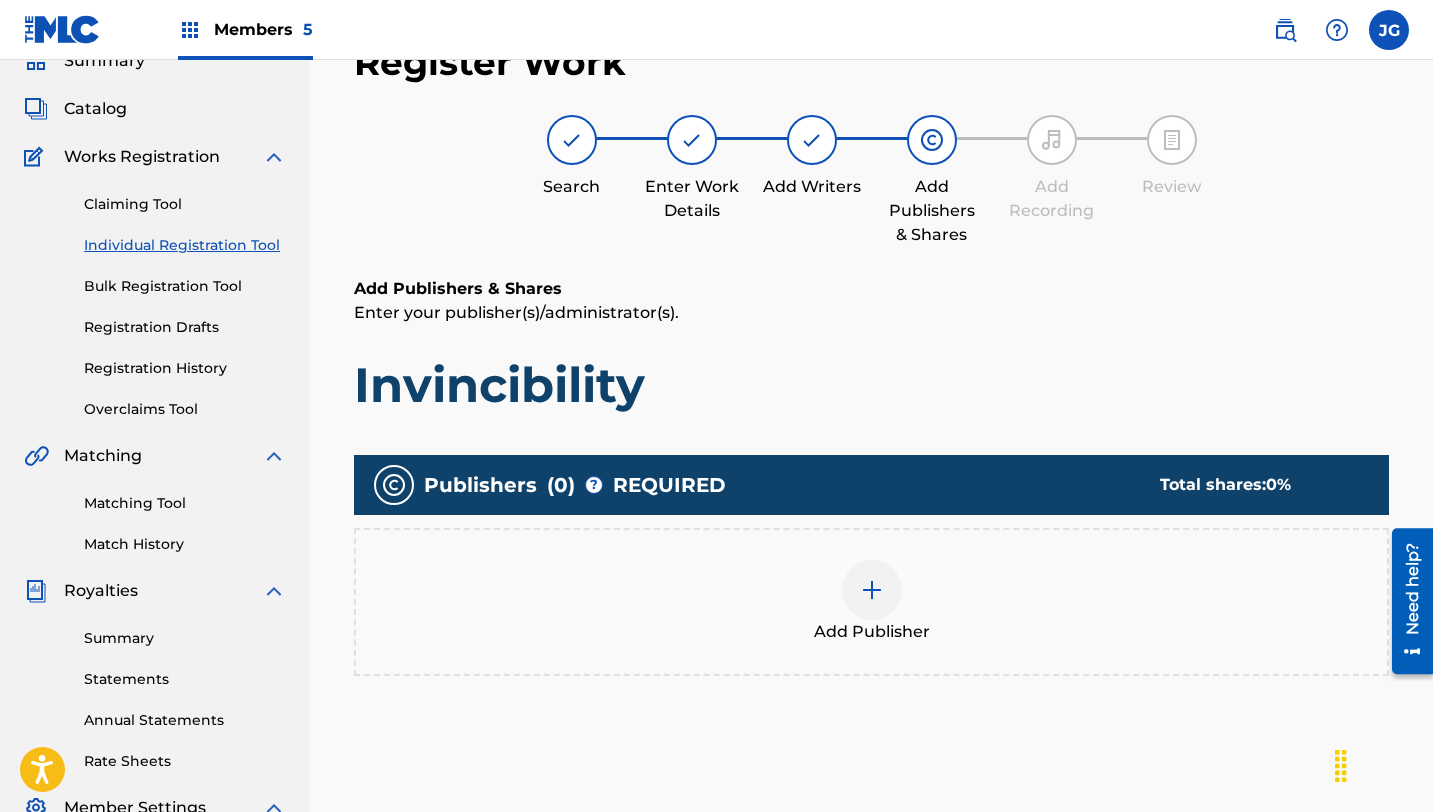 scroll, scrollTop: 90, scrollLeft: 0, axis: vertical 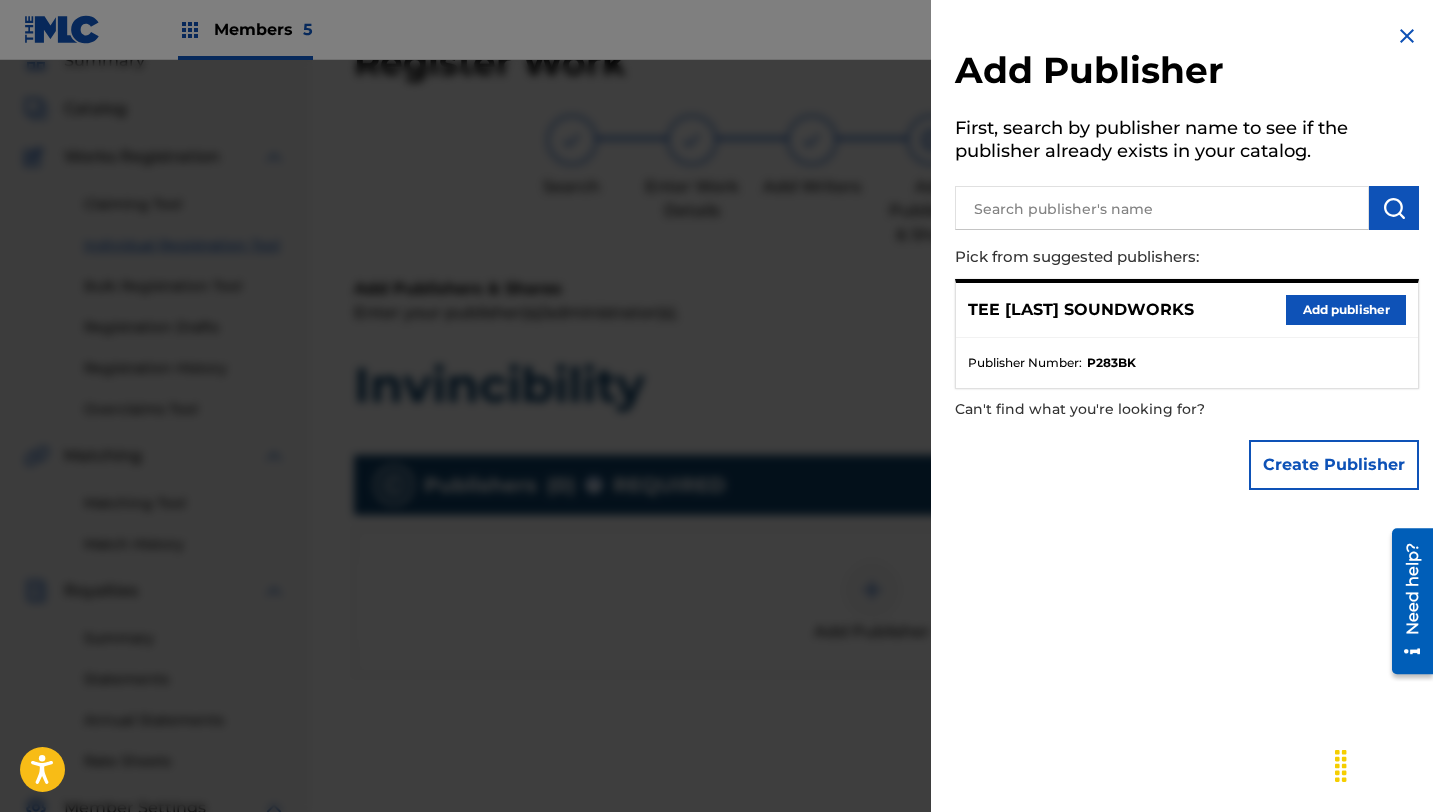click on "Add publisher" at bounding box center (1346, 310) 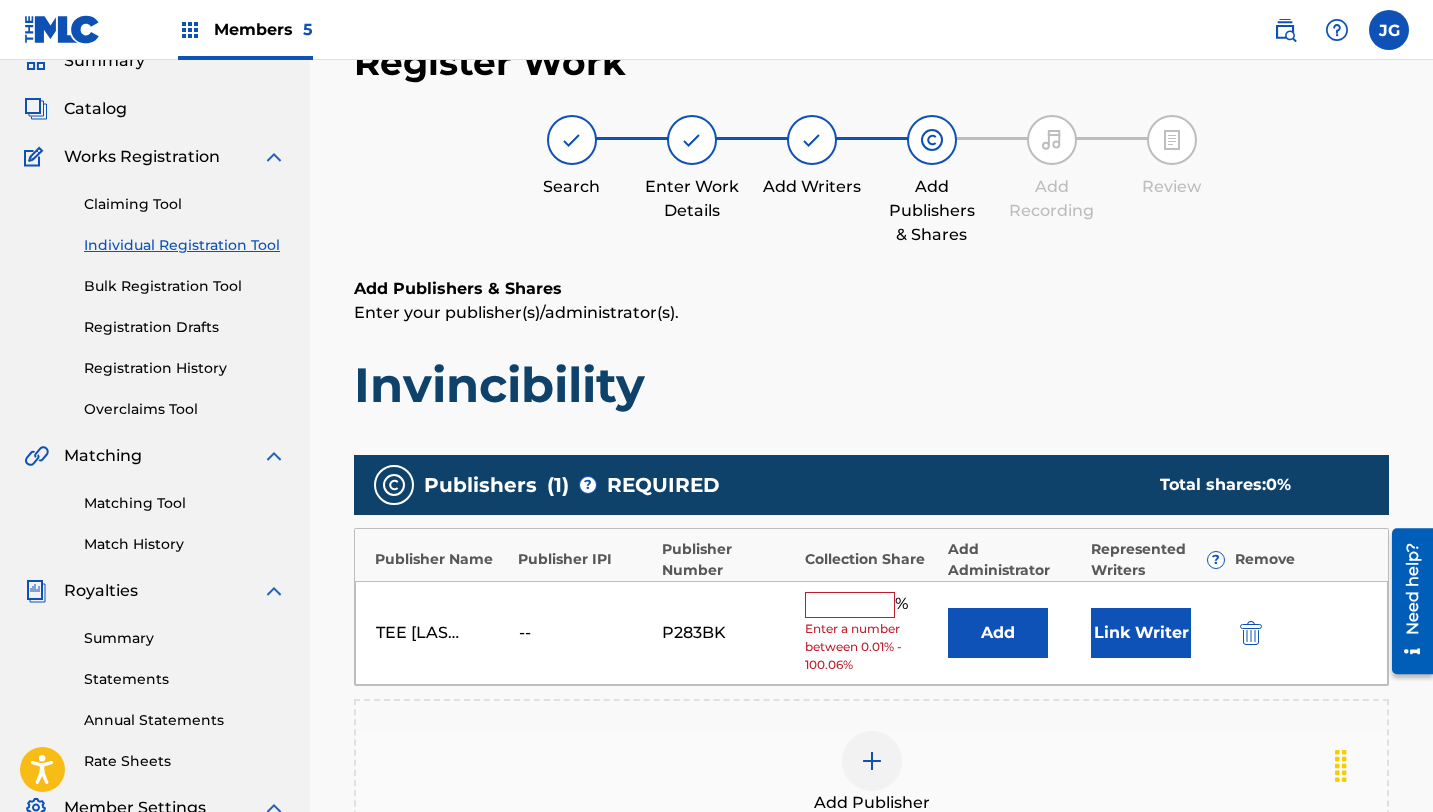 click at bounding box center [850, 605] 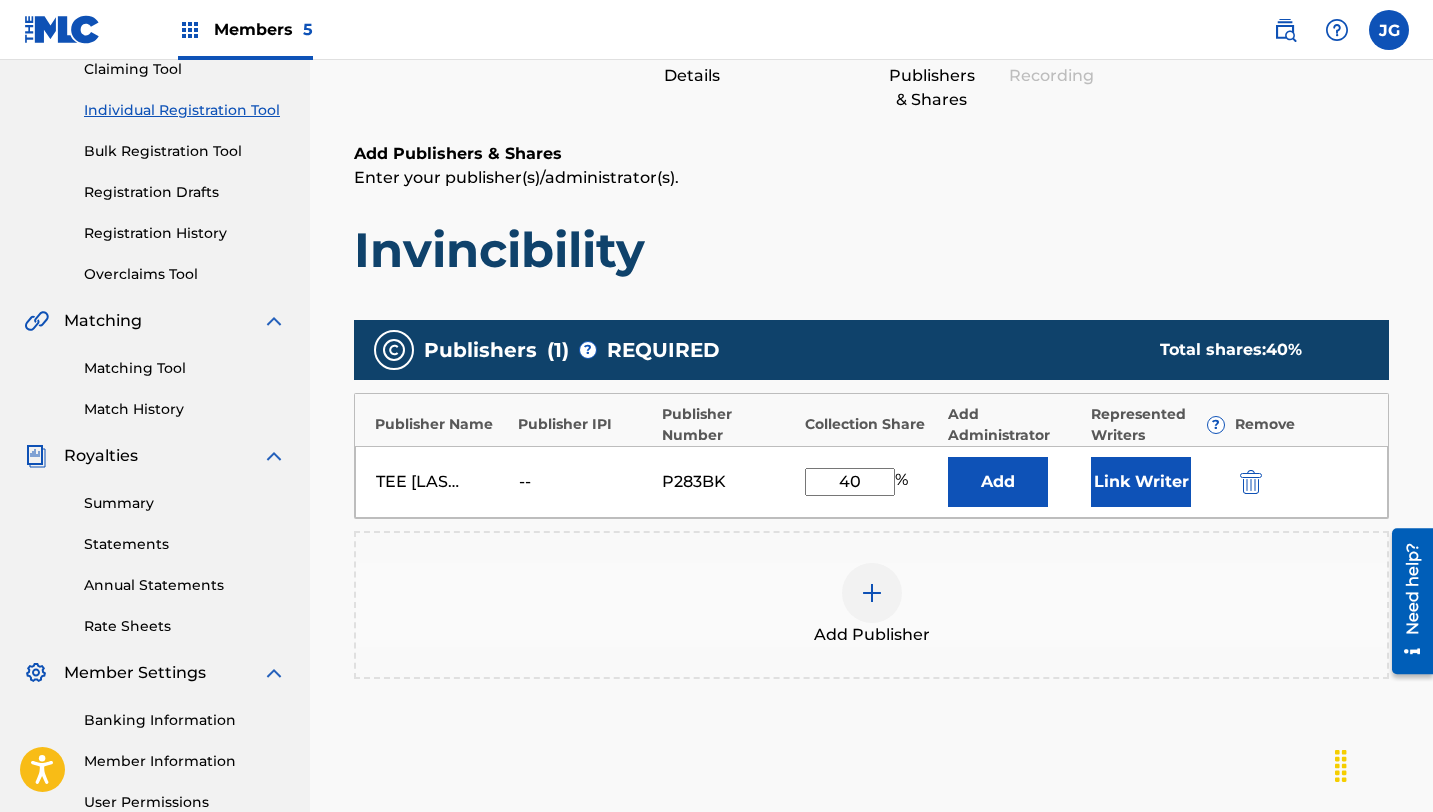 scroll, scrollTop: 271, scrollLeft: 0, axis: vertical 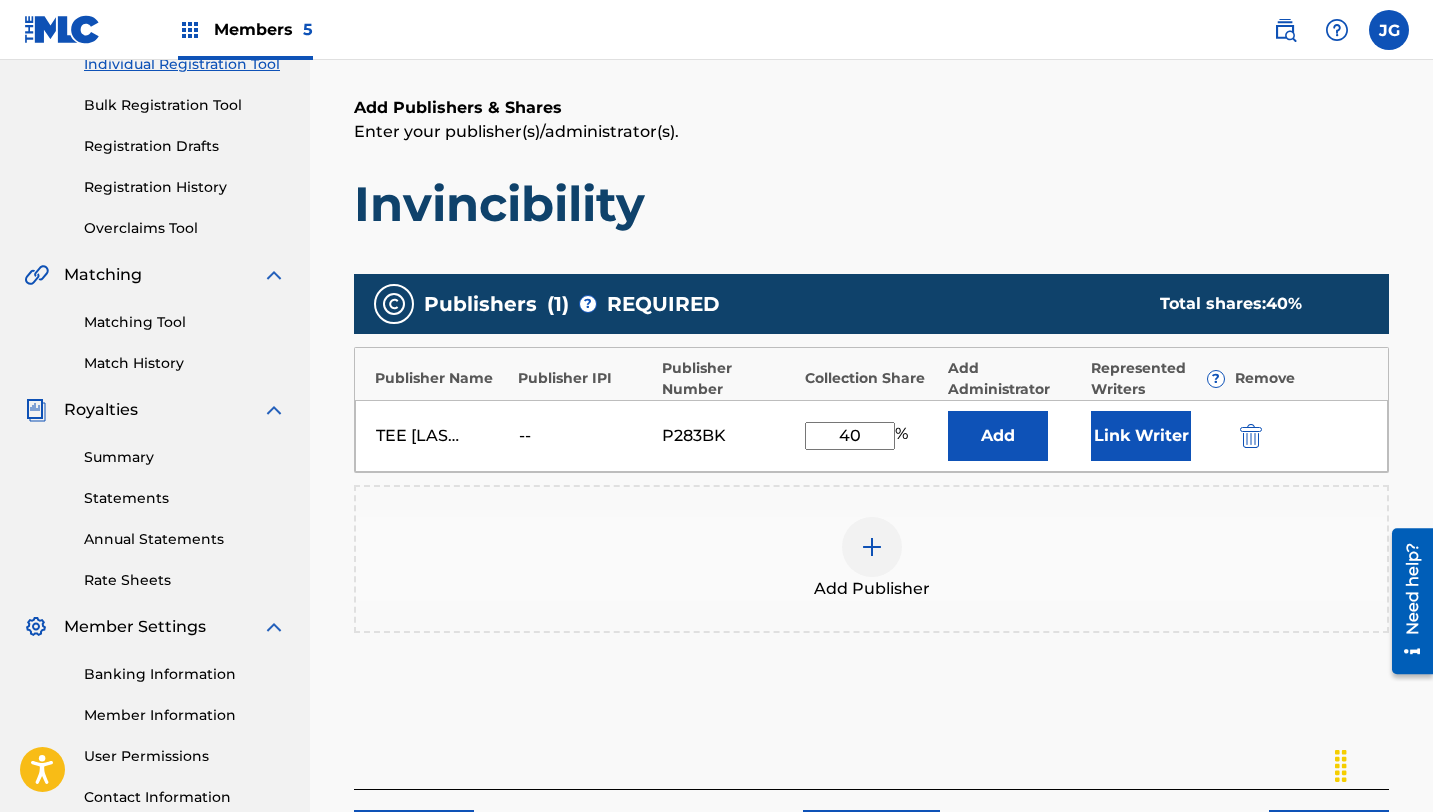 click on "Link Writer" at bounding box center [1141, 436] 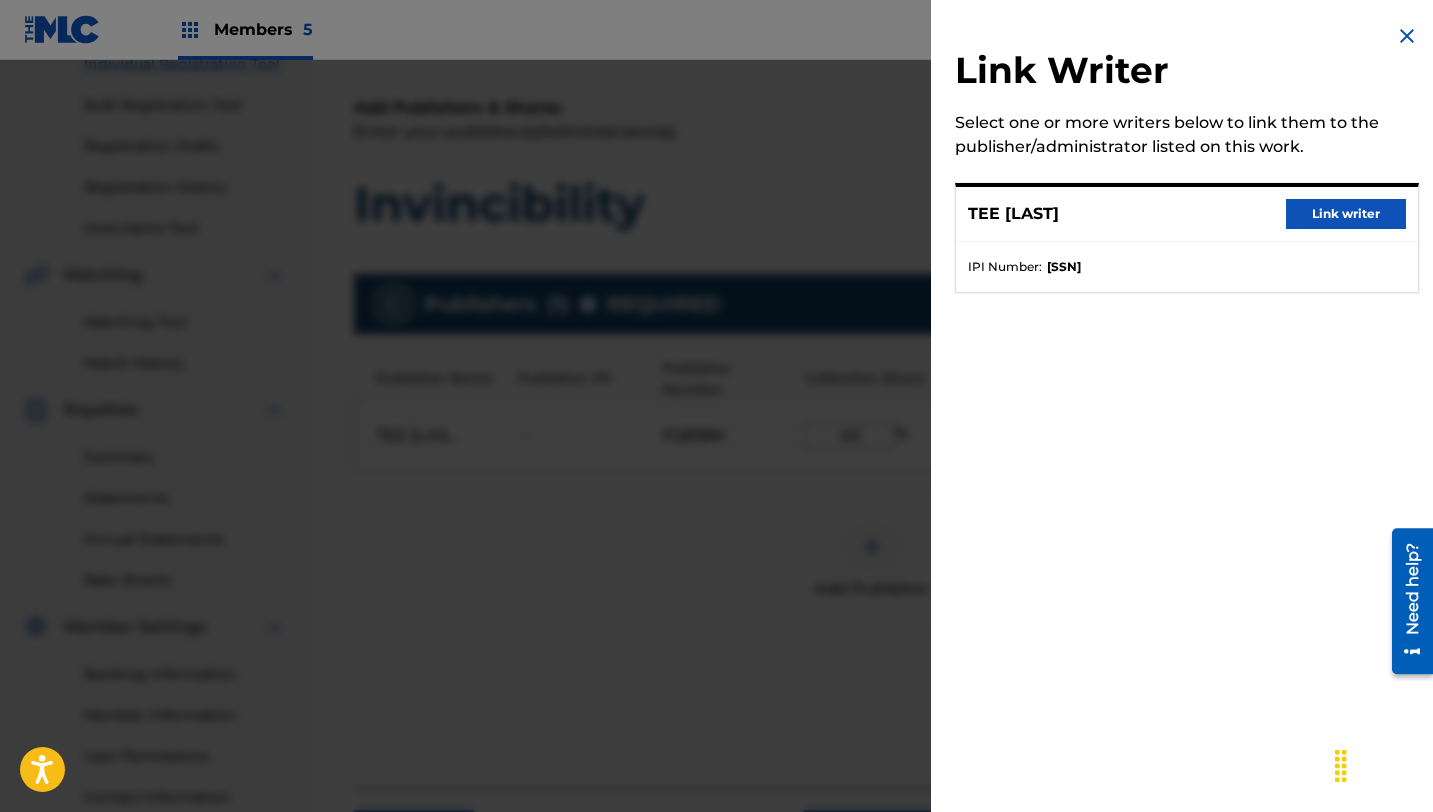 click on "Link writer" at bounding box center [1346, 214] 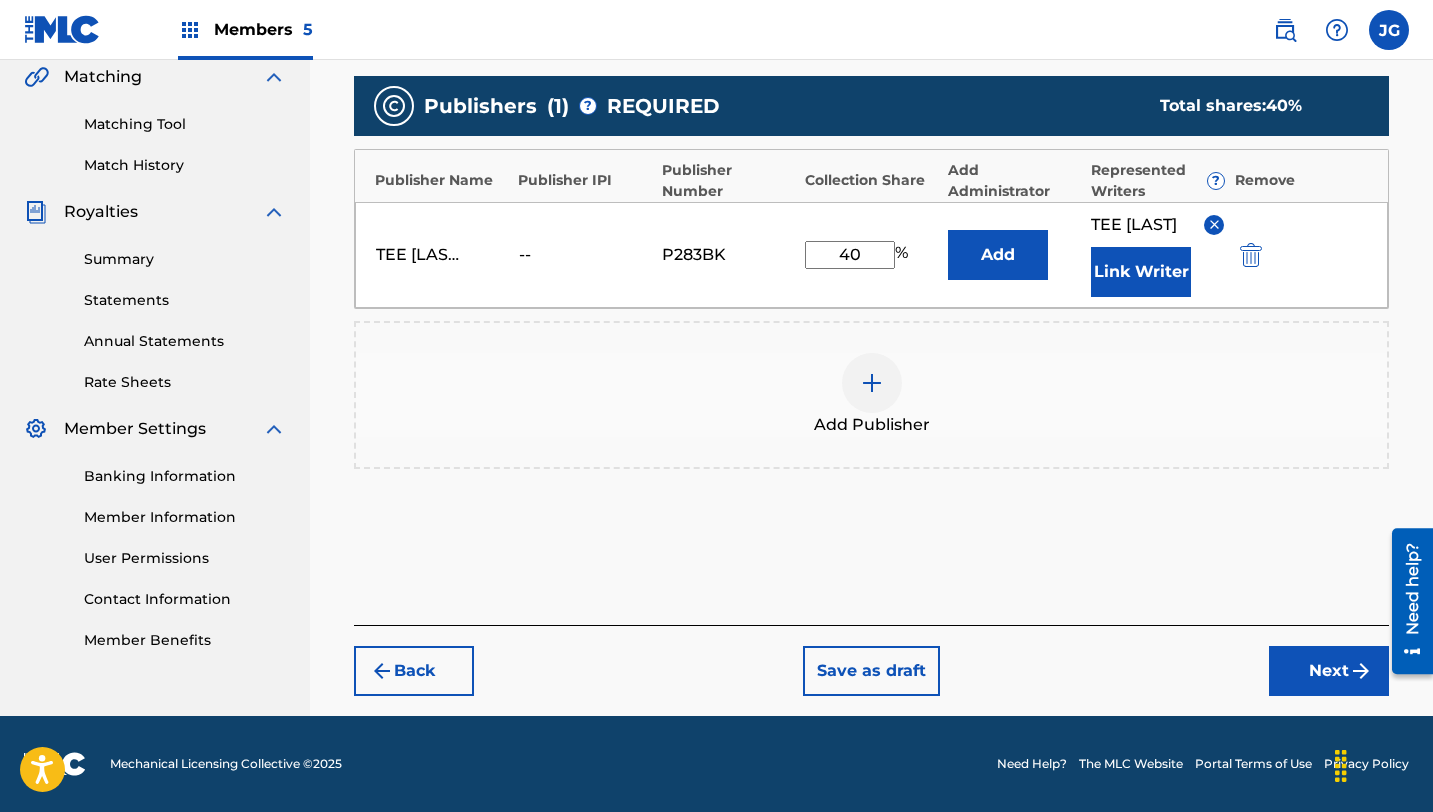 click on "Next" at bounding box center [1329, 671] 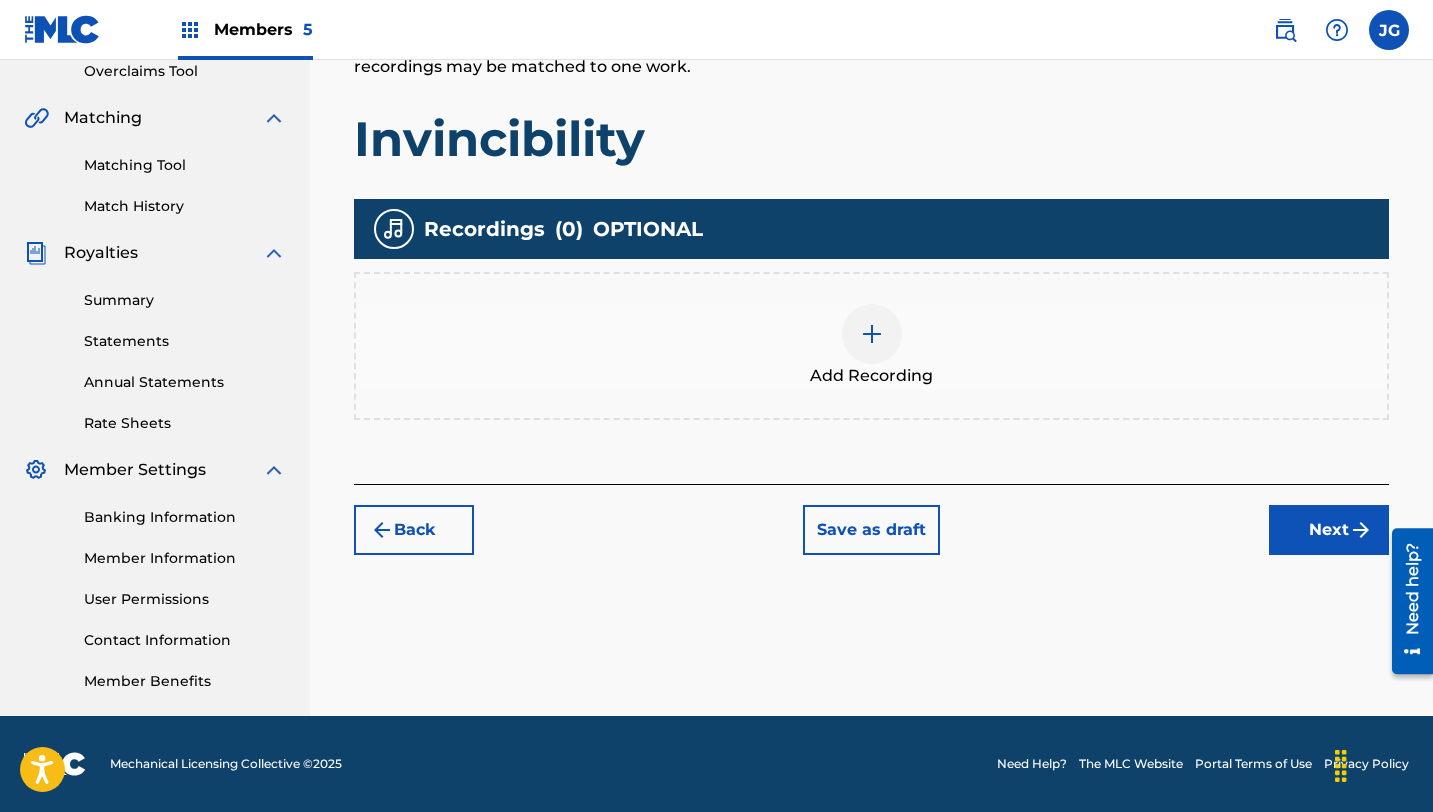click on "Next" at bounding box center [1329, 530] 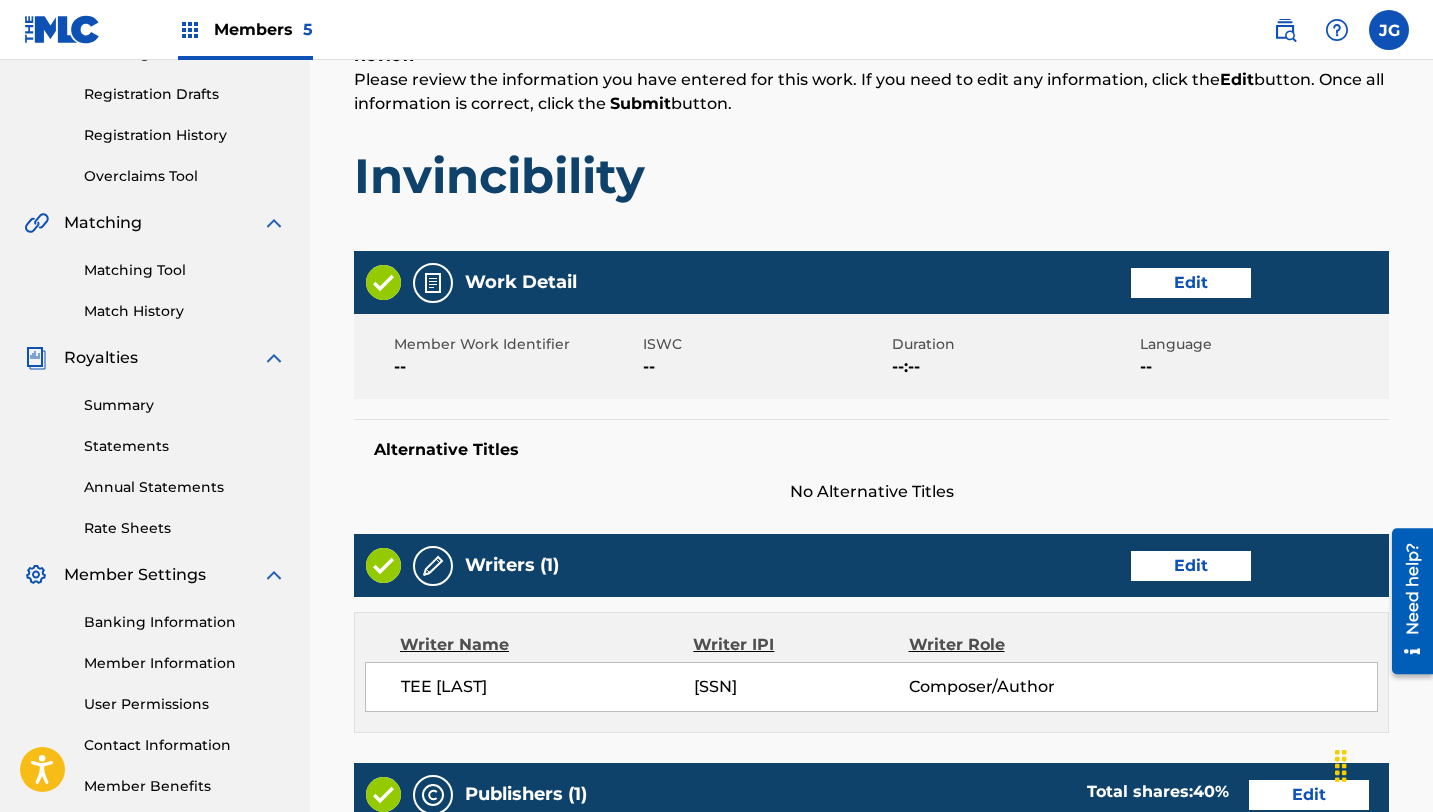 scroll, scrollTop: 900, scrollLeft: 0, axis: vertical 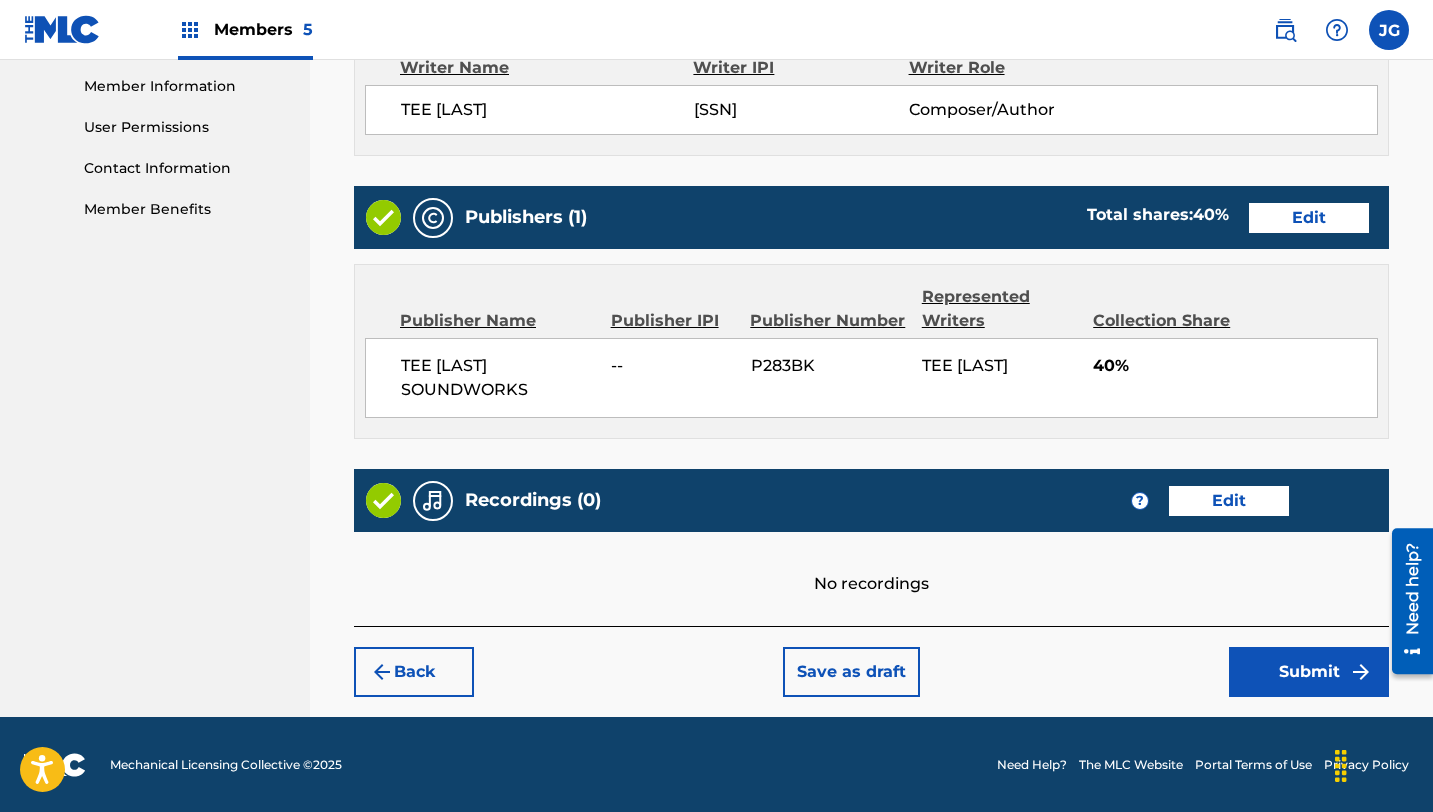 click on "Submit" at bounding box center [1309, 672] 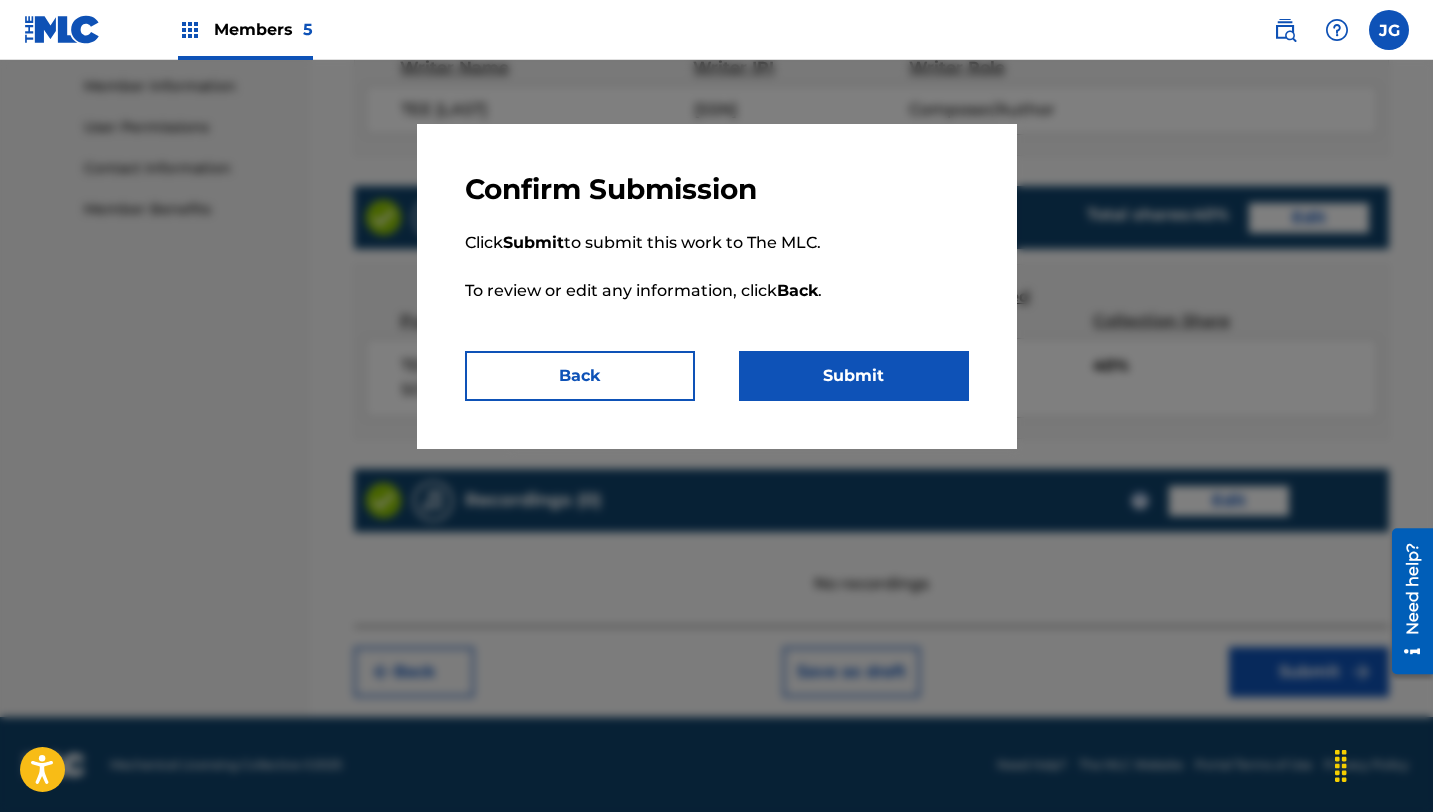click on "Submit" at bounding box center [854, 376] 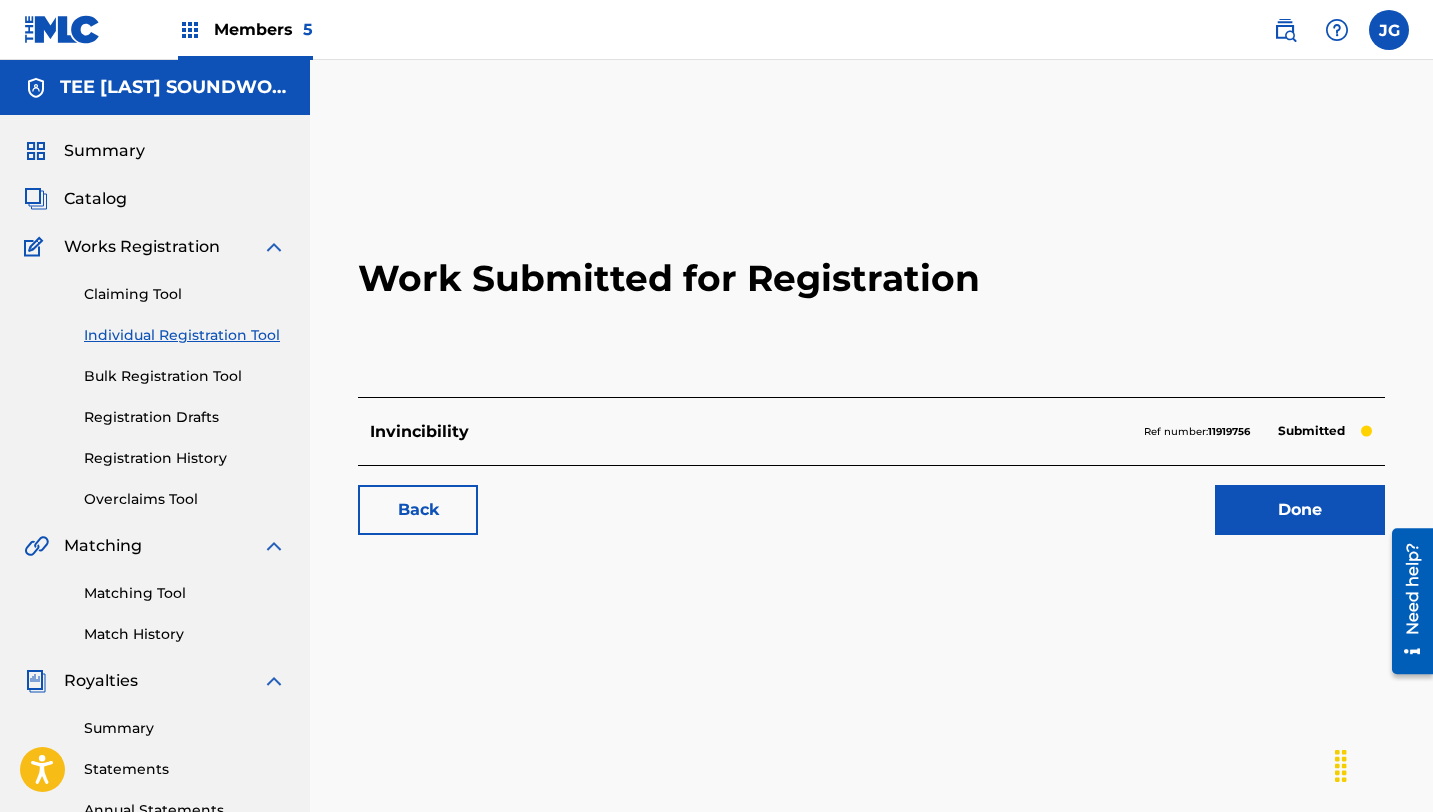 click on "Done" at bounding box center (1300, 510) 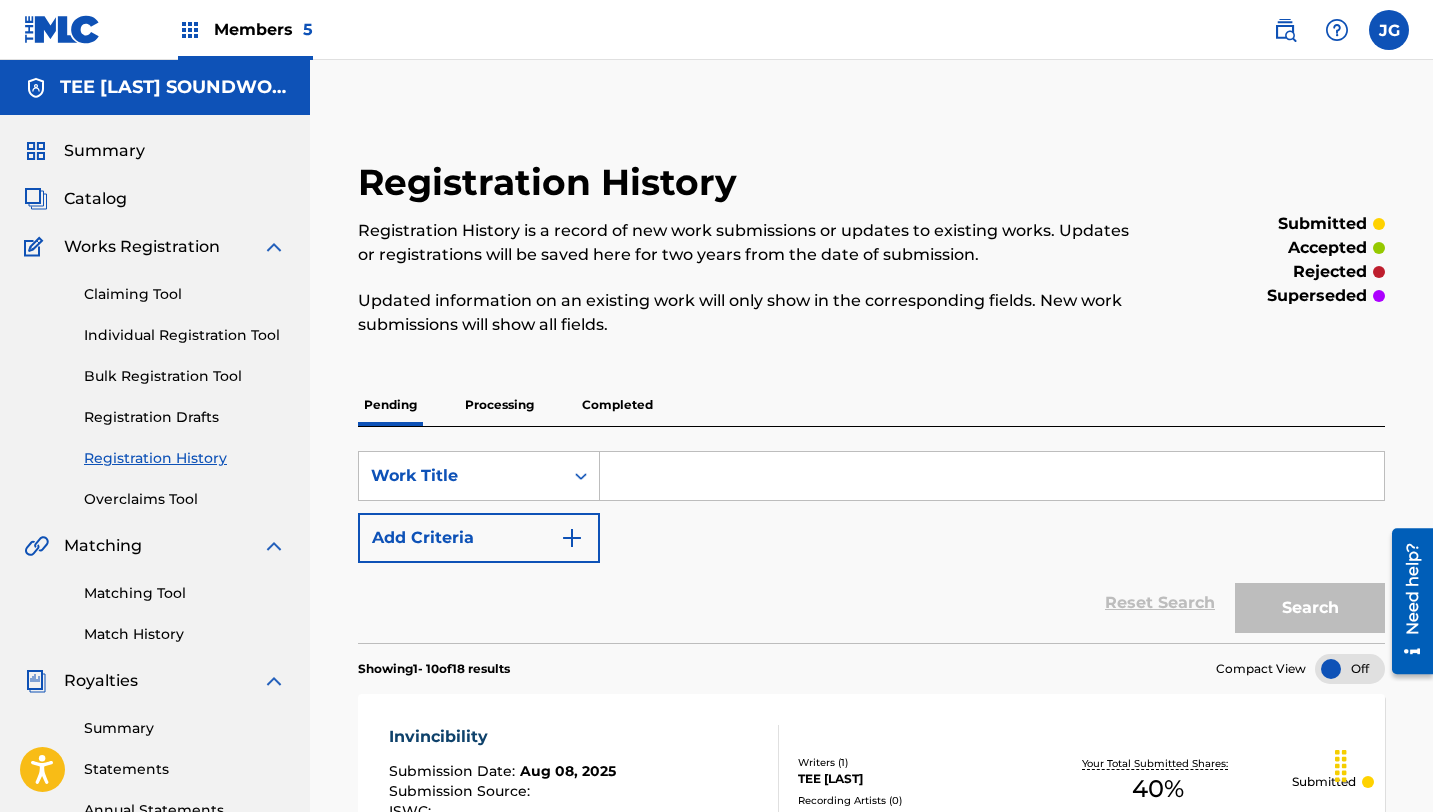 click on "Individual Registration Tool" at bounding box center [185, 335] 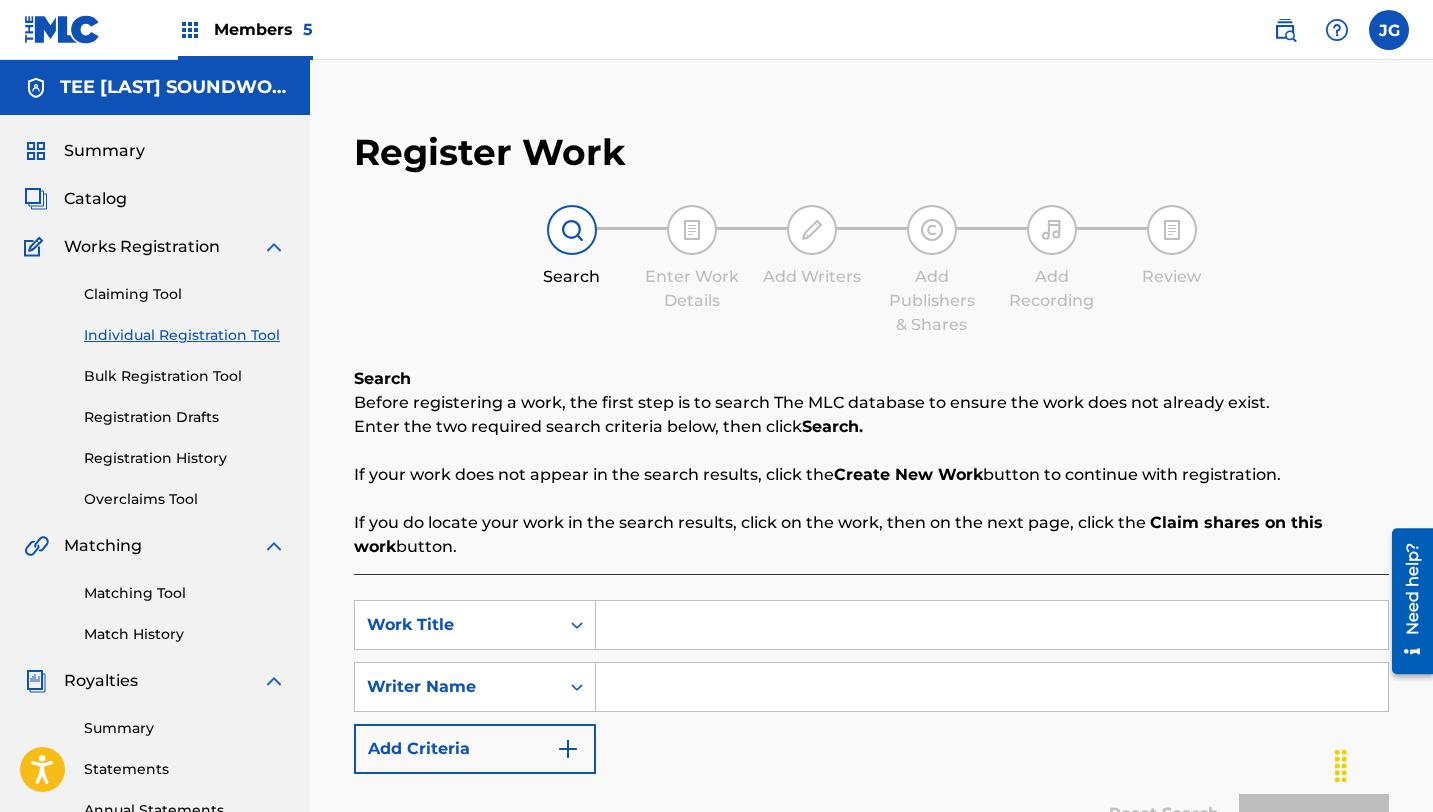 click at bounding box center (992, 625) 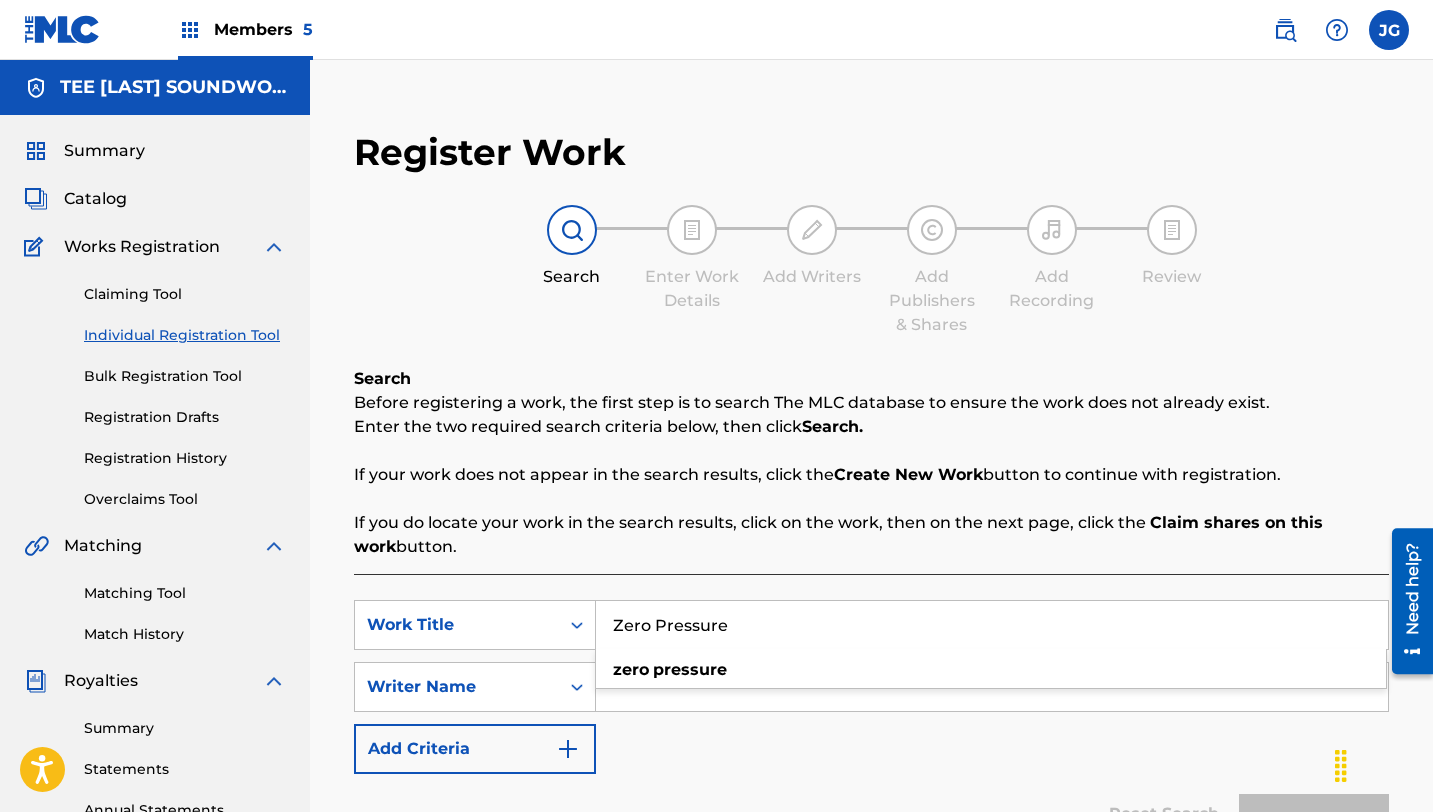 type on "Zero Pressure" 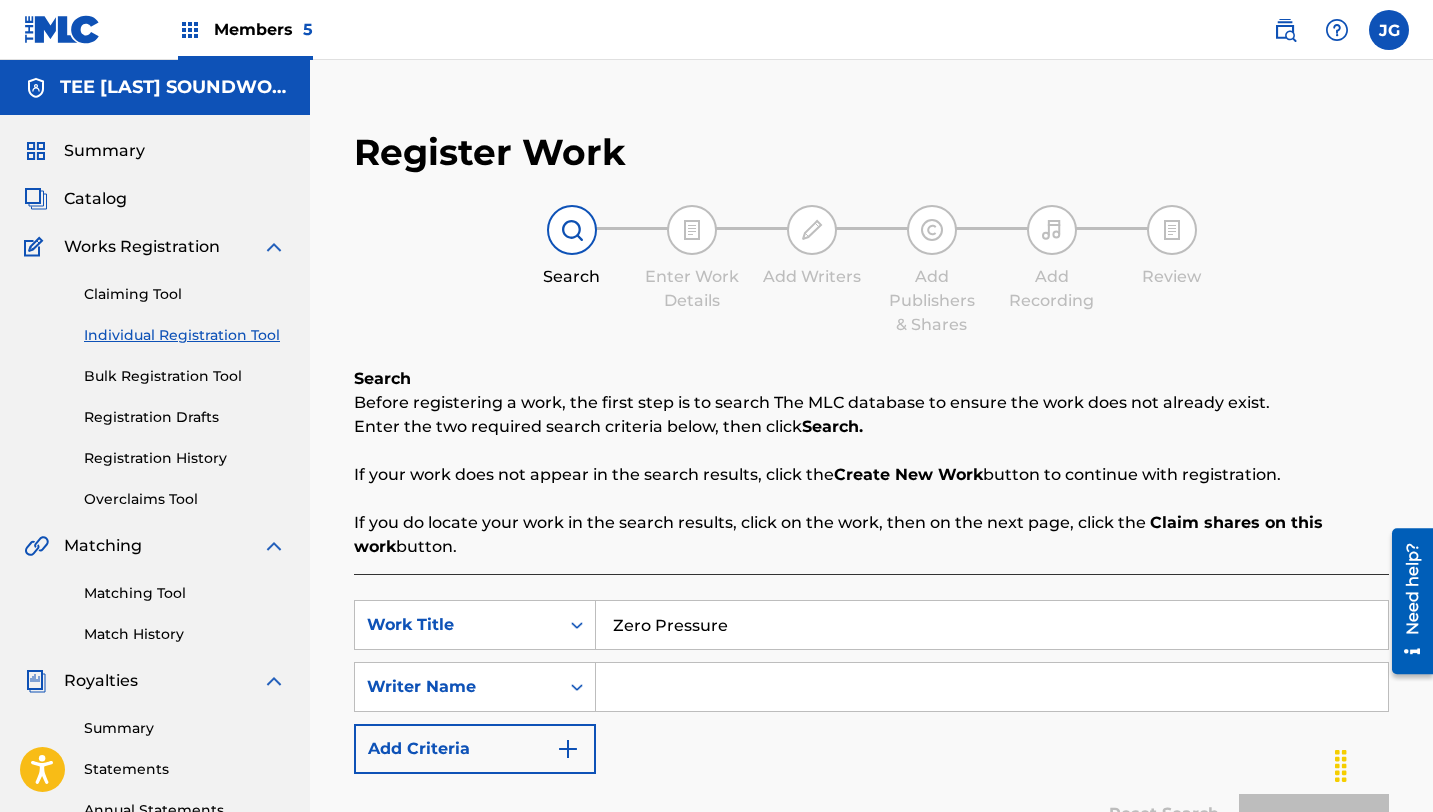 click at bounding box center [992, 687] 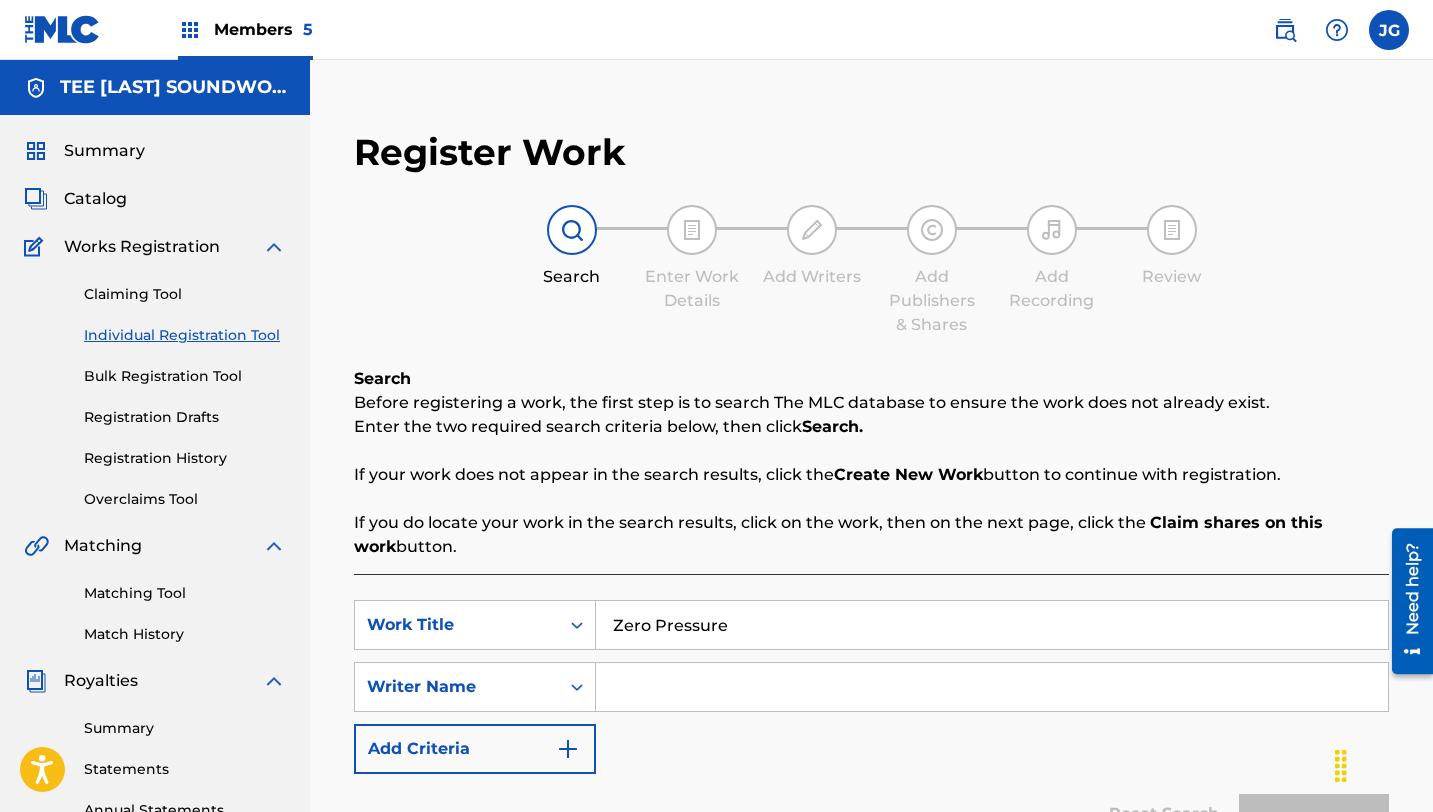 type on "tee [LAST]" 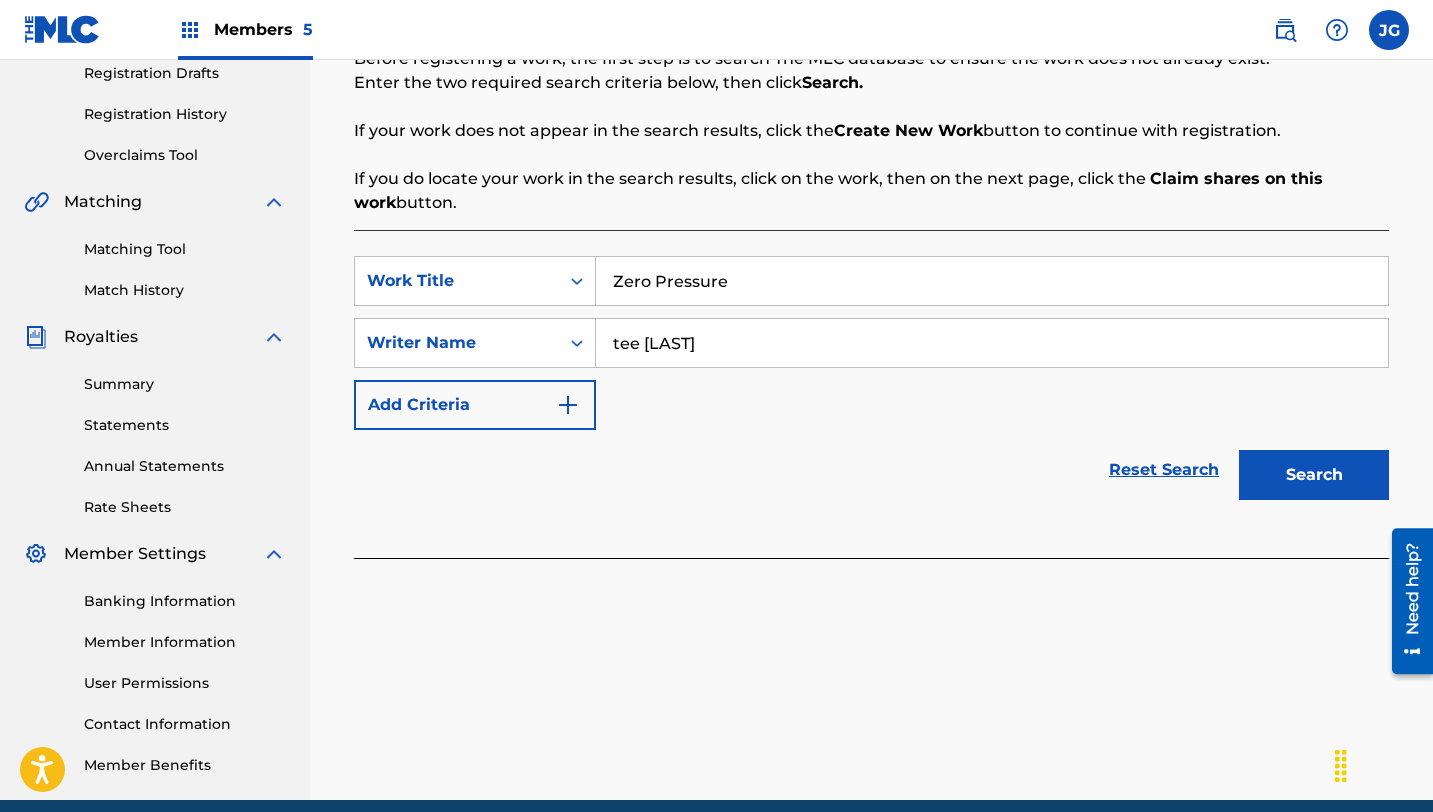scroll, scrollTop: 428, scrollLeft: 0, axis: vertical 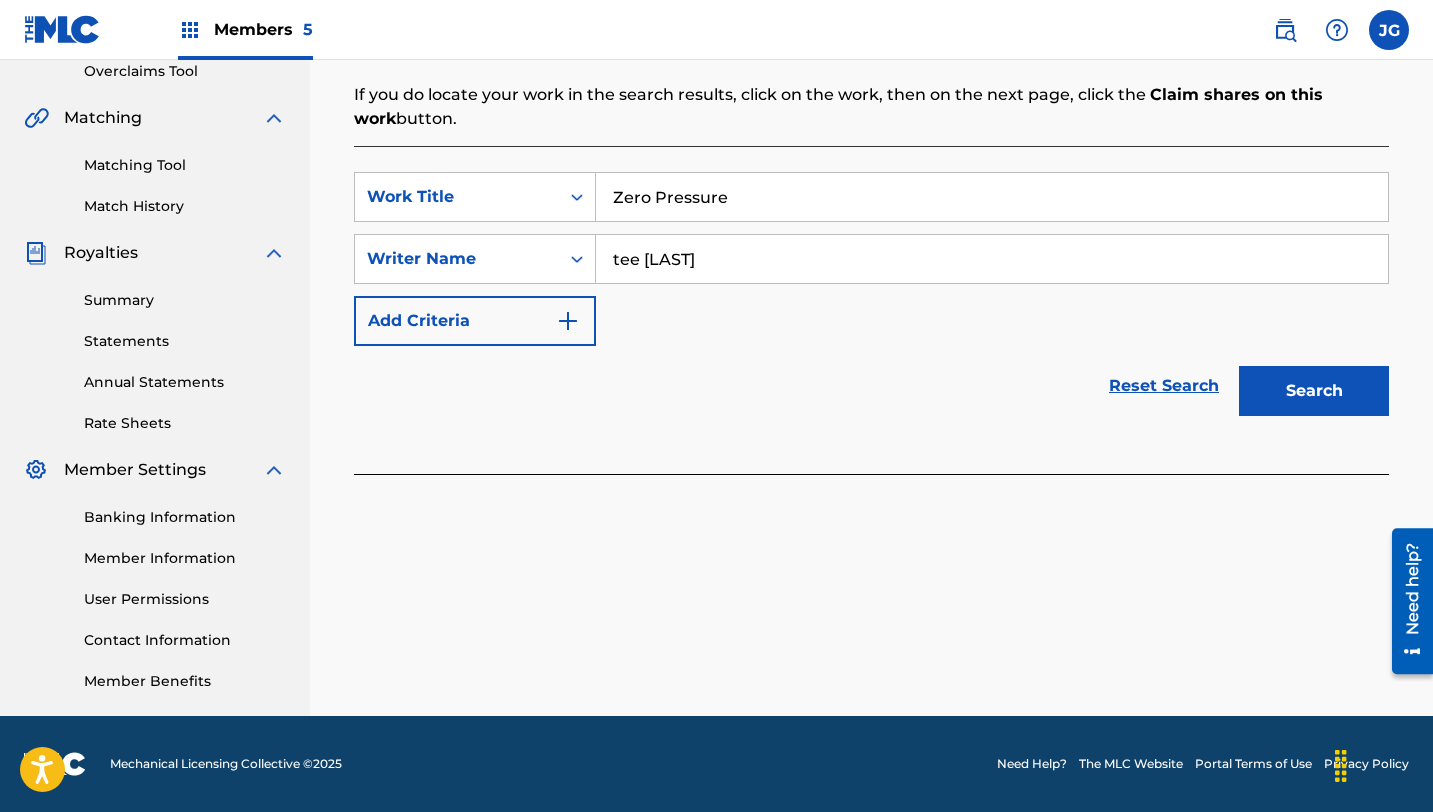 click on "Search" at bounding box center [1309, 386] 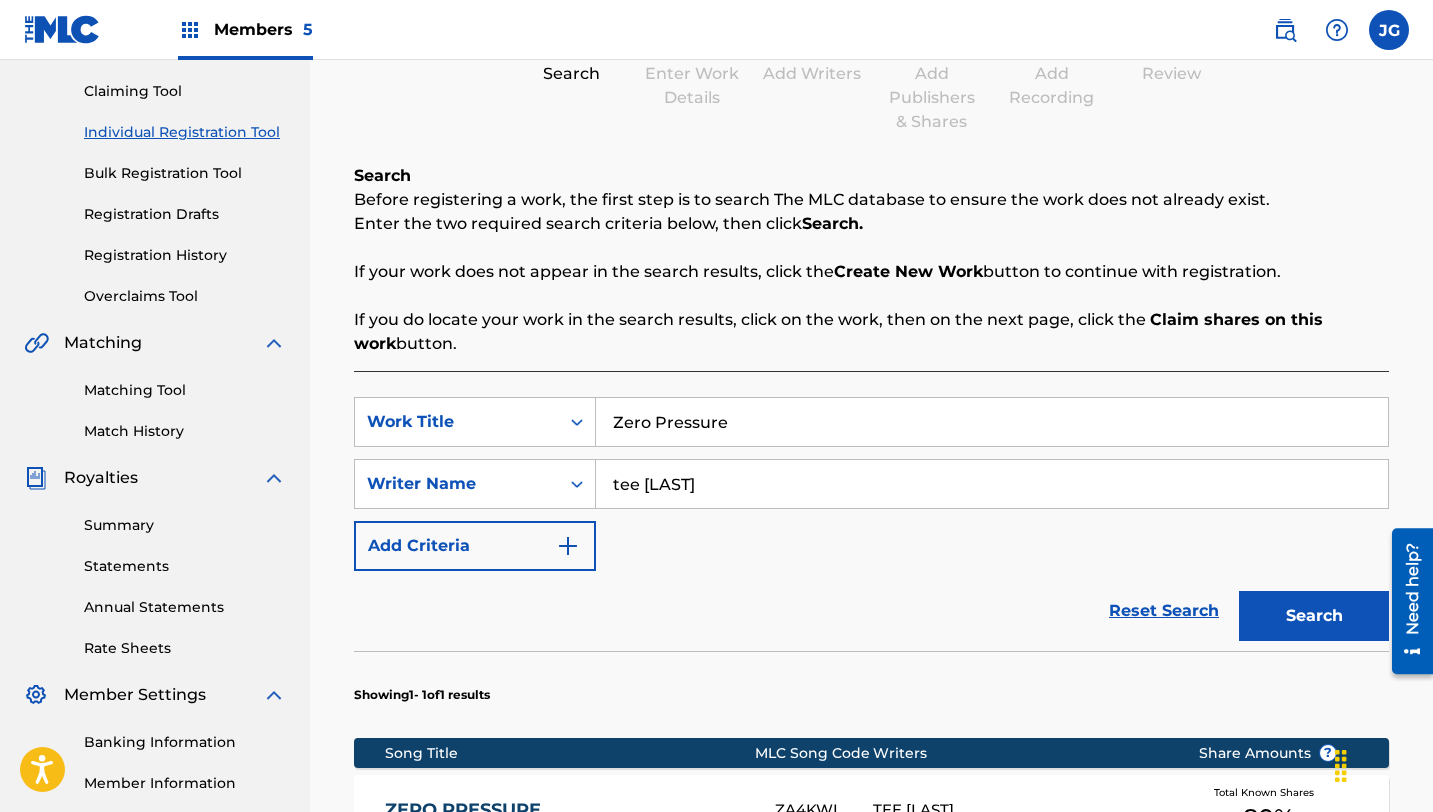 scroll, scrollTop: 198, scrollLeft: 0, axis: vertical 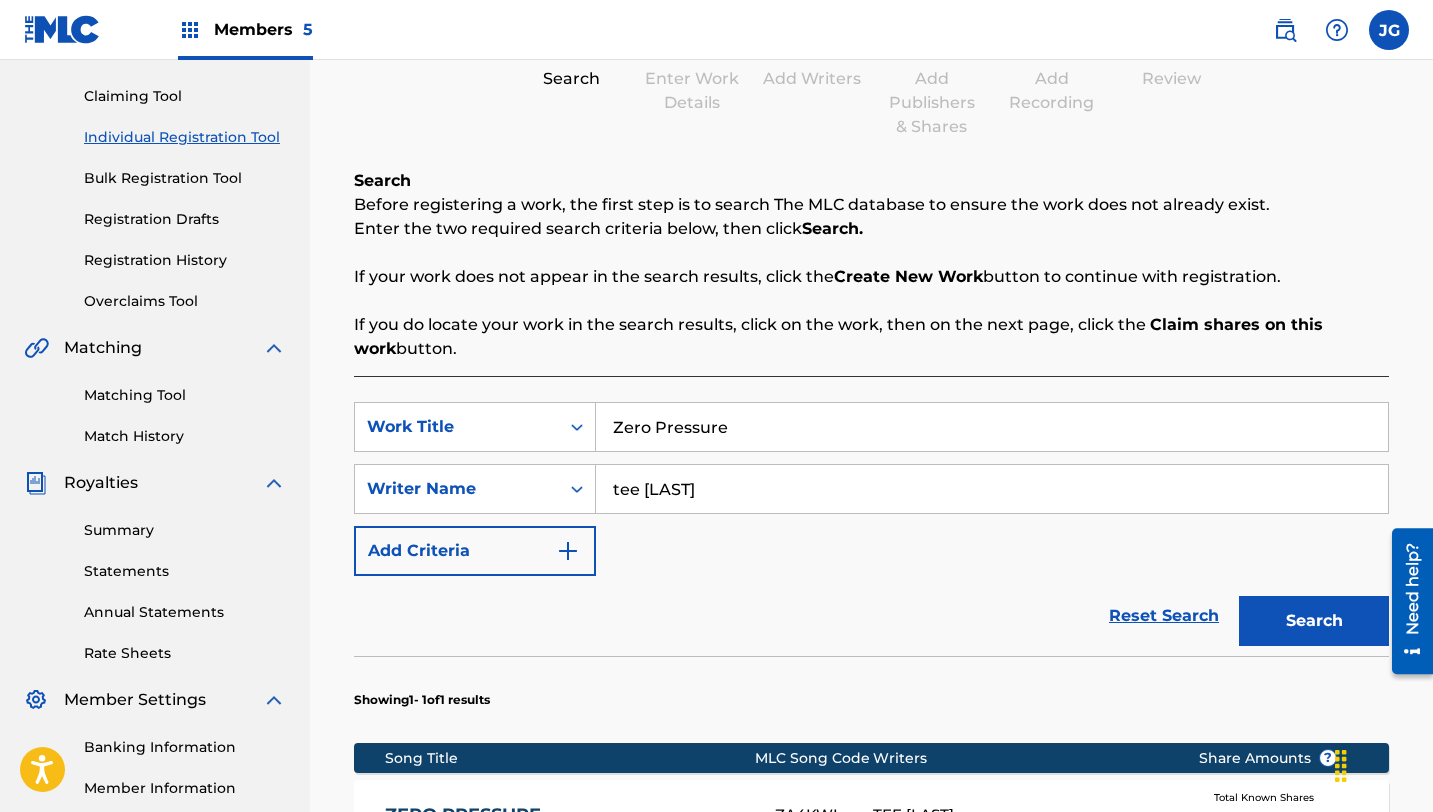 click on "Individual Registration Tool" at bounding box center (185, 137) 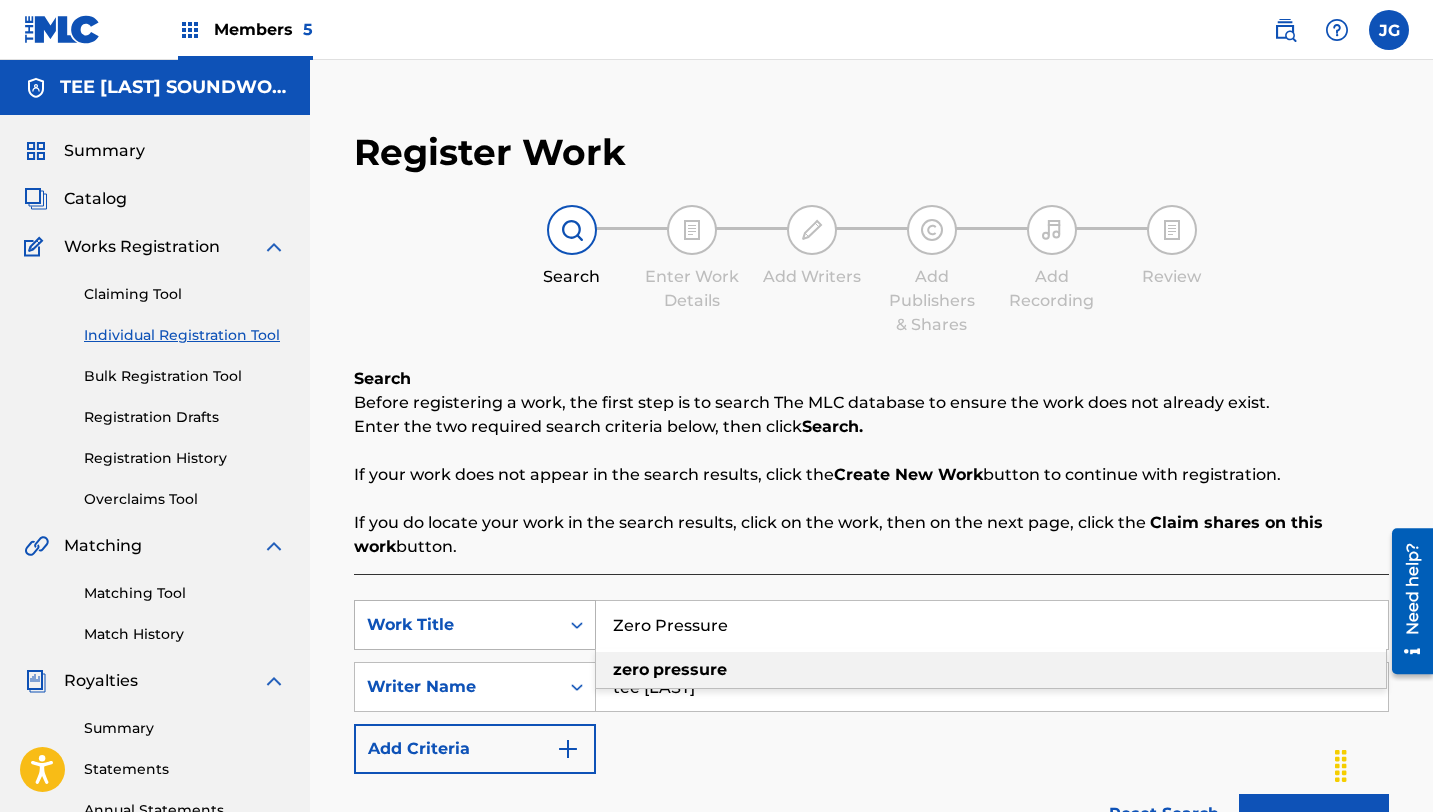 drag, startPoint x: 732, startPoint y: 624, endPoint x: 577, endPoint y: 621, distance: 155.02902 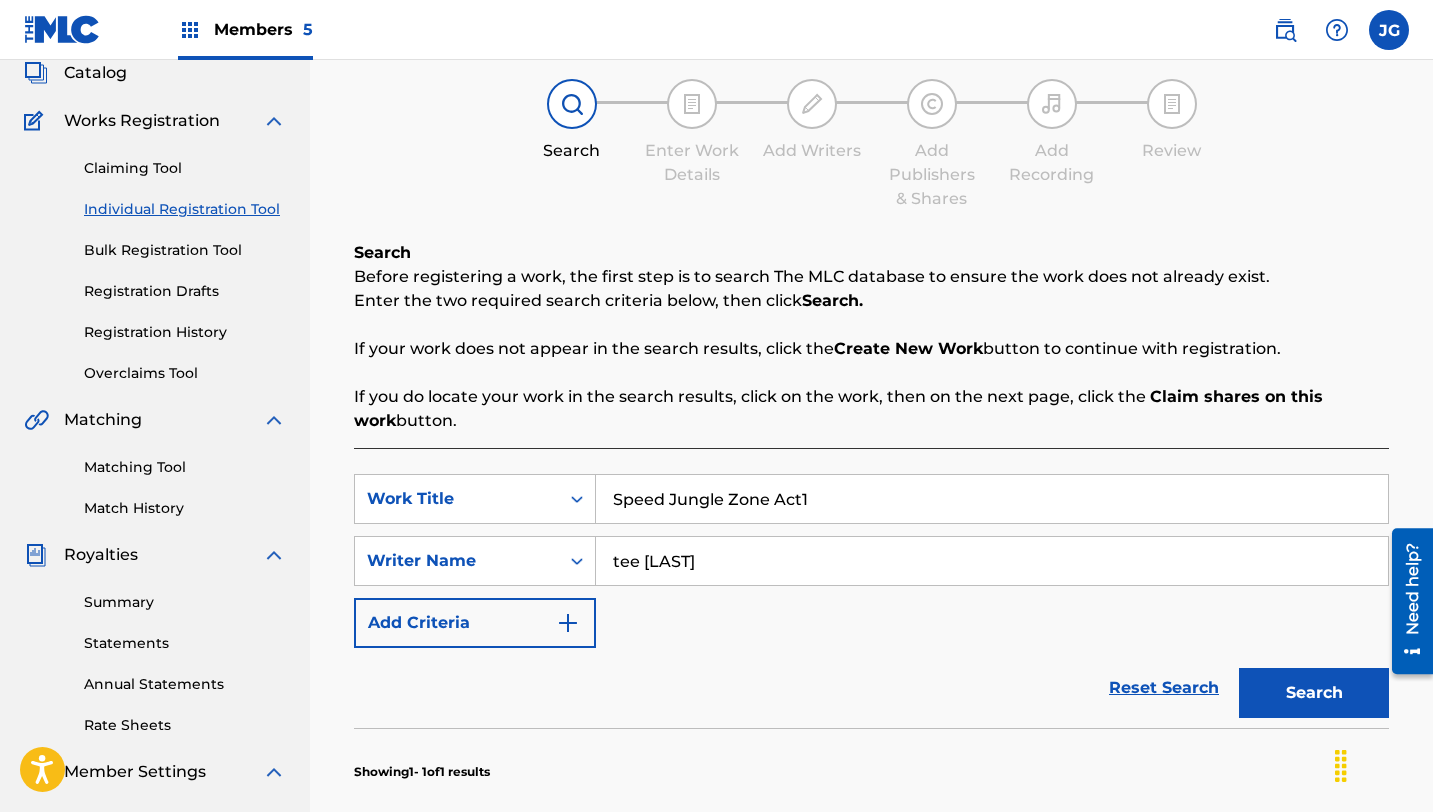scroll, scrollTop: 139, scrollLeft: 0, axis: vertical 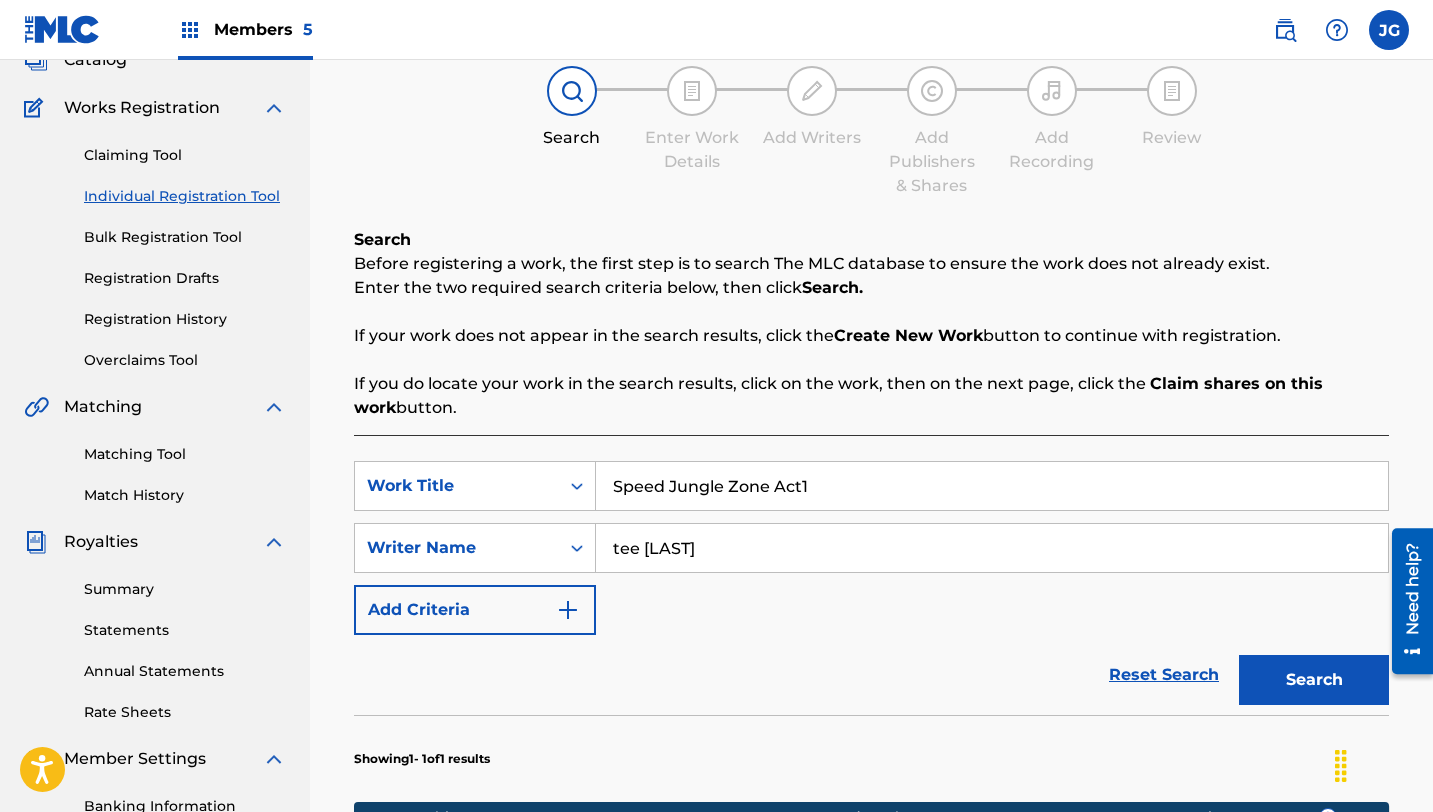 type on "Speed Jungle Zone Act1" 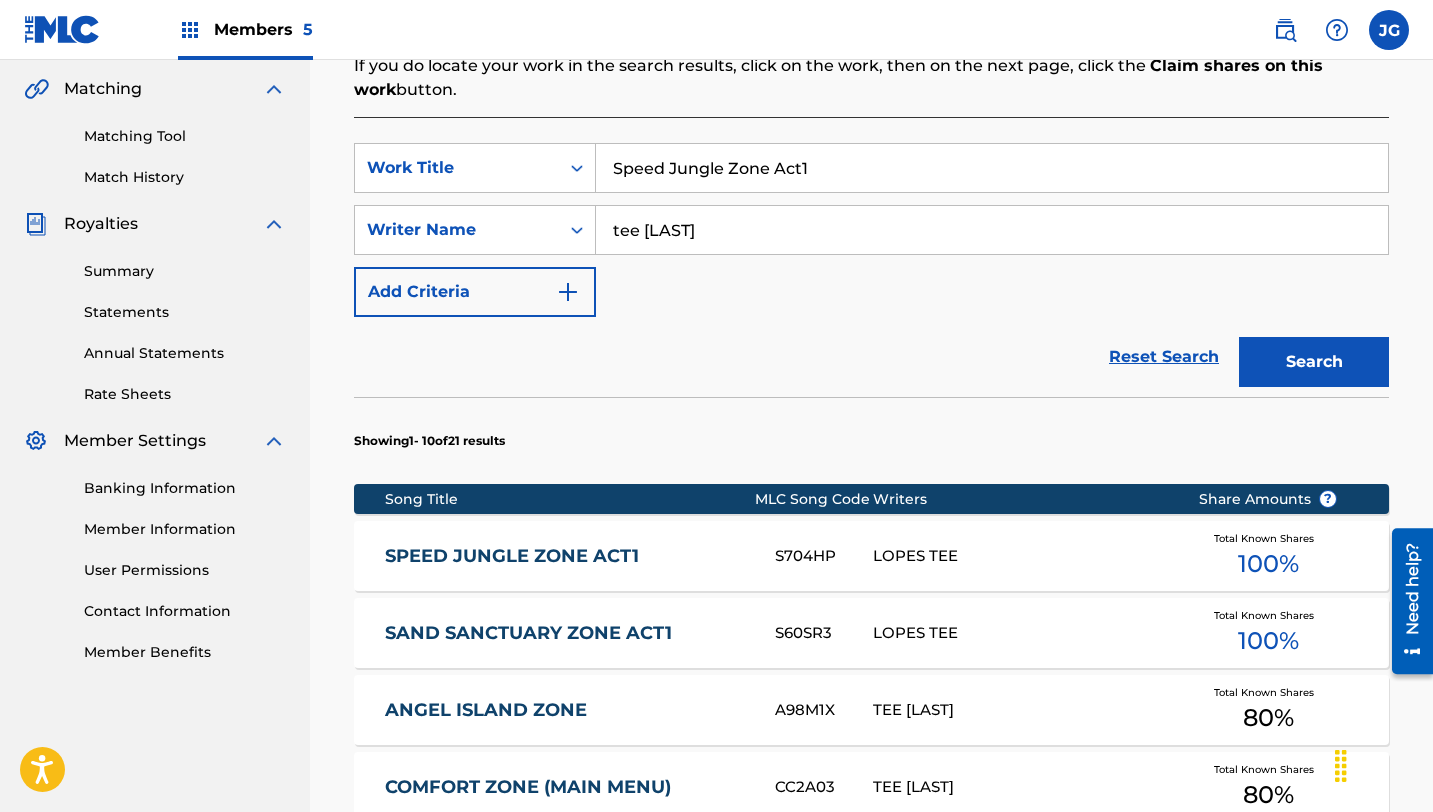scroll, scrollTop: 463, scrollLeft: 0, axis: vertical 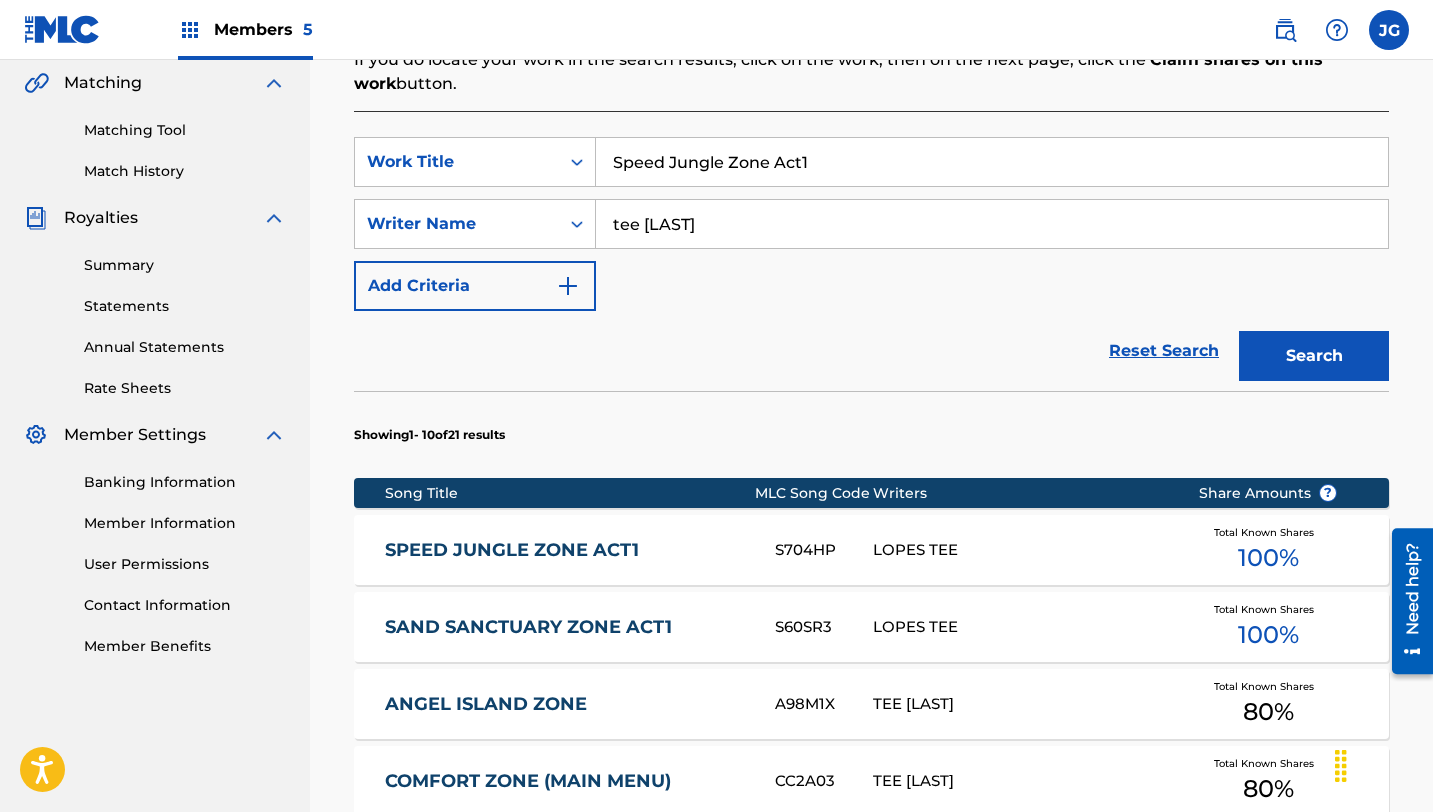 click on "Match History" at bounding box center [185, 171] 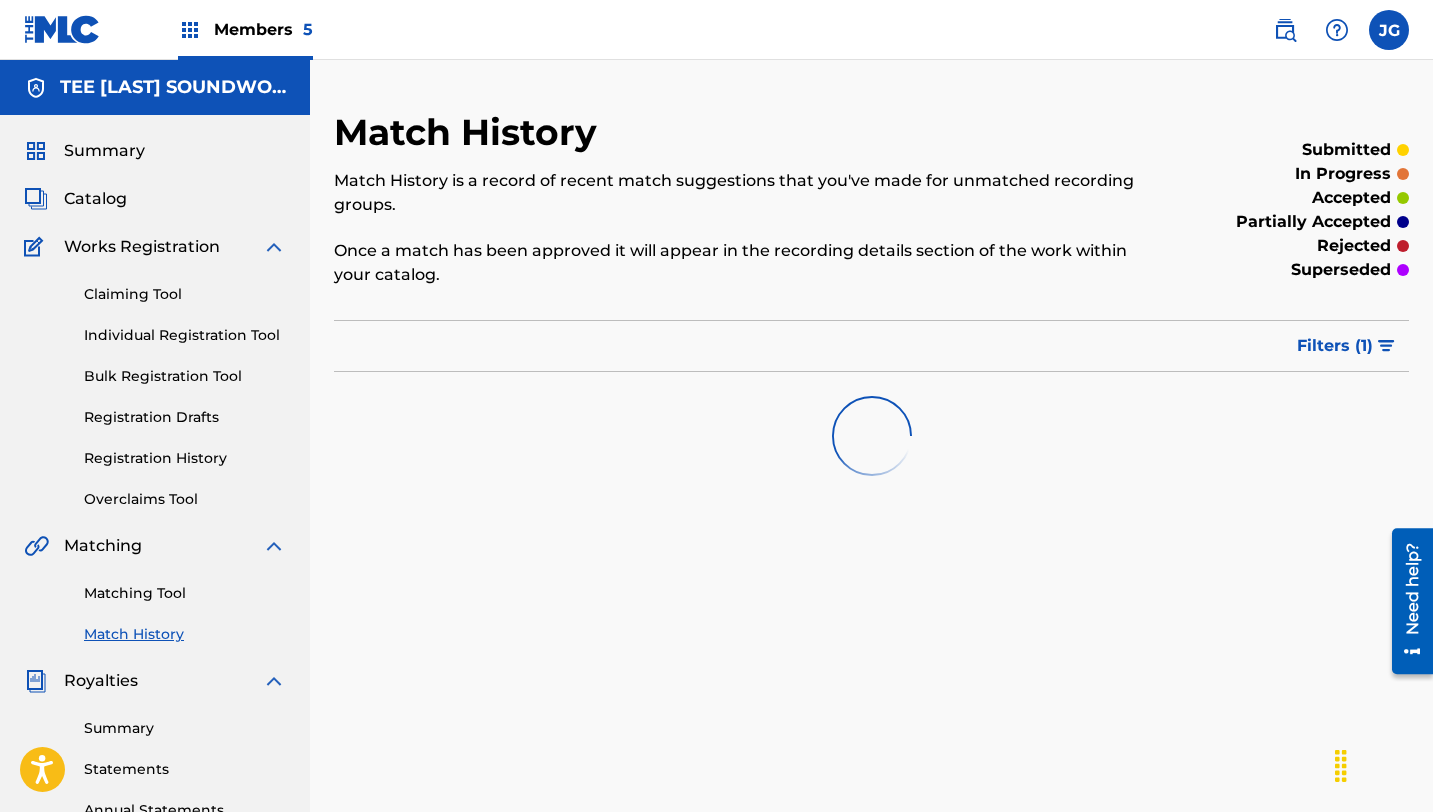 click on "Registration History" at bounding box center (185, 458) 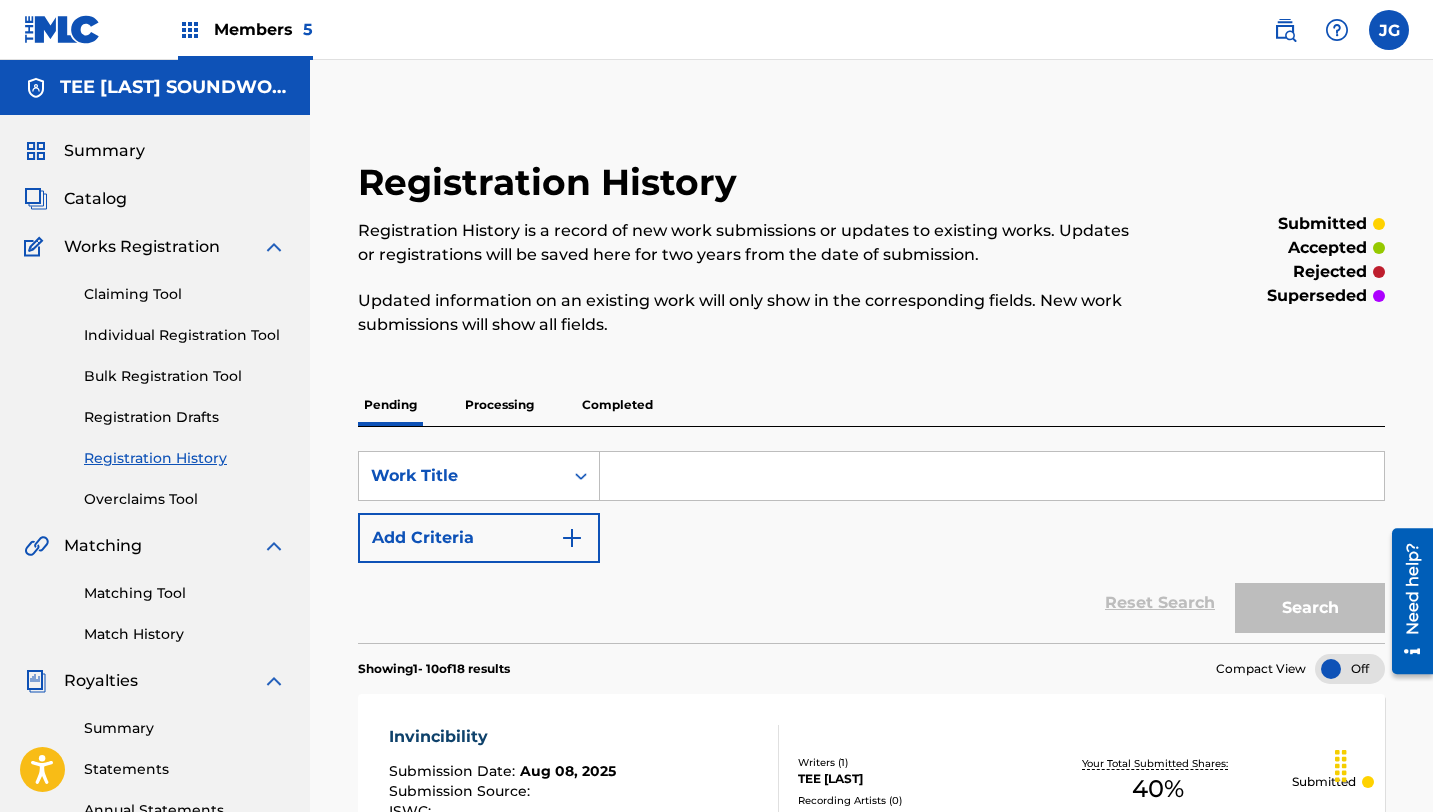 click on "Individual Registration Tool" at bounding box center (185, 335) 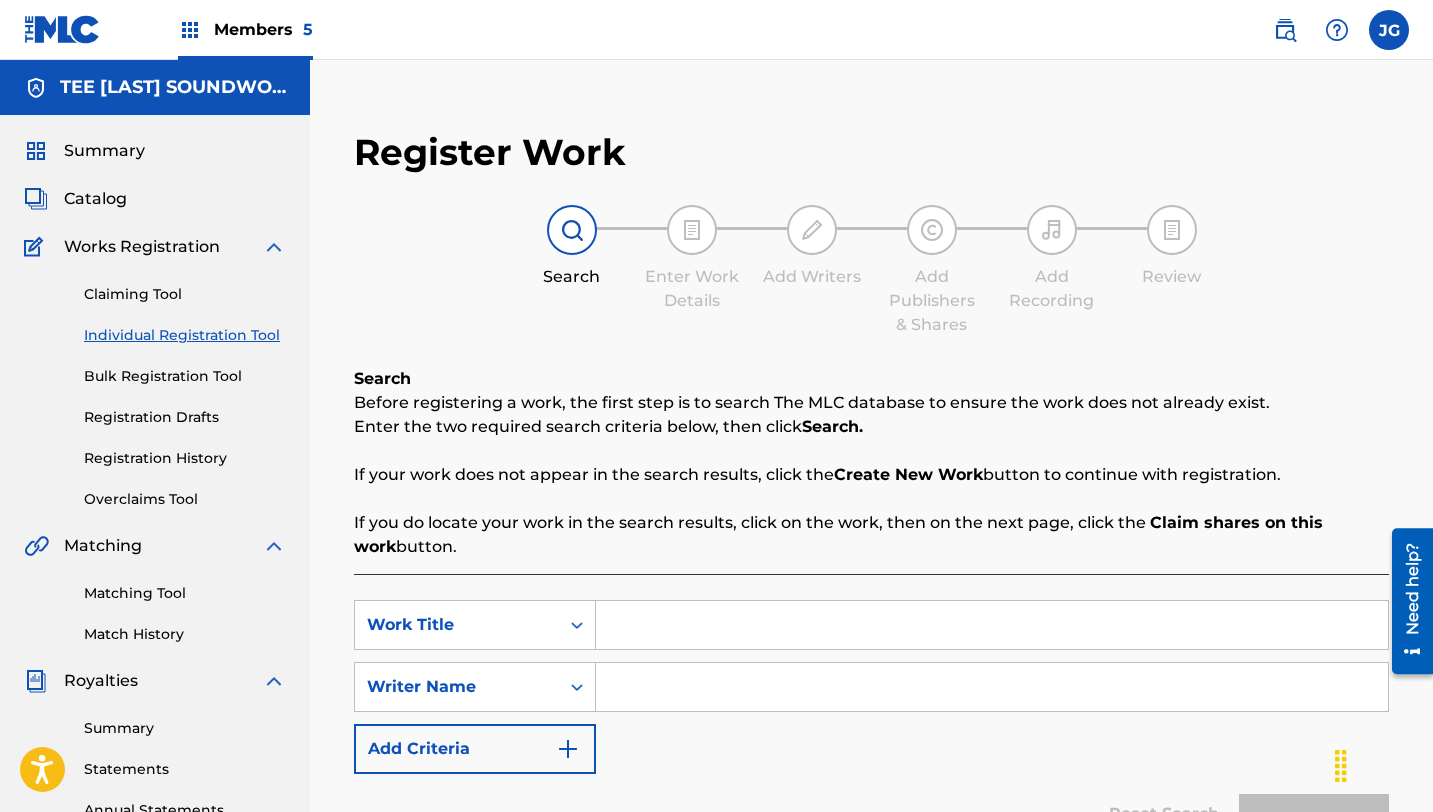 click at bounding box center [992, 625] 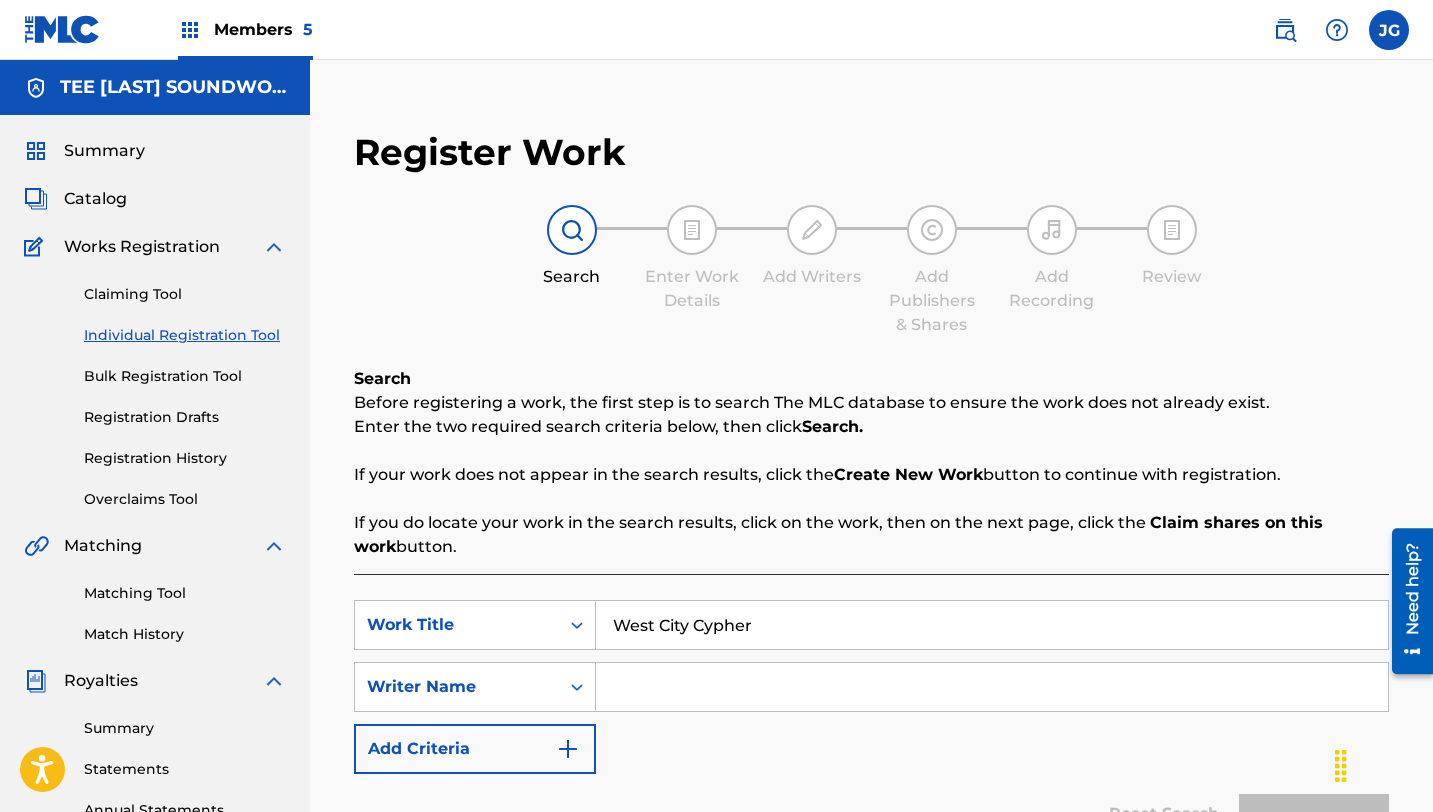 type on "West City Cypher" 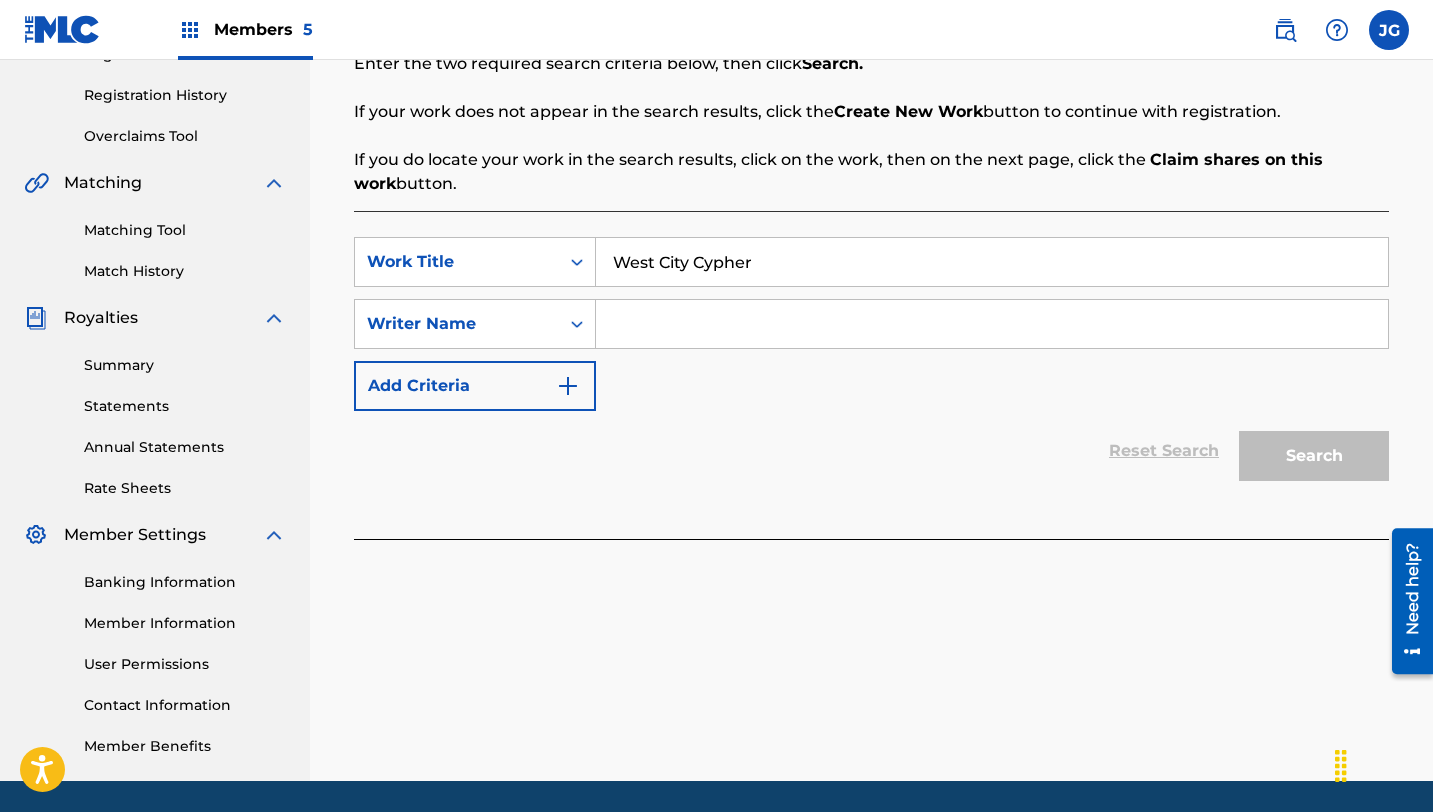 scroll, scrollTop: 360, scrollLeft: 0, axis: vertical 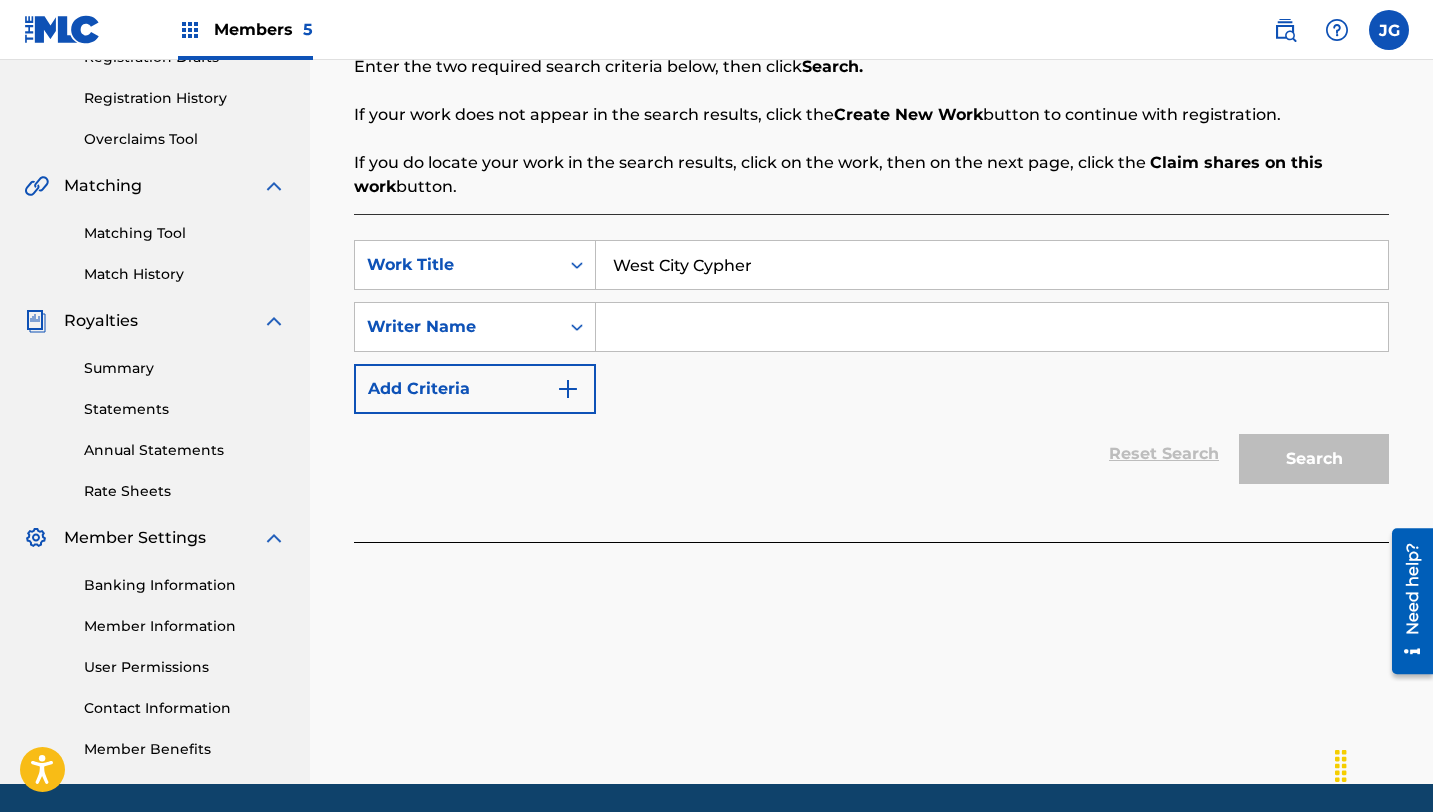 click at bounding box center (992, 327) 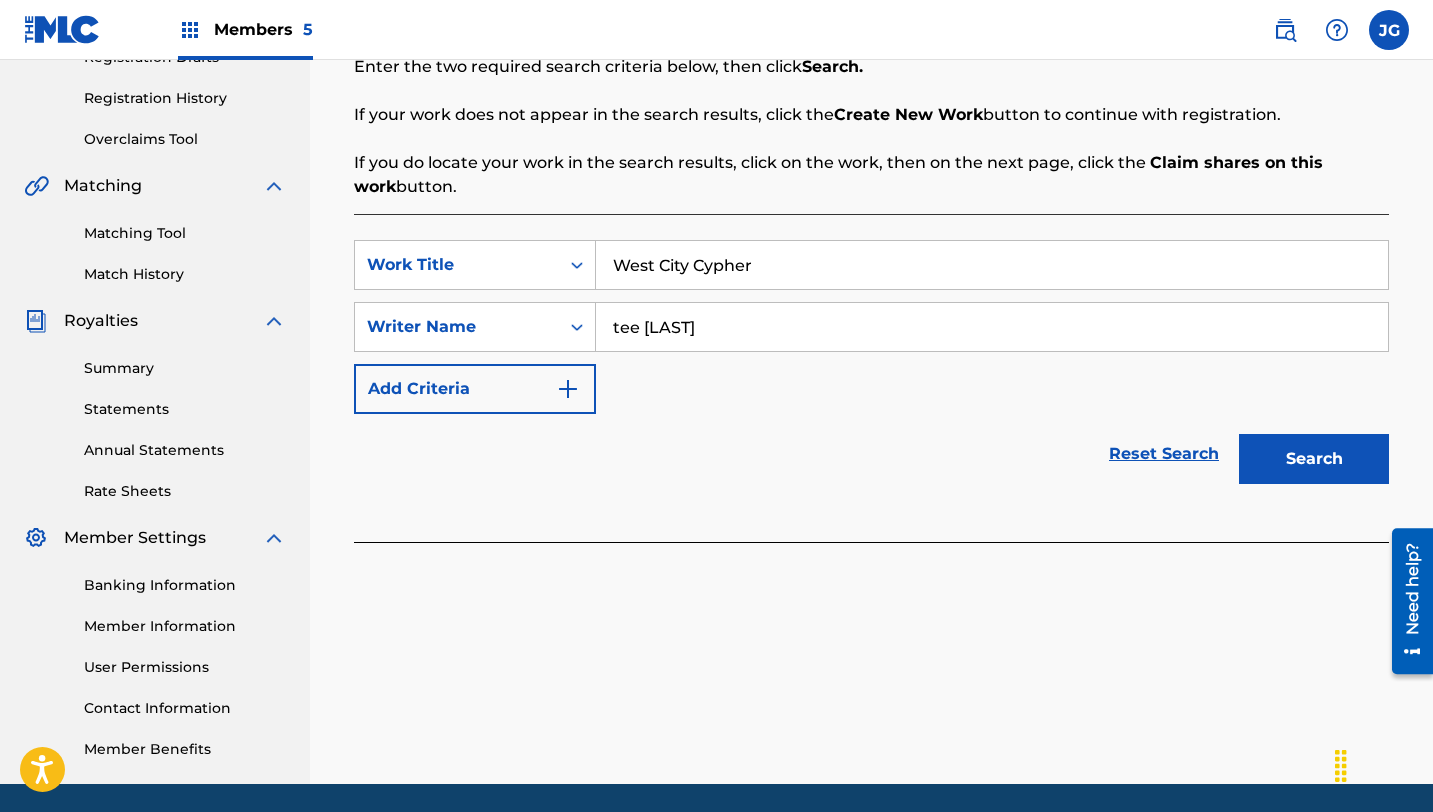 click on "Search" at bounding box center (1314, 459) 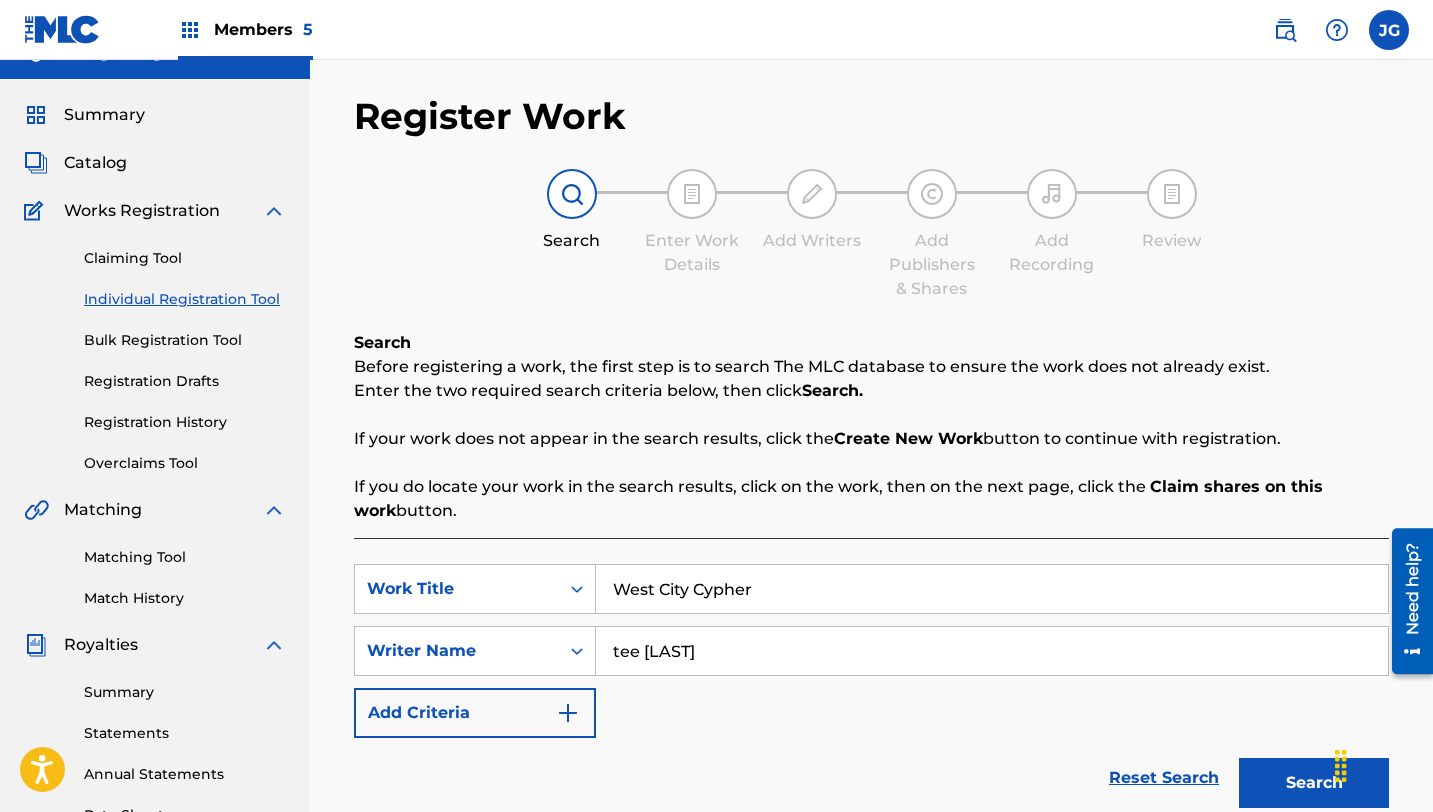 scroll, scrollTop: 0, scrollLeft: 0, axis: both 